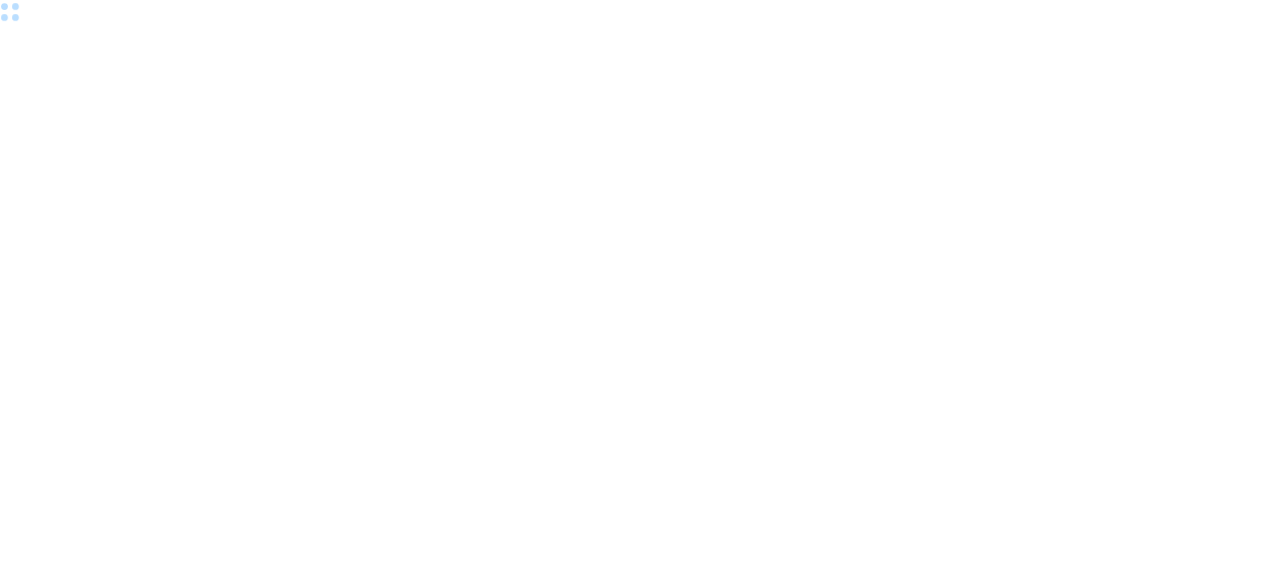 scroll, scrollTop: 0, scrollLeft: 0, axis: both 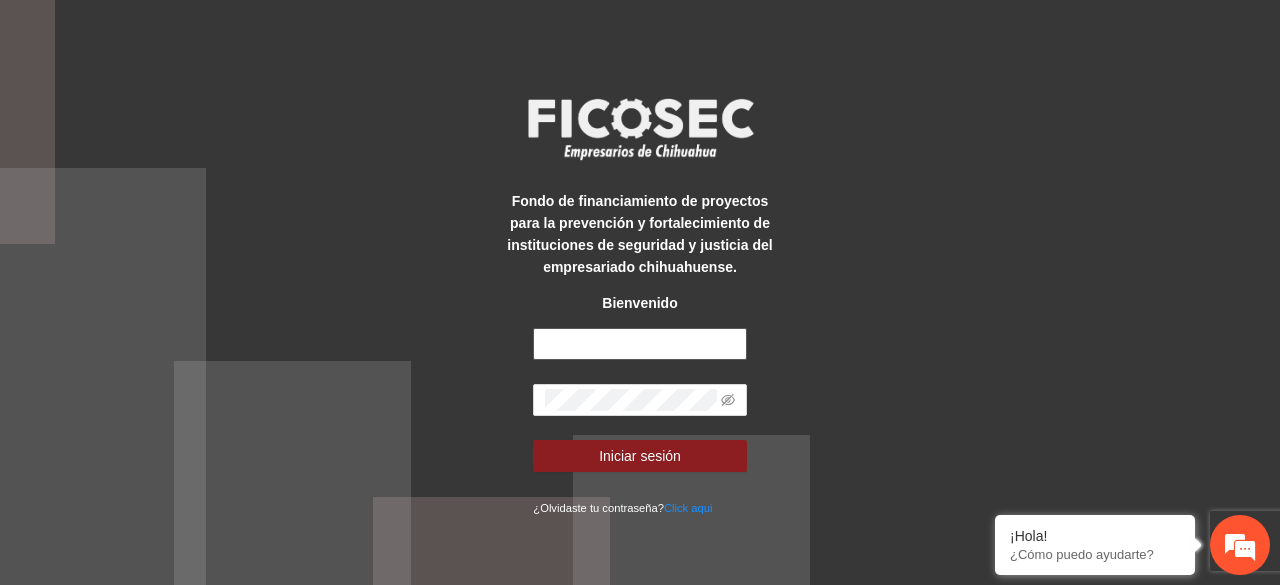 type on "**********" 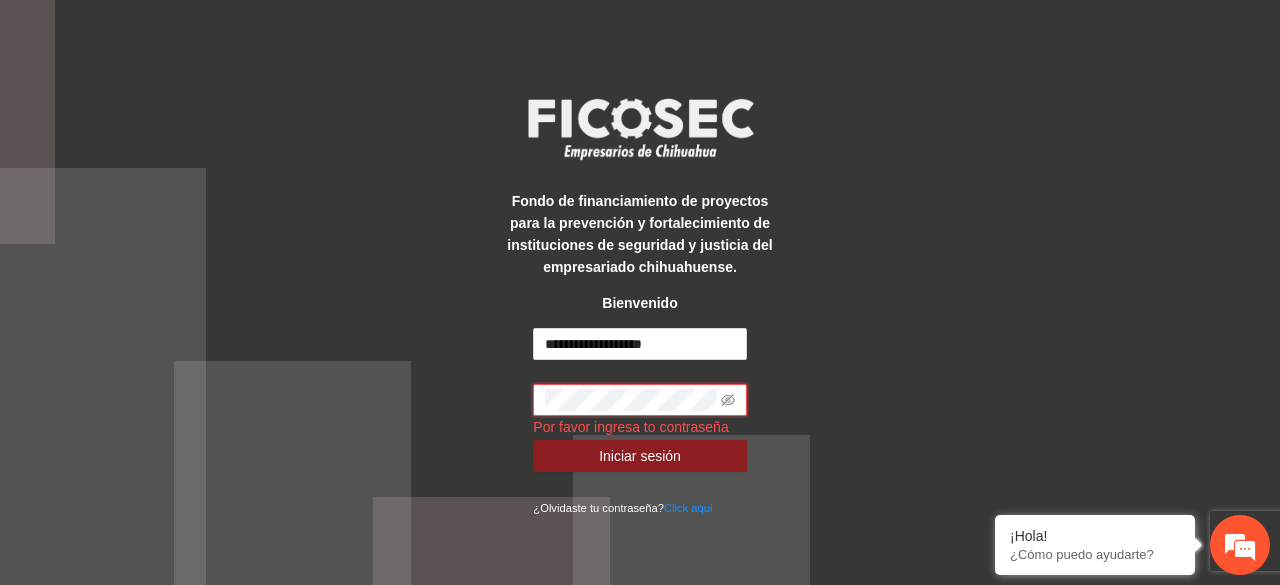 scroll, scrollTop: 0, scrollLeft: 0, axis: both 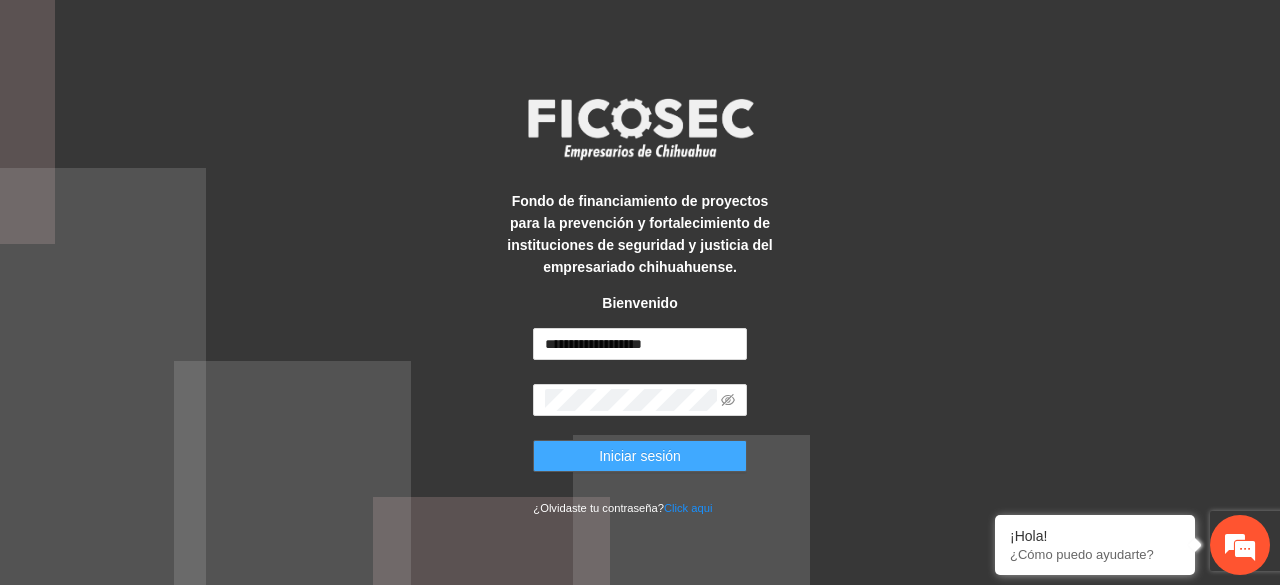 click on "Iniciar sesión" at bounding box center (640, 456) 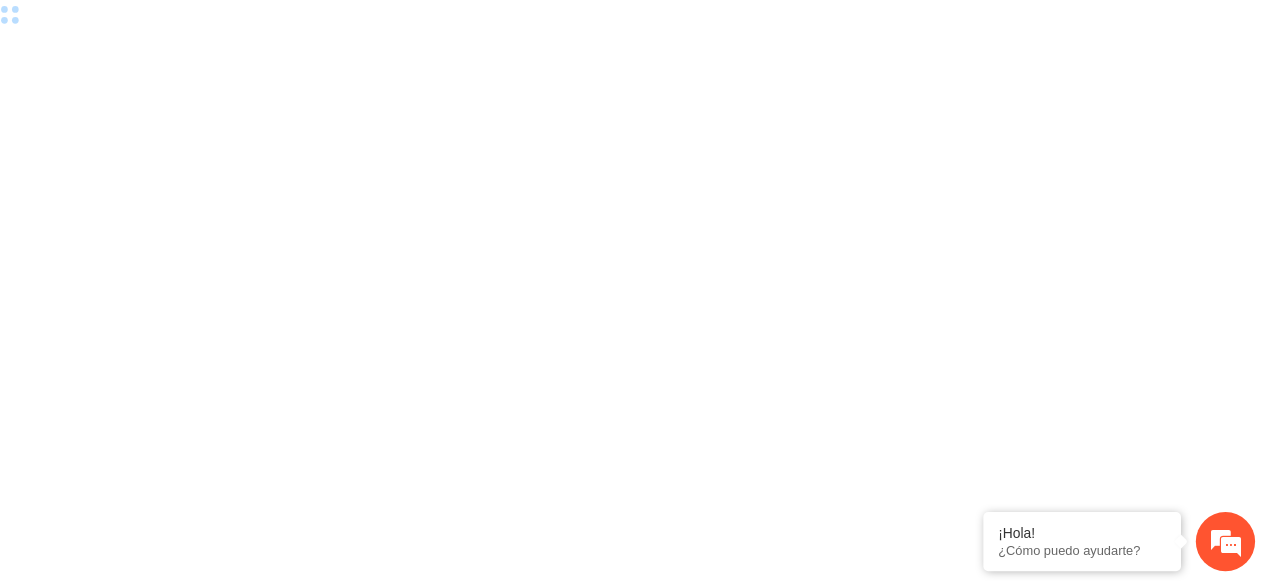 scroll, scrollTop: 0, scrollLeft: 0, axis: both 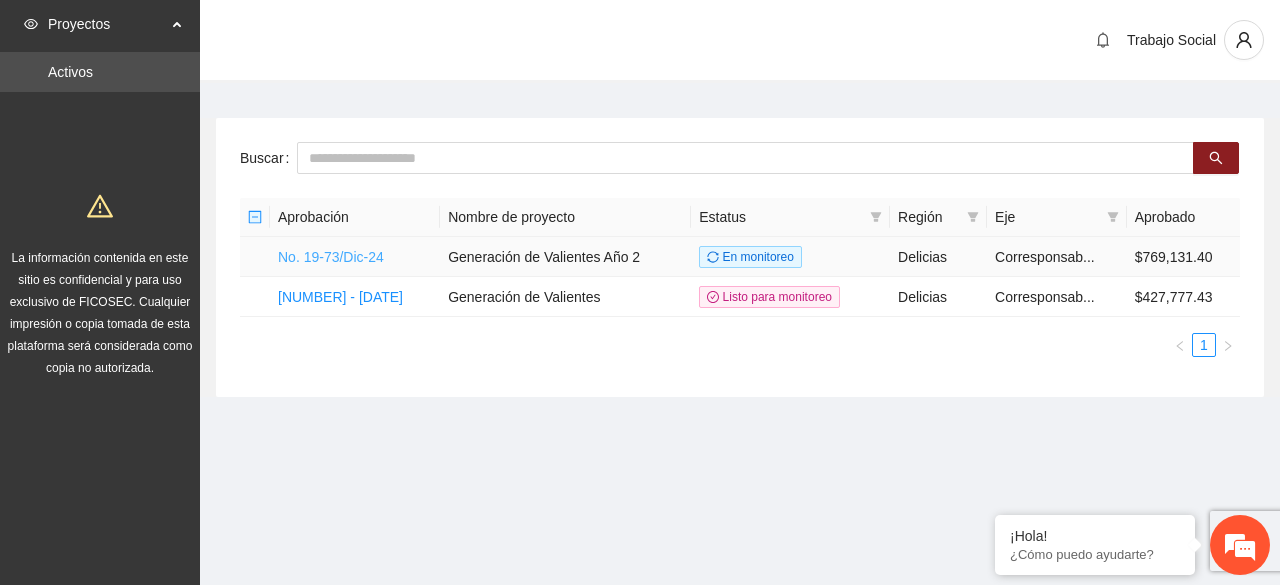 click on "No. 19-73/Dic-24" at bounding box center [331, 257] 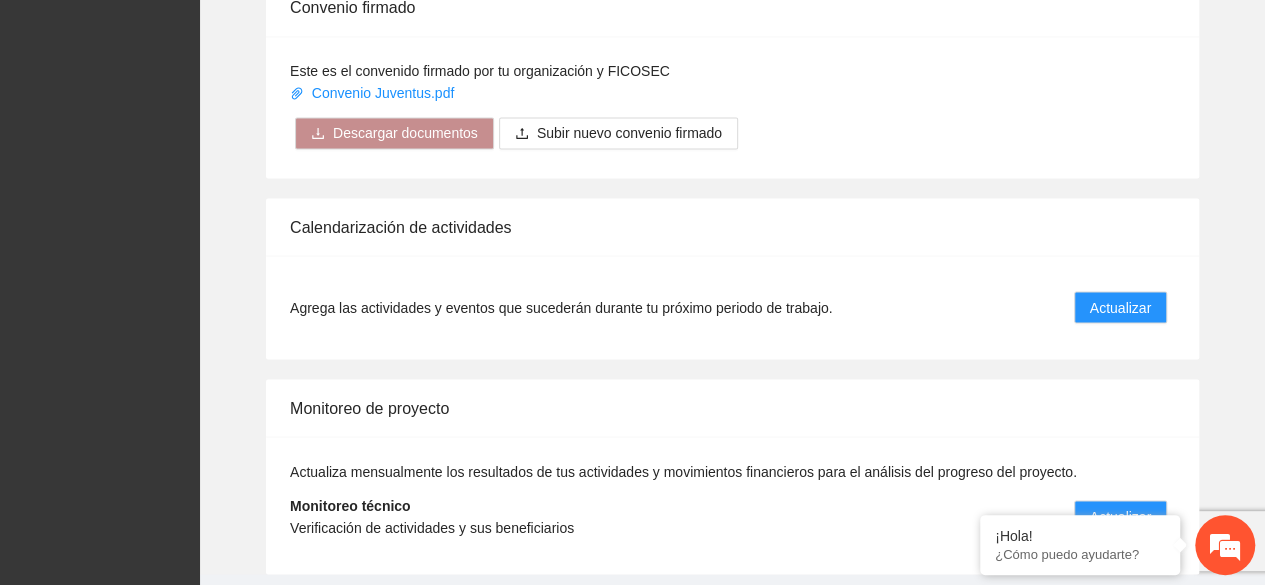 scroll, scrollTop: 1752, scrollLeft: 0, axis: vertical 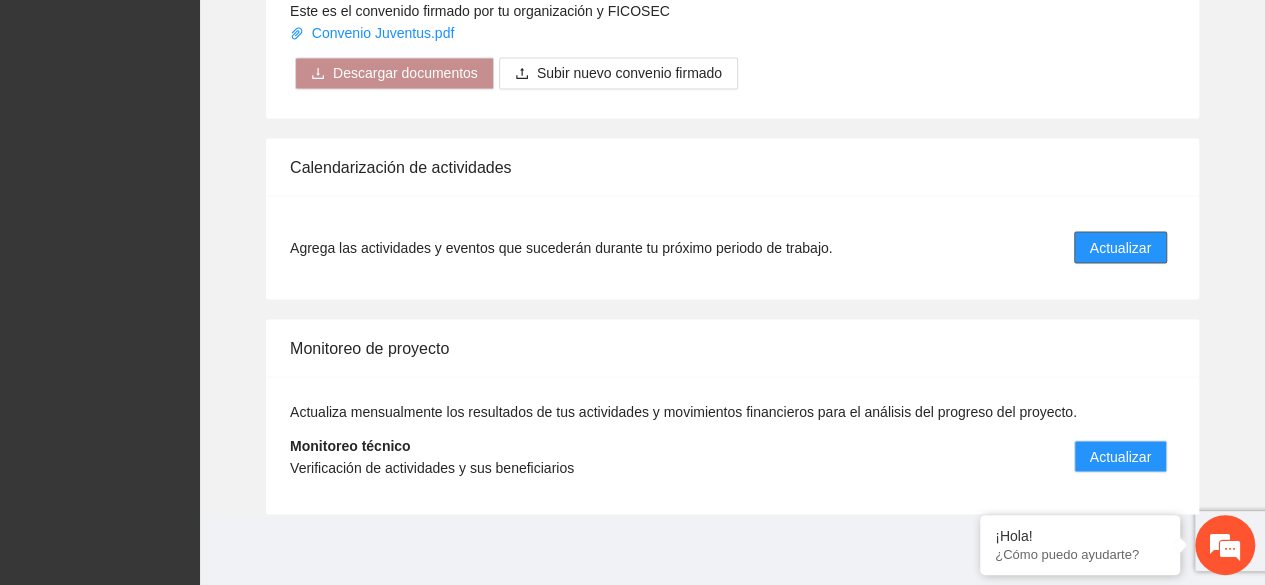 click on "Actualizar" at bounding box center [1120, 247] 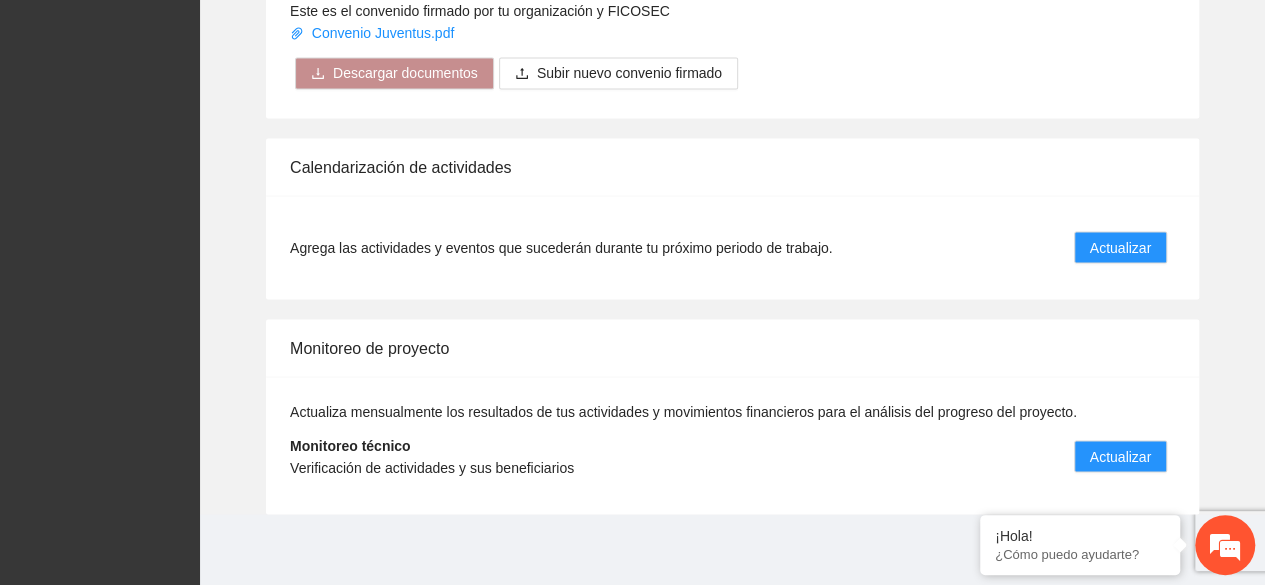 scroll, scrollTop: 0, scrollLeft: 0, axis: both 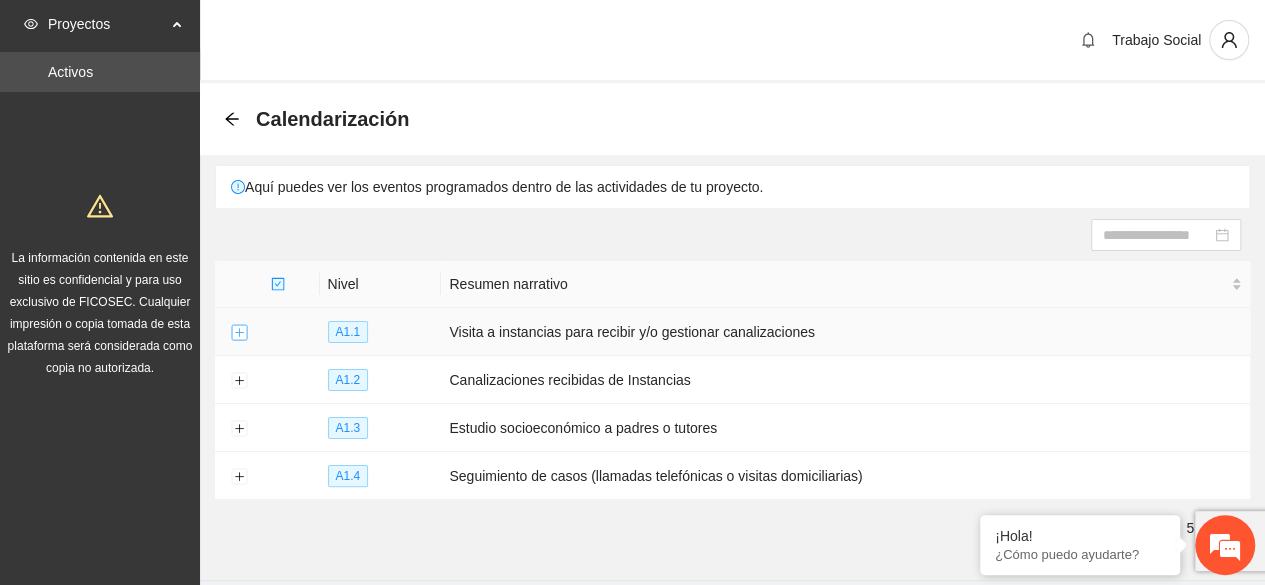 click at bounding box center [239, 333] 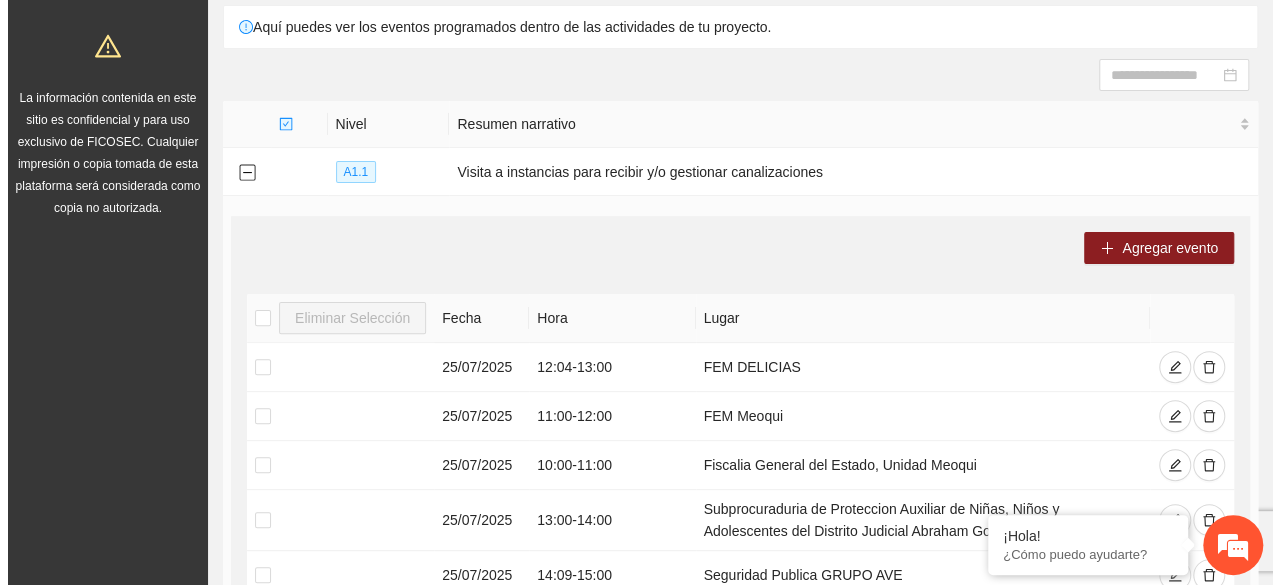 scroll, scrollTop: 200, scrollLeft: 0, axis: vertical 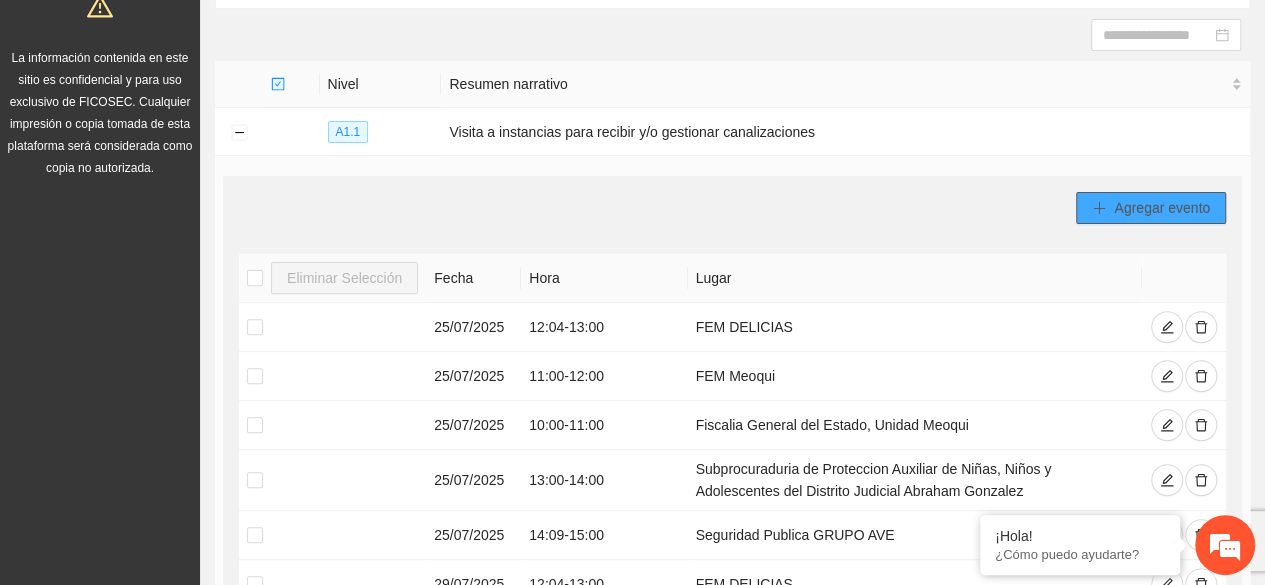 click on "Agregar evento" at bounding box center (1162, 208) 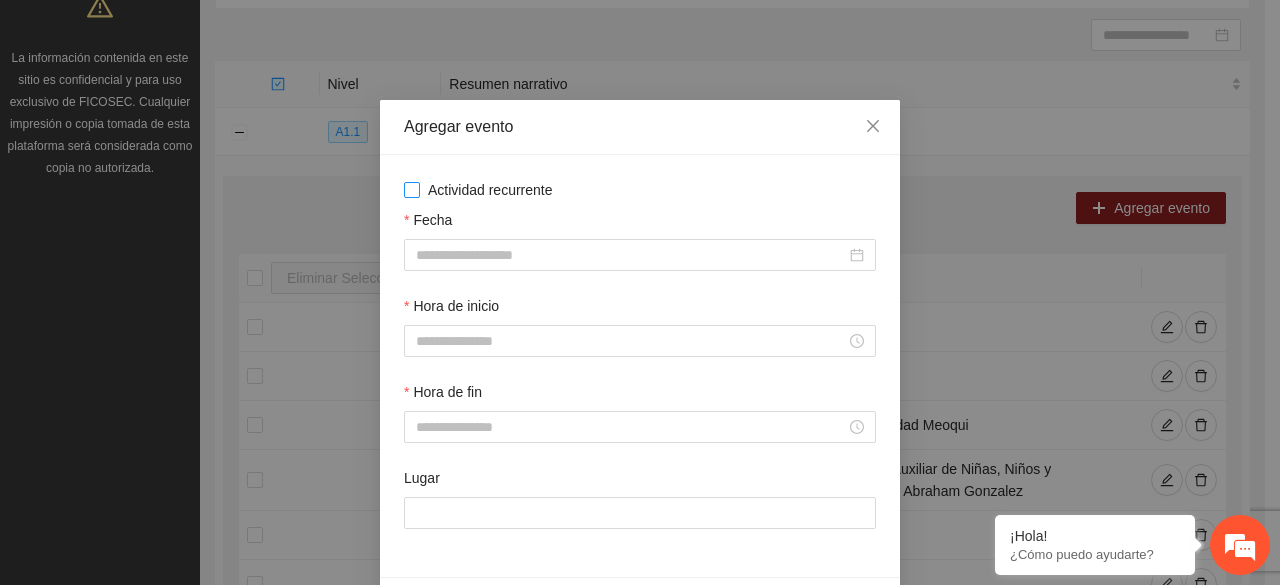 click on "Actividad recurrente" at bounding box center [490, 190] 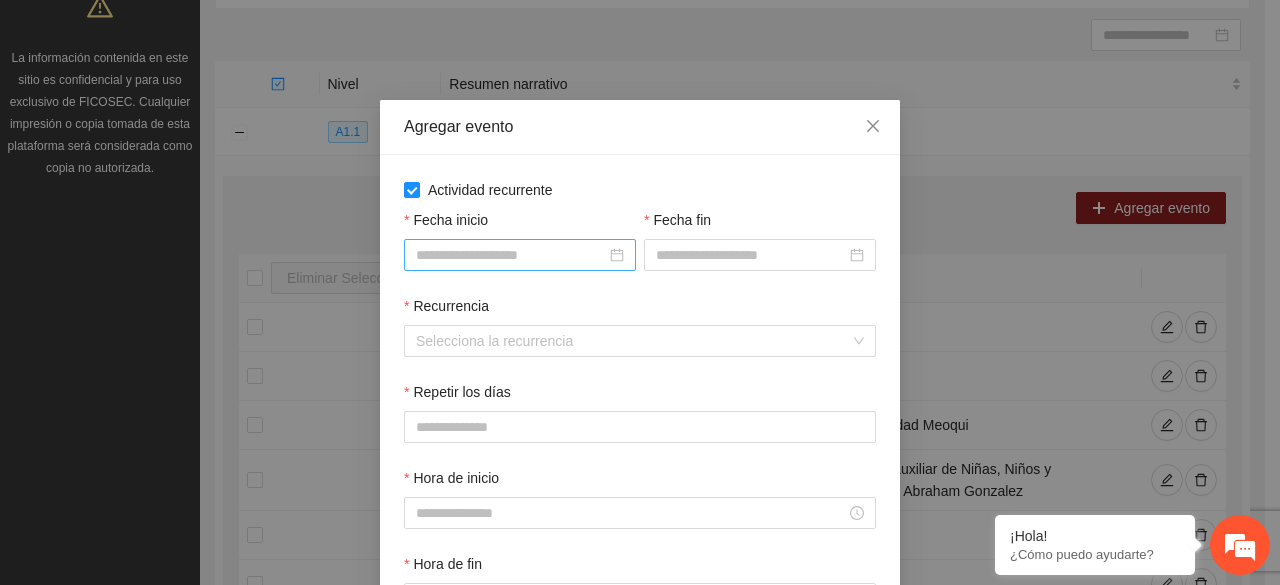 click at bounding box center (520, 255) 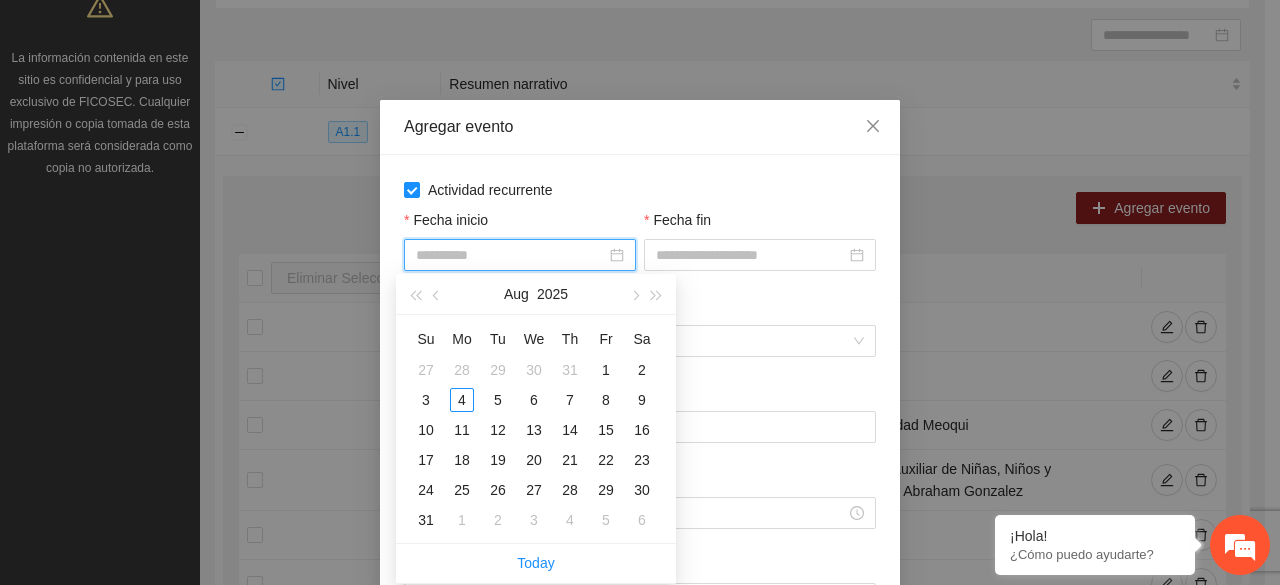 type on "**********" 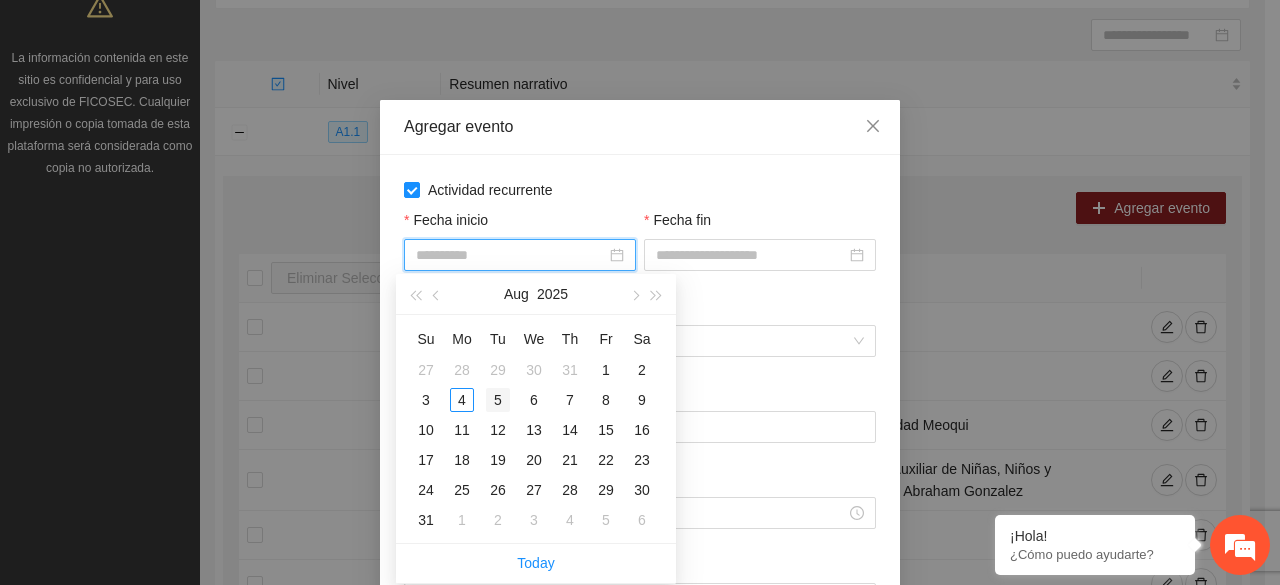 type on "**********" 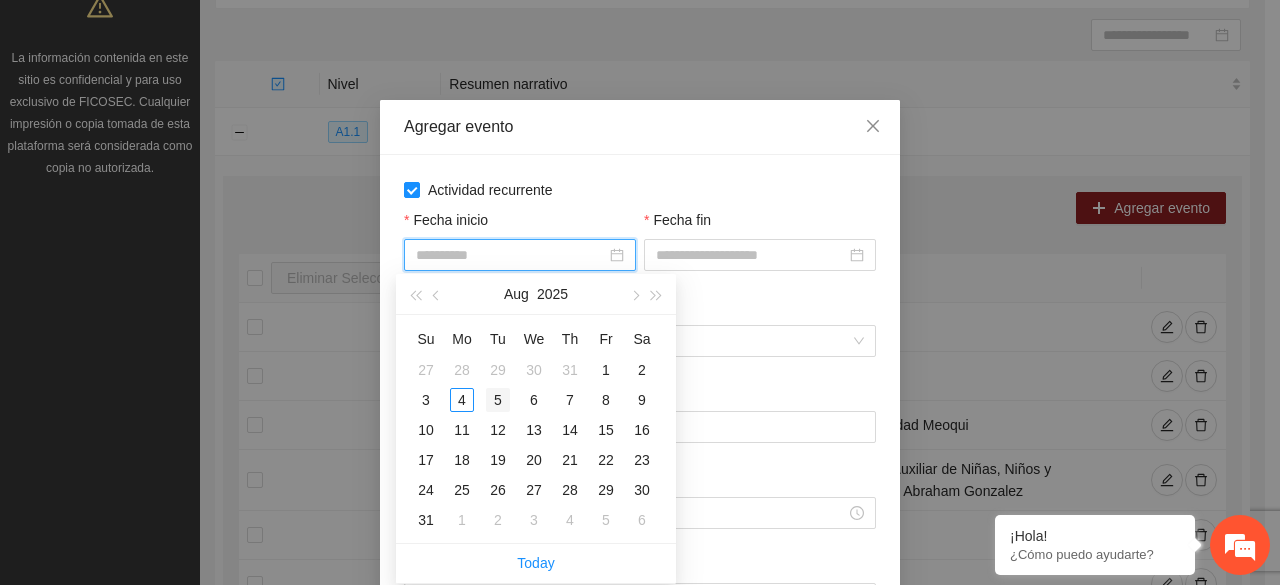 click on "5" at bounding box center (498, 400) 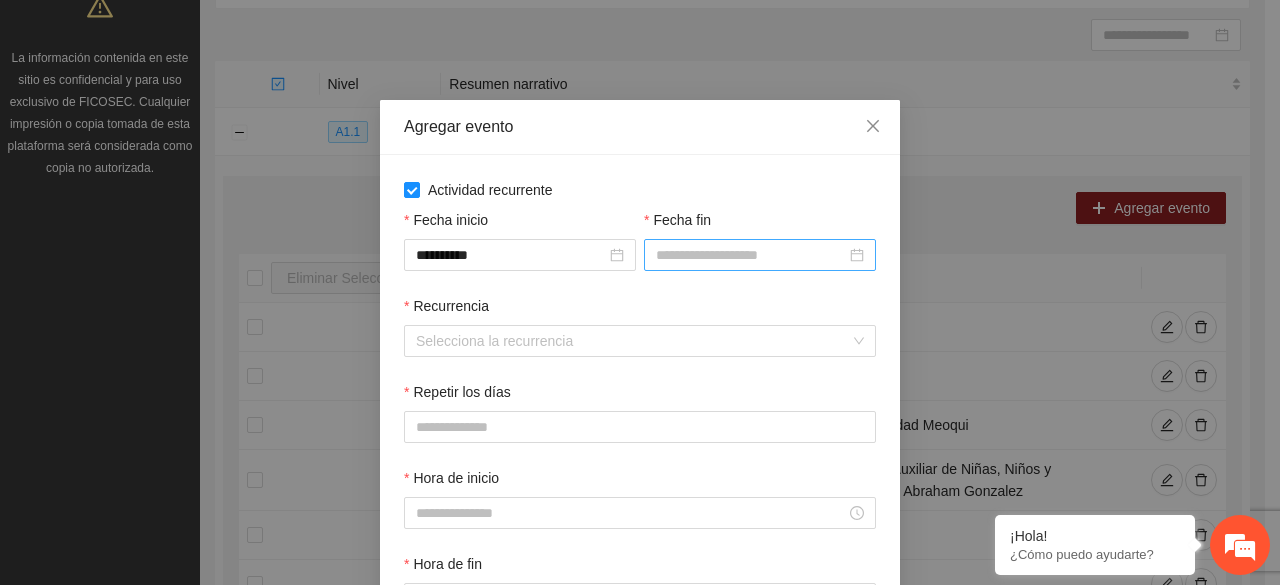 click at bounding box center (760, 255) 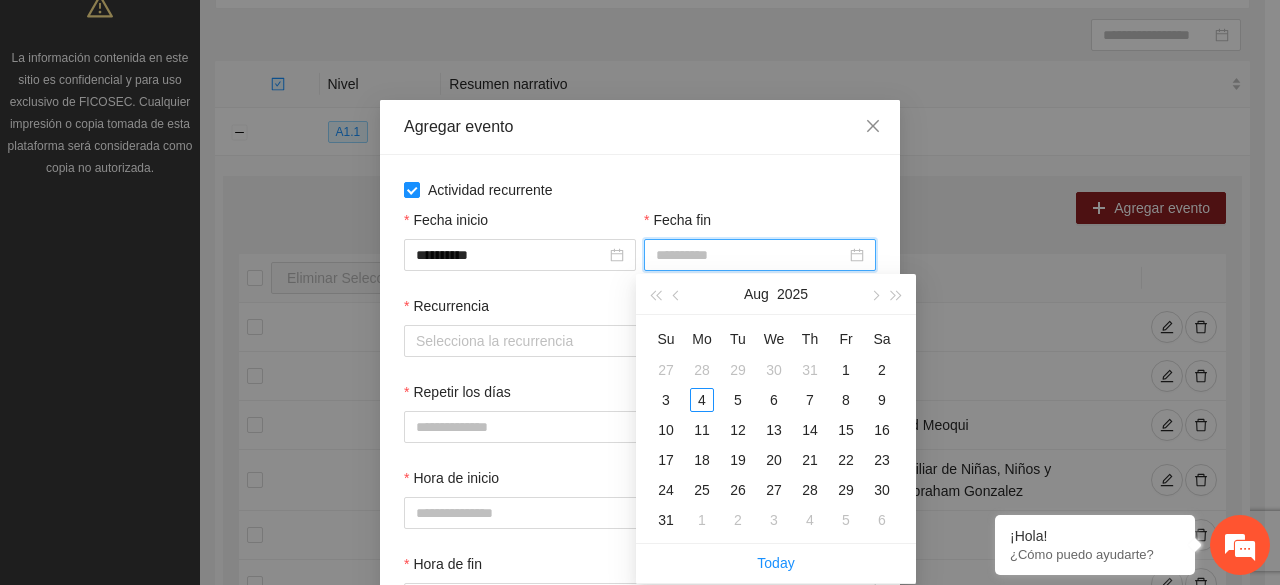 type on "**********" 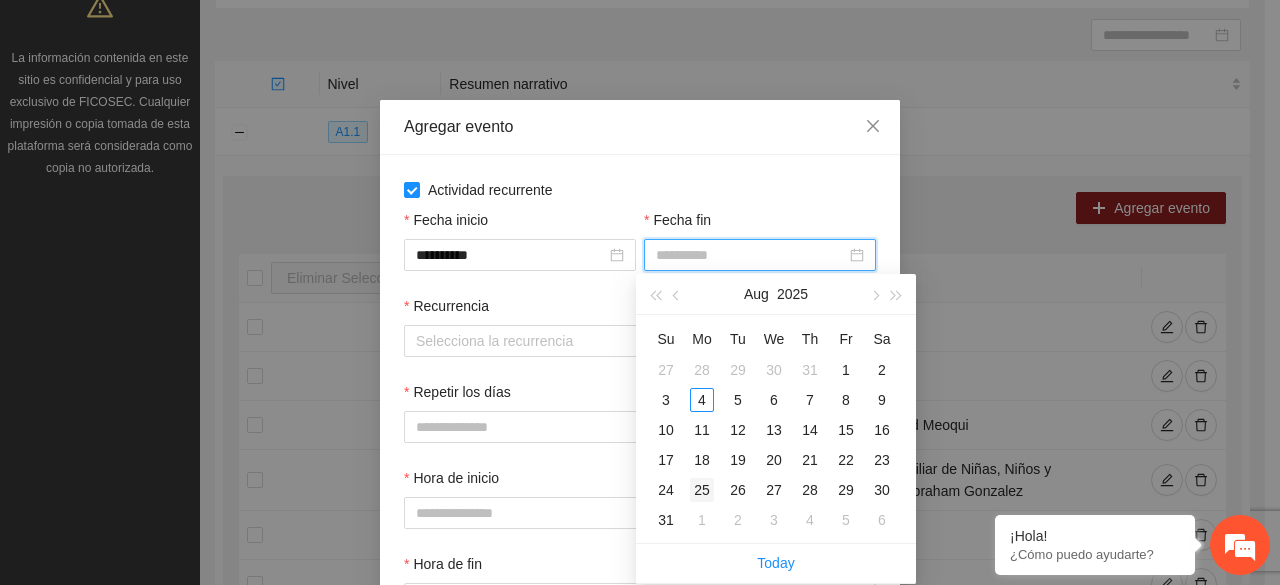 type on "**********" 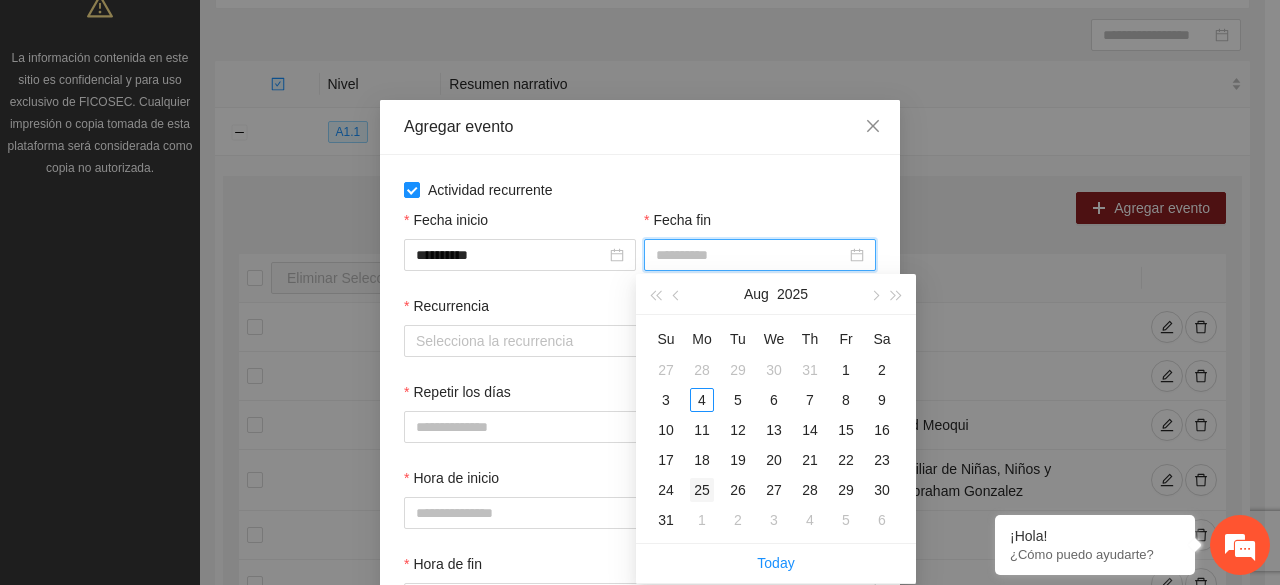 click on "25" at bounding box center (702, 490) 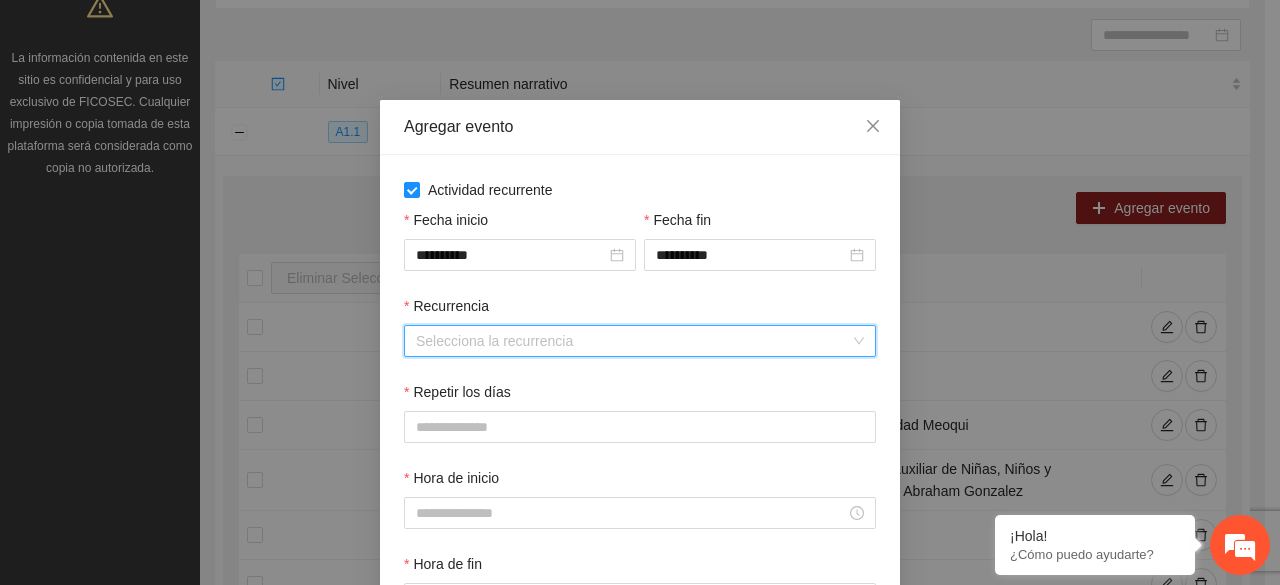 click on "Recurrencia" at bounding box center (633, 341) 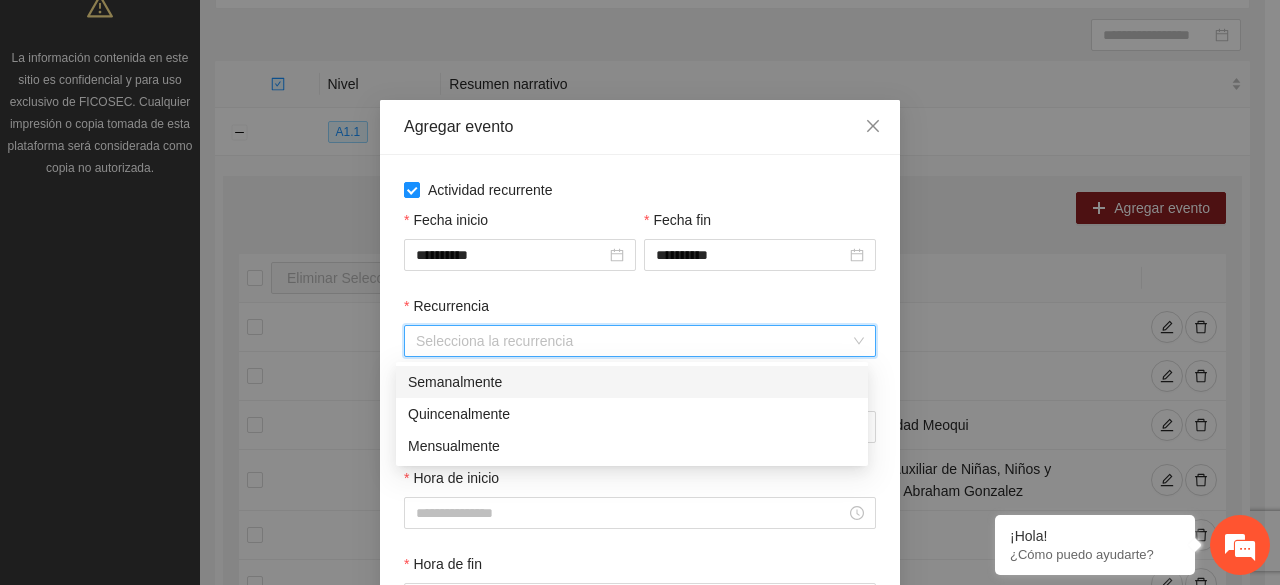 click on "Semanalmente" at bounding box center [632, 382] 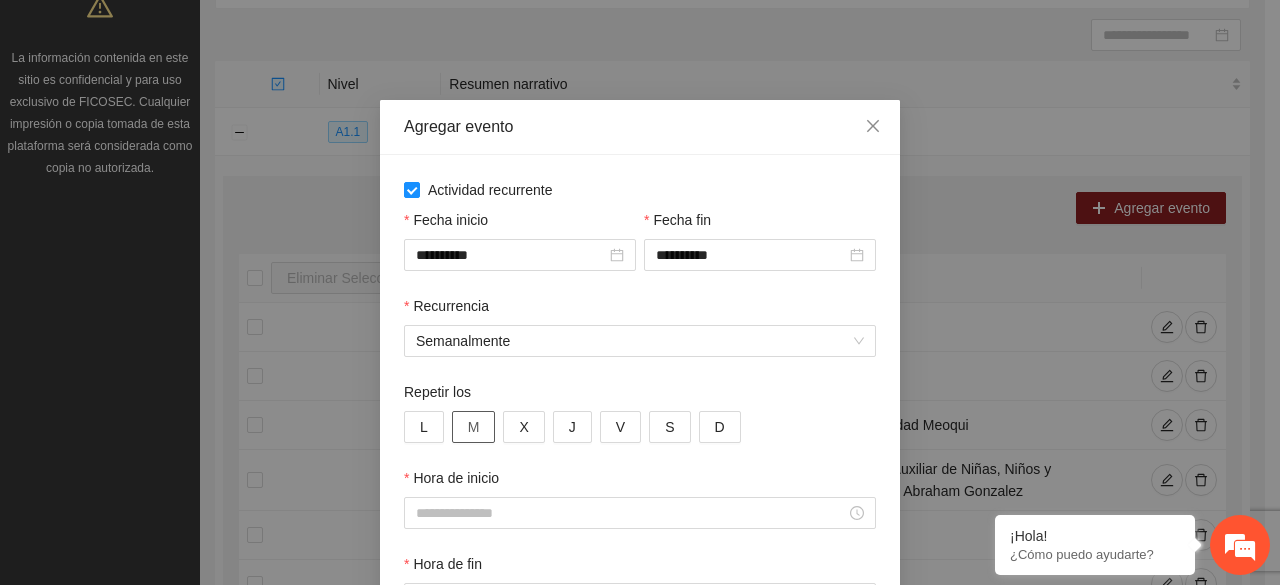 click on "M" at bounding box center [474, 427] 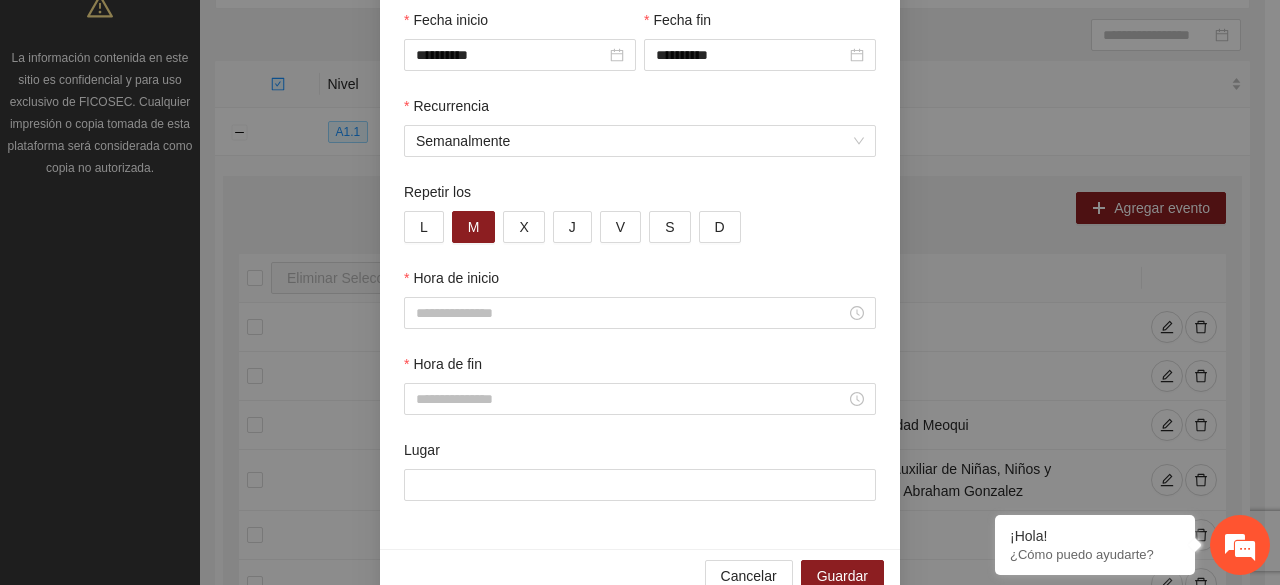 scroll, scrollTop: 240, scrollLeft: 0, axis: vertical 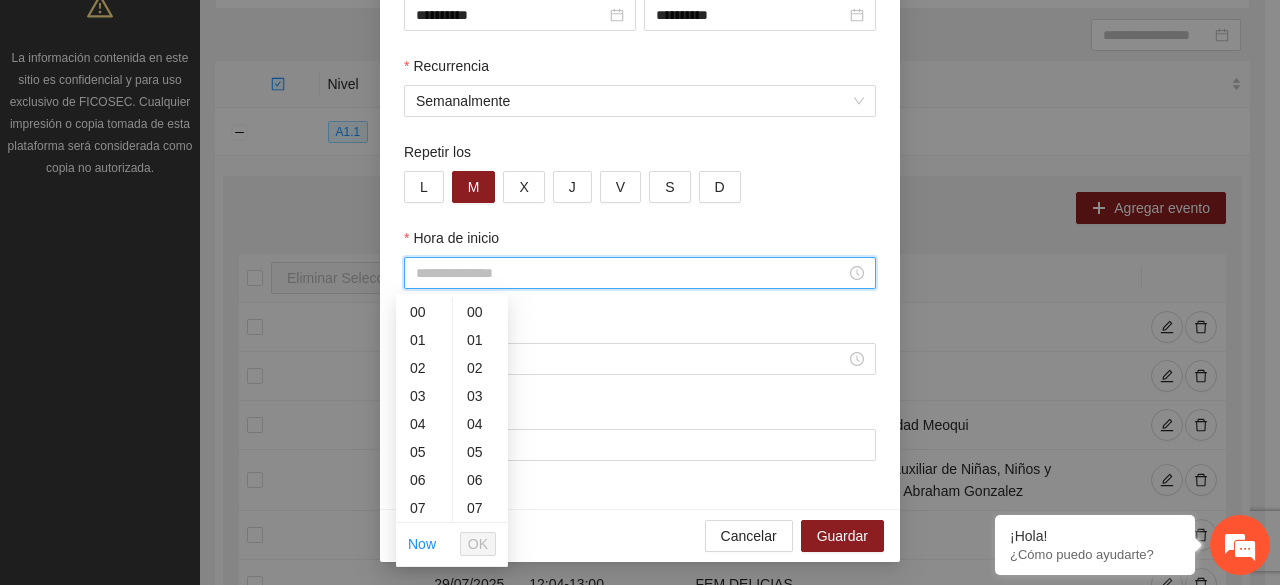 click on "Hora de inicio" at bounding box center [631, 273] 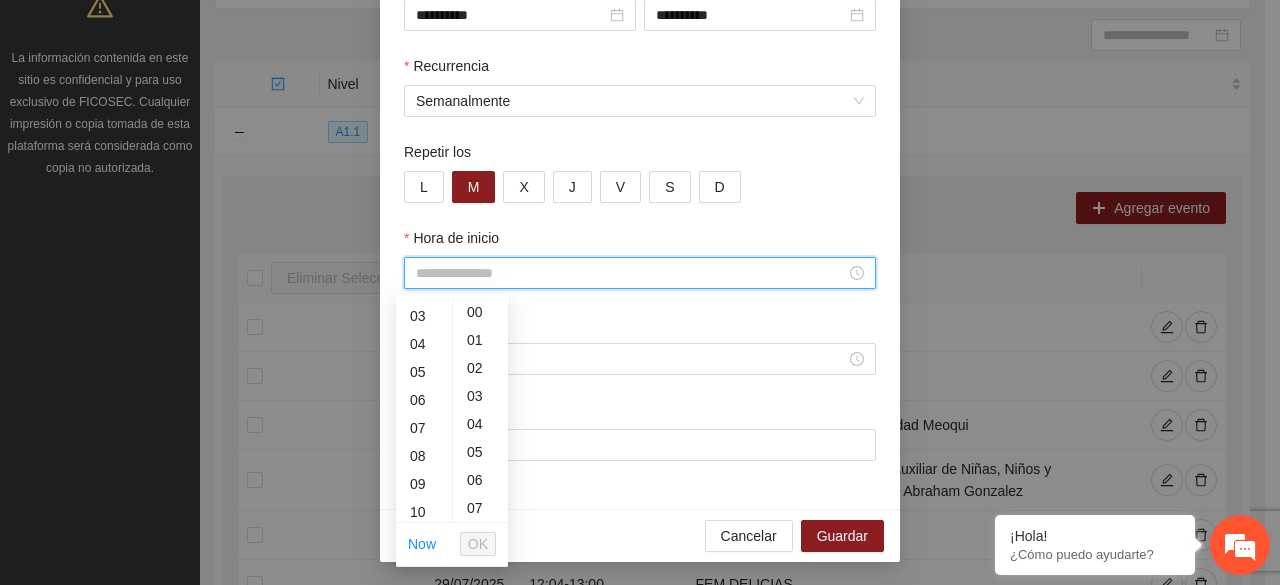 scroll, scrollTop: 120, scrollLeft: 0, axis: vertical 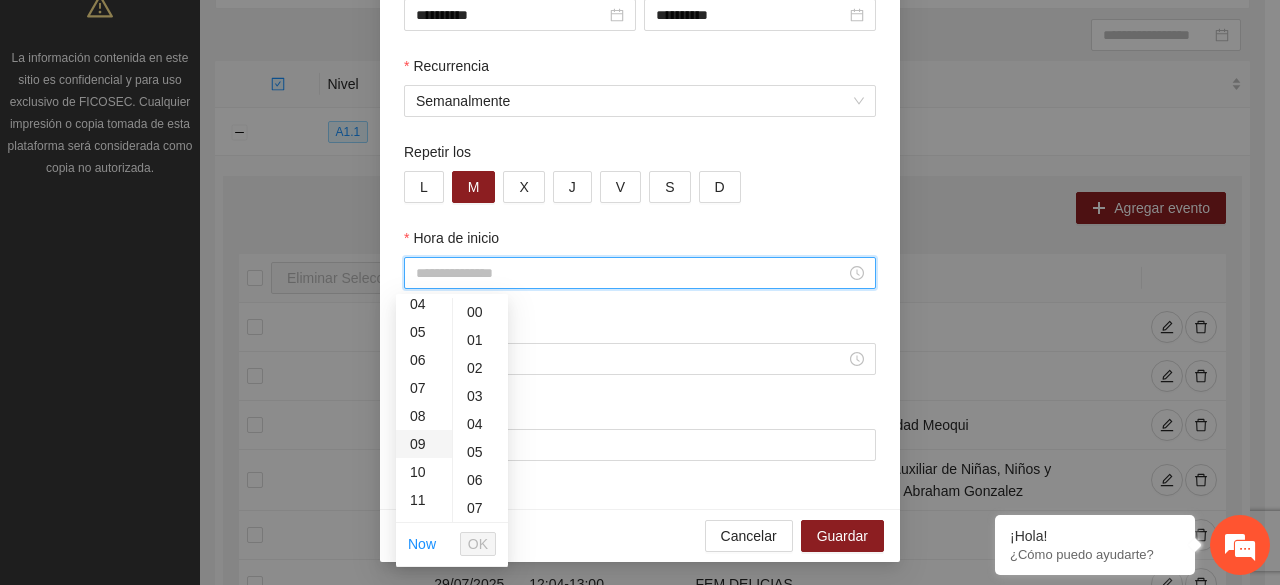 click on "09" at bounding box center [424, 444] 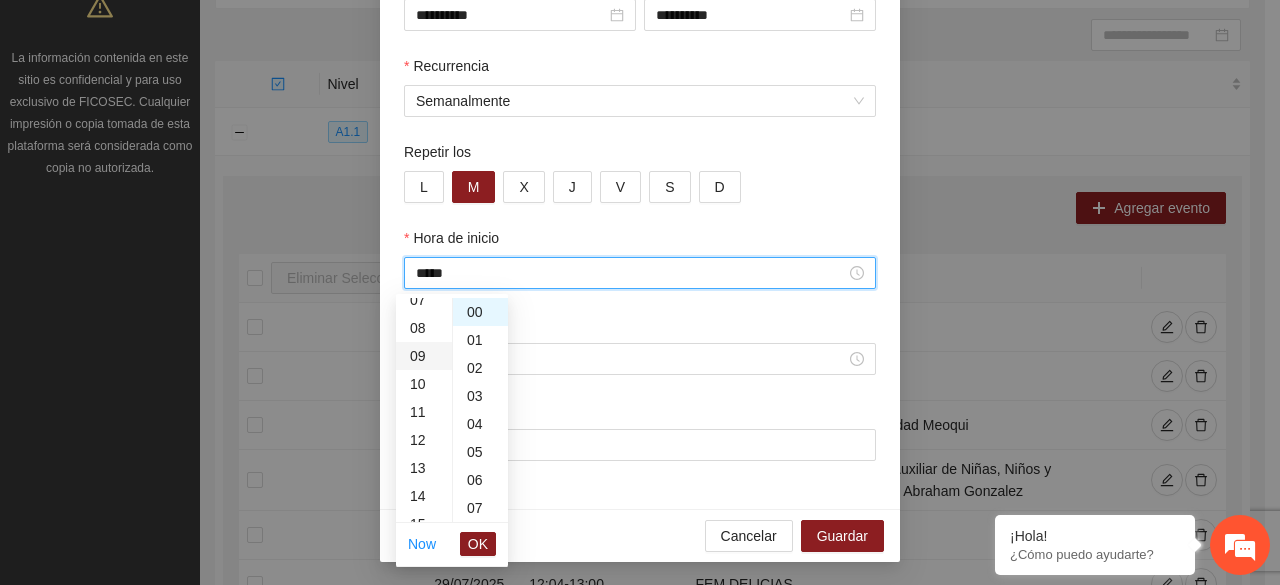 scroll, scrollTop: 252, scrollLeft: 0, axis: vertical 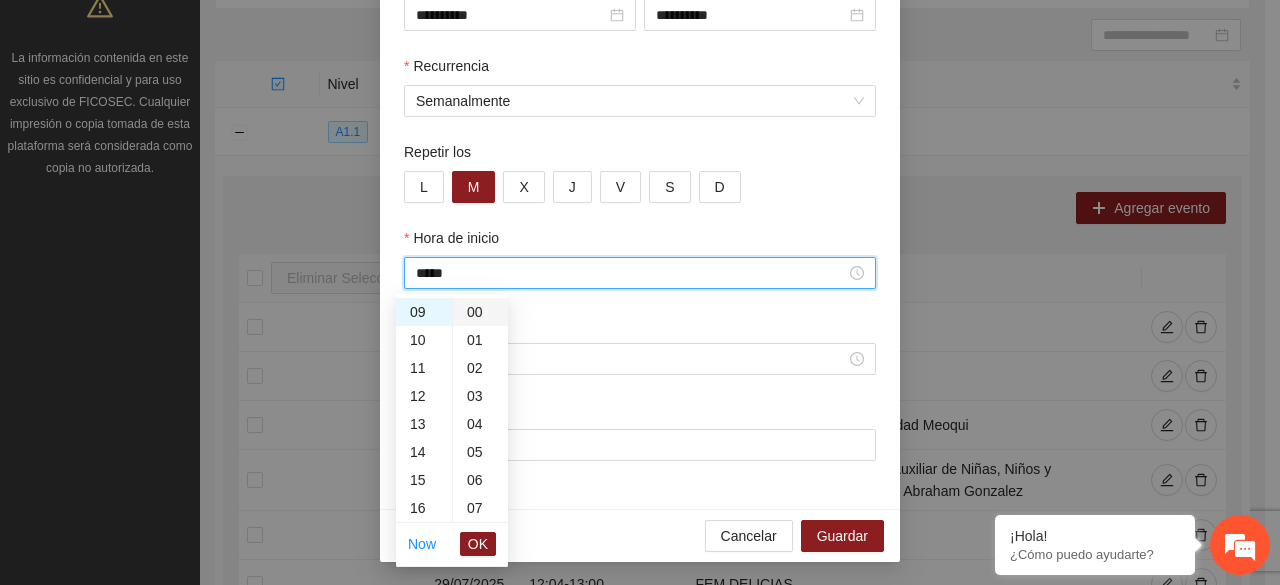 click on "00" at bounding box center (480, 312) 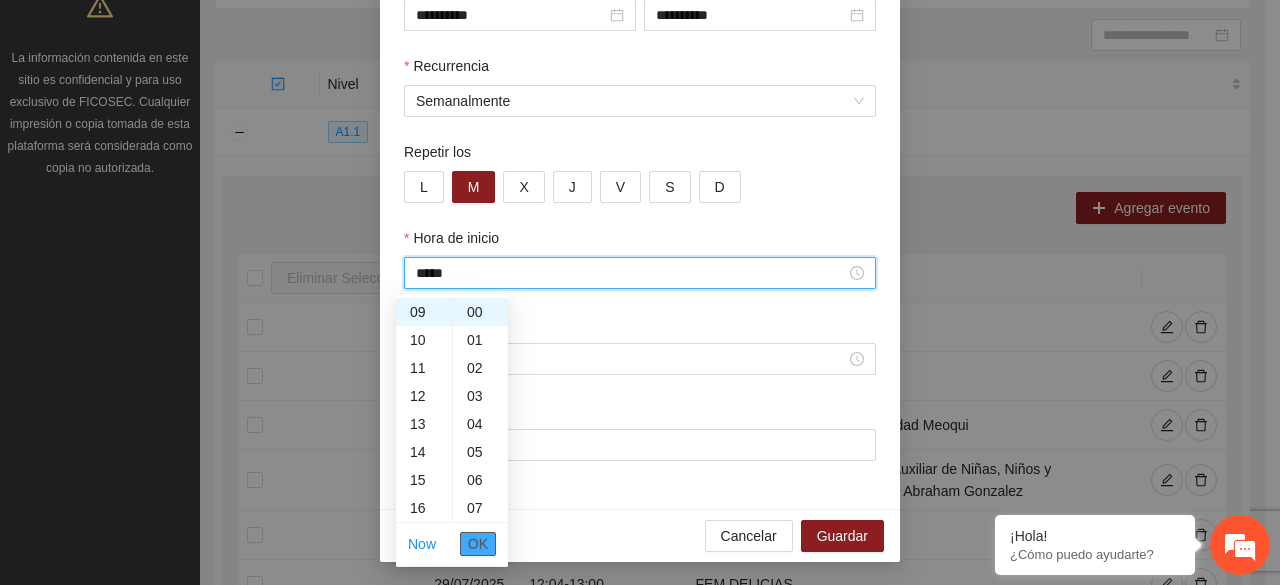 click on "OK" at bounding box center (478, 544) 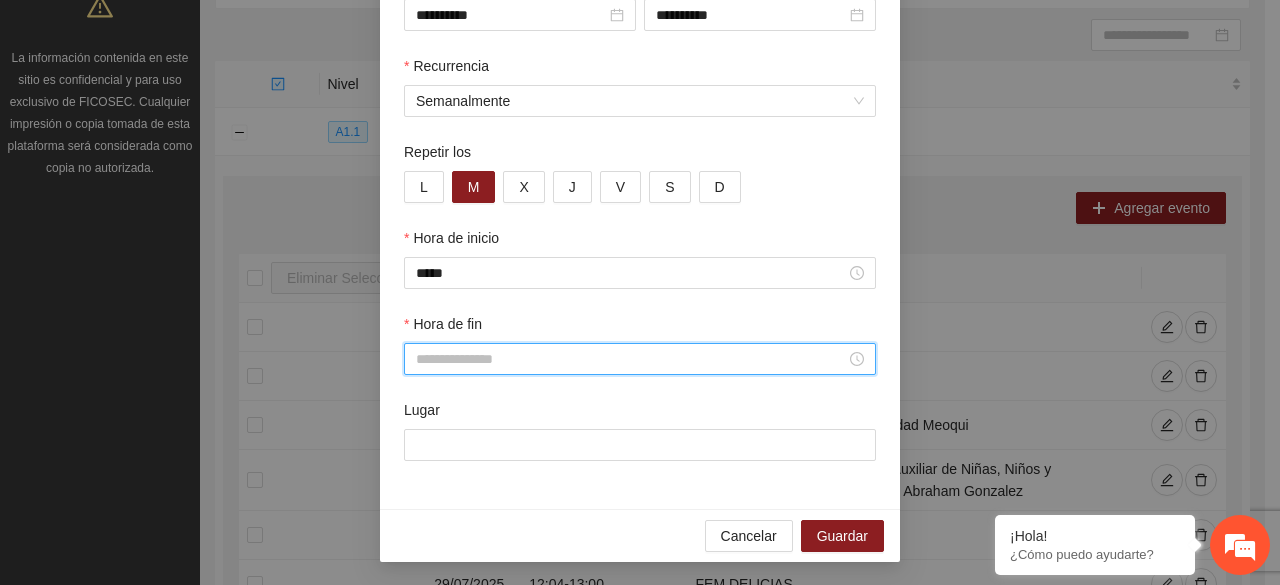 click on "Hora de fin" at bounding box center [631, 359] 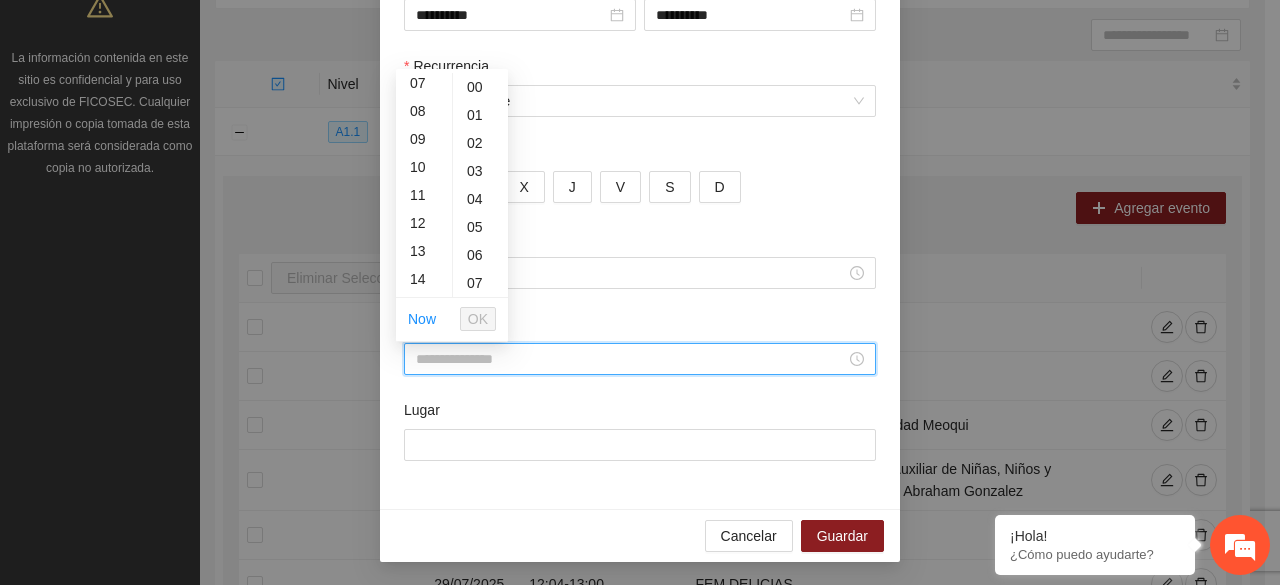 scroll, scrollTop: 240, scrollLeft: 0, axis: vertical 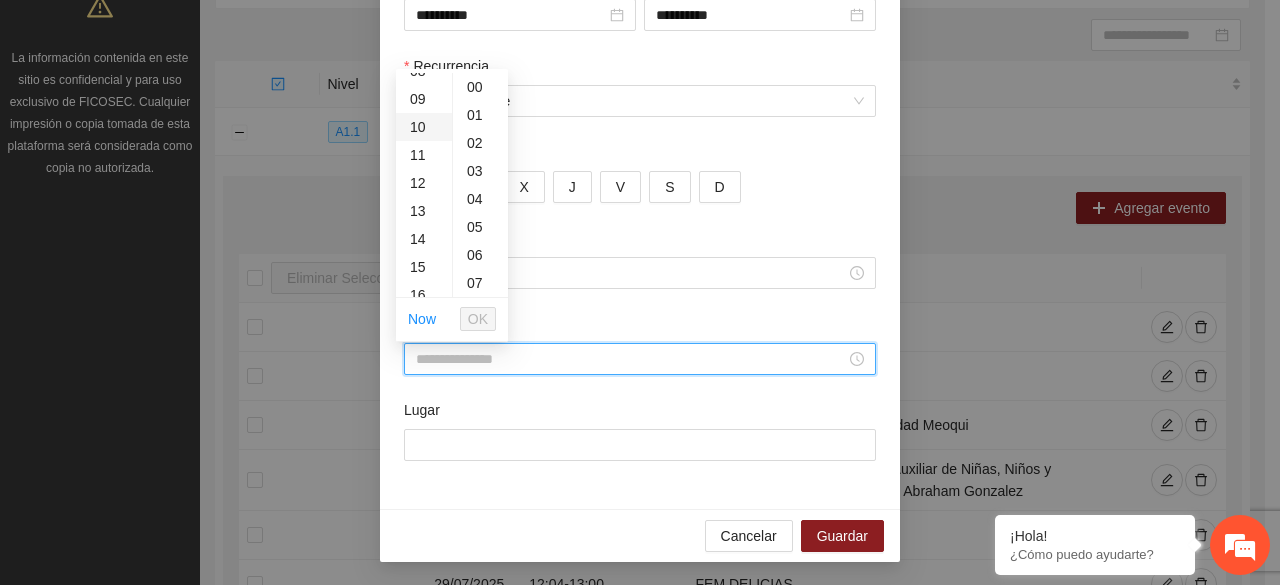 click on "10" at bounding box center (424, 127) 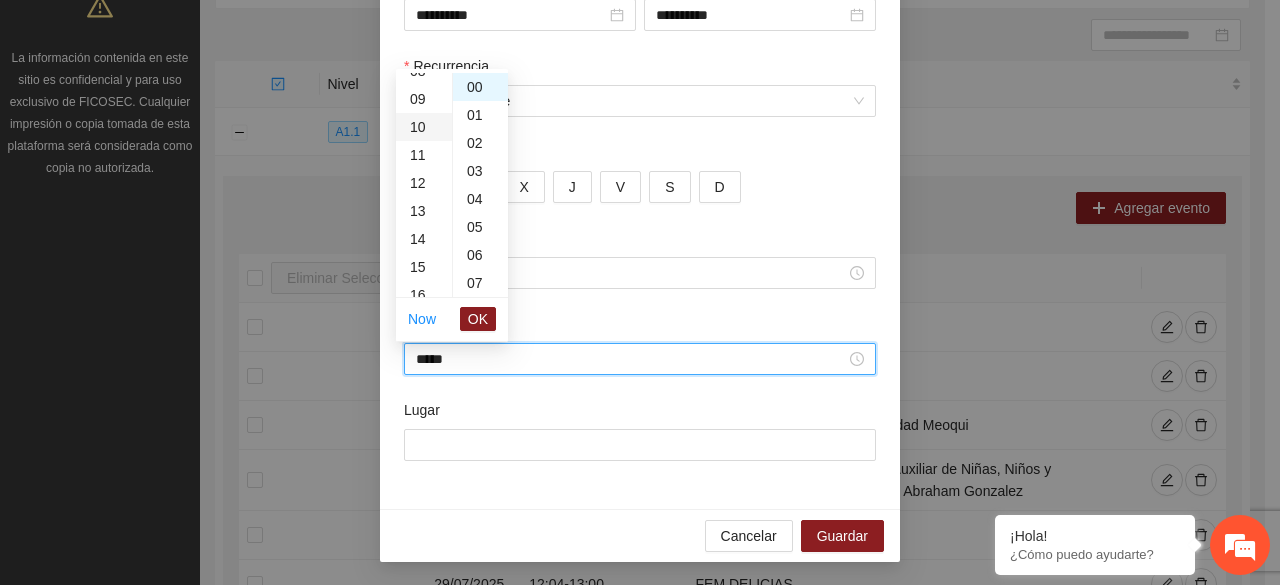 type on "*****" 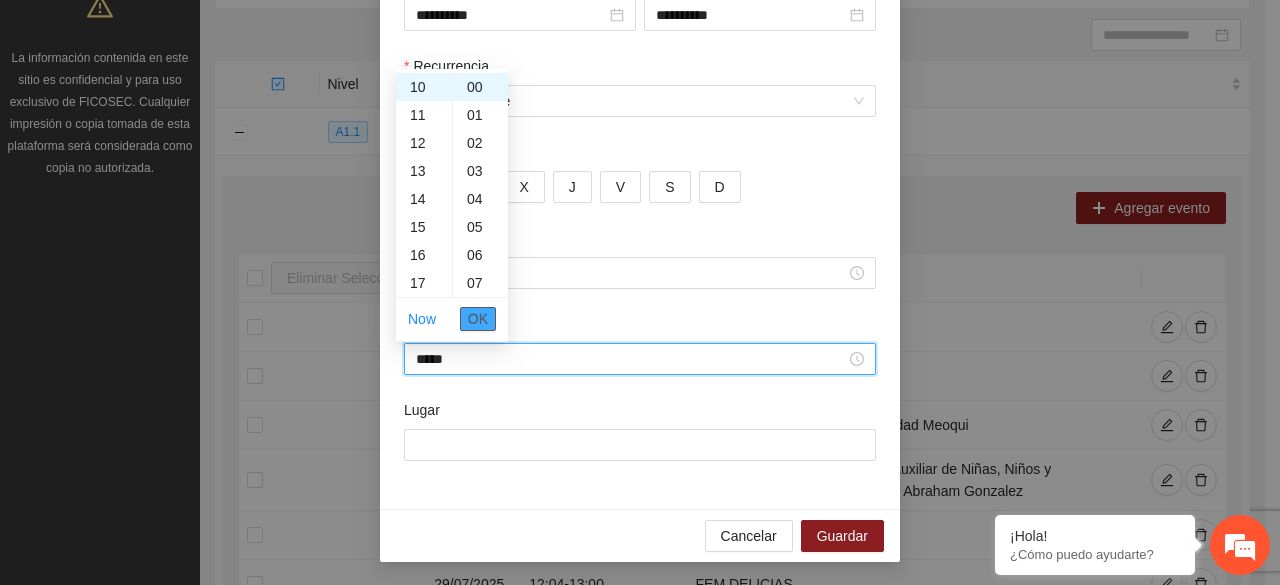 click on "OK" at bounding box center (478, 319) 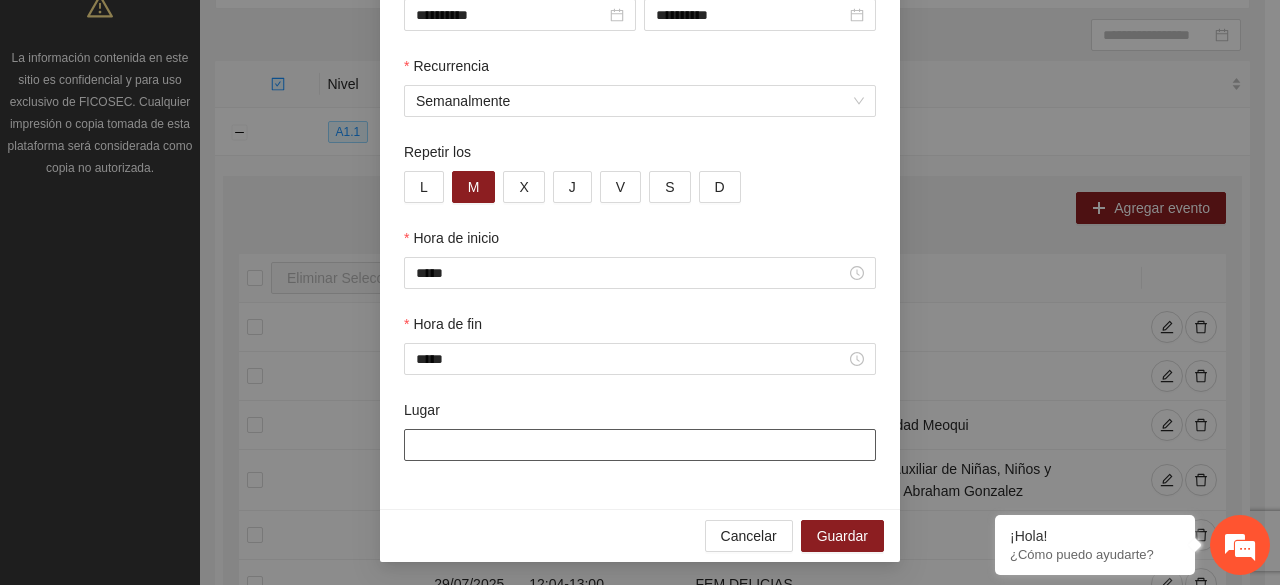 click on "Lugar" at bounding box center (640, 445) 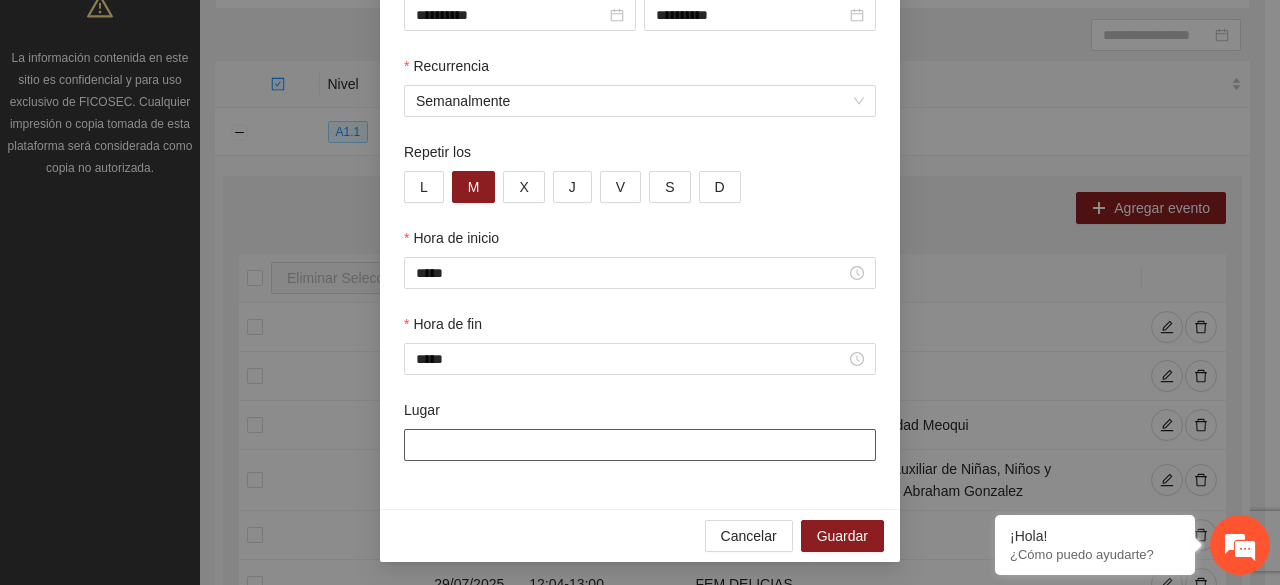 click on "Lugar" at bounding box center [640, 445] 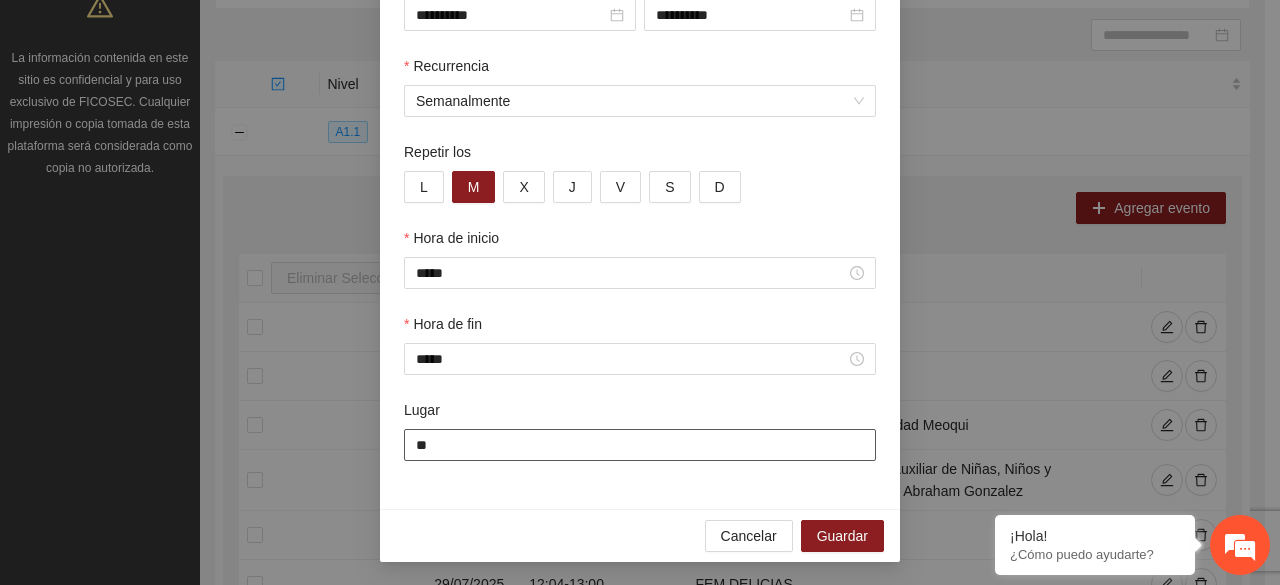 type on "*" 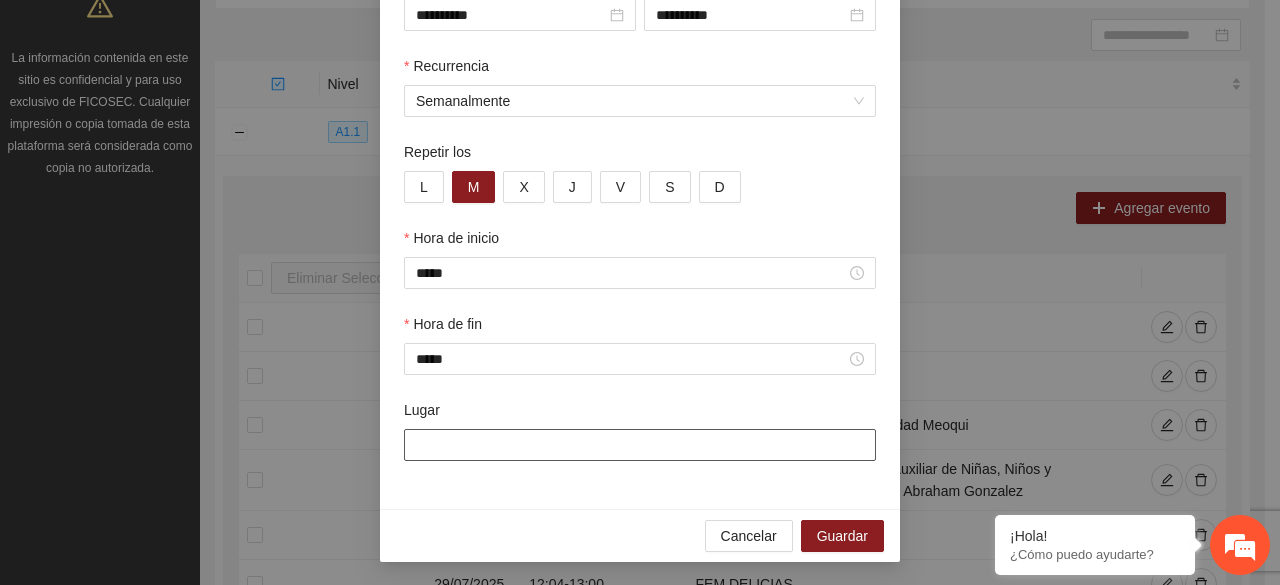 type on "*" 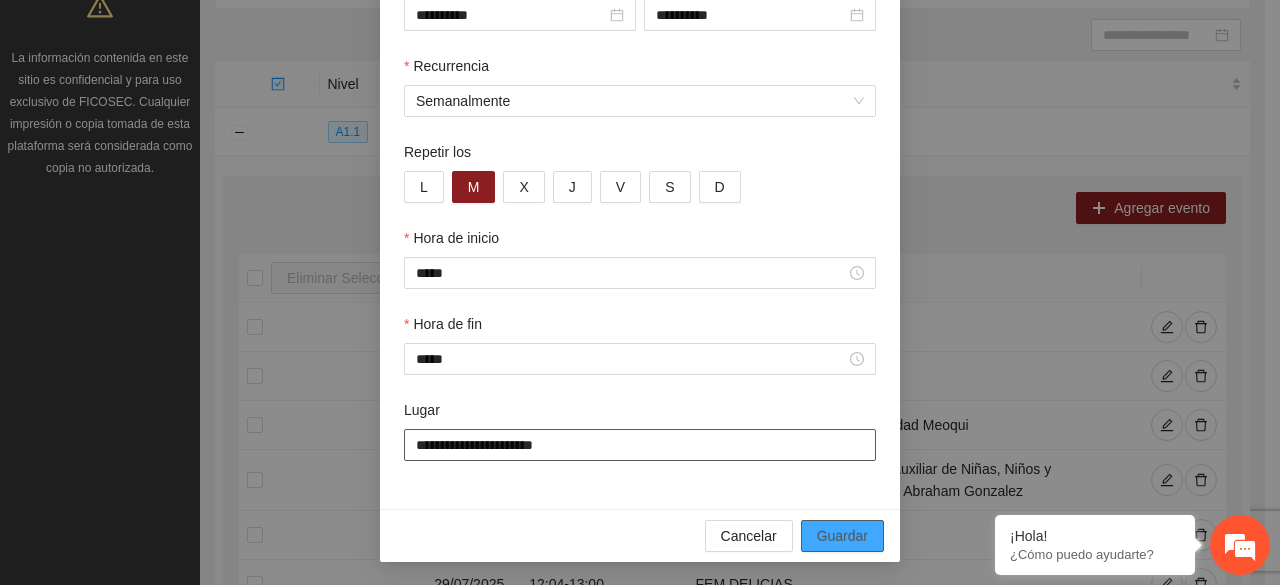 type on "**********" 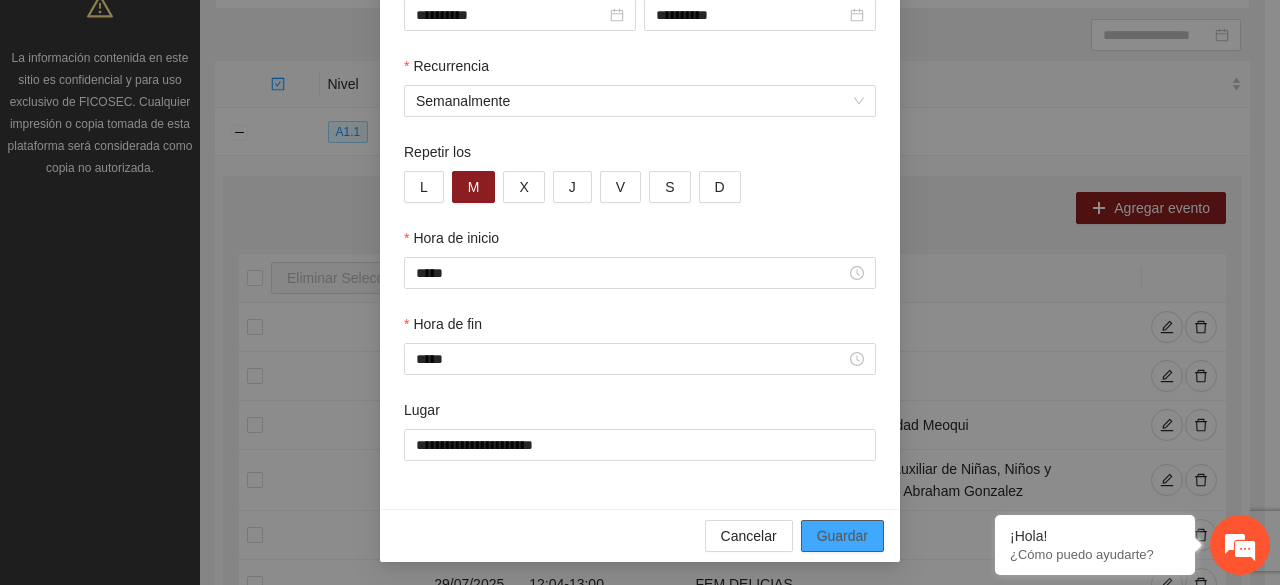 click on "Guardar" at bounding box center [842, 536] 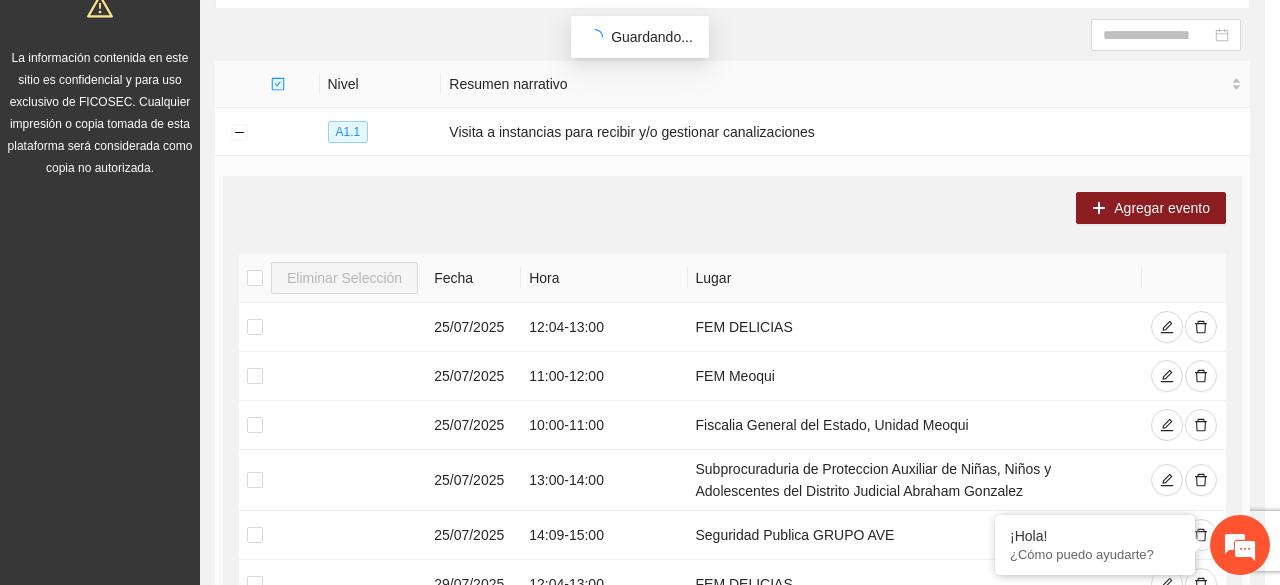 scroll, scrollTop: 142, scrollLeft: 0, axis: vertical 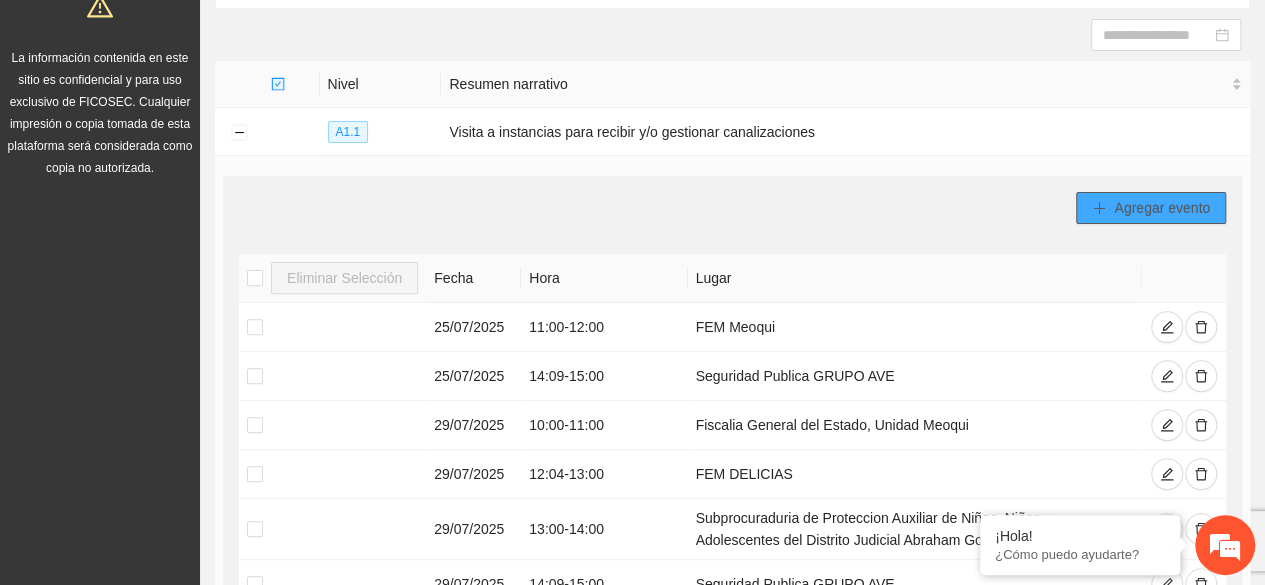 click on "Agregar evento" at bounding box center [1162, 208] 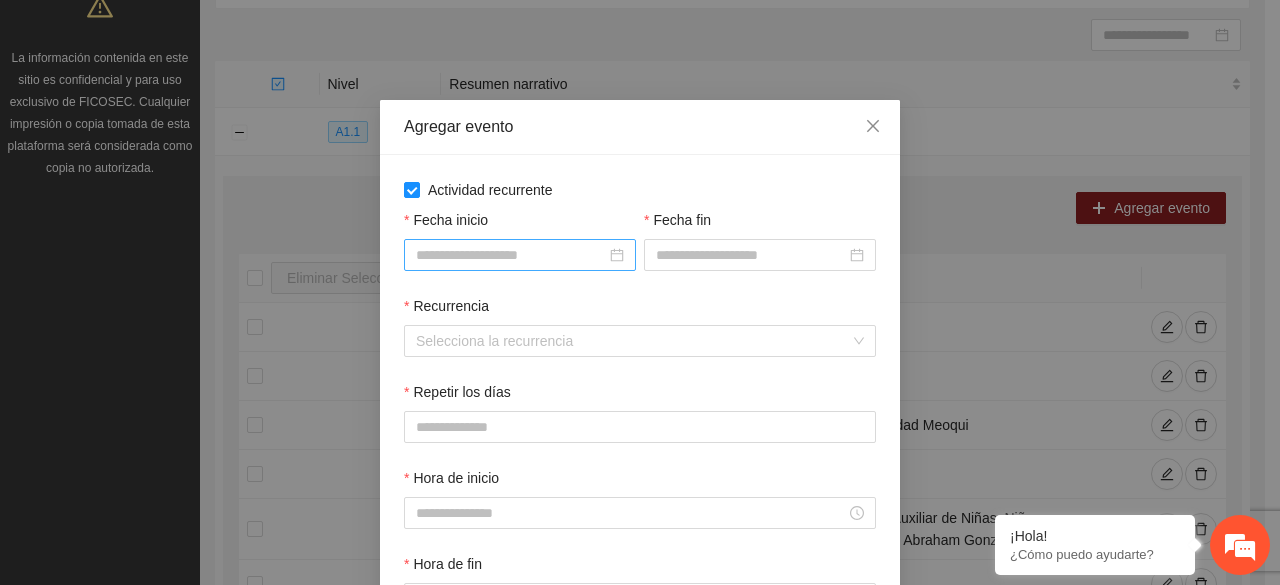 click at bounding box center [520, 255] 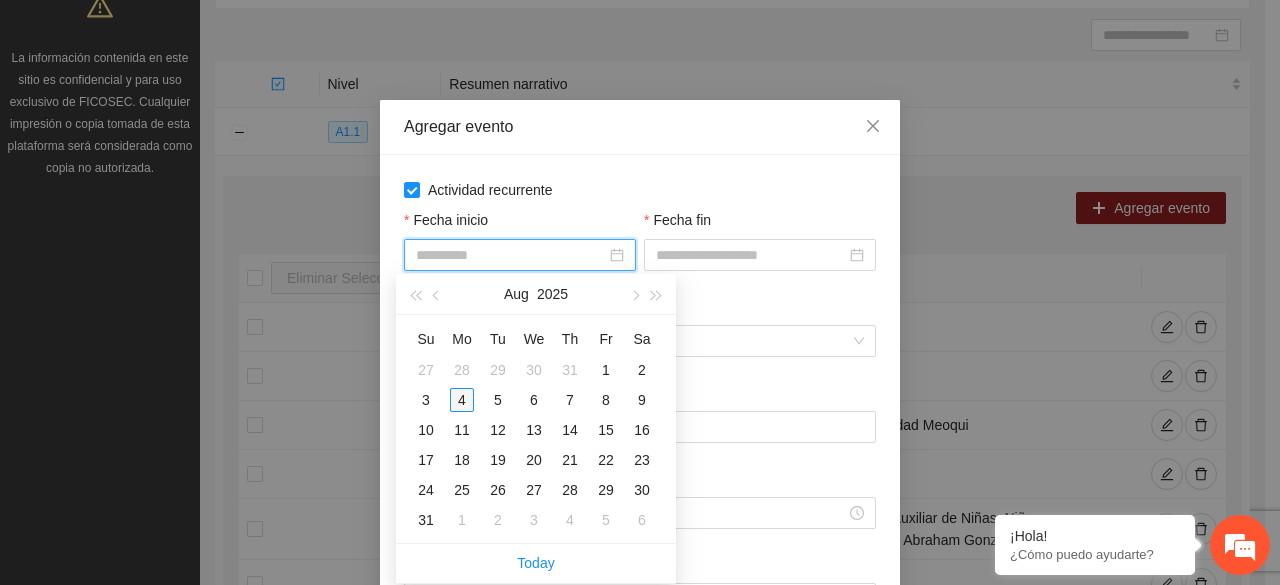 type on "**********" 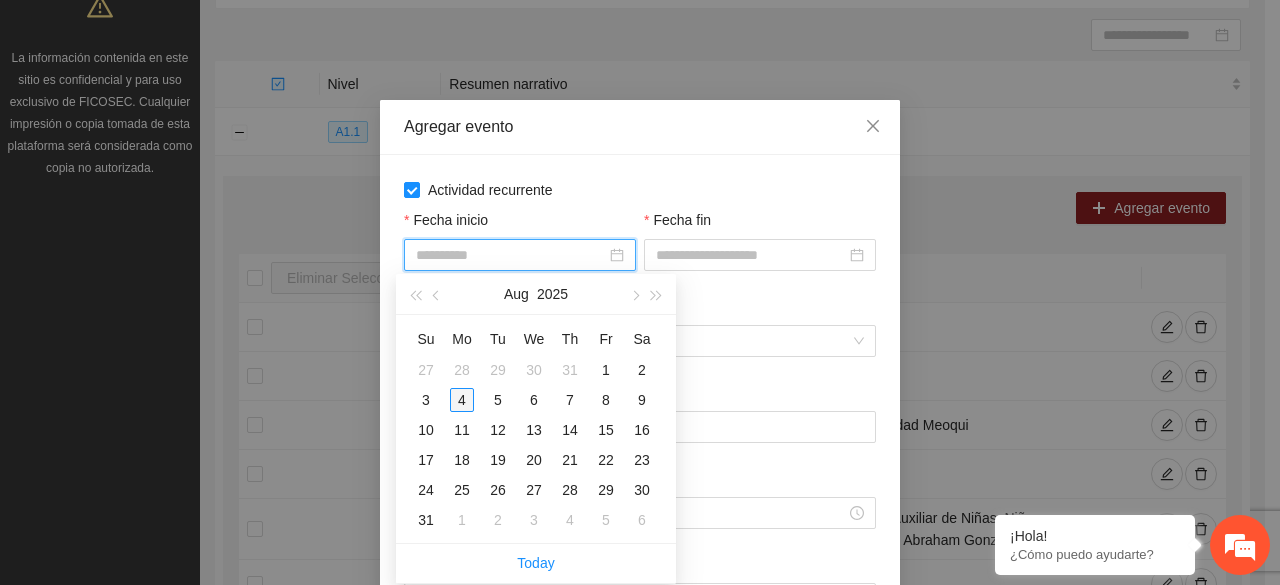 click on "4" at bounding box center (462, 400) 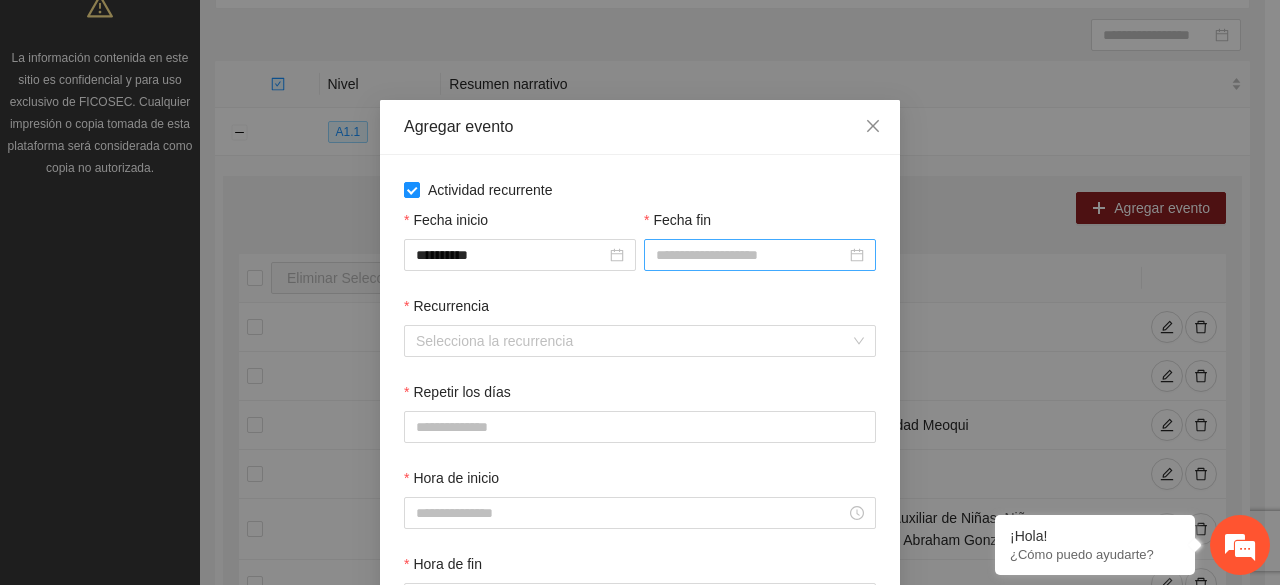 click at bounding box center [760, 255] 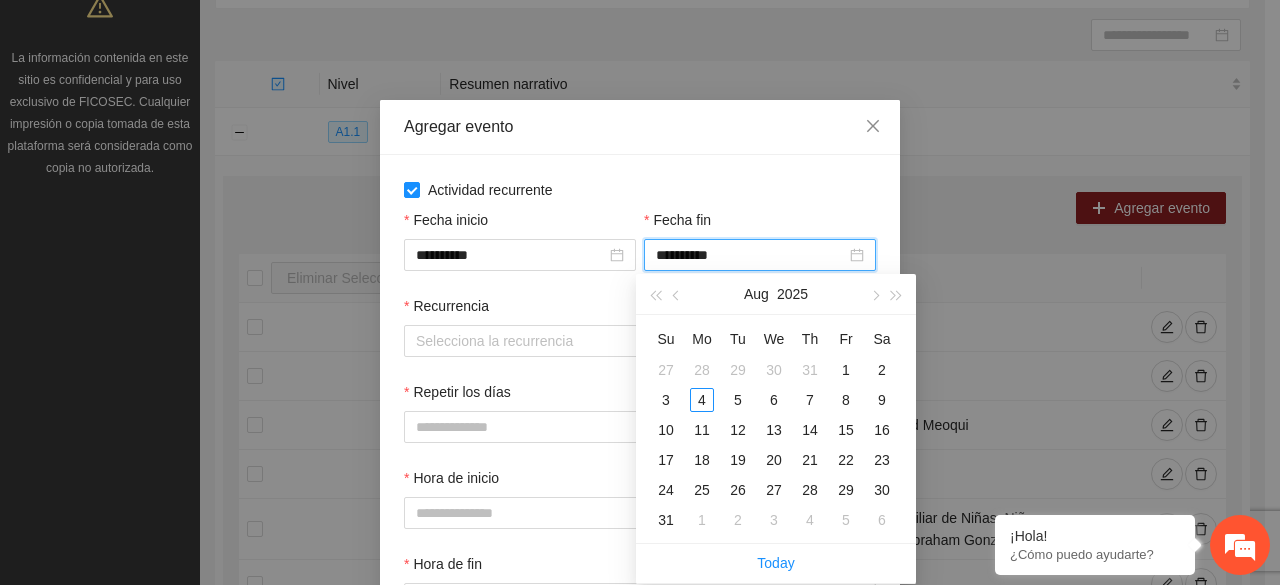 type on "**********" 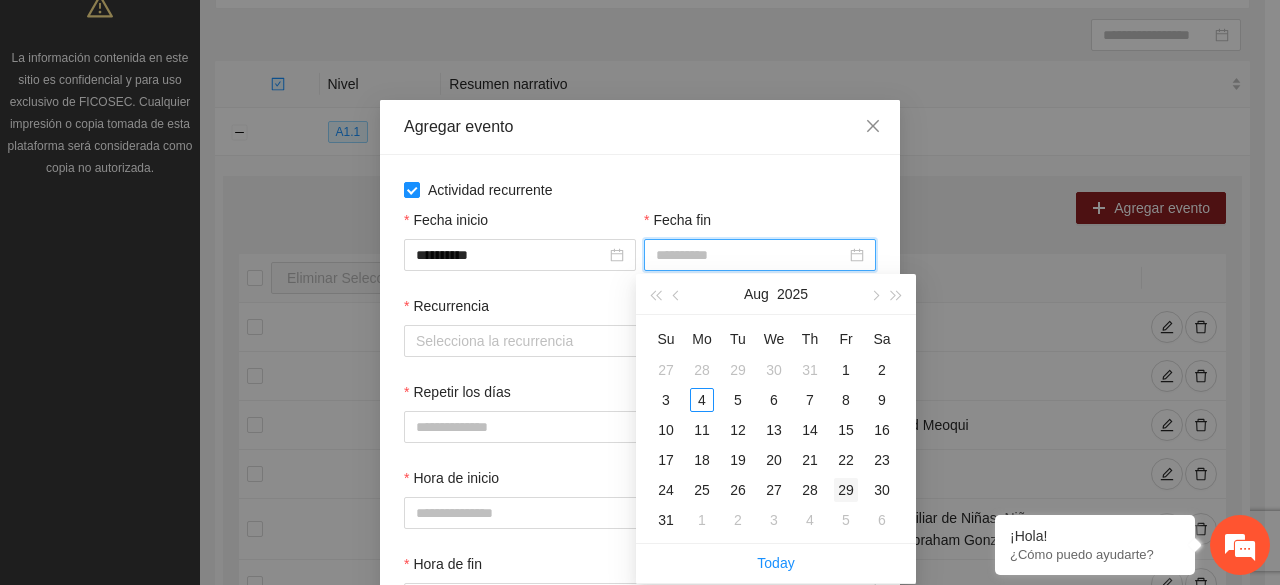 type on "**********" 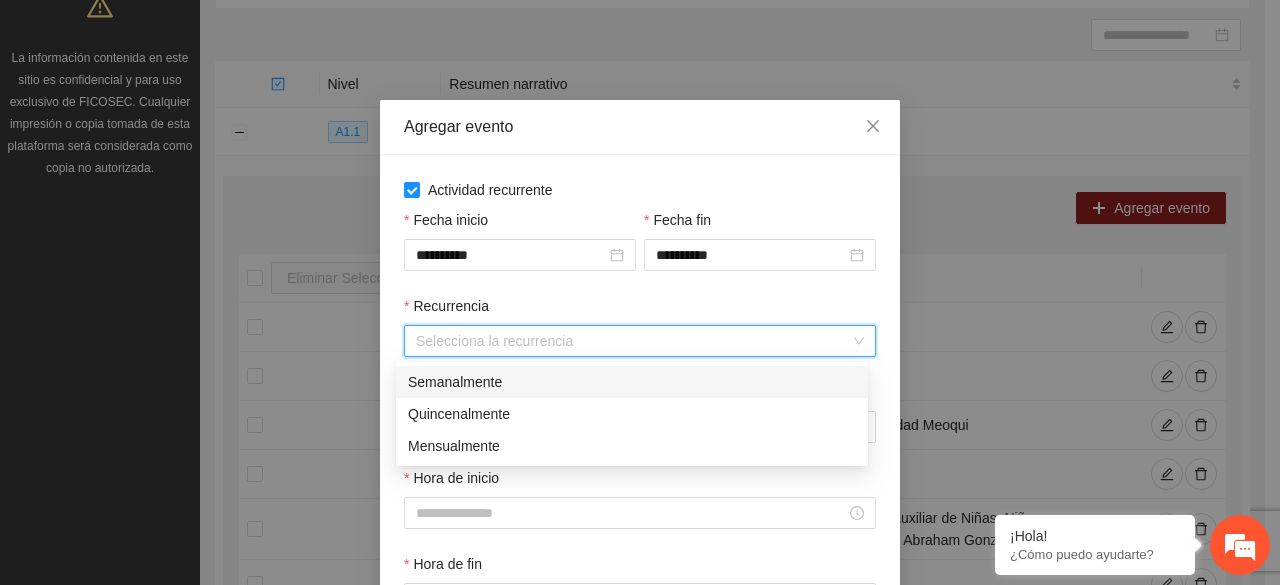 click on "Recurrencia" at bounding box center [633, 341] 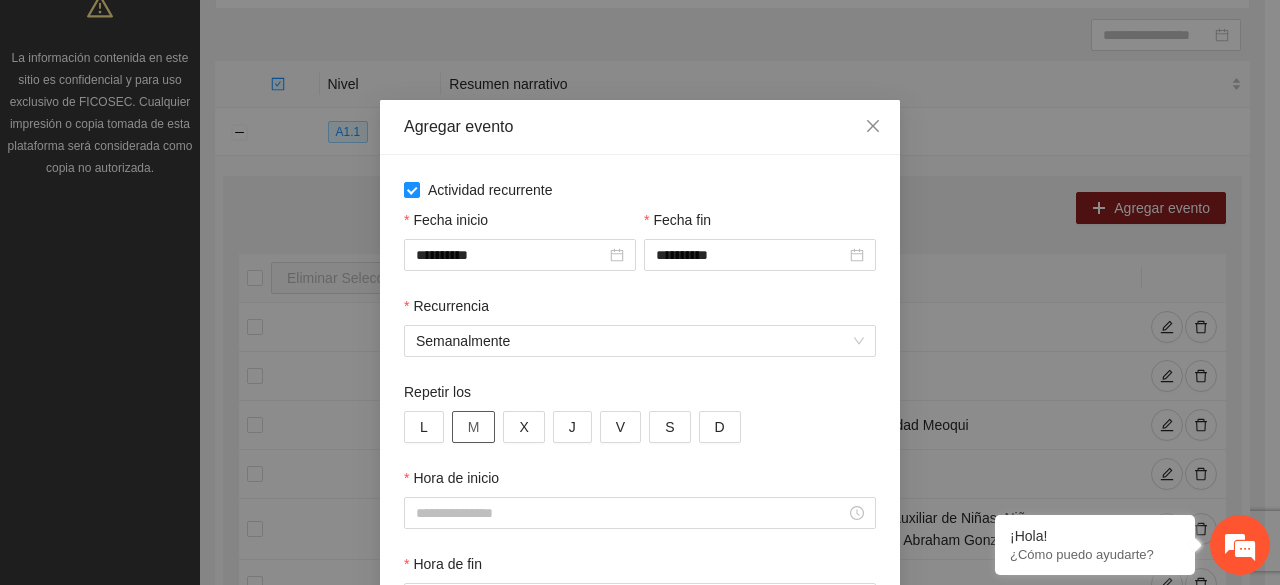 click on "M" at bounding box center [474, 427] 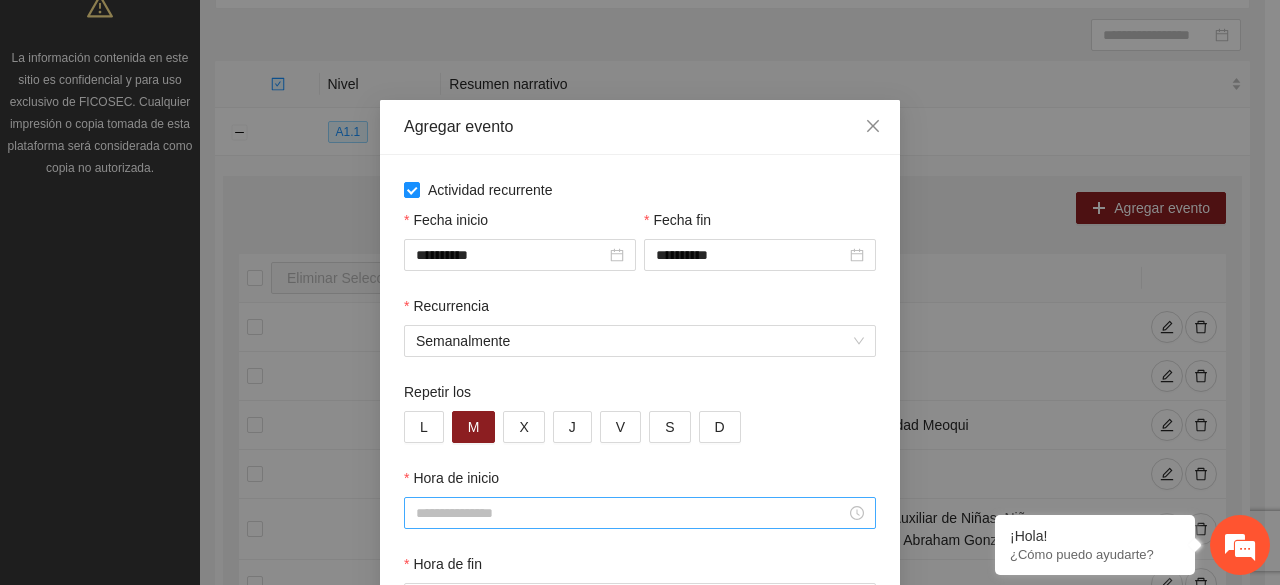click at bounding box center (640, 513) 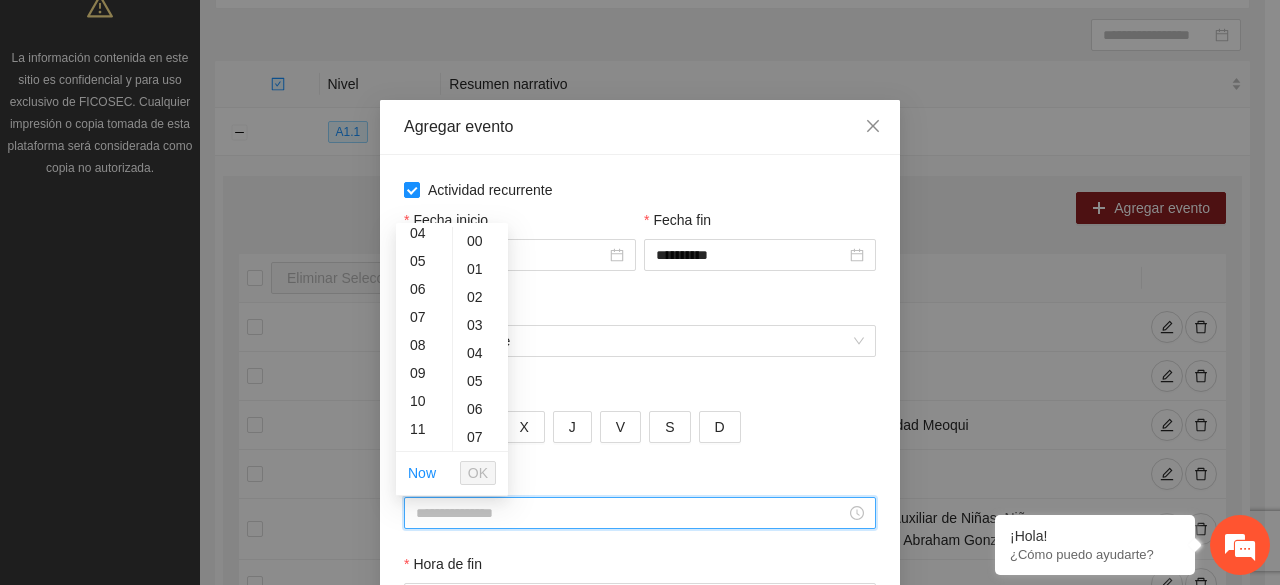 scroll, scrollTop: 160, scrollLeft: 0, axis: vertical 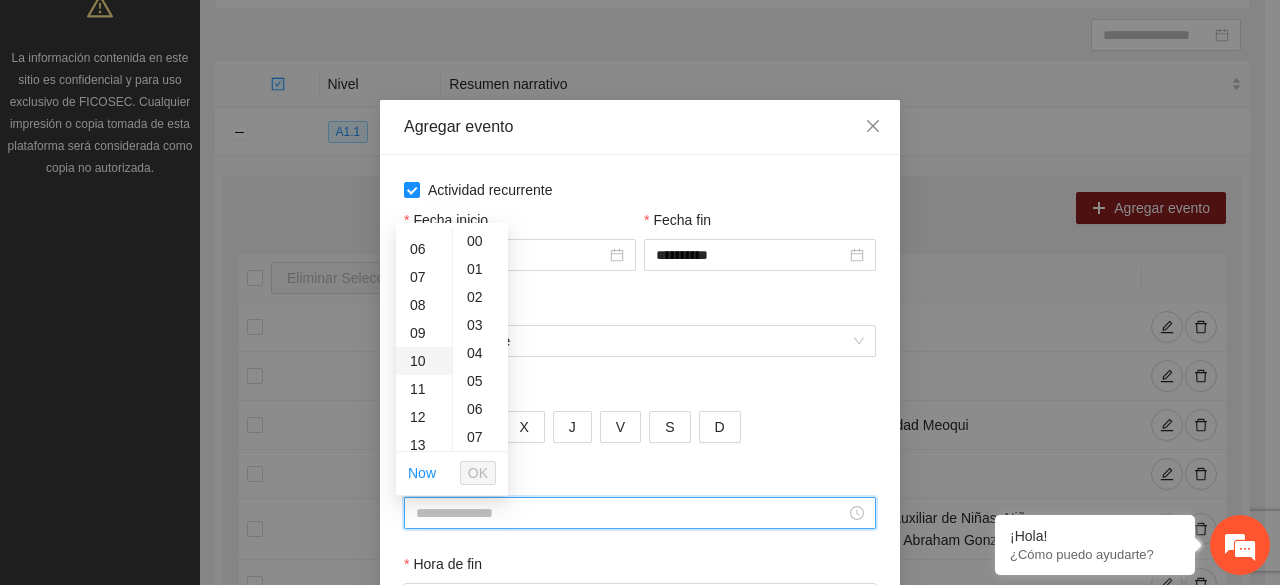 click on "10" at bounding box center [424, 361] 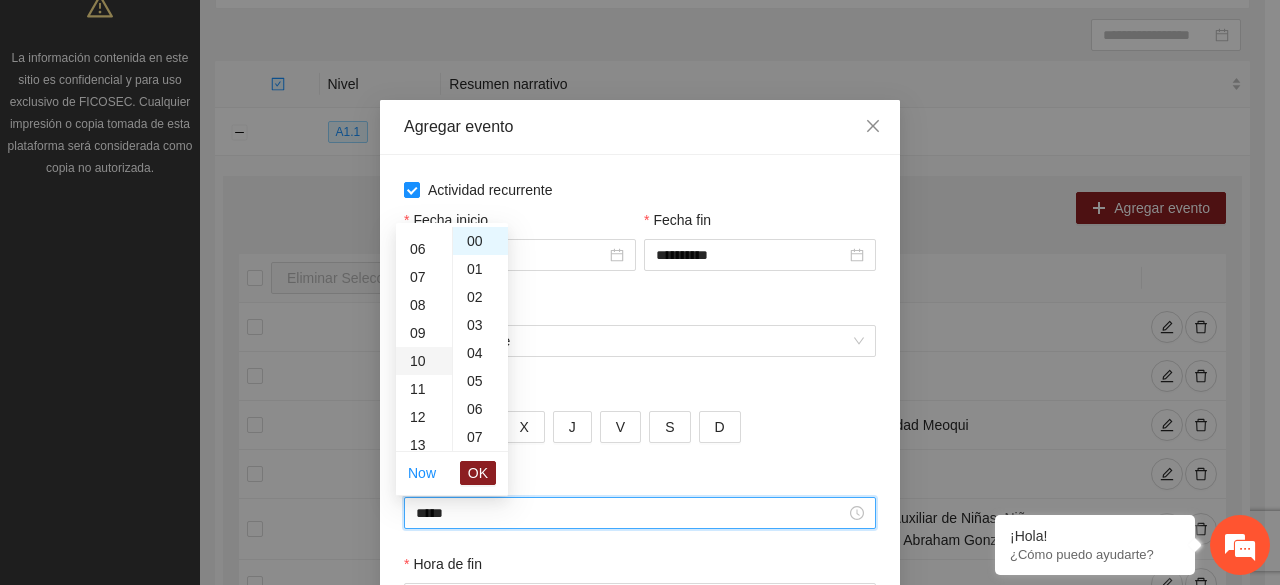 scroll, scrollTop: 280, scrollLeft: 0, axis: vertical 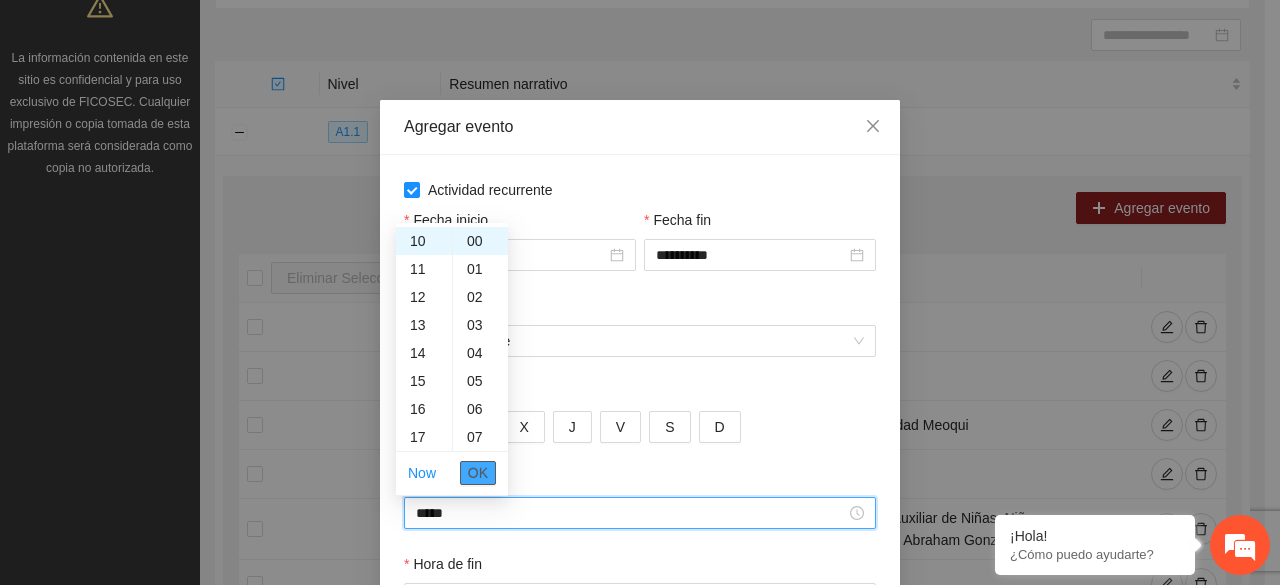 click on "OK" at bounding box center (478, 473) 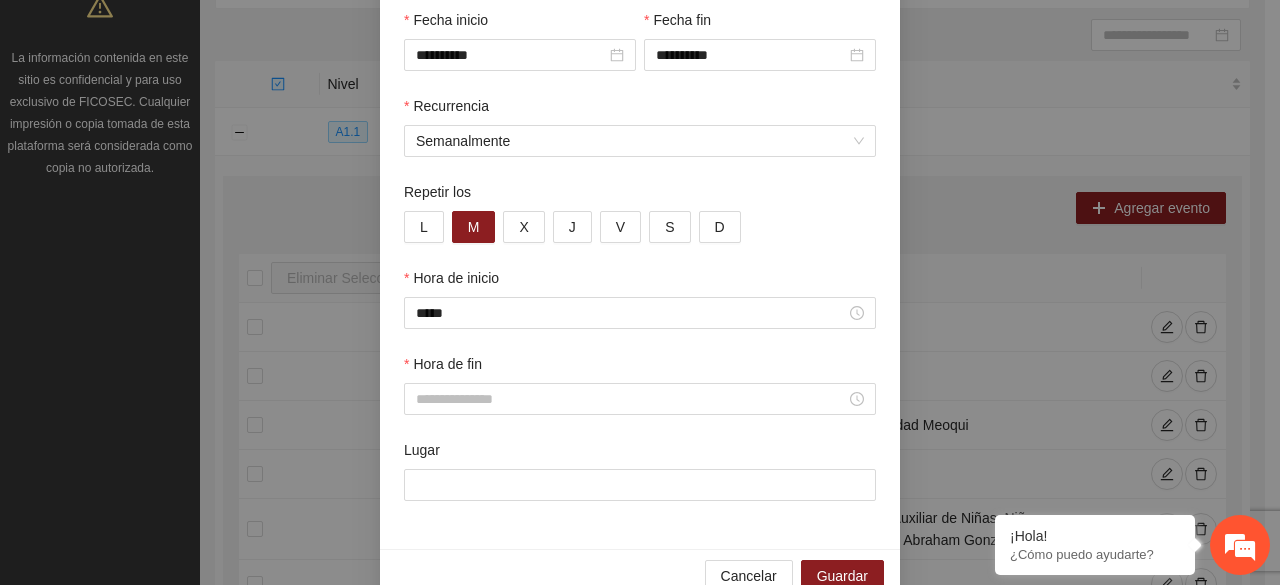 scroll, scrollTop: 240, scrollLeft: 0, axis: vertical 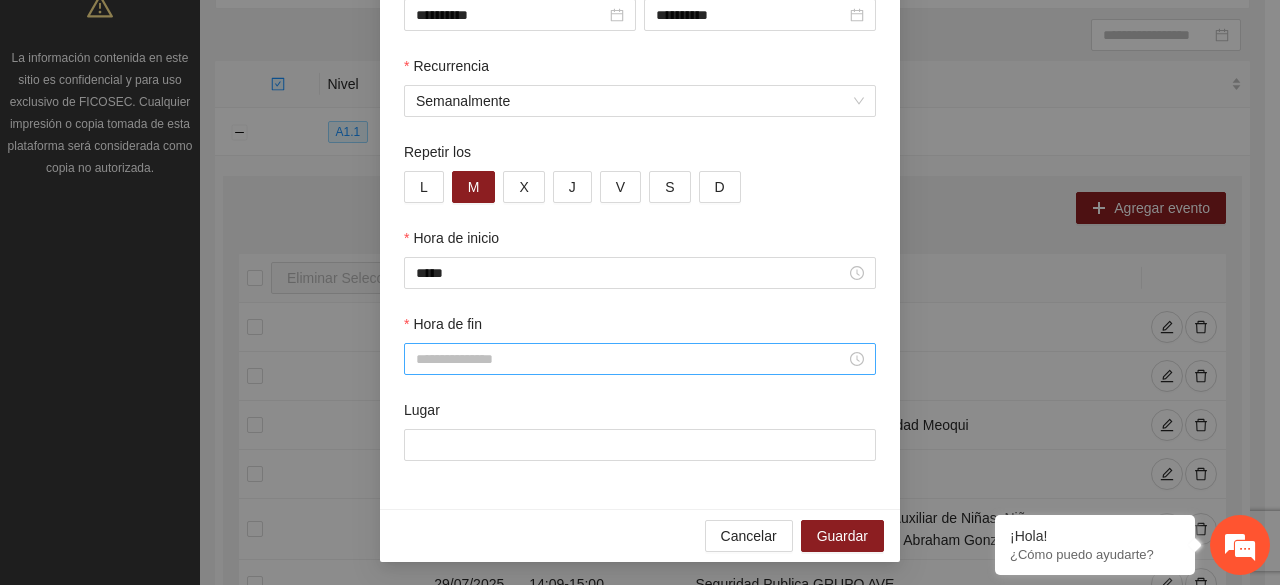 click on "Hora de fin" at bounding box center [631, 359] 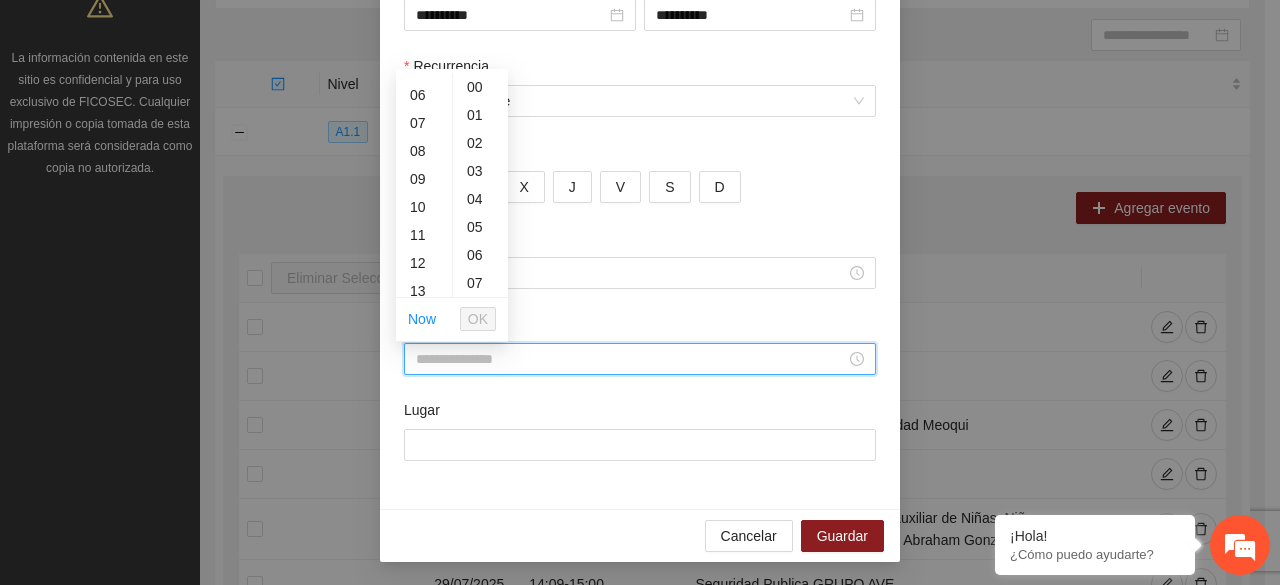 scroll, scrollTop: 200, scrollLeft: 0, axis: vertical 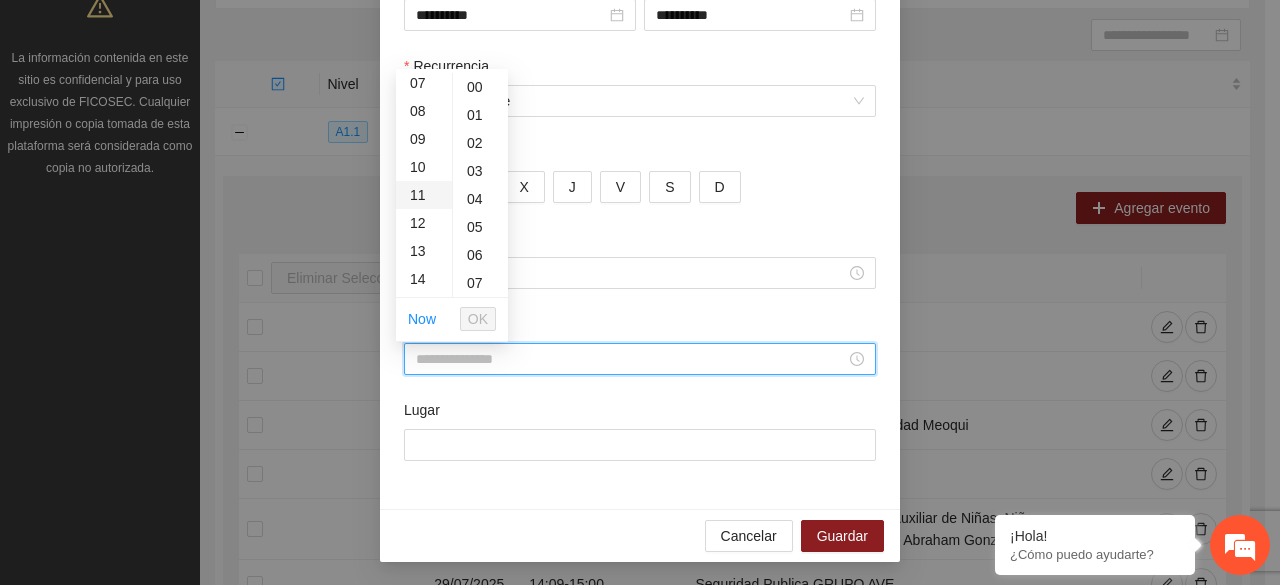 click on "11" at bounding box center (424, 195) 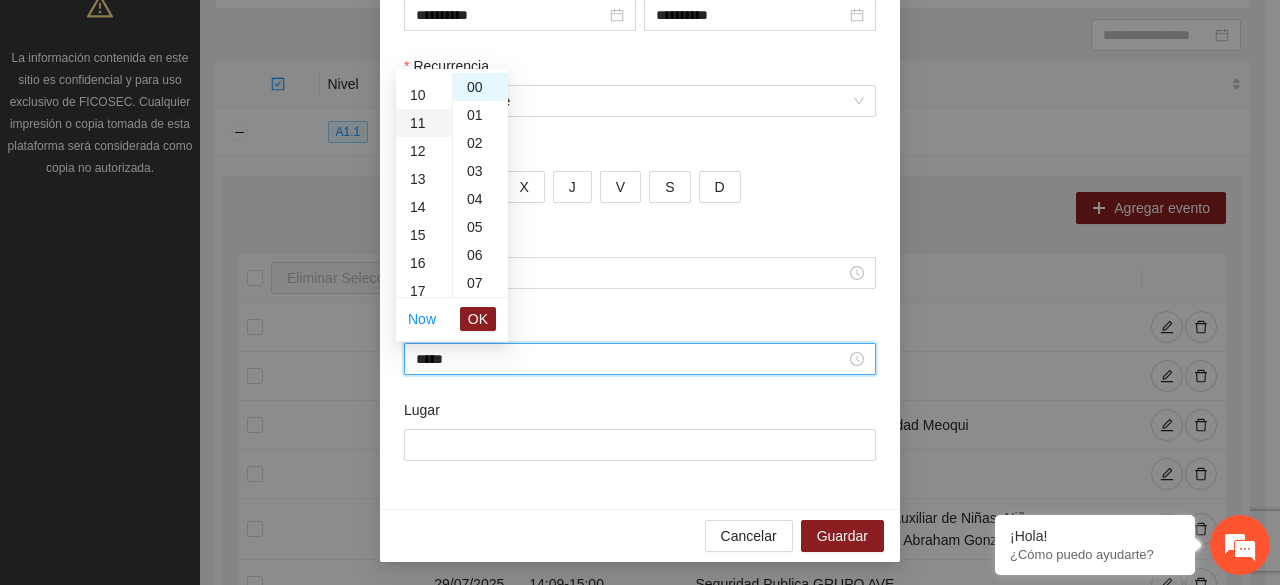 scroll, scrollTop: 308, scrollLeft: 0, axis: vertical 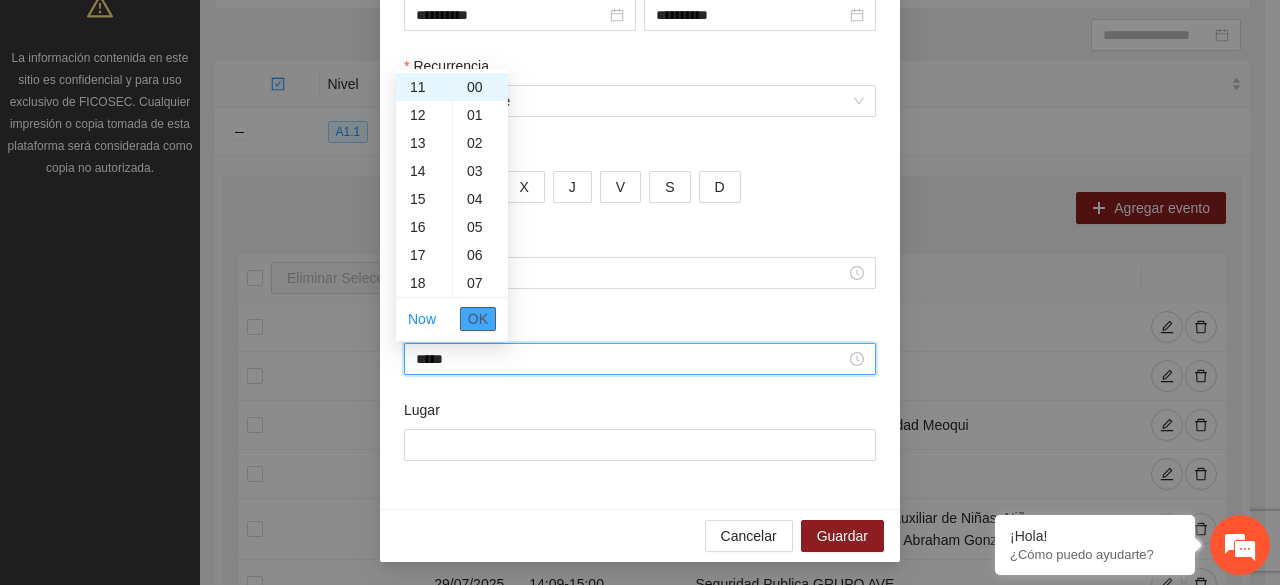 click on "OK" at bounding box center [478, 319] 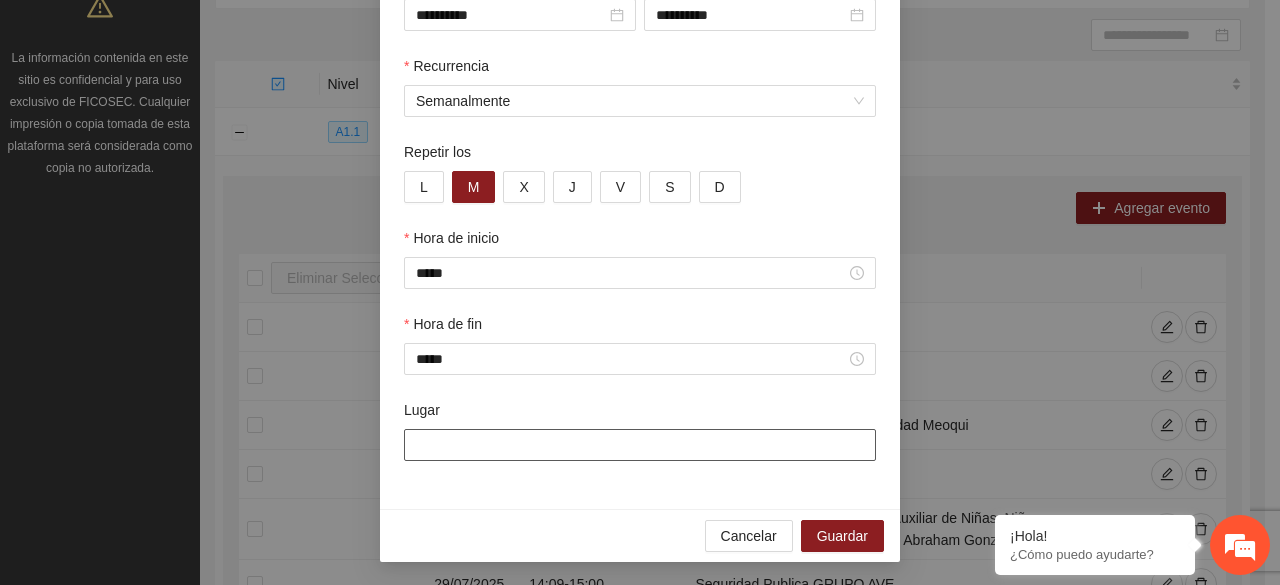 click on "Lugar" at bounding box center [640, 445] 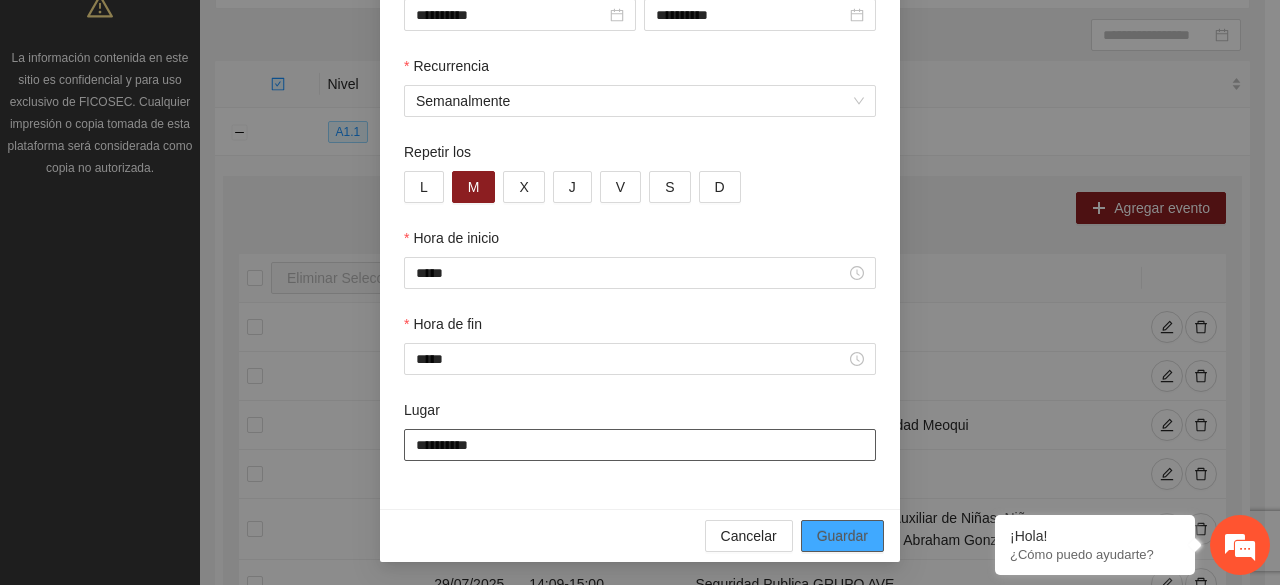 type on "**********" 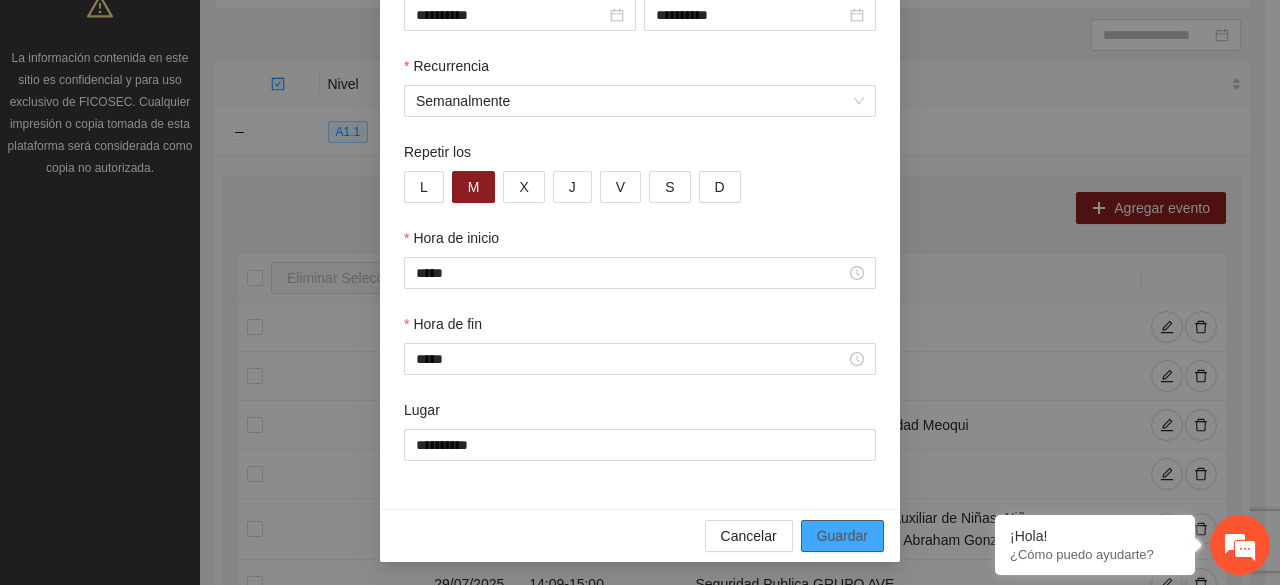 click on "Guardar" at bounding box center (842, 536) 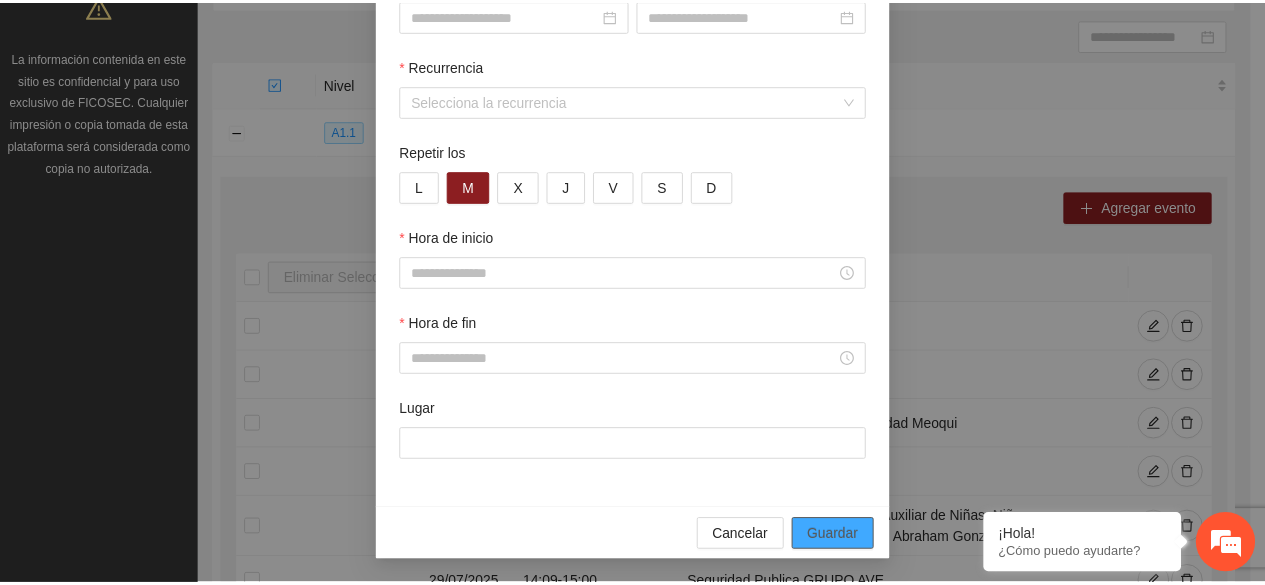 scroll, scrollTop: 142, scrollLeft: 0, axis: vertical 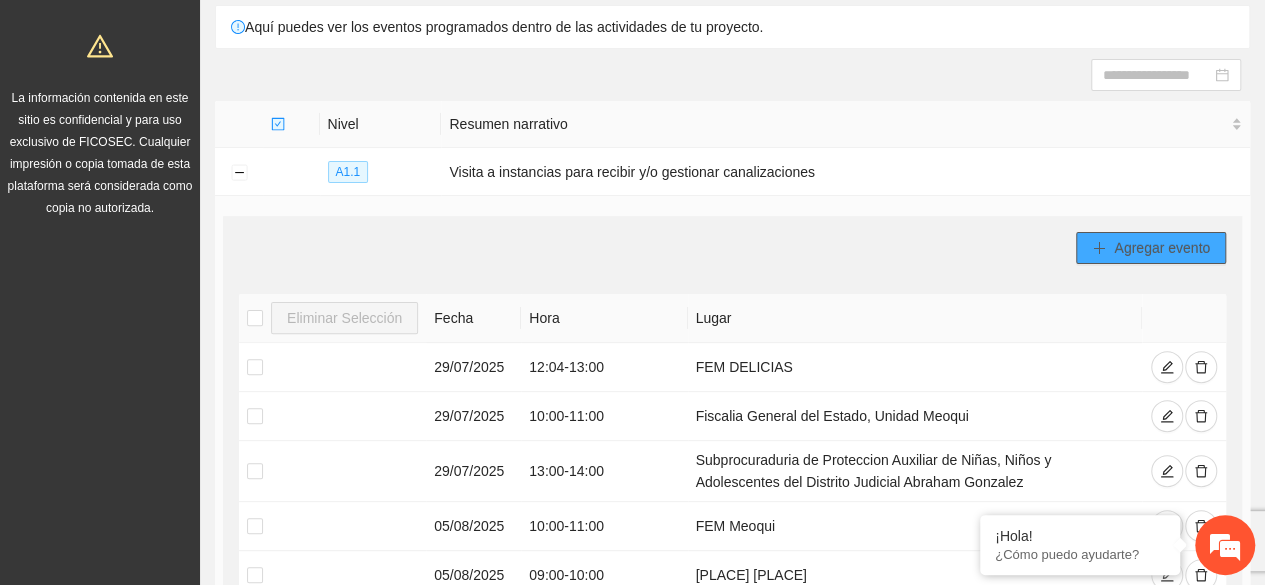 click on "Agregar evento" at bounding box center (1151, 248) 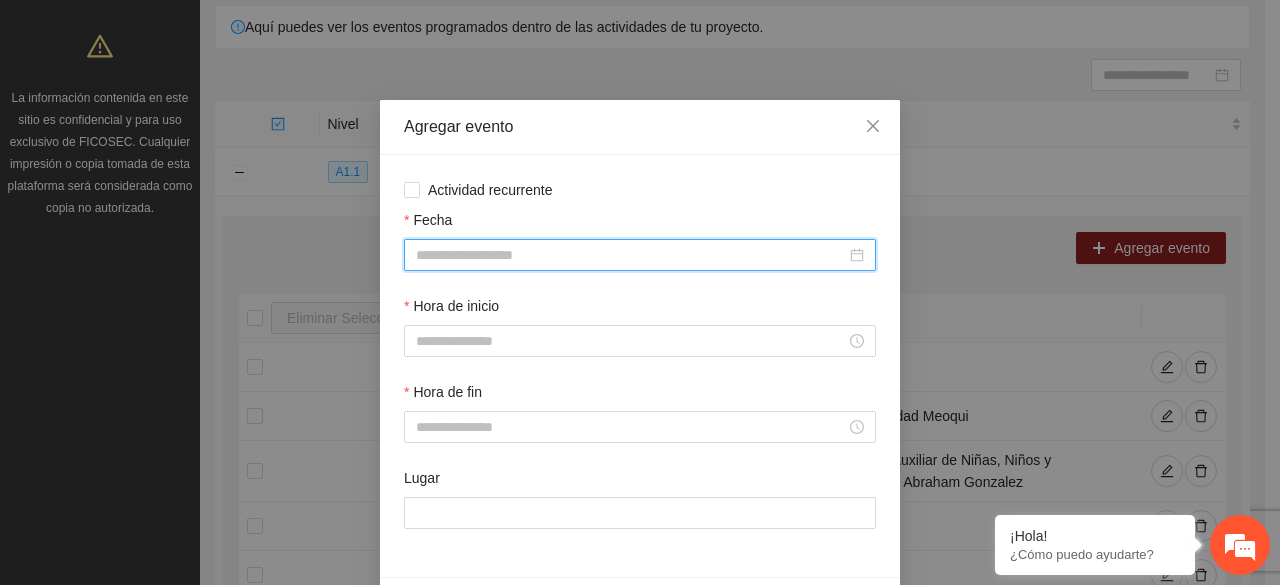 click on "Fecha" at bounding box center (631, 255) 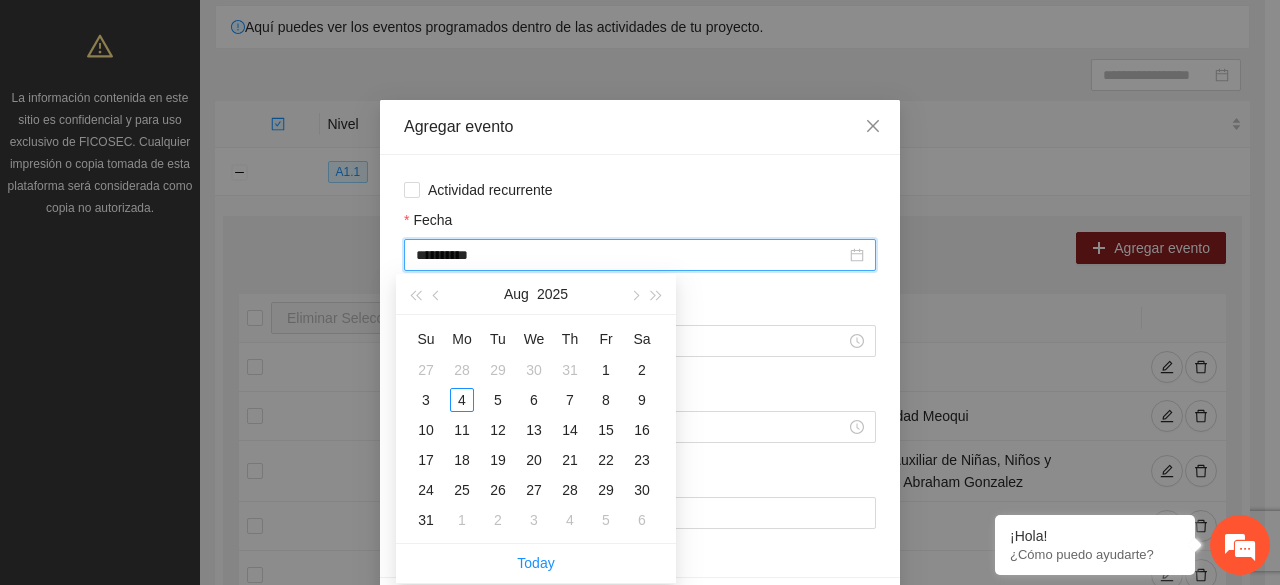 type on "**********" 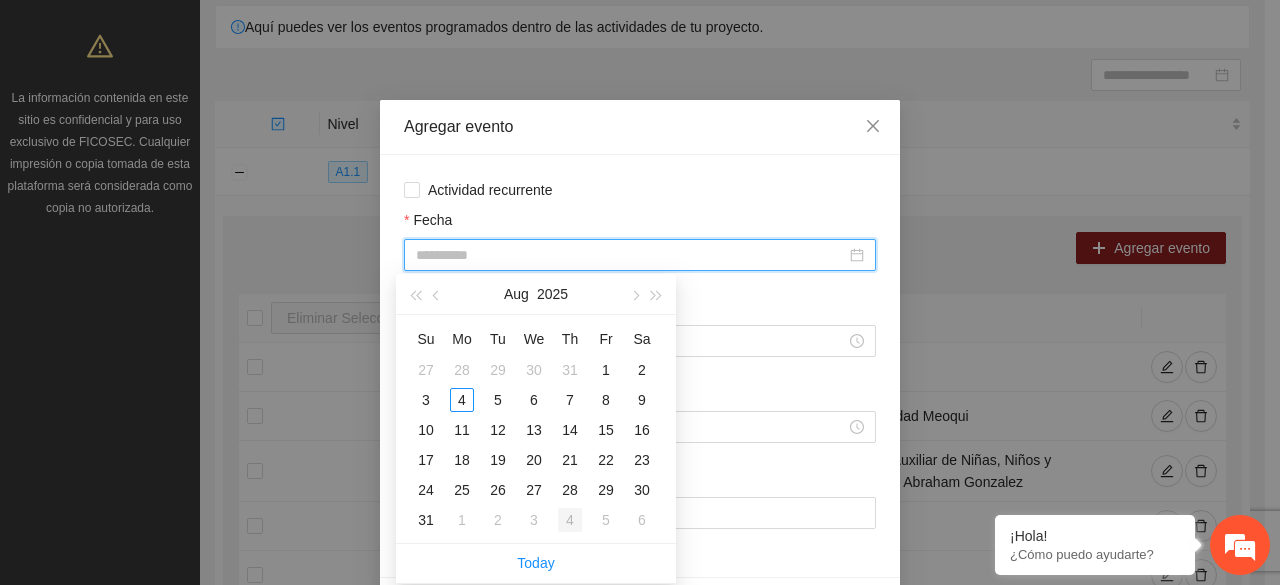 type on "**********" 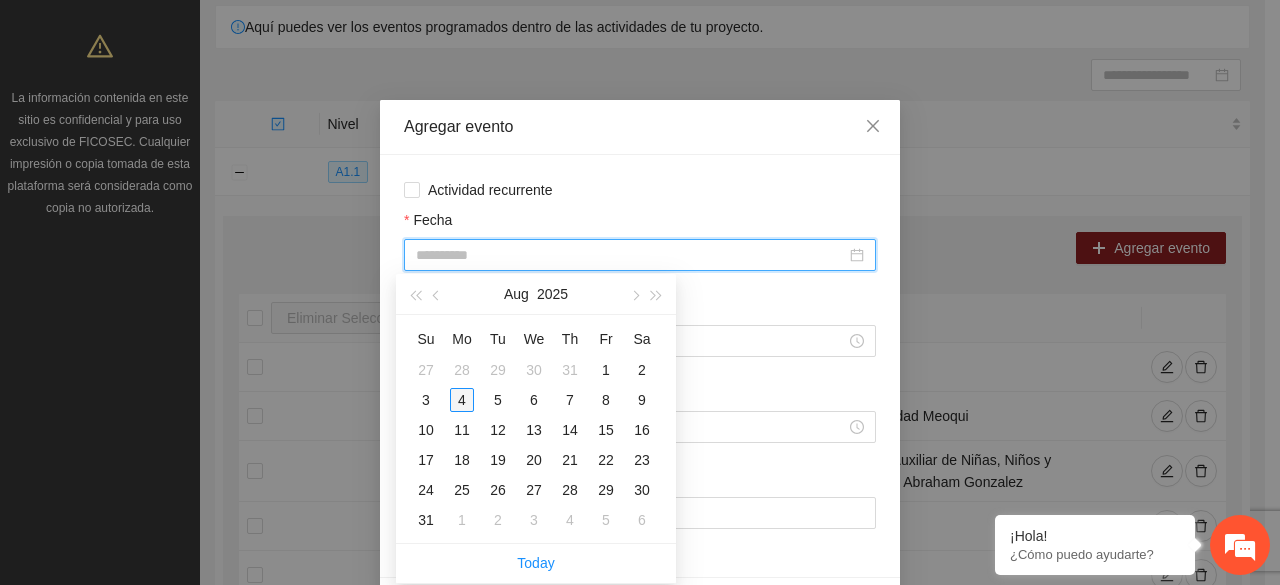 type on "**********" 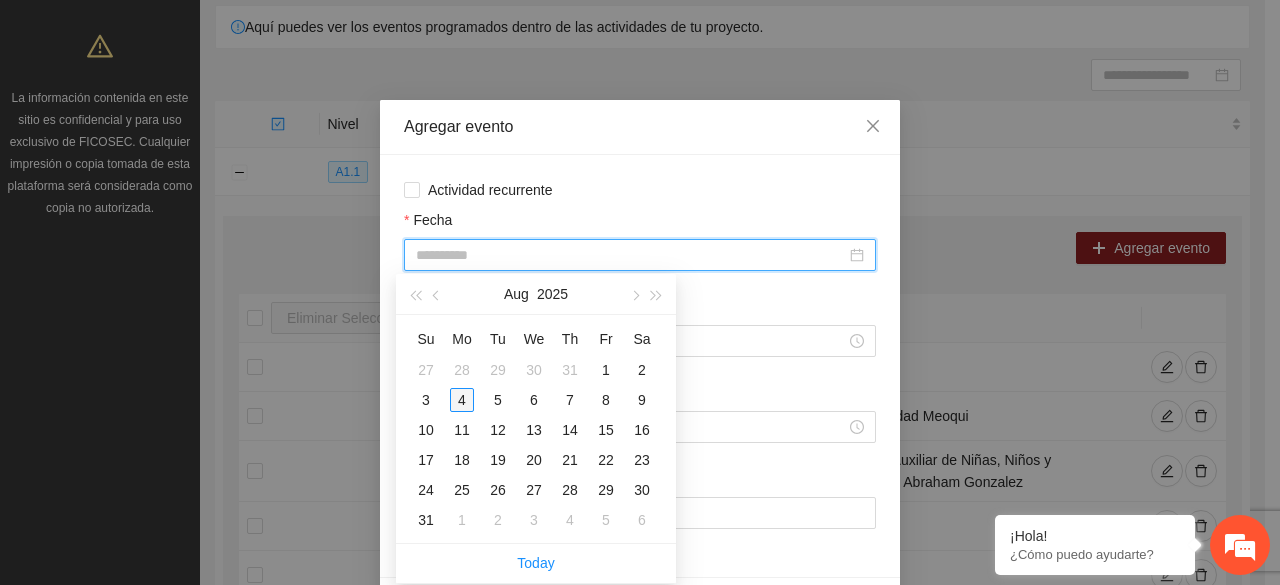 click on "4" at bounding box center [462, 400] 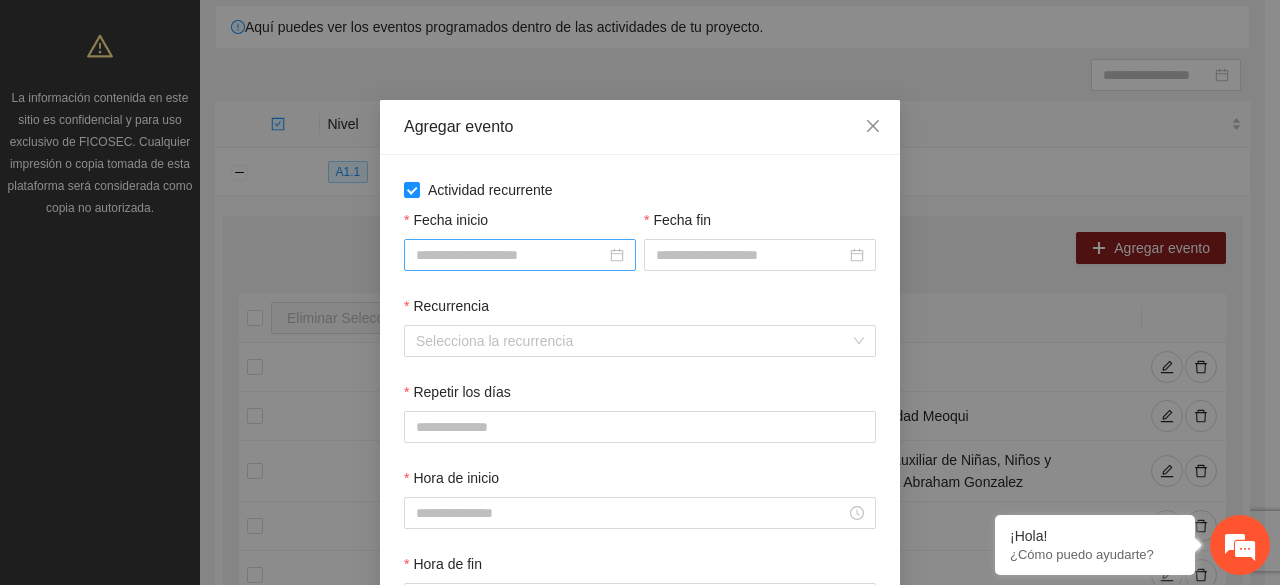 click at bounding box center [520, 255] 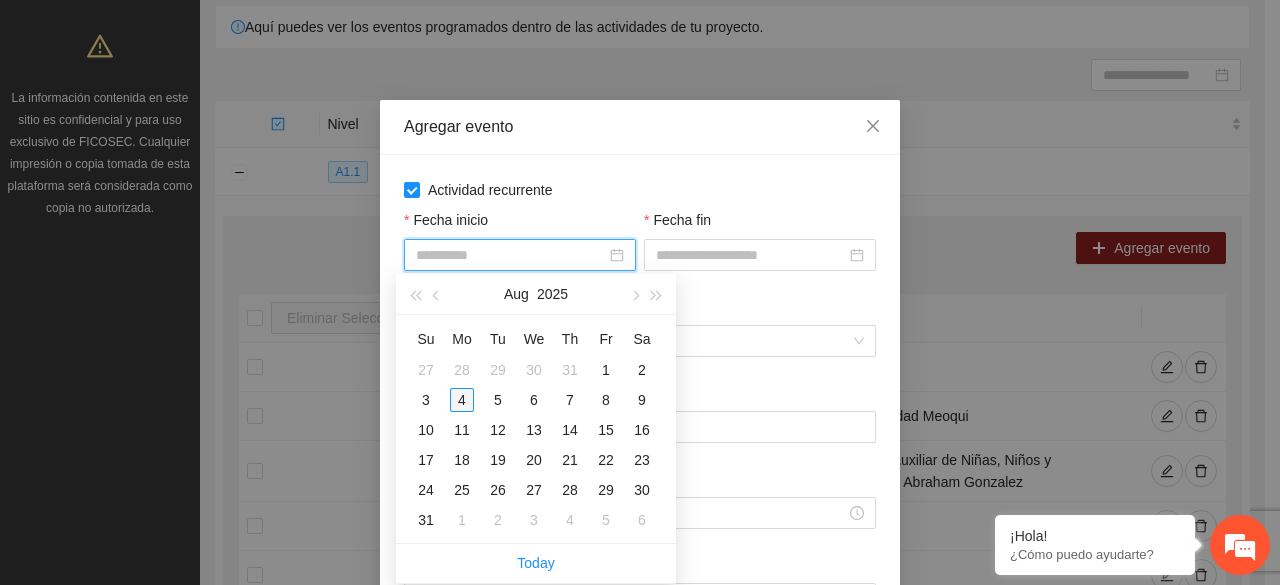 type on "**********" 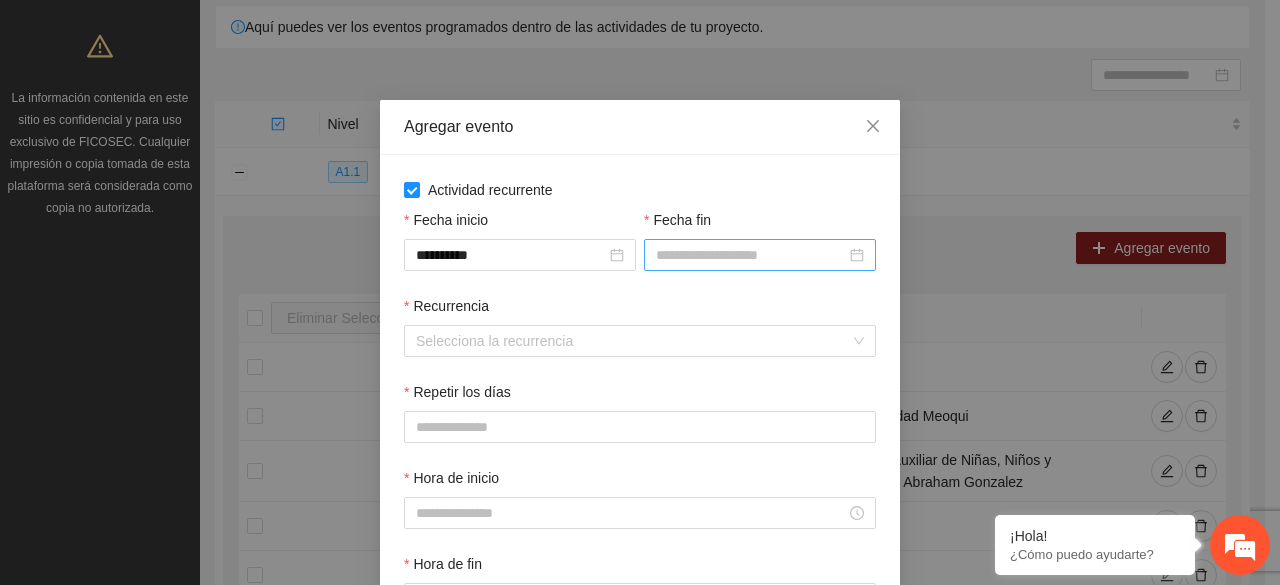 click at bounding box center [760, 255] 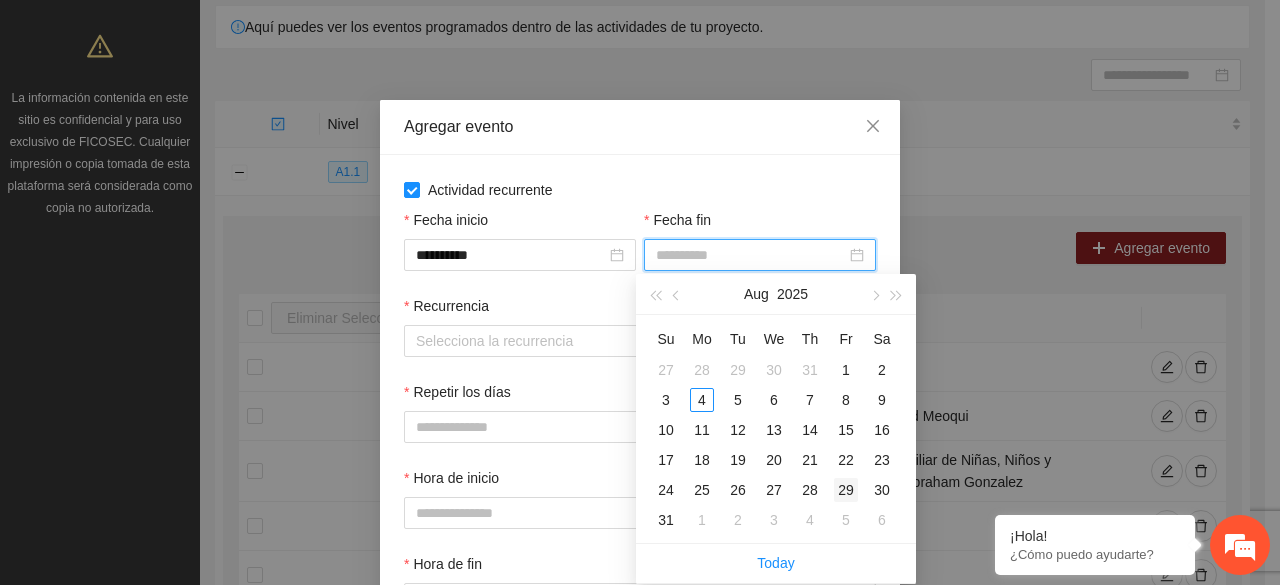 type on "**********" 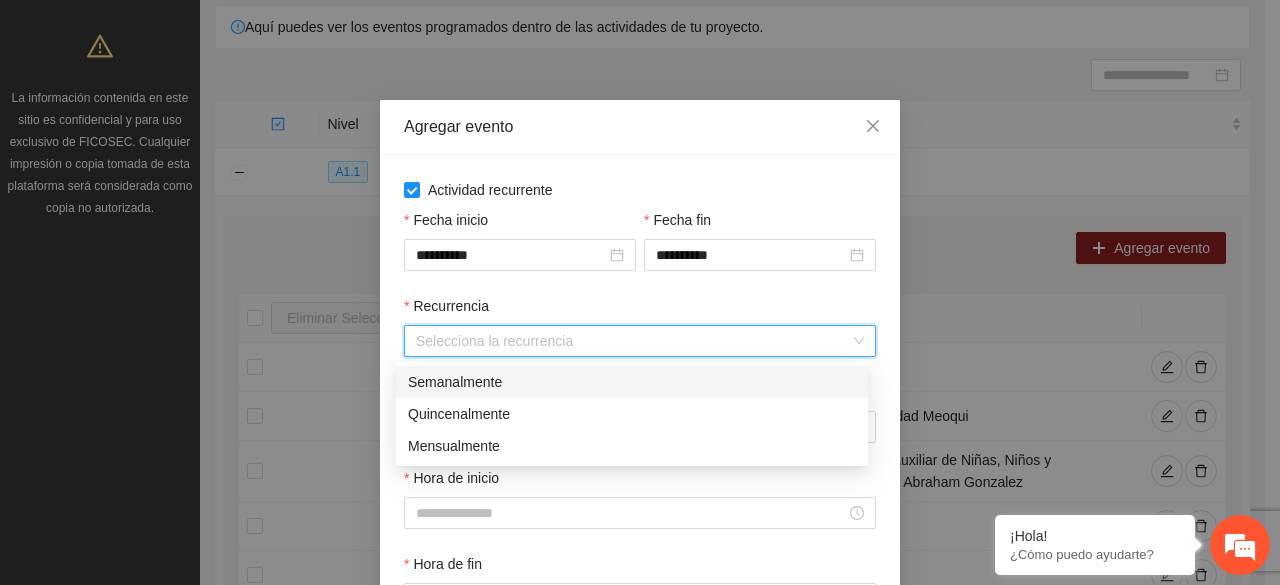 click on "Recurrencia" at bounding box center [633, 341] 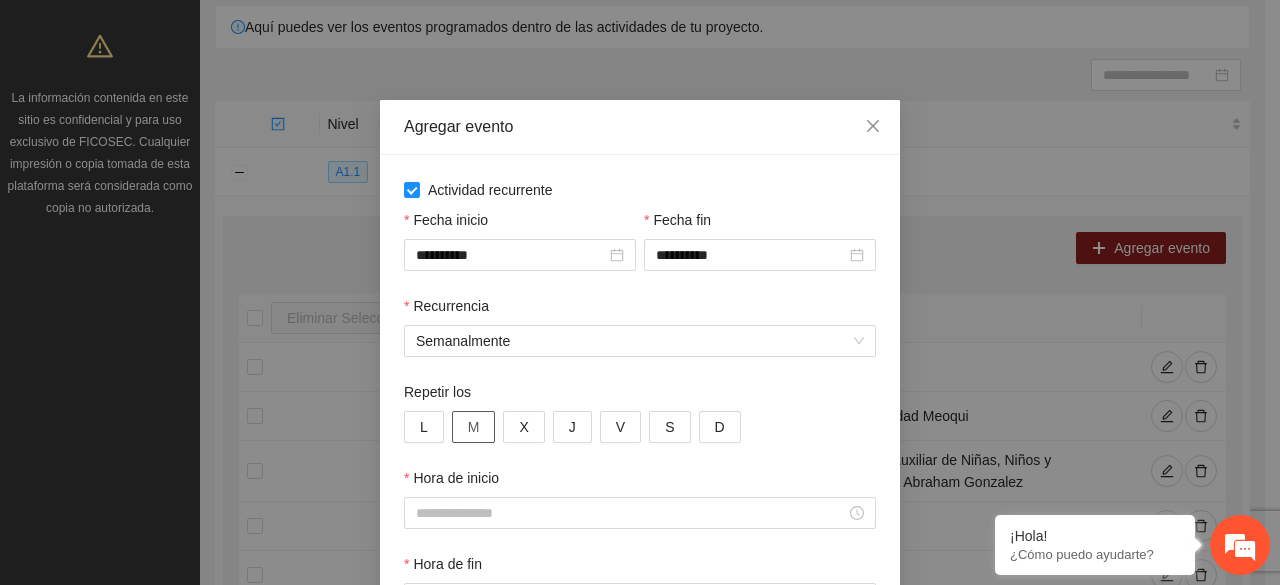 click on "M" at bounding box center (474, 427) 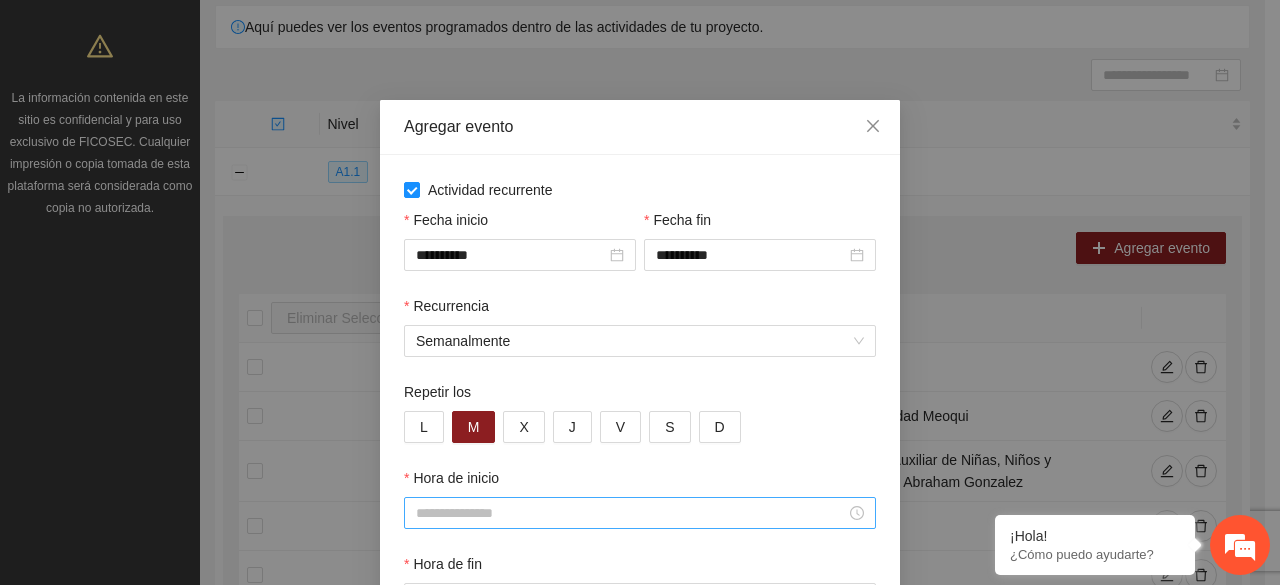 click on "Hora de inicio" at bounding box center (631, 513) 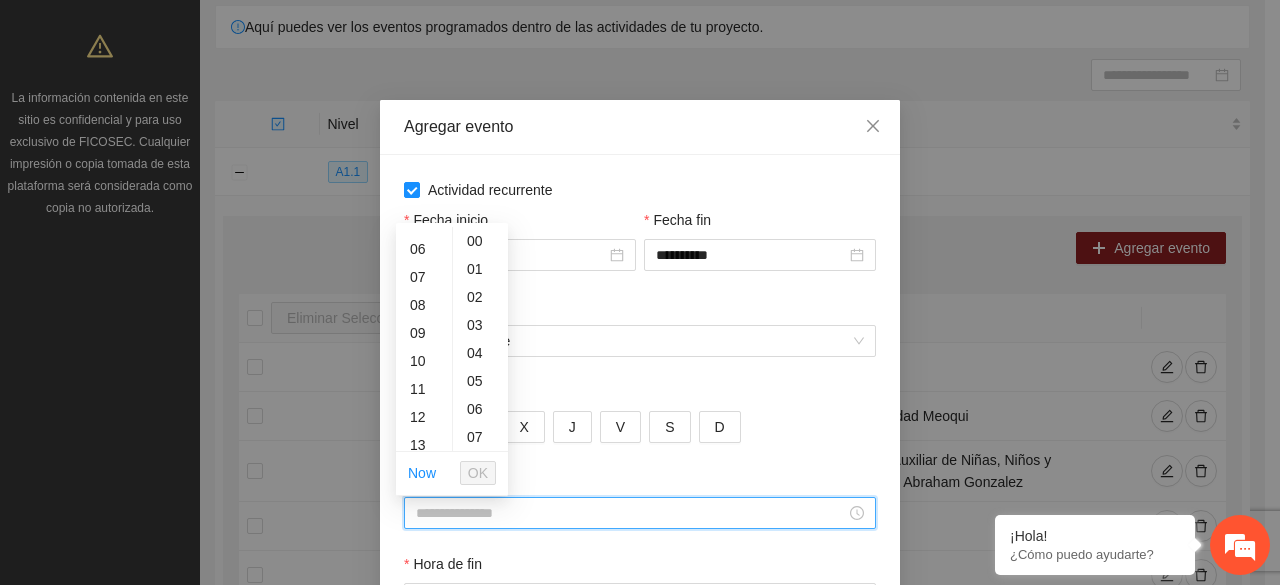 scroll, scrollTop: 200, scrollLeft: 0, axis: vertical 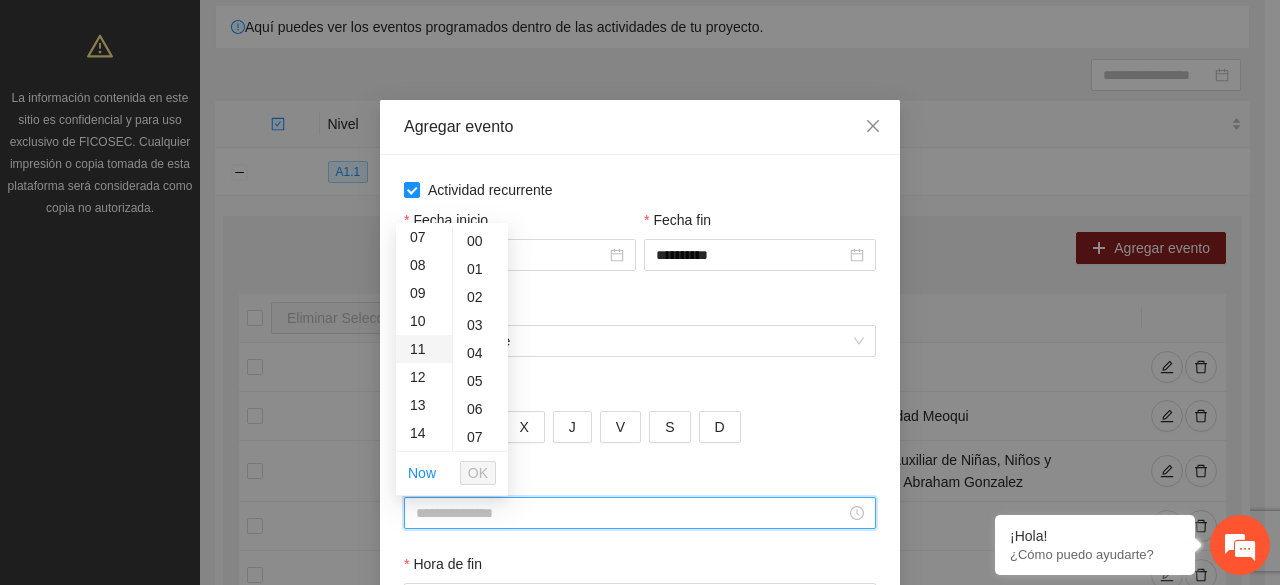 click on "11" at bounding box center [424, 349] 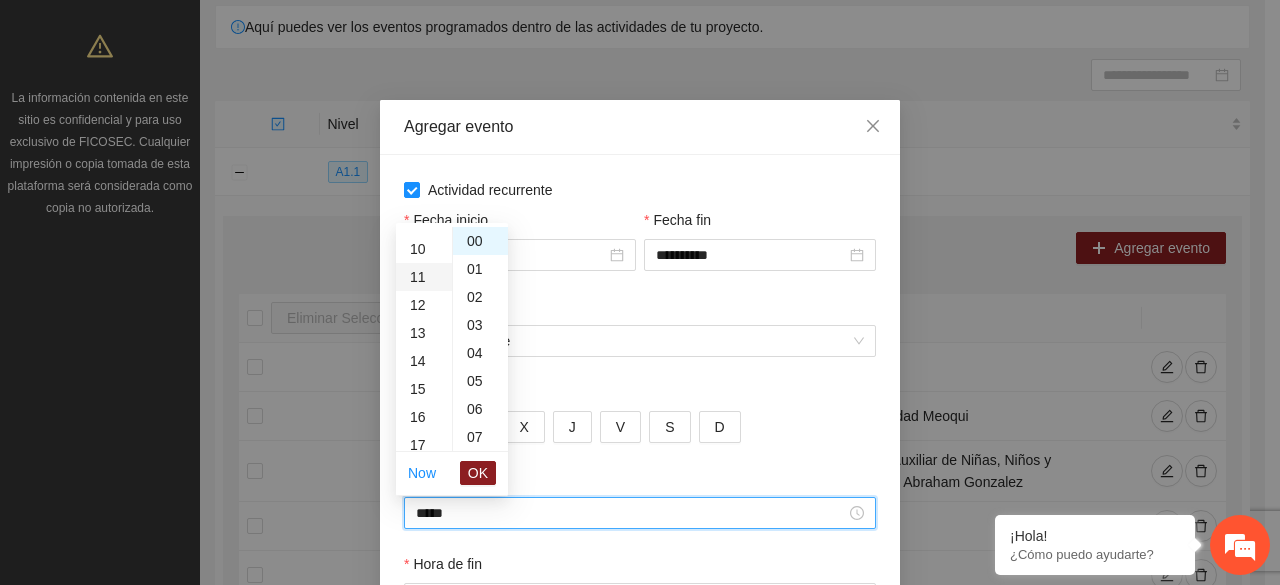 scroll, scrollTop: 308, scrollLeft: 0, axis: vertical 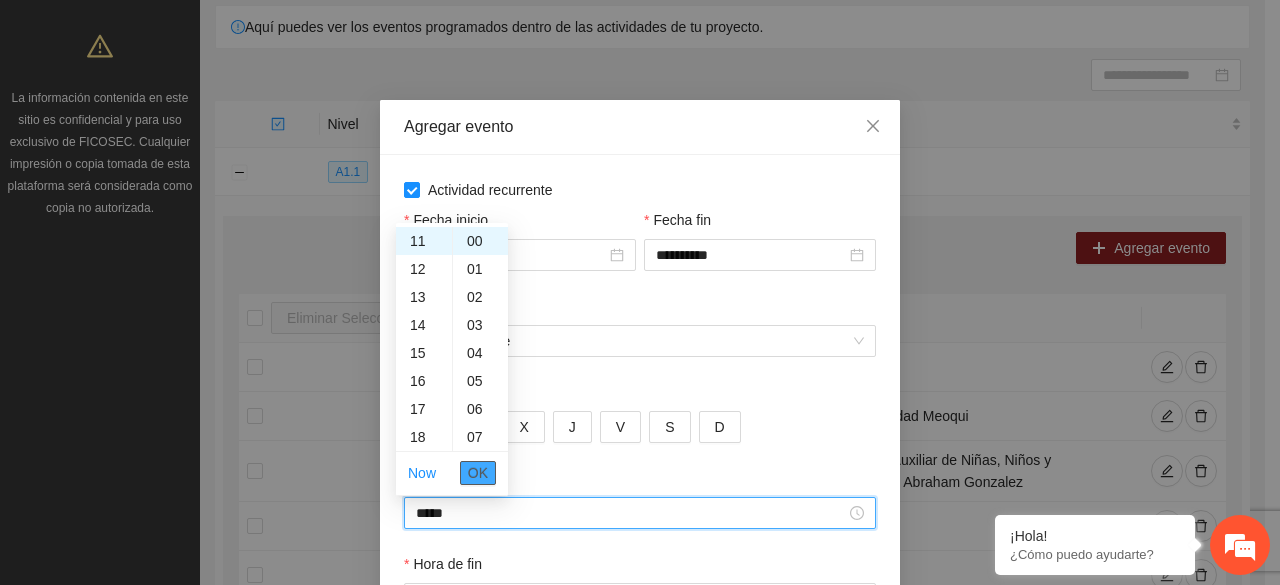 click on "OK" at bounding box center (478, 473) 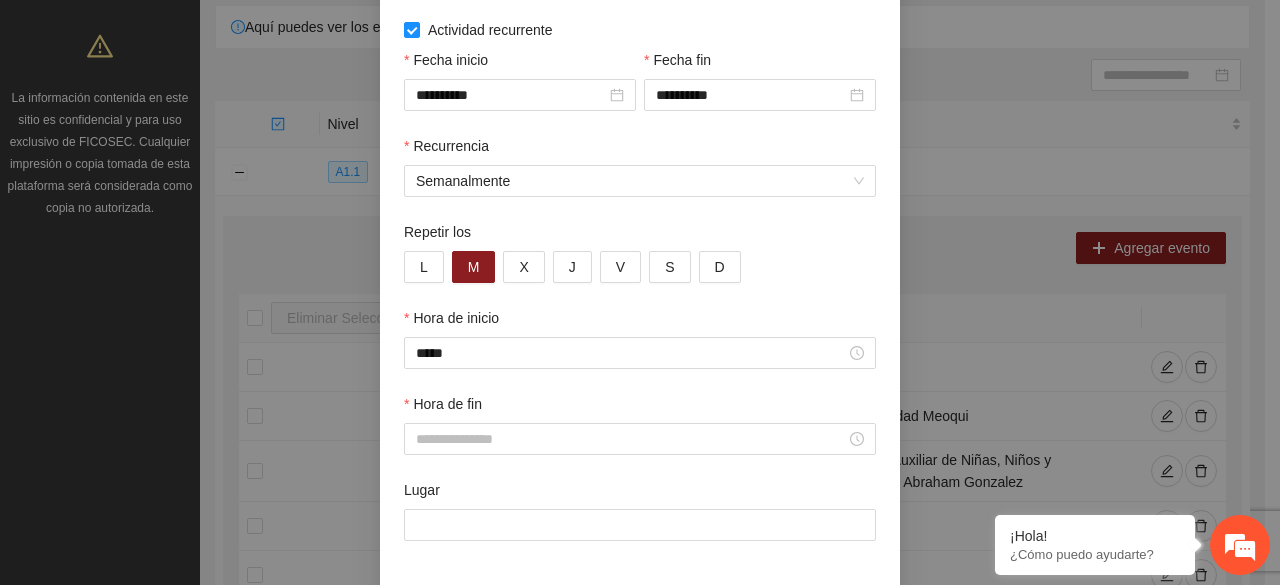 scroll, scrollTop: 200, scrollLeft: 0, axis: vertical 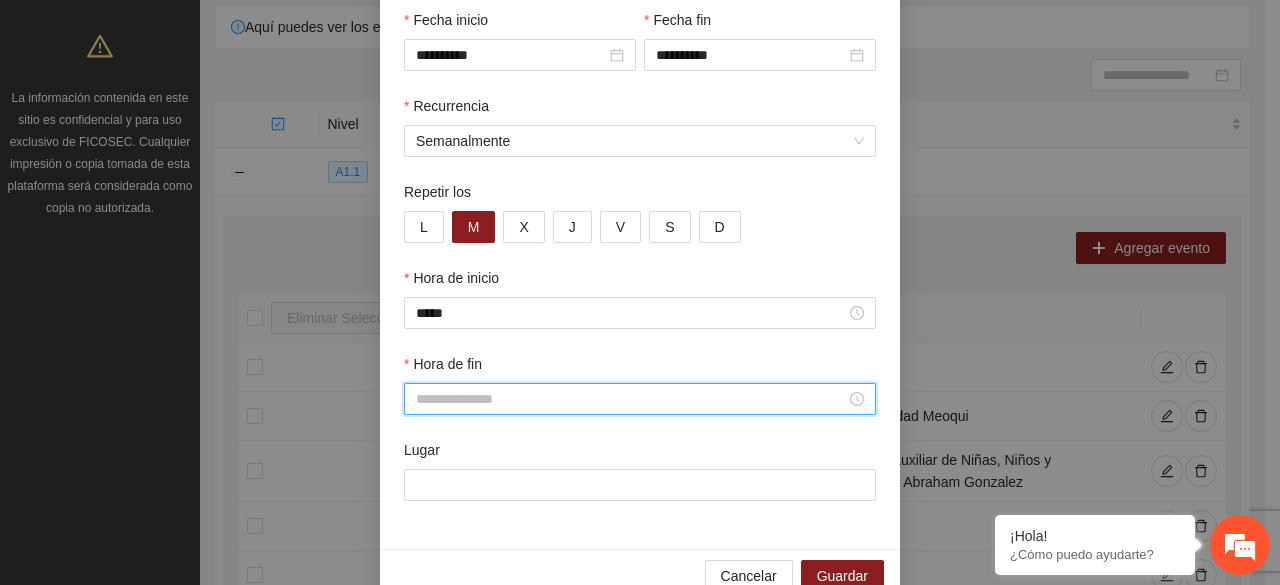 click on "Hora de fin" at bounding box center (631, 399) 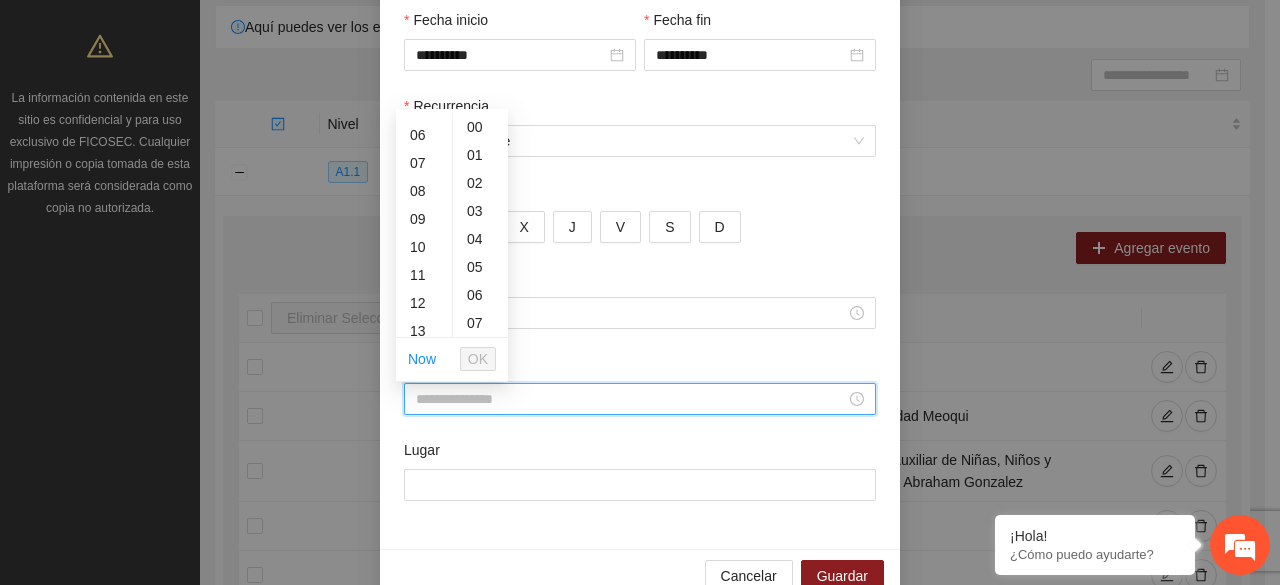 scroll, scrollTop: 200, scrollLeft: 0, axis: vertical 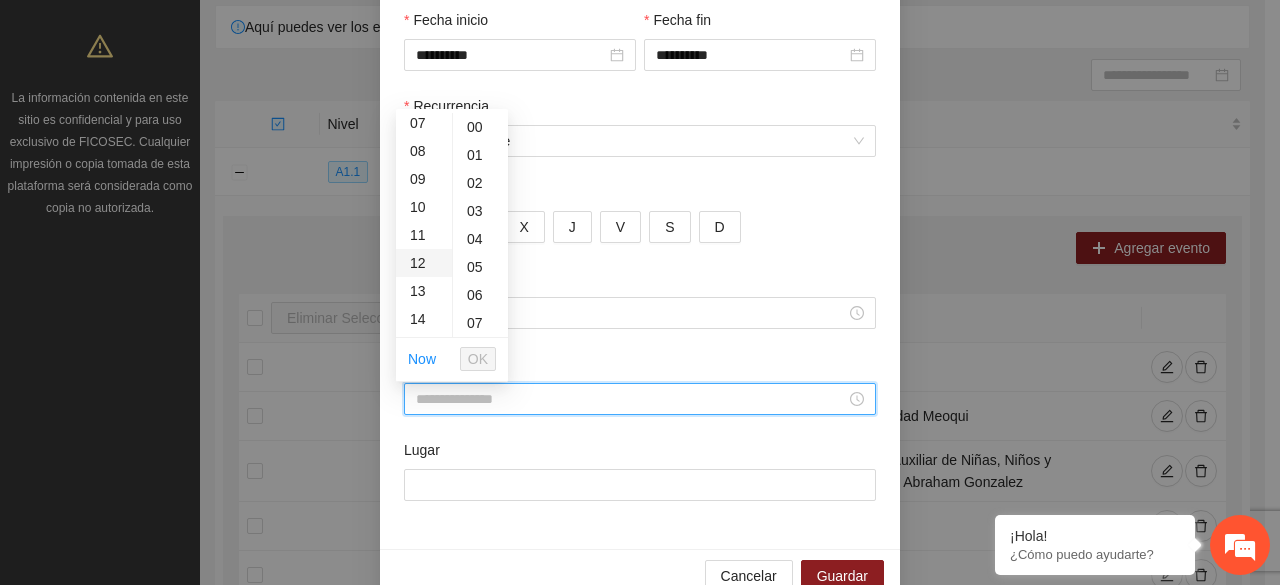 click on "12" at bounding box center (424, 263) 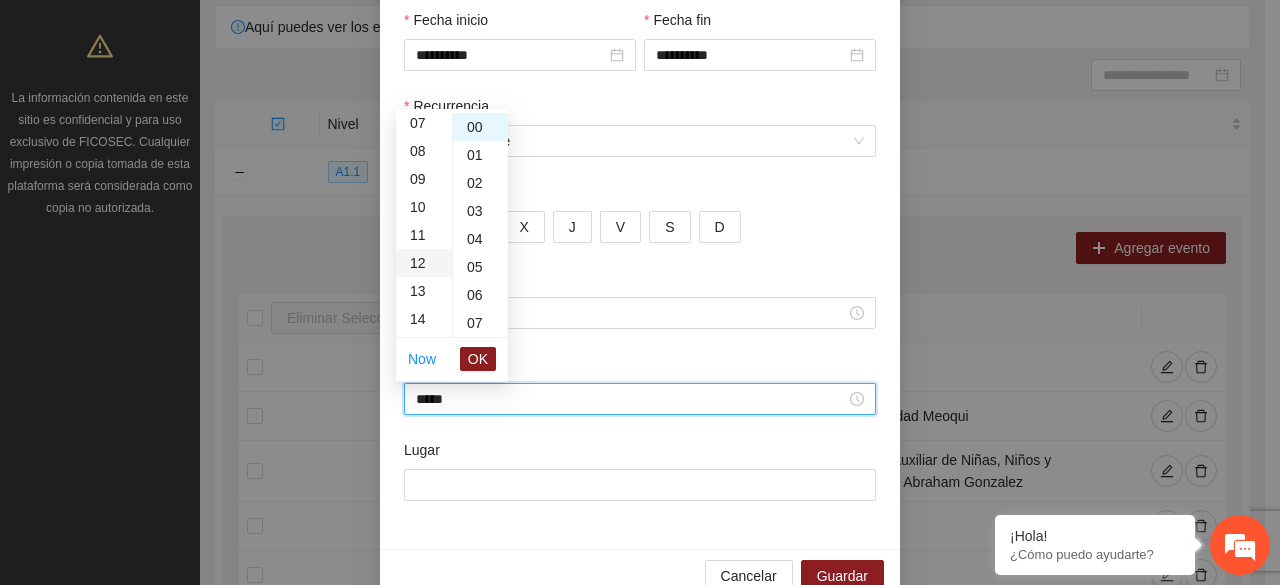 scroll, scrollTop: 336, scrollLeft: 0, axis: vertical 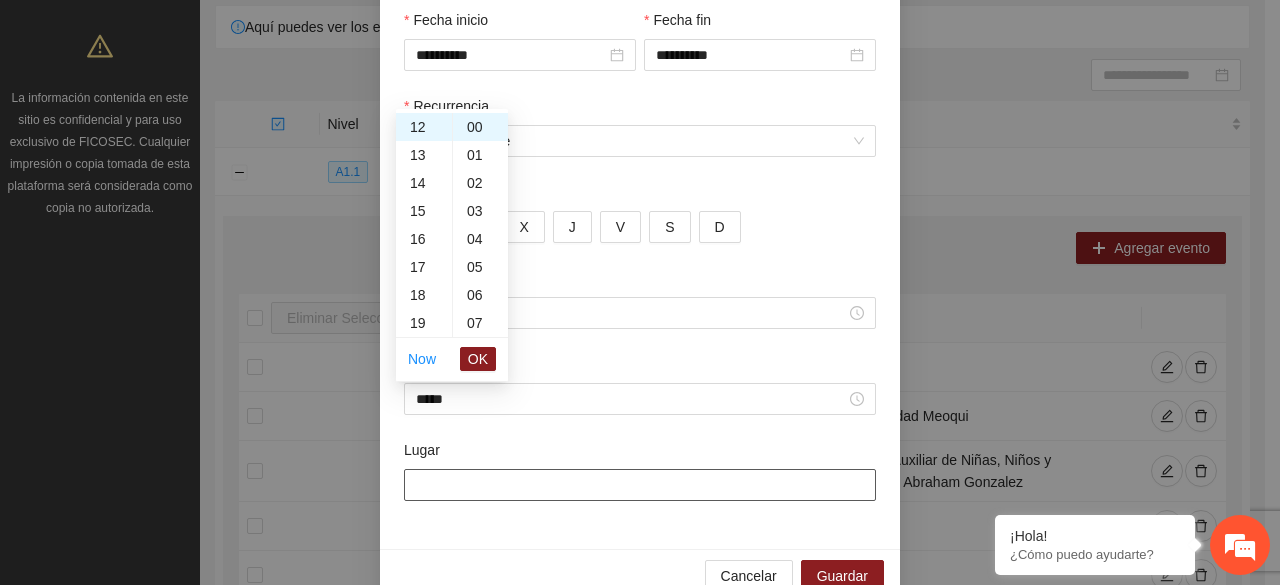 type 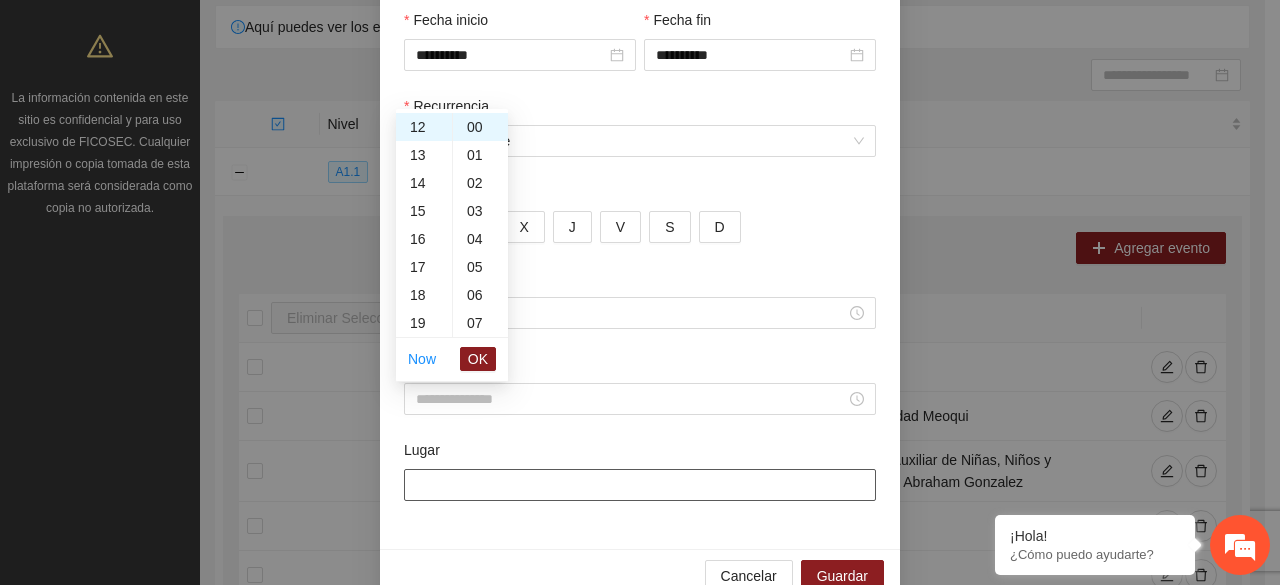 click on "Lugar" at bounding box center [640, 485] 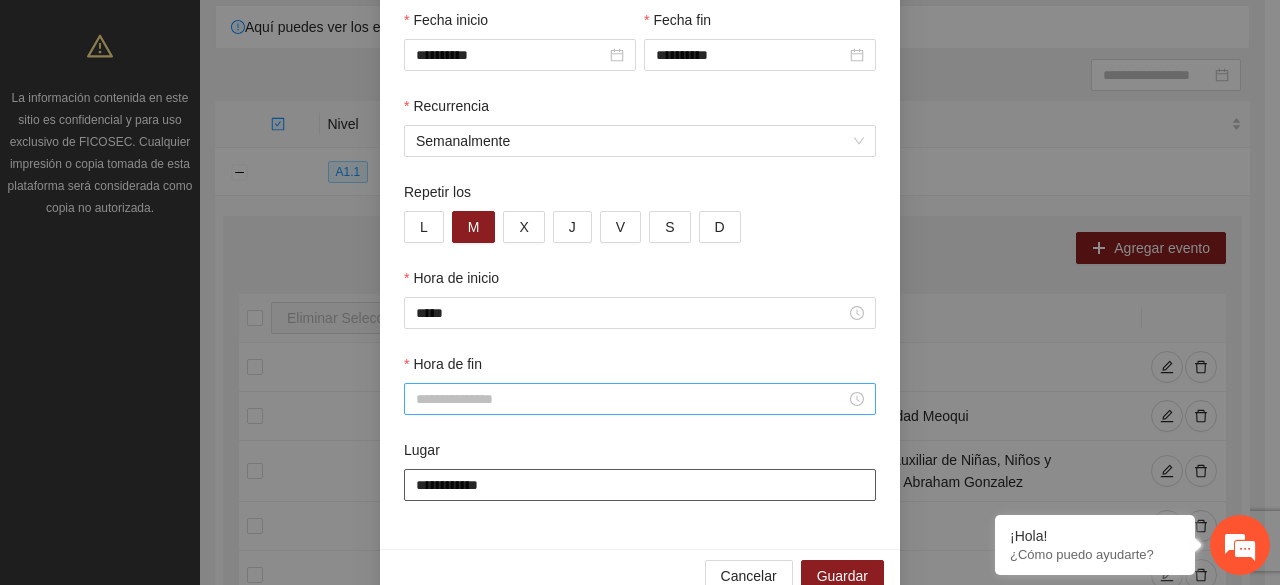 type on "**********" 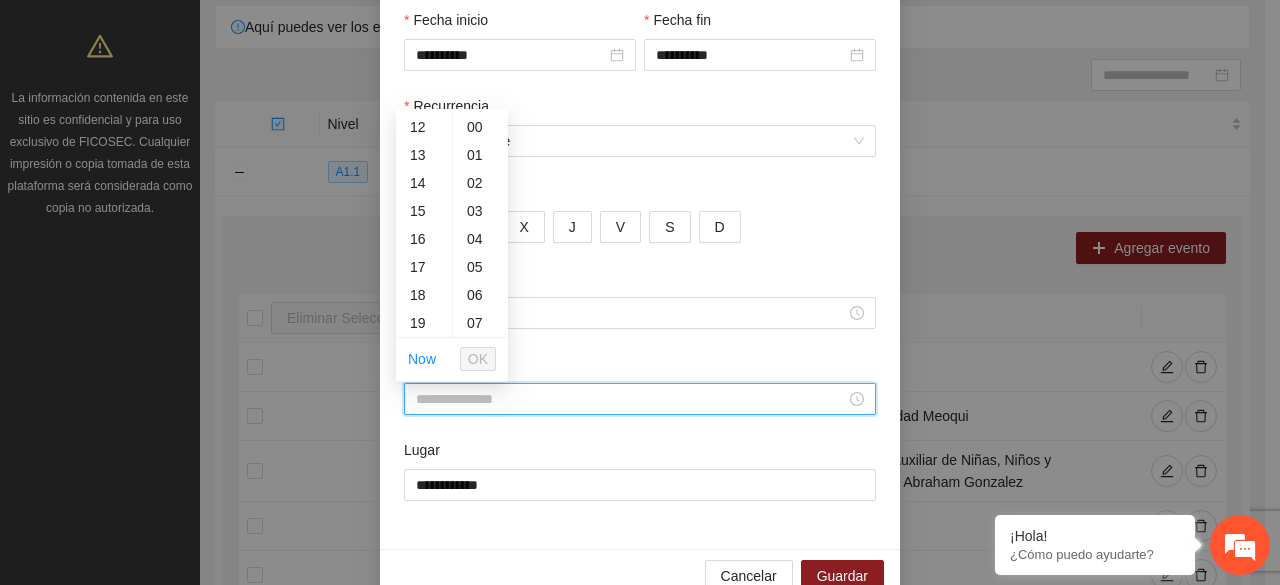click on "Hora de fin" at bounding box center [631, 399] 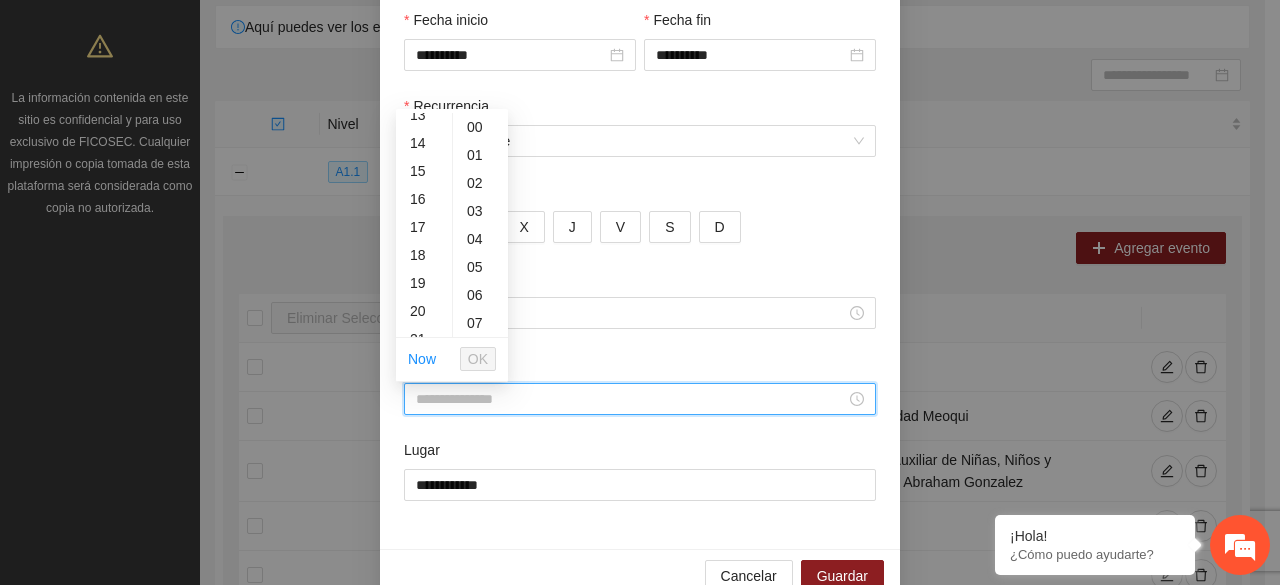 scroll, scrollTop: 336, scrollLeft: 0, axis: vertical 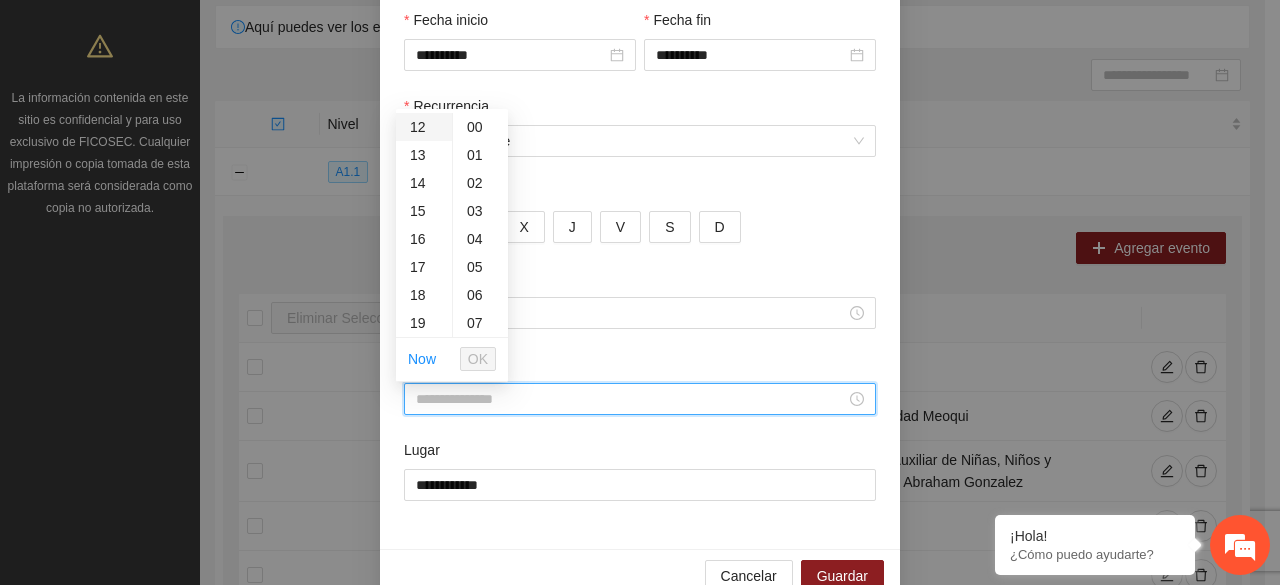 click on "12" at bounding box center [424, 127] 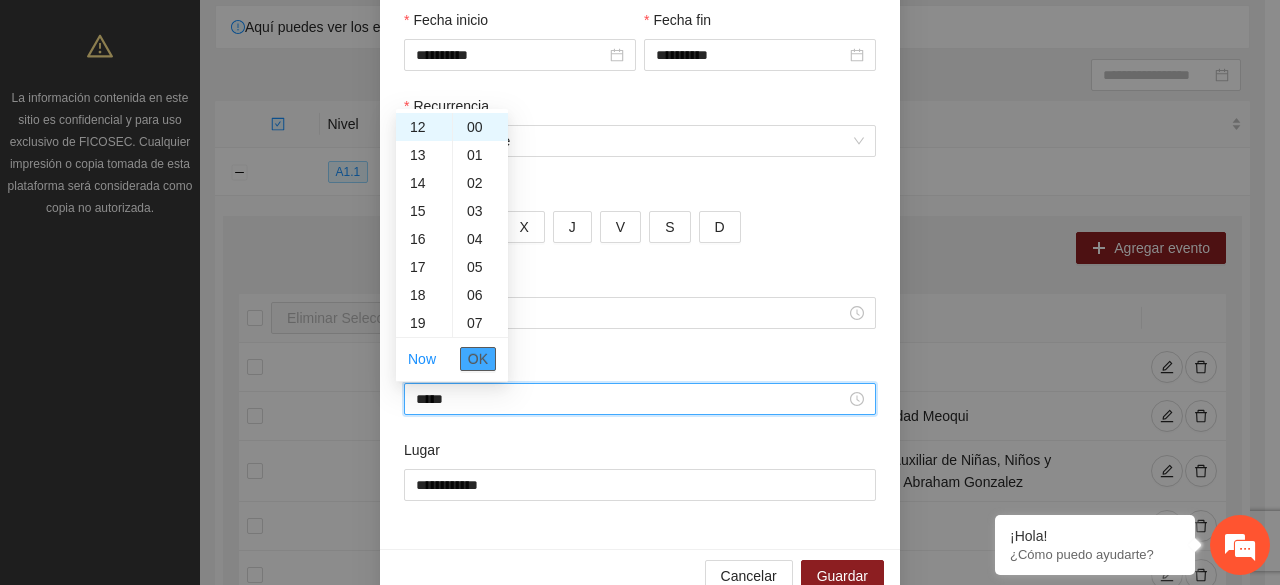 click on "OK" at bounding box center (478, 359) 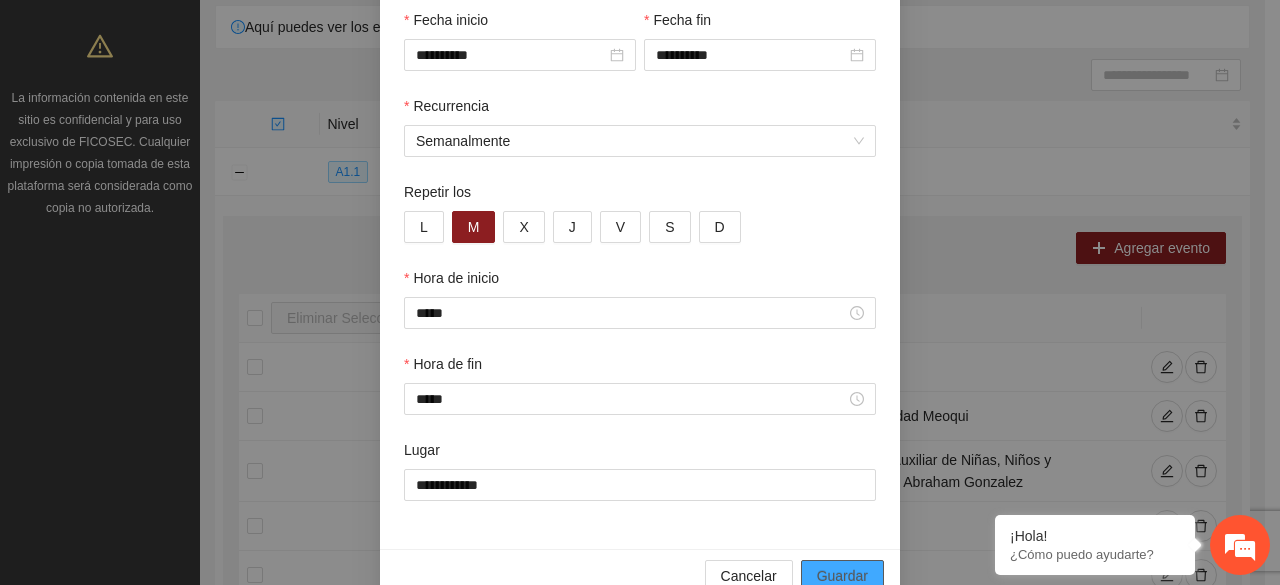 click on "Guardar" at bounding box center [842, 576] 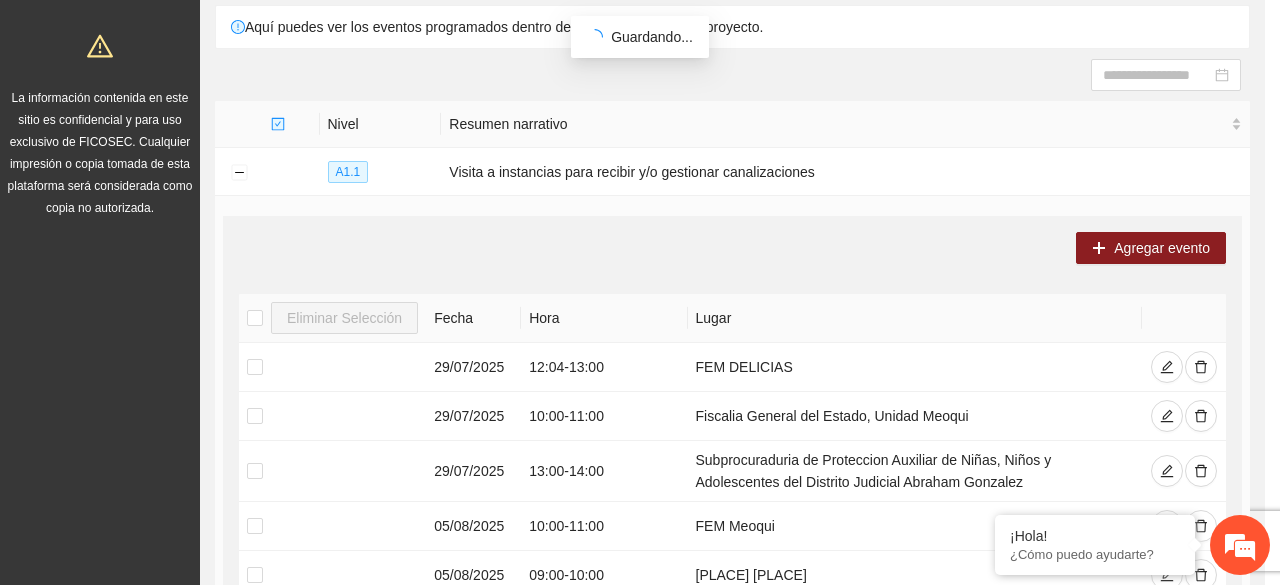 scroll, scrollTop: 142, scrollLeft: 0, axis: vertical 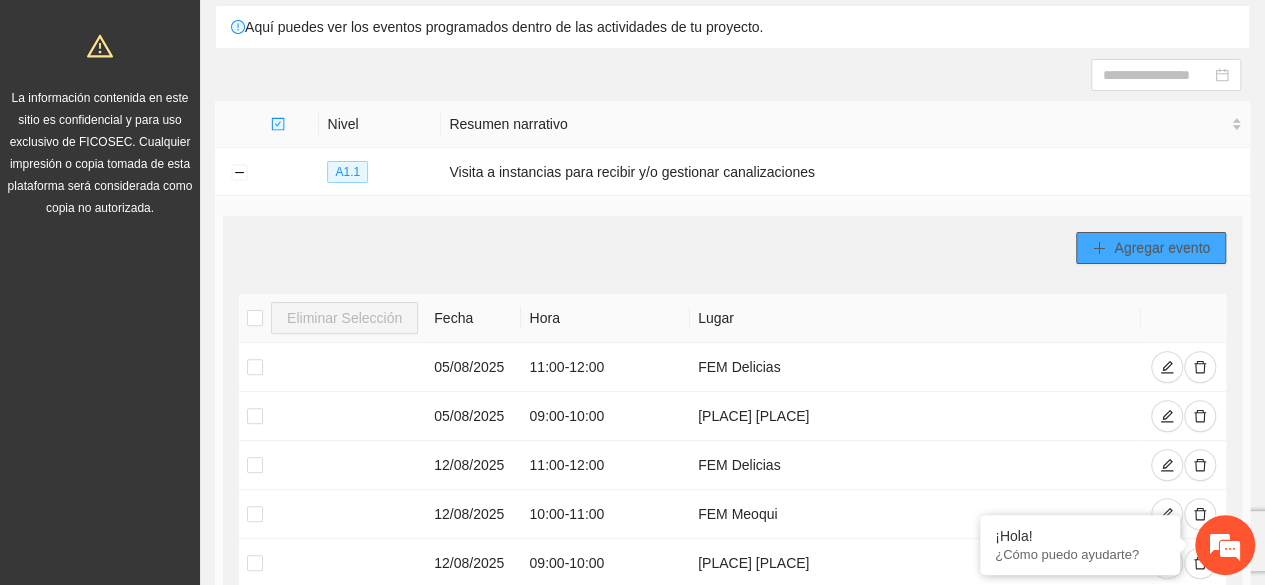 click 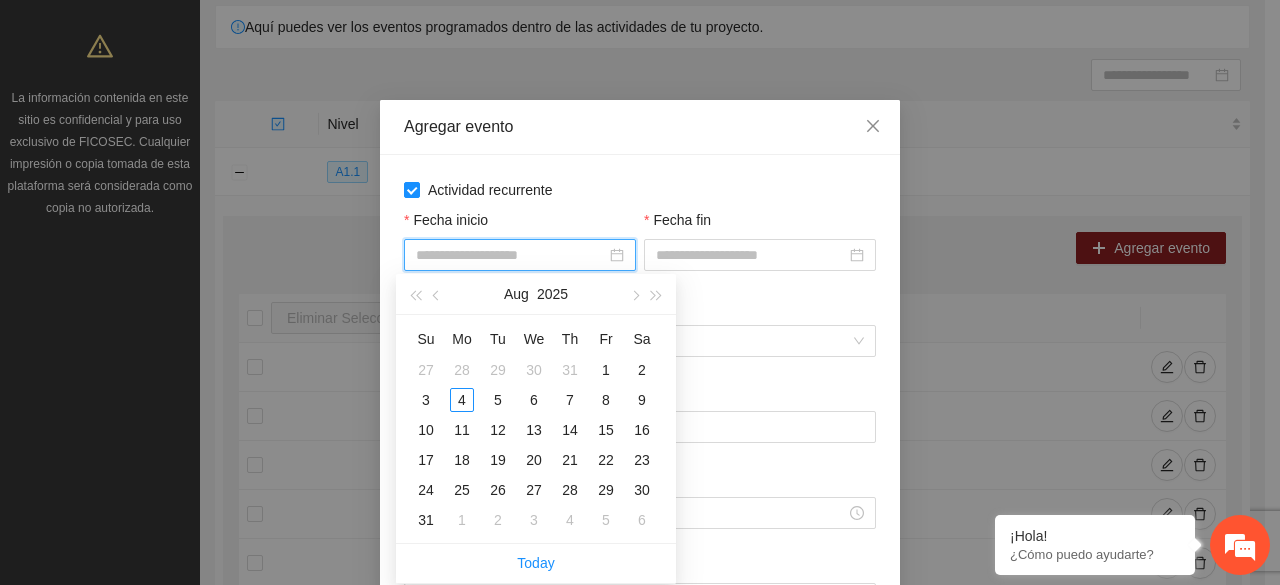 click on "Fecha inicio" at bounding box center [511, 255] 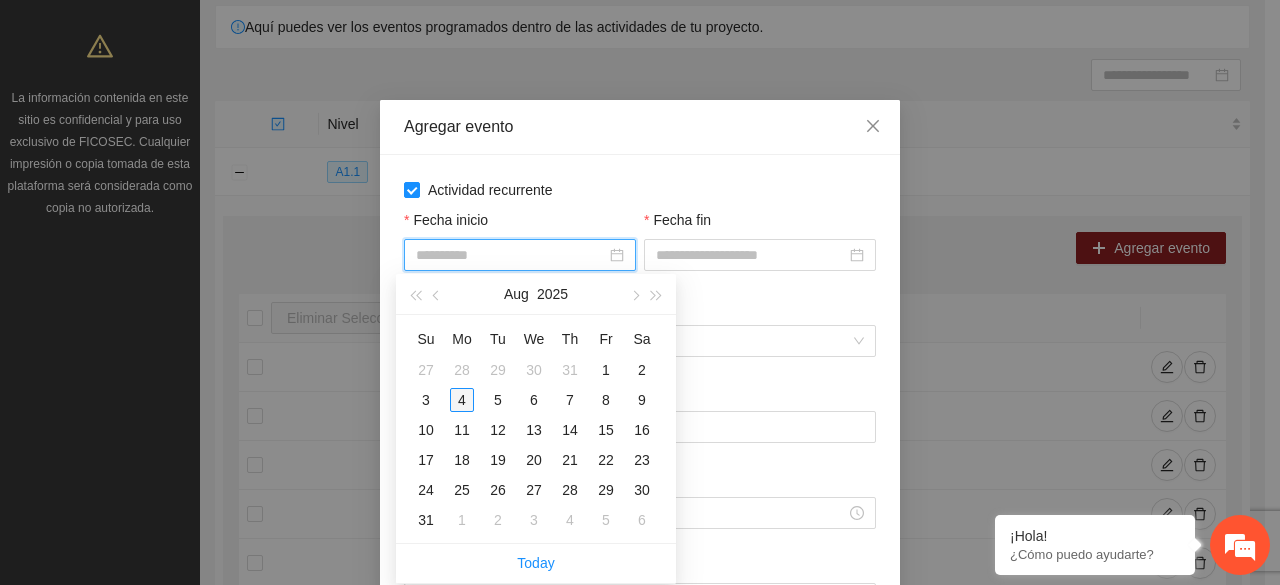 type on "**********" 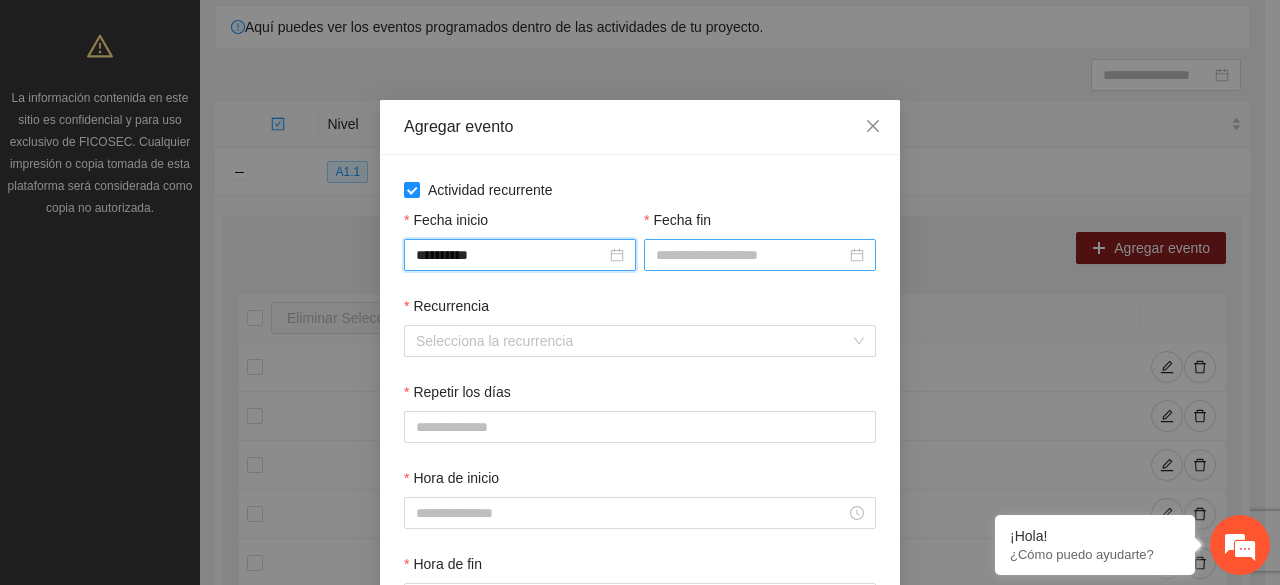 click on "Fecha fin" at bounding box center (751, 255) 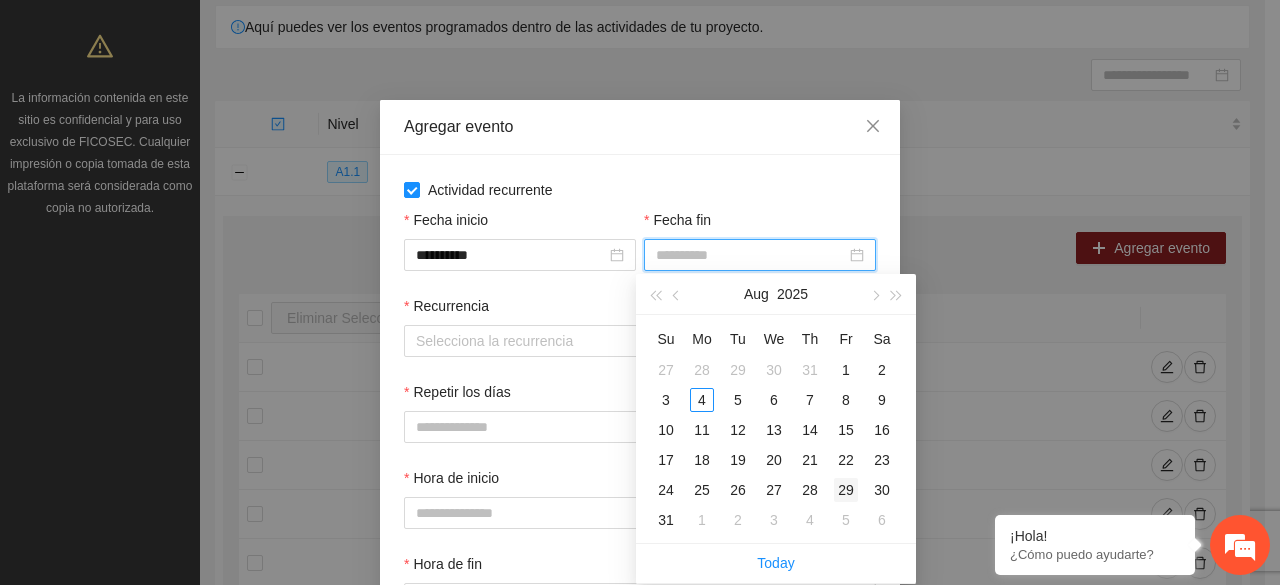 type on "**********" 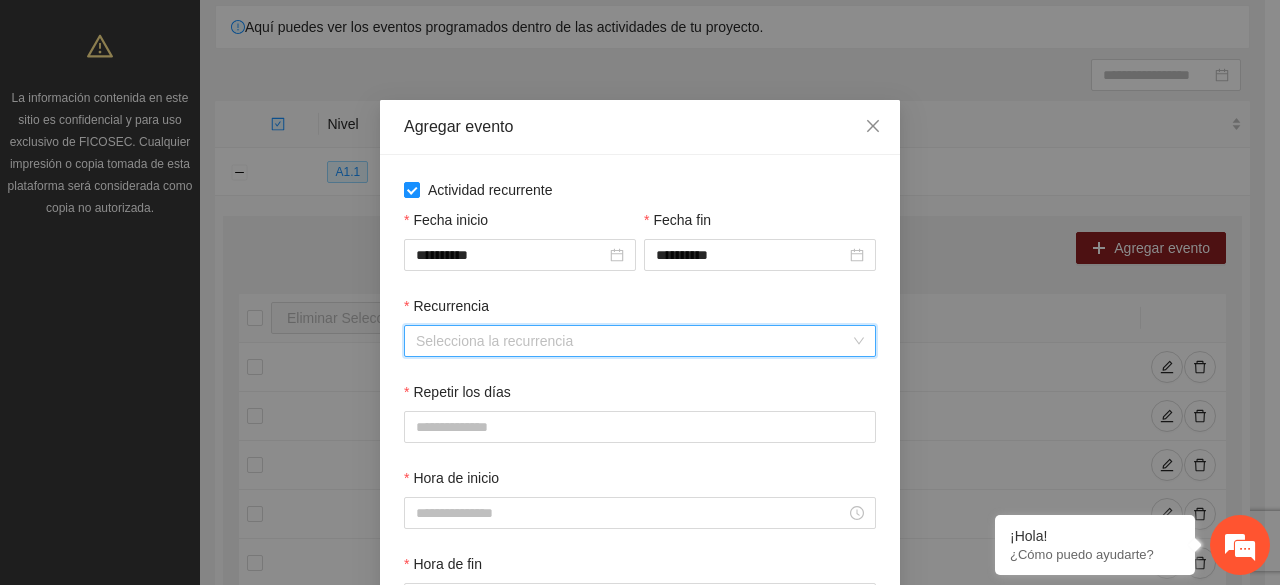 click on "Recurrencia" at bounding box center [633, 341] 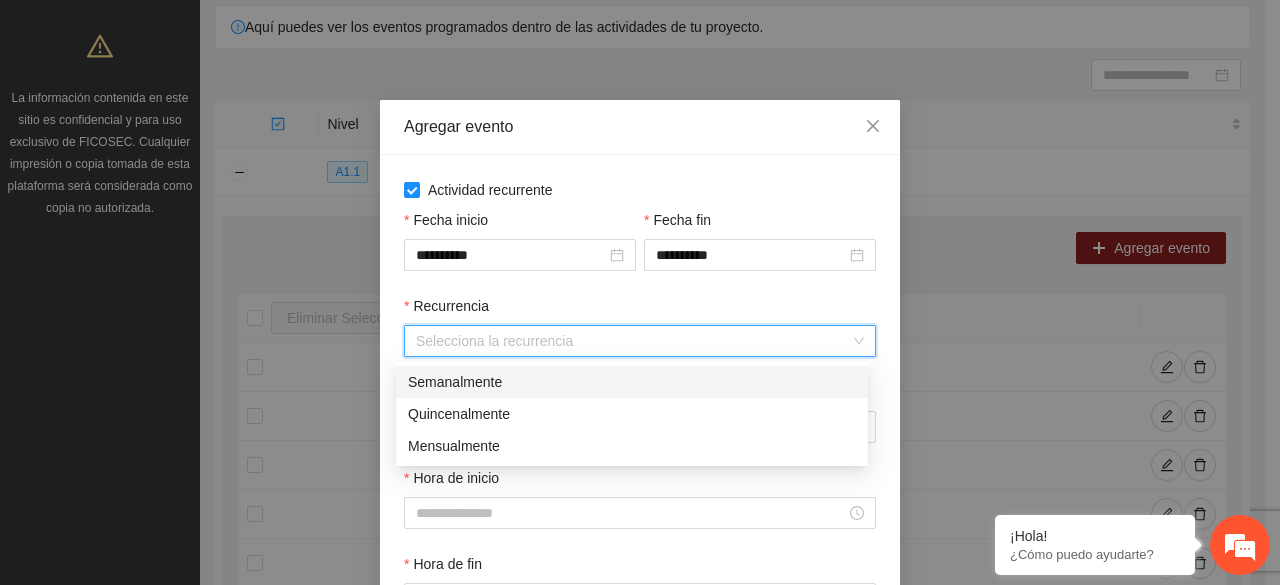 click on "Semanalmente" at bounding box center (632, 382) 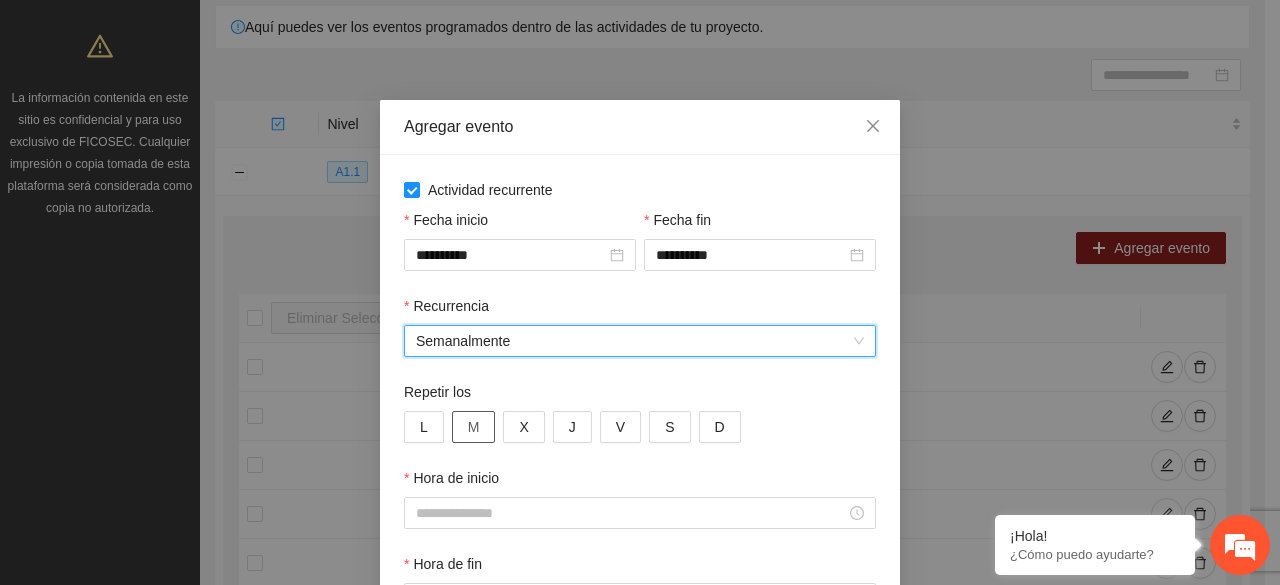 click on "M" at bounding box center (474, 427) 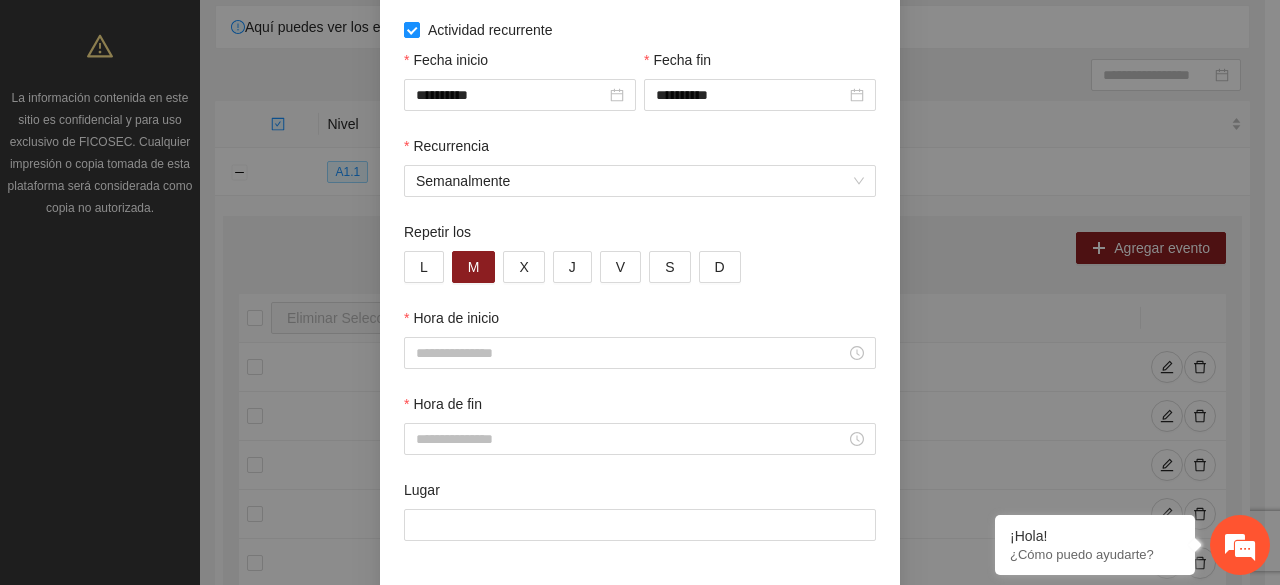 scroll, scrollTop: 200, scrollLeft: 0, axis: vertical 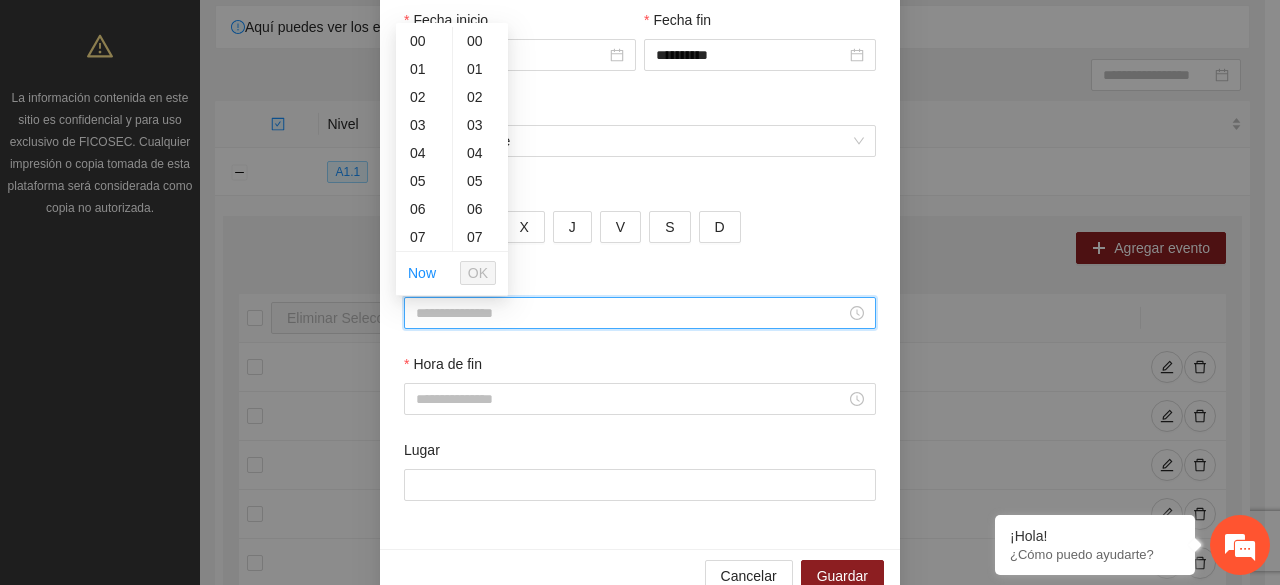 click on "Hora de inicio" at bounding box center (631, 313) 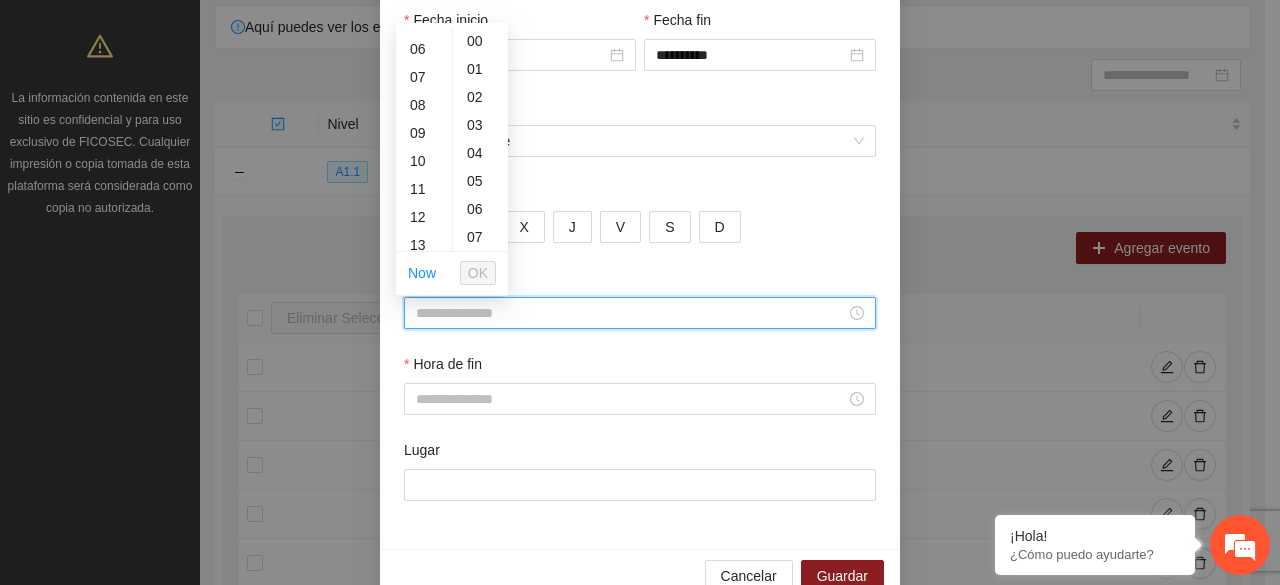 scroll, scrollTop: 200, scrollLeft: 0, axis: vertical 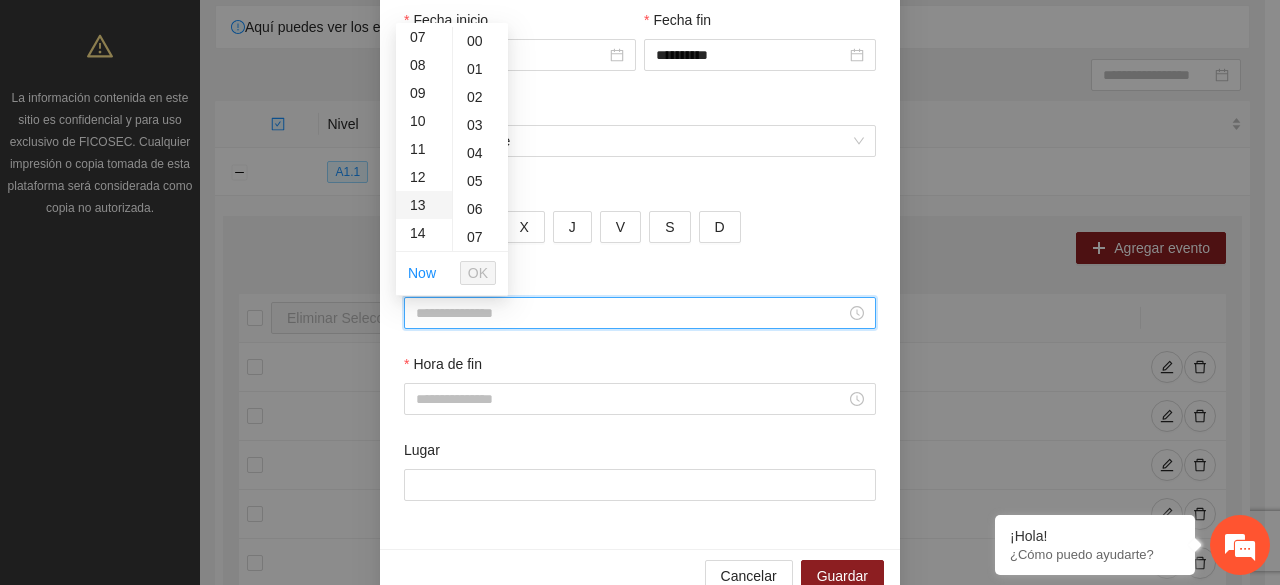click on "13" at bounding box center [424, 205] 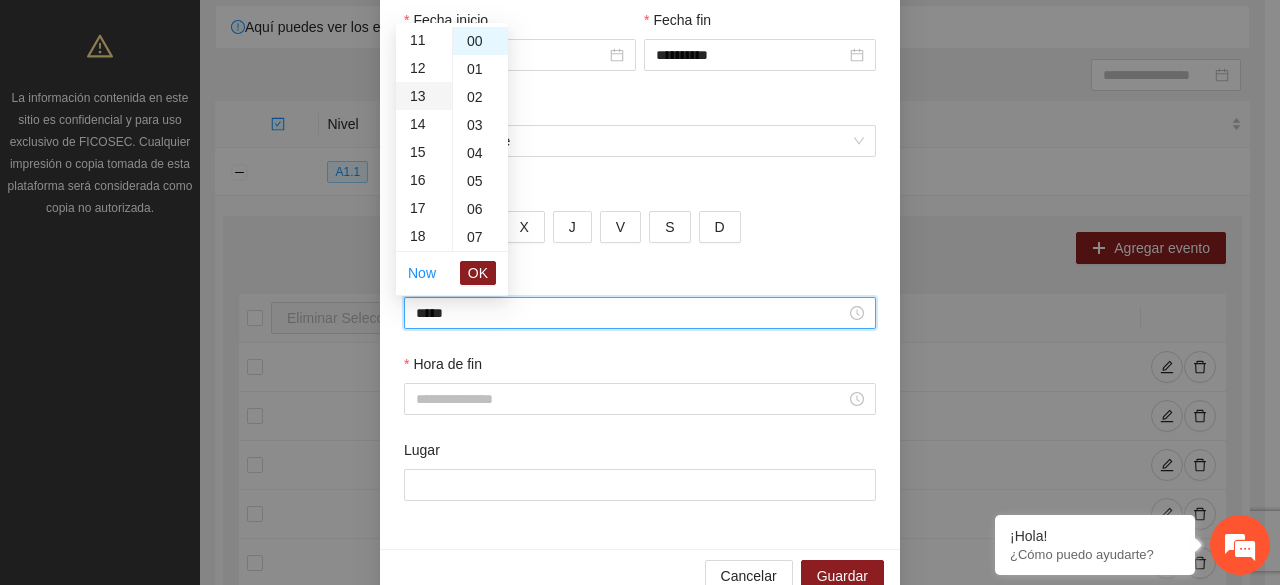 scroll, scrollTop: 364, scrollLeft: 0, axis: vertical 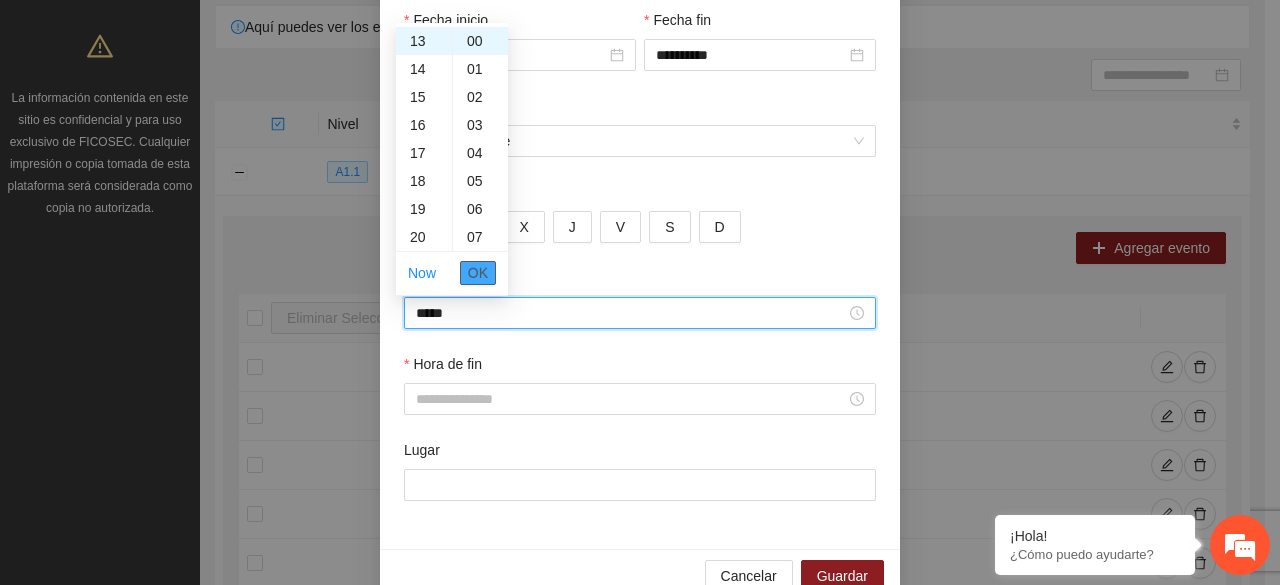 click on "OK" at bounding box center [478, 273] 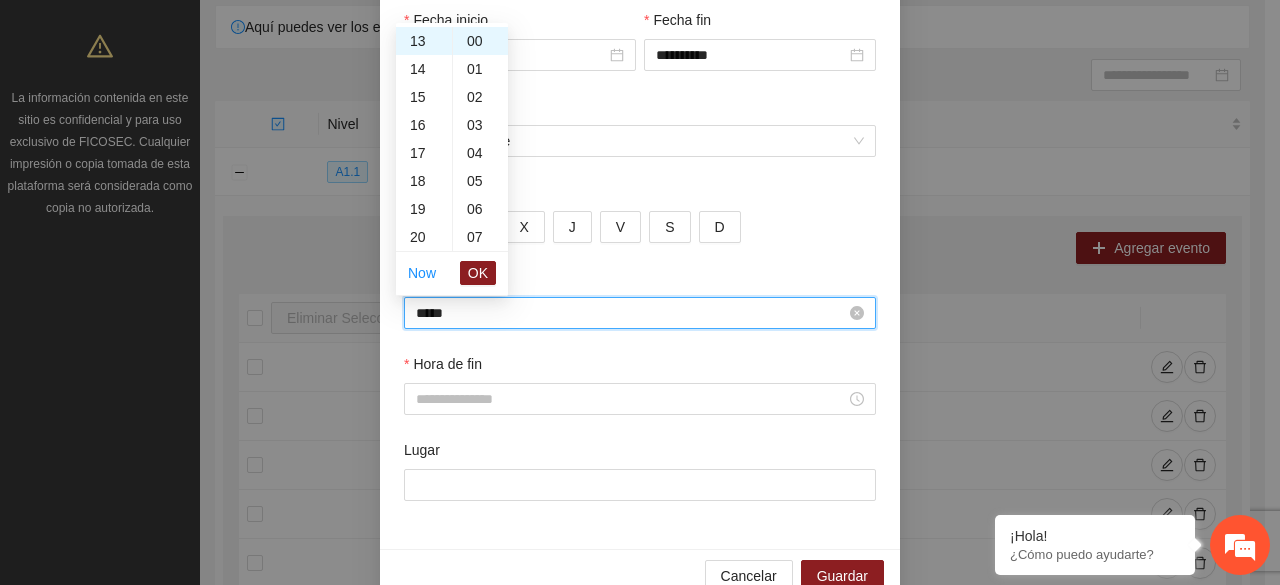 click on "*****" at bounding box center [631, 313] 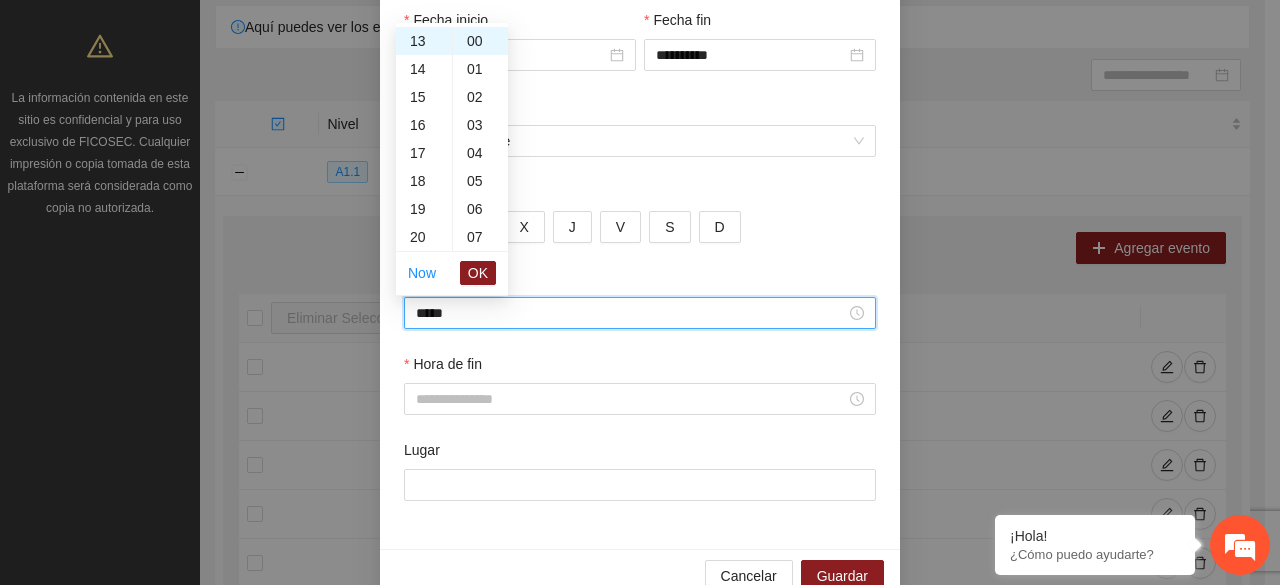 scroll, scrollTop: 324, scrollLeft: 0, axis: vertical 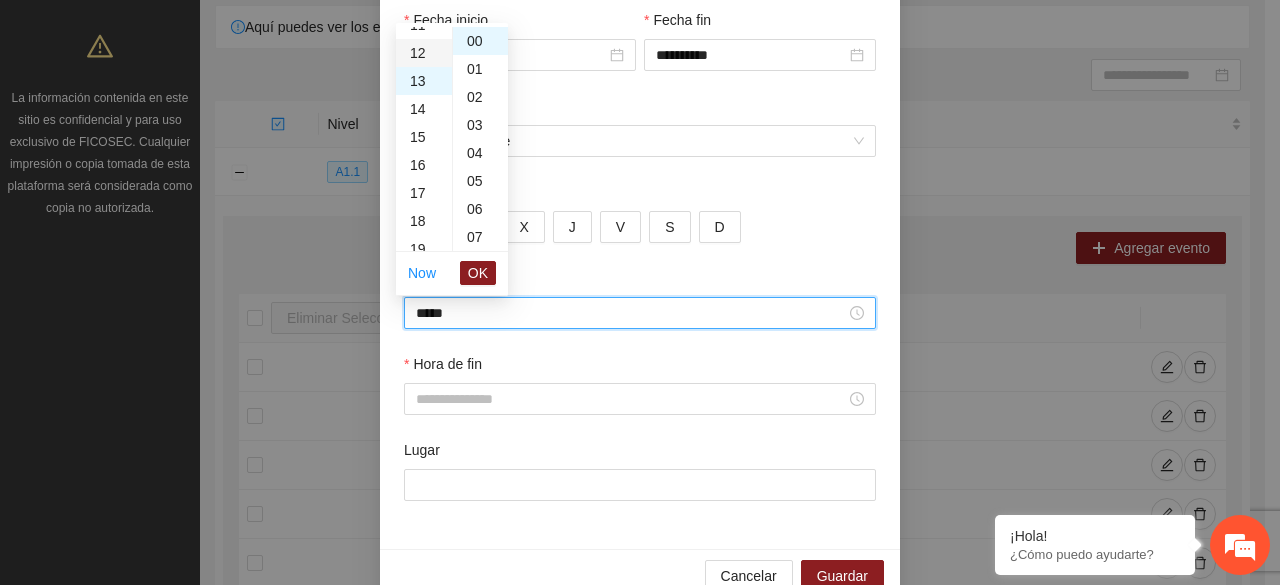 click on "12" at bounding box center [424, 53] 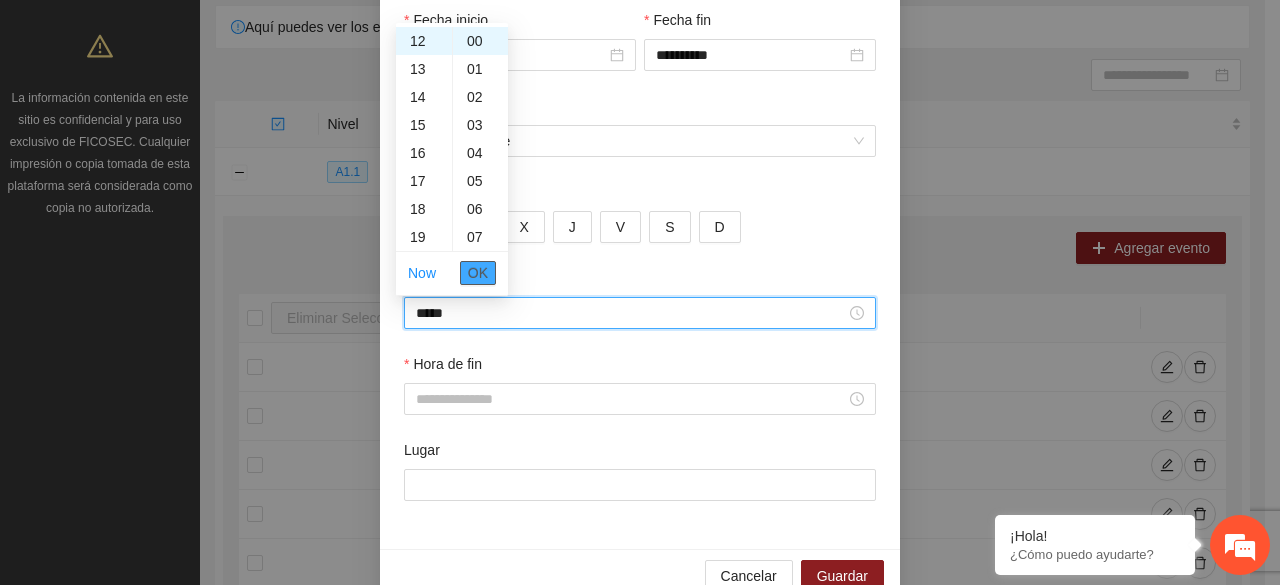 click on "OK" at bounding box center [478, 273] 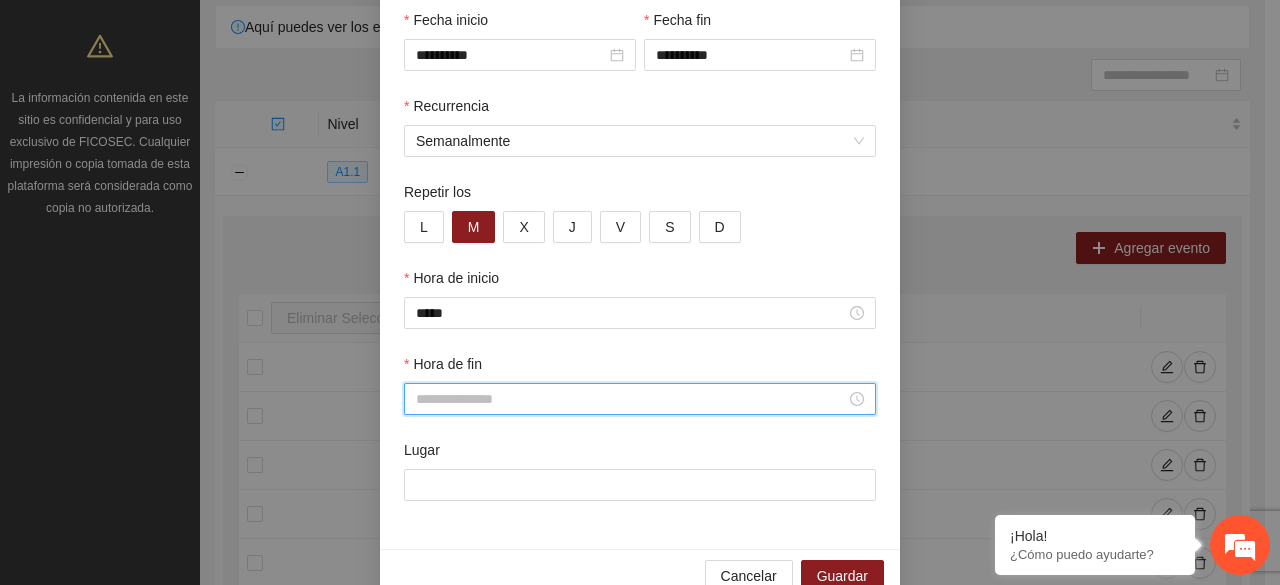 click on "Hora de fin" at bounding box center [631, 399] 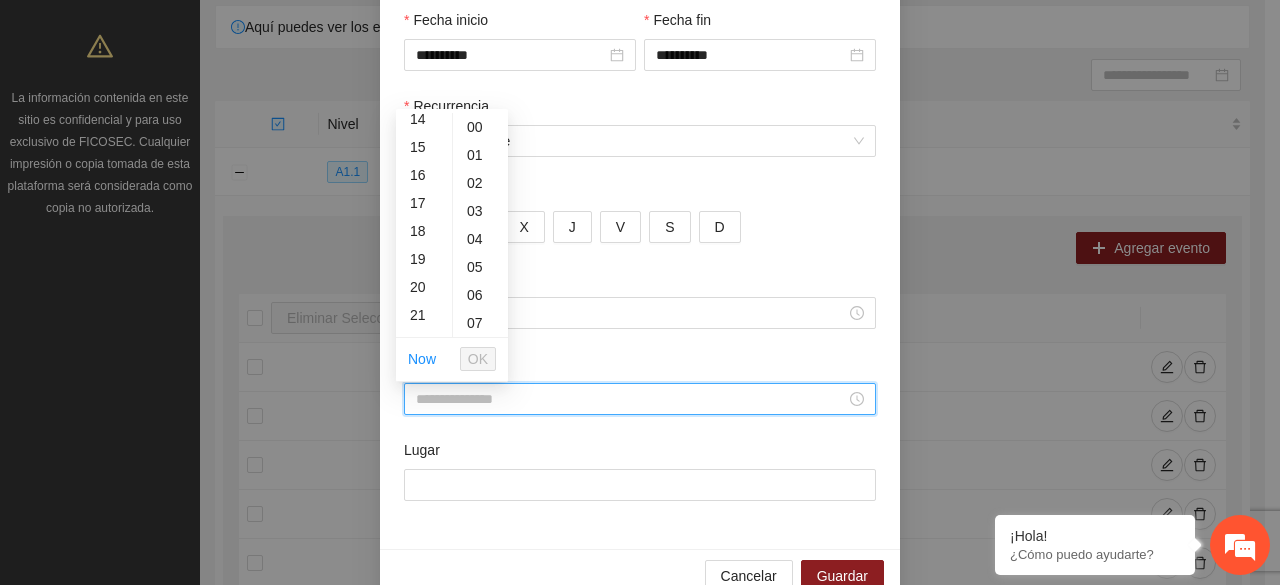 scroll, scrollTop: 360, scrollLeft: 0, axis: vertical 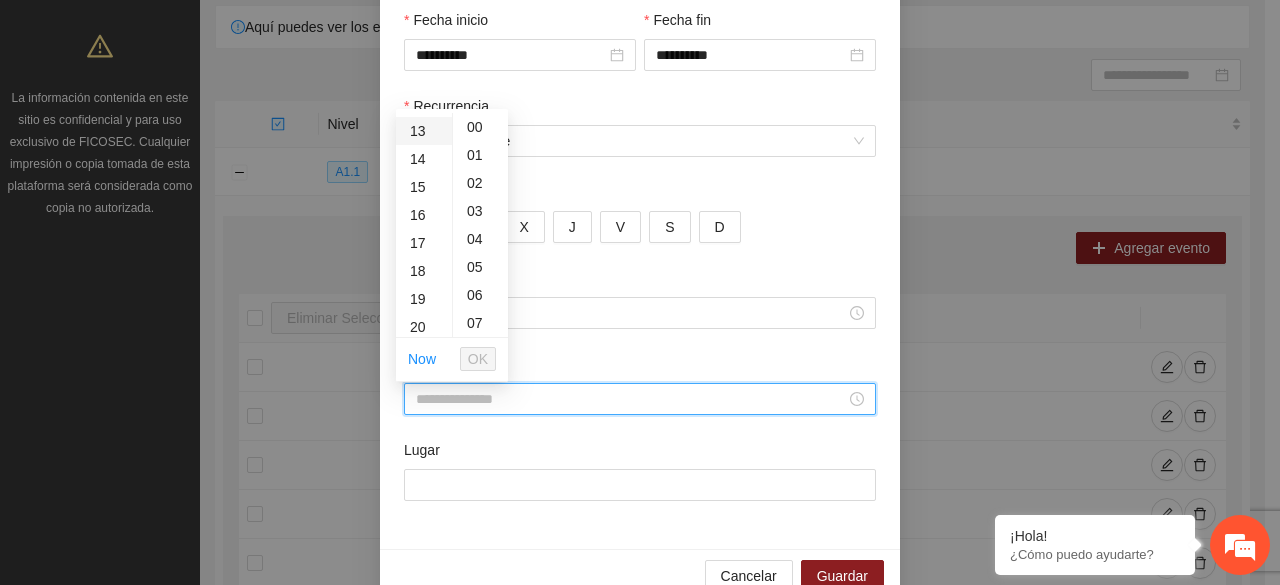click on "13" at bounding box center (424, 131) 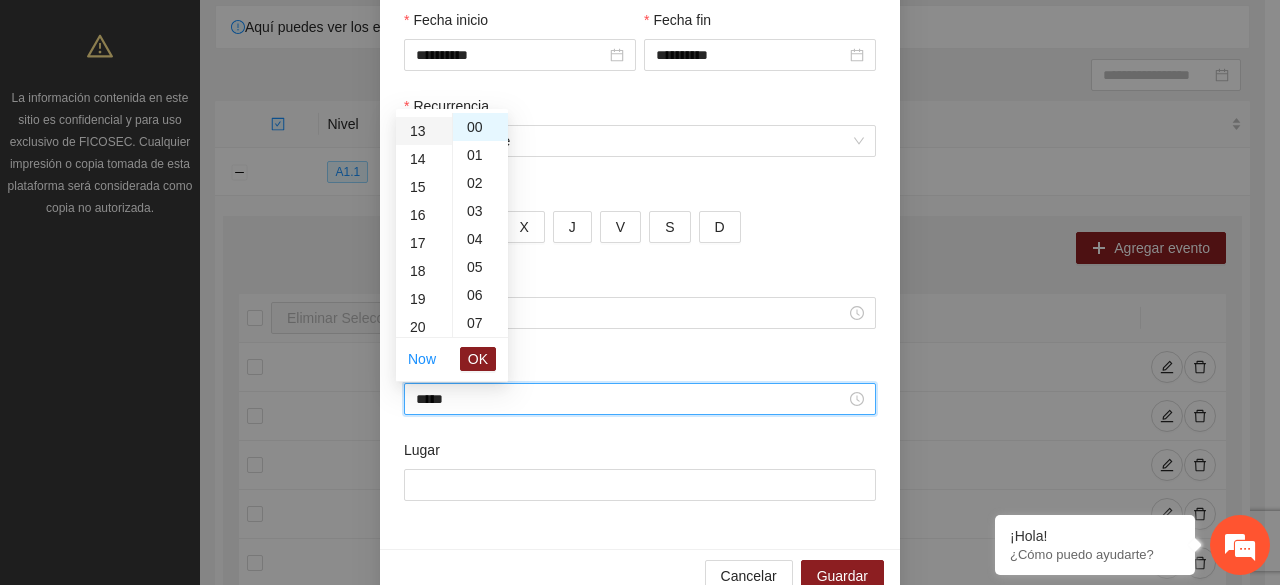 scroll, scrollTop: 364, scrollLeft: 0, axis: vertical 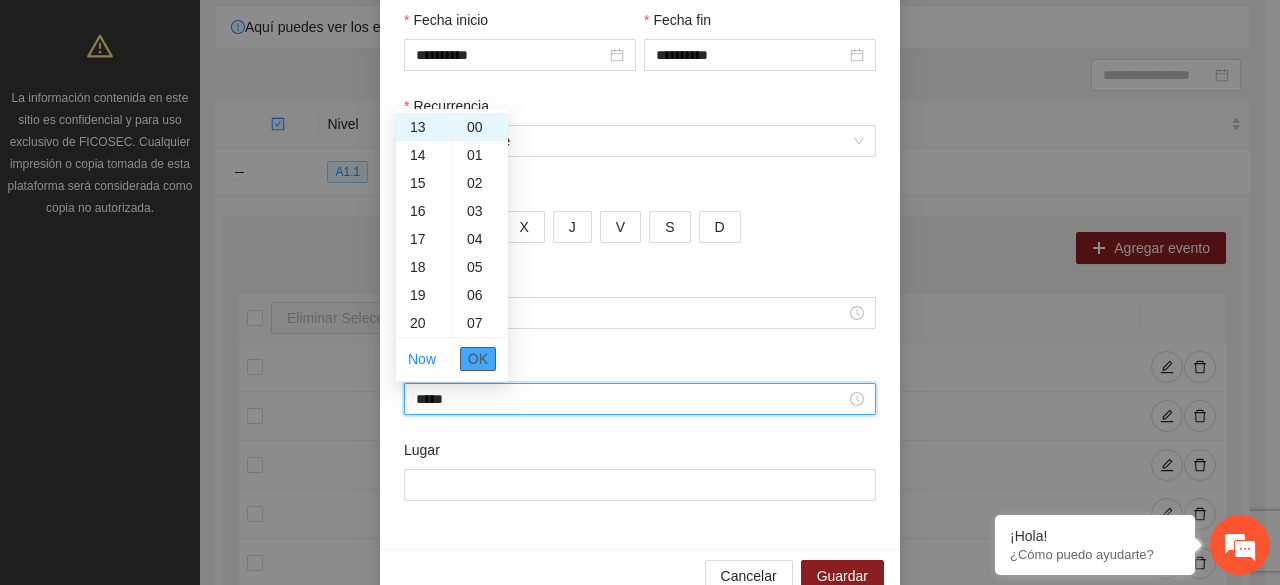 click on "OK" at bounding box center (478, 359) 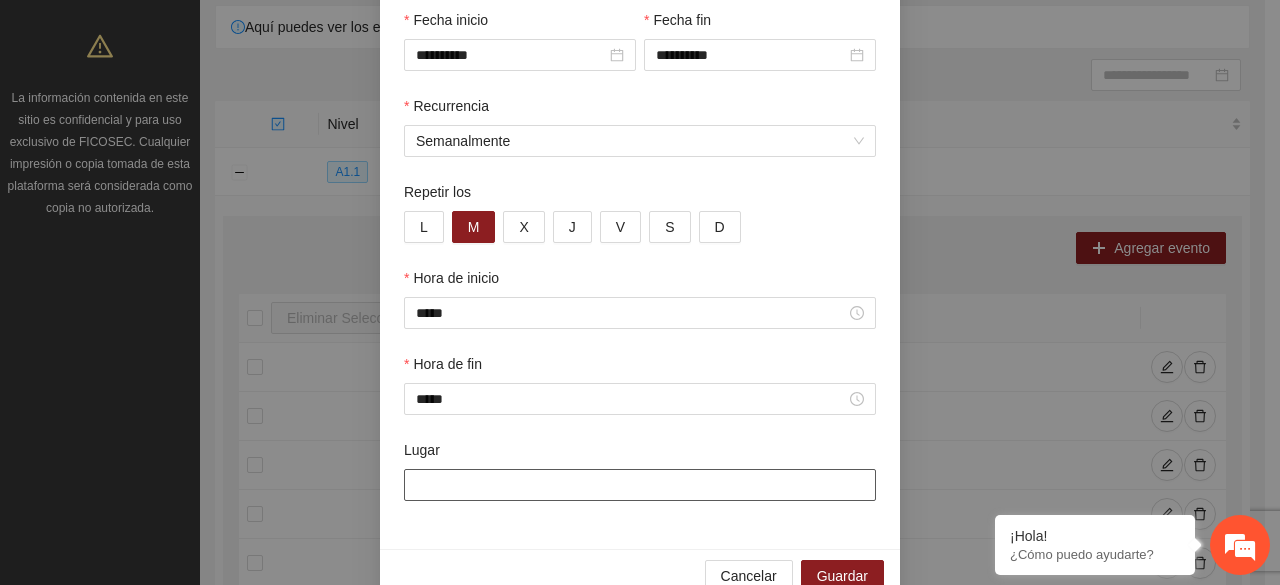 click on "Lugar" at bounding box center [640, 485] 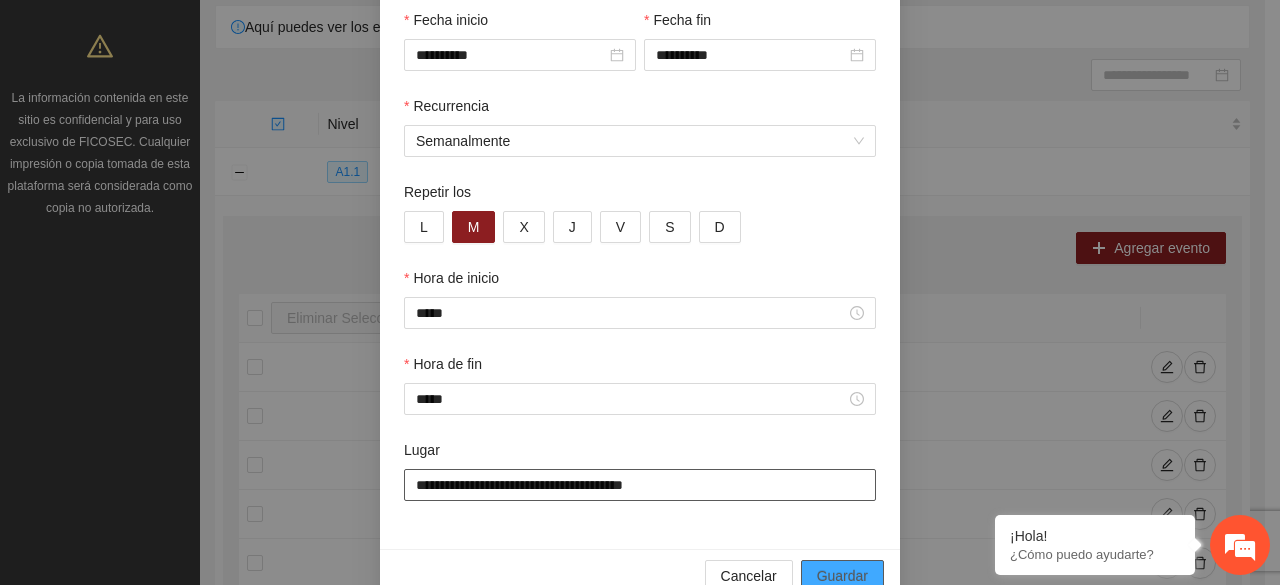 type on "**********" 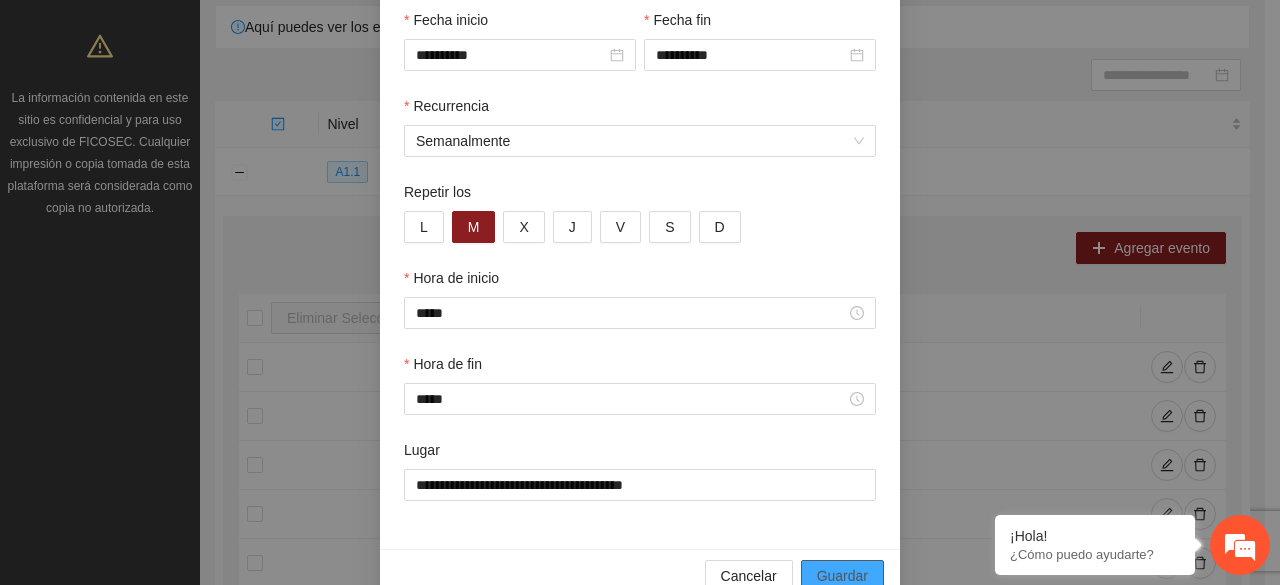 click on "Guardar" at bounding box center [842, 576] 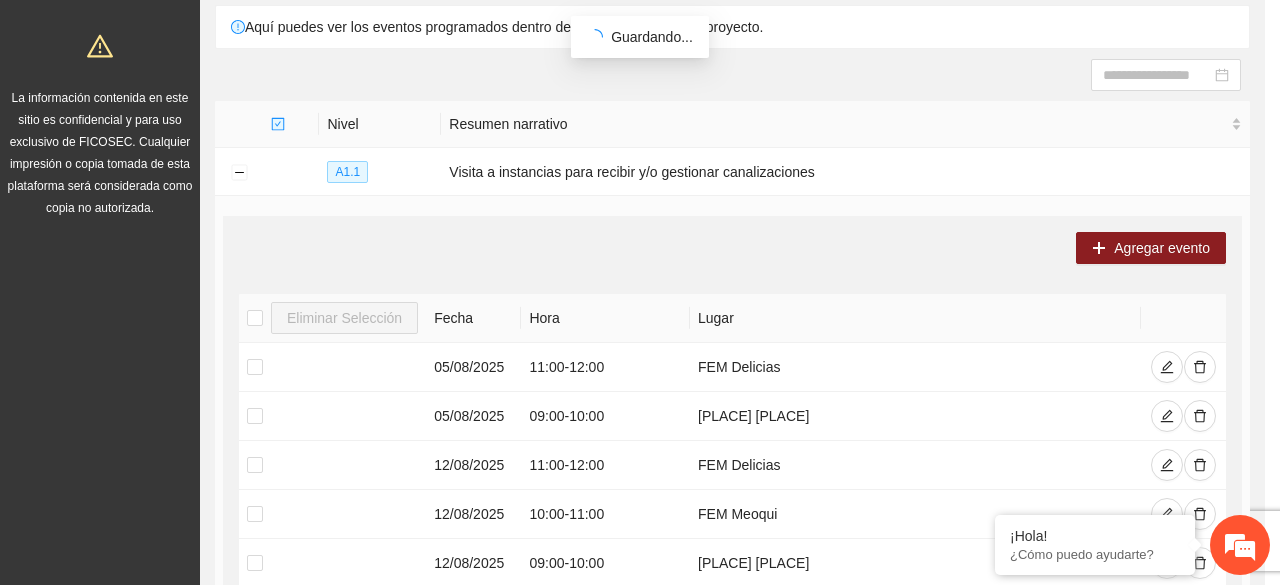 scroll, scrollTop: 142, scrollLeft: 0, axis: vertical 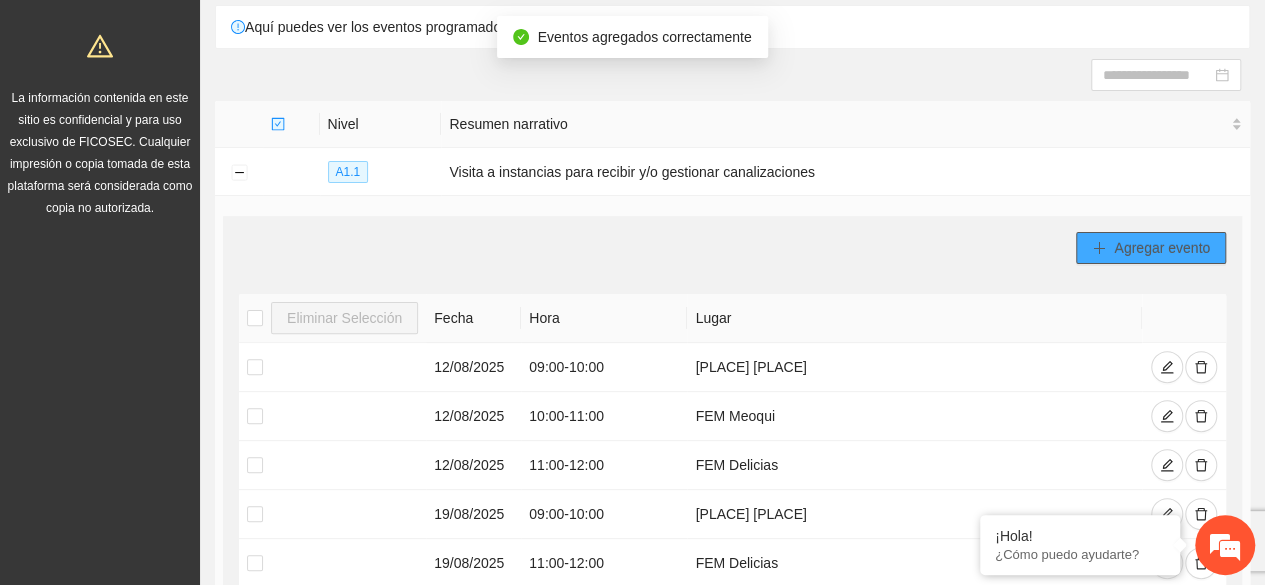 click on "Agregar evento" at bounding box center (1162, 248) 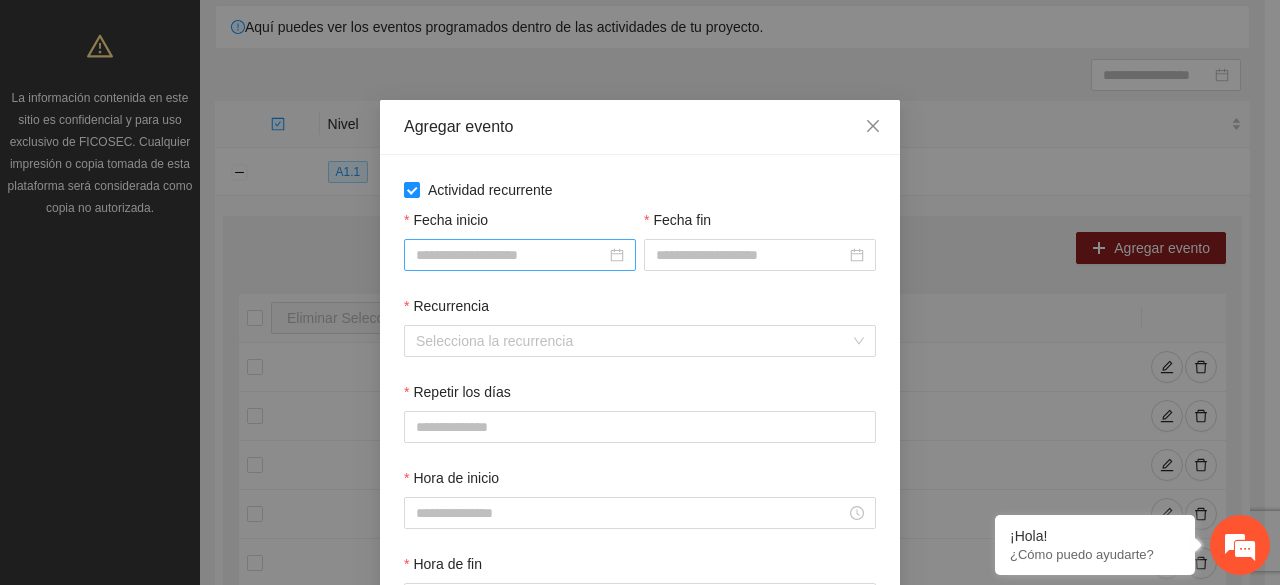 click at bounding box center [520, 255] 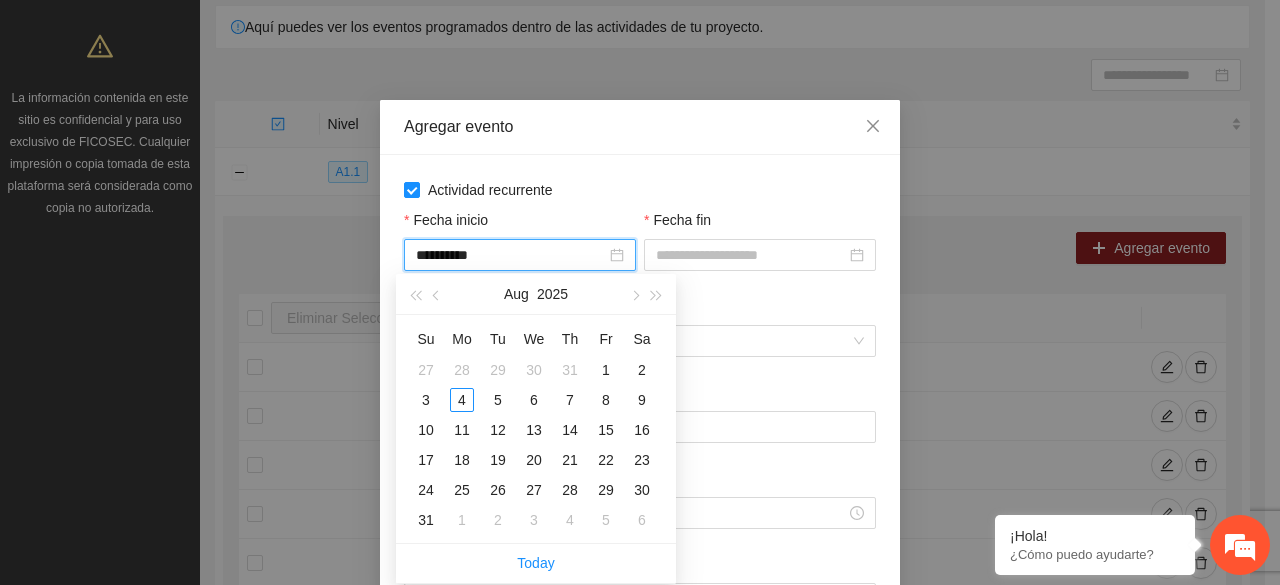 type on "**********" 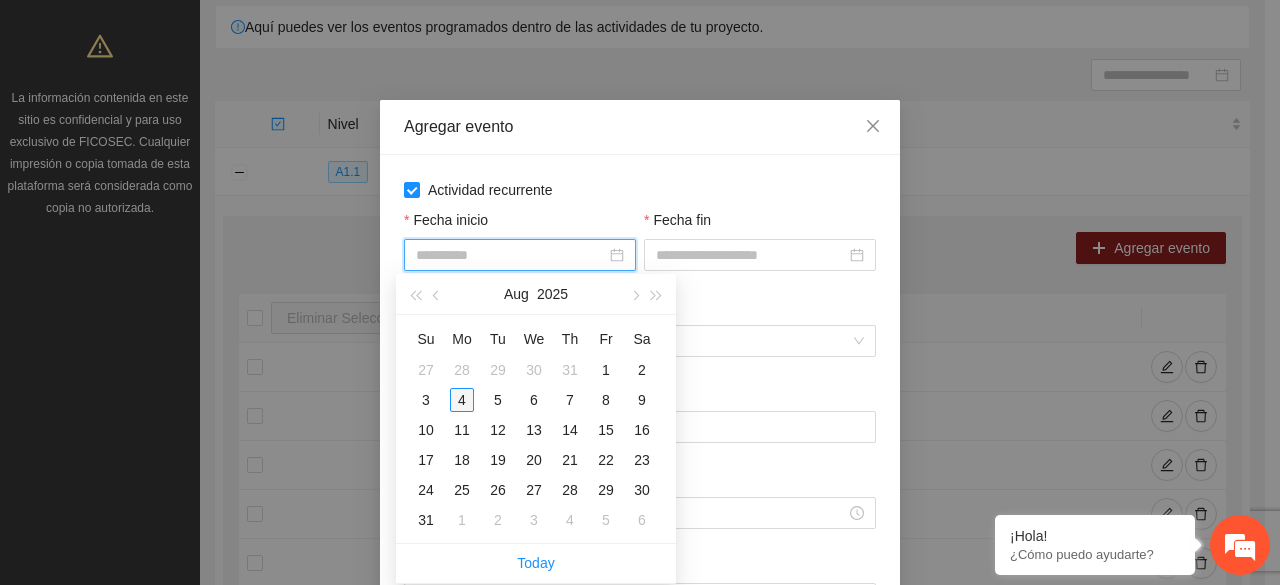 type on "**********" 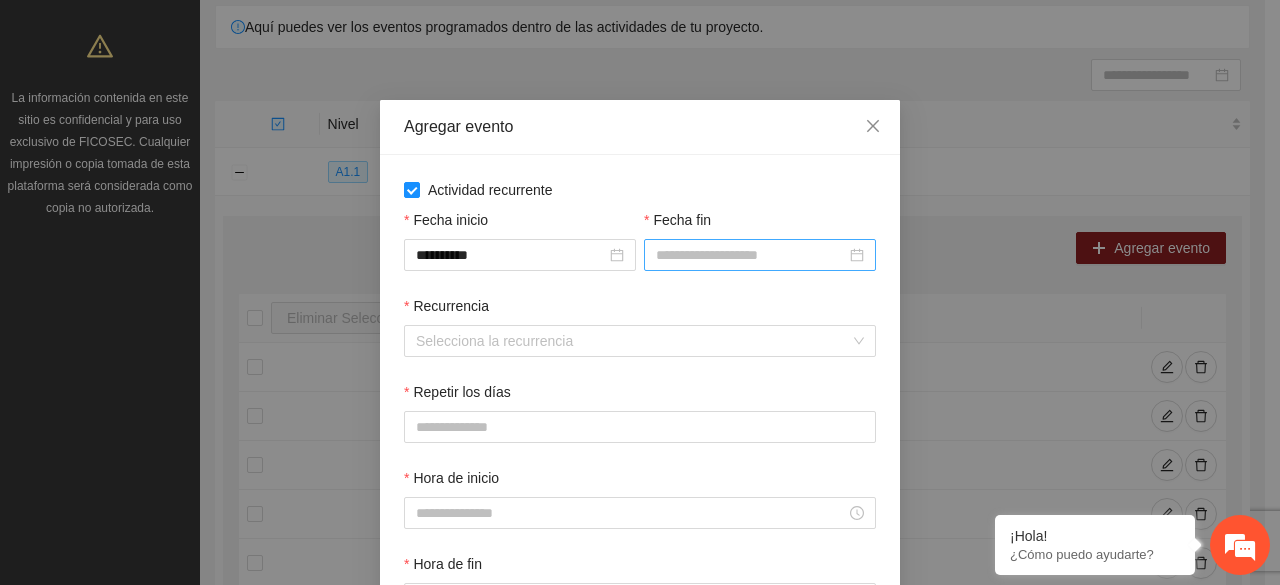 click at bounding box center [760, 255] 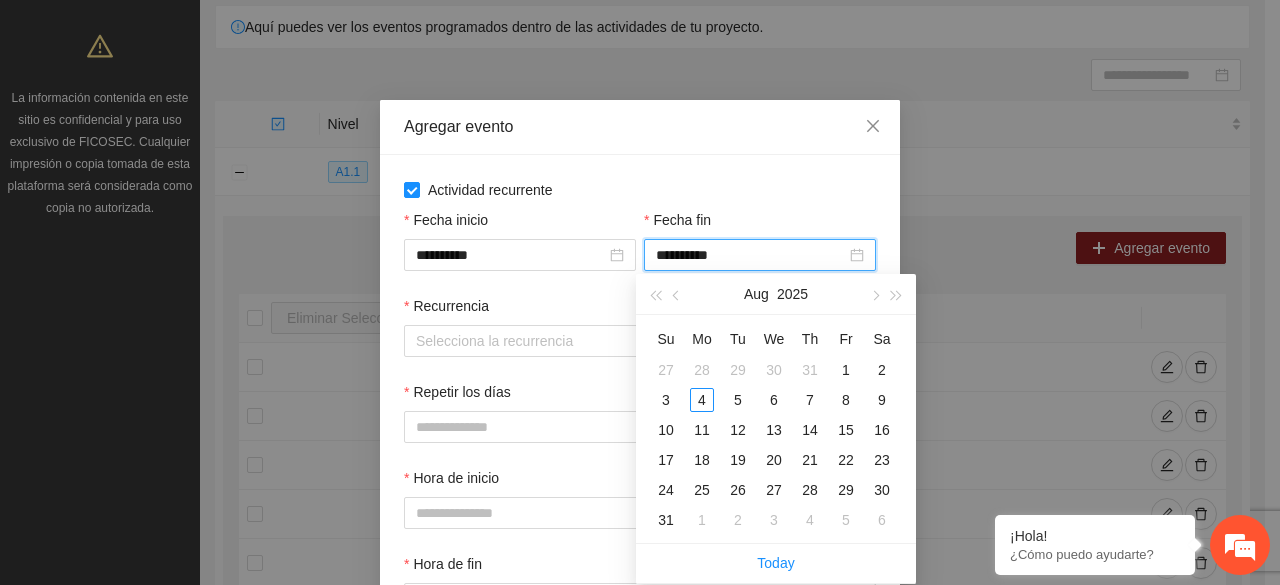 type on "**********" 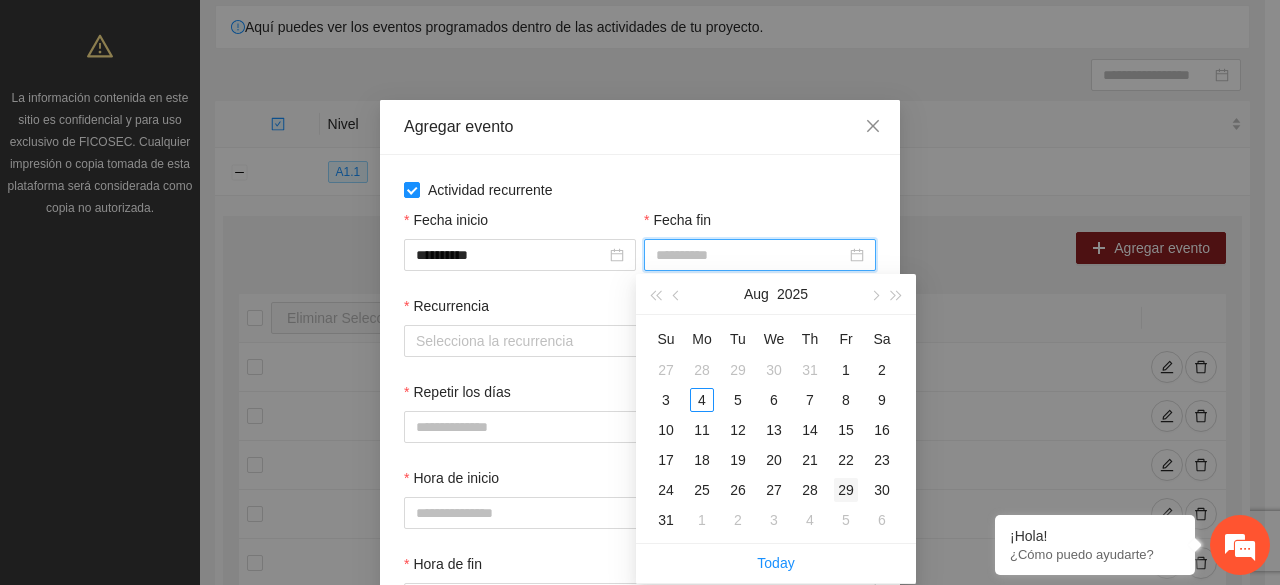 type on "**********" 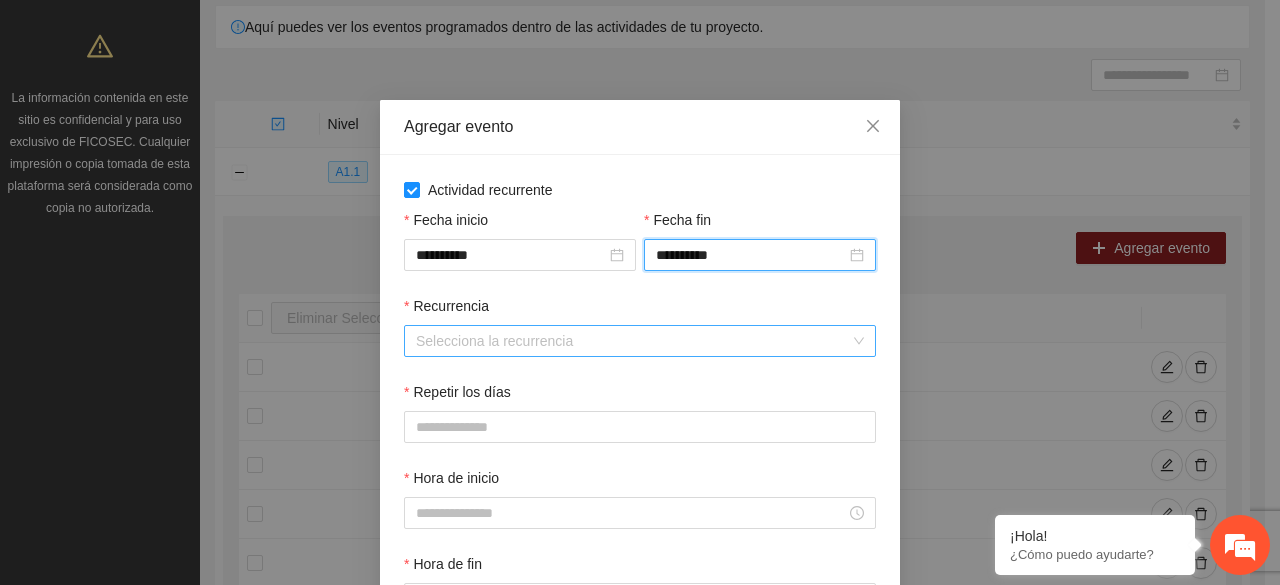 click on "Recurrencia" at bounding box center (633, 341) 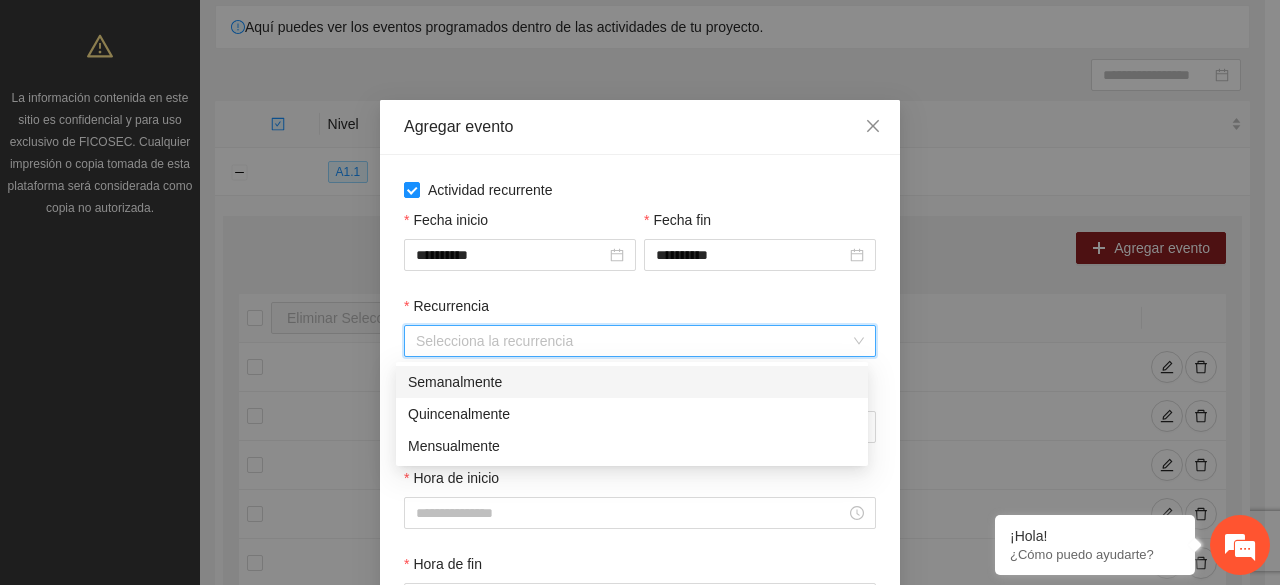 click on "Semanalmente" at bounding box center [632, 382] 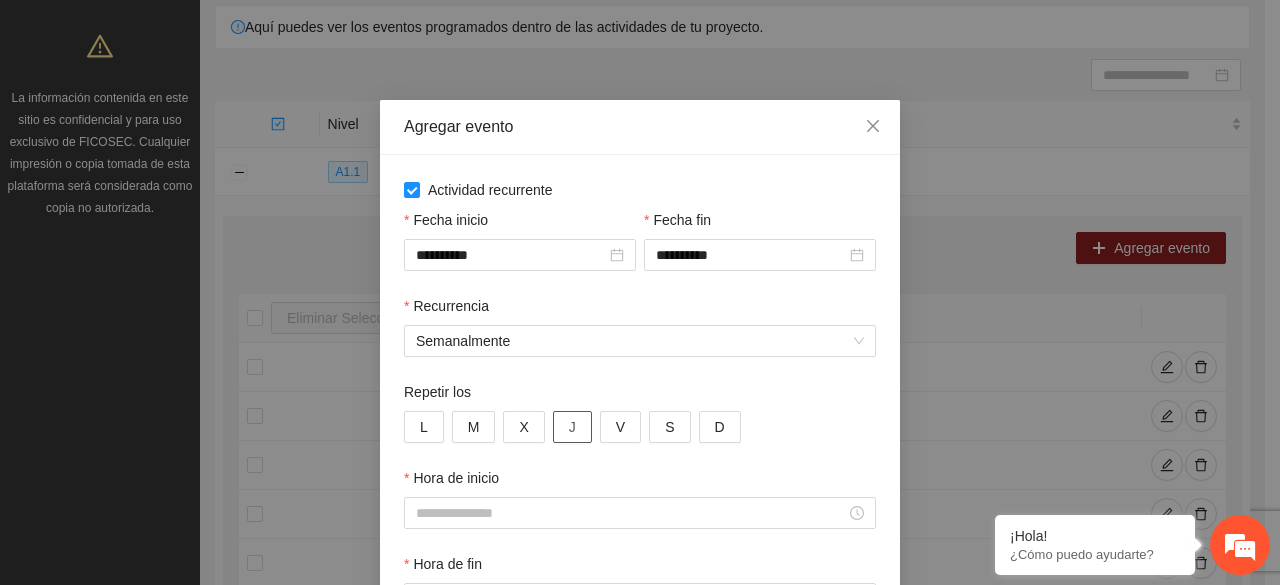 click on "J" at bounding box center [572, 427] 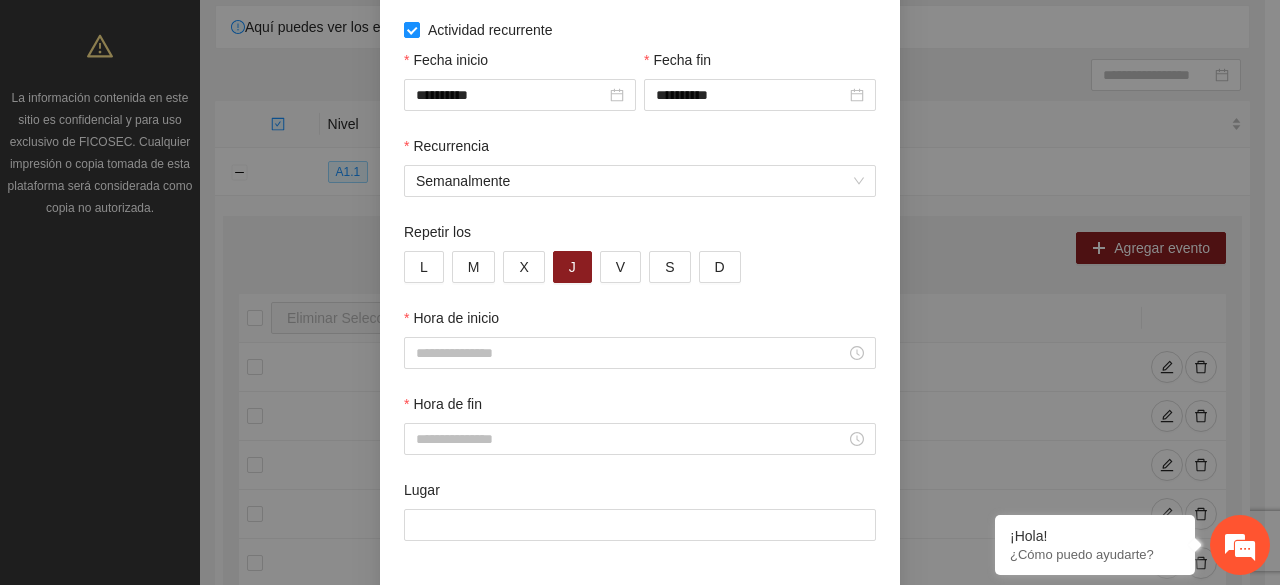 scroll, scrollTop: 200, scrollLeft: 0, axis: vertical 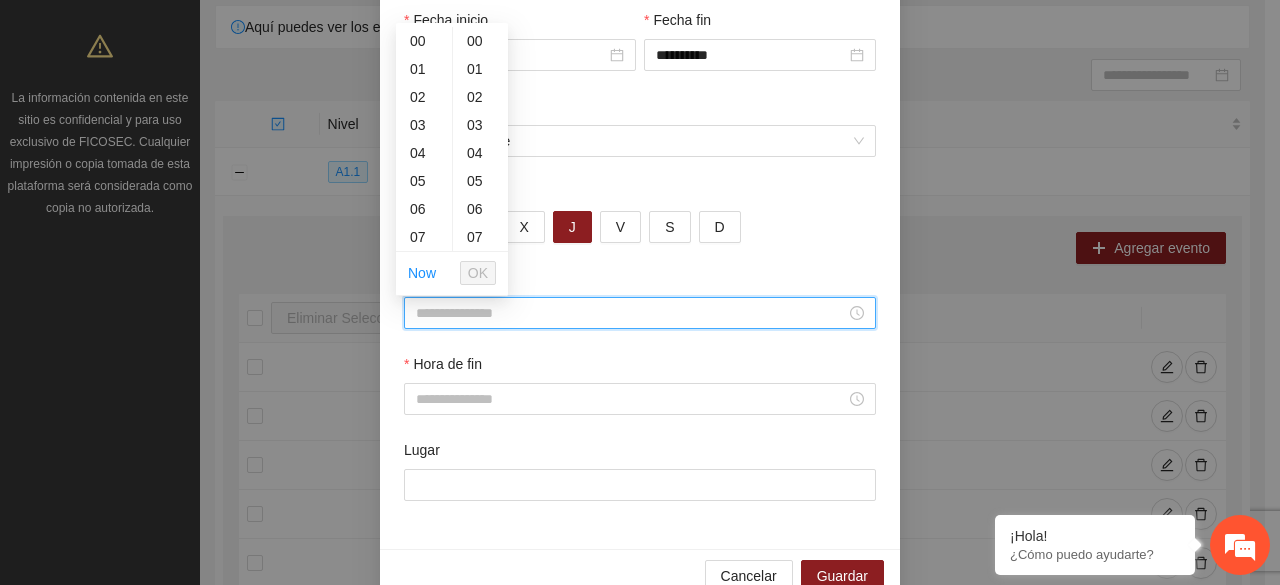 click on "Hora de inicio" at bounding box center [631, 313] 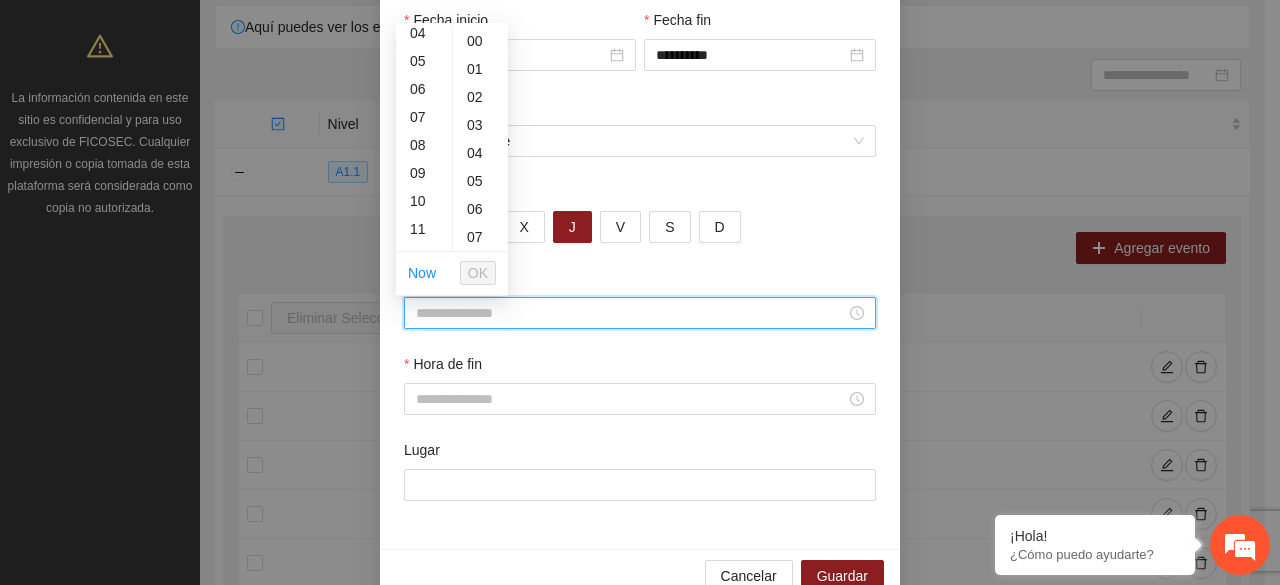 scroll, scrollTop: 160, scrollLeft: 0, axis: vertical 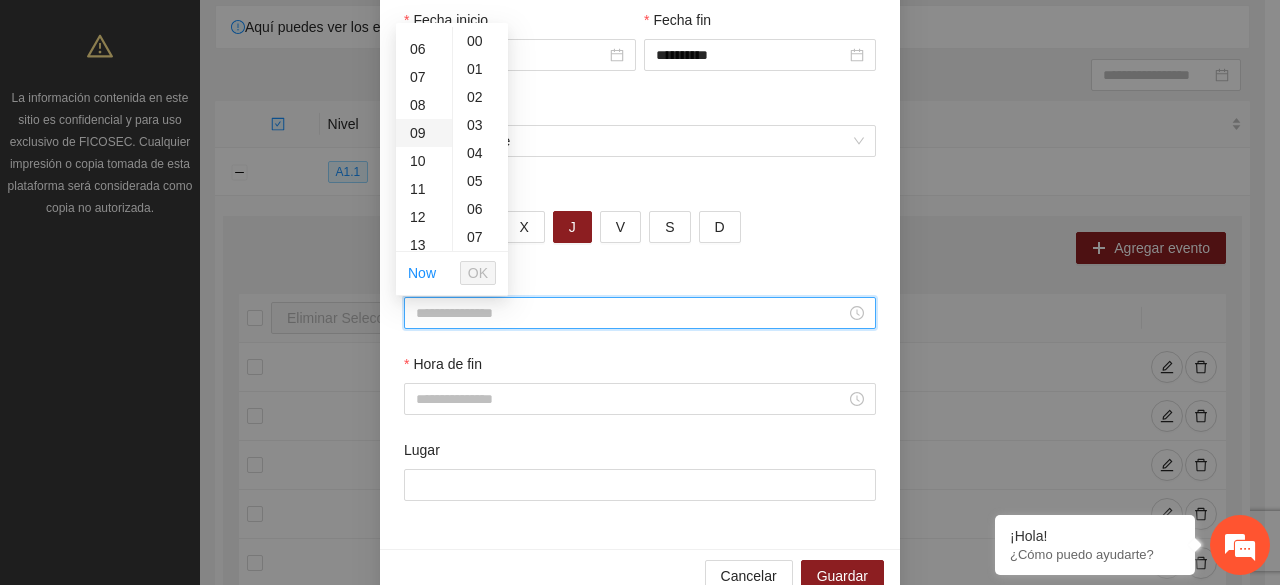 click on "09" at bounding box center [424, 133] 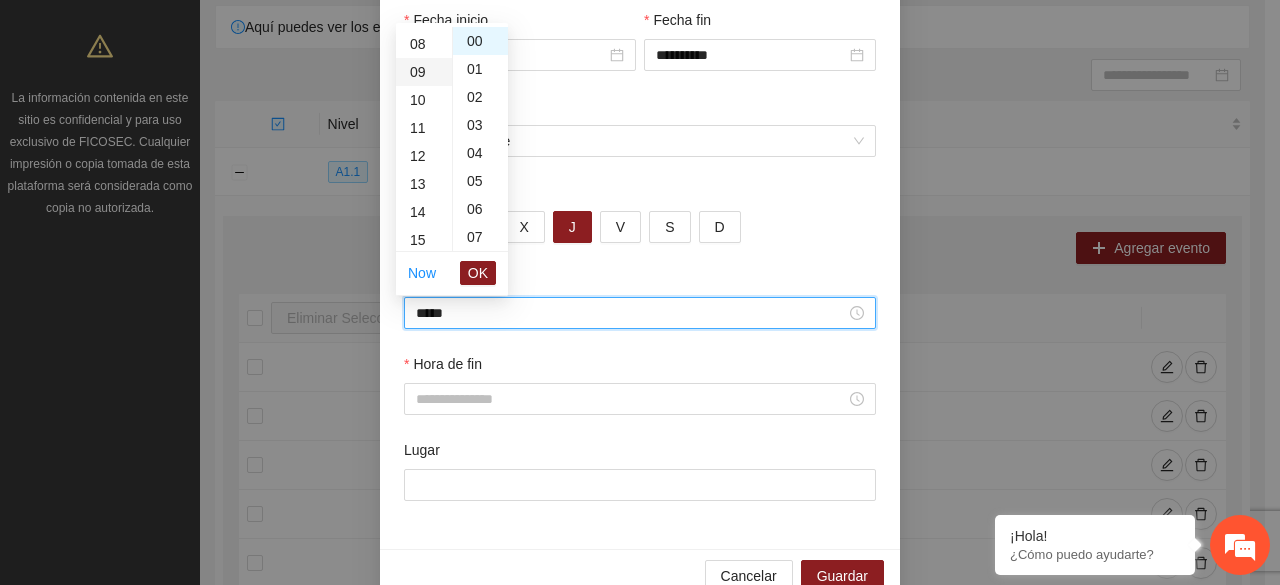 scroll, scrollTop: 252, scrollLeft: 0, axis: vertical 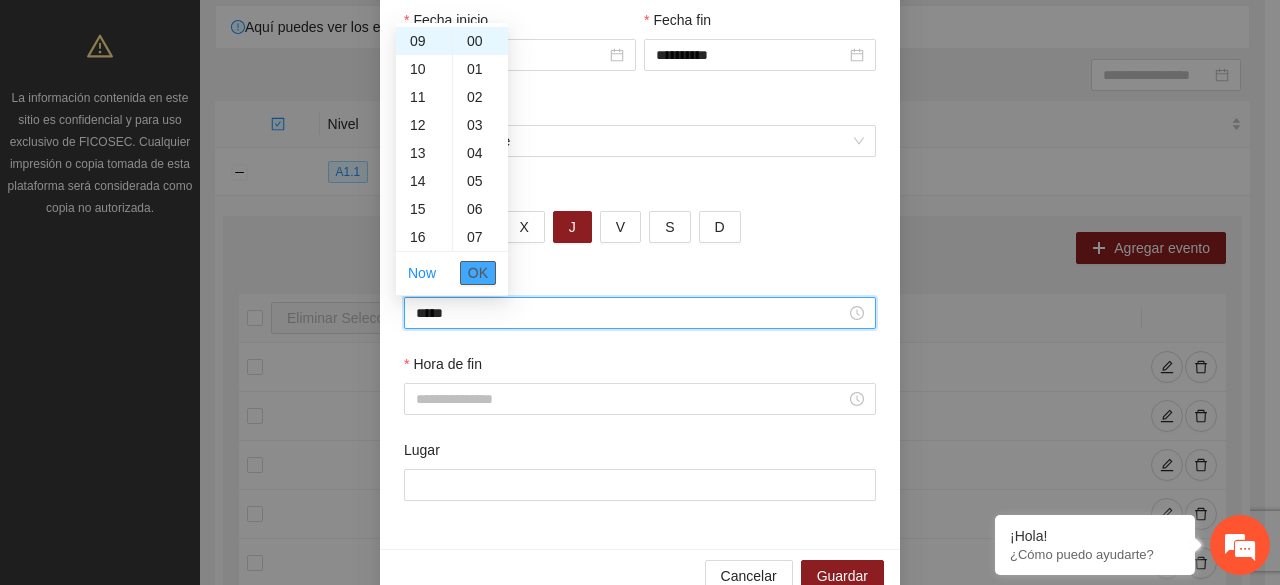 click on "OK" at bounding box center (478, 273) 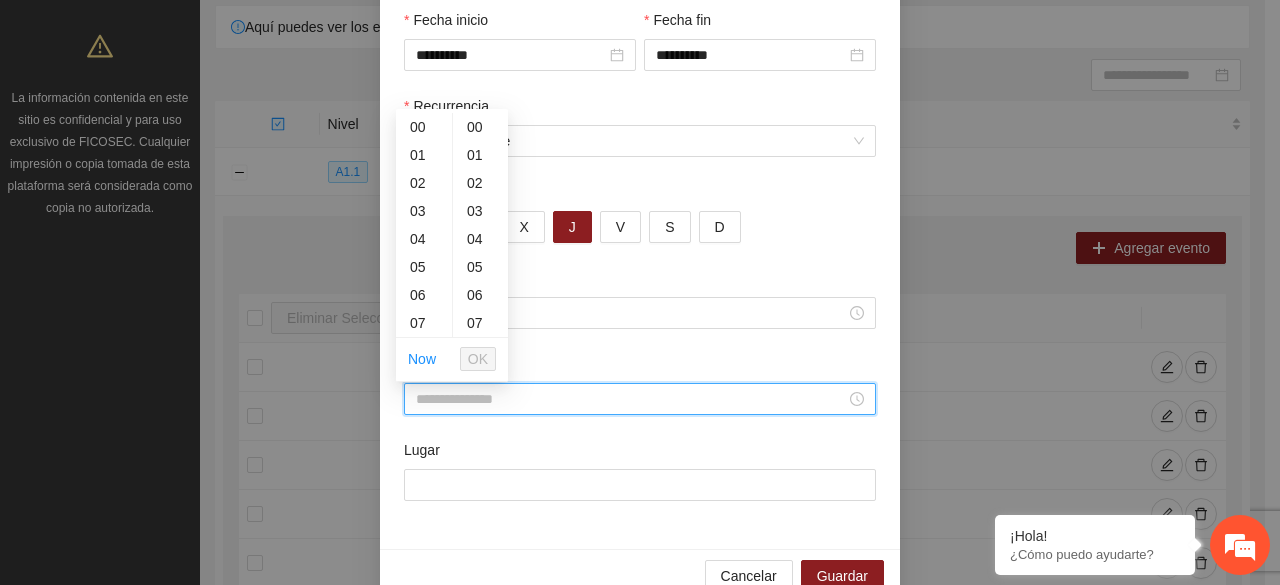click on "Hora de fin" at bounding box center [631, 399] 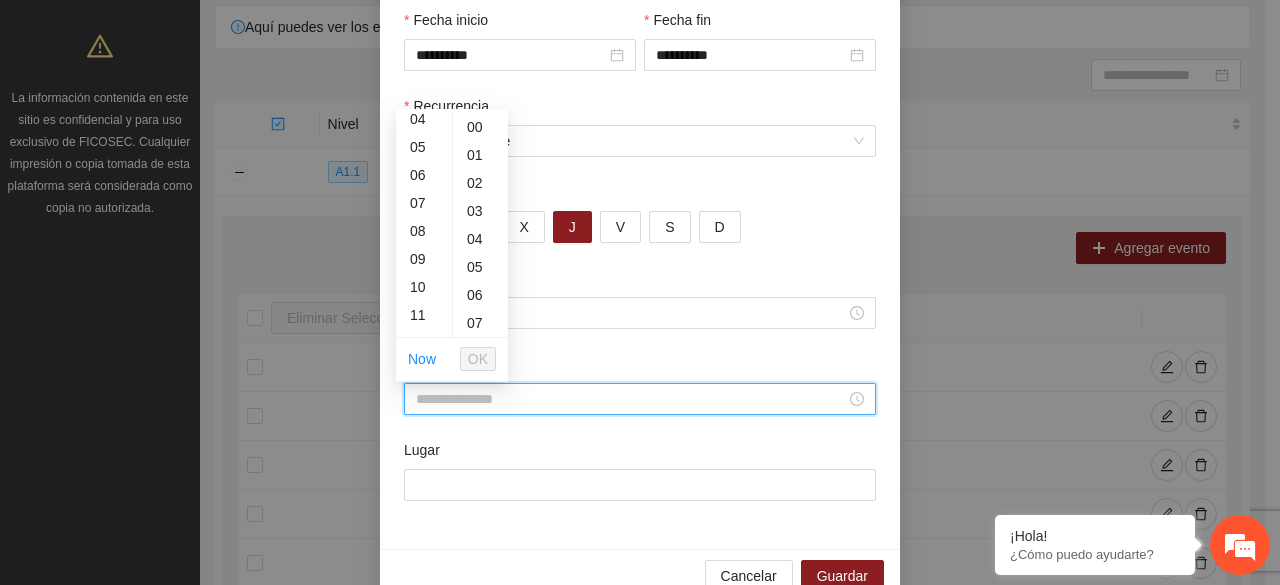 scroll, scrollTop: 160, scrollLeft: 0, axis: vertical 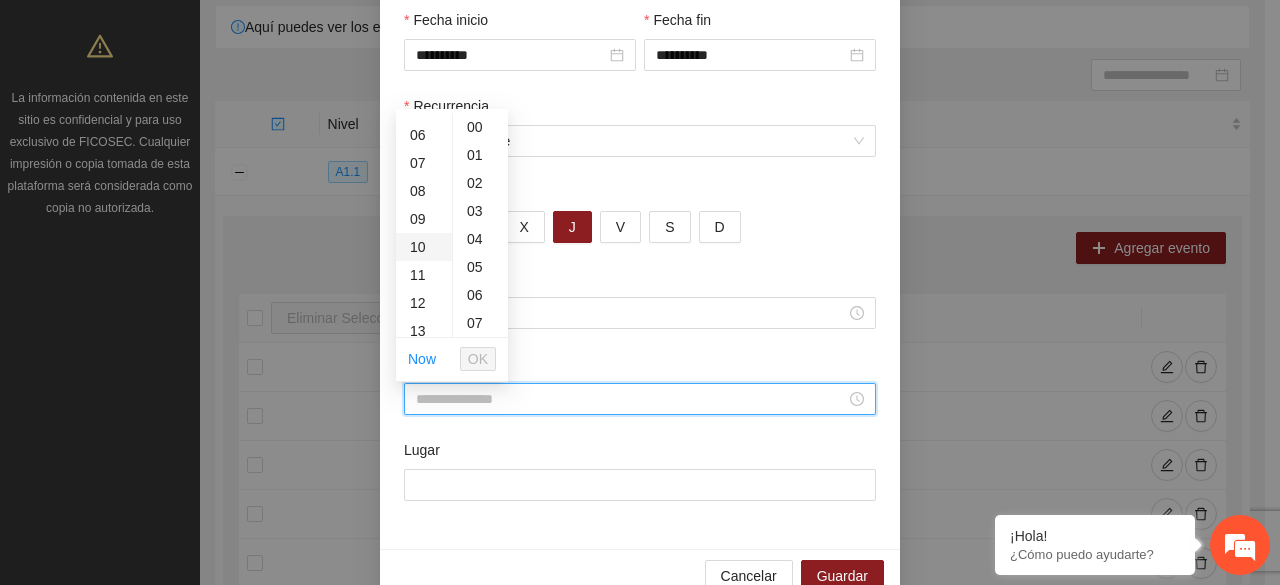 click on "10" at bounding box center [424, 247] 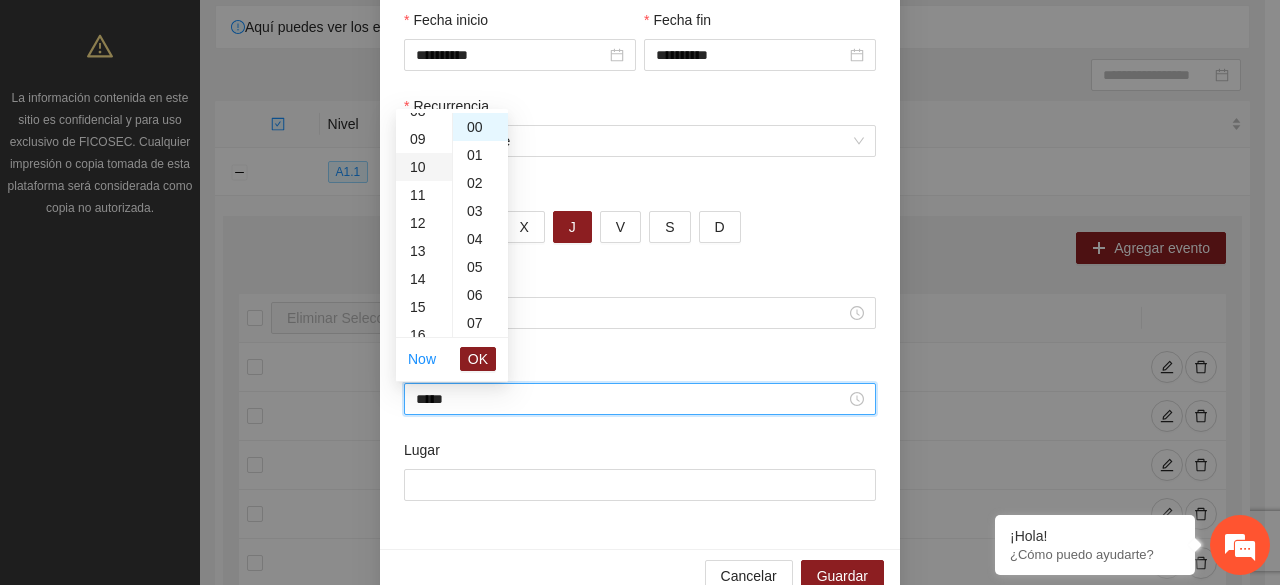 scroll, scrollTop: 280, scrollLeft: 0, axis: vertical 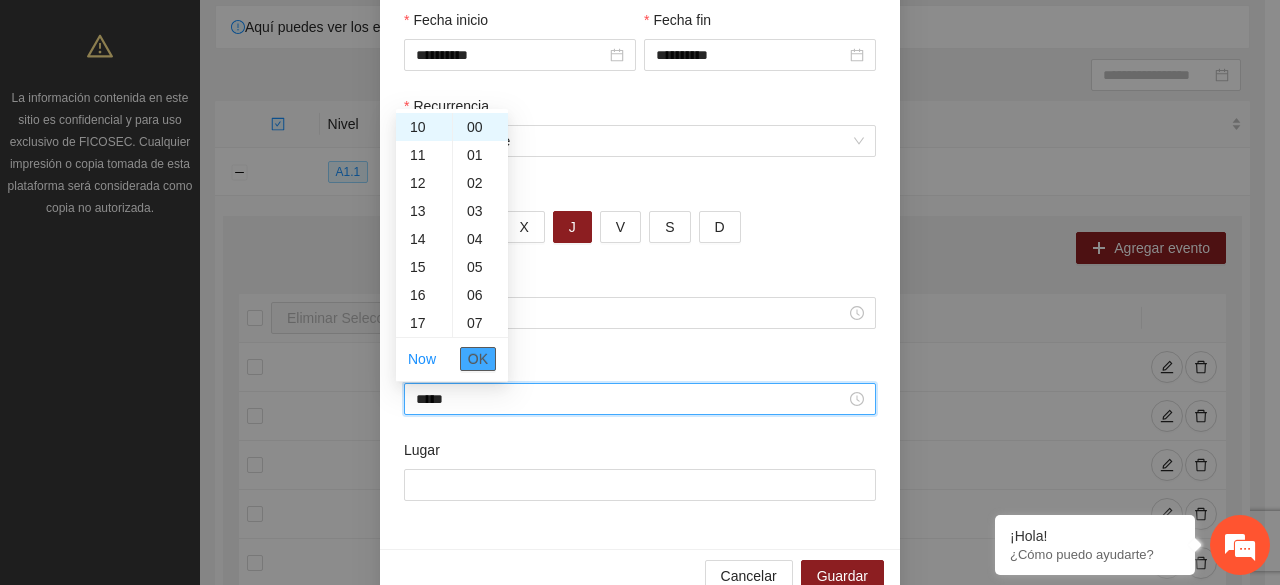 click on "OK" at bounding box center [478, 359] 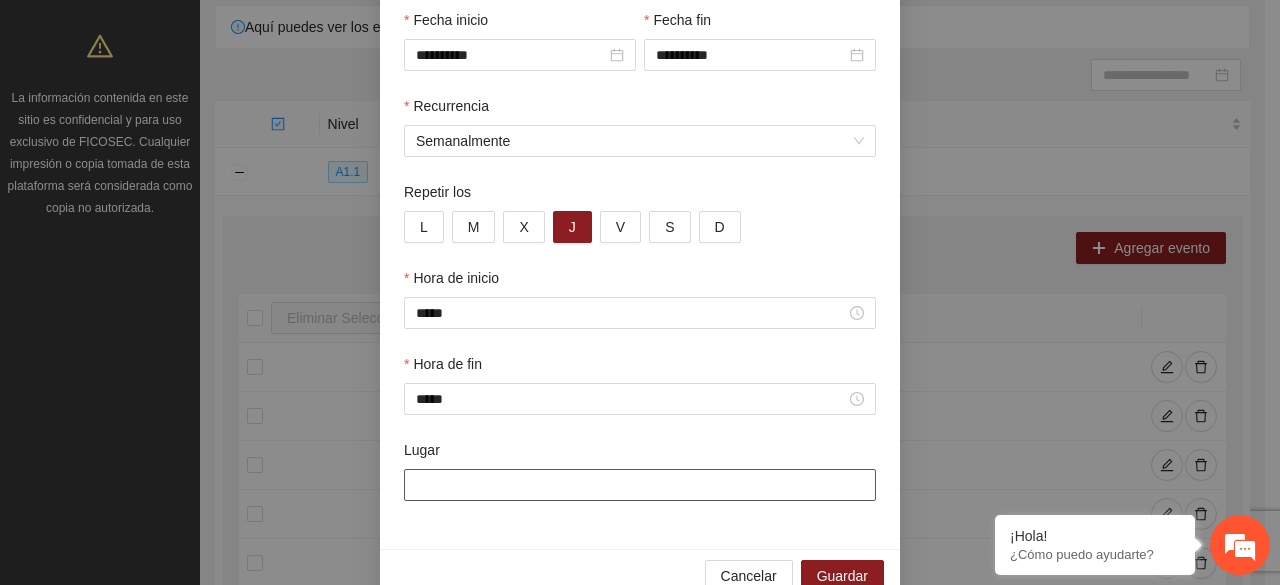 click on "Lugar" at bounding box center (640, 485) 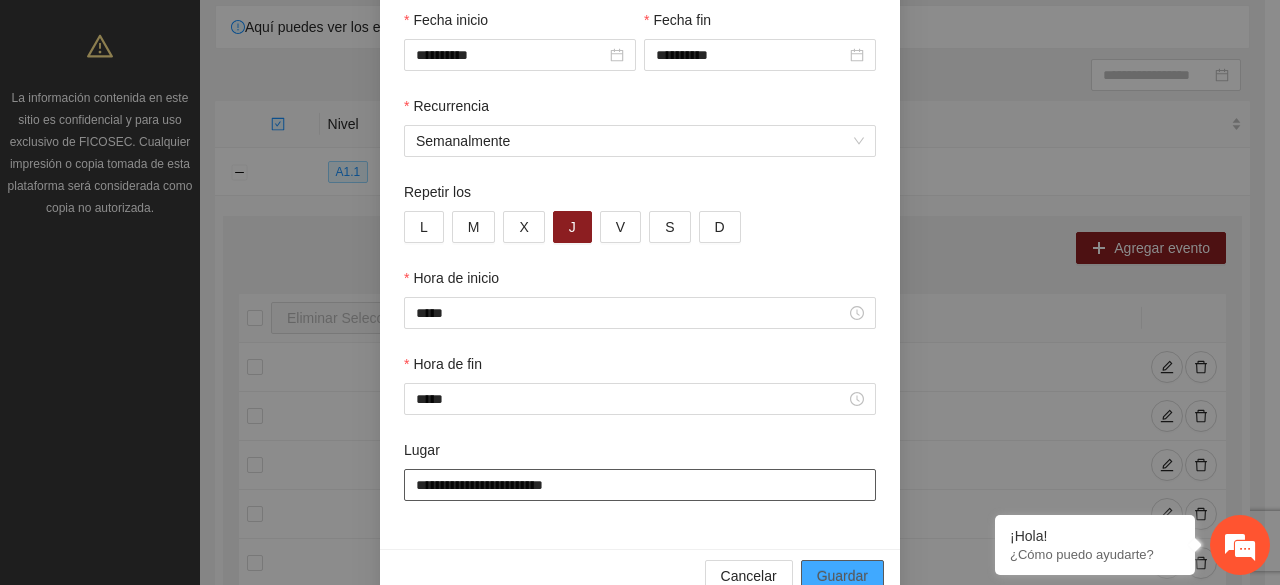 type on "**********" 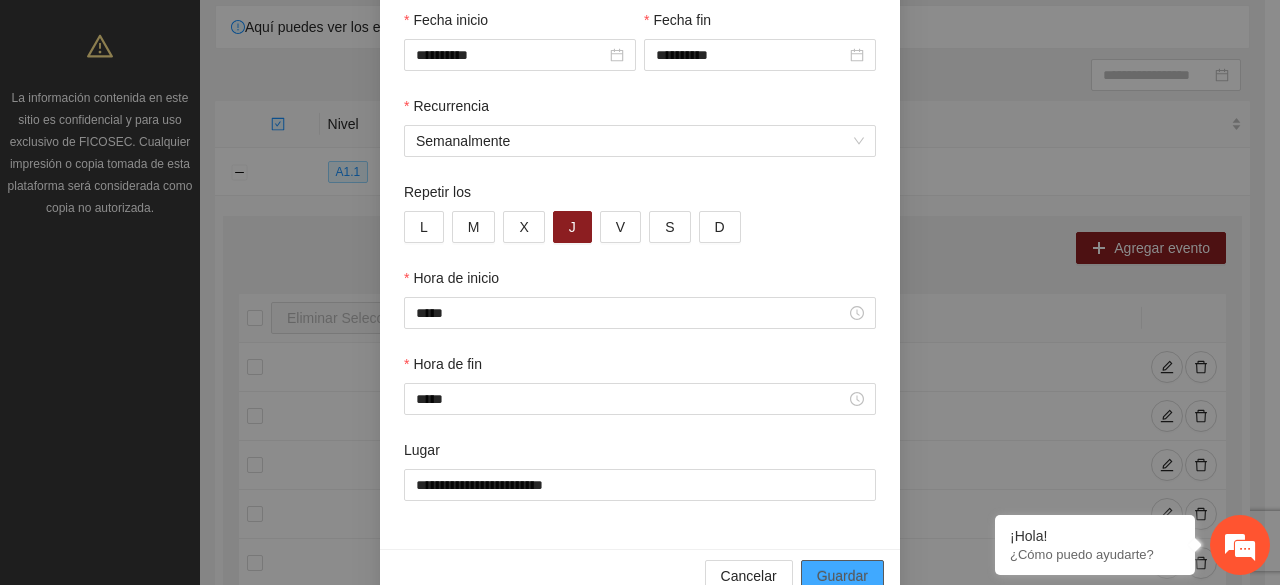 click on "Guardar" at bounding box center (842, 576) 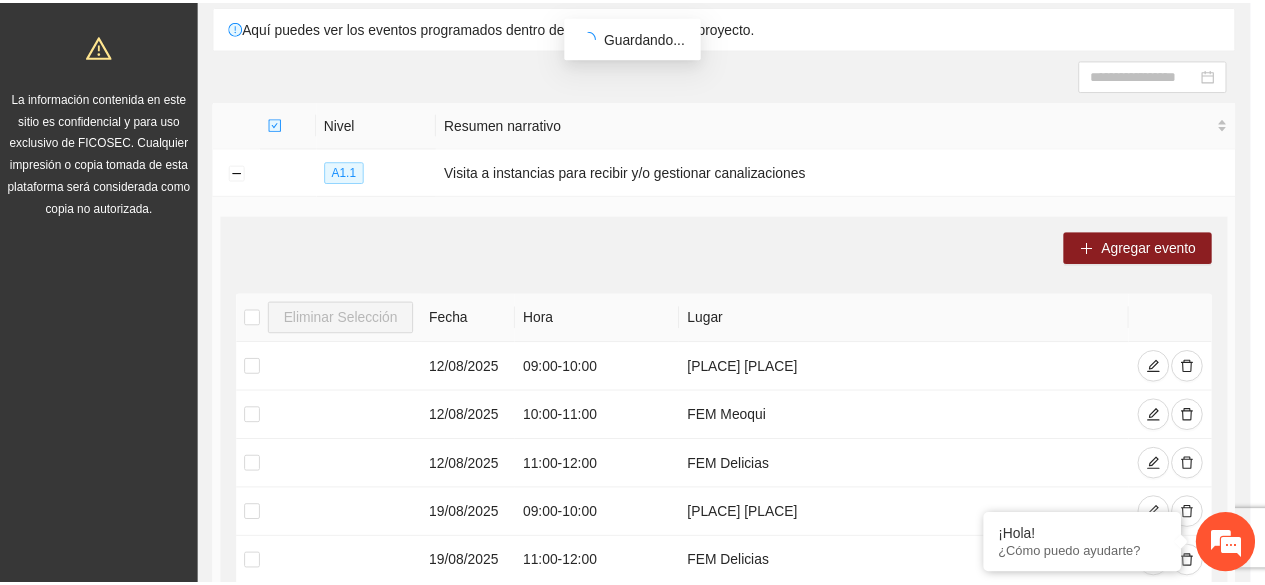 scroll, scrollTop: 142, scrollLeft: 0, axis: vertical 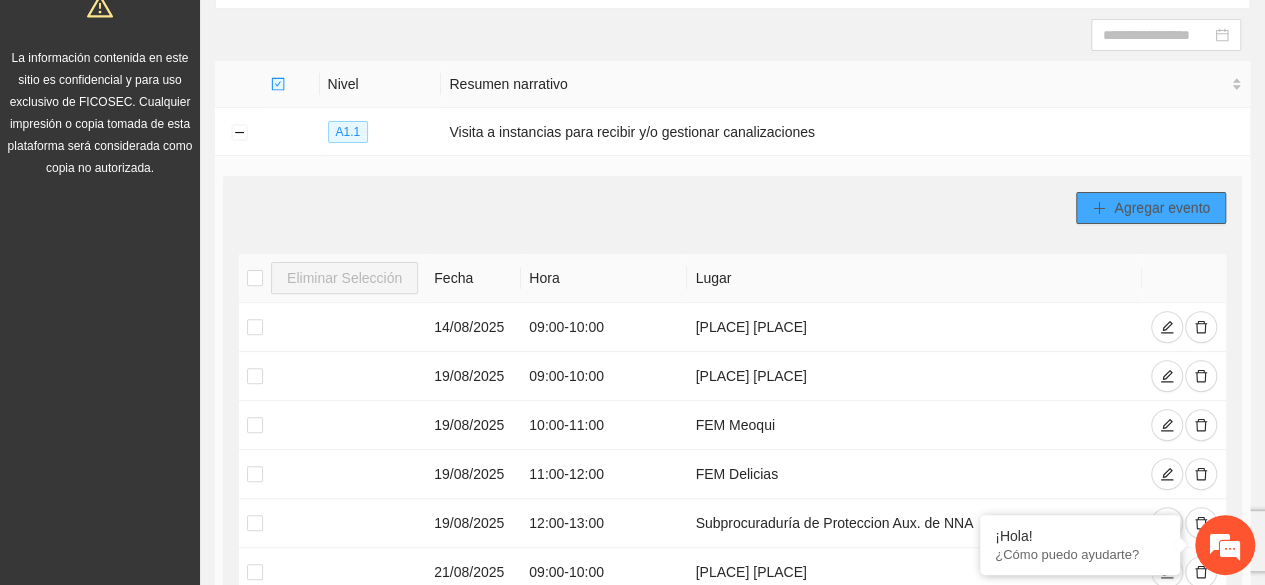 click on "Agregar evento" at bounding box center (1162, 208) 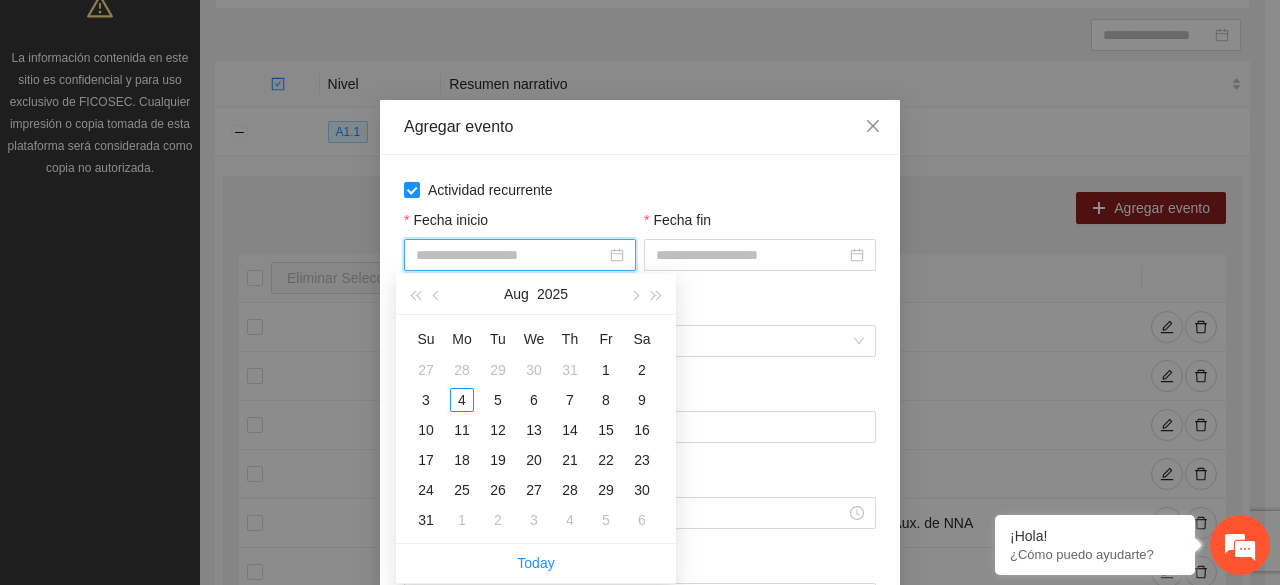 click on "Fecha inicio" at bounding box center [511, 255] 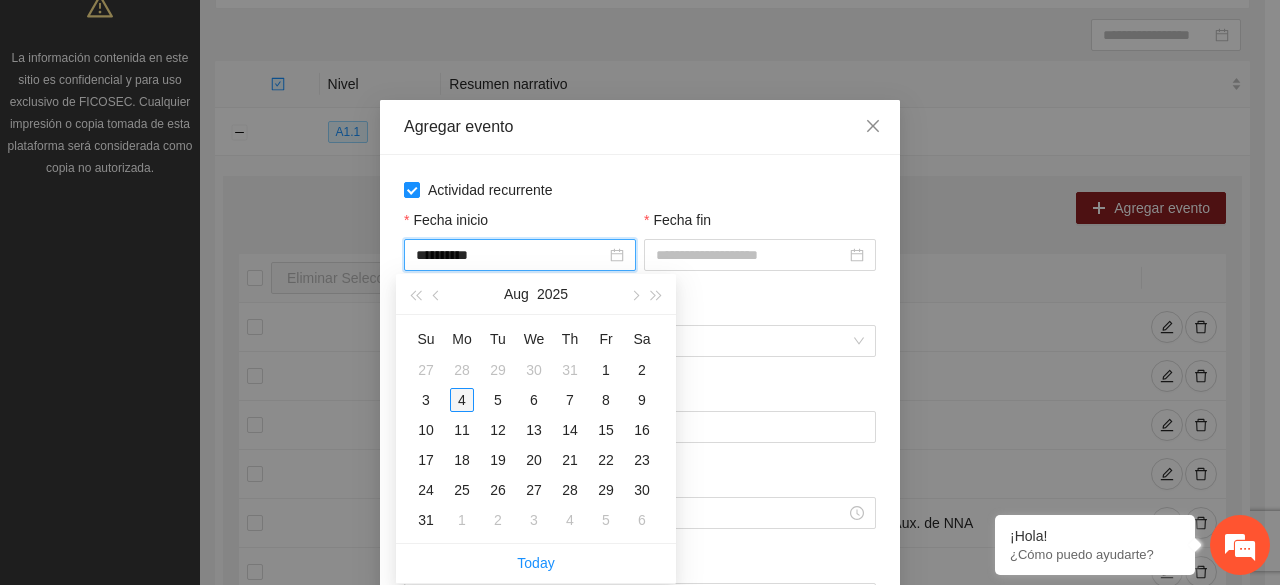 type on "**********" 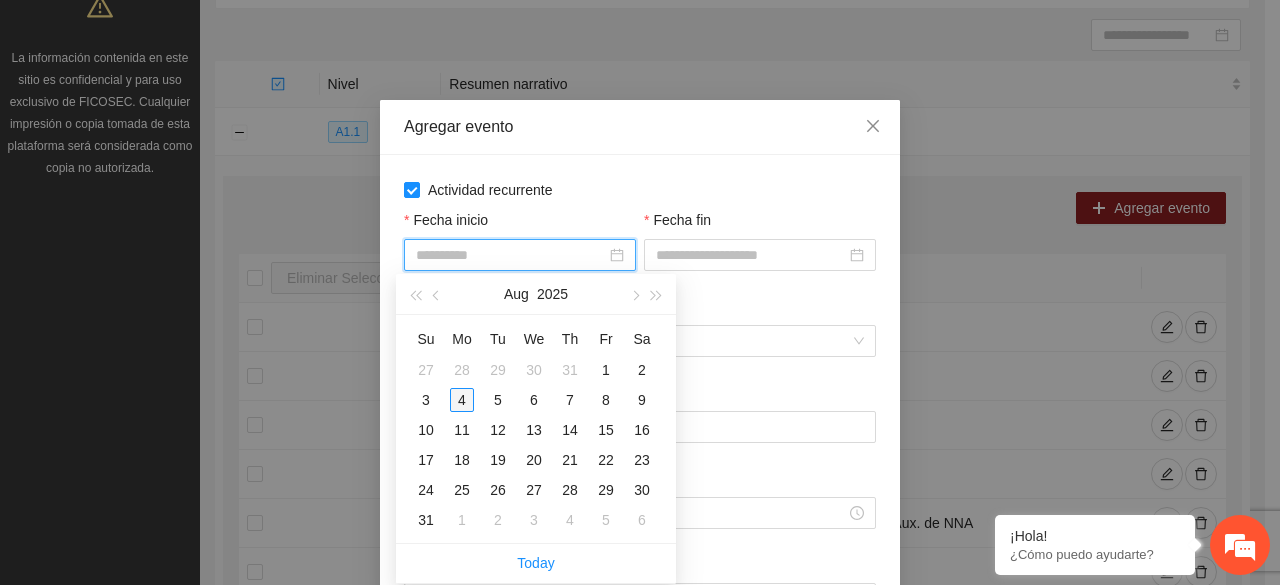 click on "4" at bounding box center (462, 400) 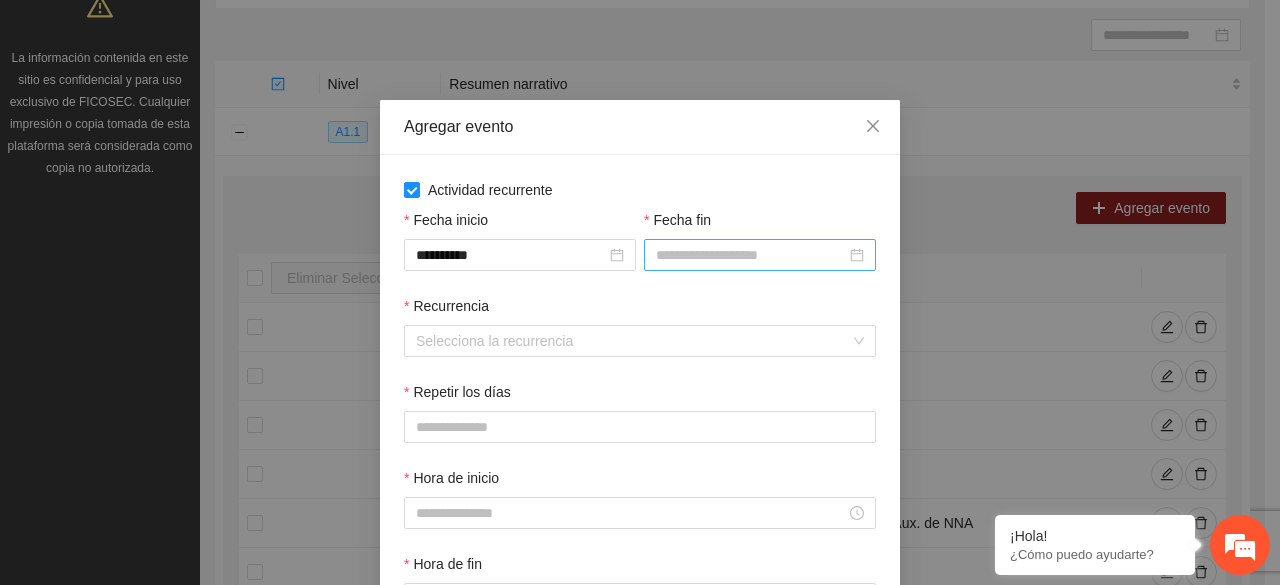 click at bounding box center (760, 255) 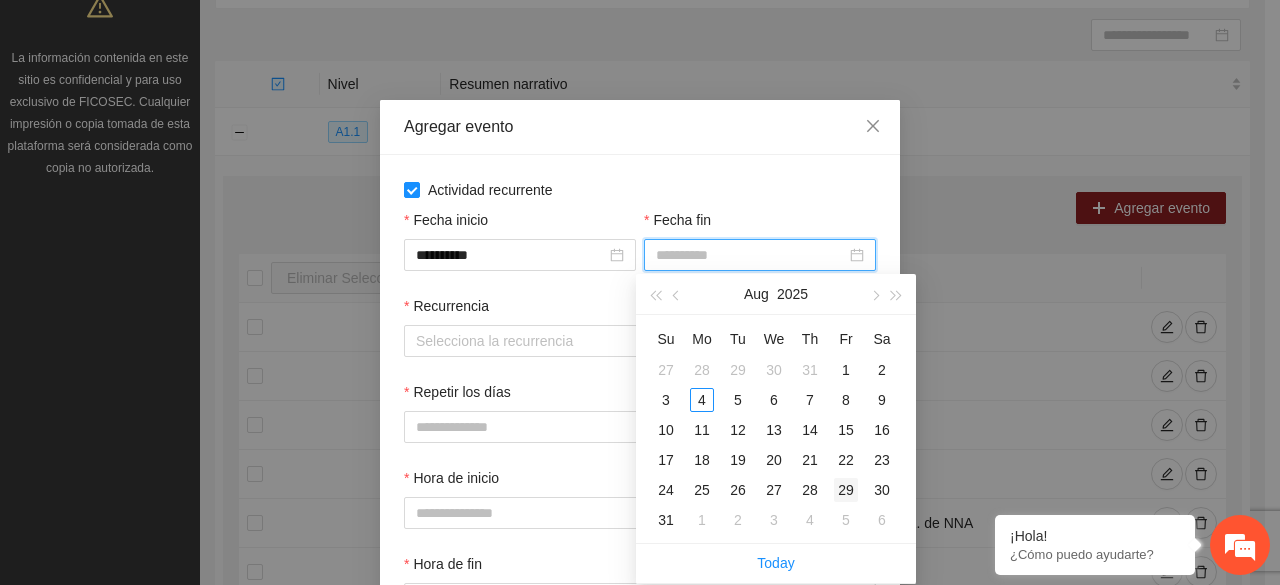 type on "**********" 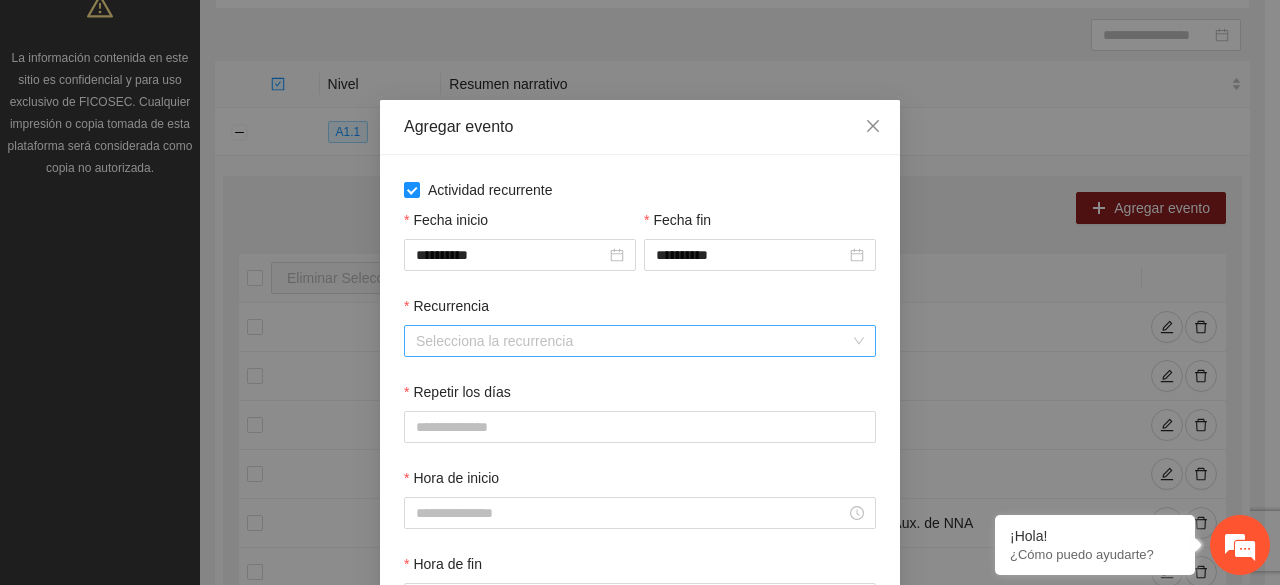 click on "Recurrencia" at bounding box center (633, 341) 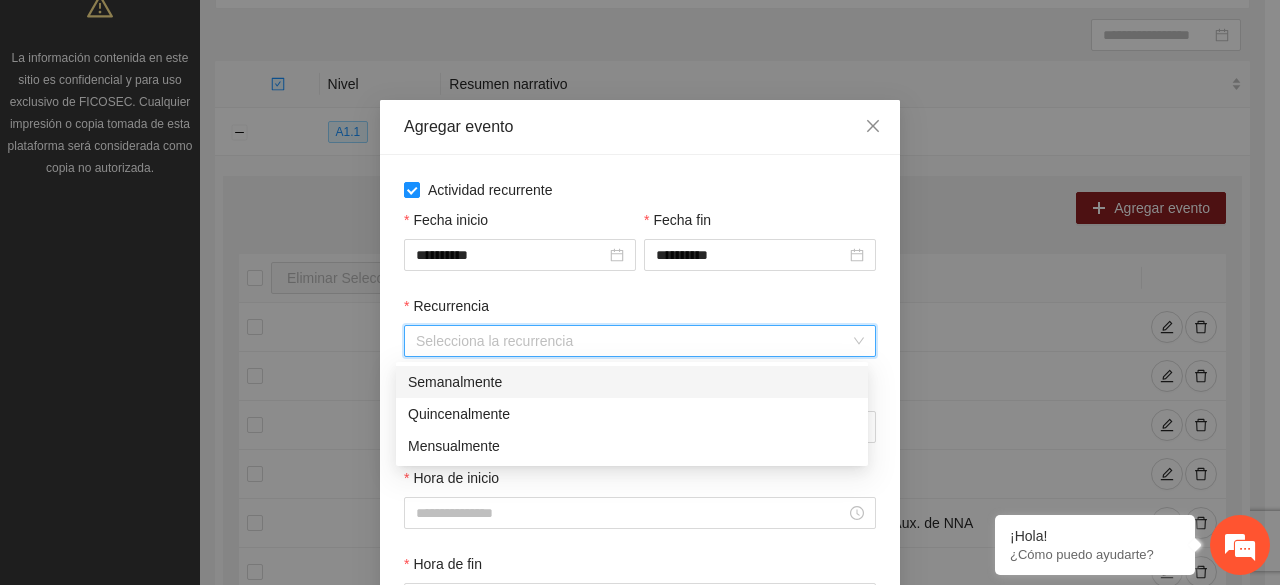 click on "Semanalmente" at bounding box center [632, 382] 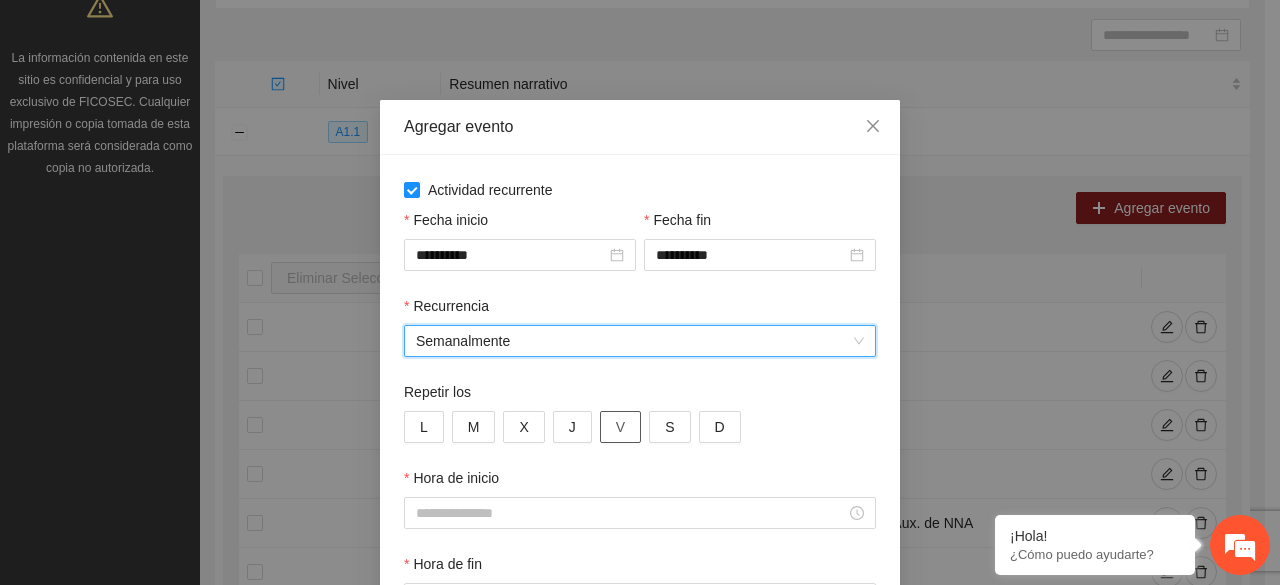 click on "V" at bounding box center (620, 427) 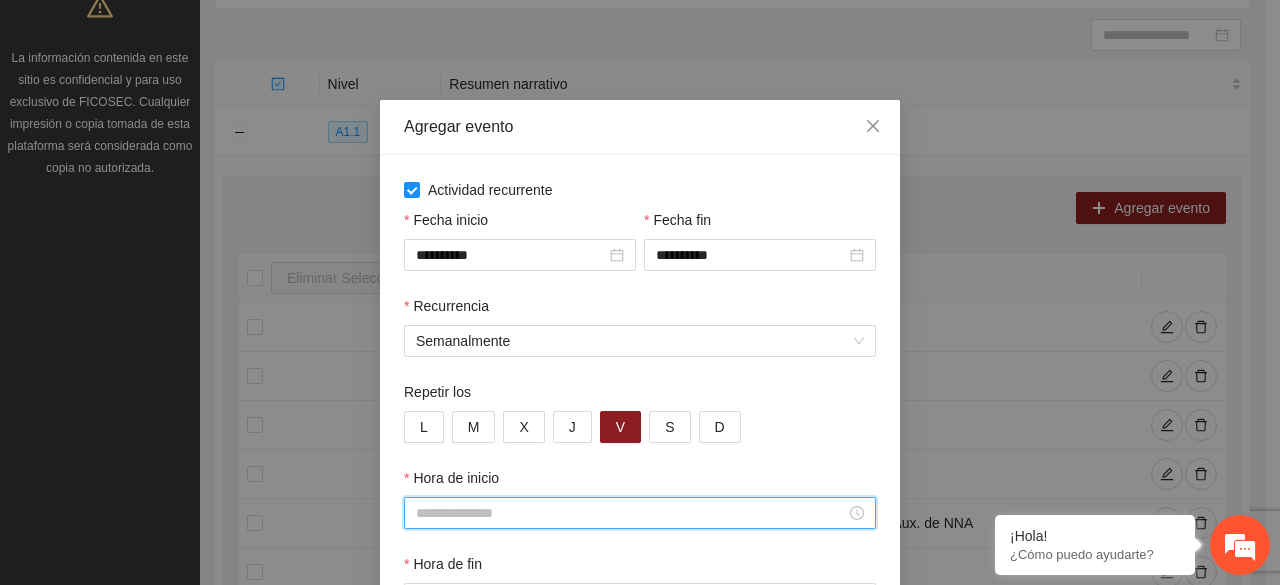 click on "Hora de inicio" at bounding box center [631, 513] 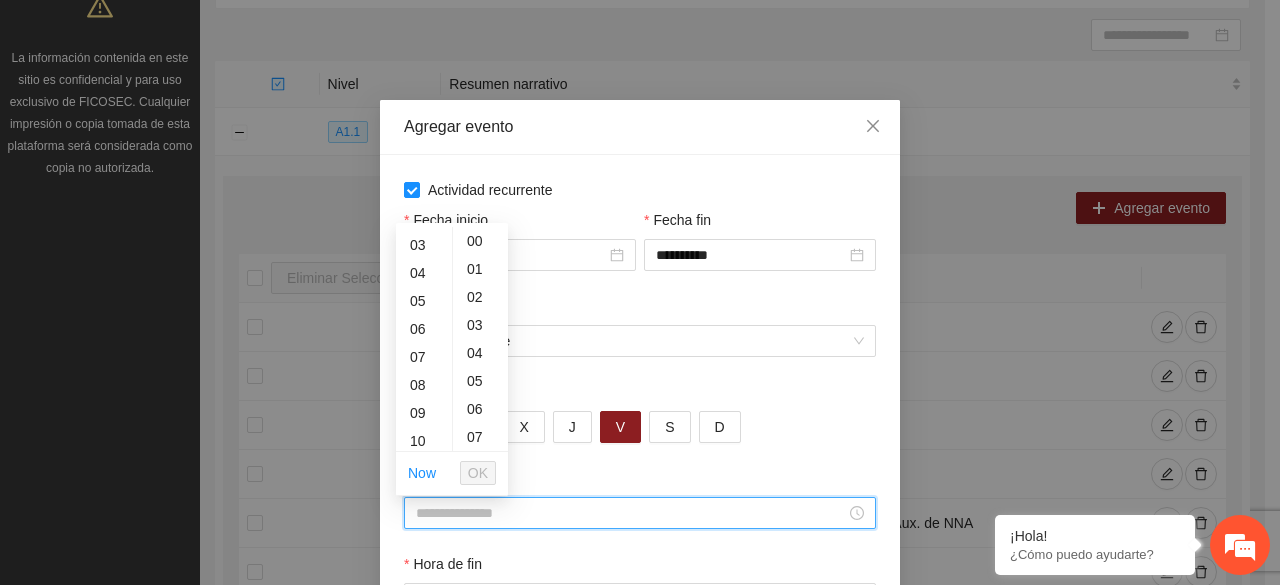 scroll, scrollTop: 120, scrollLeft: 0, axis: vertical 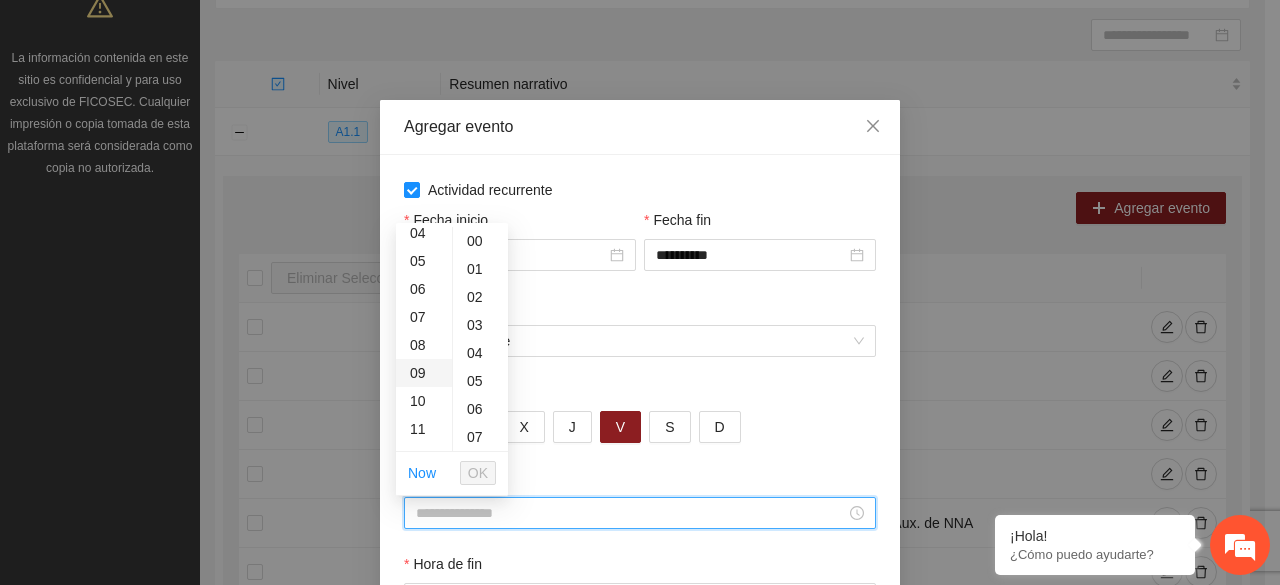 click on "09" at bounding box center [424, 373] 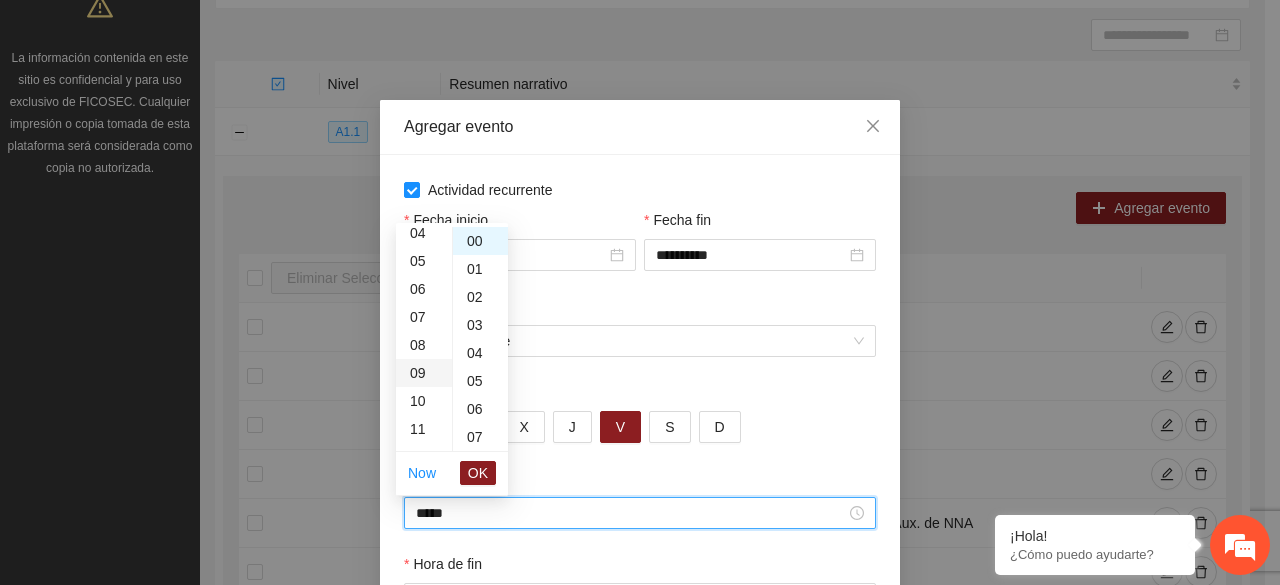 scroll, scrollTop: 252, scrollLeft: 0, axis: vertical 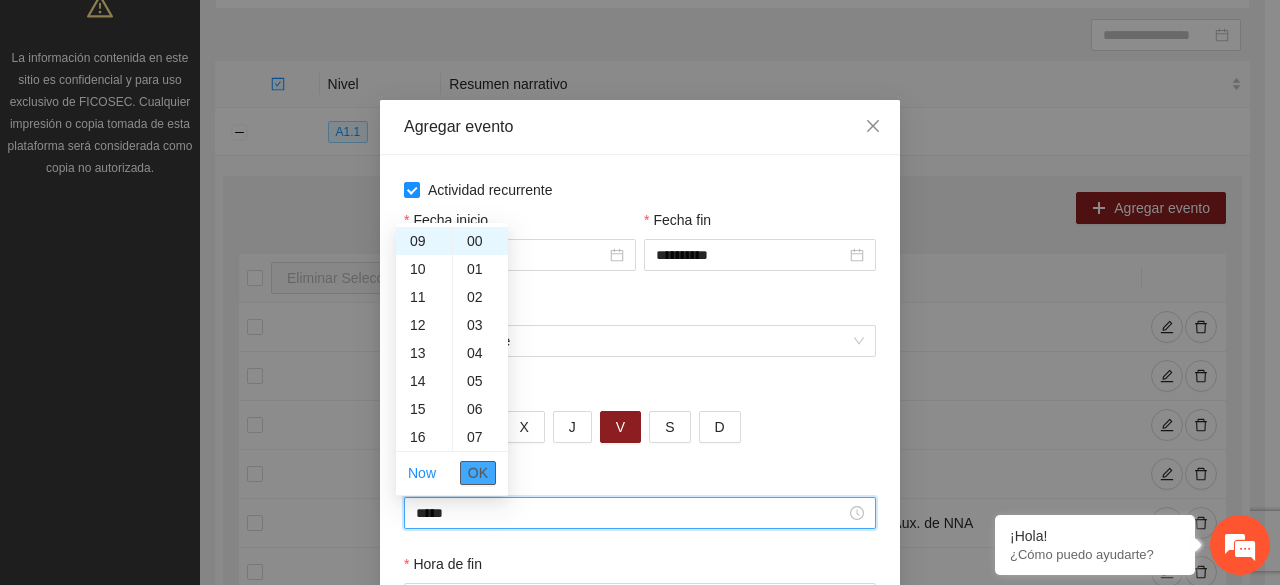 click on "OK" at bounding box center (478, 473) 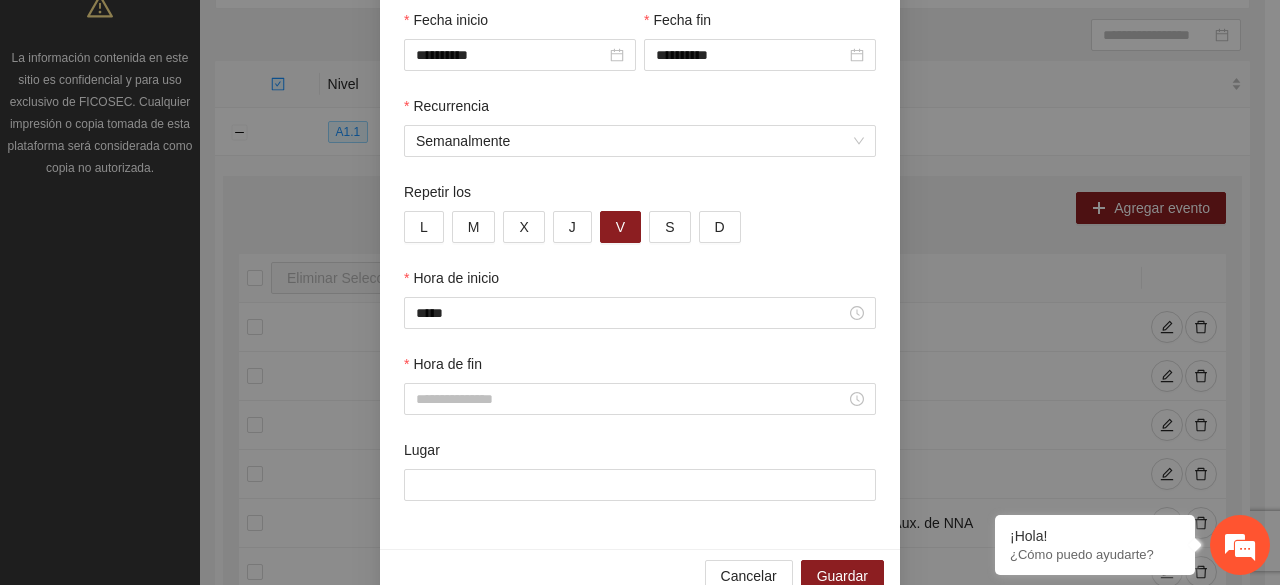scroll, scrollTop: 240, scrollLeft: 0, axis: vertical 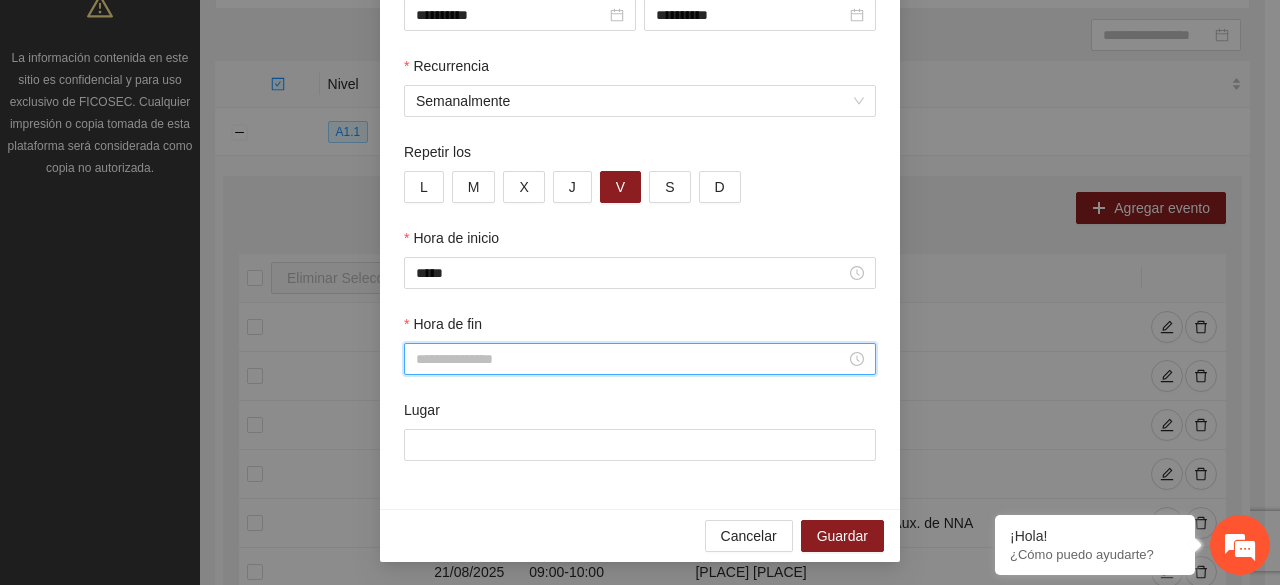 click on "Hora de fin" at bounding box center (631, 359) 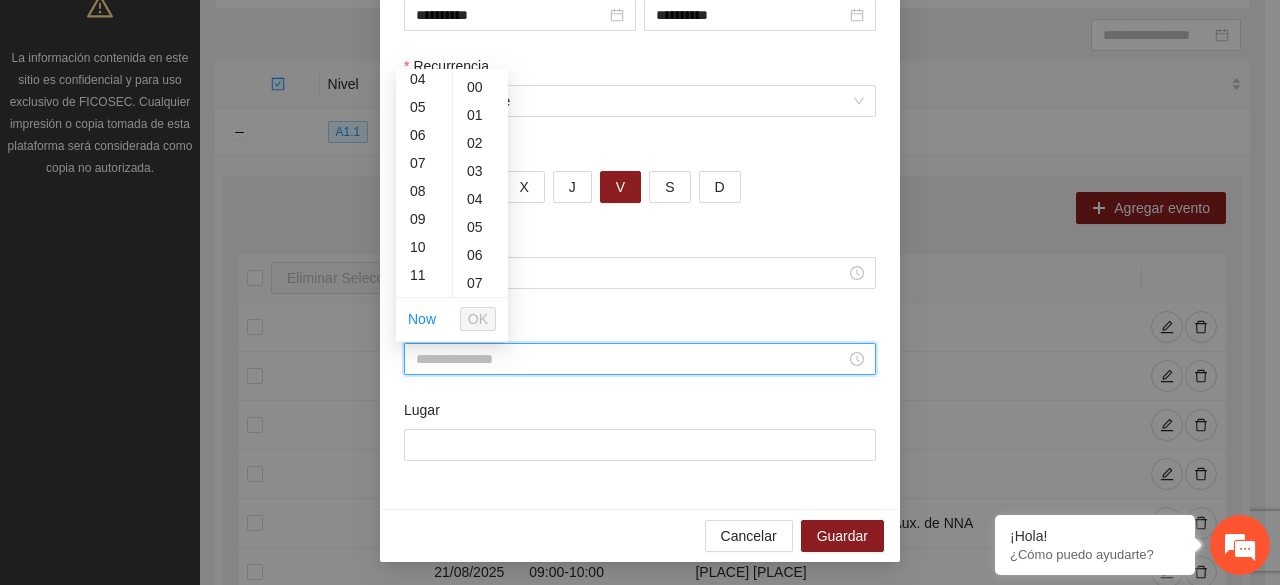 scroll, scrollTop: 160, scrollLeft: 0, axis: vertical 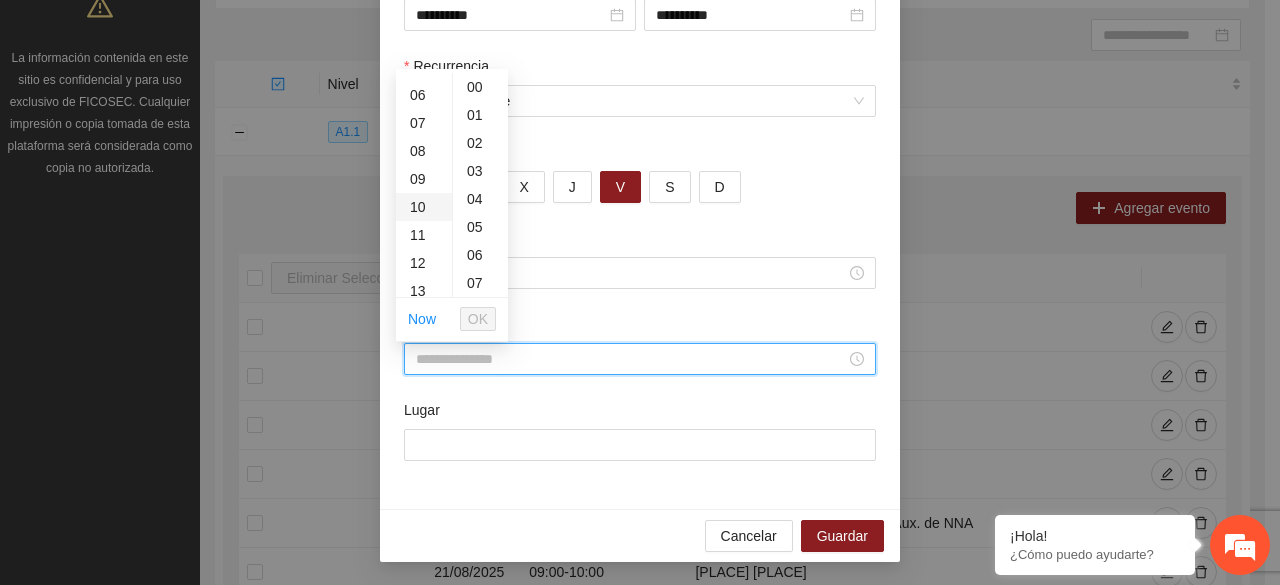 click on "10" at bounding box center [424, 207] 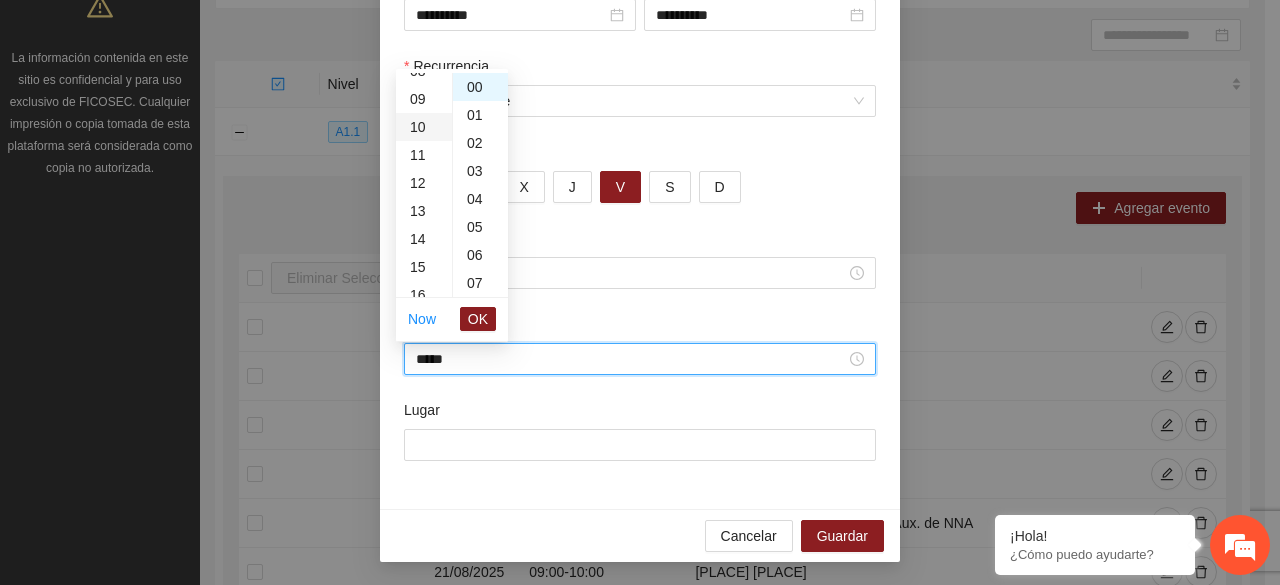 scroll, scrollTop: 280, scrollLeft: 0, axis: vertical 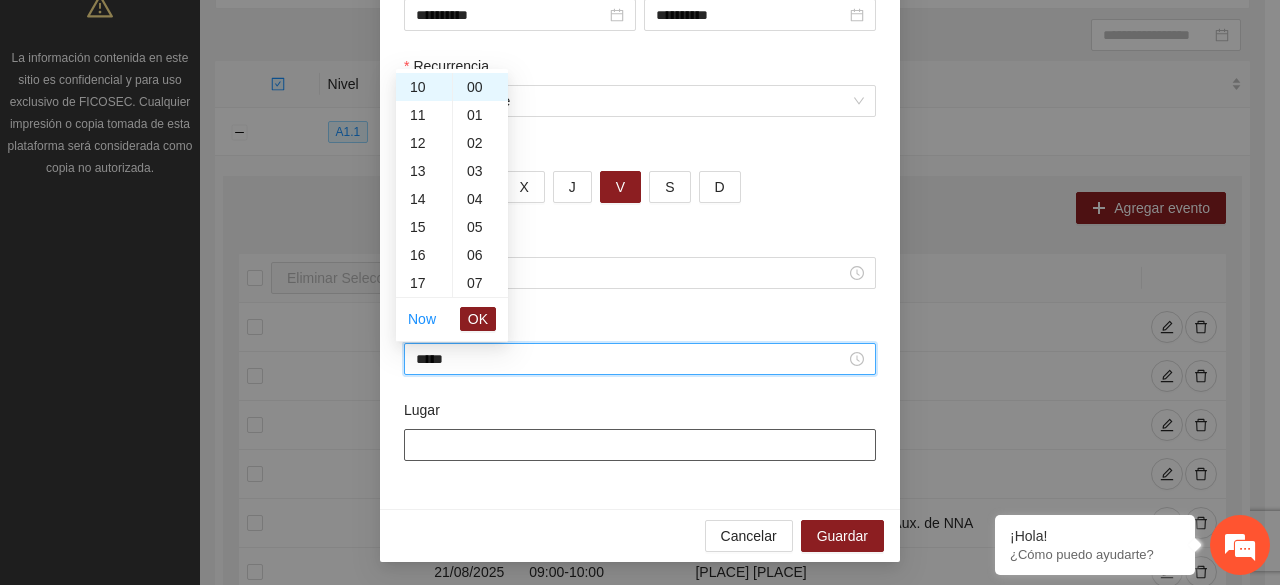 type 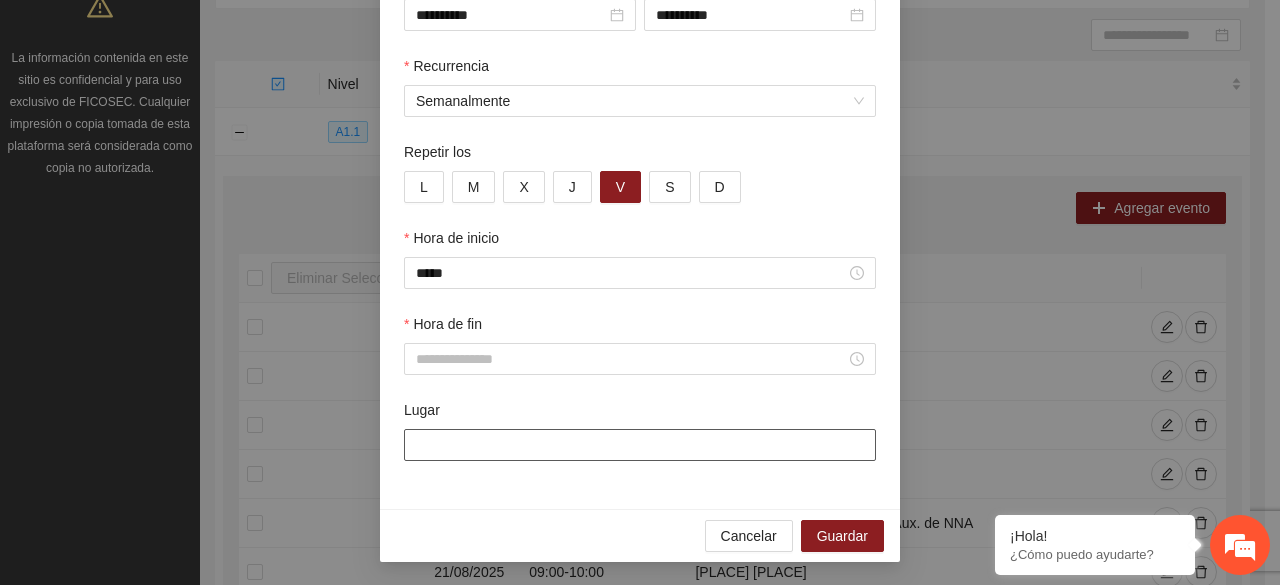 click on "Lugar" at bounding box center (640, 445) 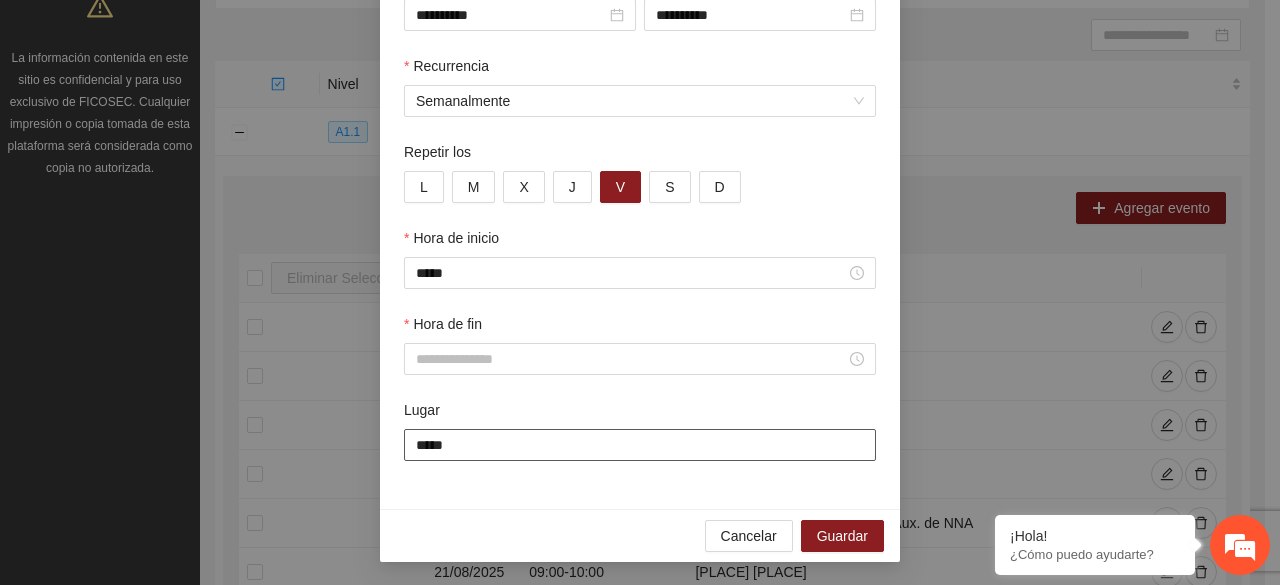 type on "**********" 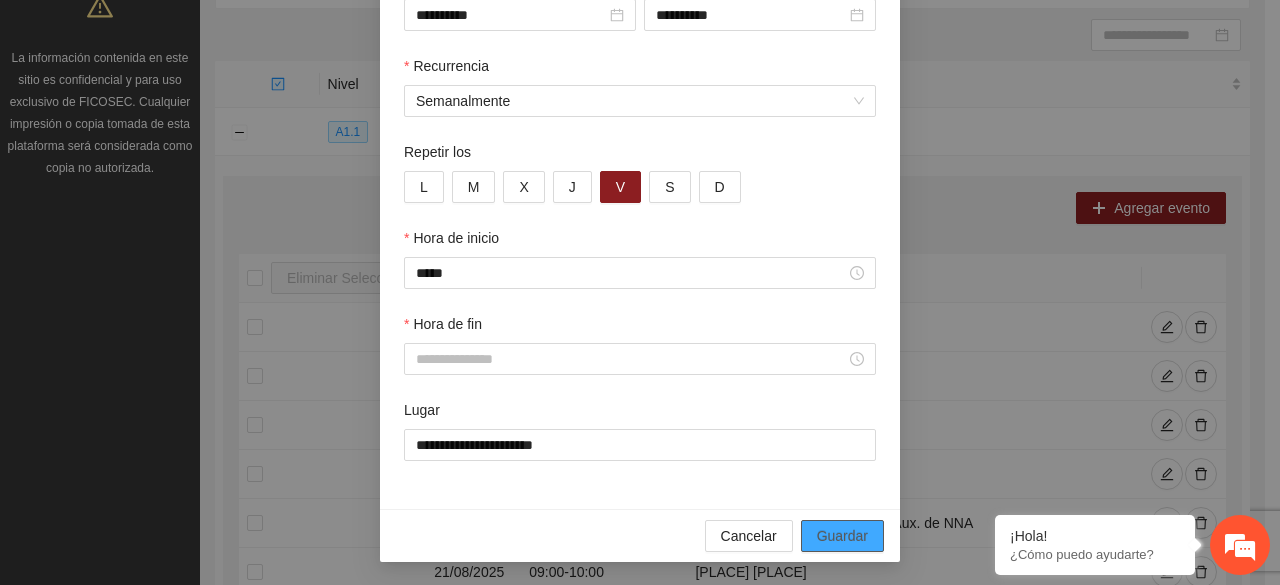 click on "Guardar" at bounding box center [842, 536] 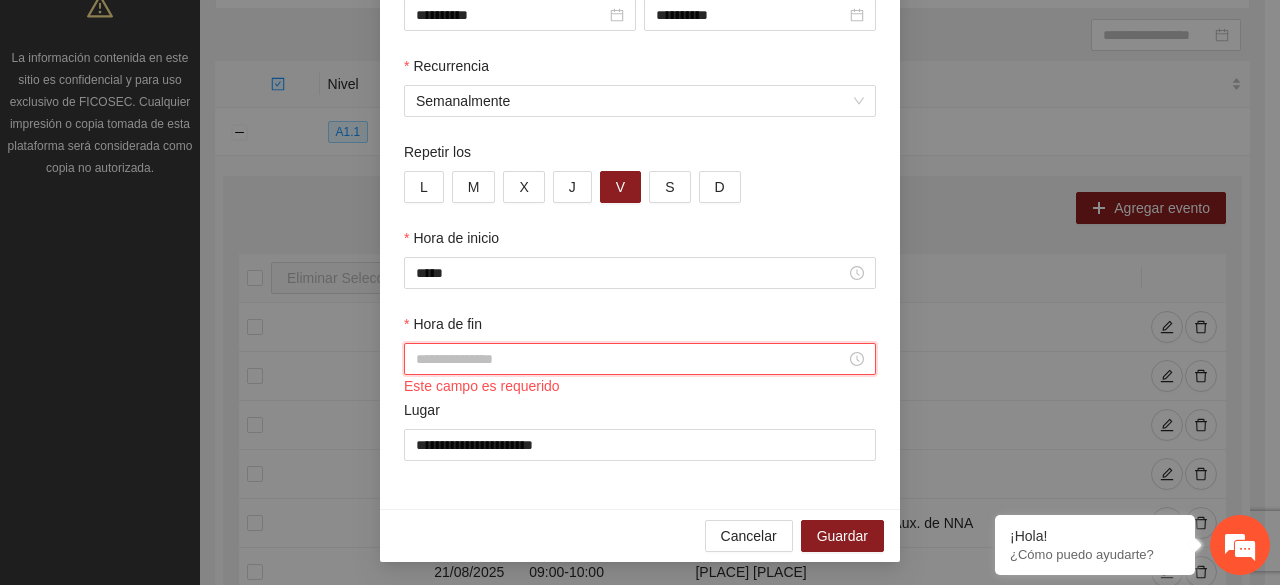 click on "Hora de fin" at bounding box center (631, 359) 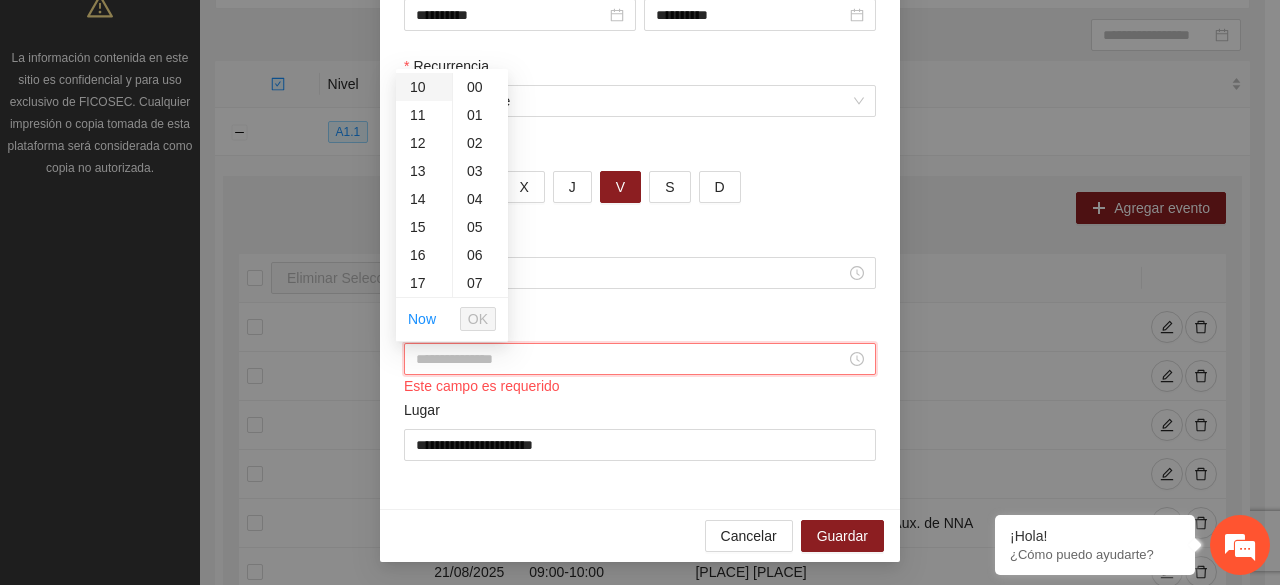 click on "10" at bounding box center (424, 87) 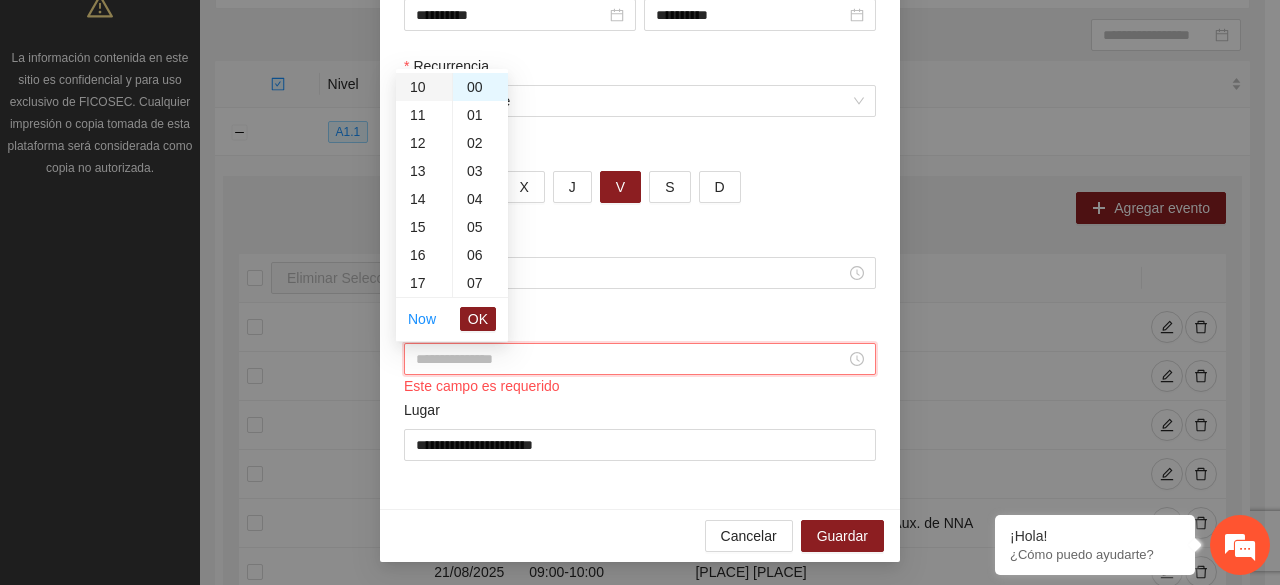 type on "*****" 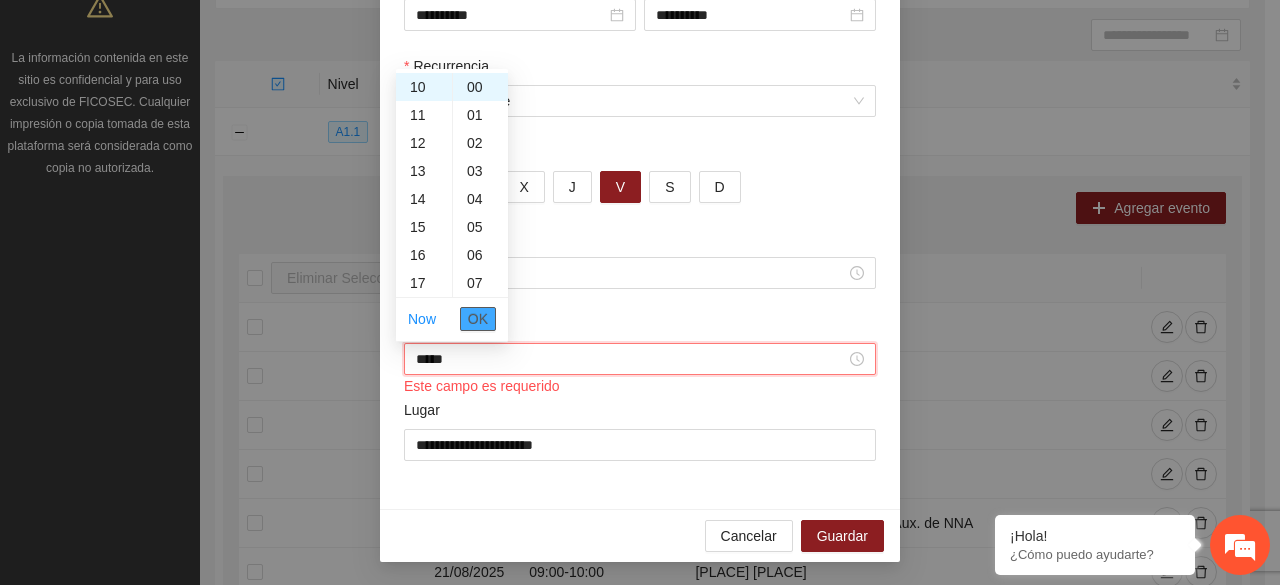 click on "OK" at bounding box center (478, 319) 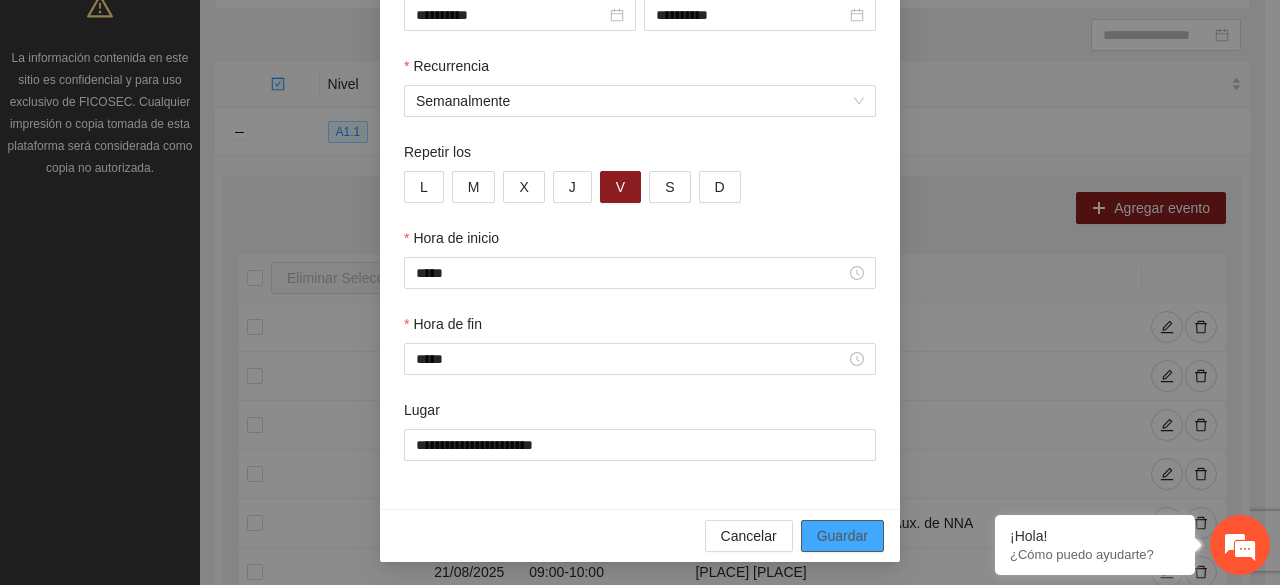 click on "Guardar" at bounding box center [842, 536] 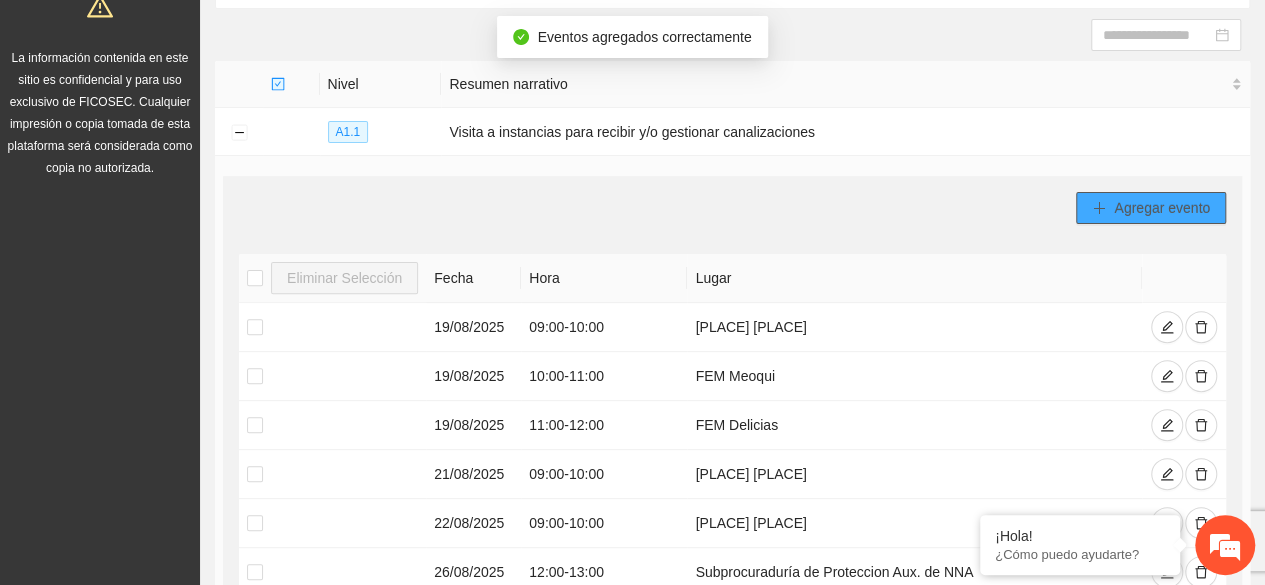 click on "Agregar evento" at bounding box center (1162, 208) 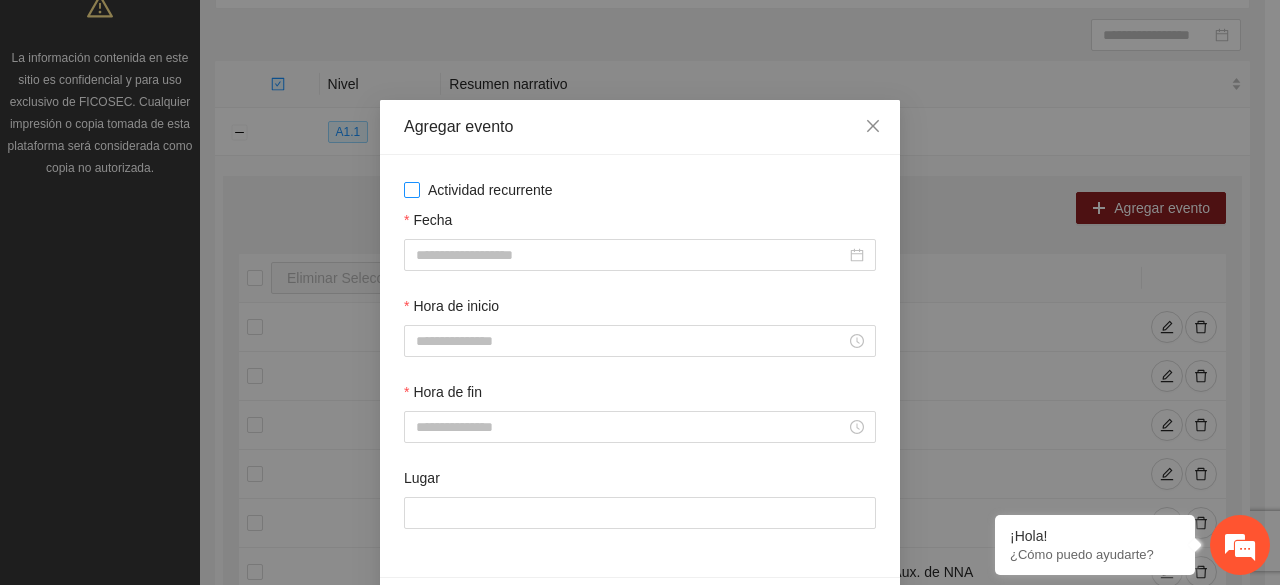click on "Actividad recurrente" at bounding box center [490, 190] 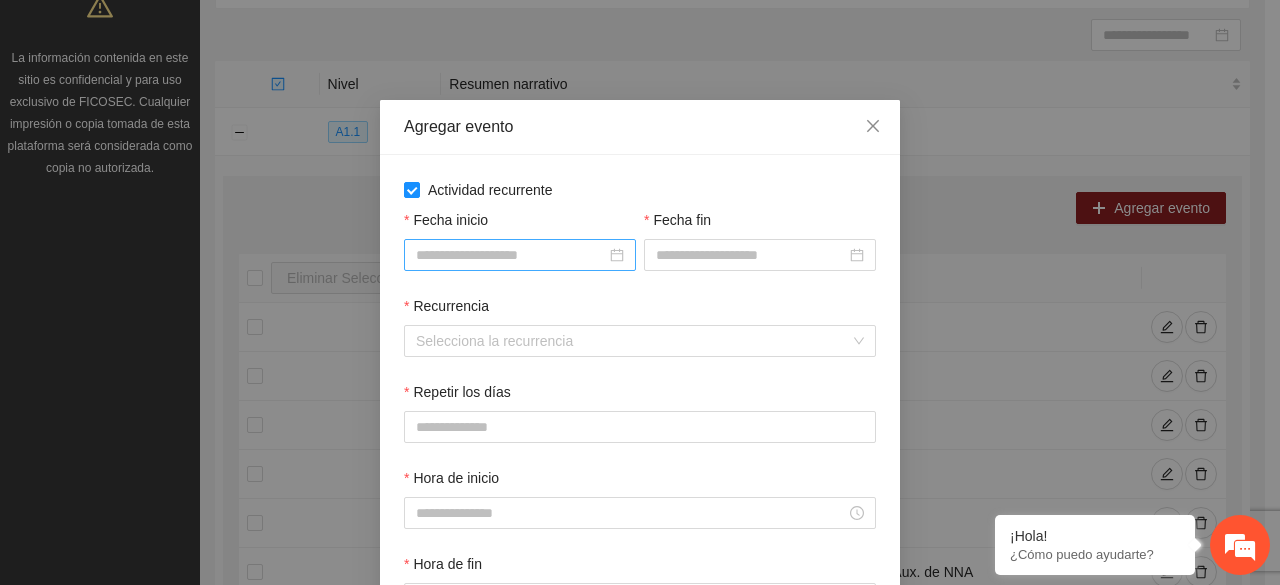 click at bounding box center [520, 255] 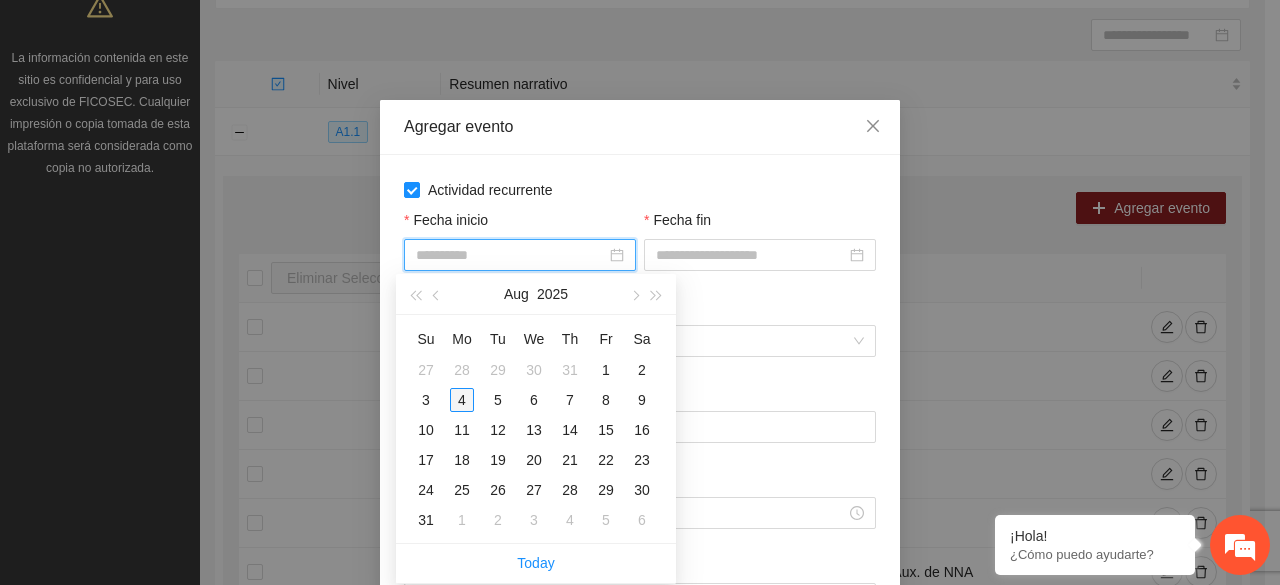type on "**********" 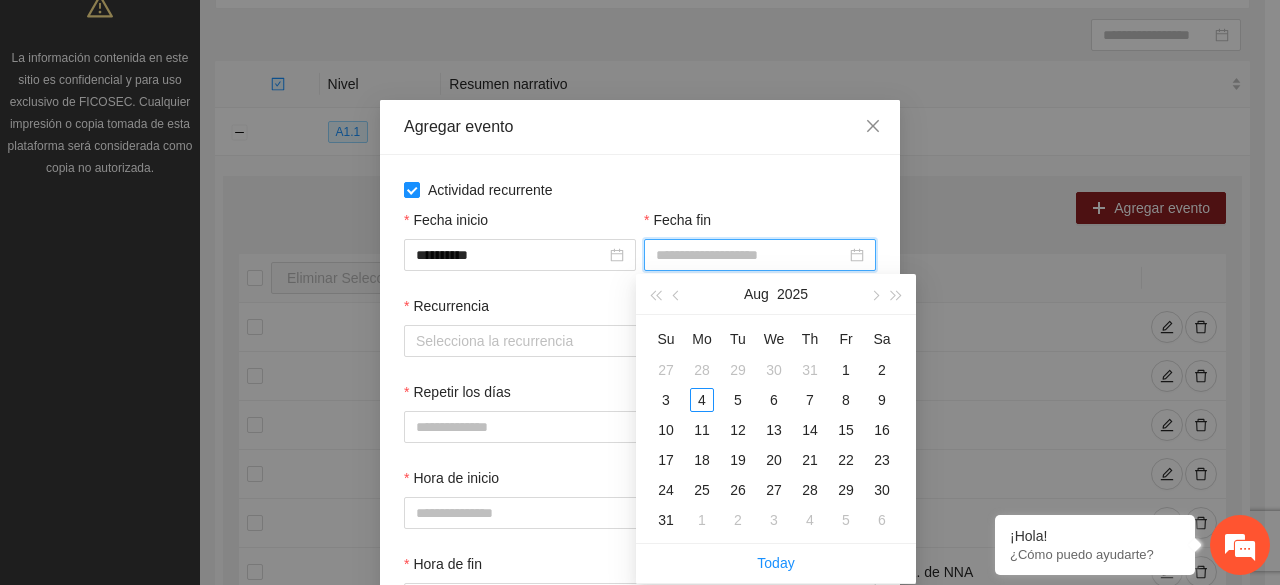 click on "Fecha fin" at bounding box center [751, 255] 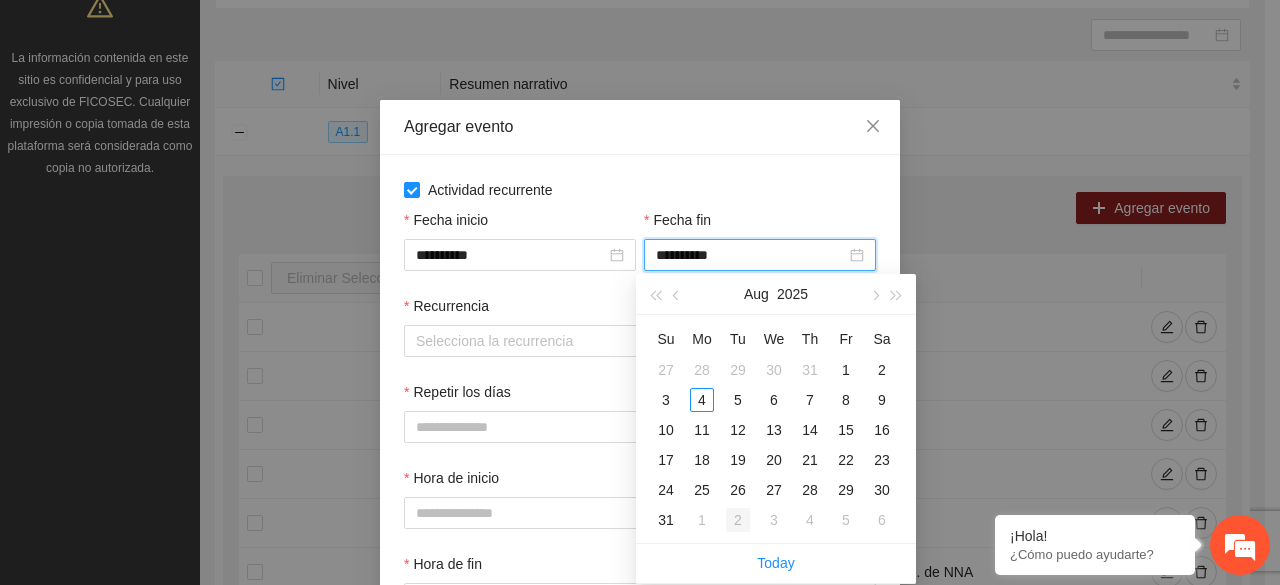 type on "**********" 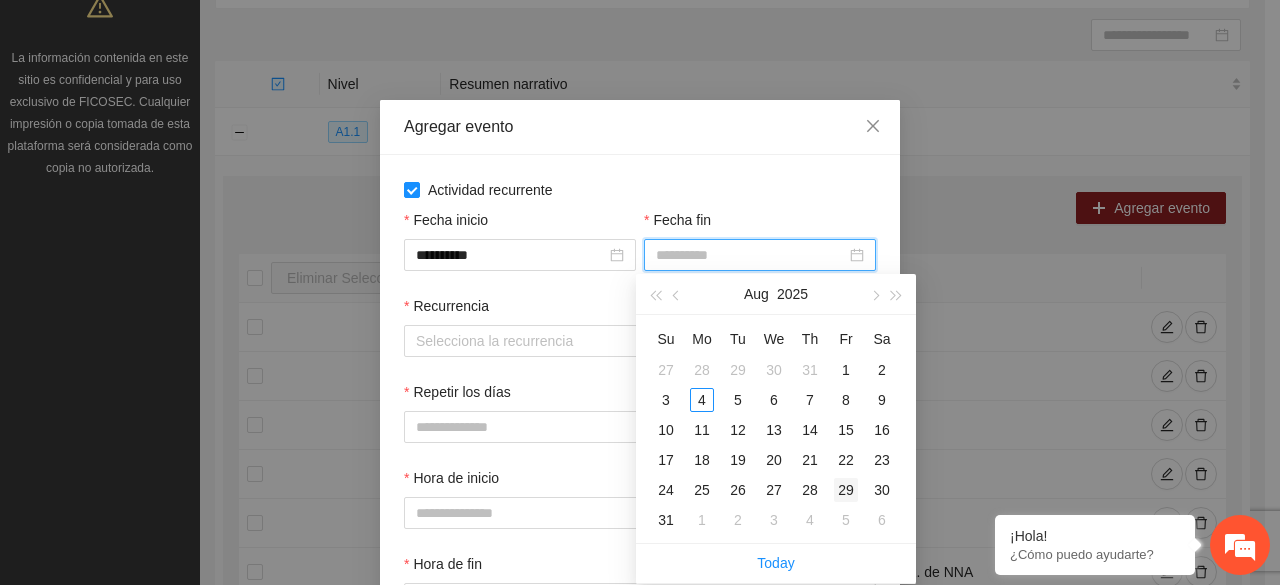 type on "**********" 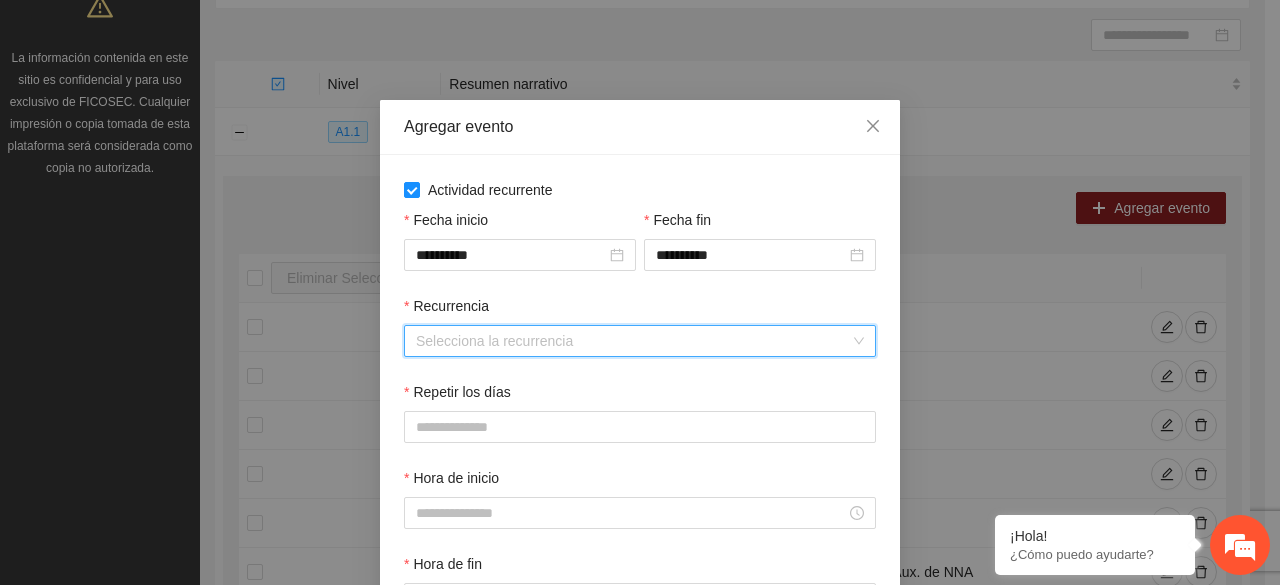 click on "Recurrencia" at bounding box center [633, 341] 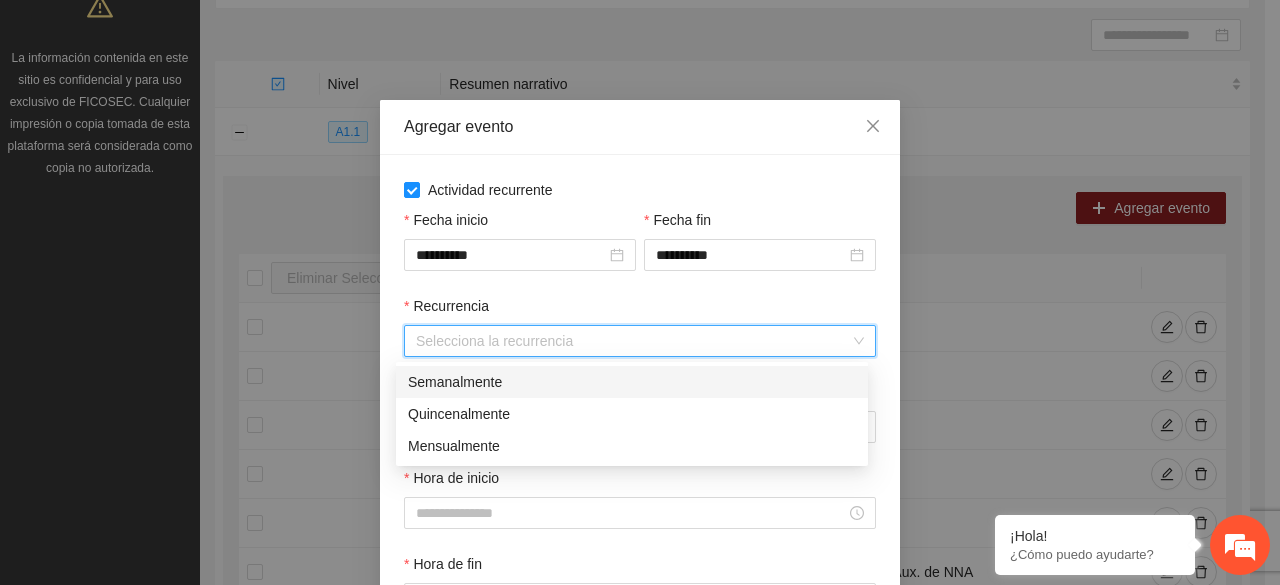 click on "Semanalmente" at bounding box center (632, 382) 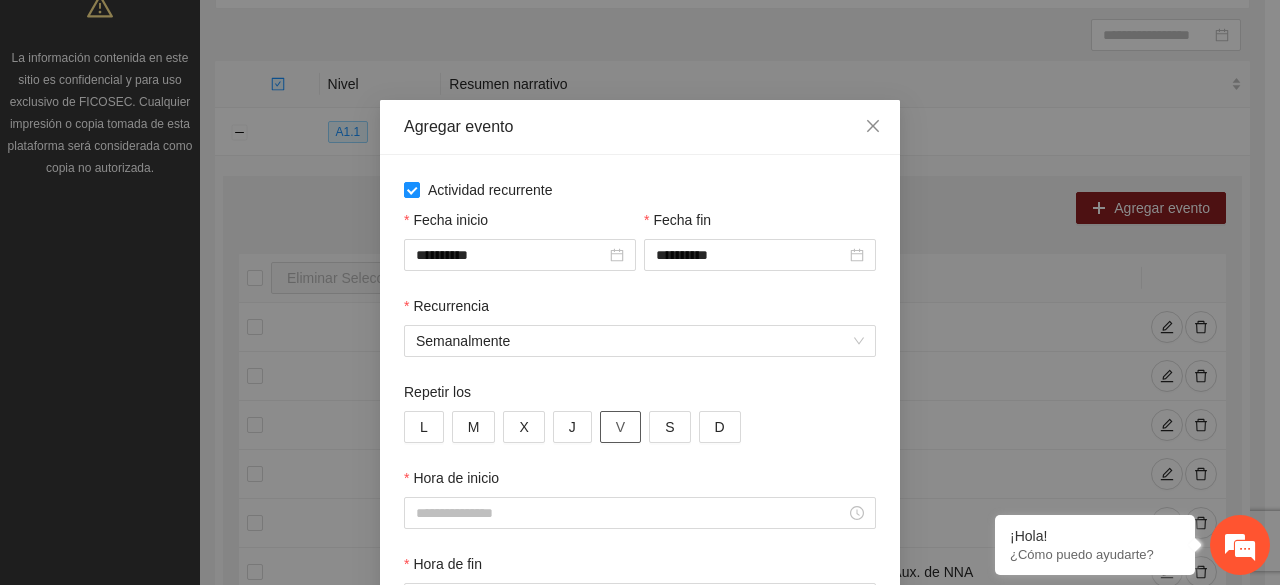 click on "V" at bounding box center [620, 427] 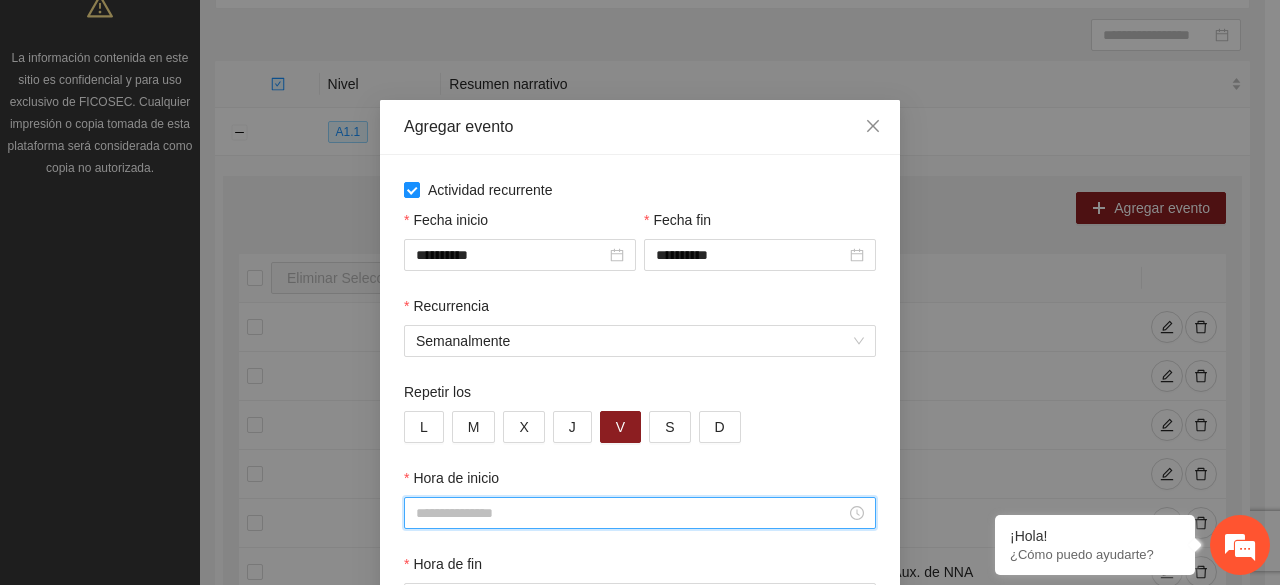 click on "Hora de inicio" at bounding box center [631, 513] 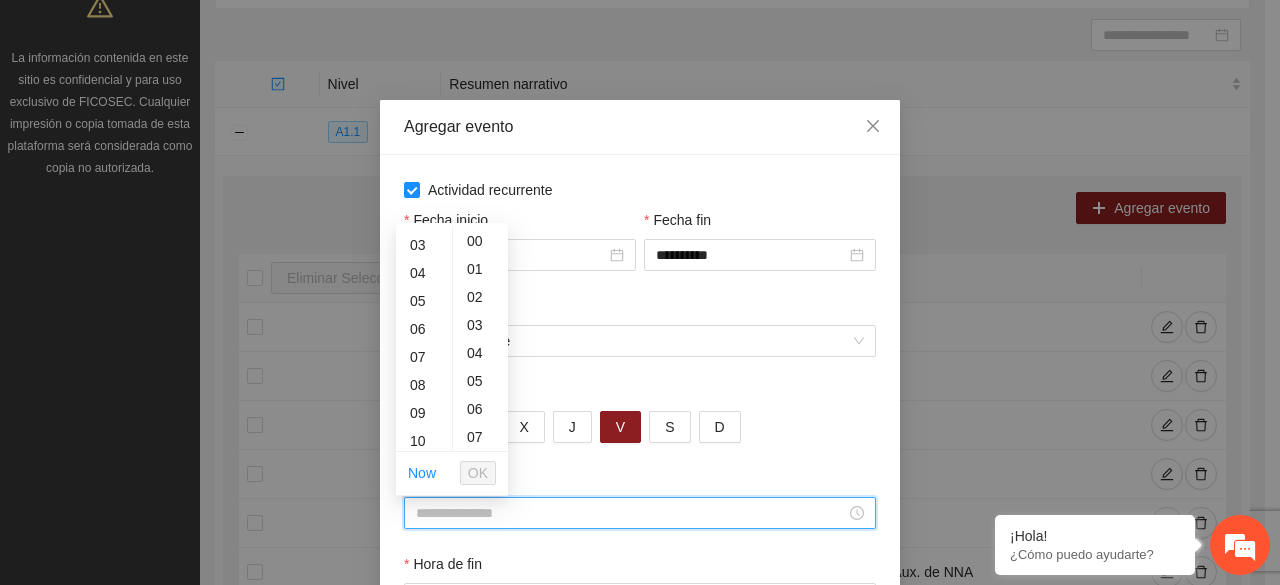 scroll, scrollTop: 120, scrollLeft: 0, axis: vertical 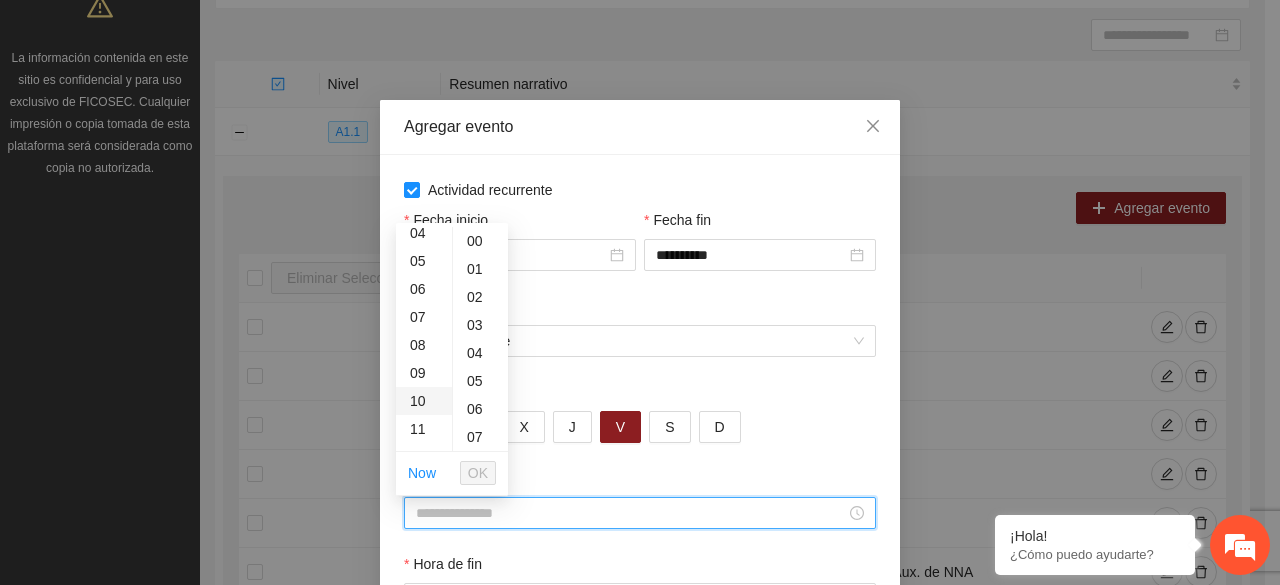 click on "10" at bounding box center [424, 401] 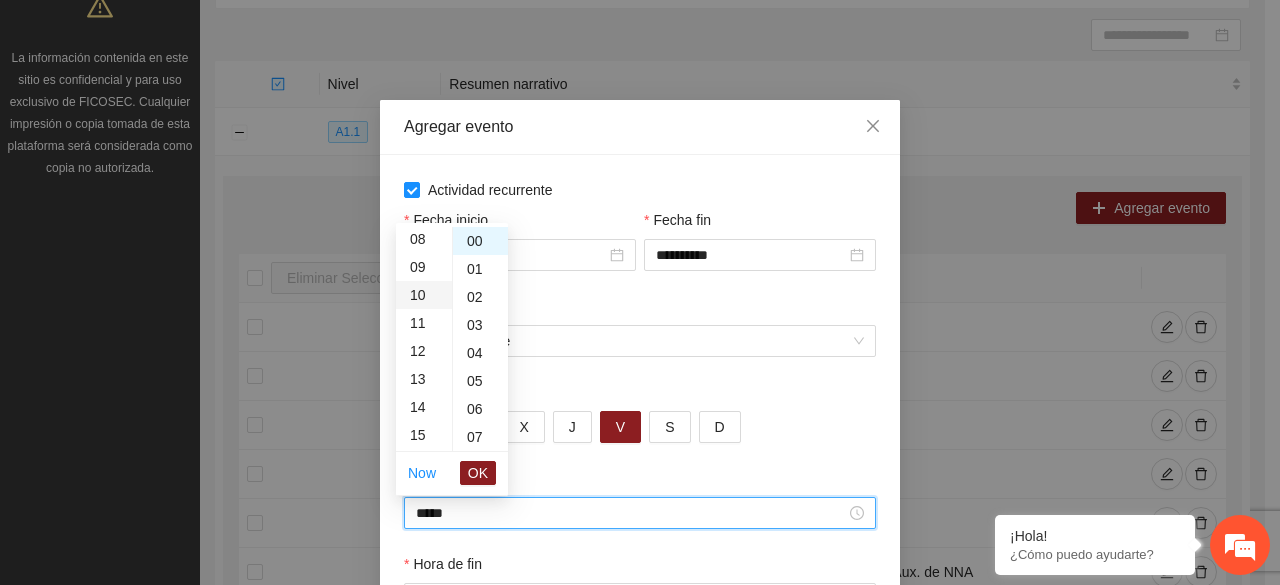 scroll, scrollTop: 280, scrollLeft: 0, axis: vertical 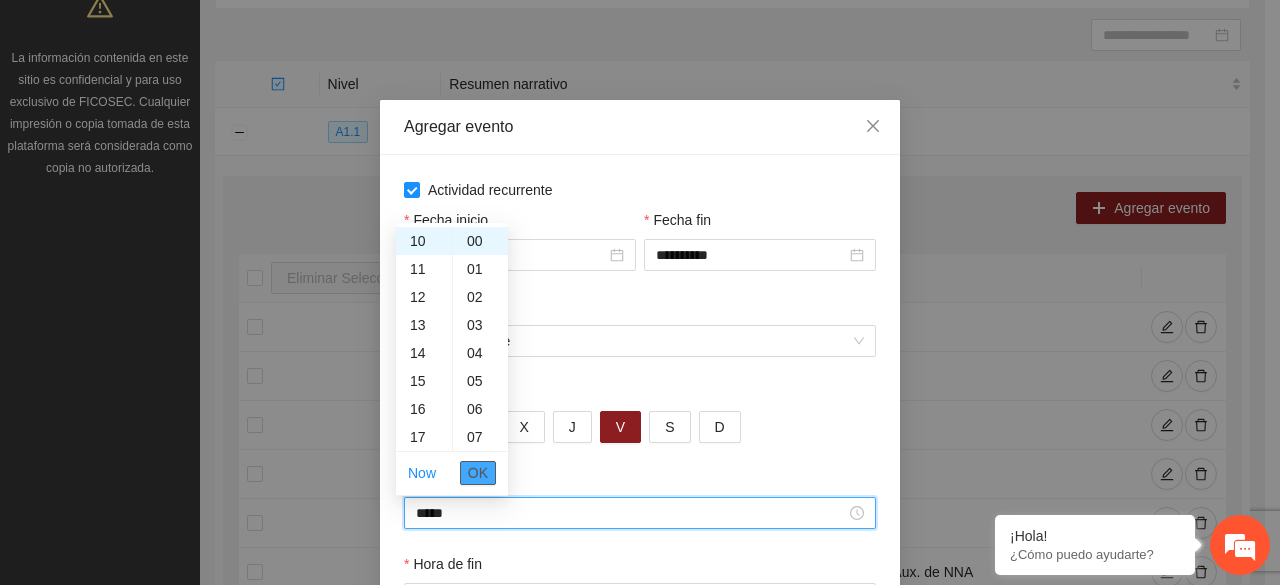 click on "OK" at bounding box center [478, 473] 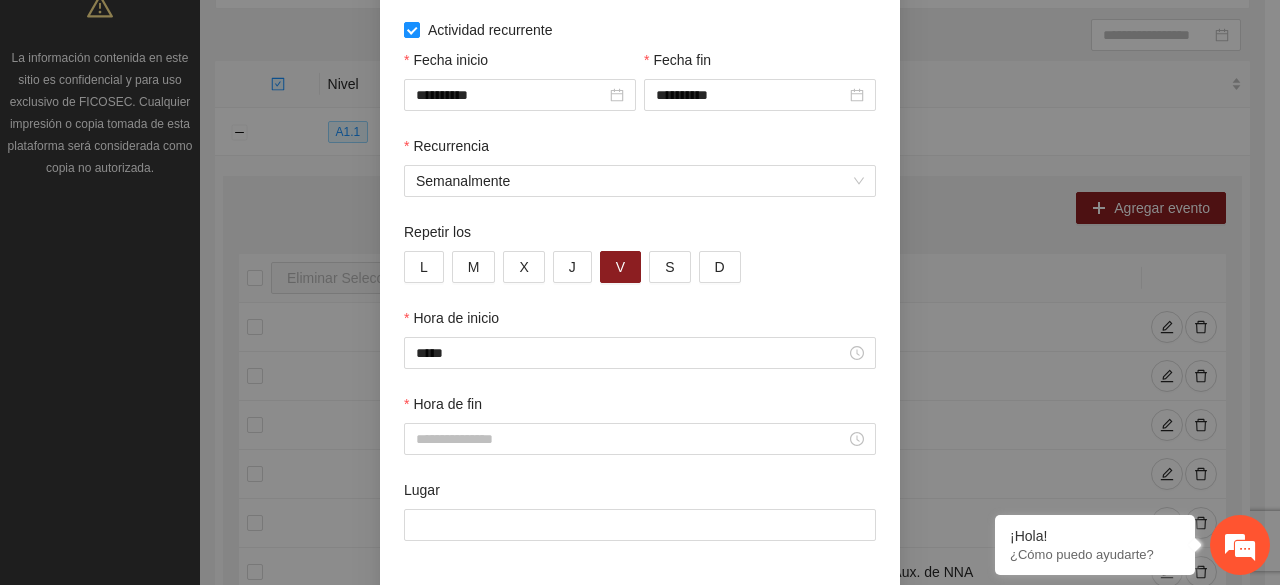 scroll, scrollTop: 200, scrollLeft: 0, axis: vertical 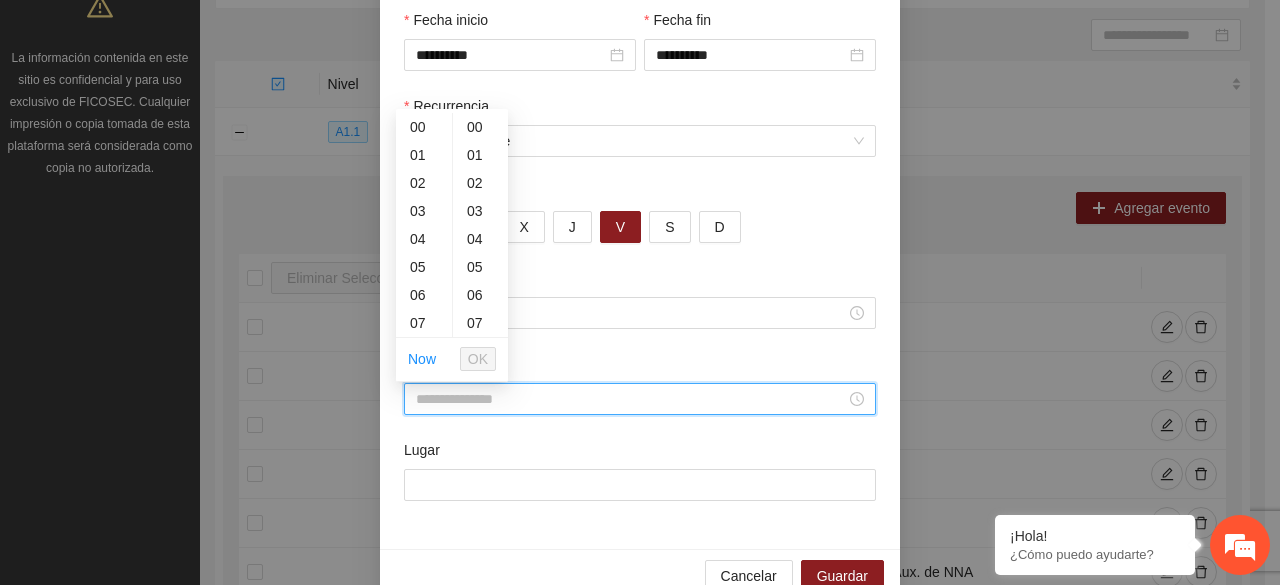 click on "Hora de fin" at bounding box center (631, 399) 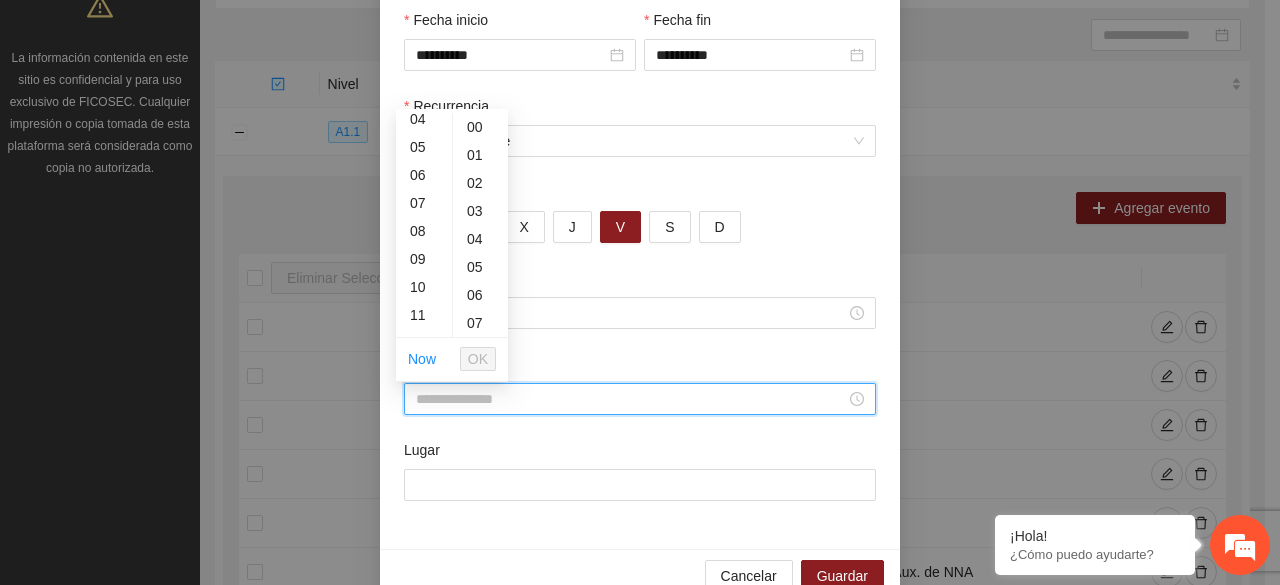 scroll, scrollTop: 160, scrollLeft: 0, axis: vertical 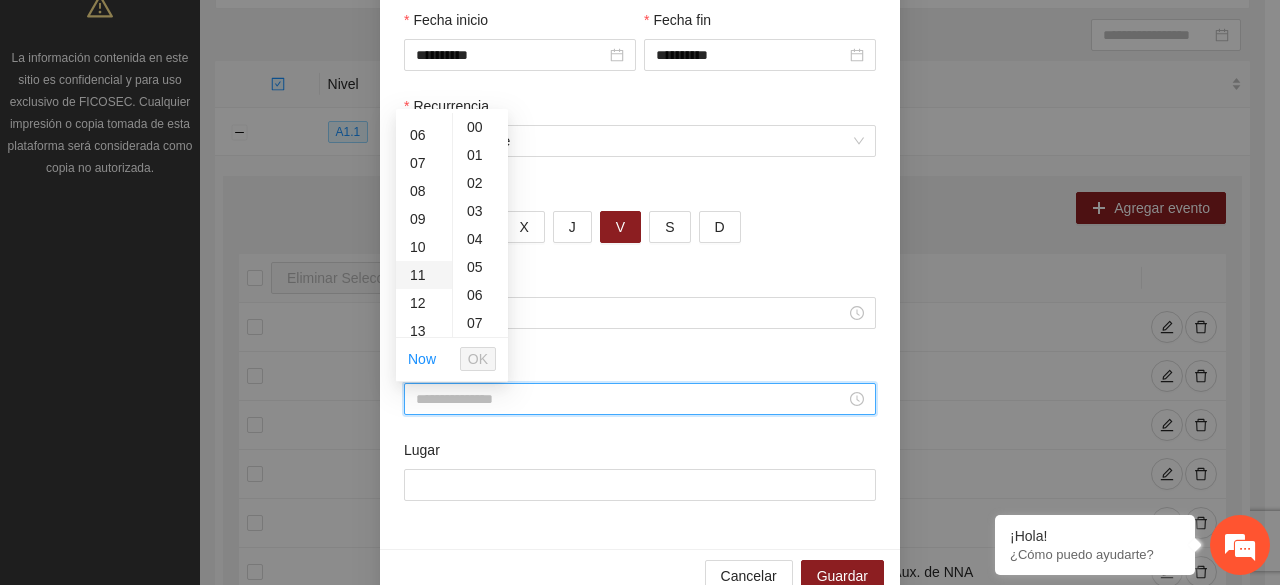 click on "11" at bounding box center (424, 275) 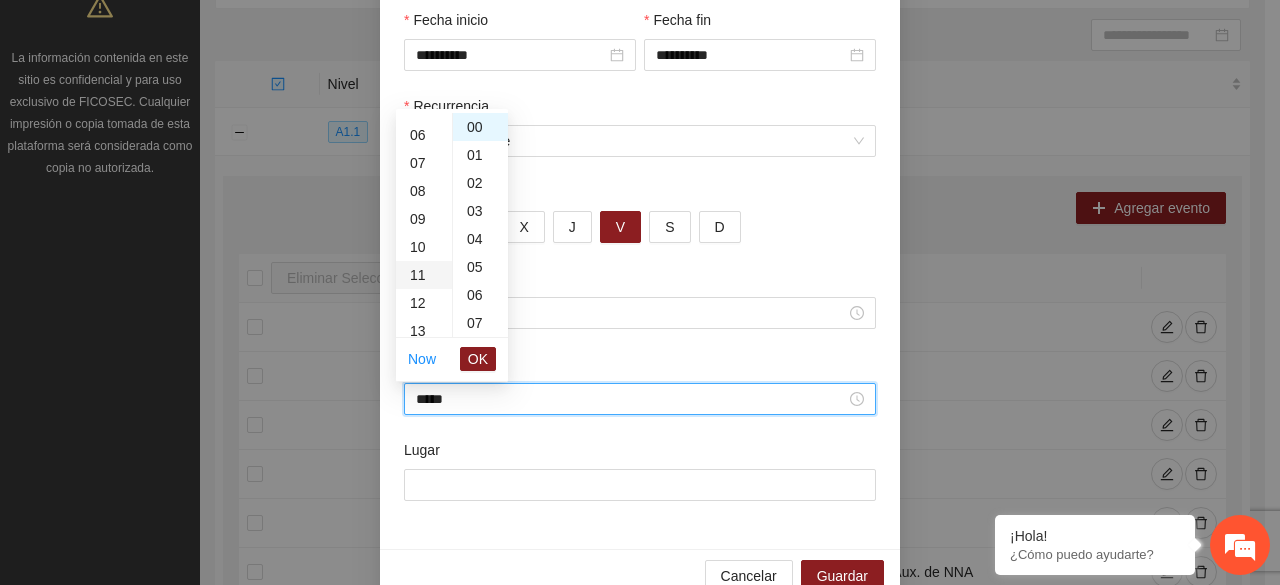 scroll, scrollTop: 308, scrollLeft: 0, axis: vertical 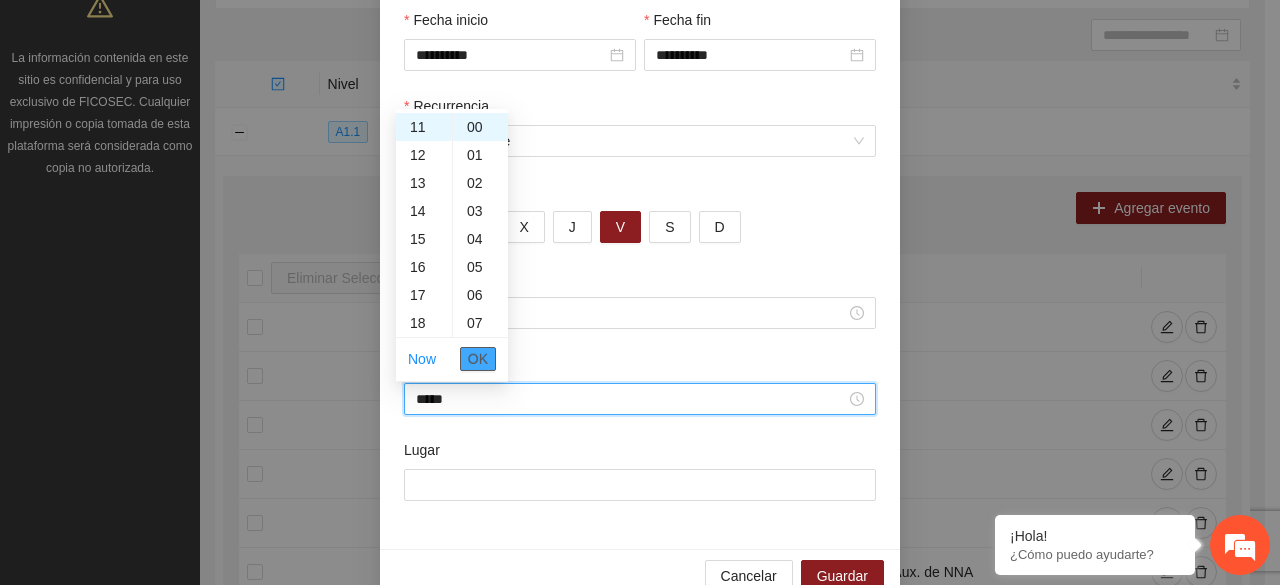 click on "OK" at bounding box center [478, 359] 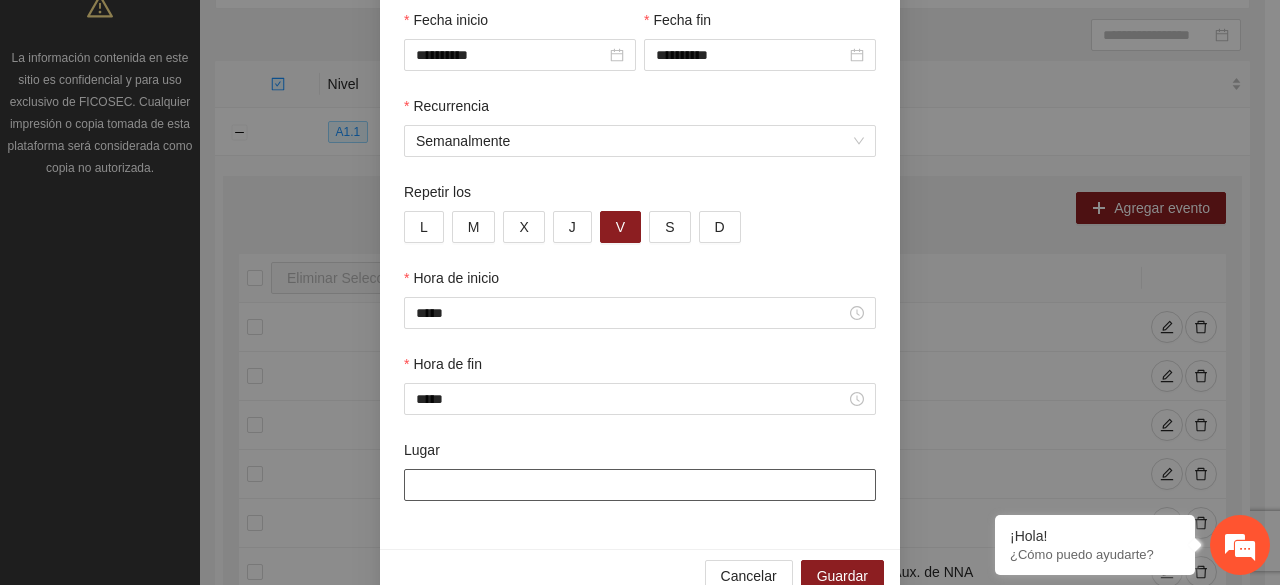 click on "Lugar" at bounding box center [640, 485] 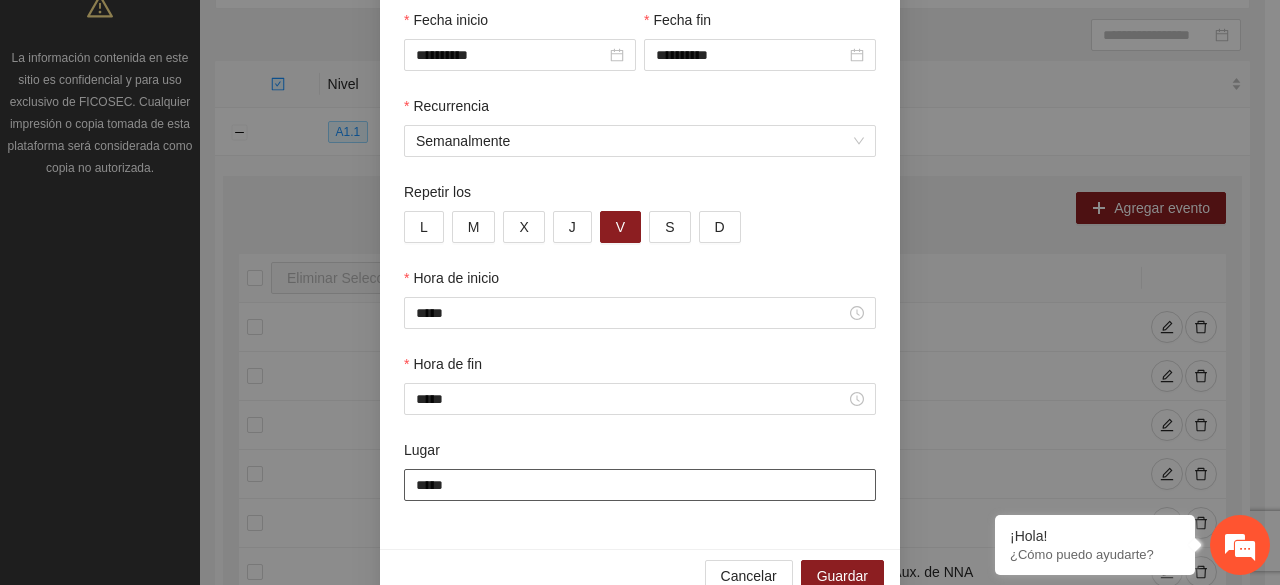 type on "**********" 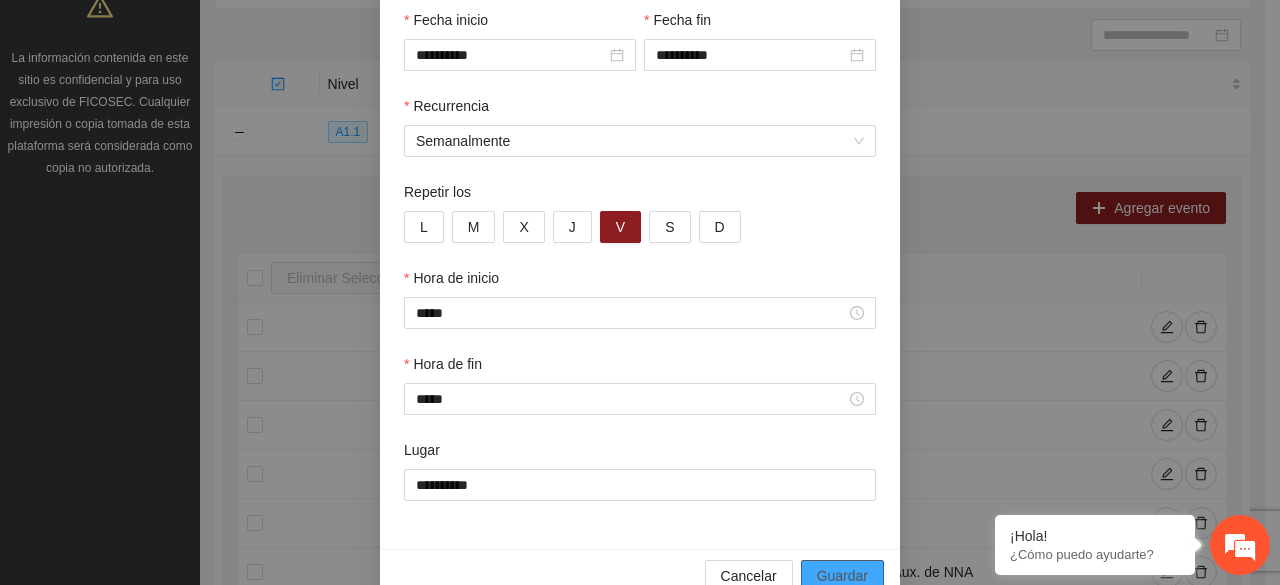 click on "Guardar" at bounding box center (842, 576) 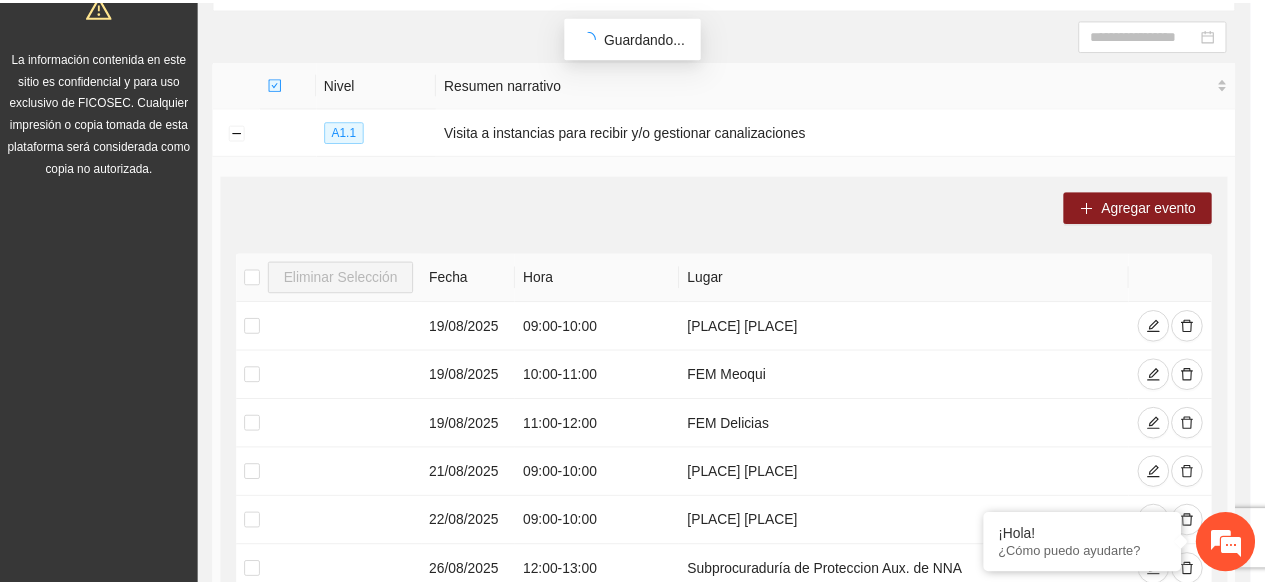scroll, scrollTop: 142, scrollLeft: 0, axis: vertical 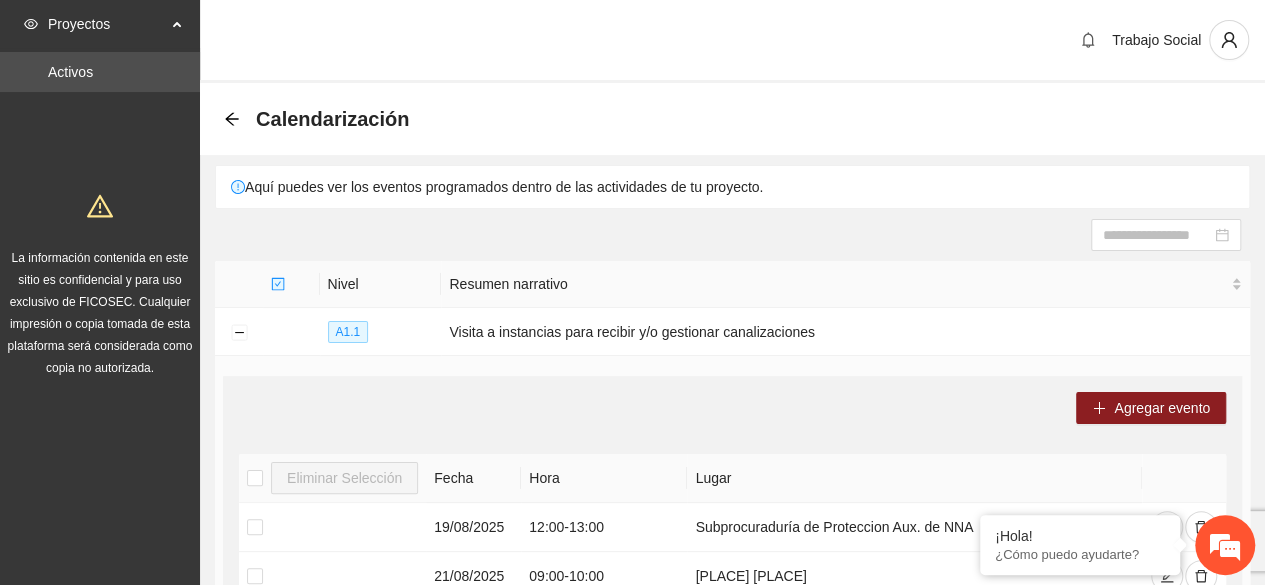 click on "Agregar evento" at bounding box center [732, 408] 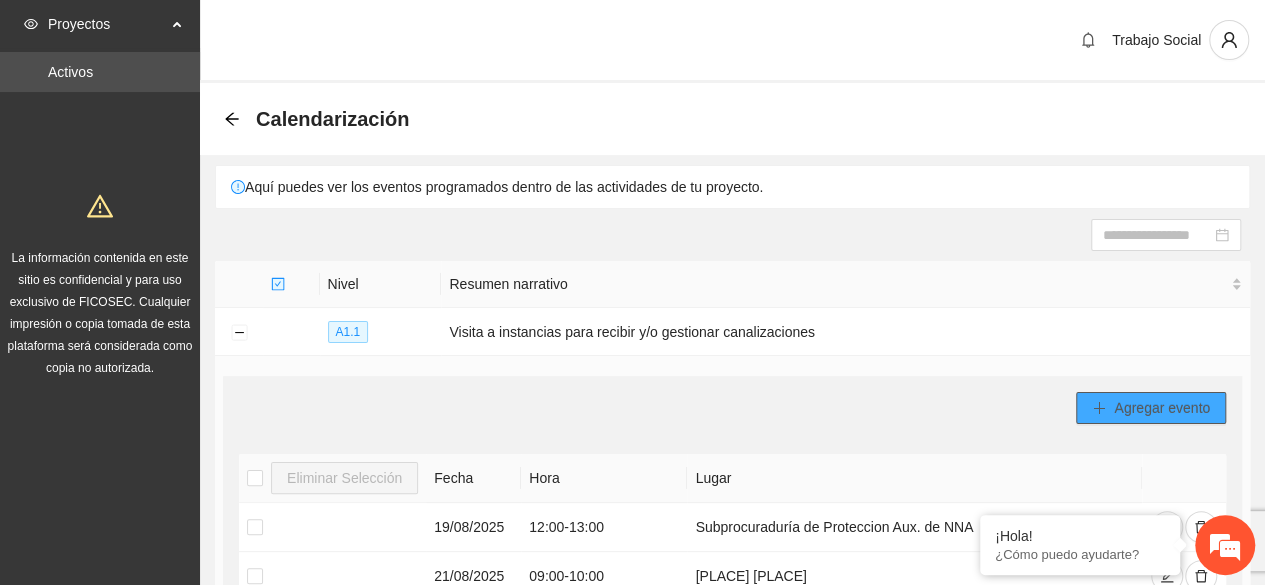 click on "Agregar evento" at bounding box center (1162, 408) 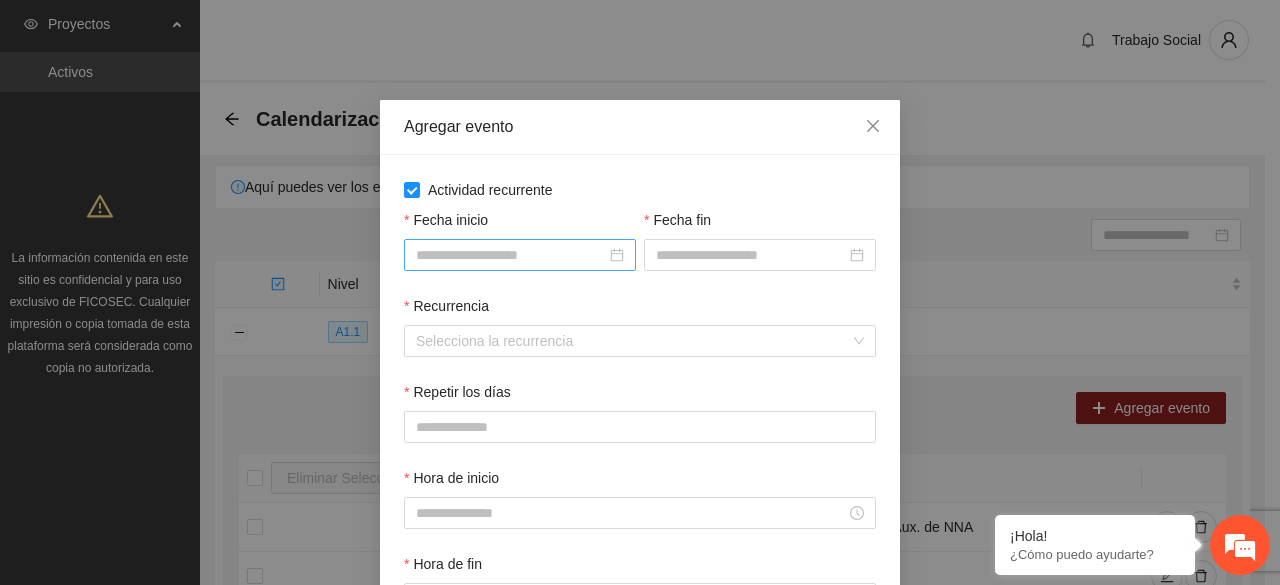 click on "Fecha inicio" at bounding box center [511, 255] 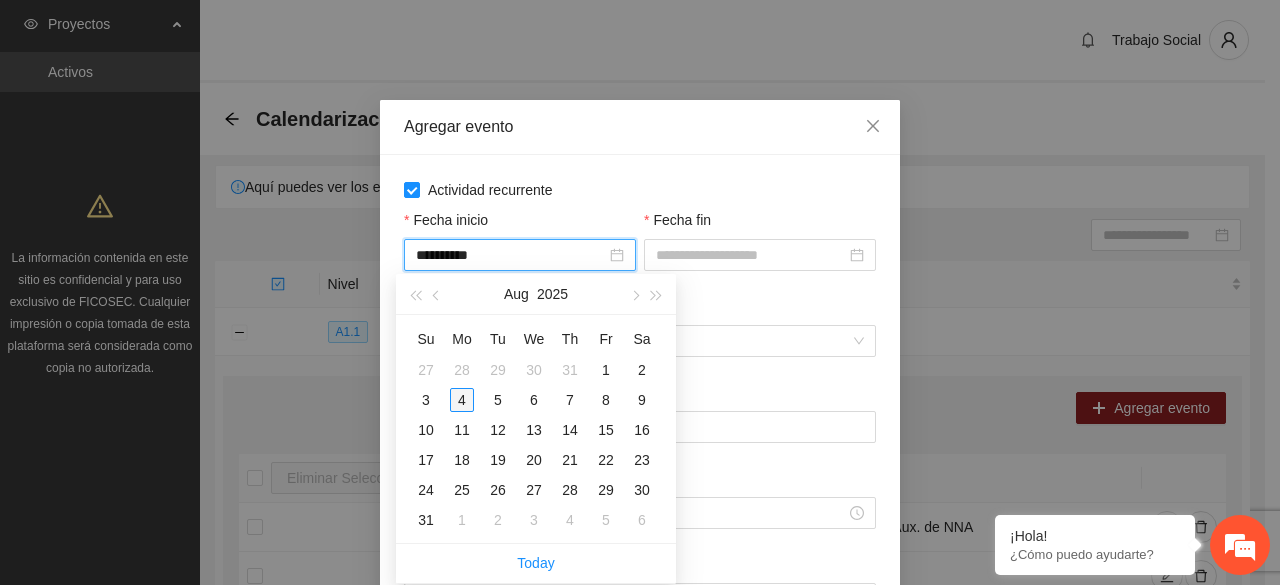 type on "**********" 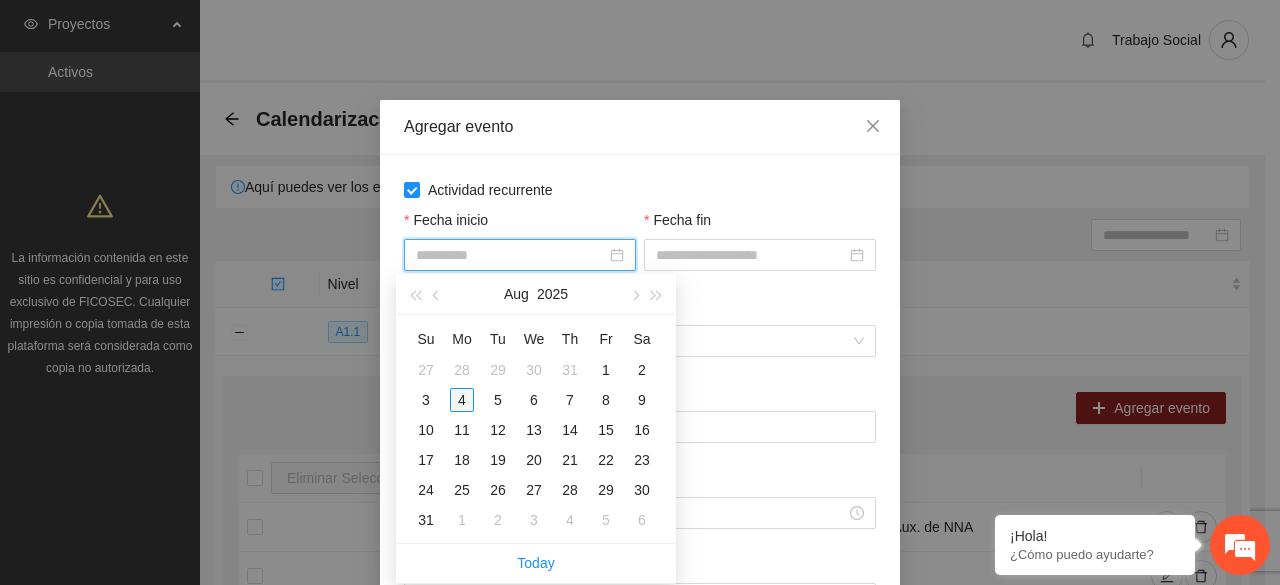 click on "4" at bounding box center (462, 400) 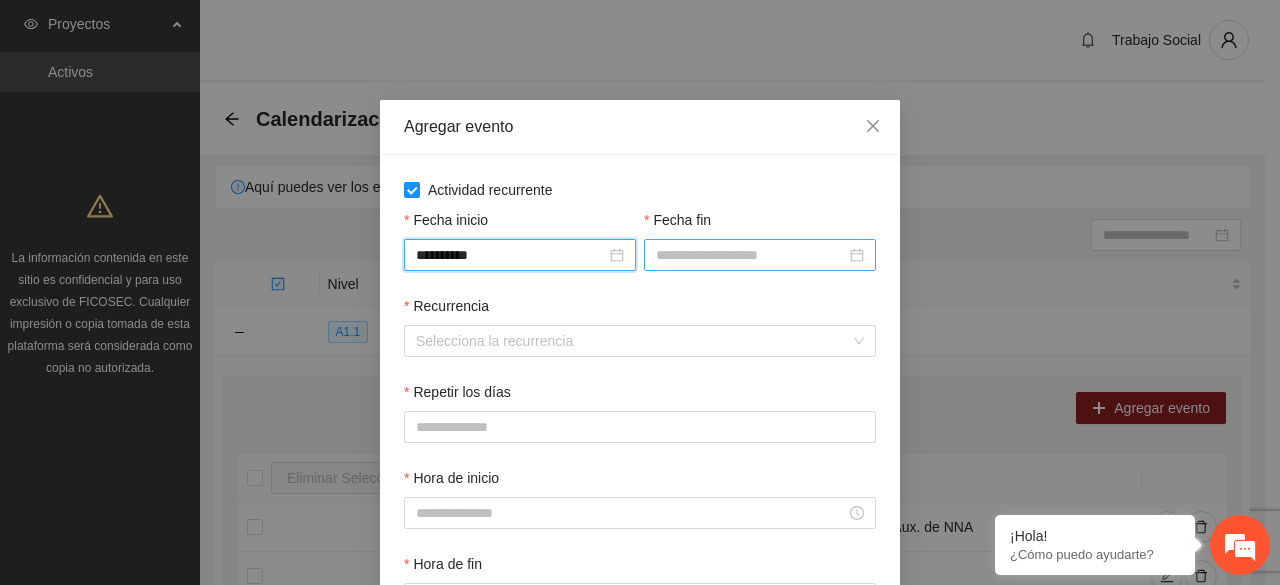 click at bounding box center [760, 255] 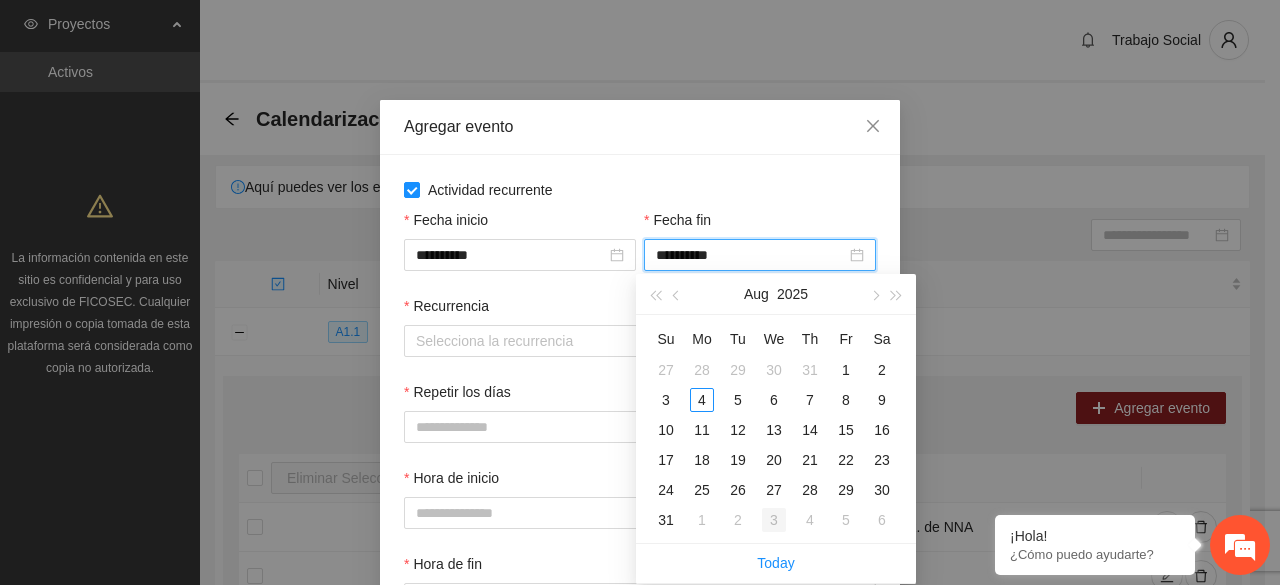 type on "**********" 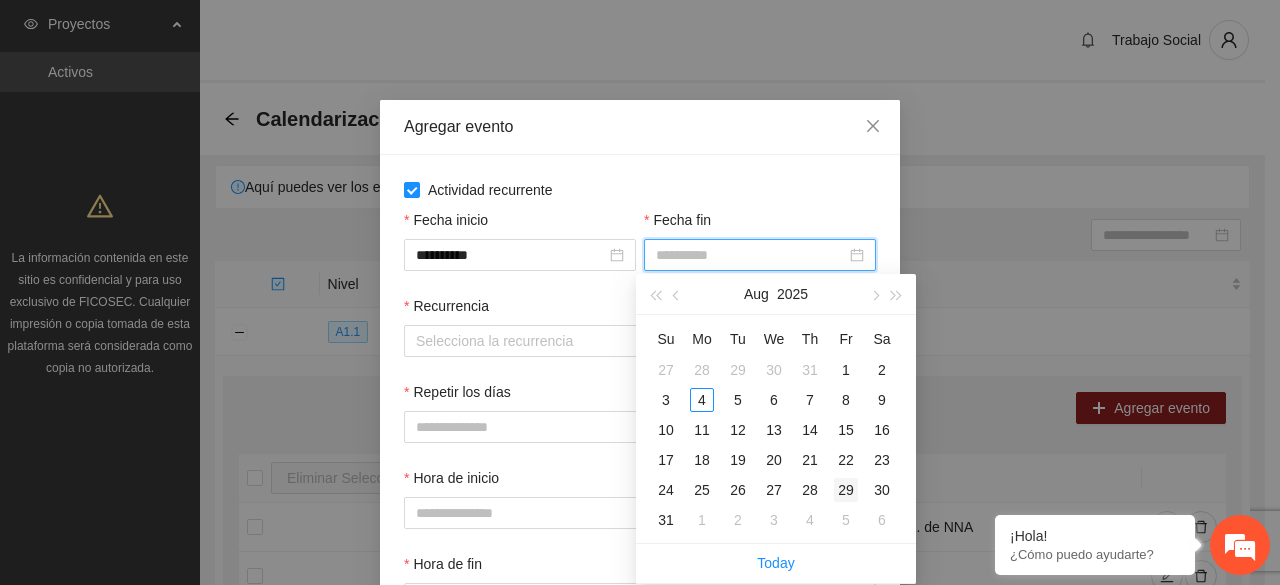 type on "**********" 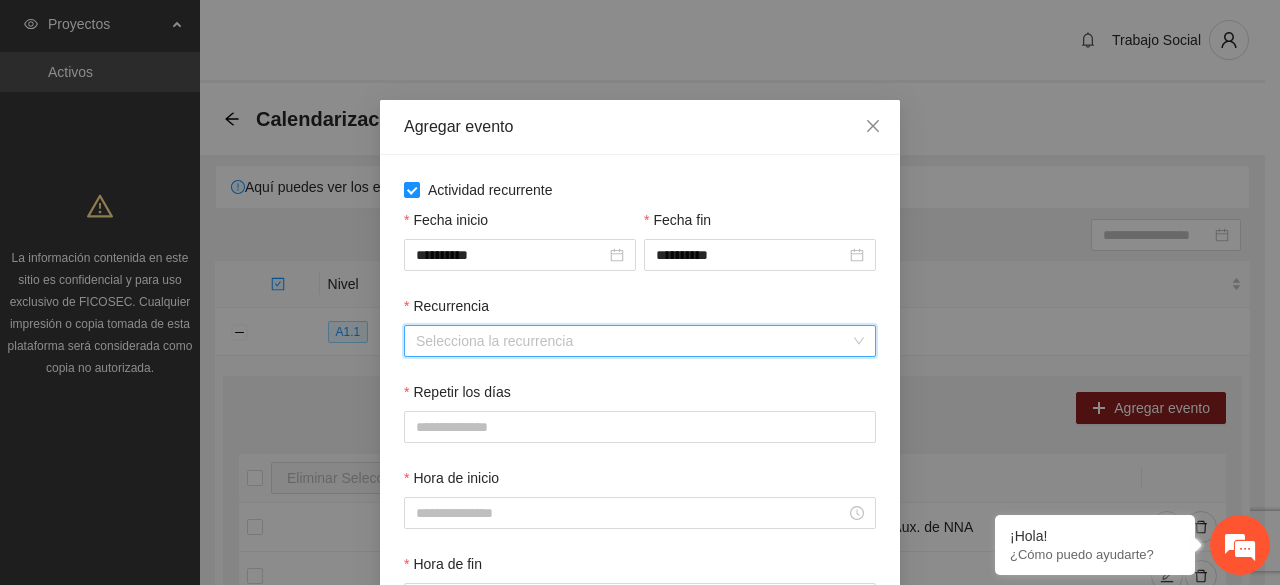 click on "Recurrencia" at bounding box center (633, 341) 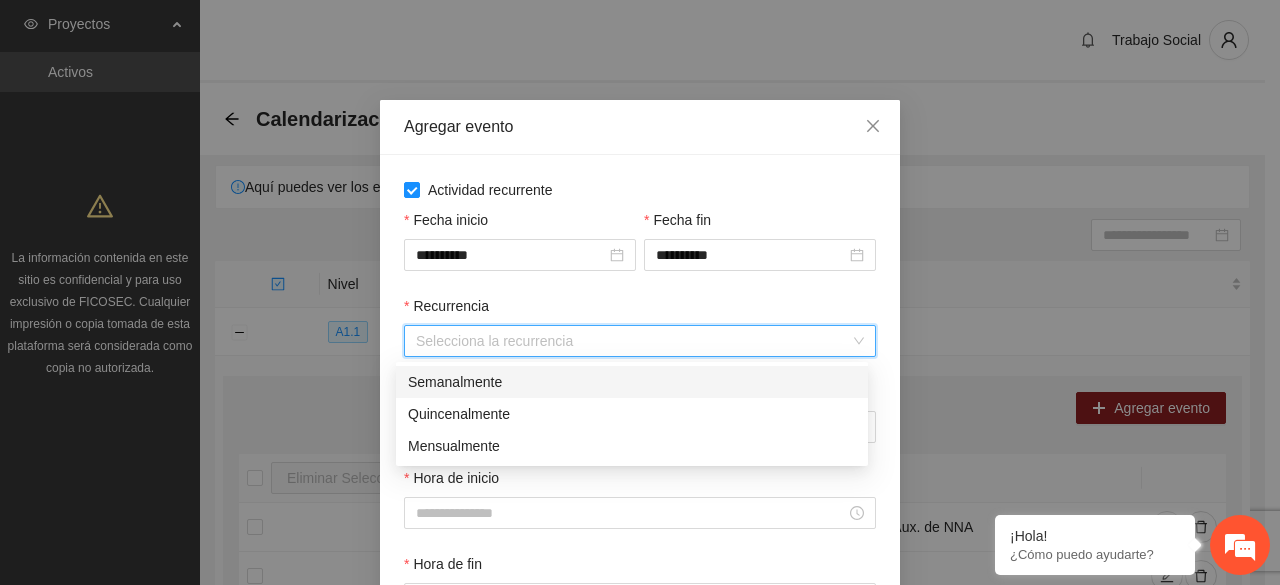 click on "Semanalmente" at bounding box center [632, 382] 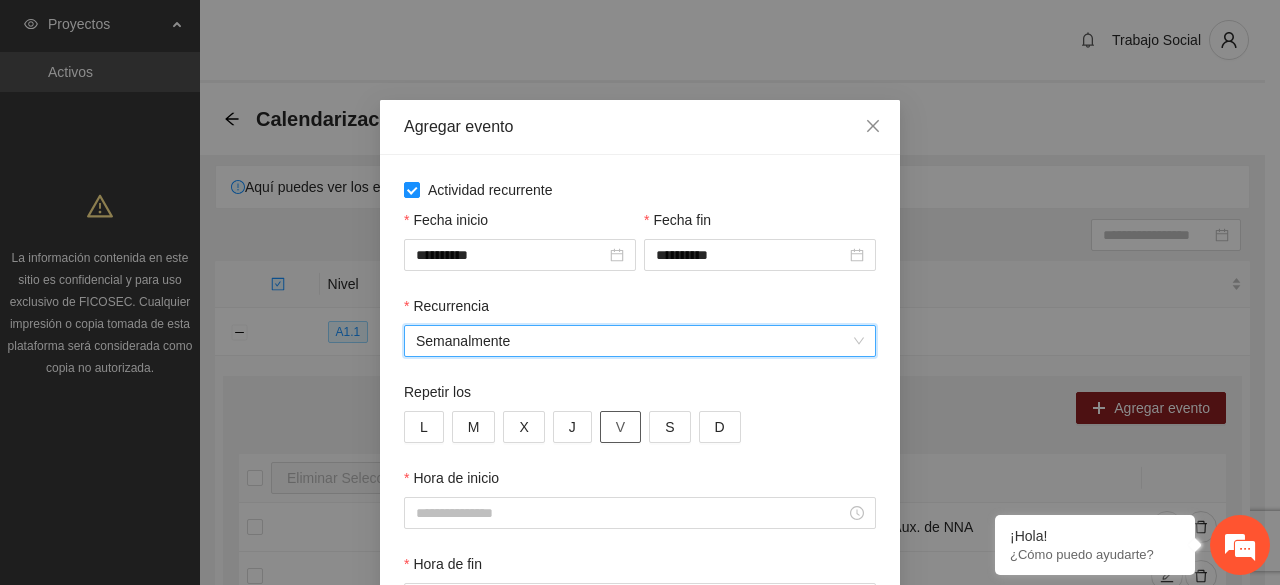 click on "V" at bounding box center [620, 427] 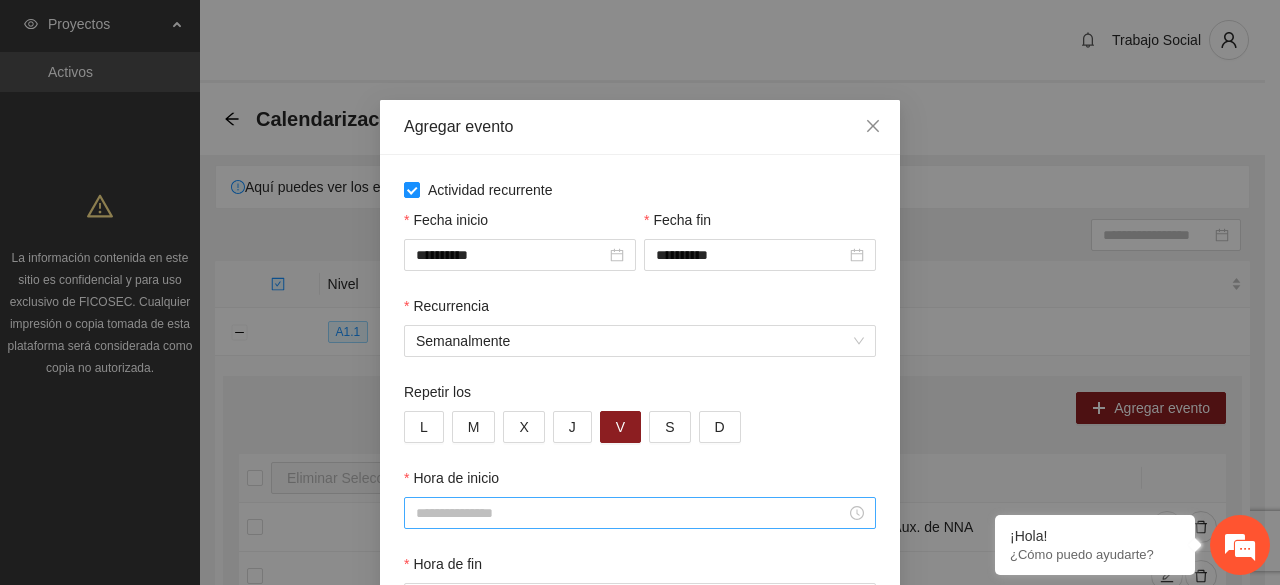 click on "Hora de inicio" at bounding box center (631, 513) 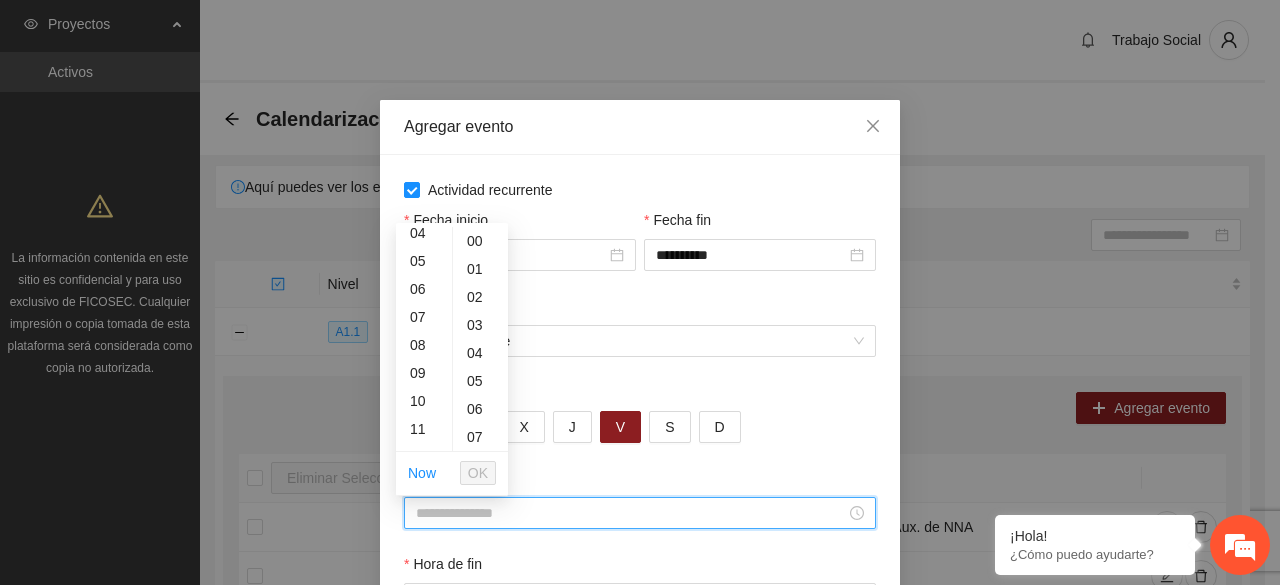 scroll, scrollTop: 266, scrollLeft: 0, axis: vertical 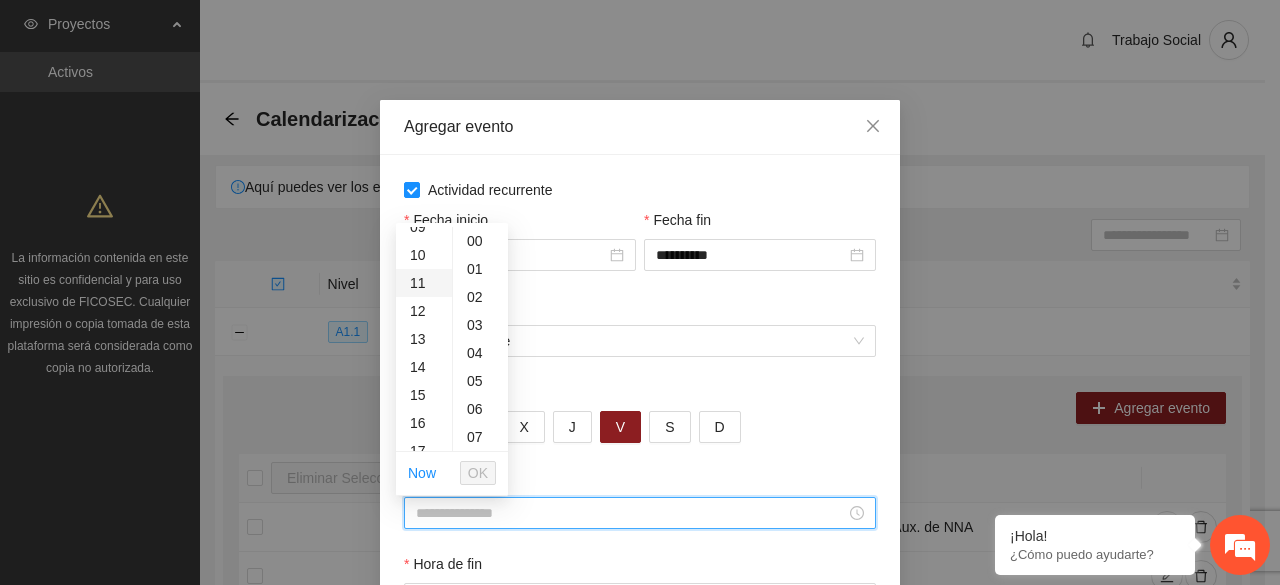 click on "11" at bounding box center (424, 283) 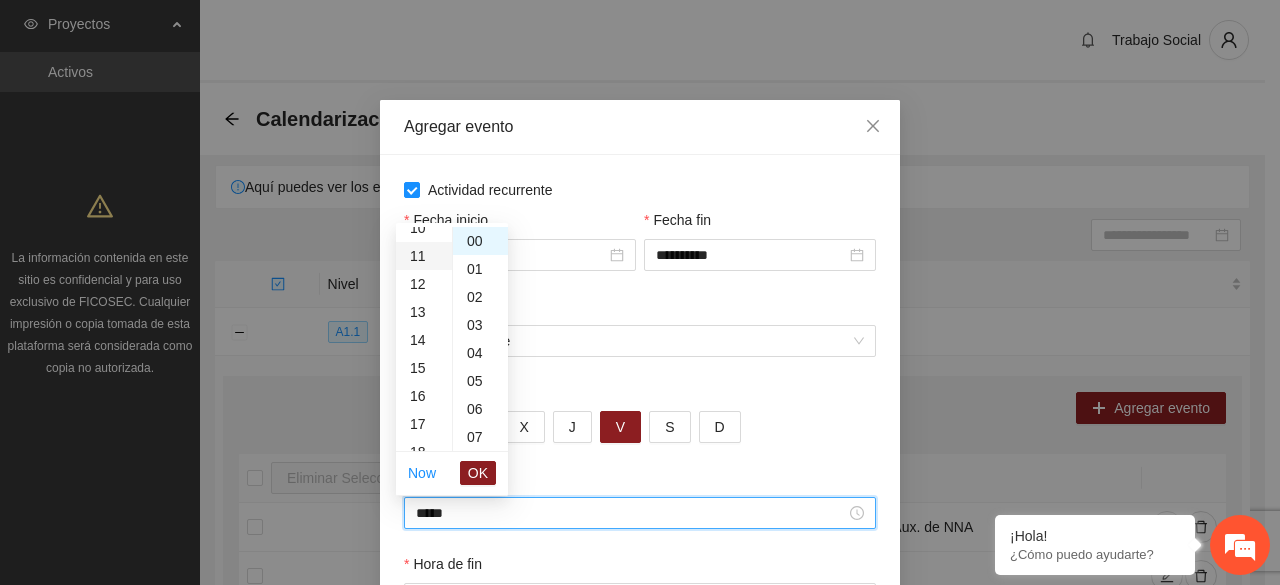 scroll, scrollTop: 308, scrollLeft: 0, axis: vertical 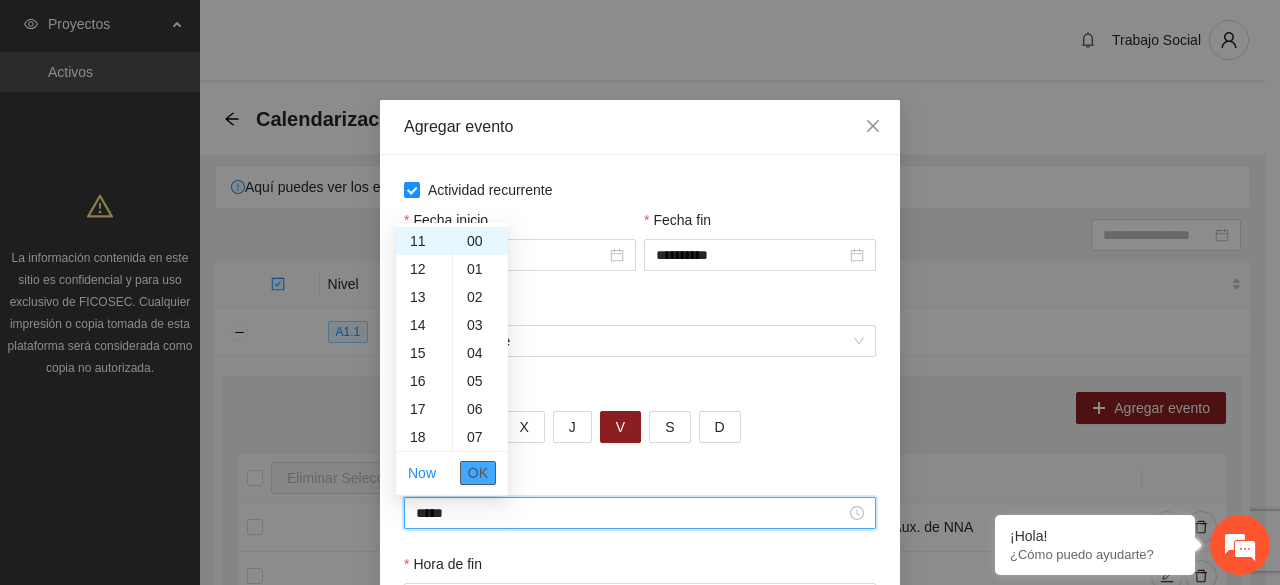 click on "OK" at bounding box center (478, 473) 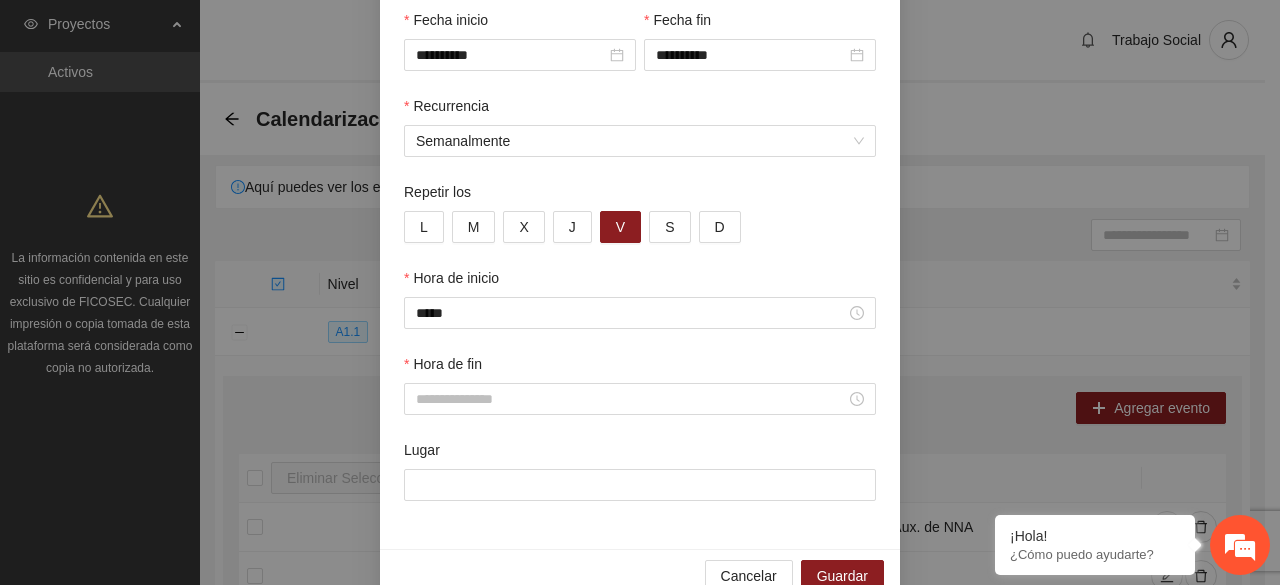 scroll, scrollTop: 240, scrollLeft: 0, axis: vertical 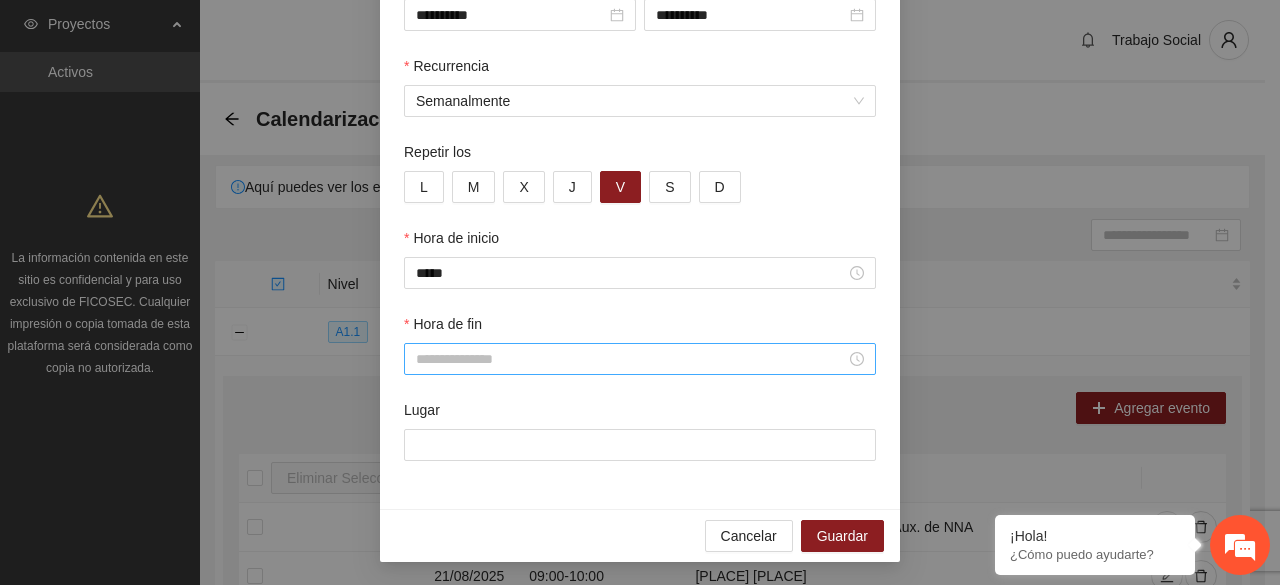 click on "Hora de fin" at bounding box center [631, 359] 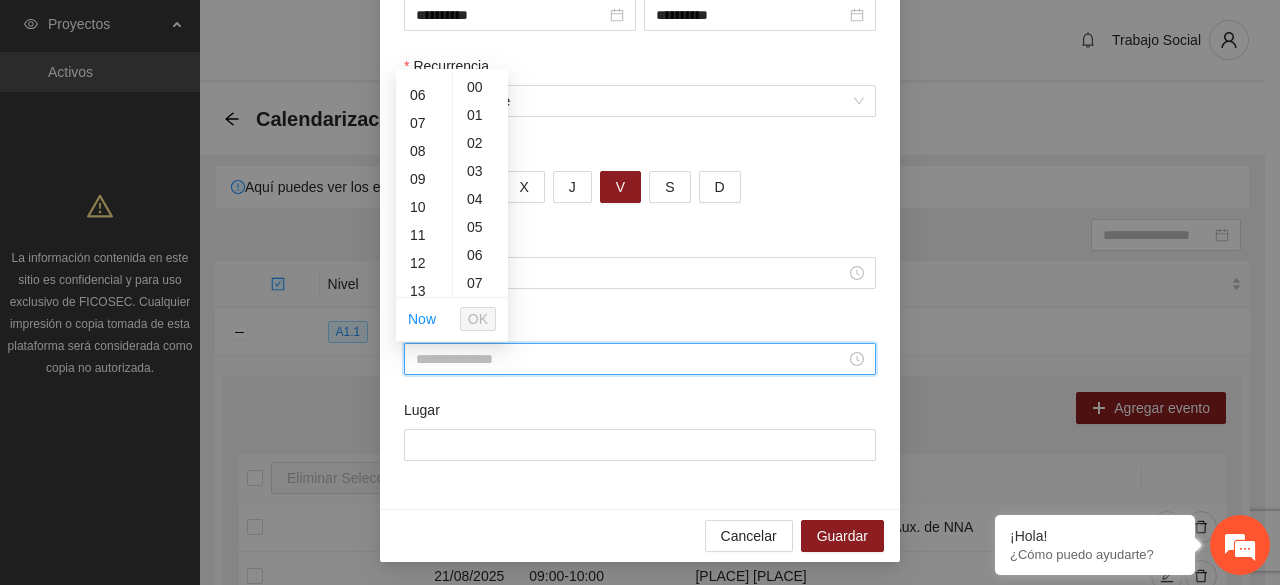 scroll, scrollTop: 200, scrollLeft: 0, axis: vertical 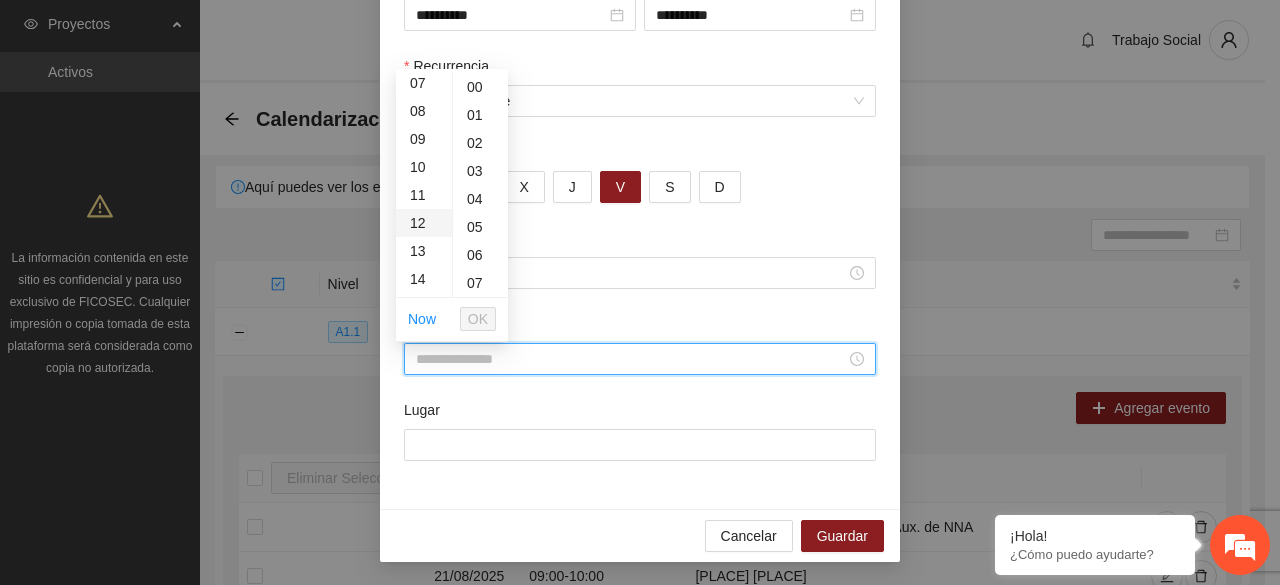 click on "12" at bounding box center [424, 223] 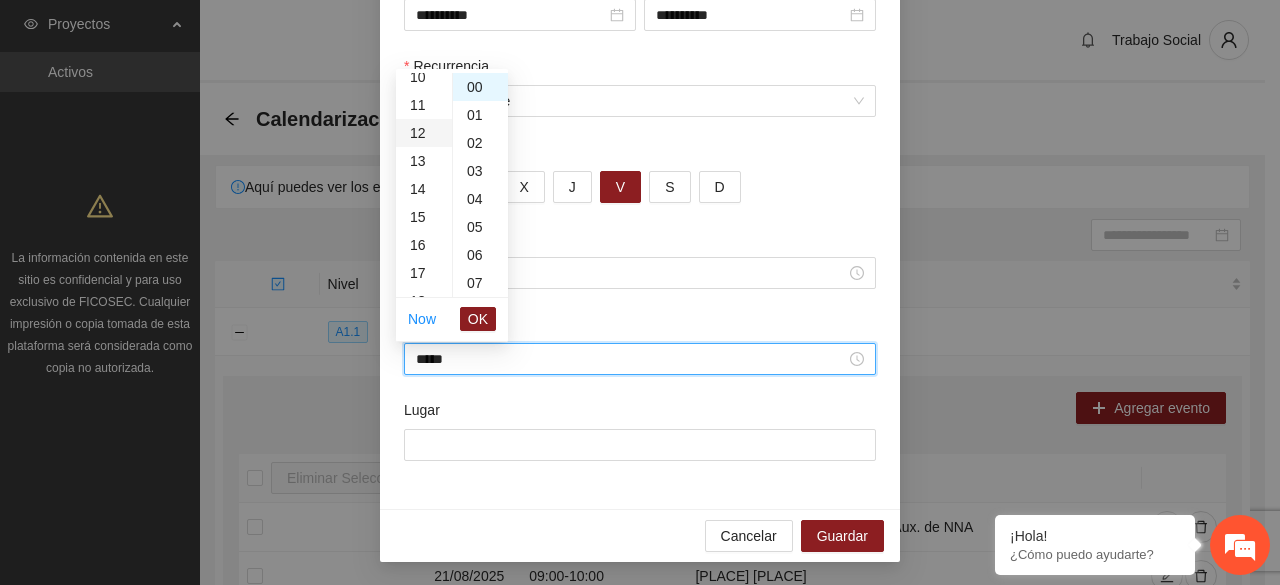 scroll, scrollTop: 336, scrollLeft: 0, axis: vertical 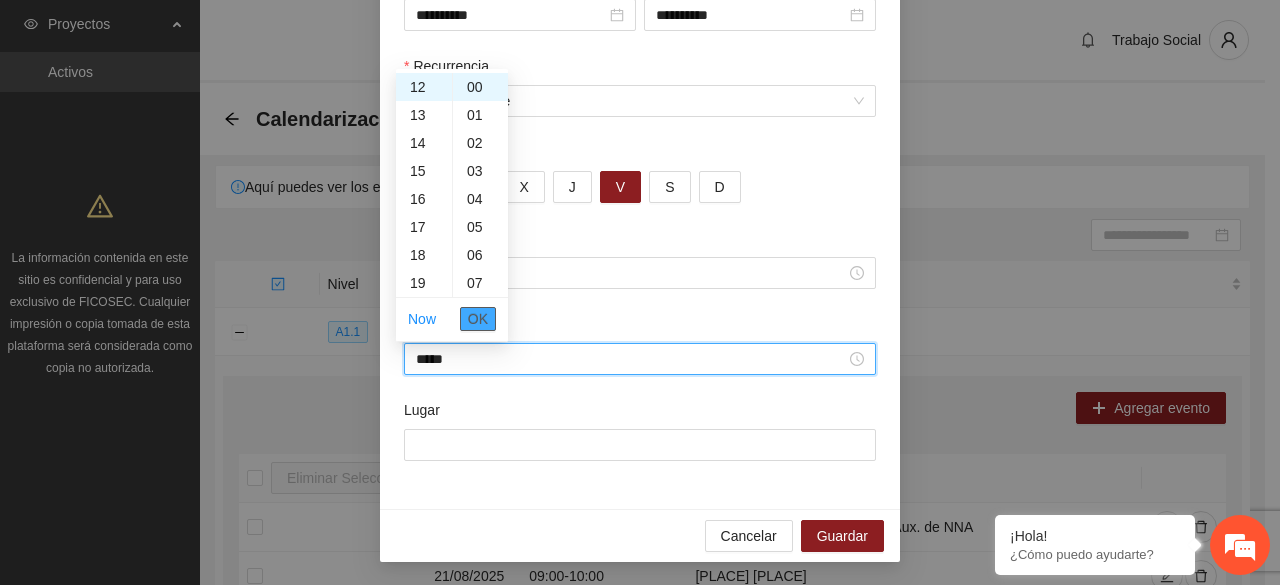 click on "OK" at bounding box center [478, 319] 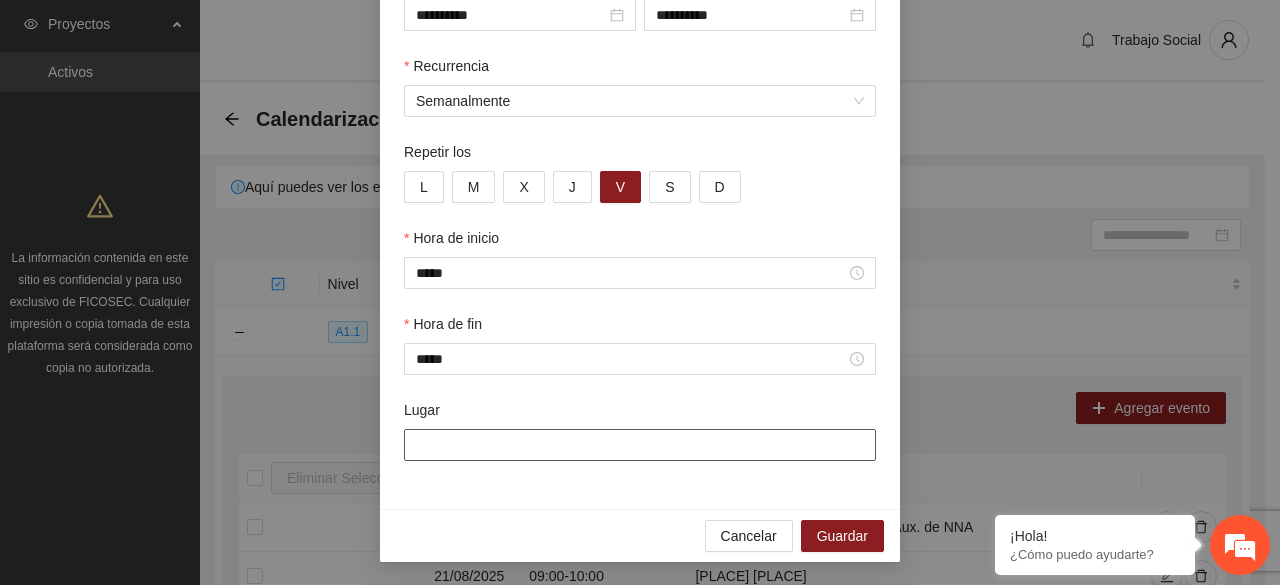 click on "Lugar" at bounding box center [640, 445] 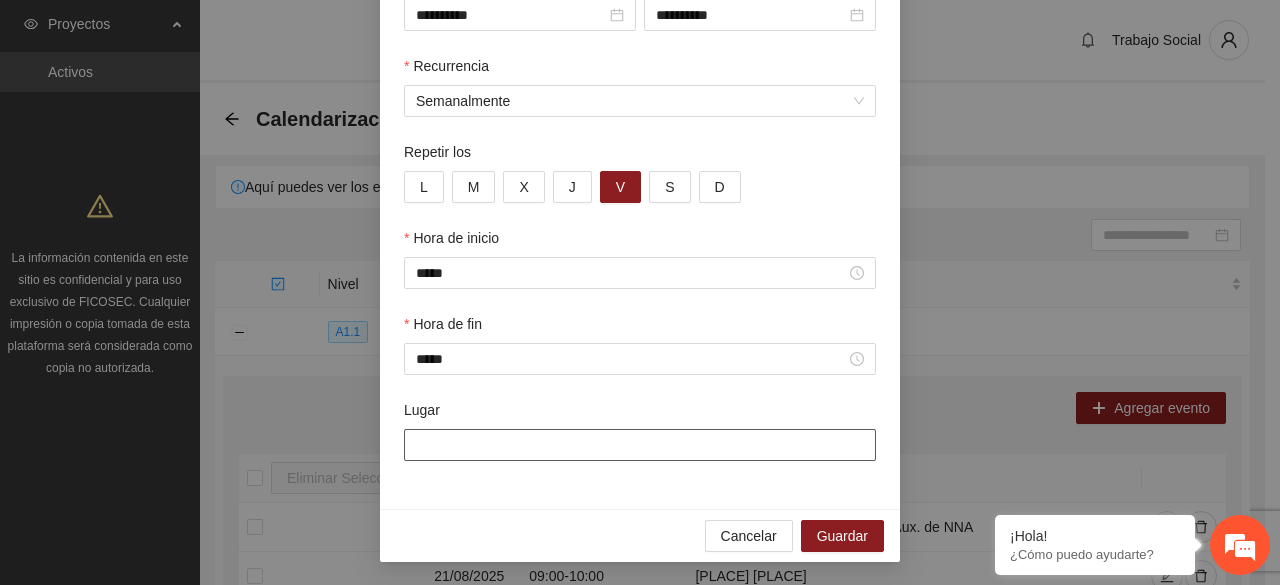 type on "**********" 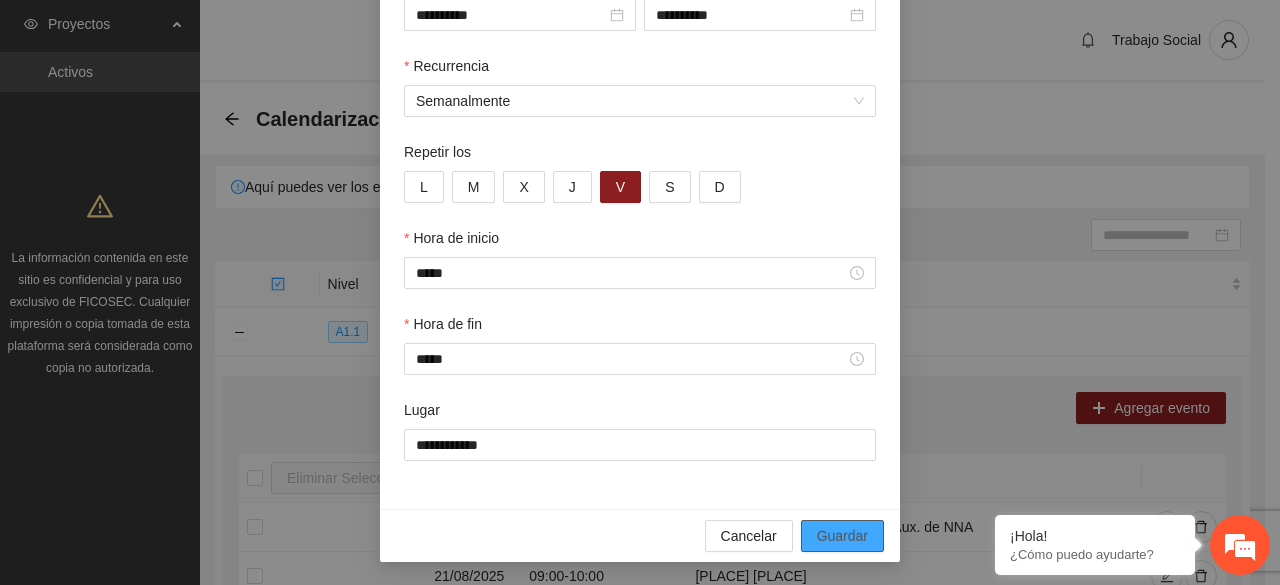 click on "Guardar" at bounding box center [842, 536] 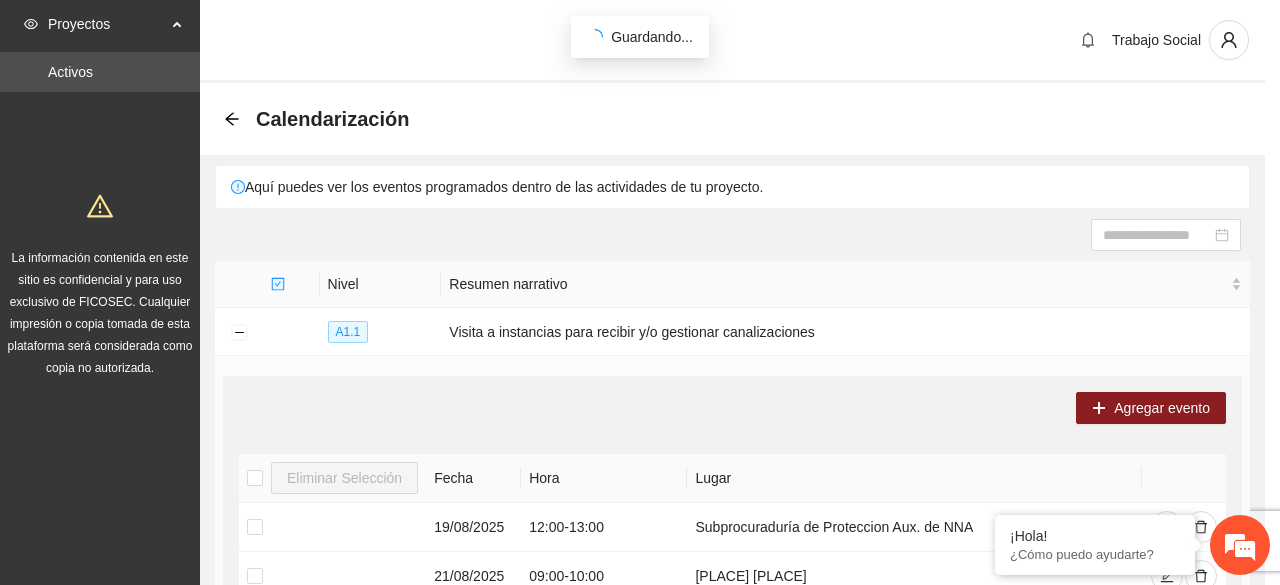 scroll, scrollTop: 142, scrollLeft: 0, axis: vertical 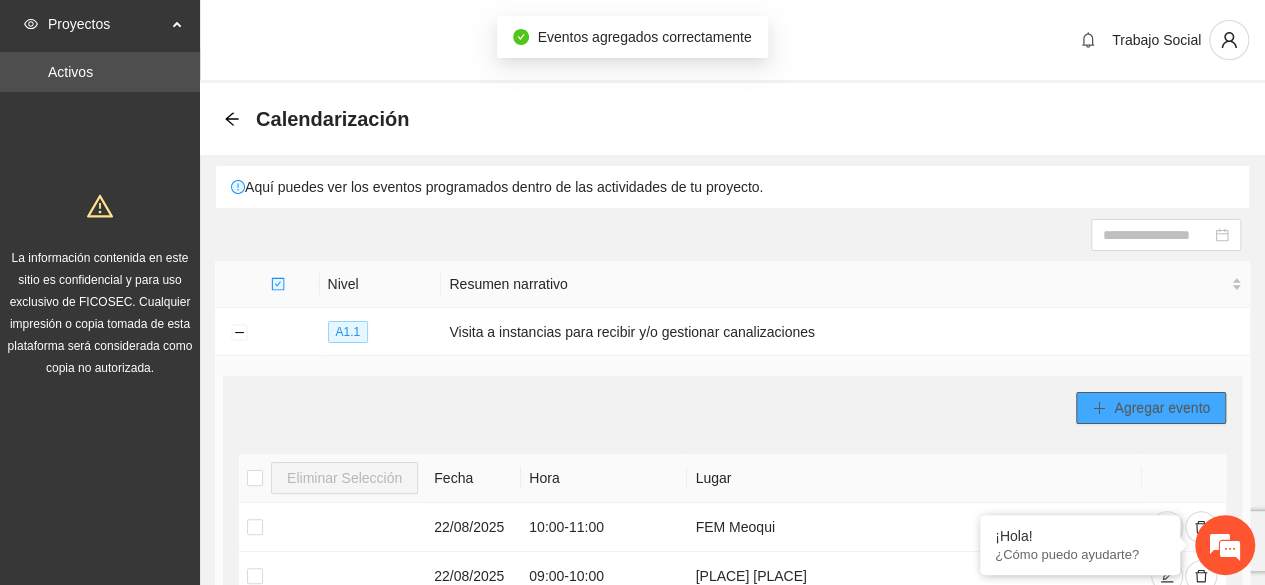 click on "Agregar evento" at bounding box center [1162, 408] 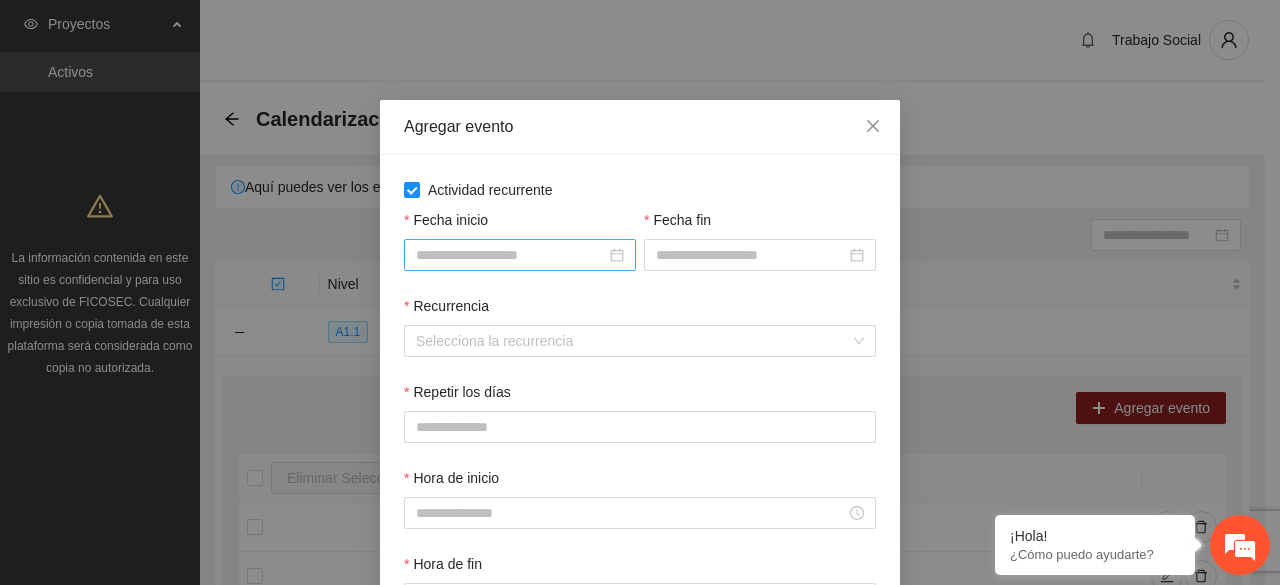 click on "Fecha inicio" at bounding box center [511, 255] 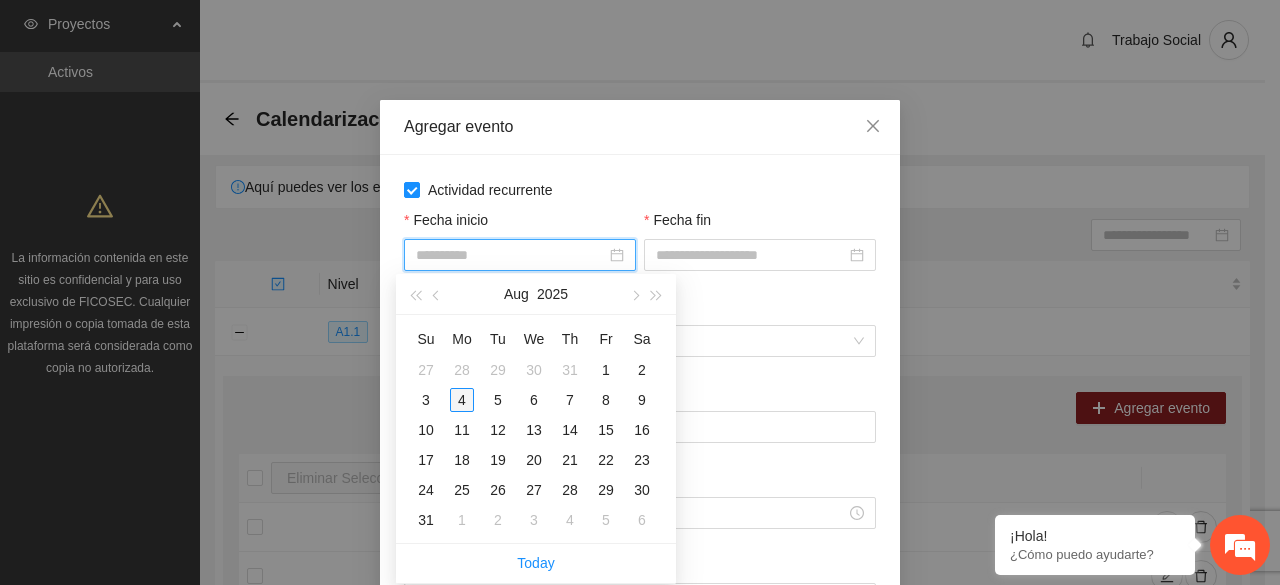 type on "**********" 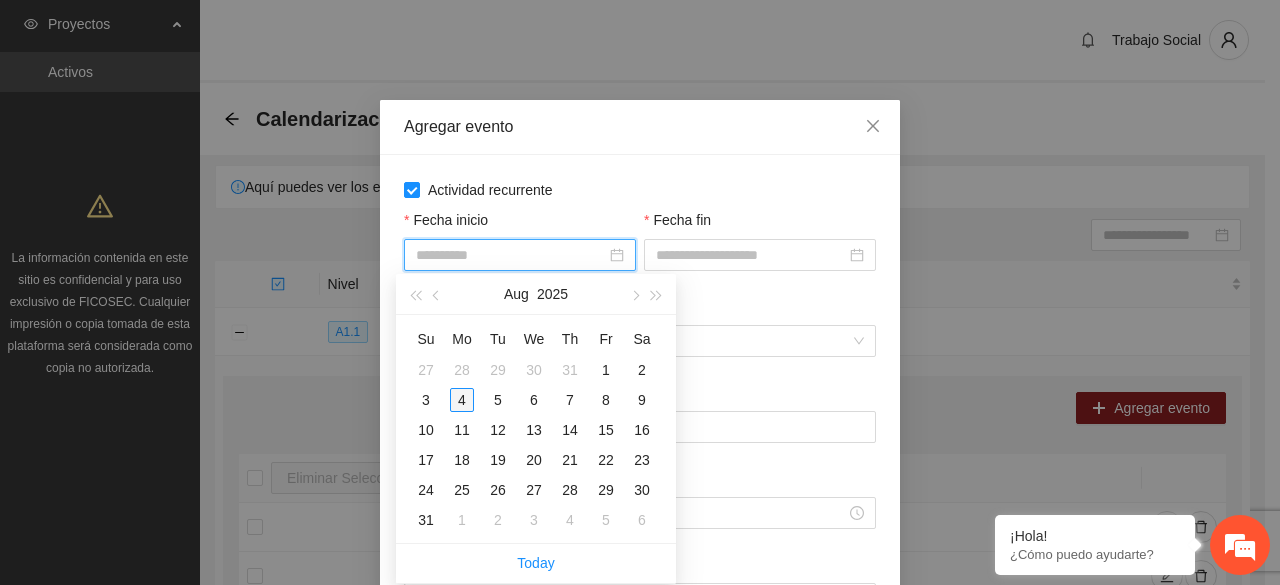 click on "4" at bounding box center [462, 400] 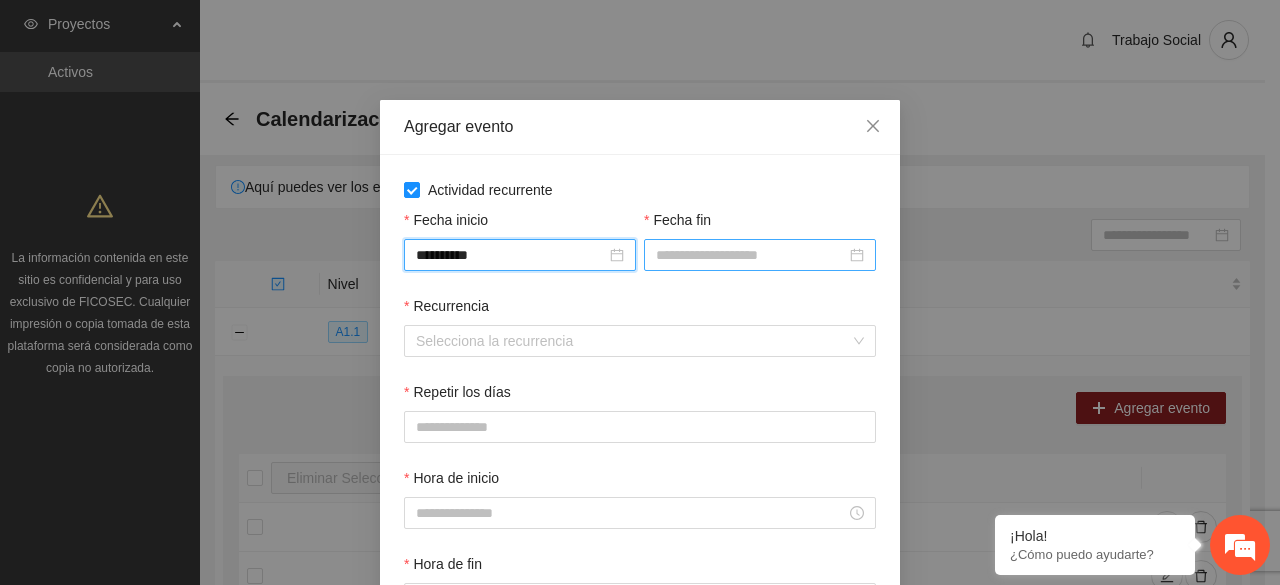 click on "Fecha fin" at bounding box center (751, 255) 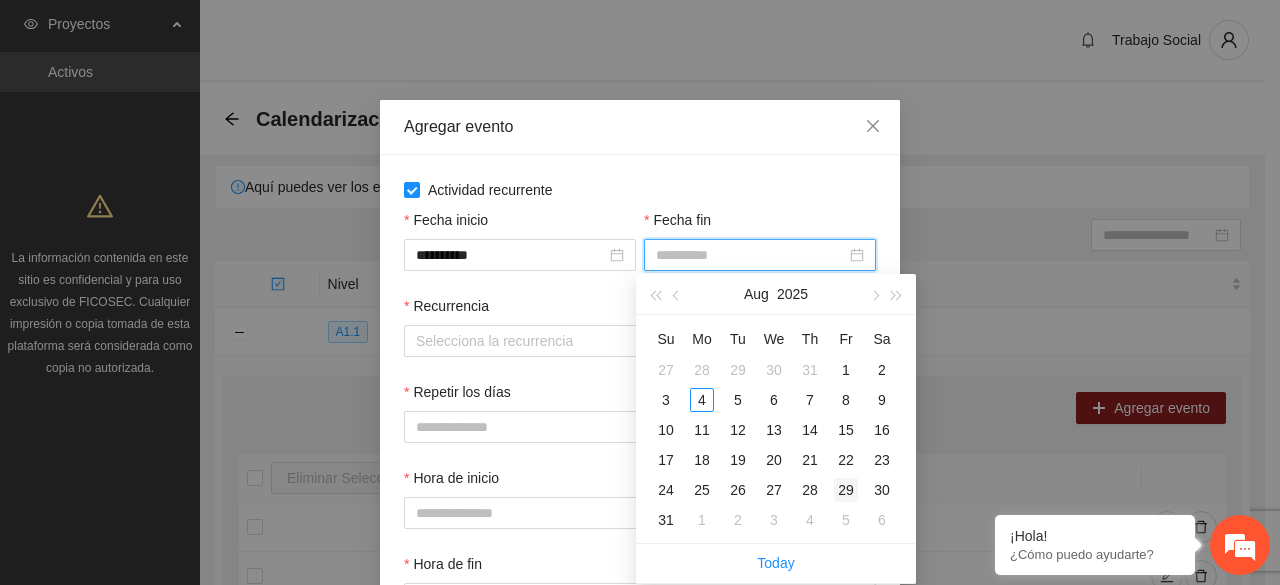 type on "**********" 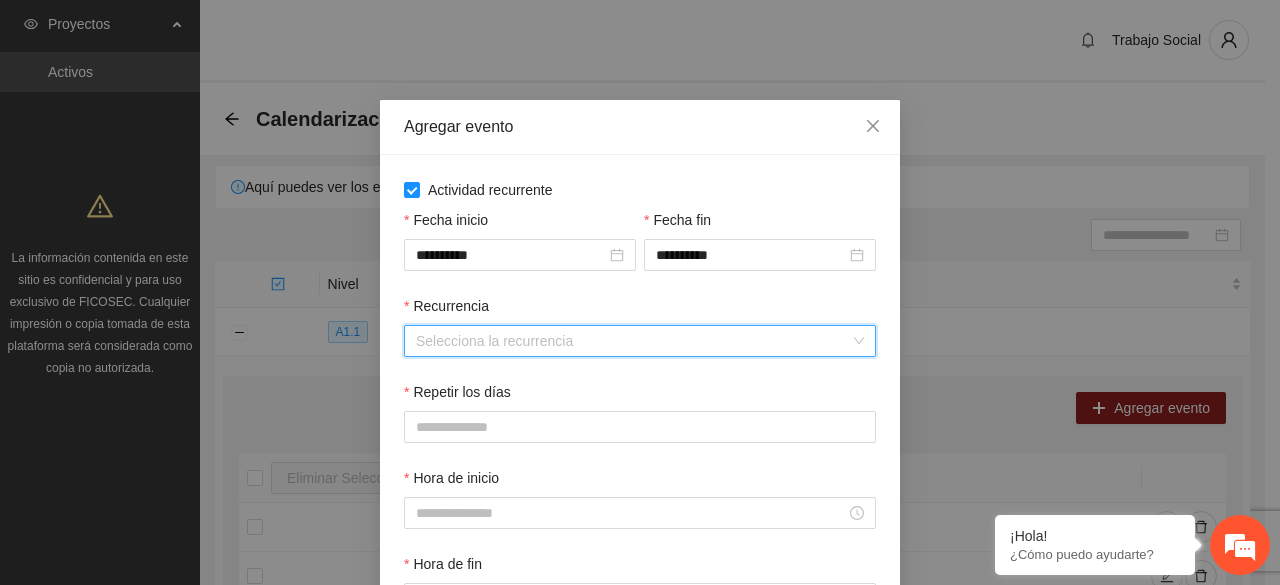 click on "Recurrencia" at bounding box center (633, 341) 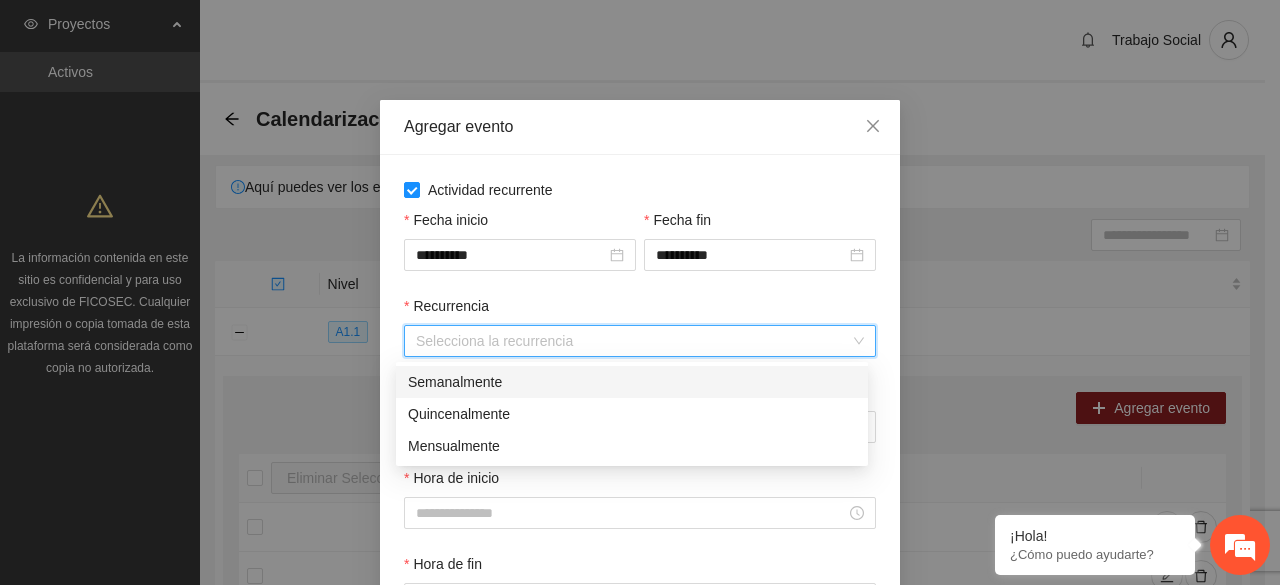 click on "Semanalmente" at bounding box center [632, 382] 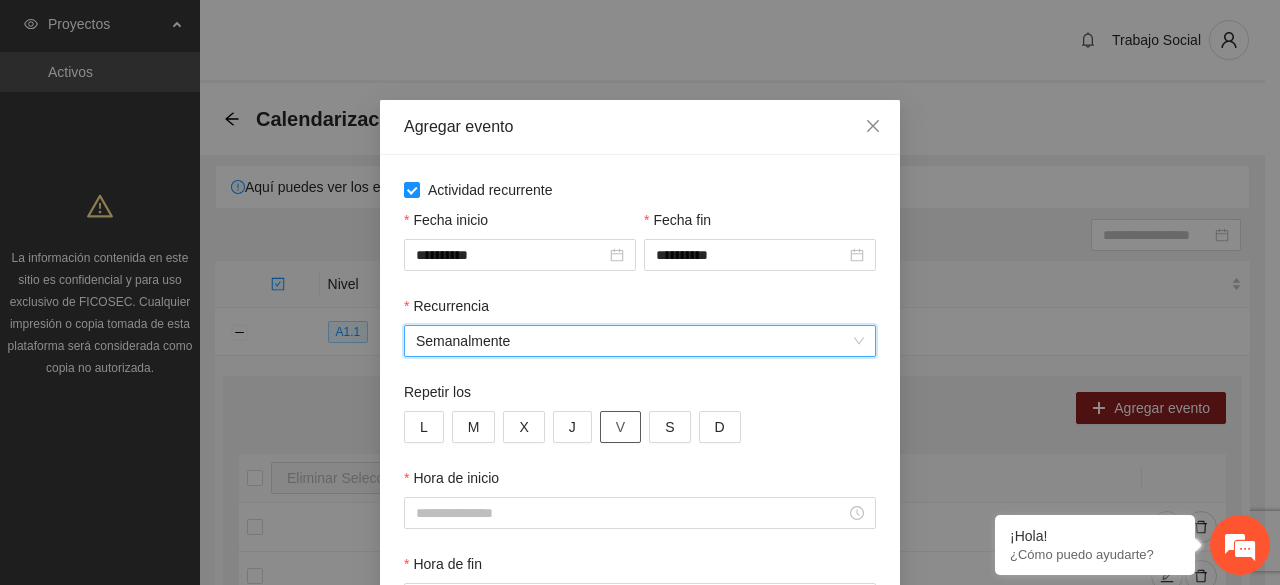 click on "V" at bounding box center [620, 427] 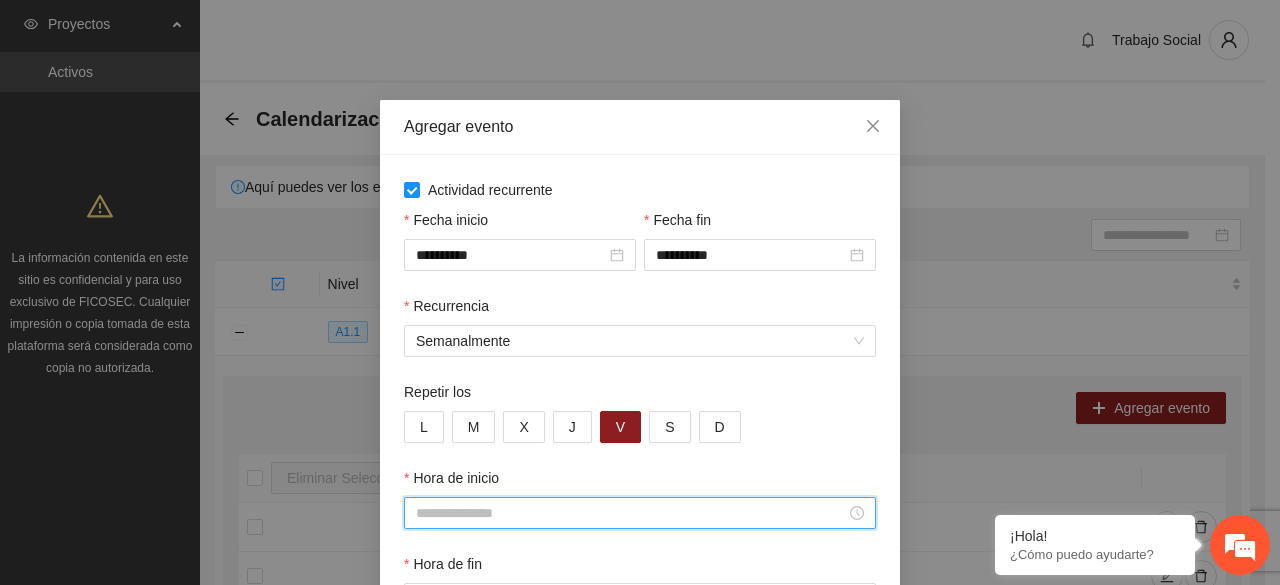 click on "Hora de inicio" at bounding box center (631, 513) 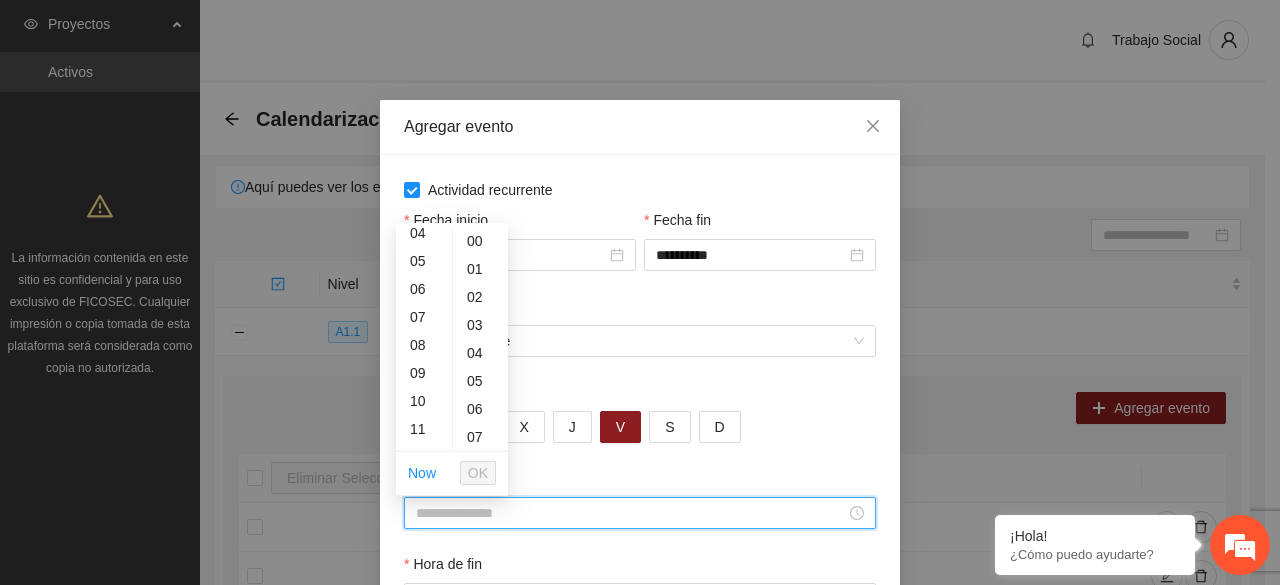 scroll, scrollTop: 160, scrollLeft: 0, axis: vertical 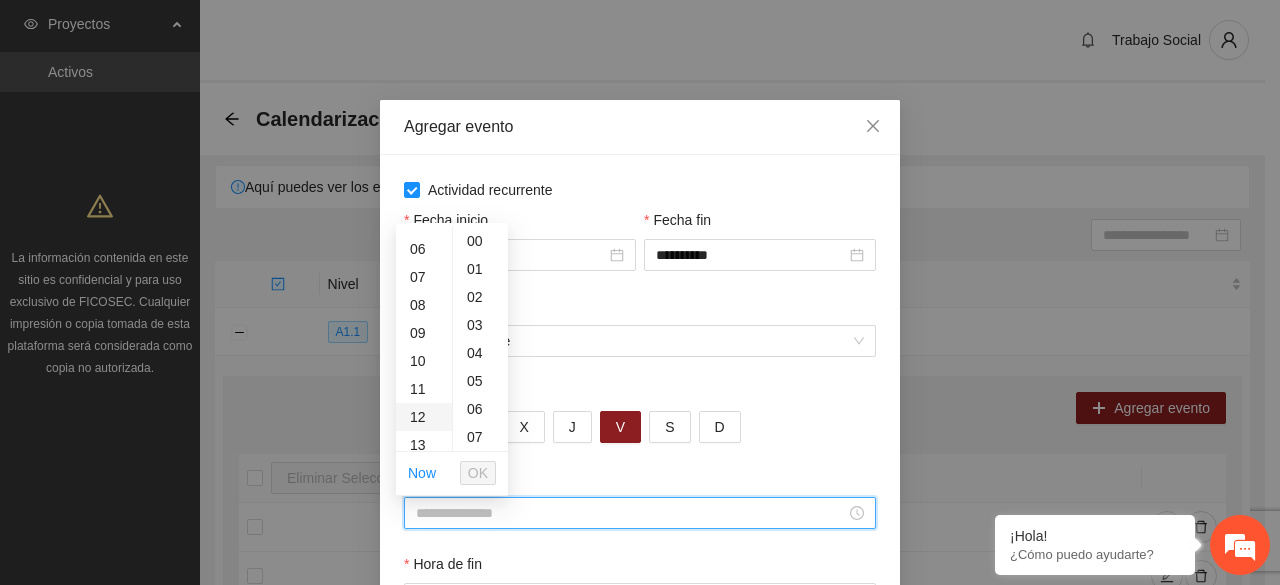 click on "12" at bounding box center [424, 417] 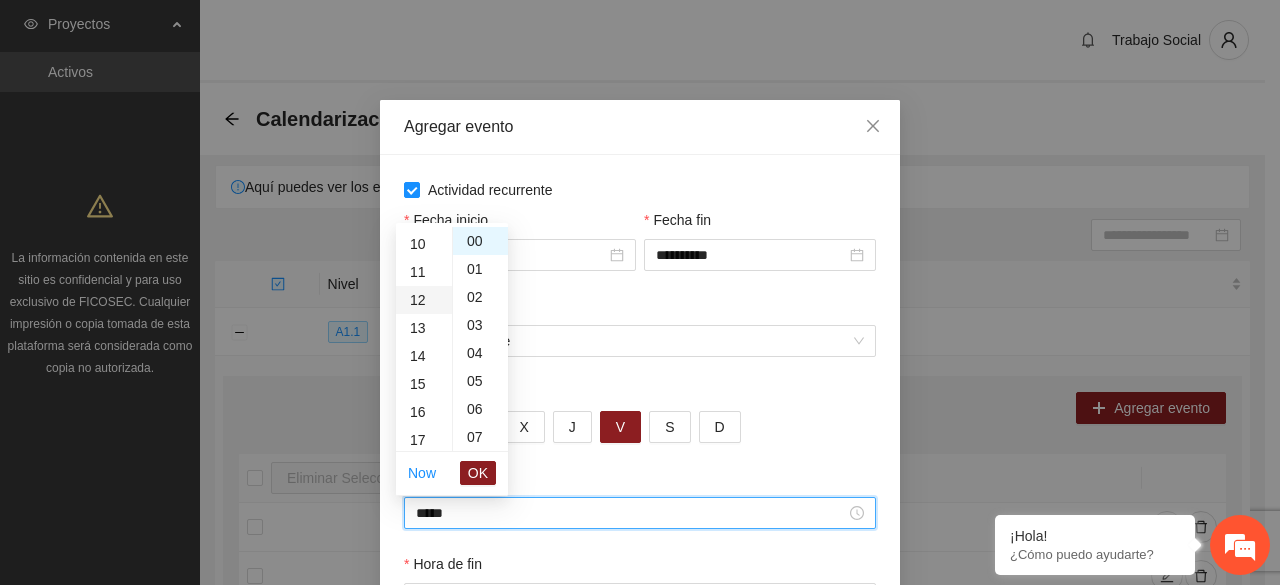 scroll, scrollTop: 336, scrollLeft: 0, axis: vertical 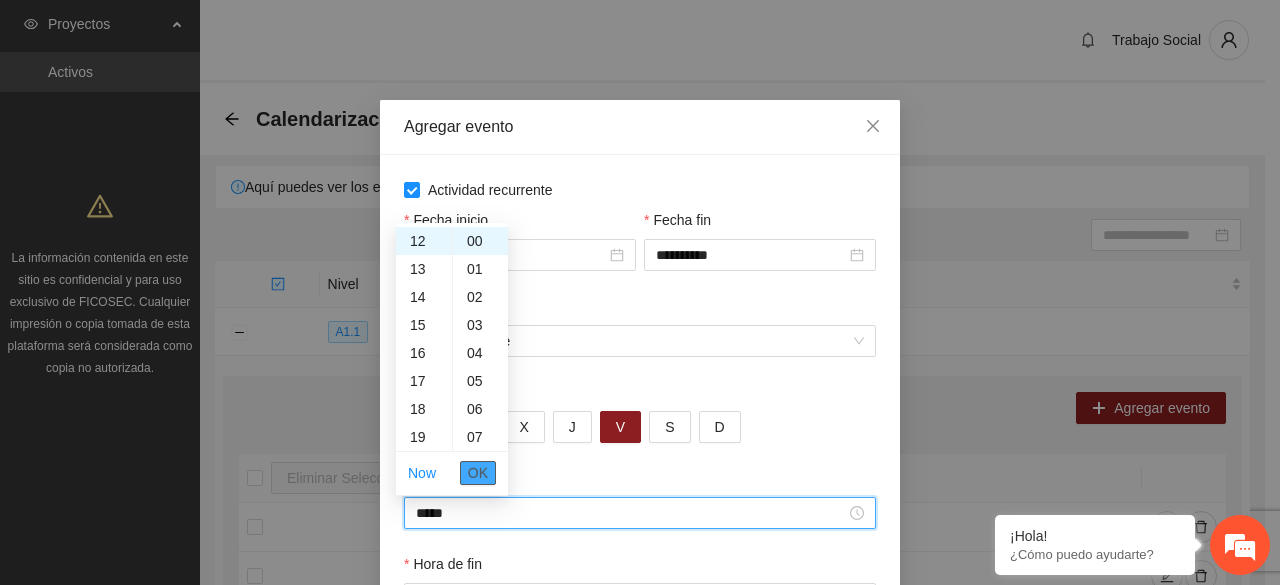 click on "OK" at bounding box center [478, 473] 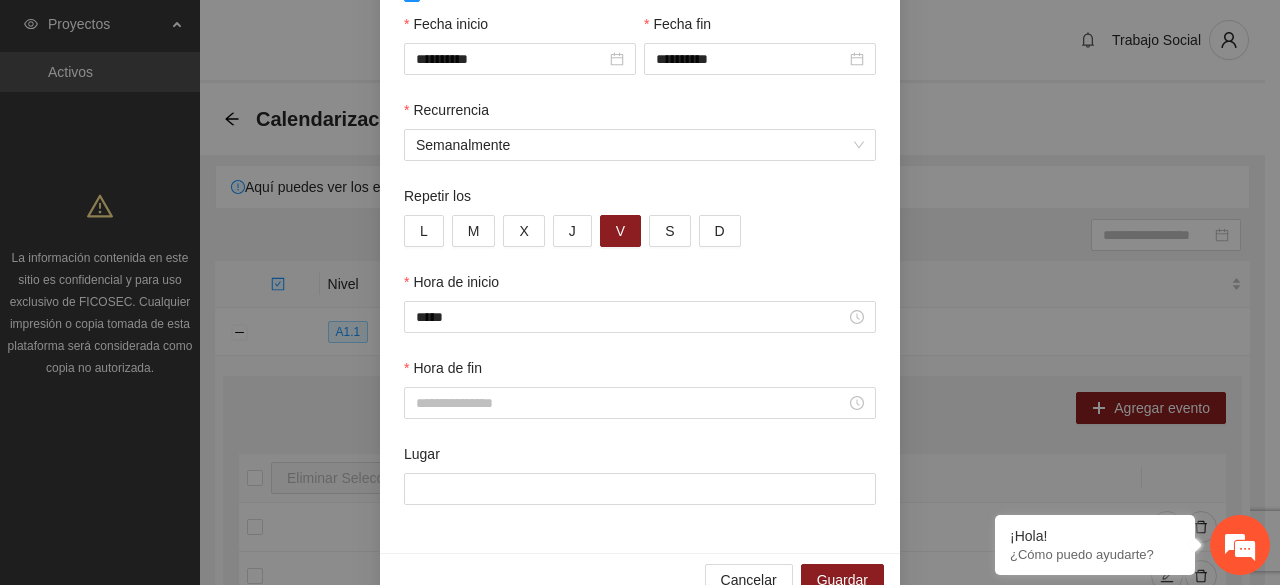 scroll, scrollTop: 242, scrollLeft: 0, axis: vertical 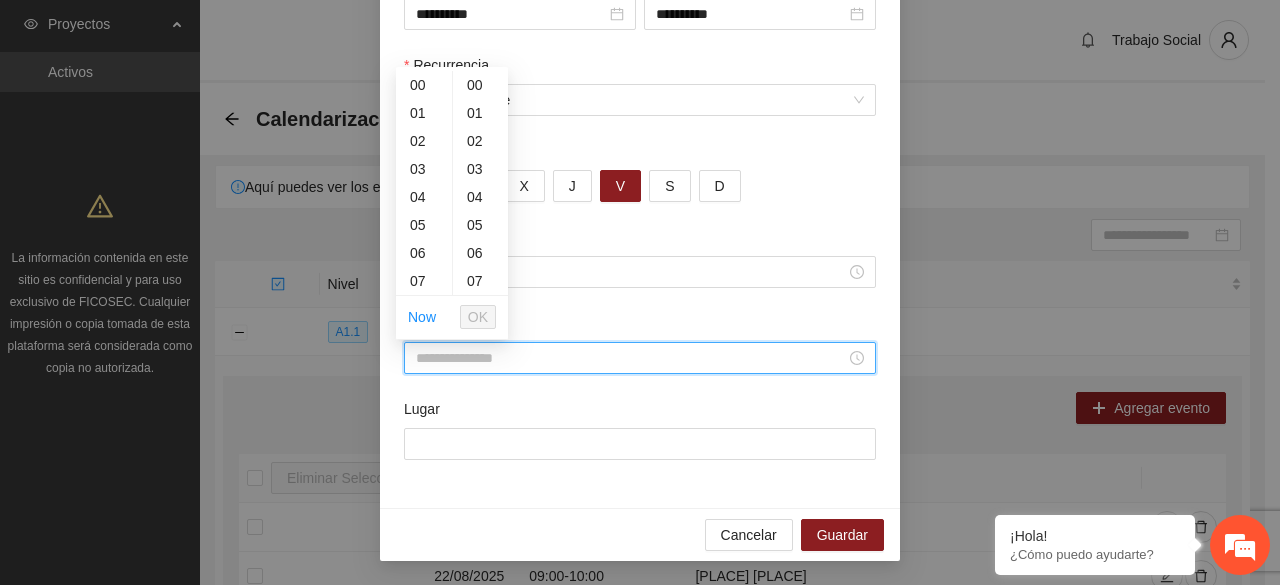 click on "Hora de fin" at bounding box center (631, 358) 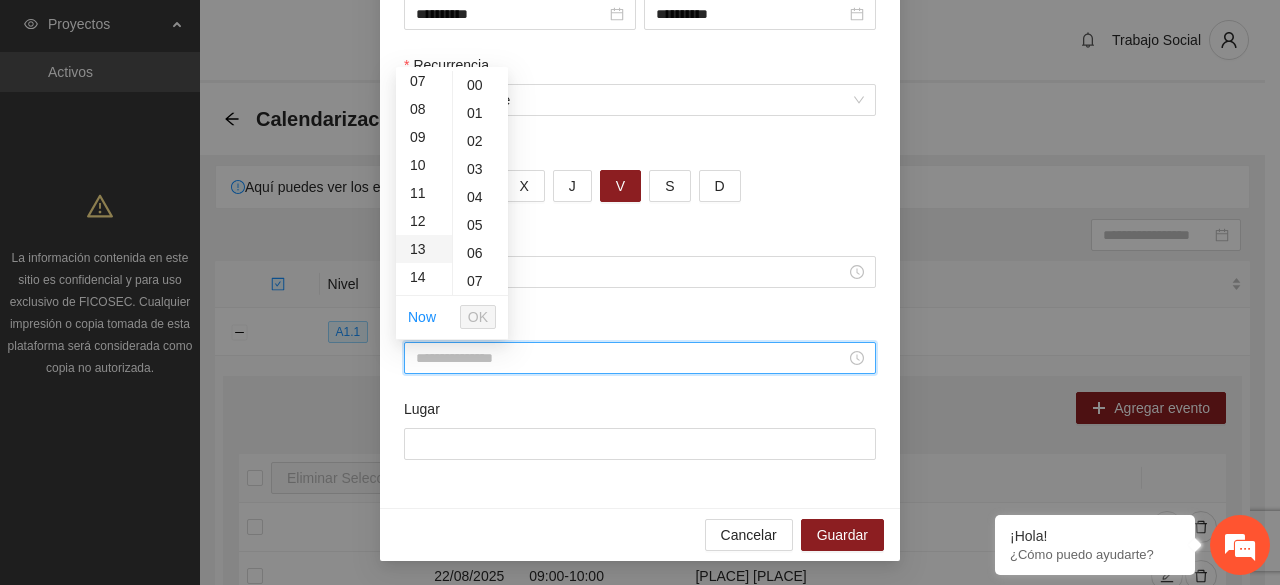 click on "13" at bounding box center [424, 249] 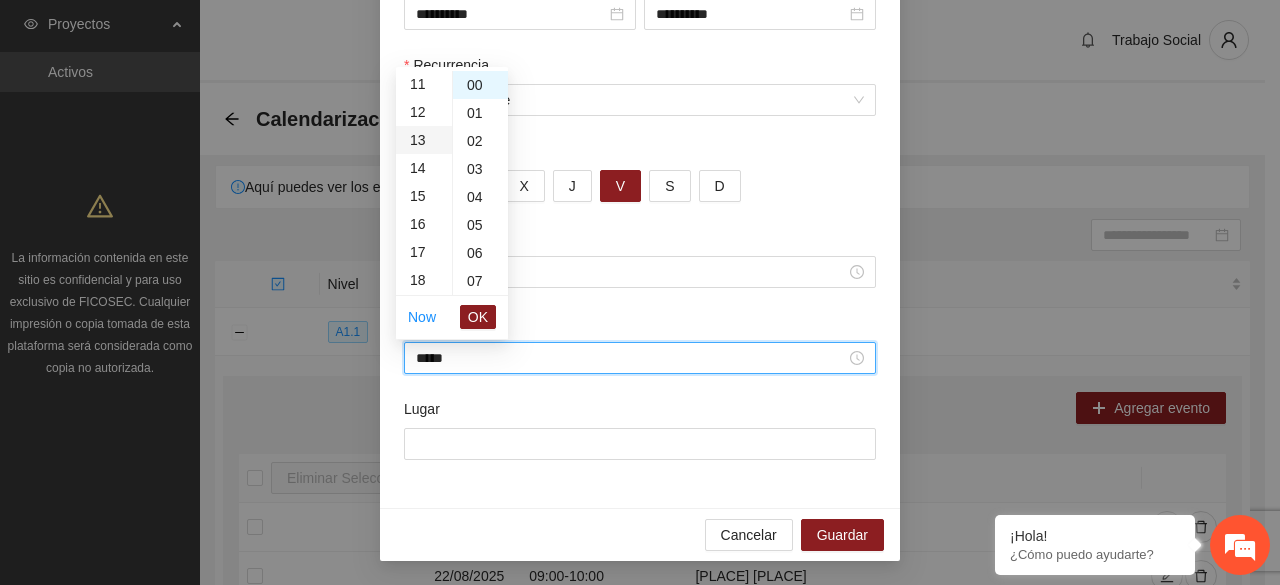 scroll, scrollTop: 364, scrollLeft: 0, axis: vertical 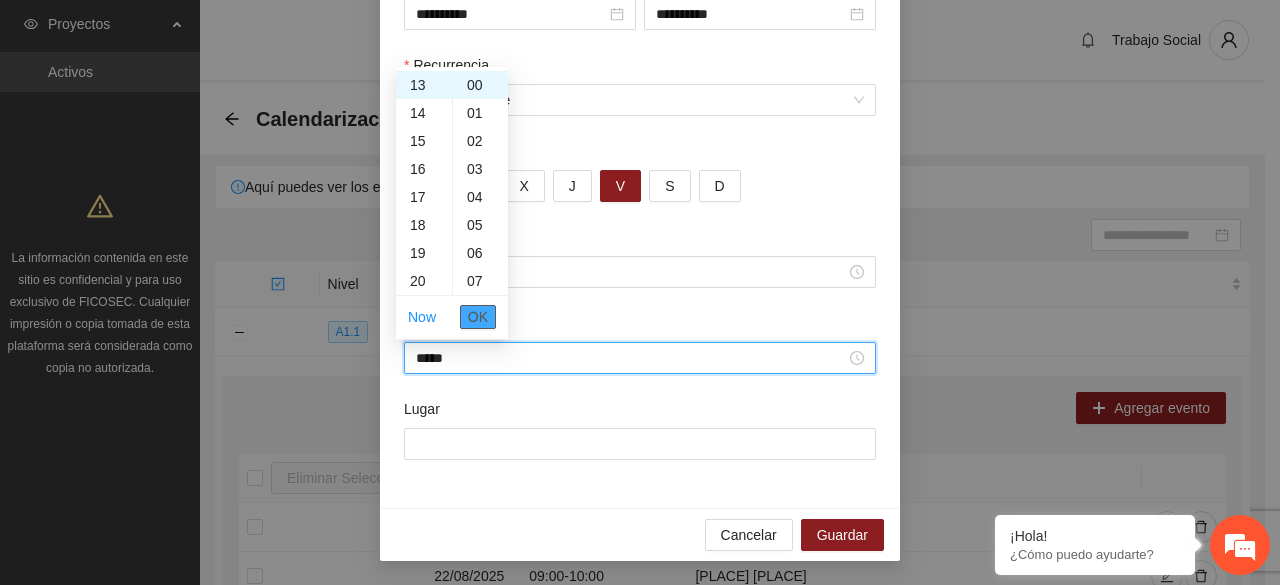 click on "OK" at bounding box center [478, 317] 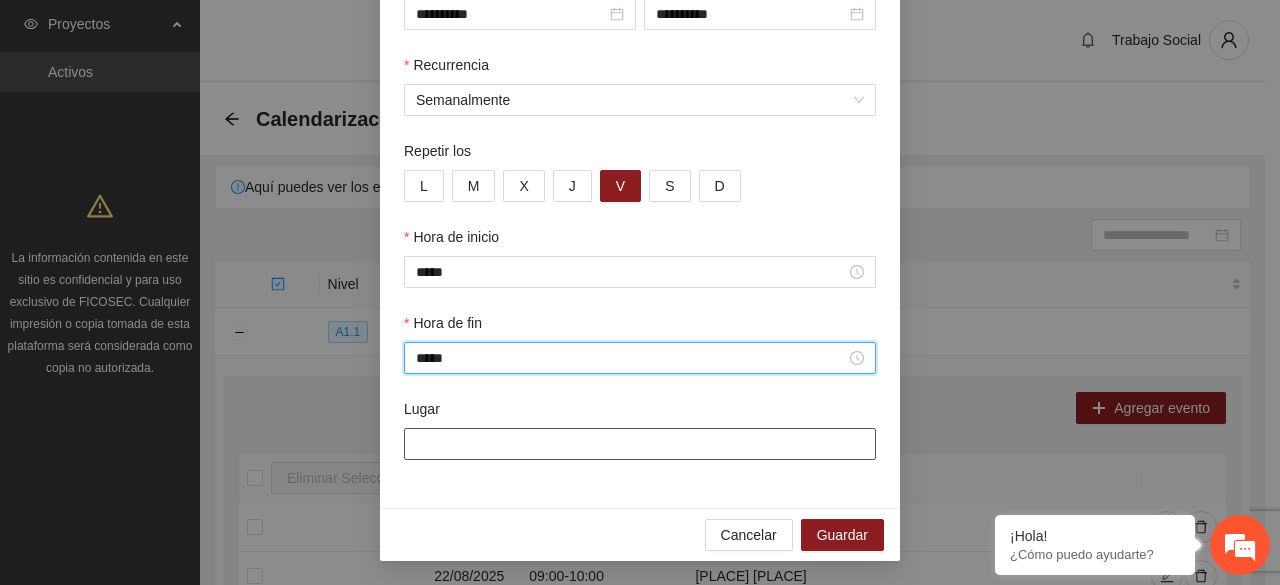 click on "Lugar" at bounding box center (640, 444) 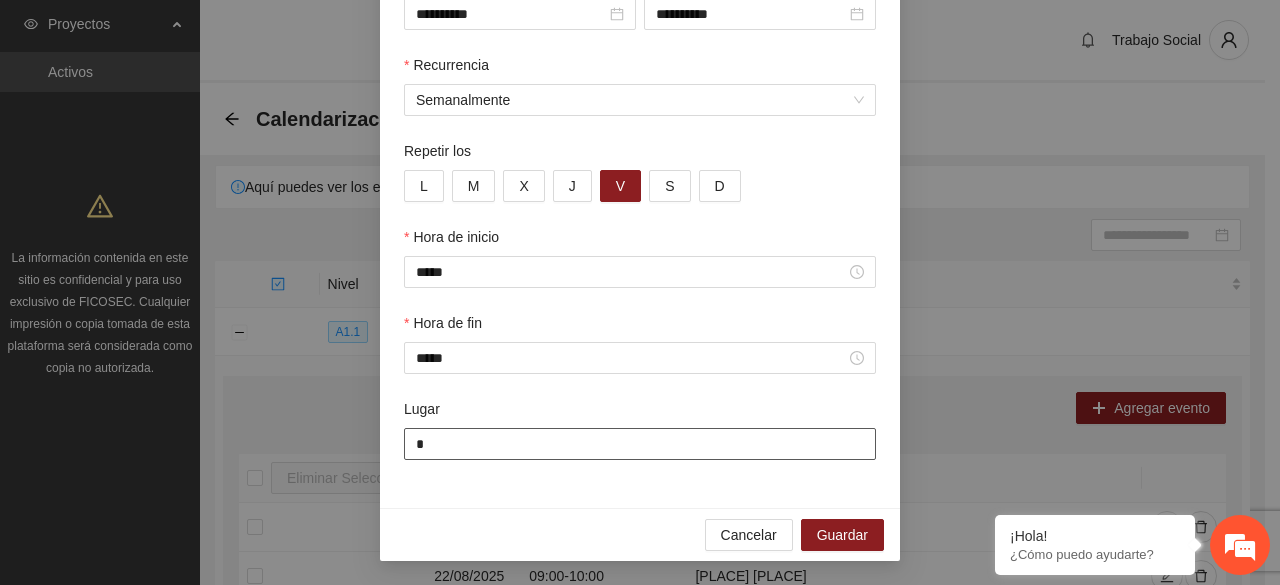 type on "**********" 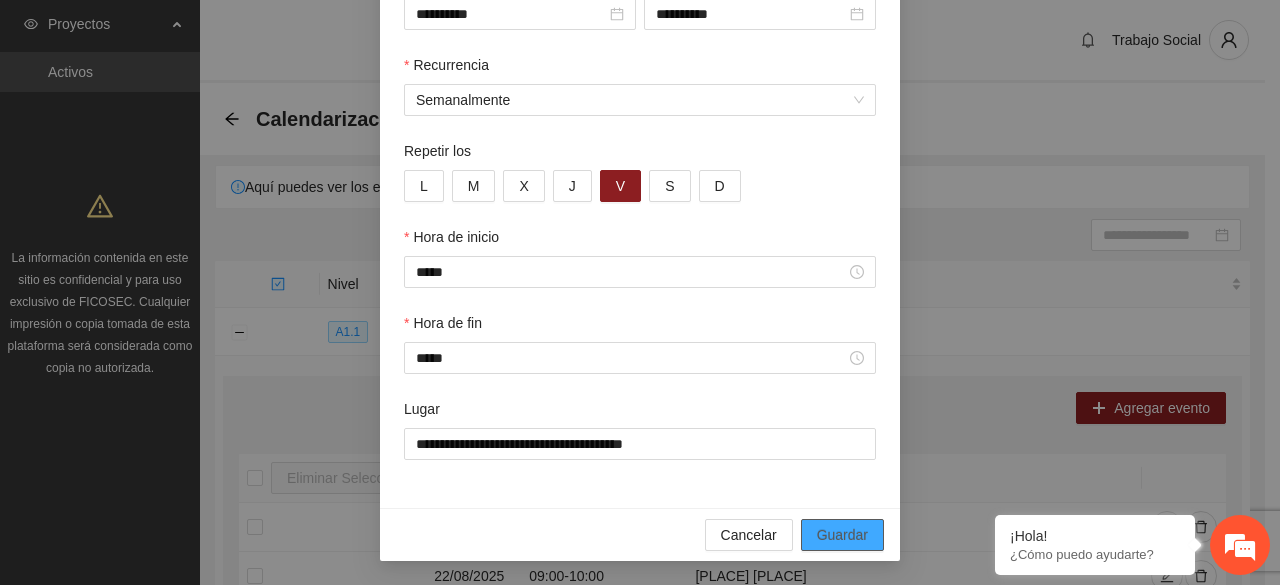 click on "Guardar" at bounding box center [842, 535] 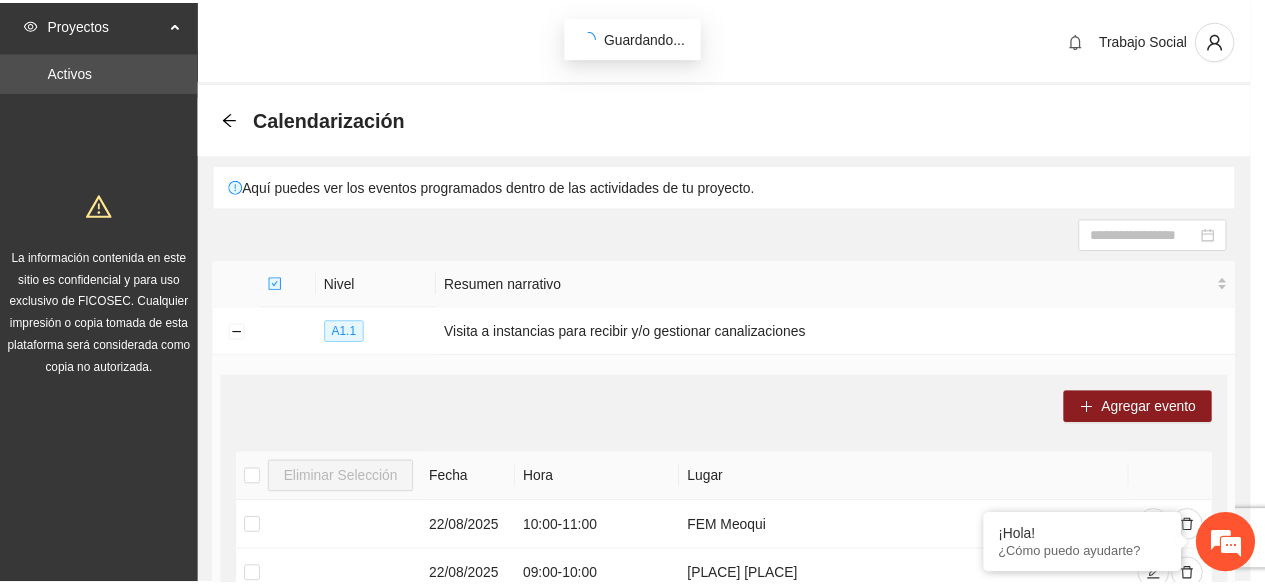 scroll, scrollTop: 142, scrollLeft: 0, axis: vertical 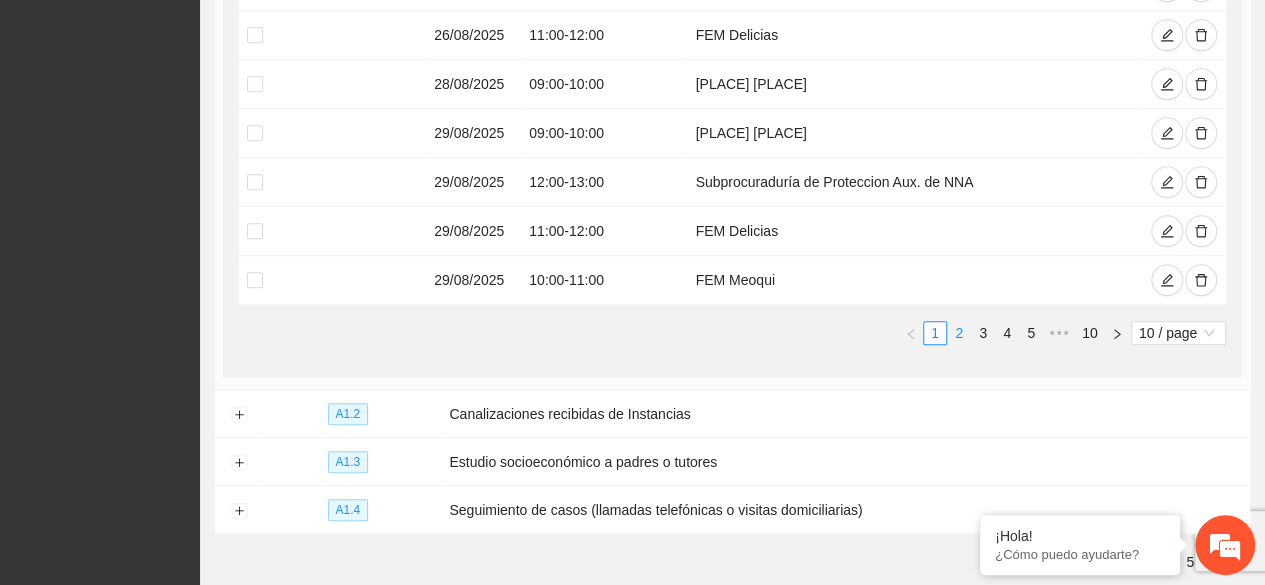click on "2" at bounding box center [959, 333] 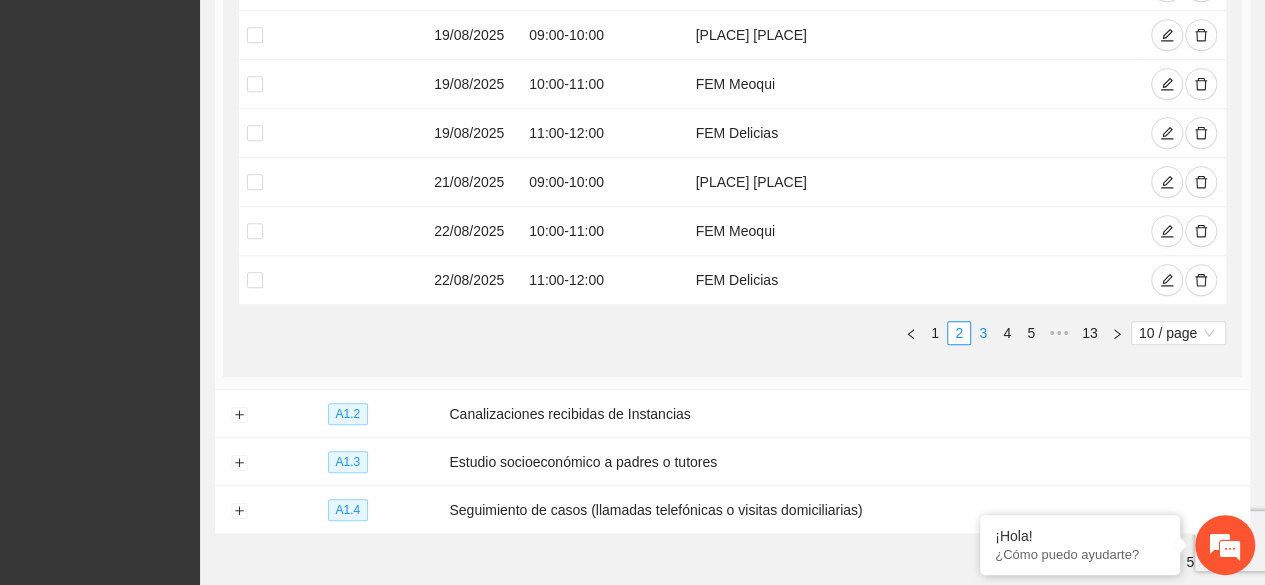 click on "3" at bounding box center (983, 333) 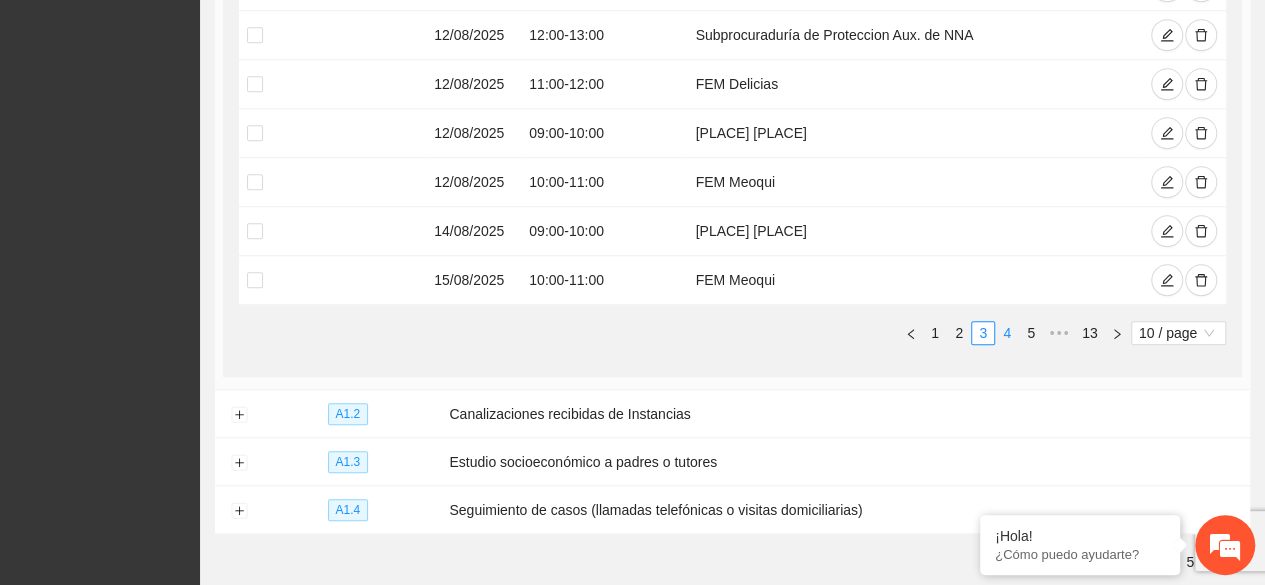 click on "4" at bounding box center (1007, 333) 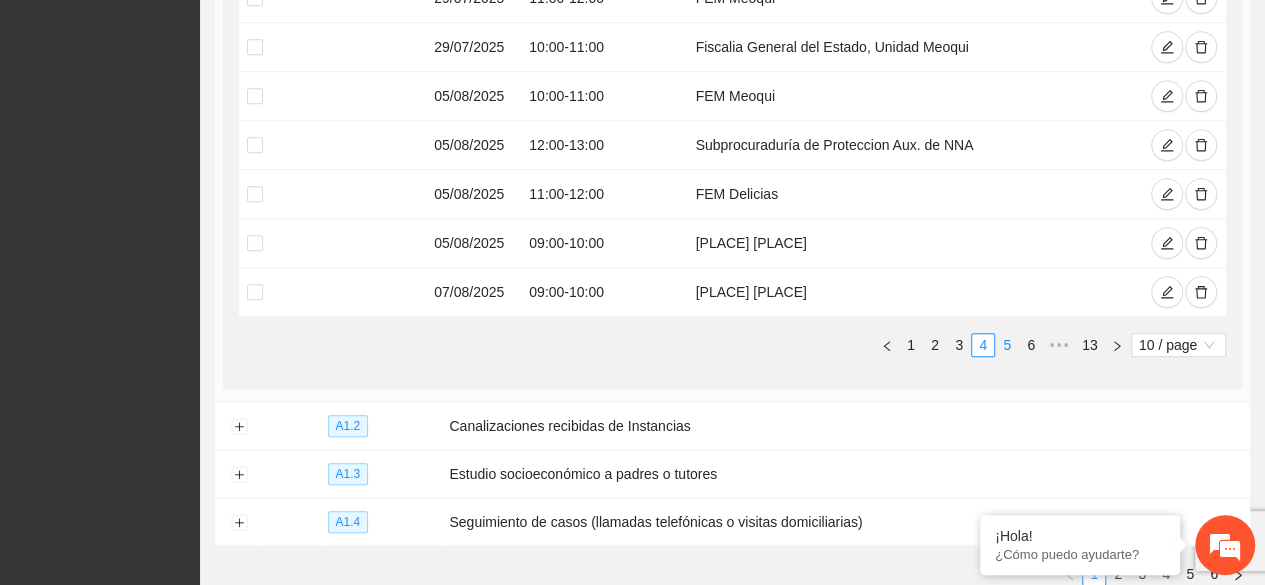click on "5" at bounding box center [1007, 345] 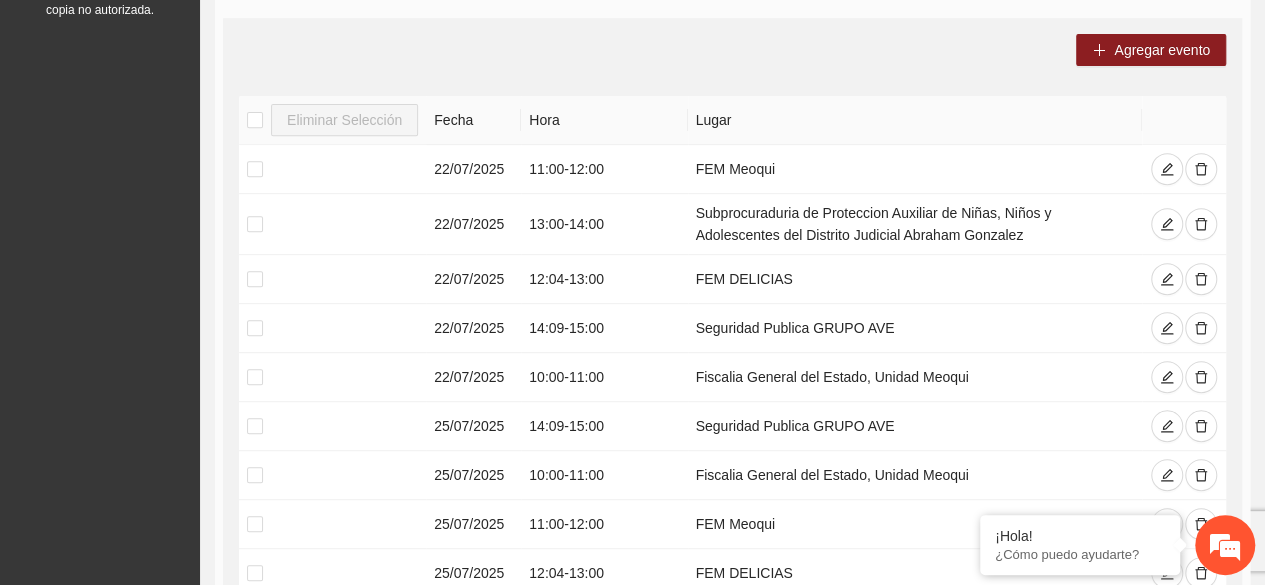 scroll, scrollTop: 359, scrollLeft: 0, axis: vertical 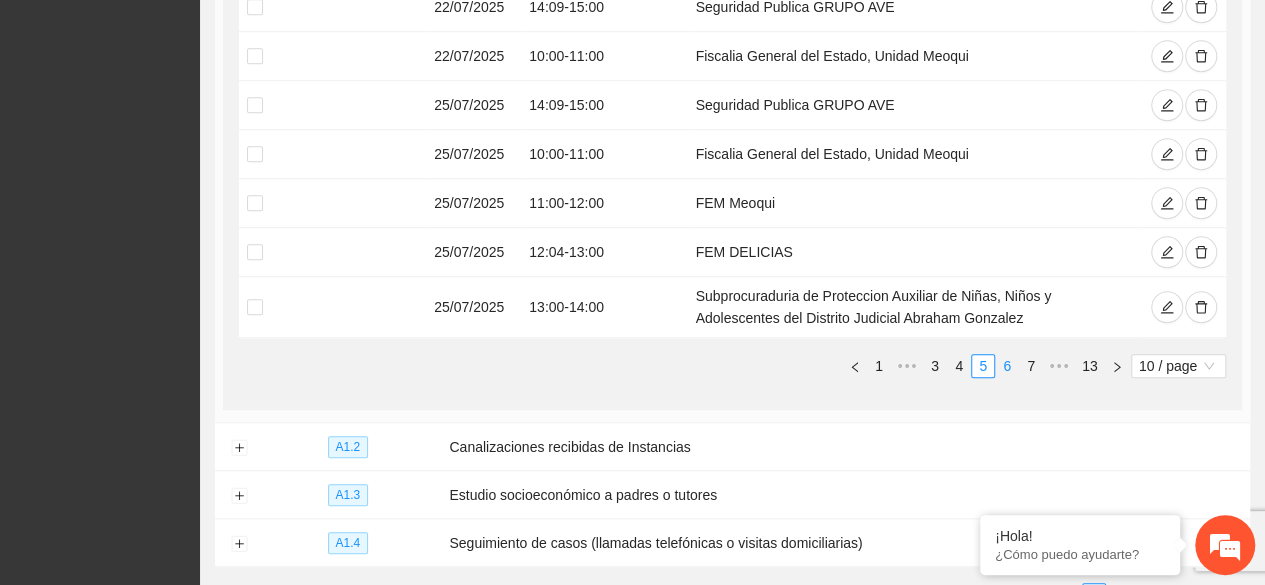 click on "6" at bounding box center [1007, 366] 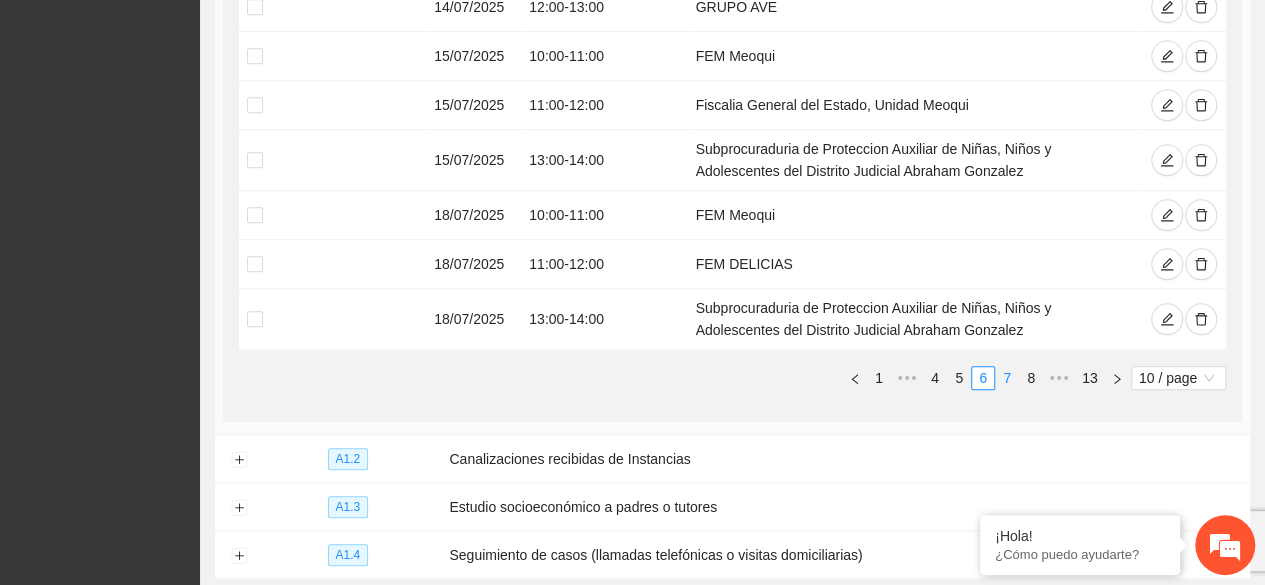 click on "7" at bounding box center [1007, 378] 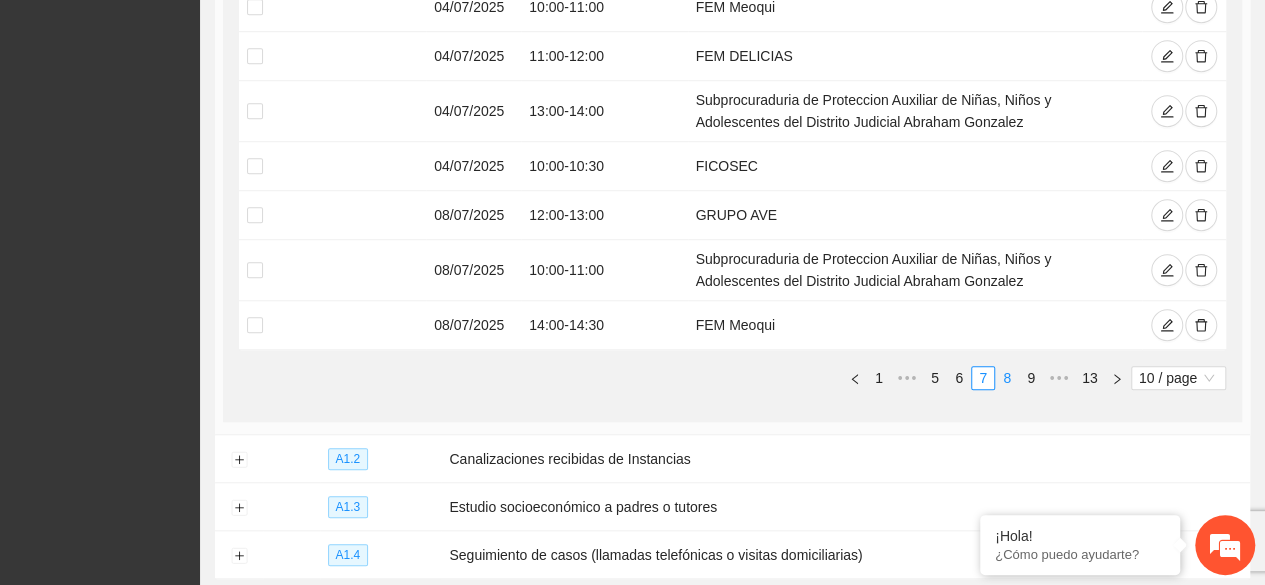 click on "8" at bounding box center (1007, 378) 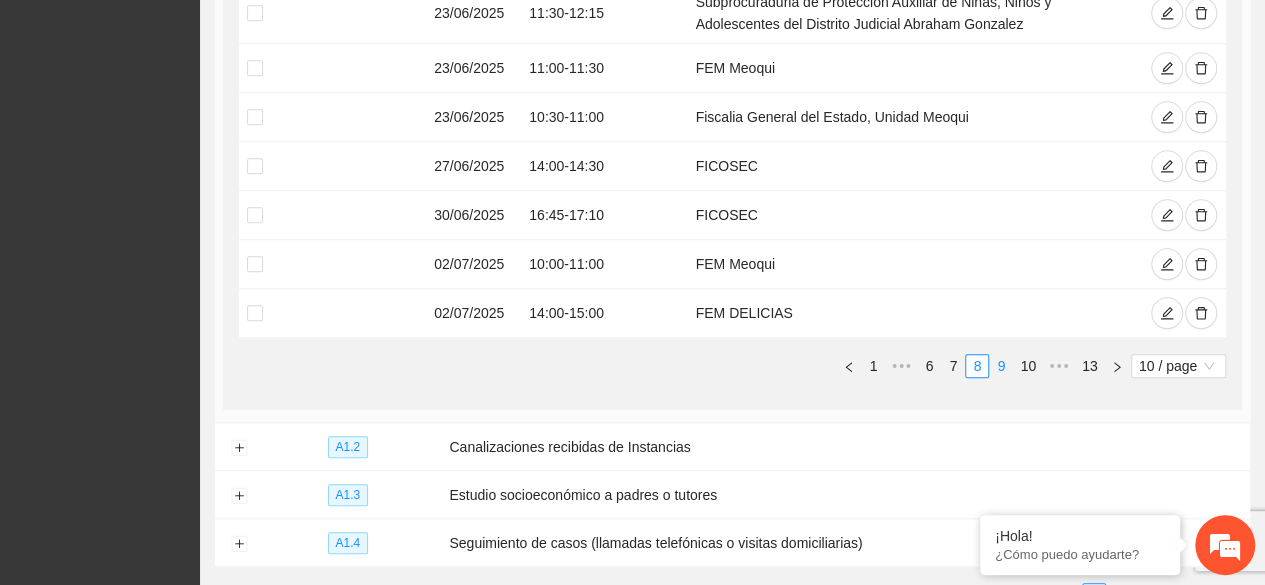 click on "9" at bounding box center [1001, 366] 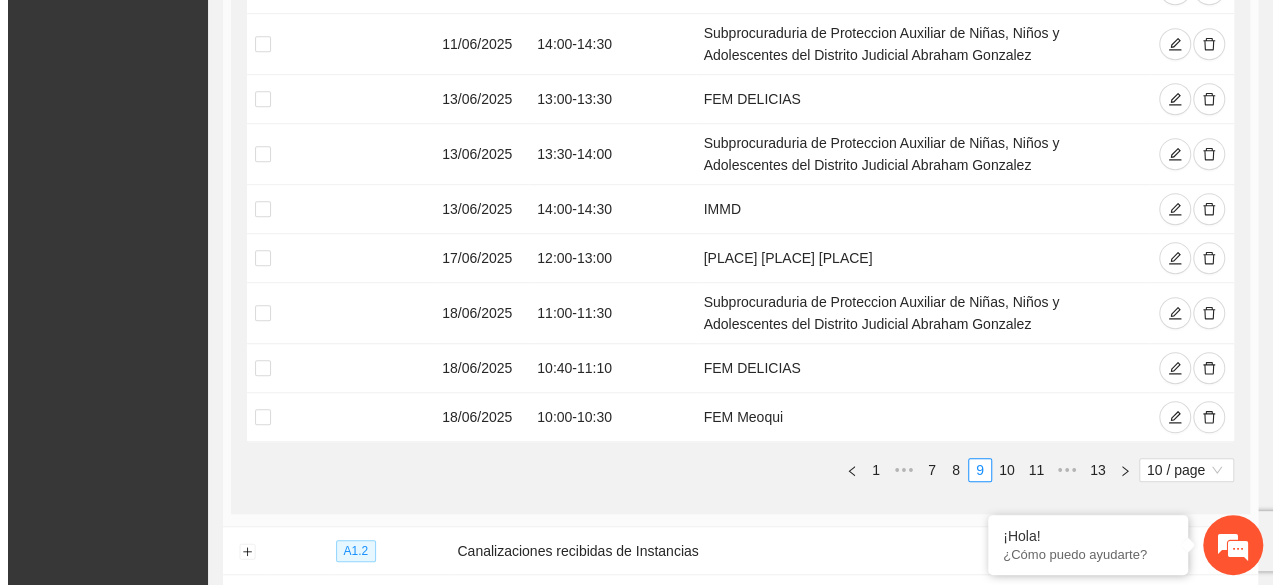 scroll, scrollTop: 639, scrollLeft: 0, axis: vertical 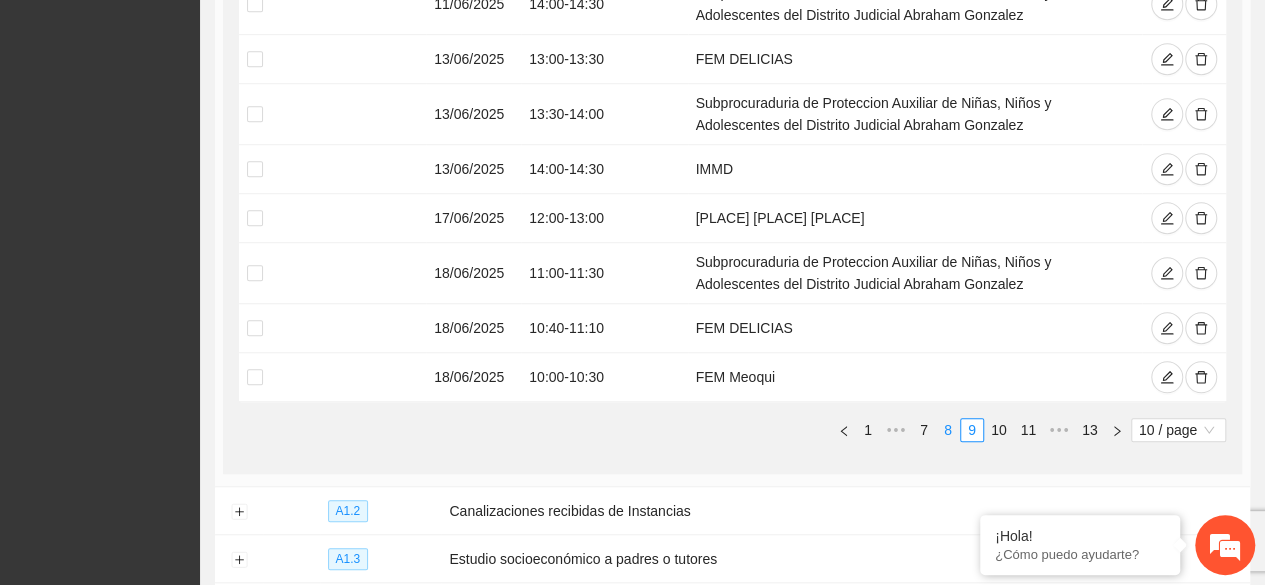 click on "8" at bounding box center (948, 430) 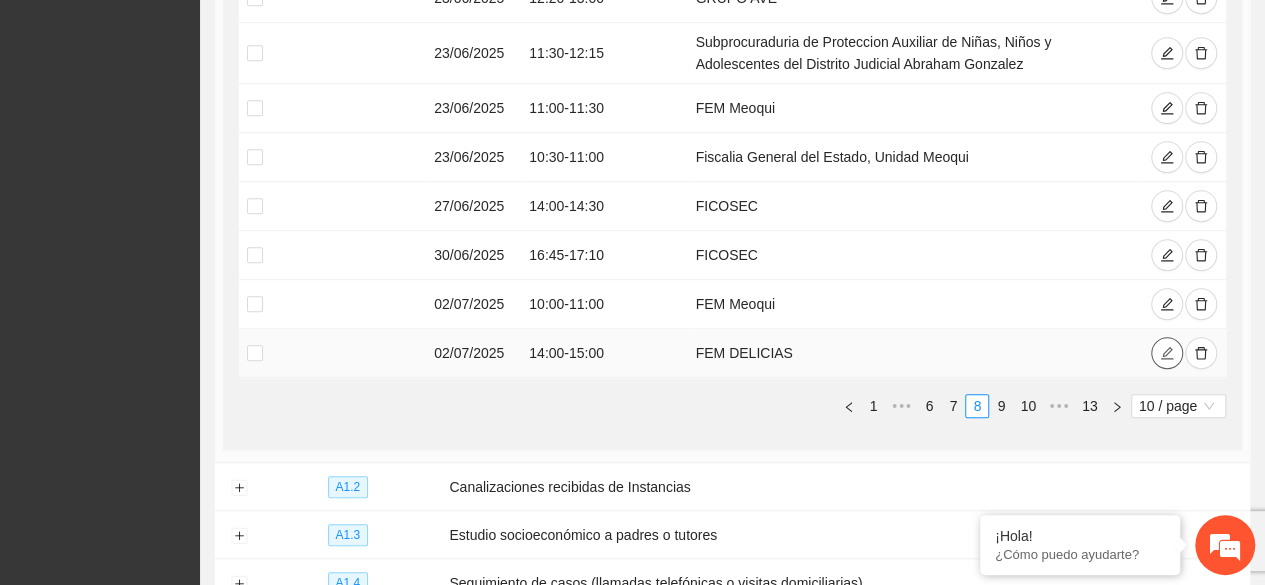 click 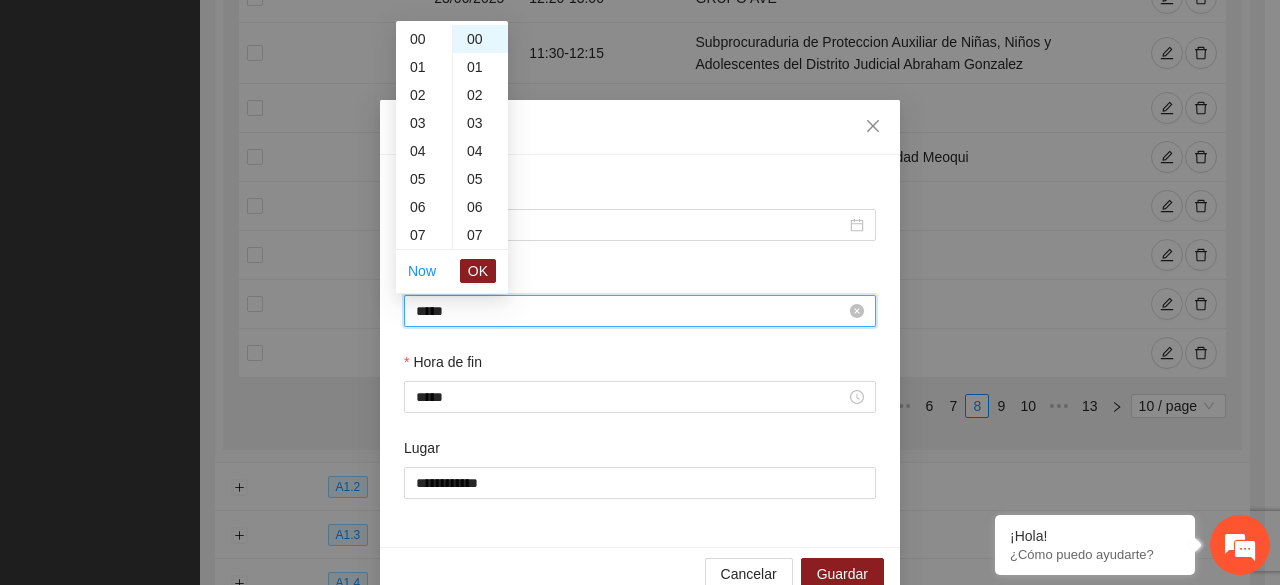 click on "*****" at bounding box center (631, 311) 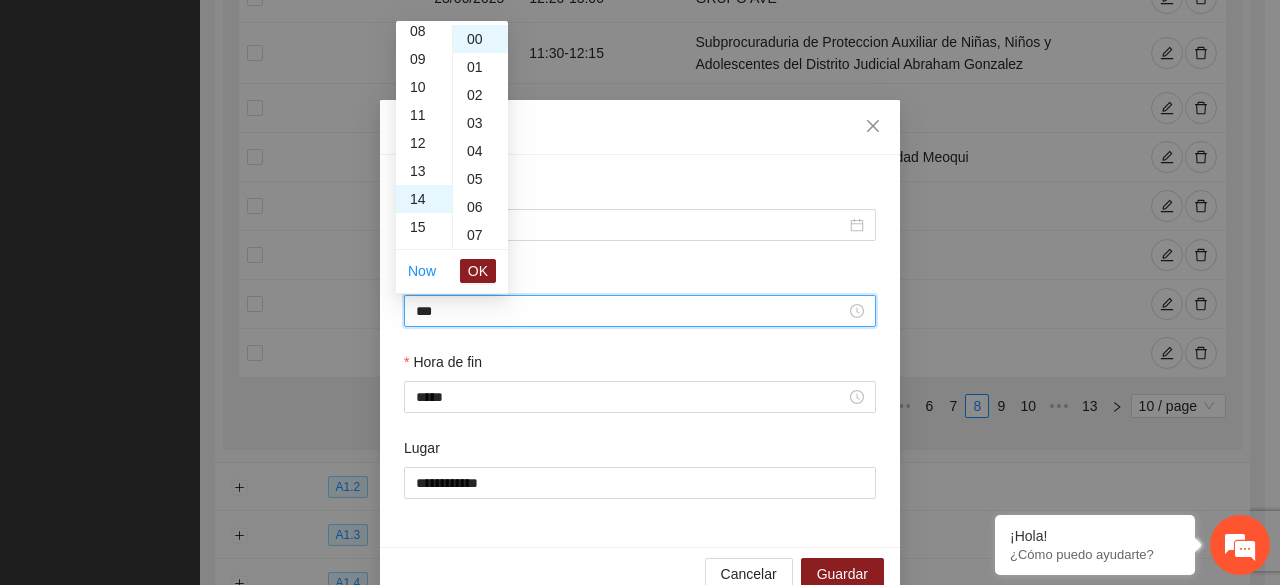 scroll, scrollTop: 192, scrollLeft: 0, axis: vertical 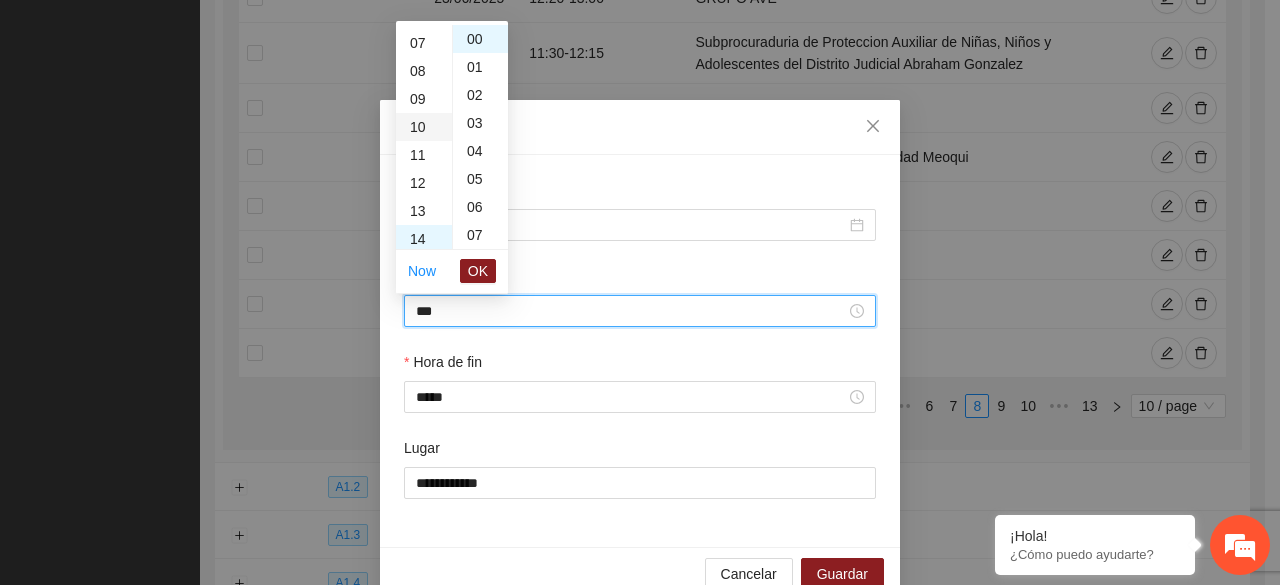 click on "10" at bounding box center [424, 127] 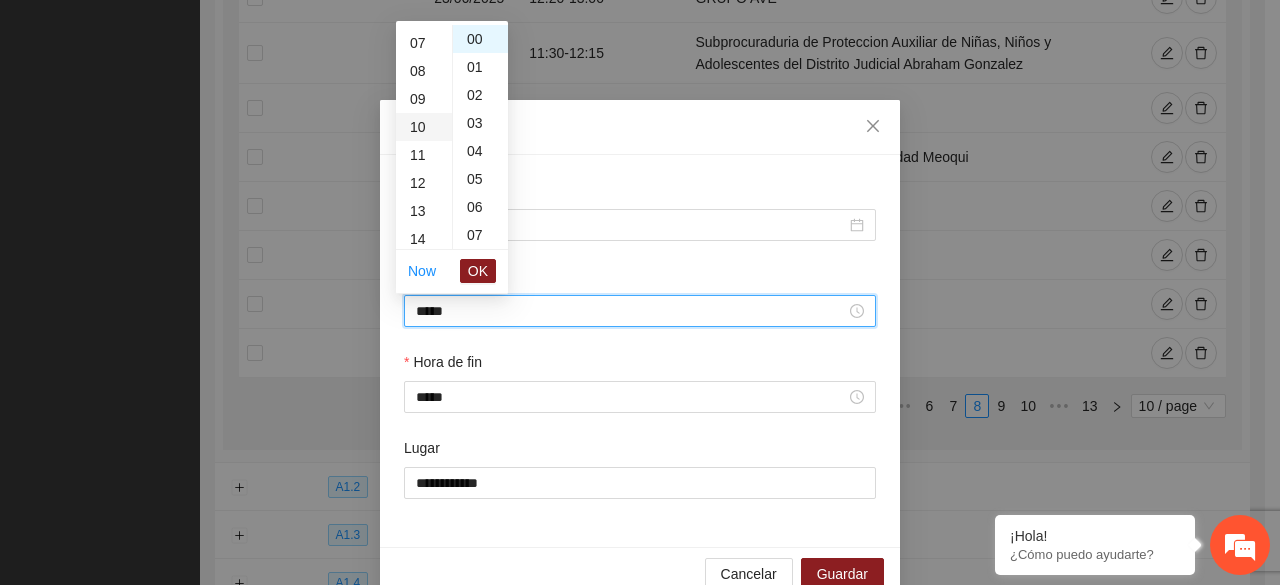scroll, scrollTop: 280, scrollLeft: 0, axis: vertical 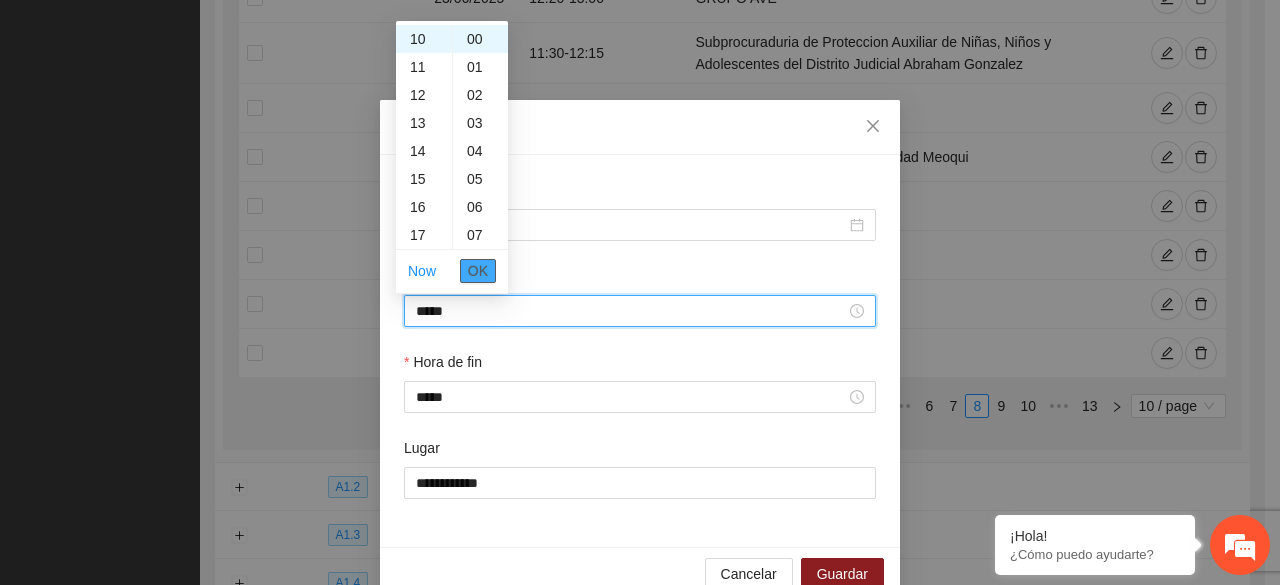click on "OK" at bounding box center (478, 271) 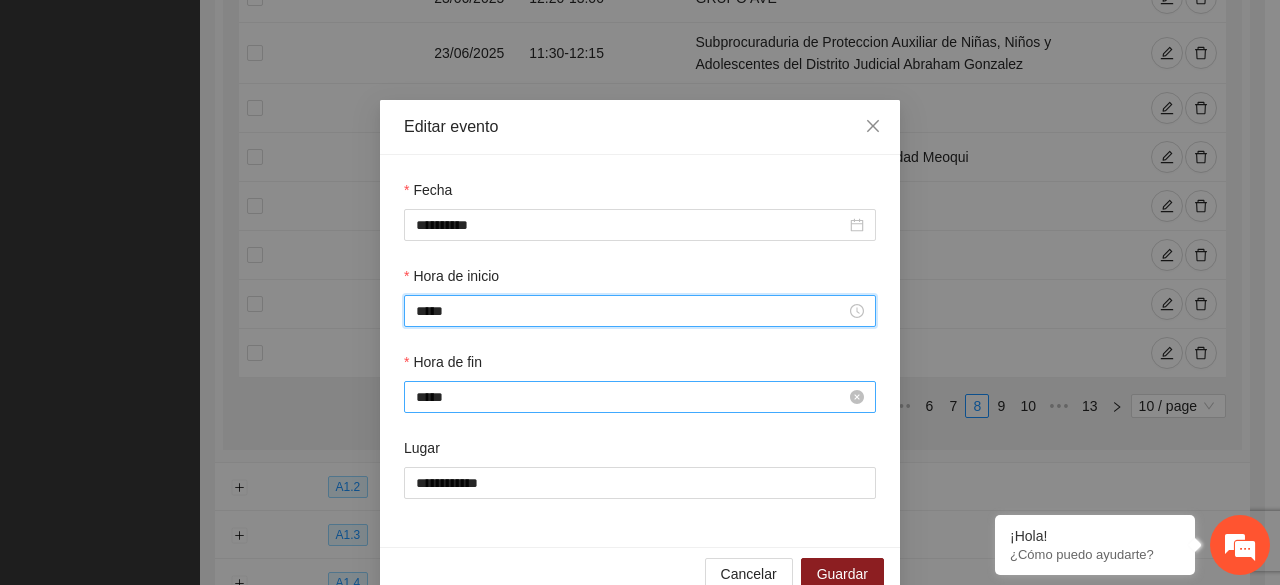 type on "*****" 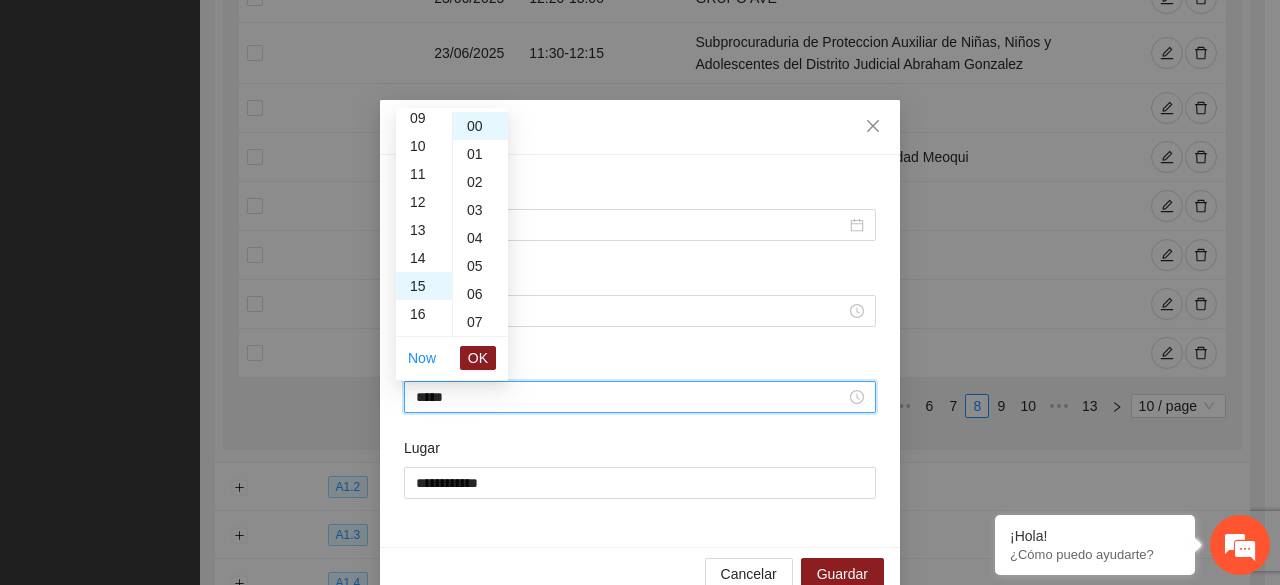 scroll, scrollTop: 220, scrollLeft: 0, axis: vertical 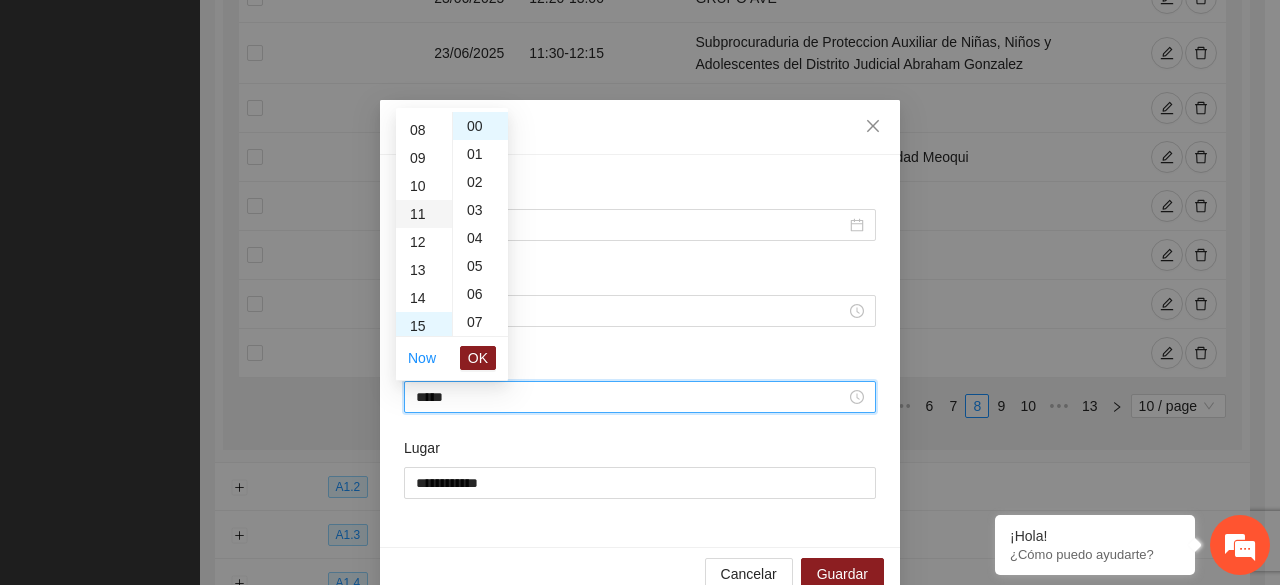 click on "11" at bounding box center (424, 214) 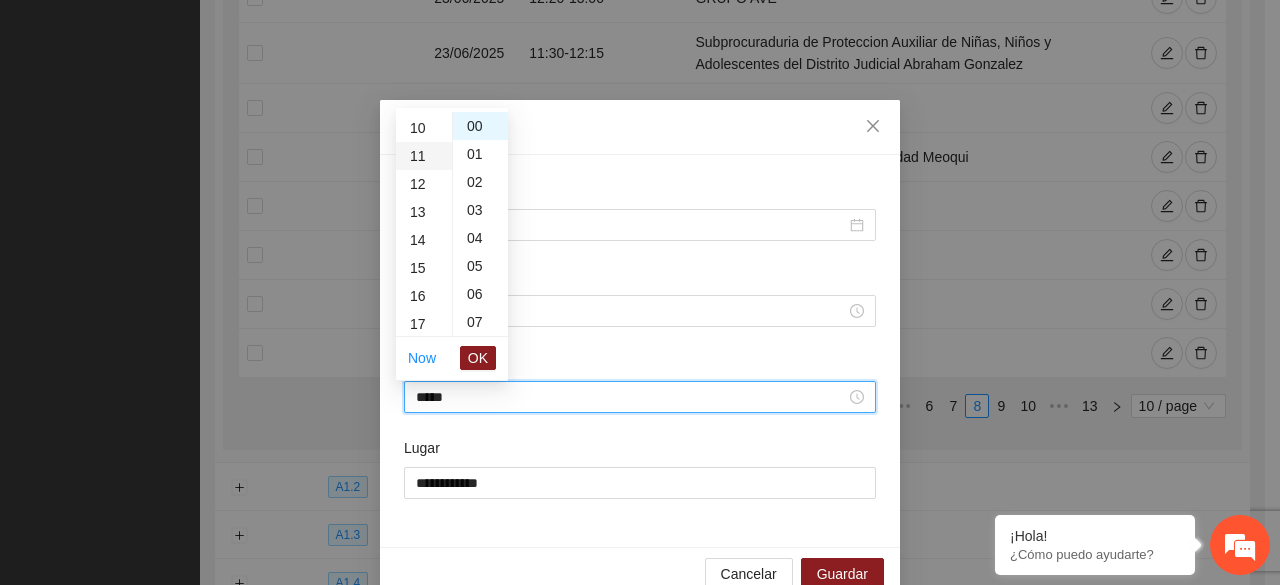 scroll, scrollTop: 308, scrollLeft: 0, axis: vertical 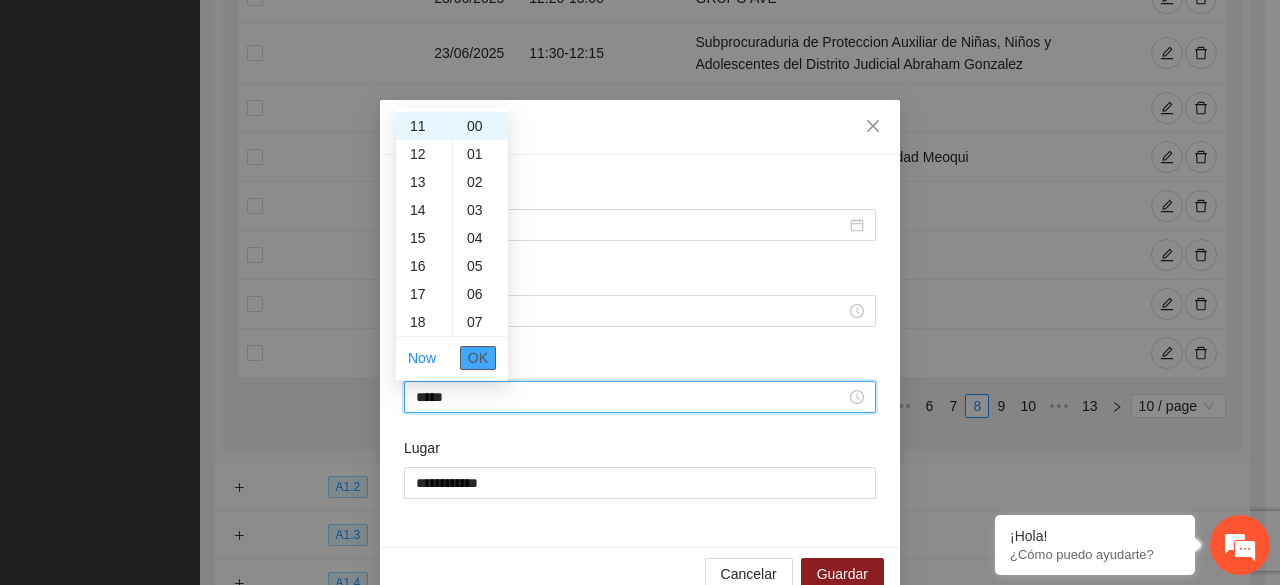 click on "OK" at bounding box center (478, 358) 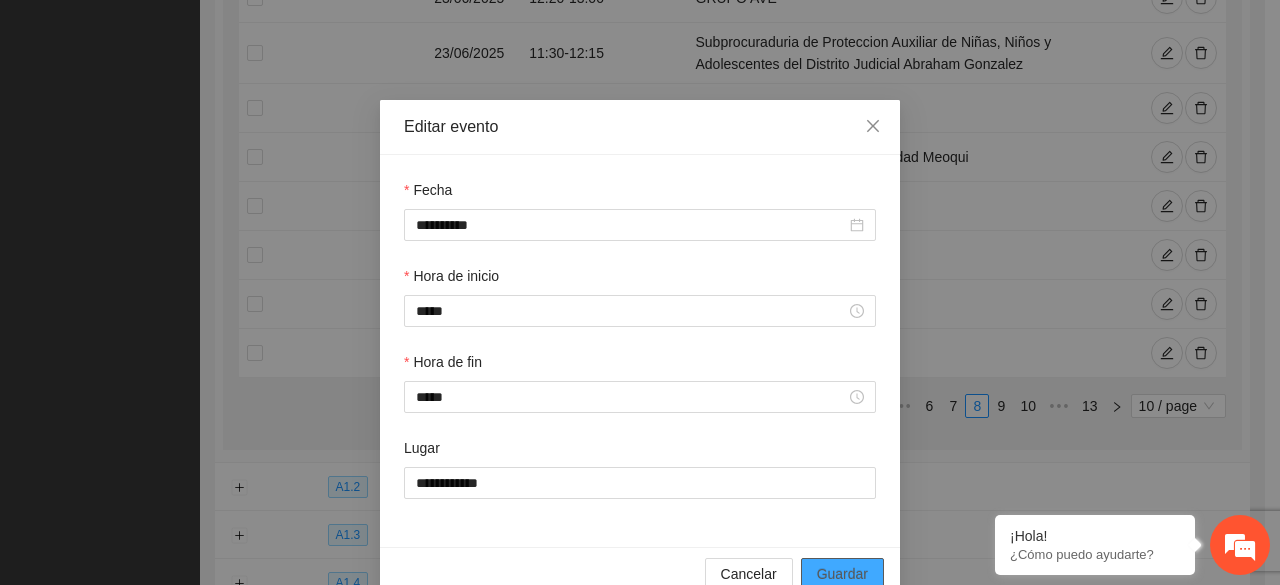 click on "Guardar" at bounding box center [842, 574] 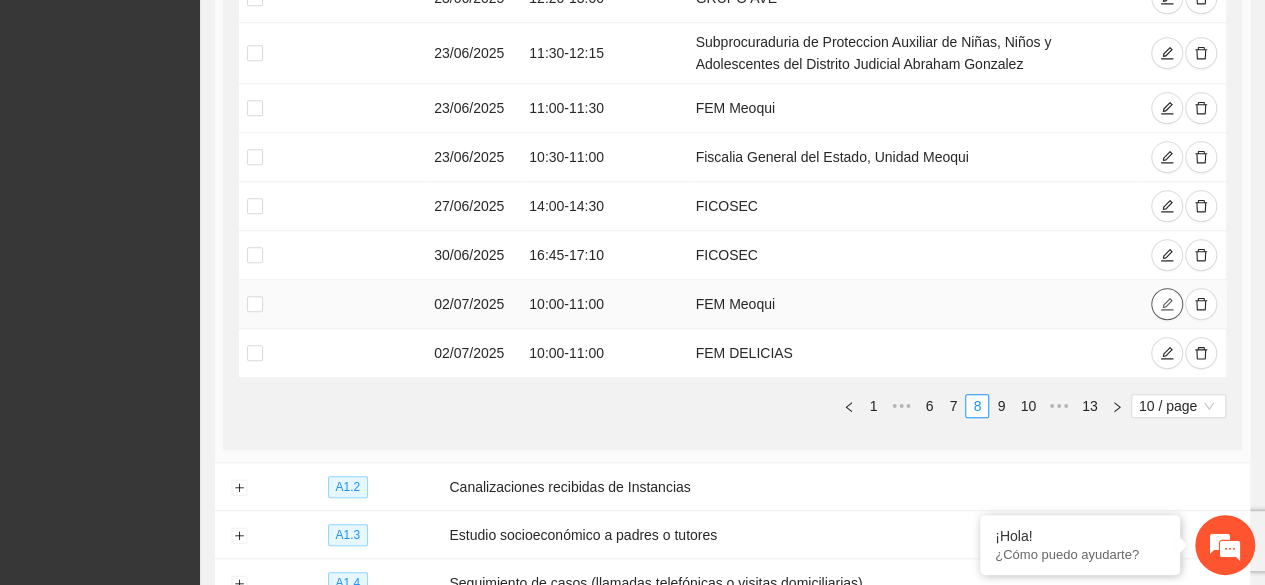 click at bounding box center (1167, 304) 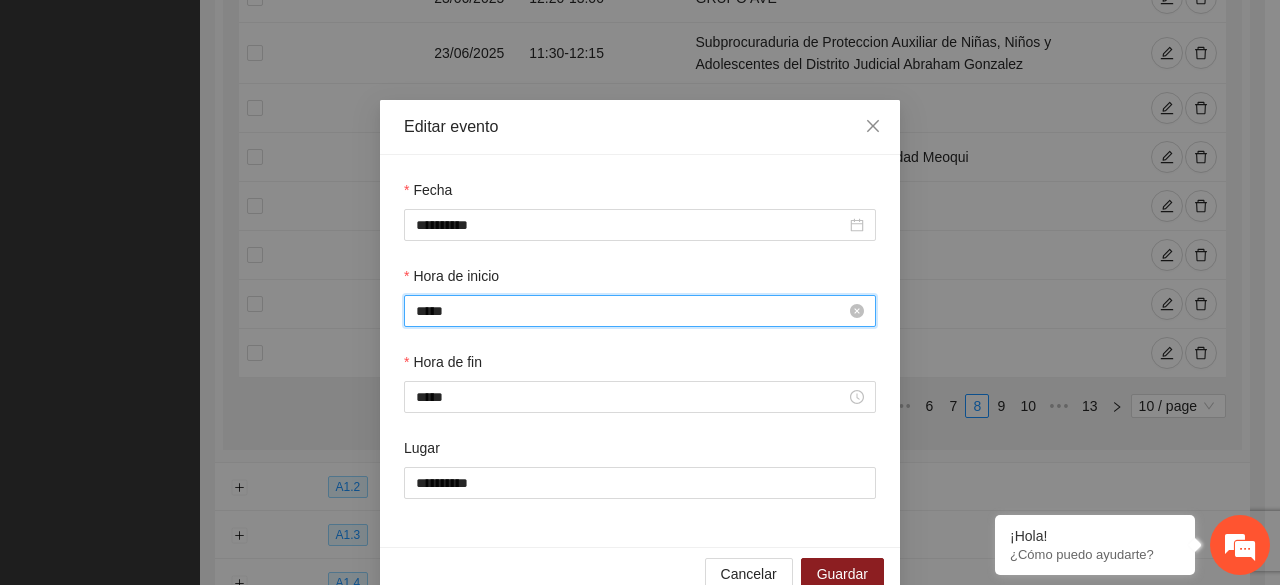 click on "*****" at bounding box center (631, 311) 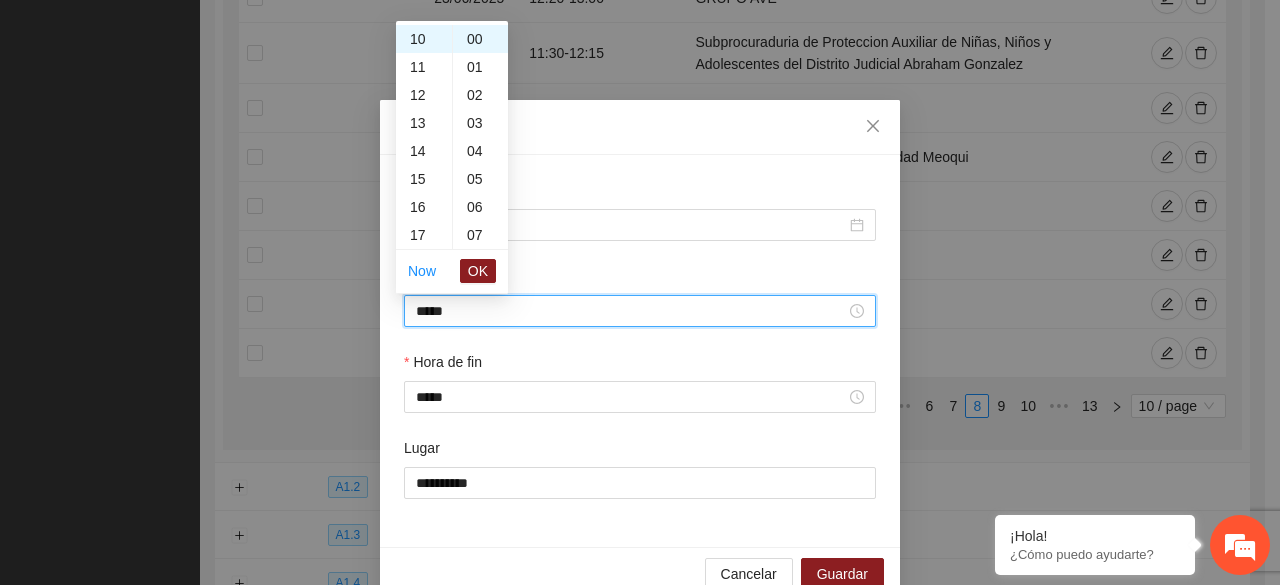 scroll, scrollTop: 240, scrollLeft: 0, axis: vertical 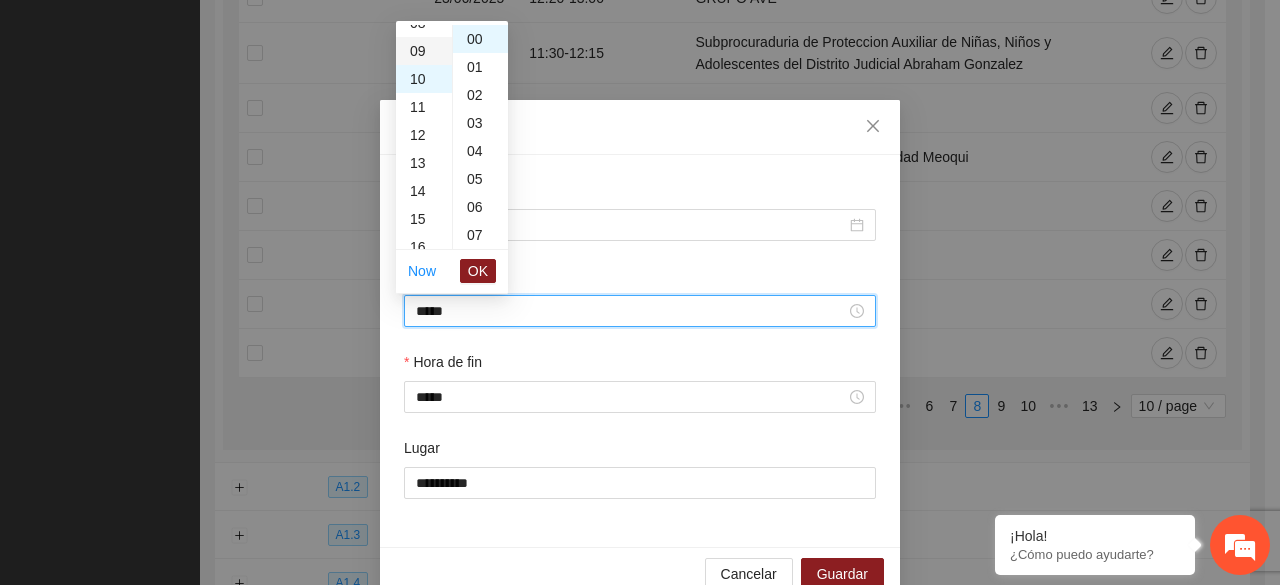click on "09" at bounding box center [424, 51] 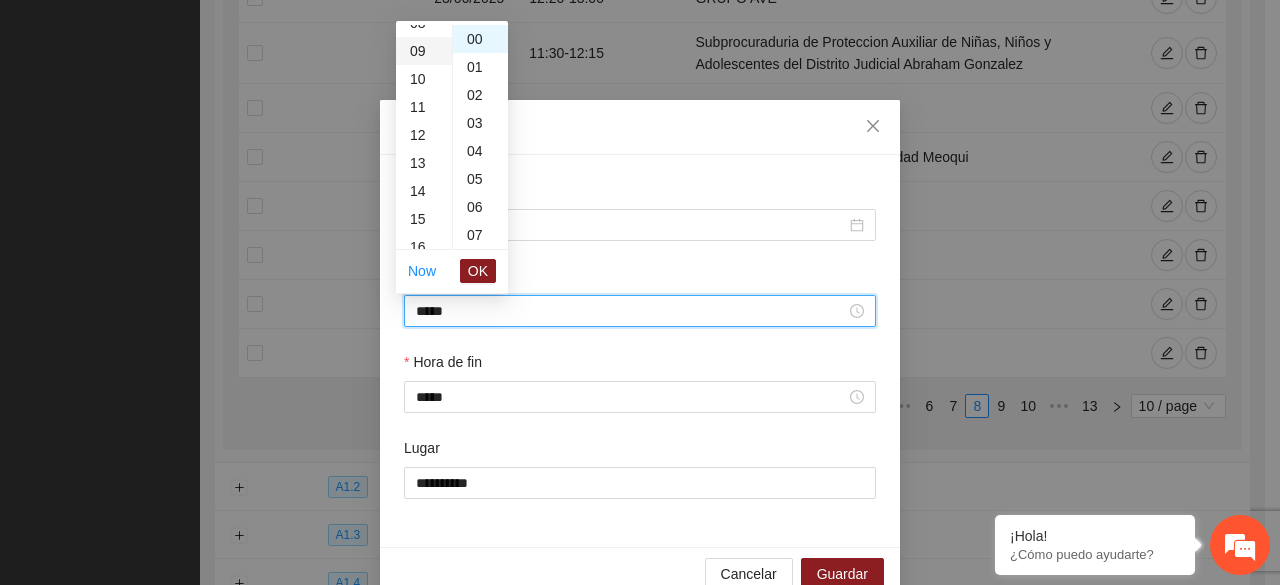 scroll, scrollTop: 252, scrollLeft: 0, axis: vertical 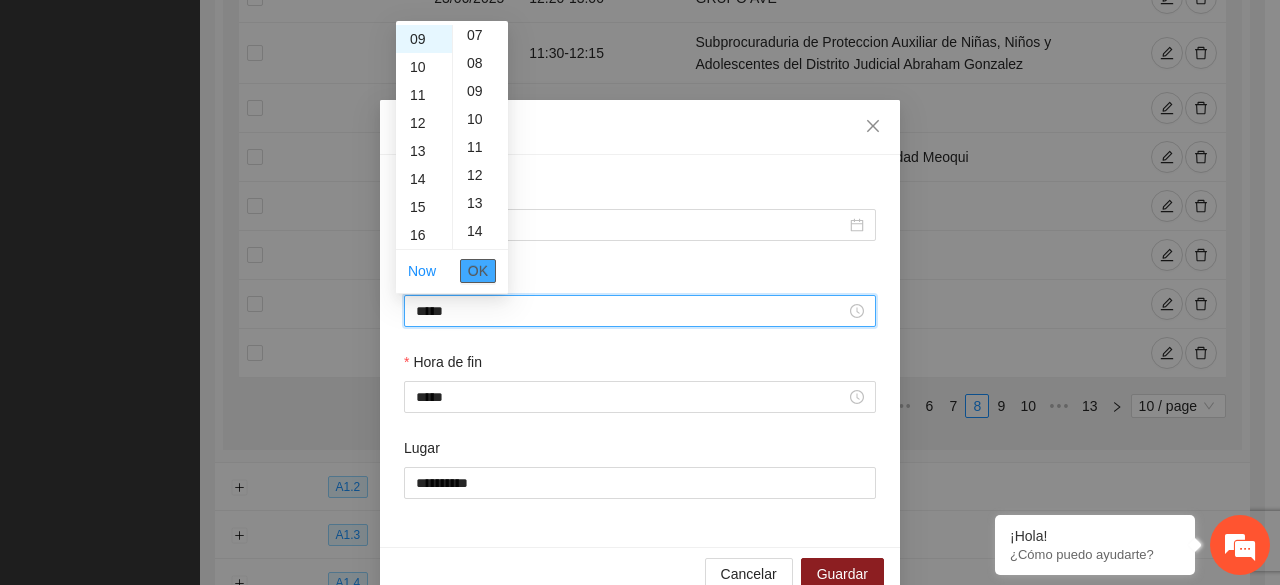 click on "OK" at bounding box center [478, 271] 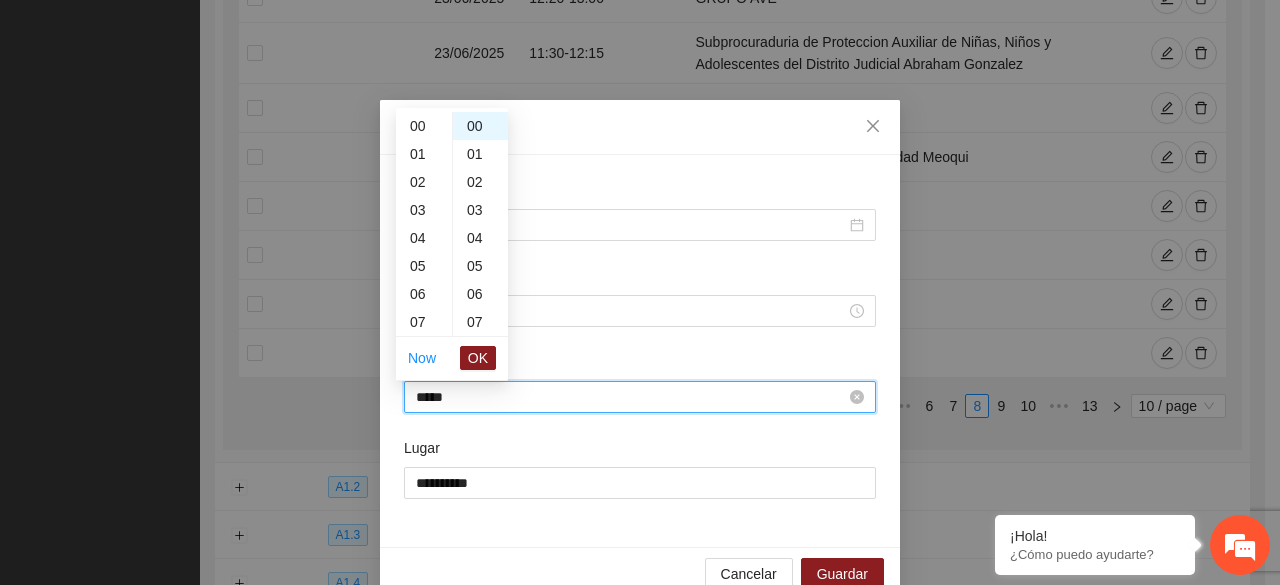 click on "*****" at bounding box center (631, 397) 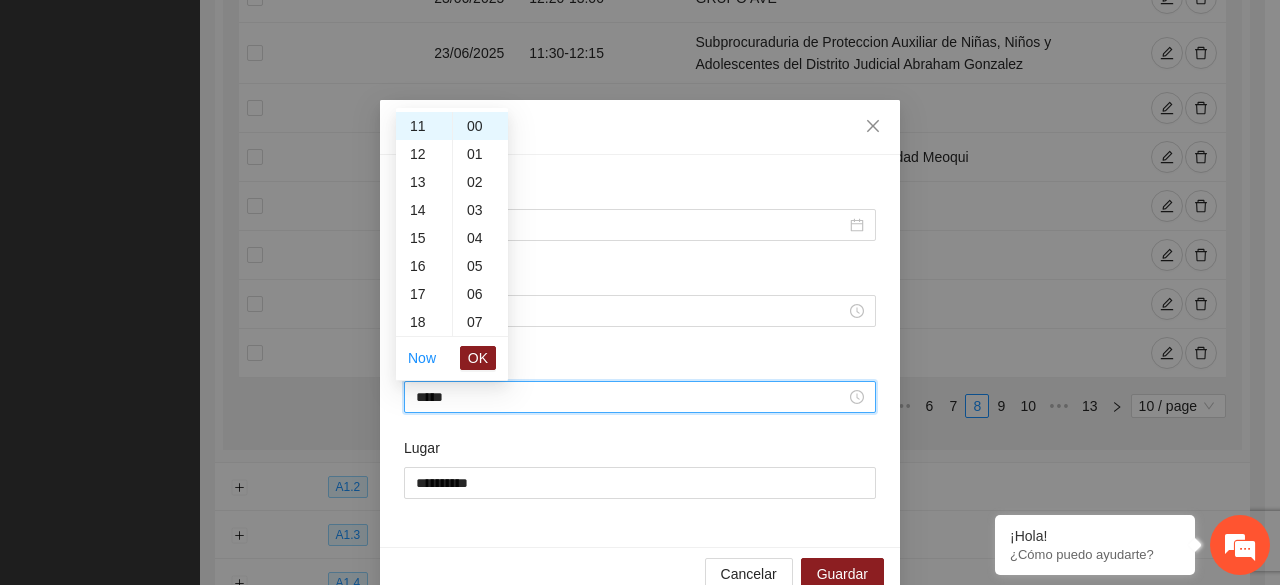 scroll, scrollTop: 268, scrollLeft: 0, axis: vertical 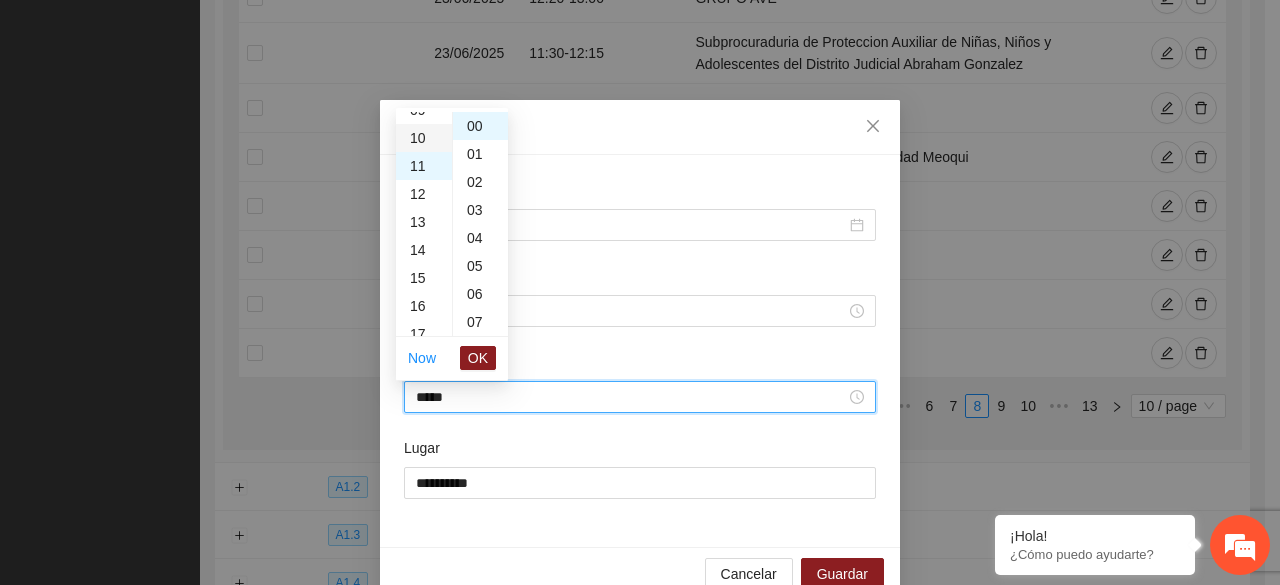 click on "10" at bounding box center [424, 138] 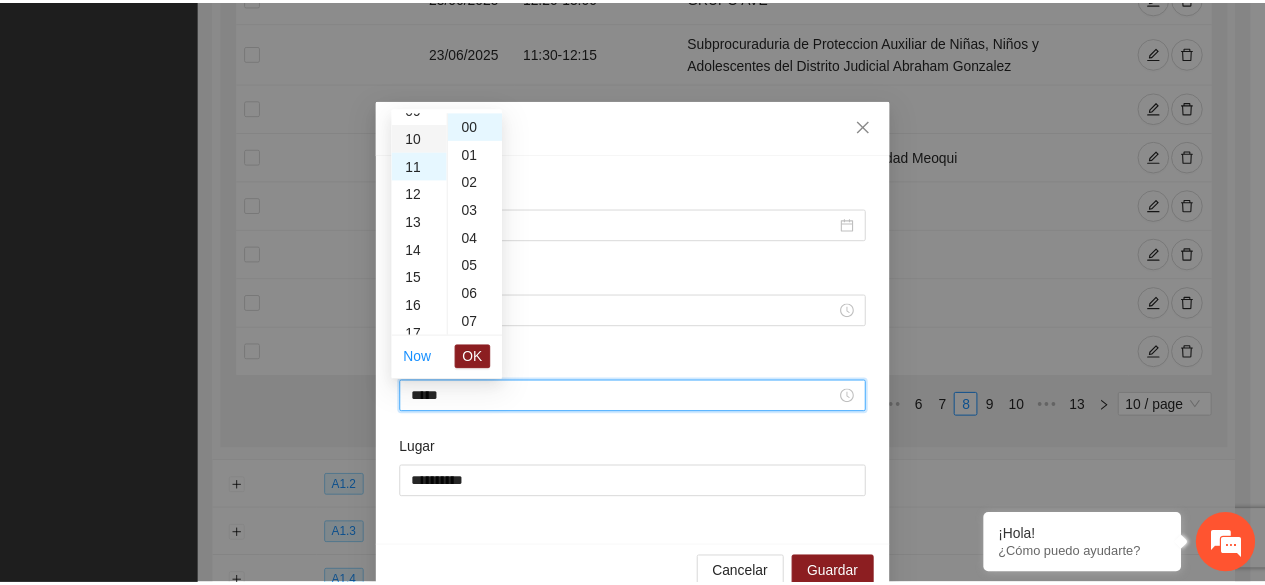 scroll, scrollTop: 280, scrollLeft: 0, axis: vertical 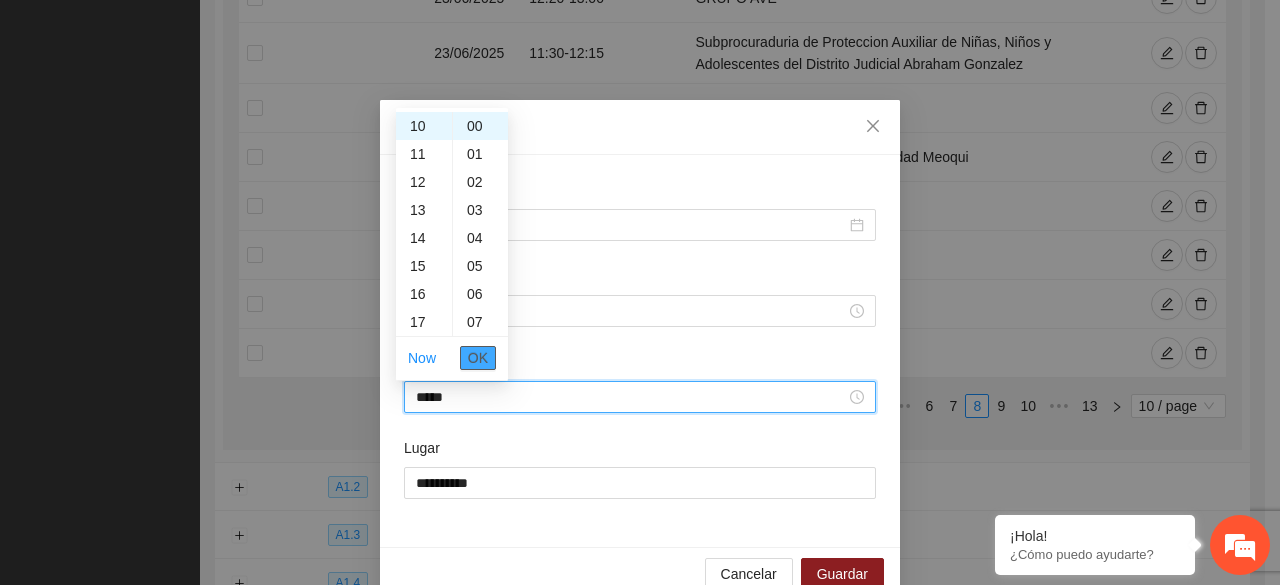 click on "OK" at bounding box center (478, 358) 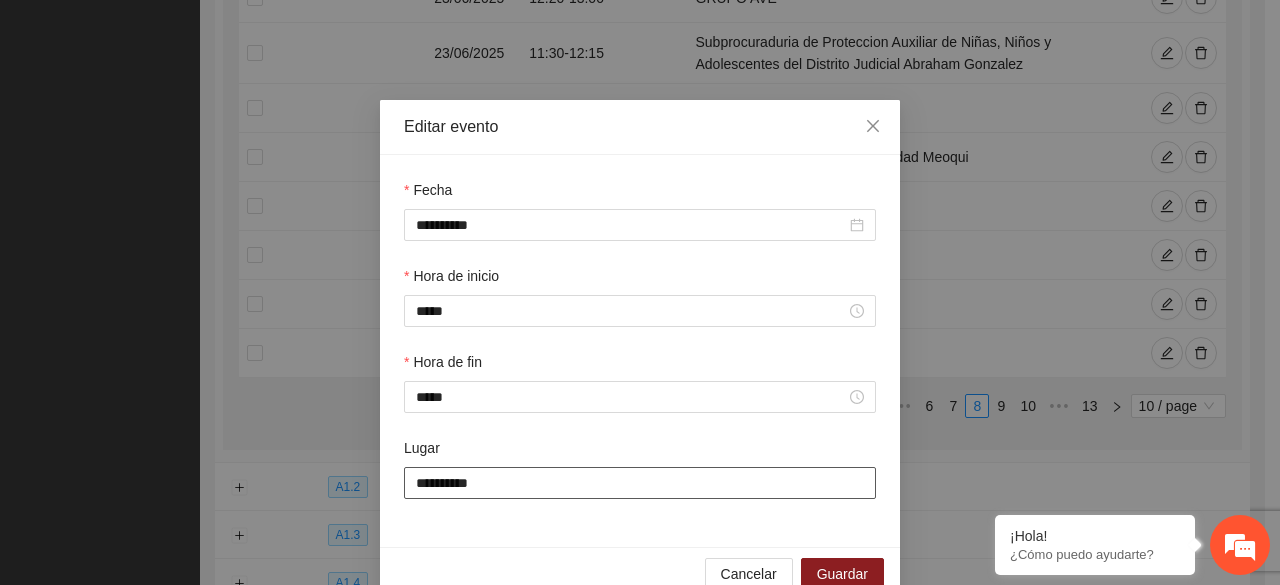 click on "**********" at bounding box center (640, 483) 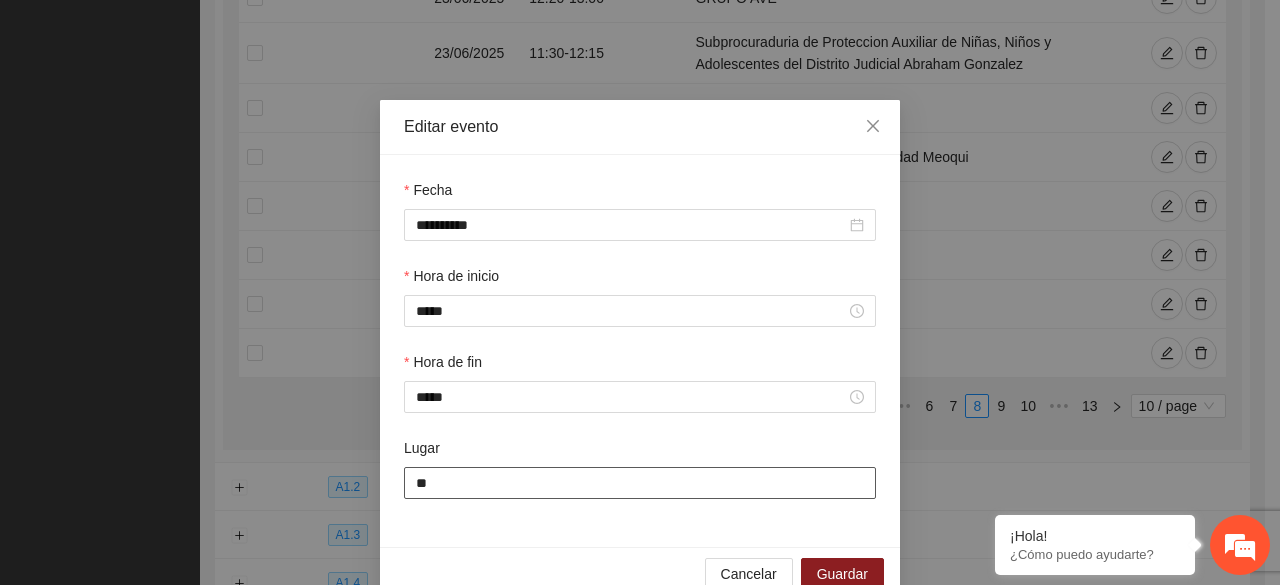 type on "*" 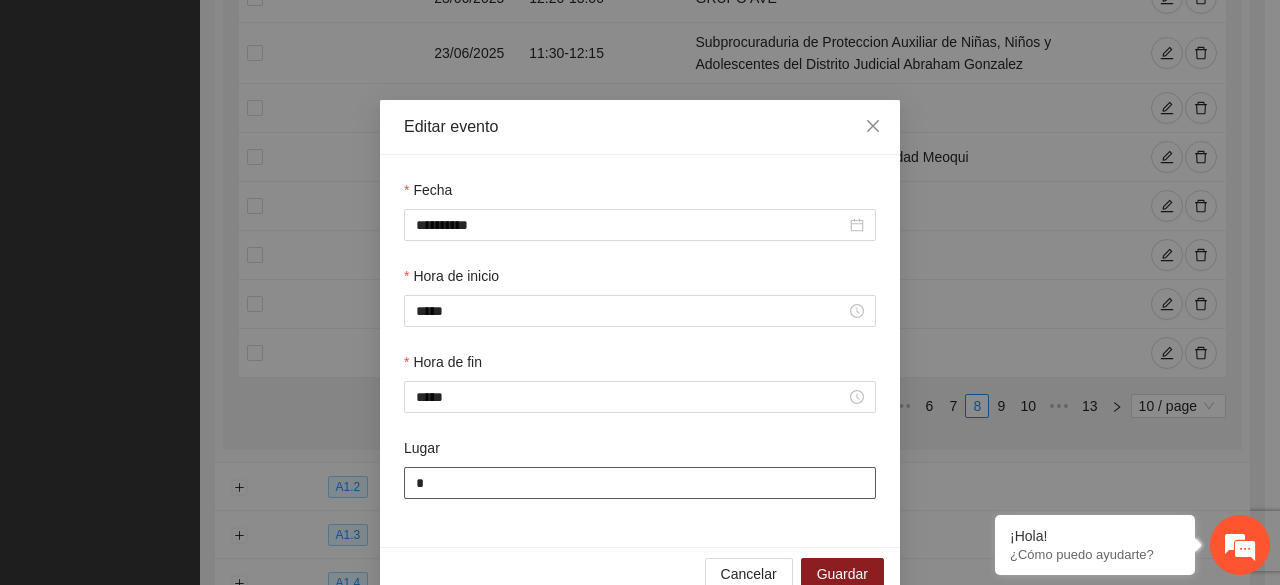 type on "**********" 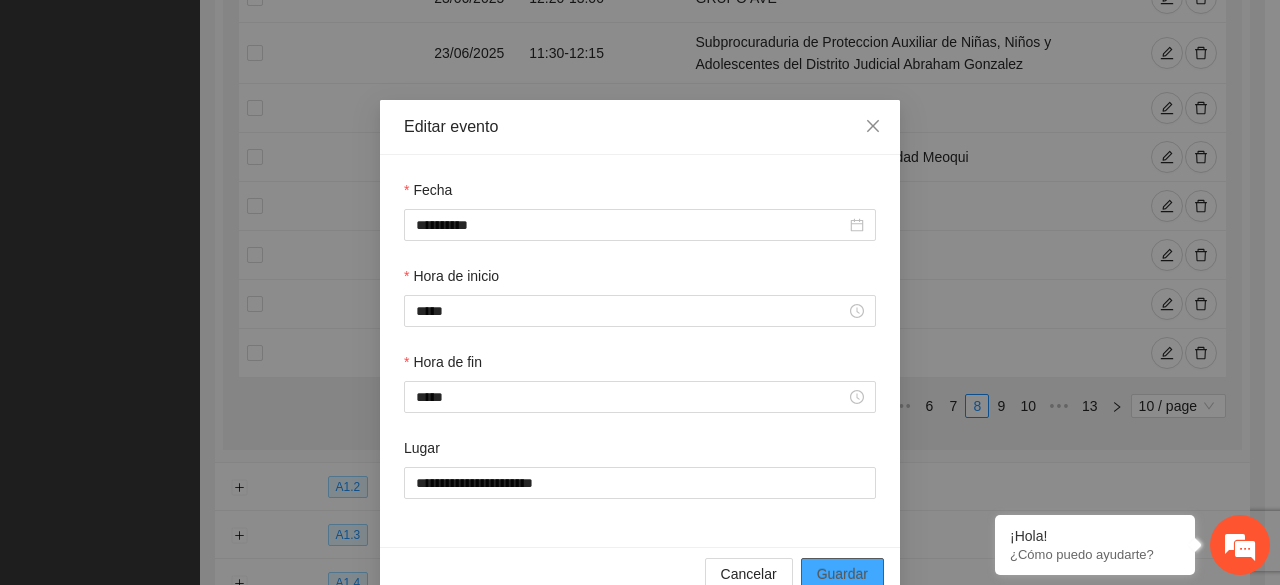 click on "Guardar" at bounding box center (842, 574) 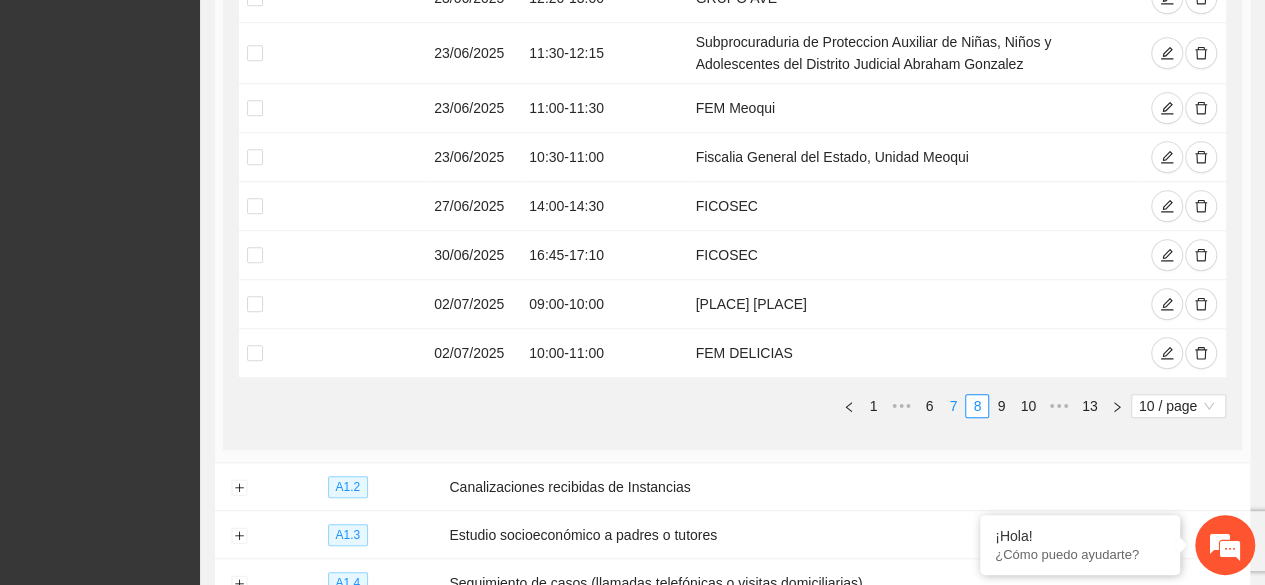 click on "7" at bounding box center (953, 406) 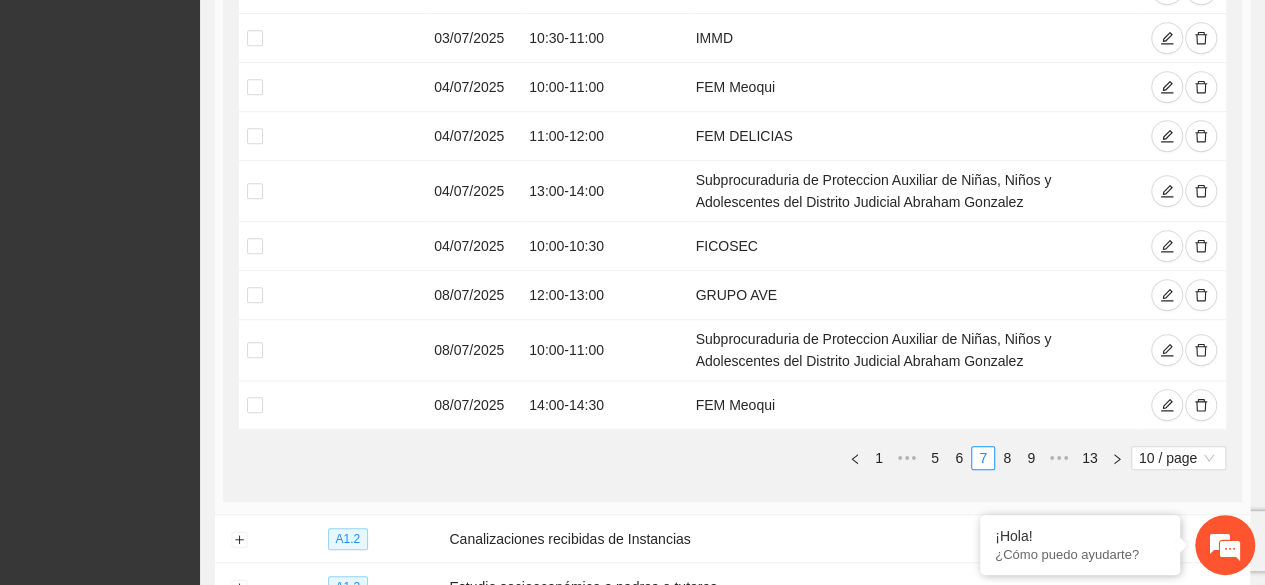 scroll, scrollTop: 559, scrollLeft: 0, axis: vertical 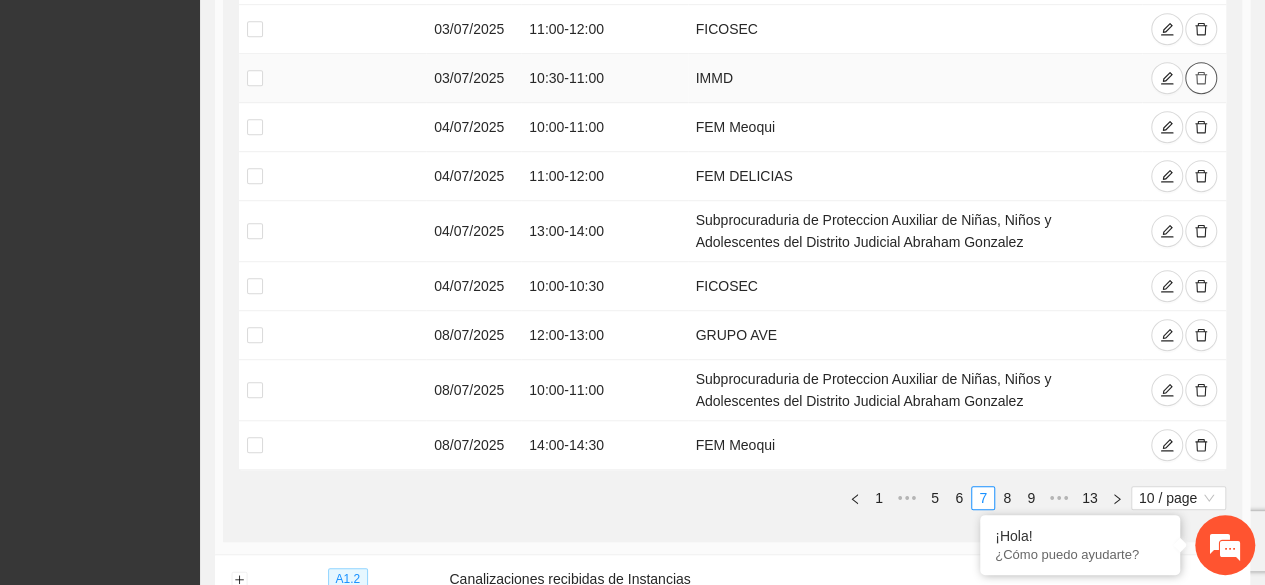 click at bounding box center [1201, 78] 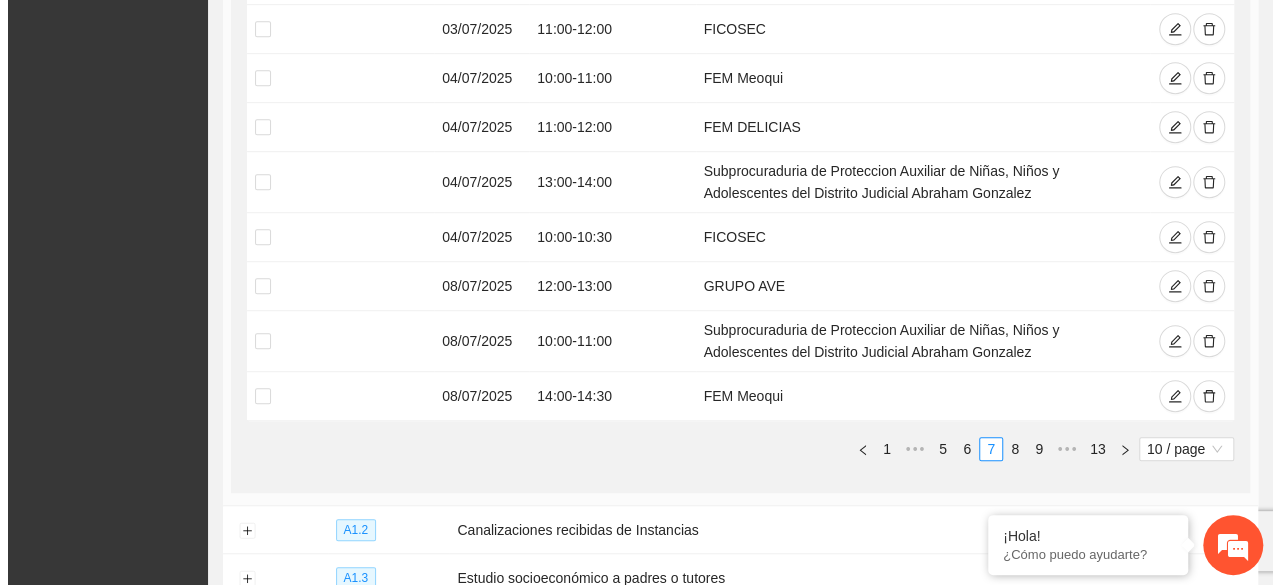 scroll, scrollTop: 519, scrollLeft: 0, axis: vertical 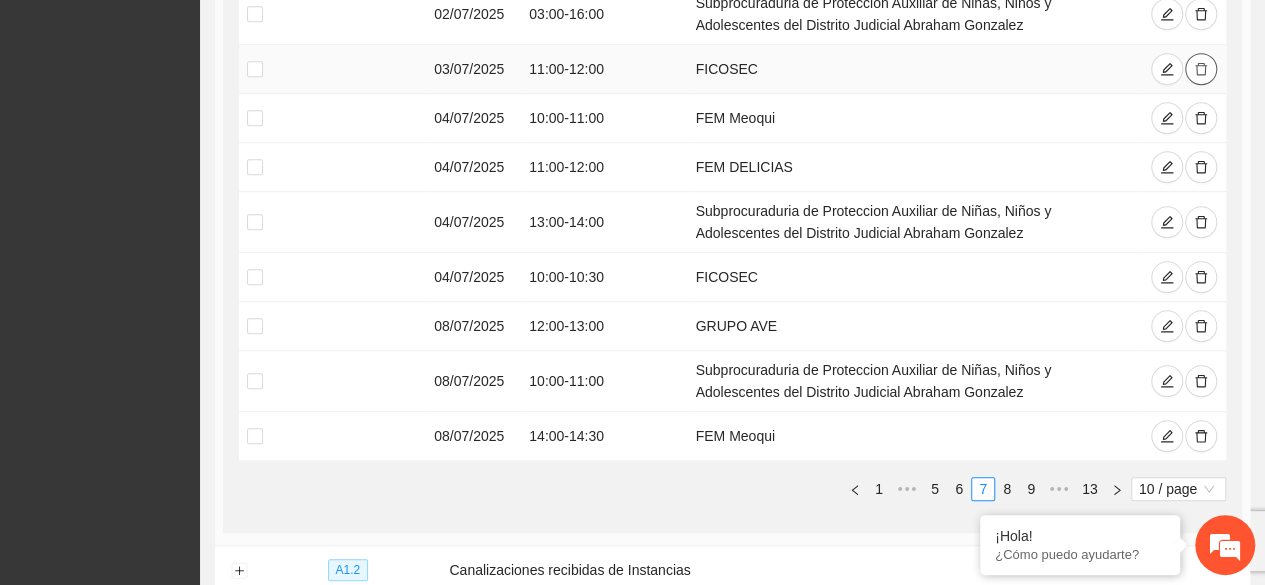 click 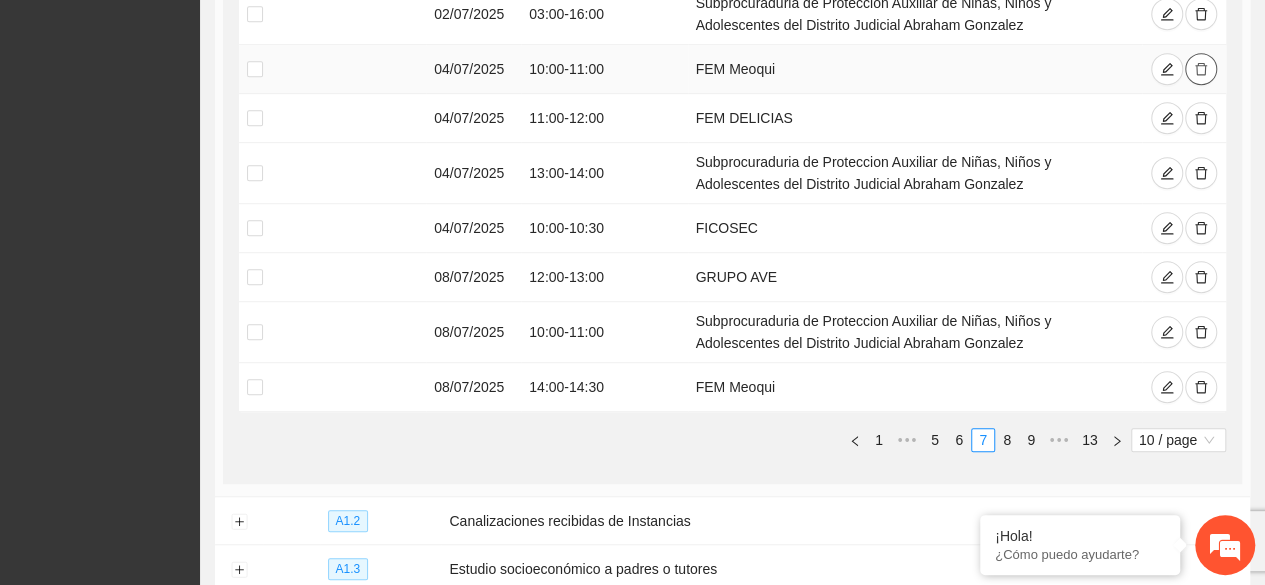 click 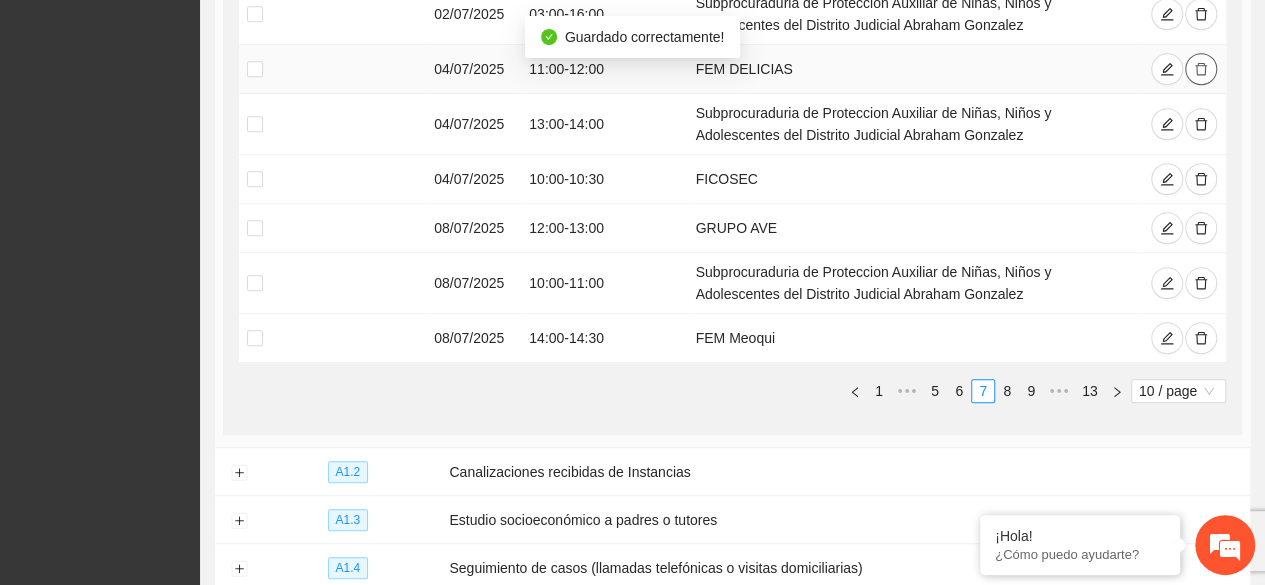 click 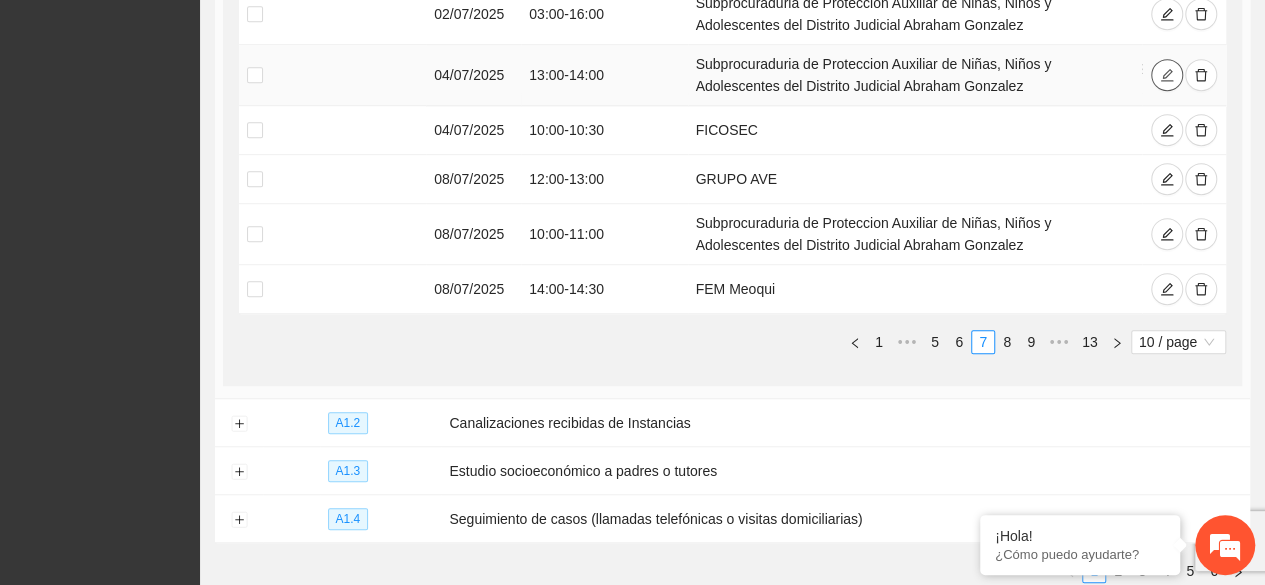 click 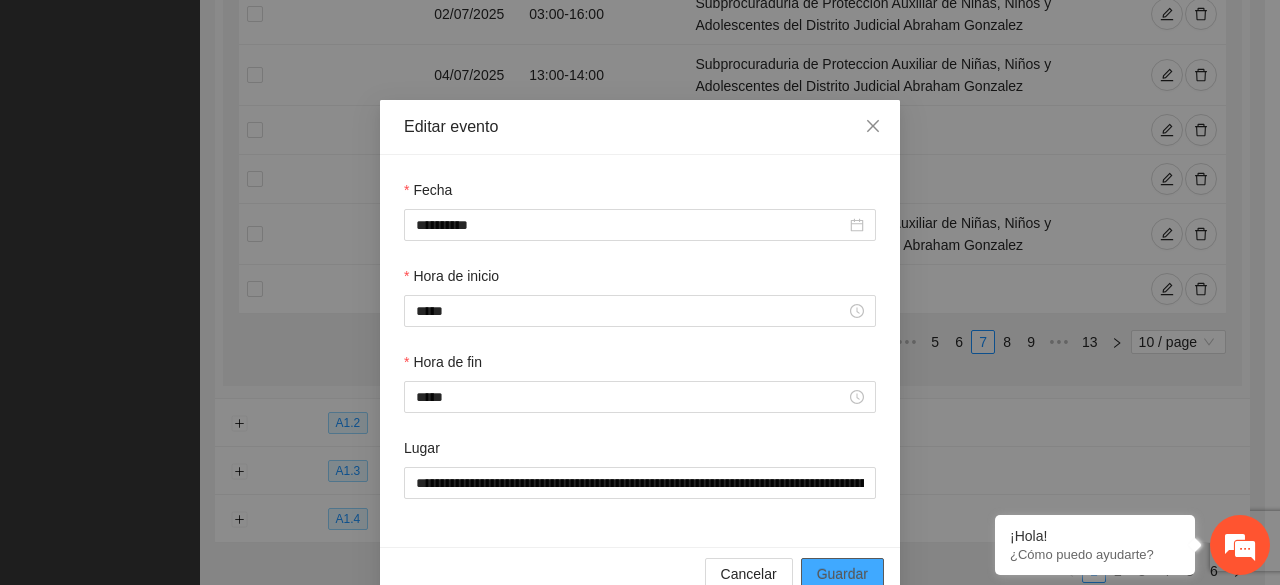 click on "Guardar" at bounding box center (842, 574) 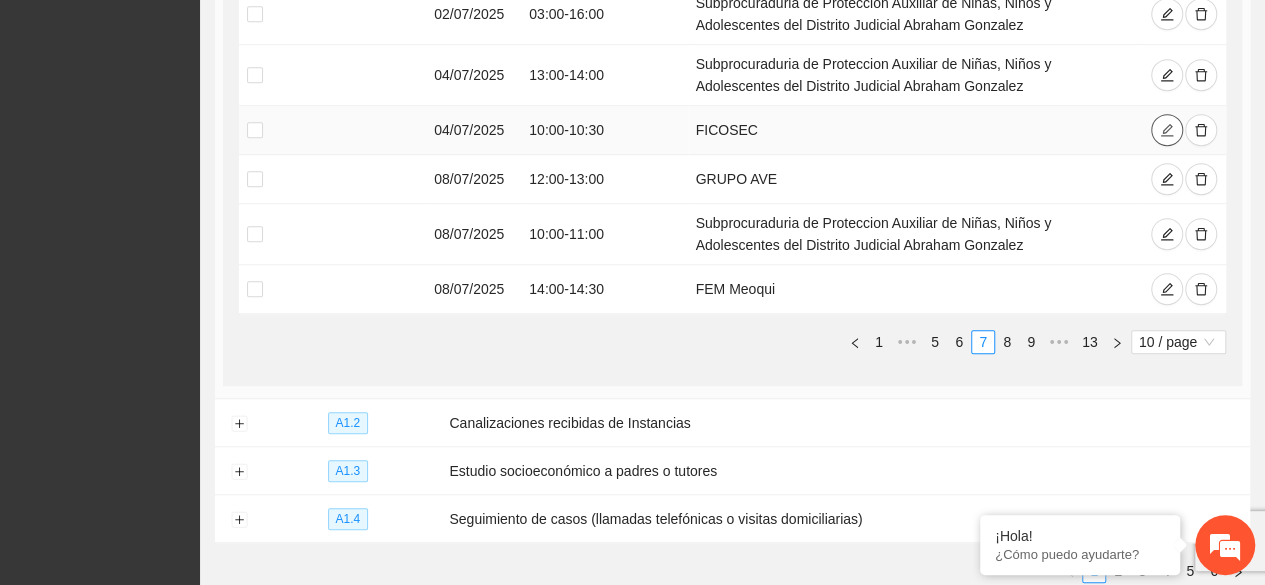 click 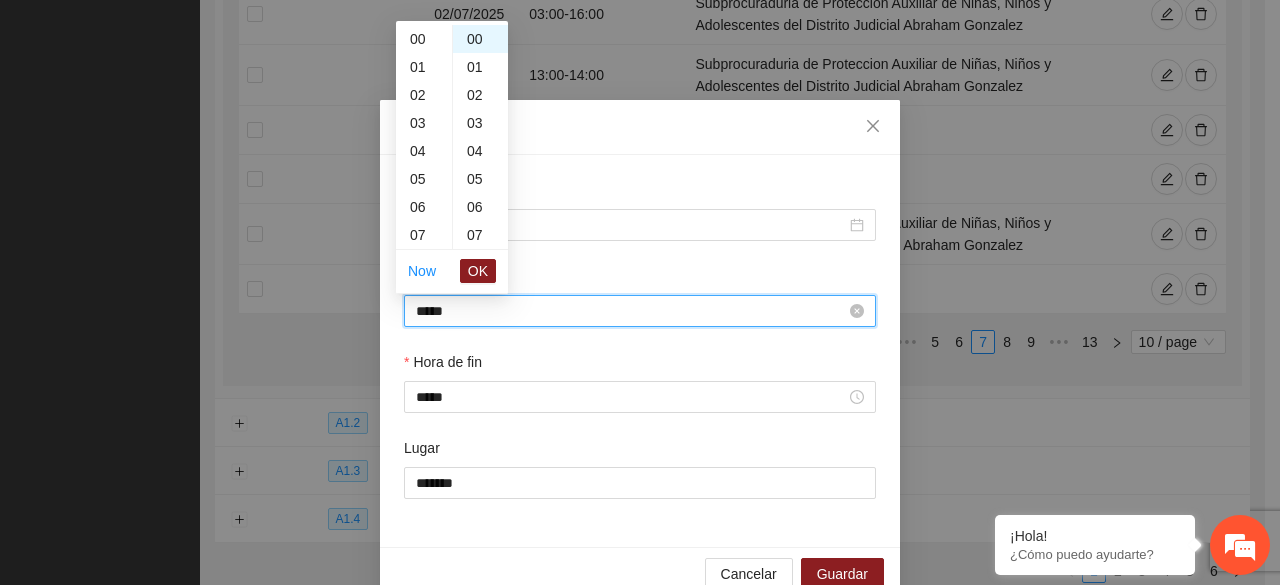 click on "*****" at bounding box center [631, 311] 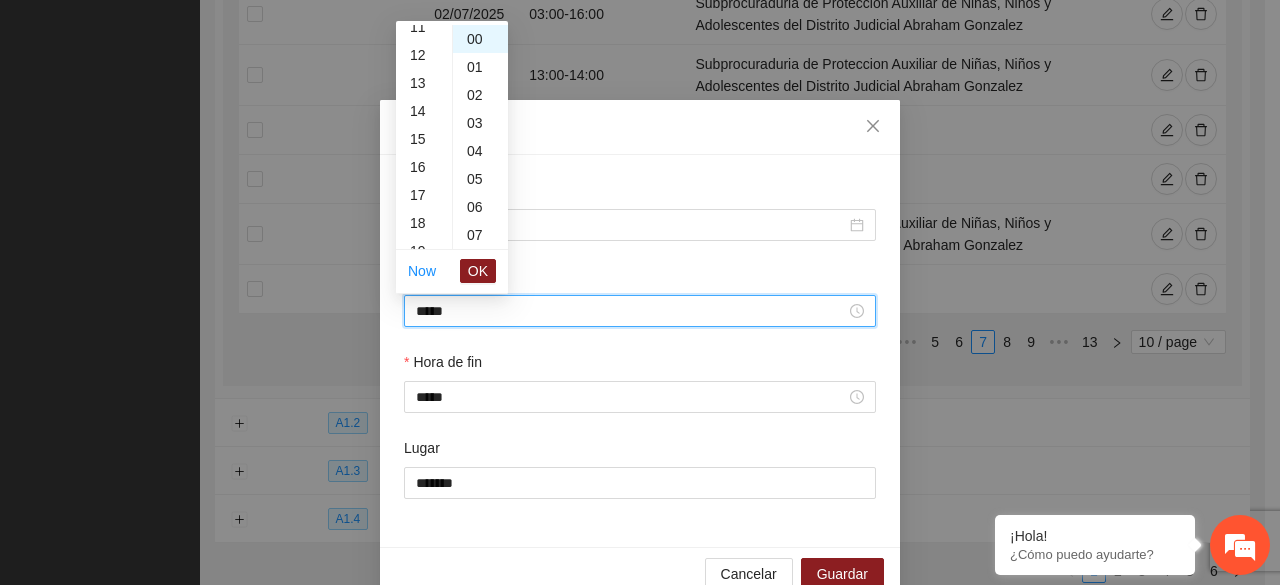 scroll, scrollTop: 360, scrollLeft: 0, axis: vertical 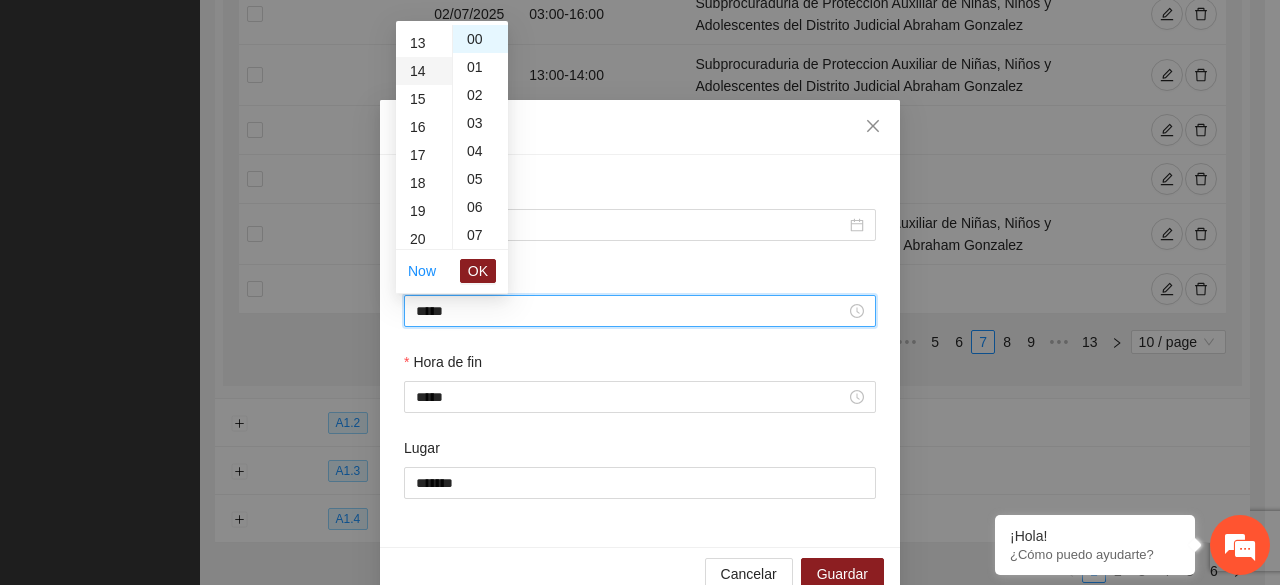 click on "14" at bounding box center (424, 71) 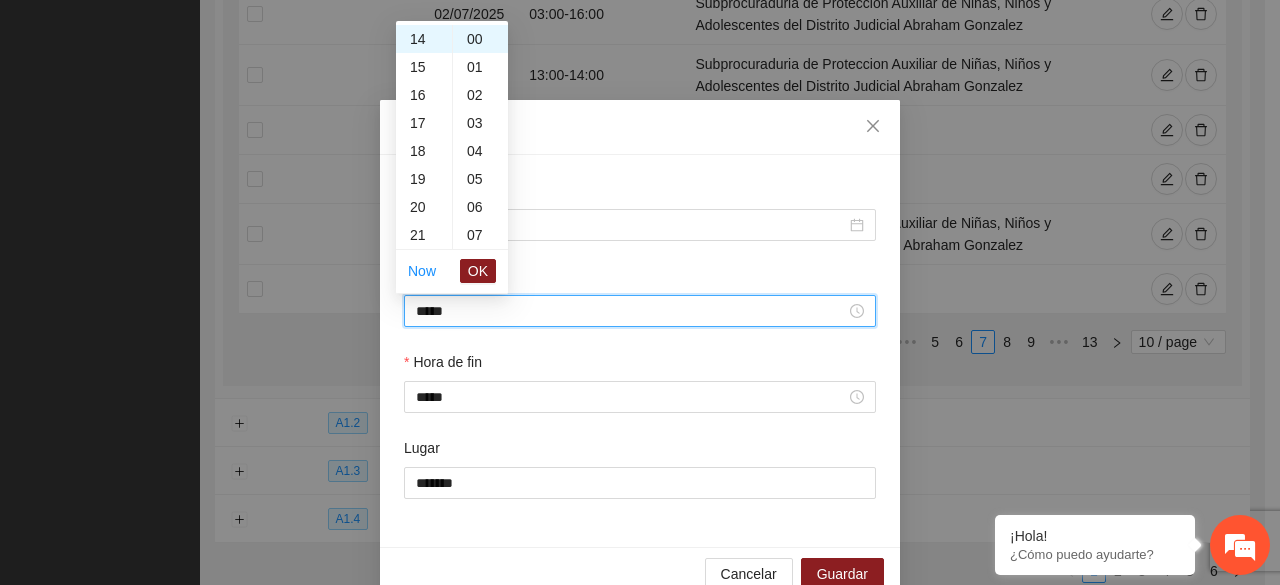scroll, scrollTop: 40, scrollLeft: 0, axis: vertical 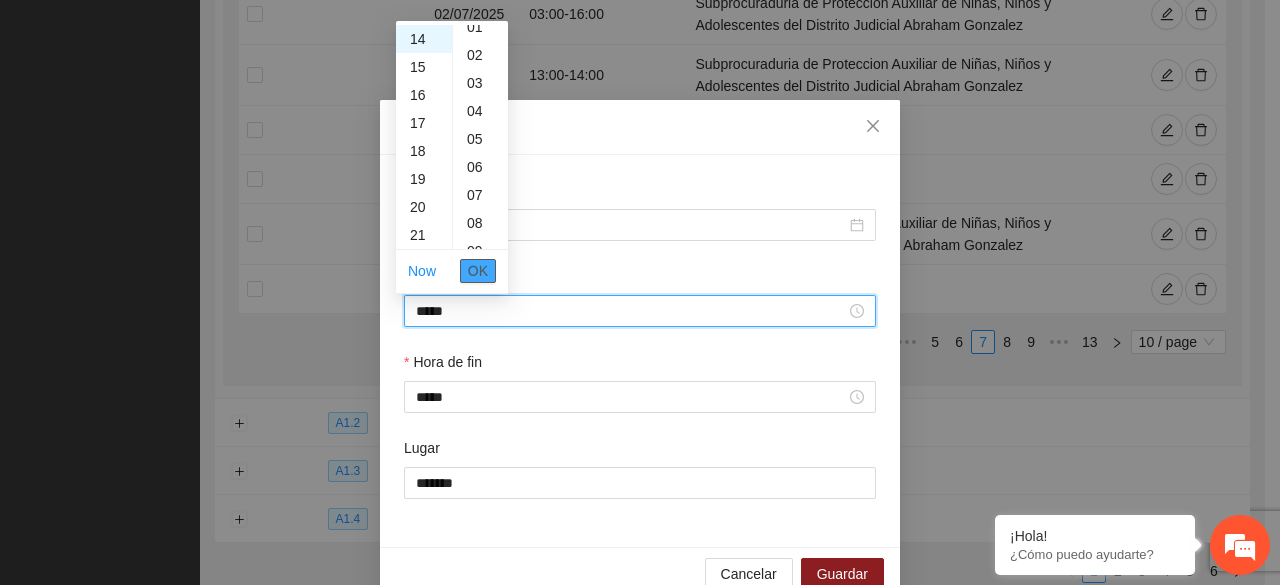click on "OK" at bounding box center [478, 271] 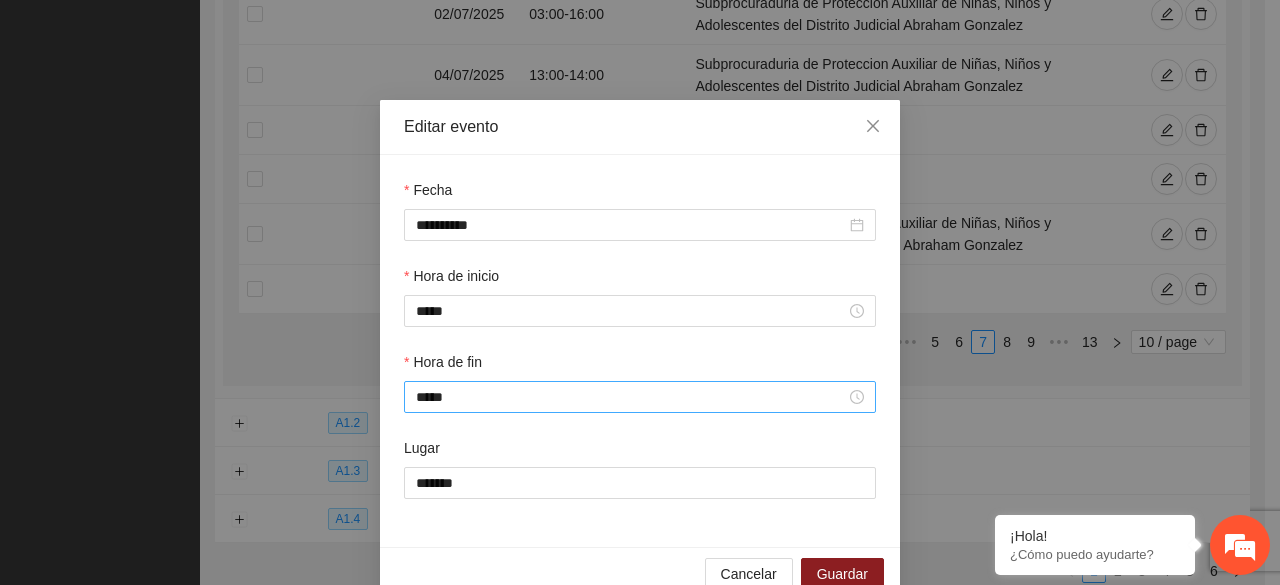 click on "*****" at bounding box center (640, 397) 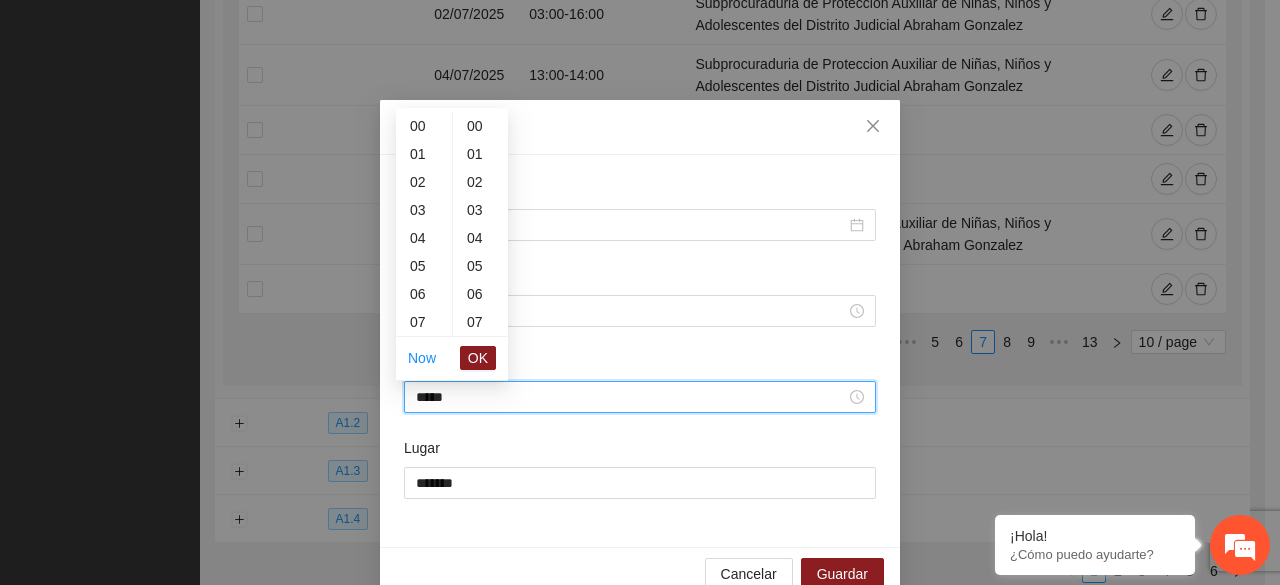 scroll, scrollTop: 280, scrollLeft: 0, axis: vertical 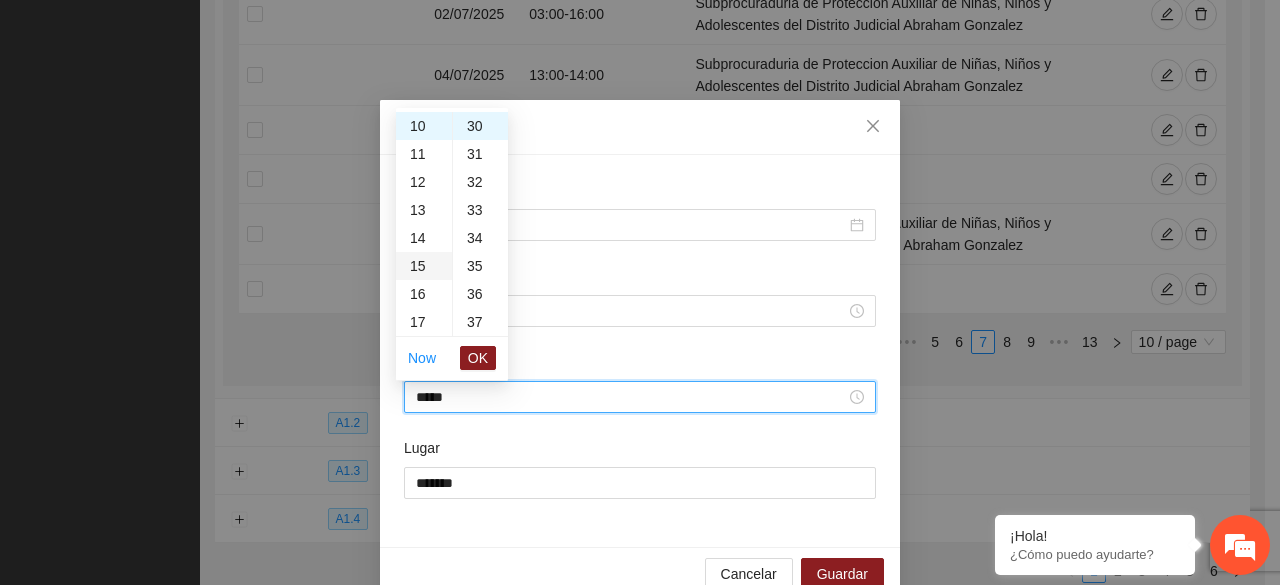 click on "15" at bounding box center (424, 266) 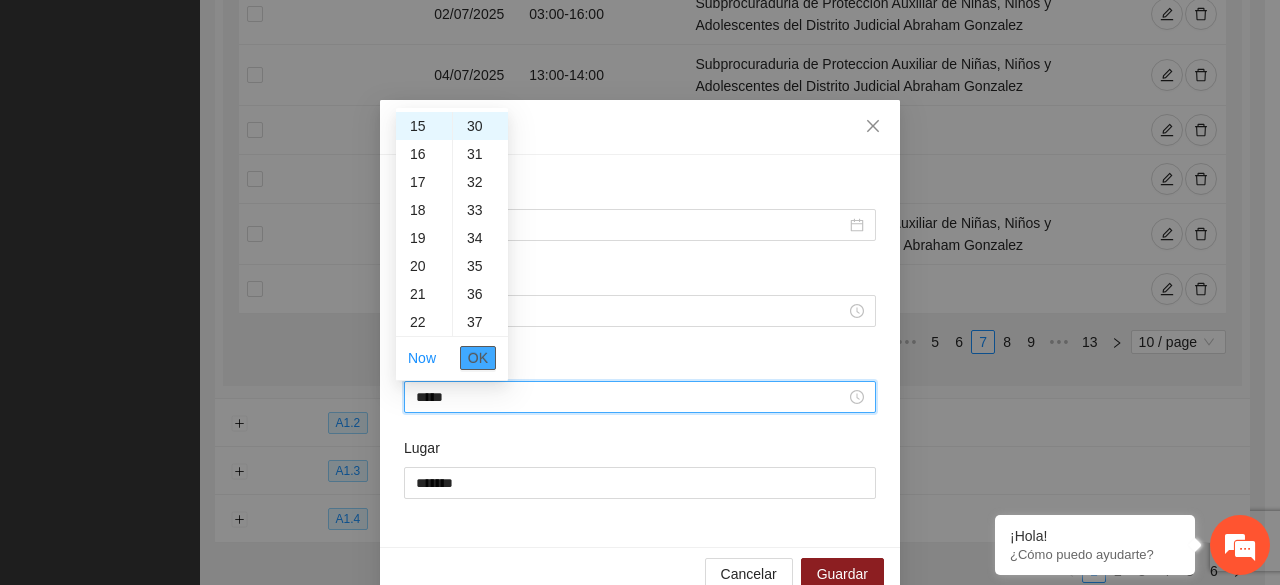 click on "OK" at bounding box center (478, 358) 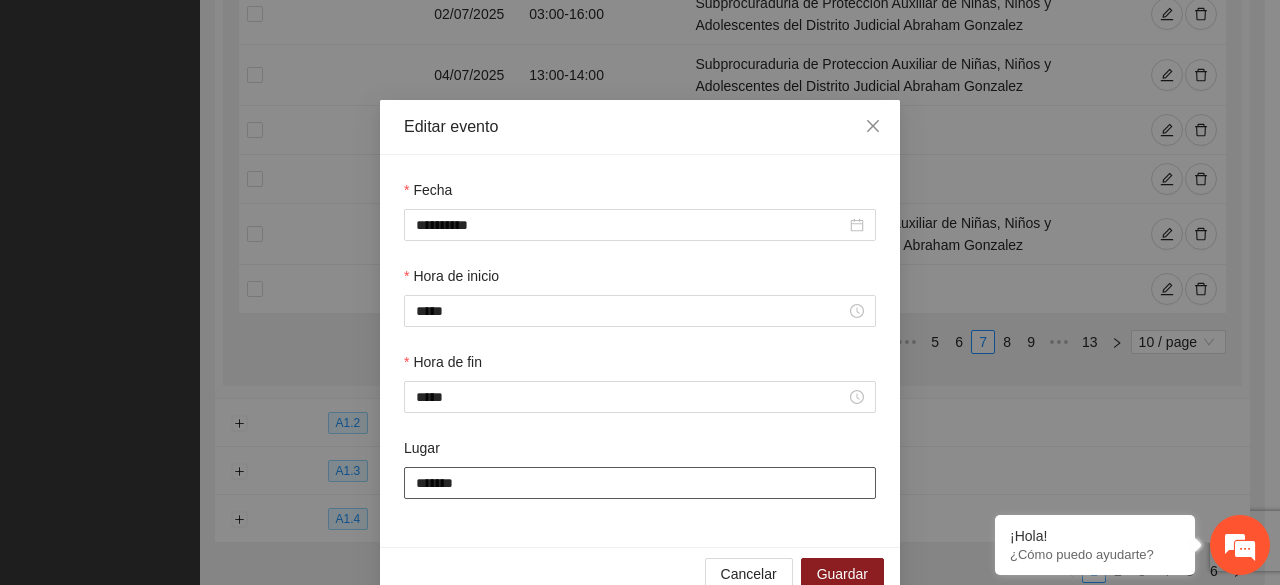 click on "*******" at bounding box center (640, 483) 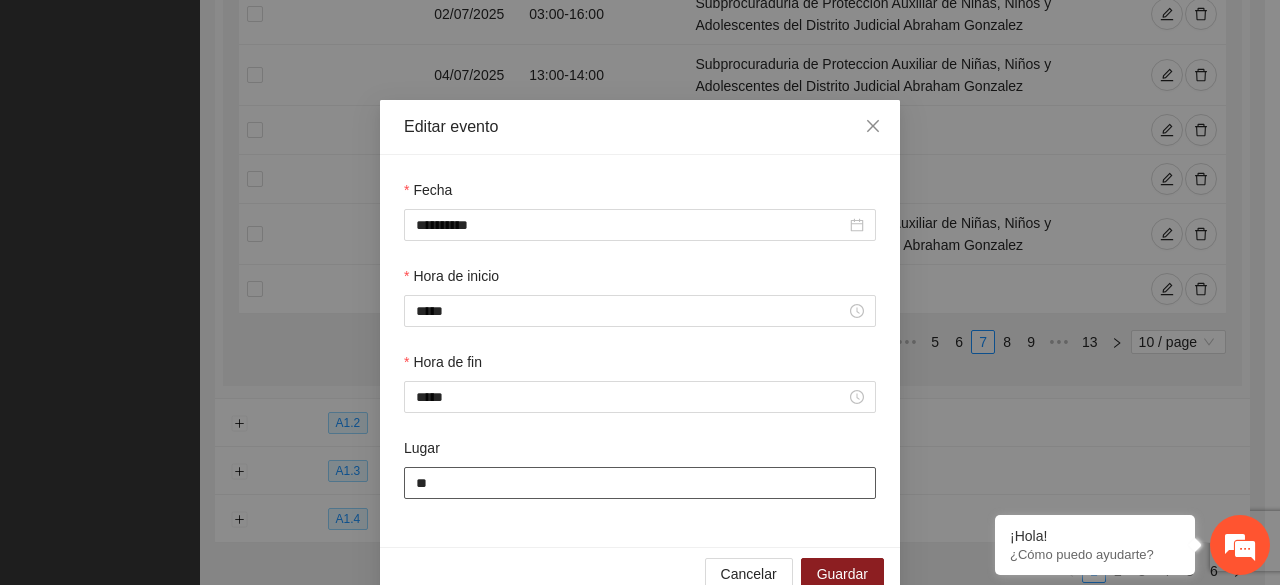 type on "*" 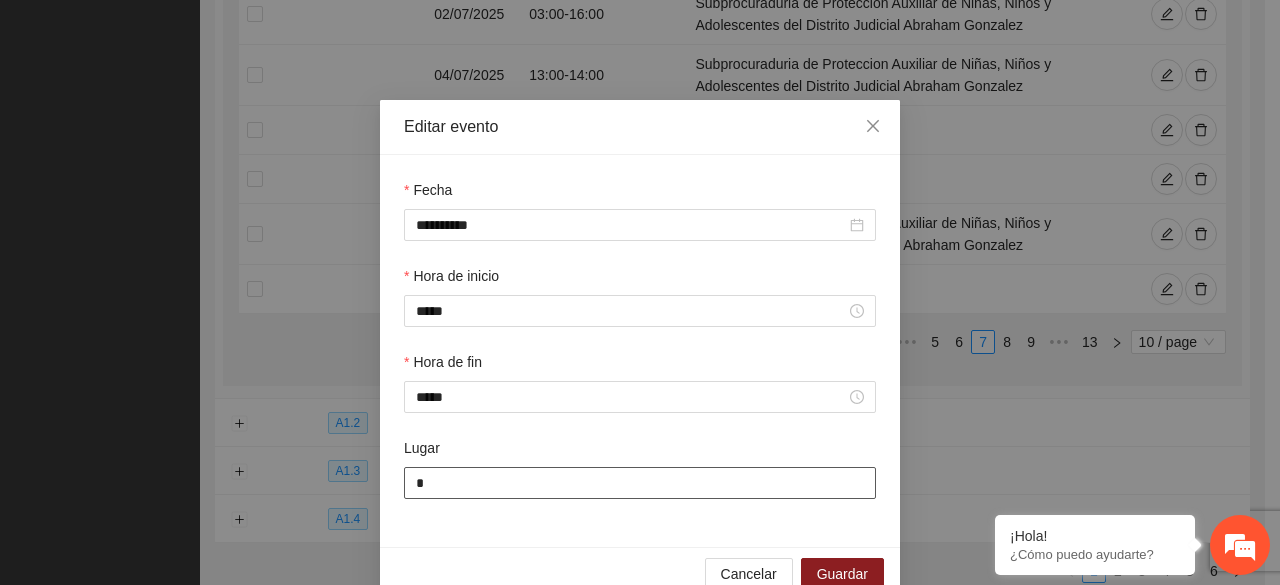 type on "**********" 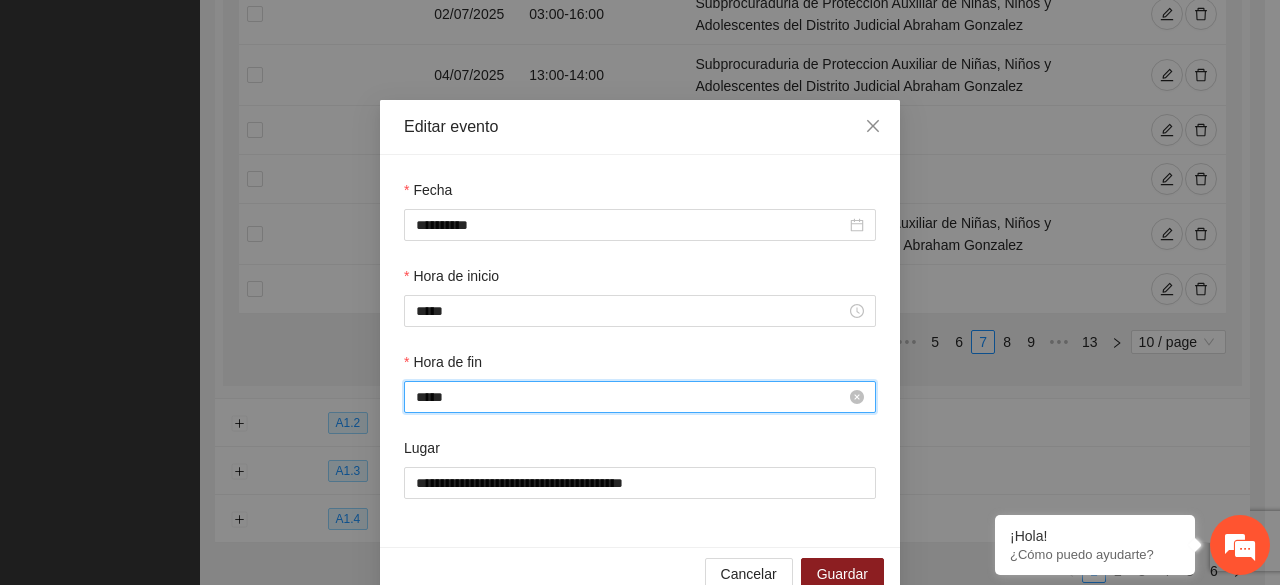 click on "*****" at bounding box center [631, 397] 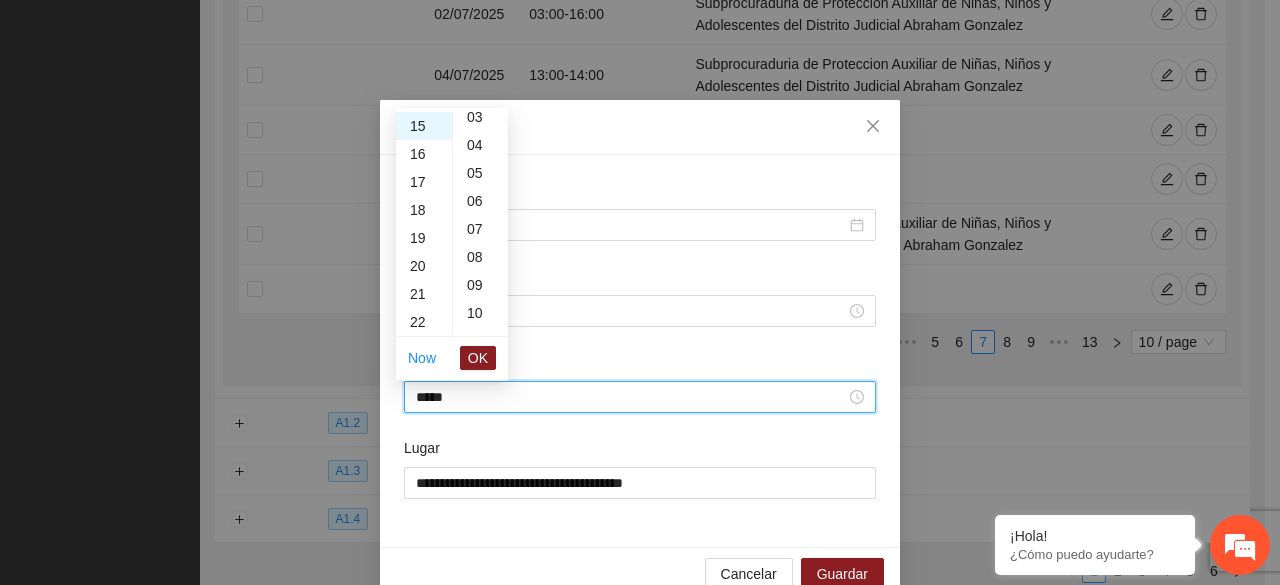 scroll, scrollTop: 53, scrollLeft: 0, axis: vertical 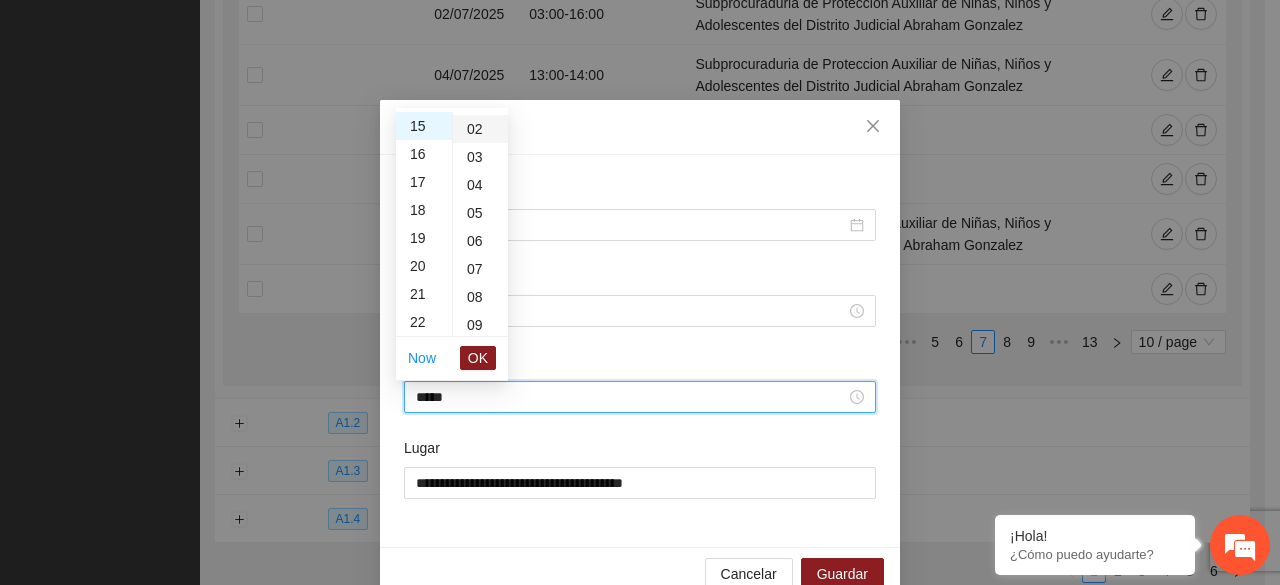 click on "02" at bounding box center [480, 129] 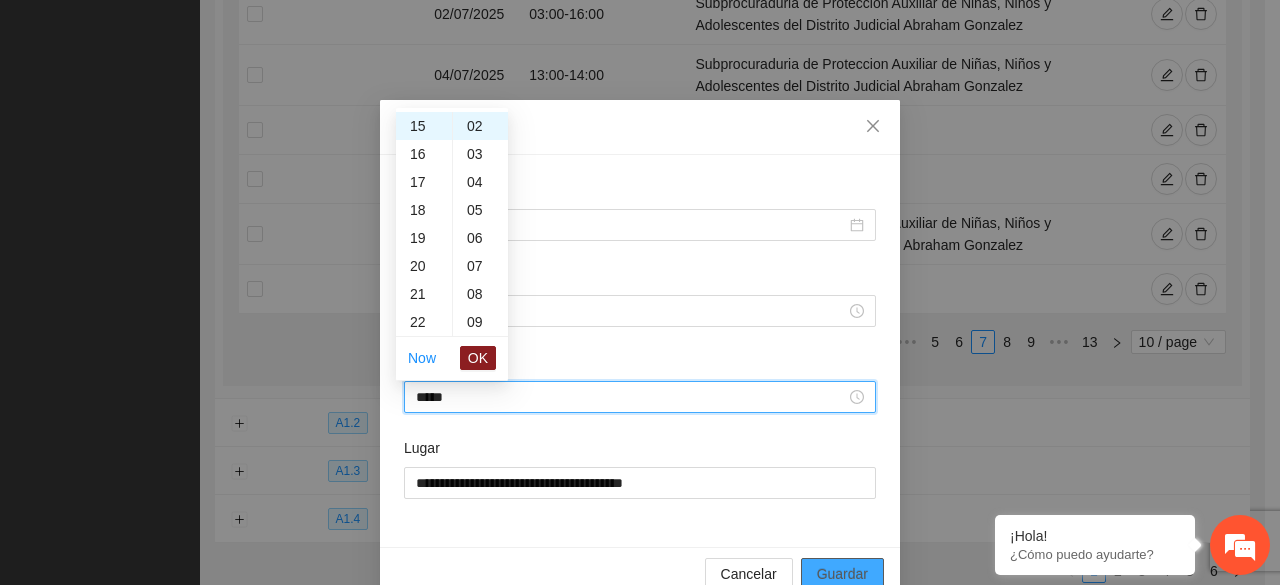 type on "*****" 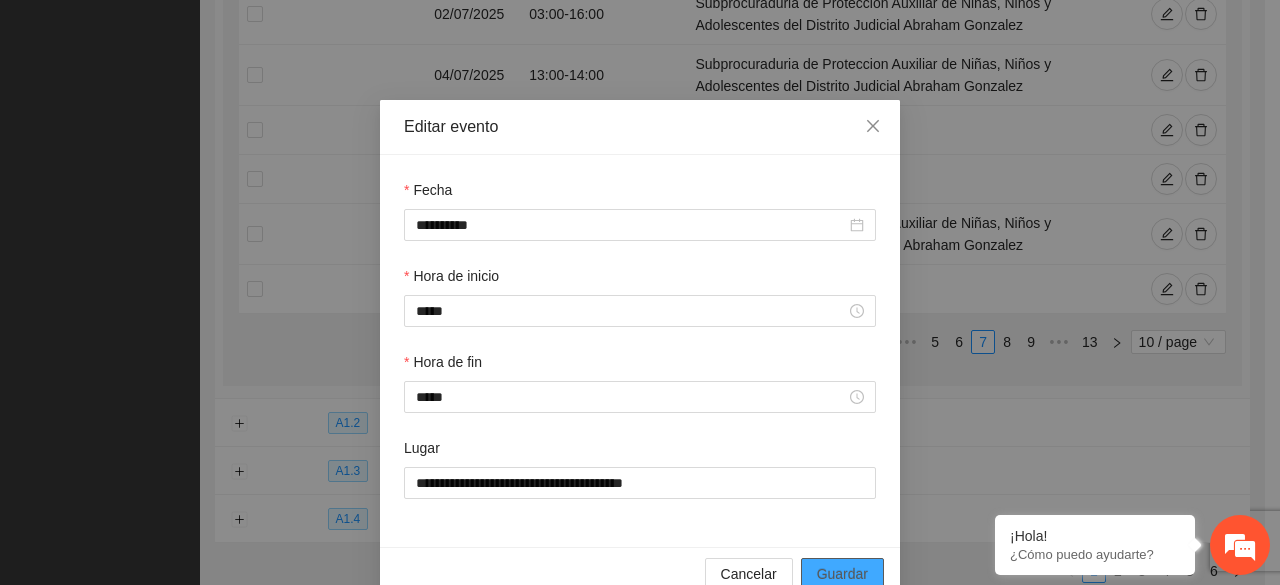 click on "Guardar" at bounding box center [842, 574] 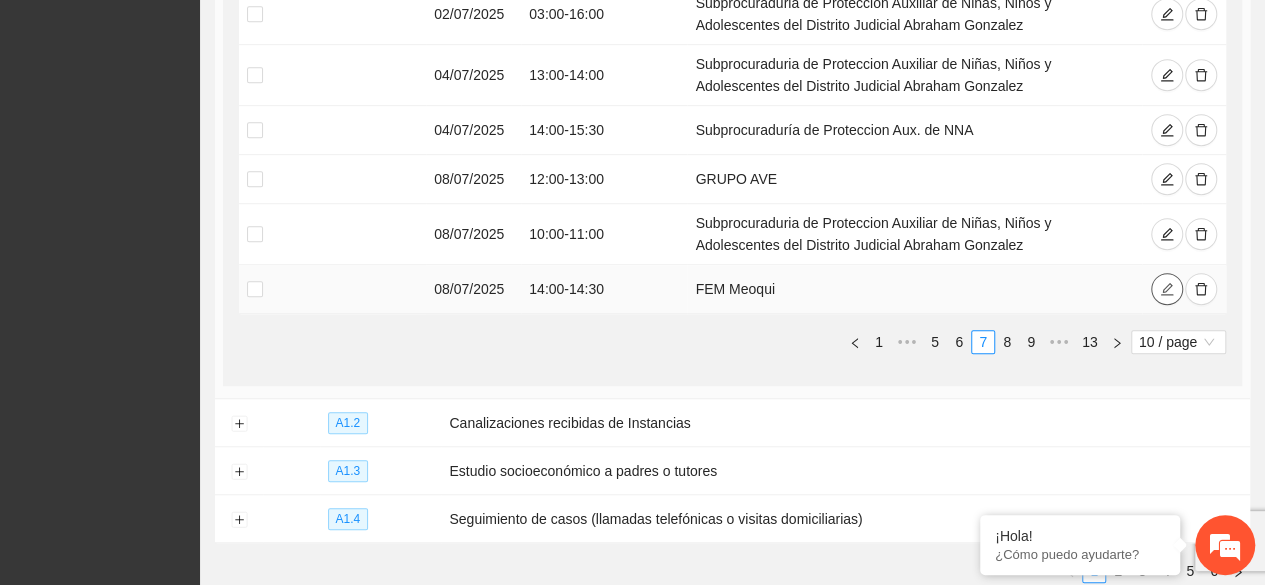 click 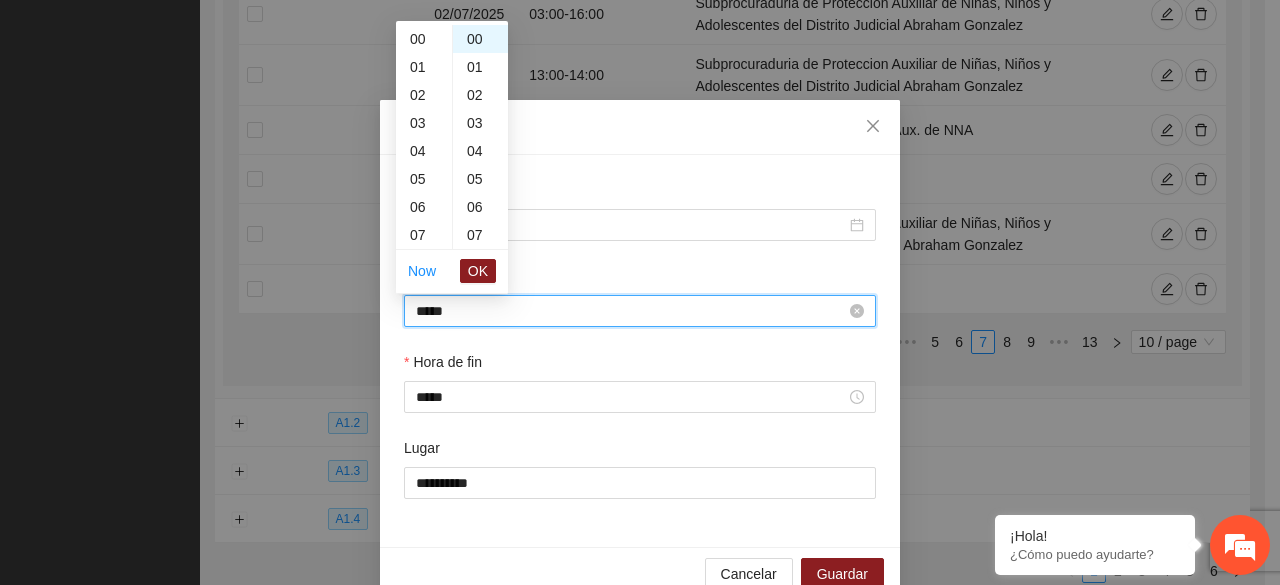 click on "*****" at bounding box center [631, 311] 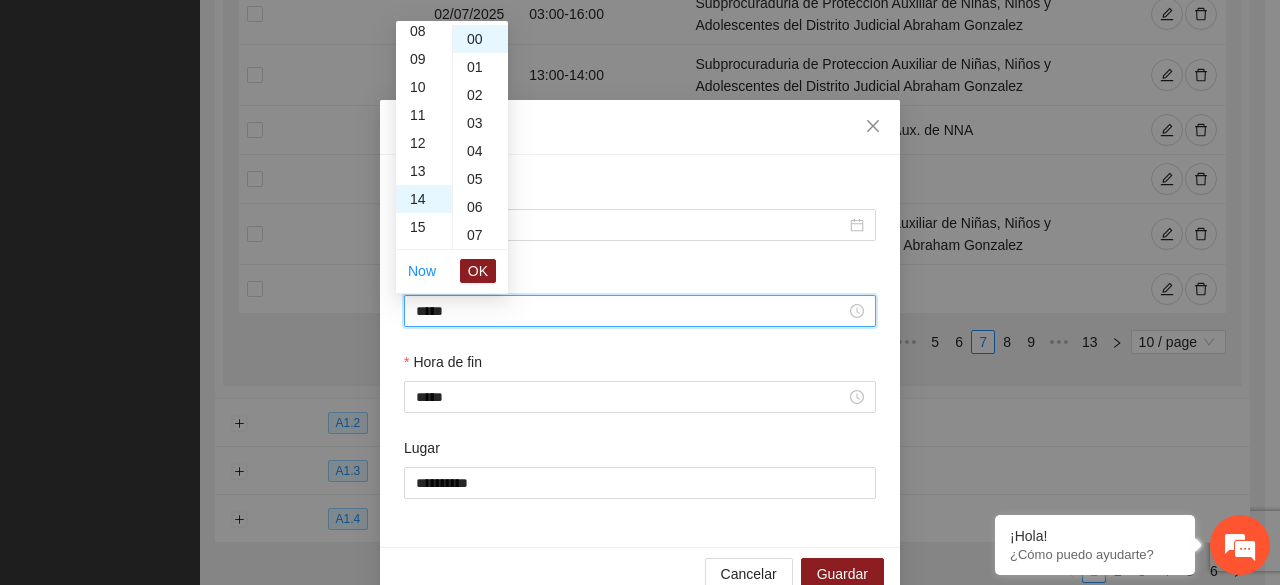 scroll, scrollTop: 192, scrollLeft: 0, axis: vertical 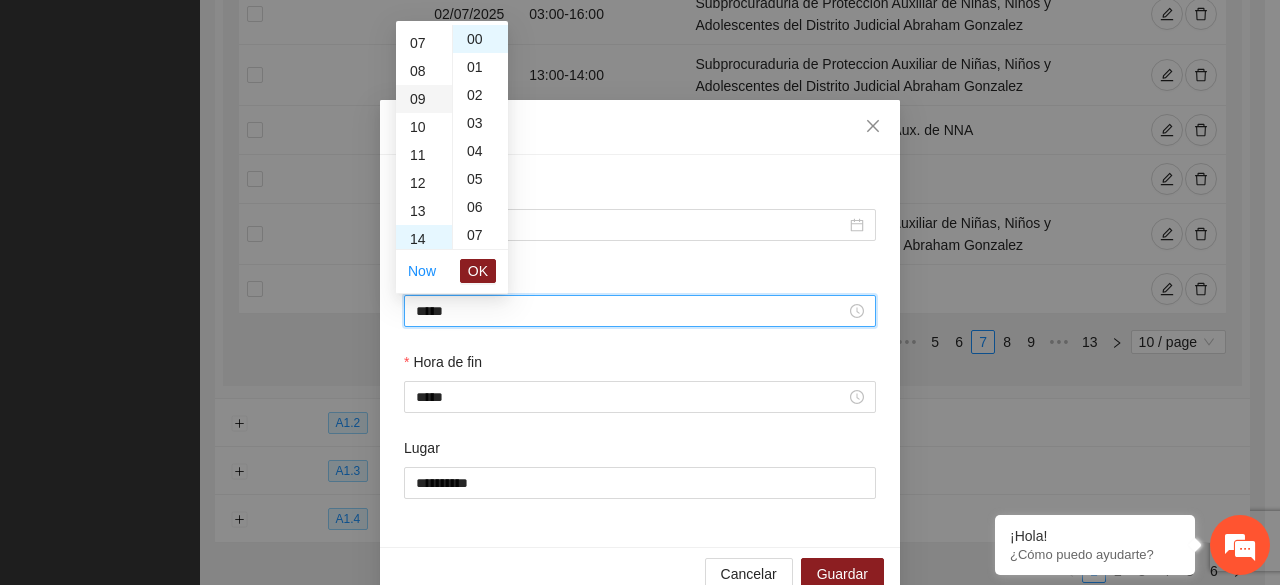 click on "09" at bounding box center (424, 99) 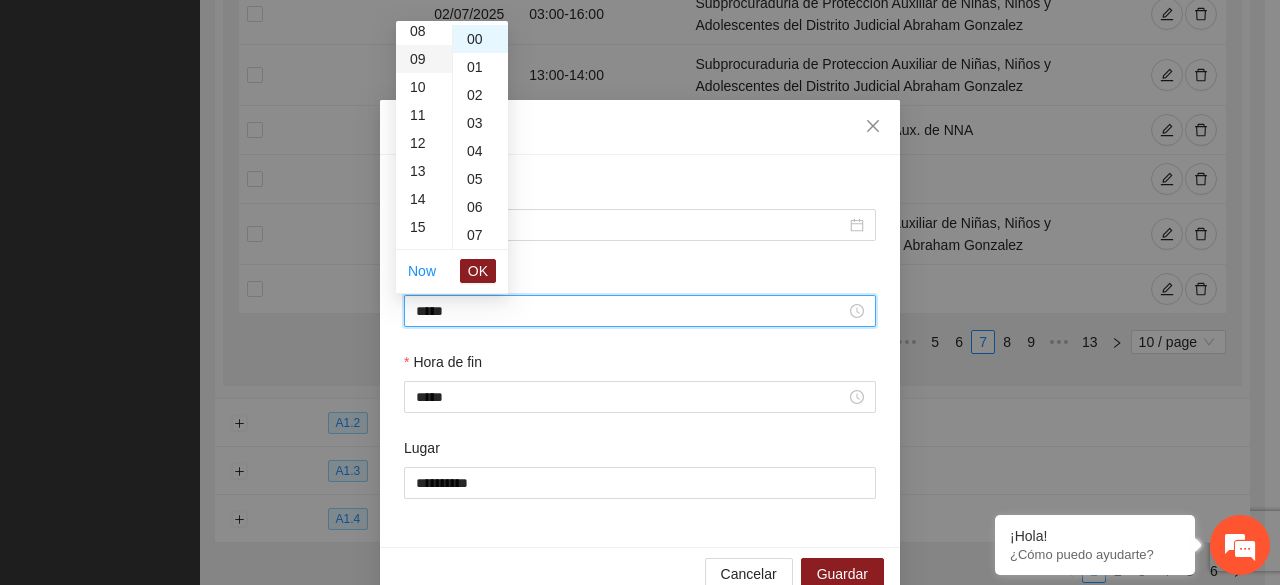 scroll, scrollTop: 252, scrollLeft: 0, axis: vertical 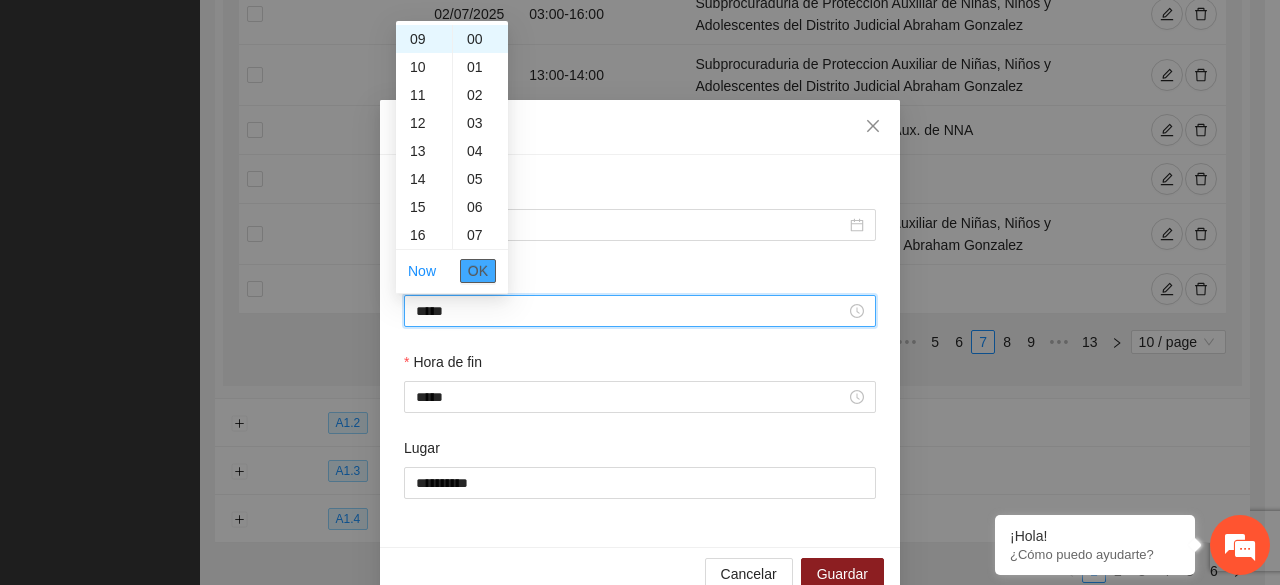 click on "OK" at bounding box center (478, 271) 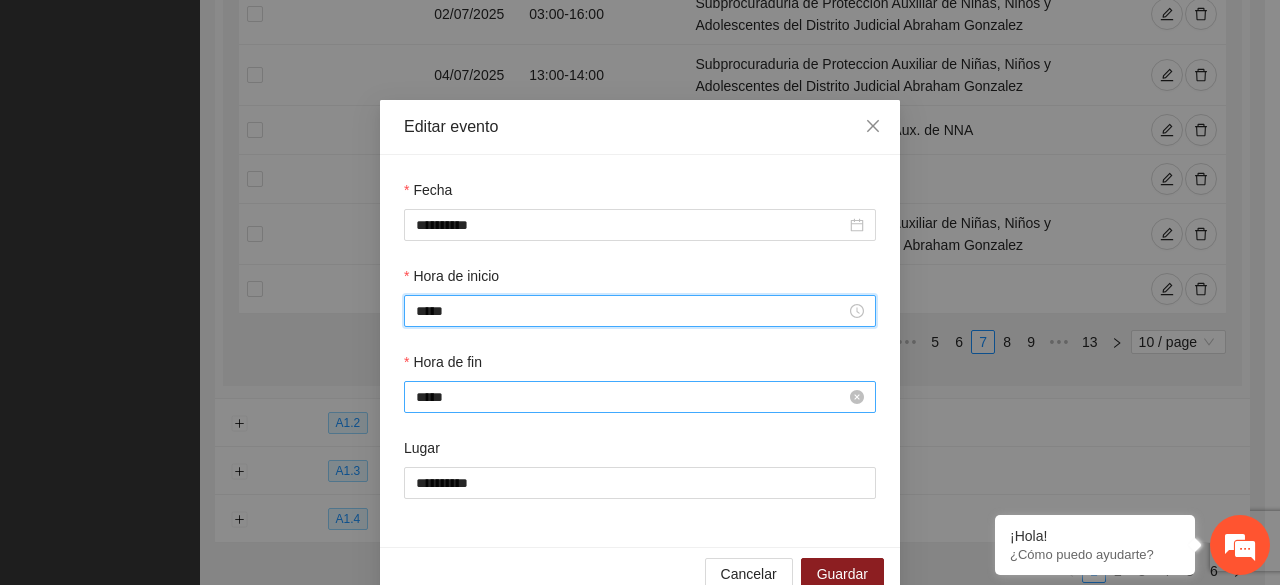 click on "*****" at bounding box center [631, 397] 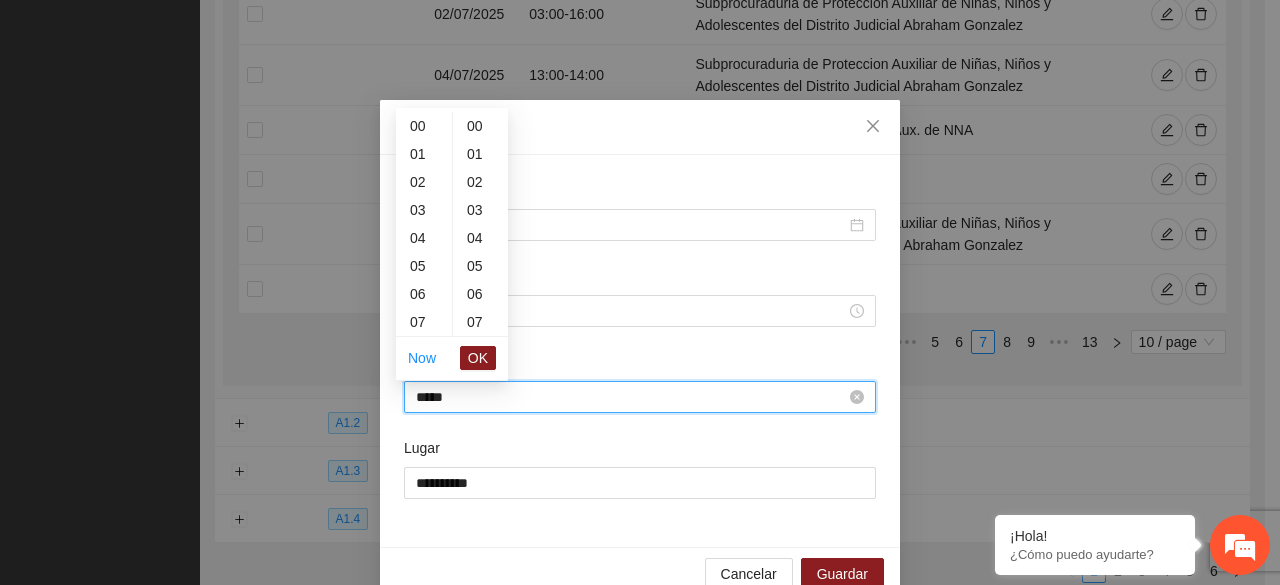 scroll, scrollTop: 392, scrollLeft: 0, axis: vertical 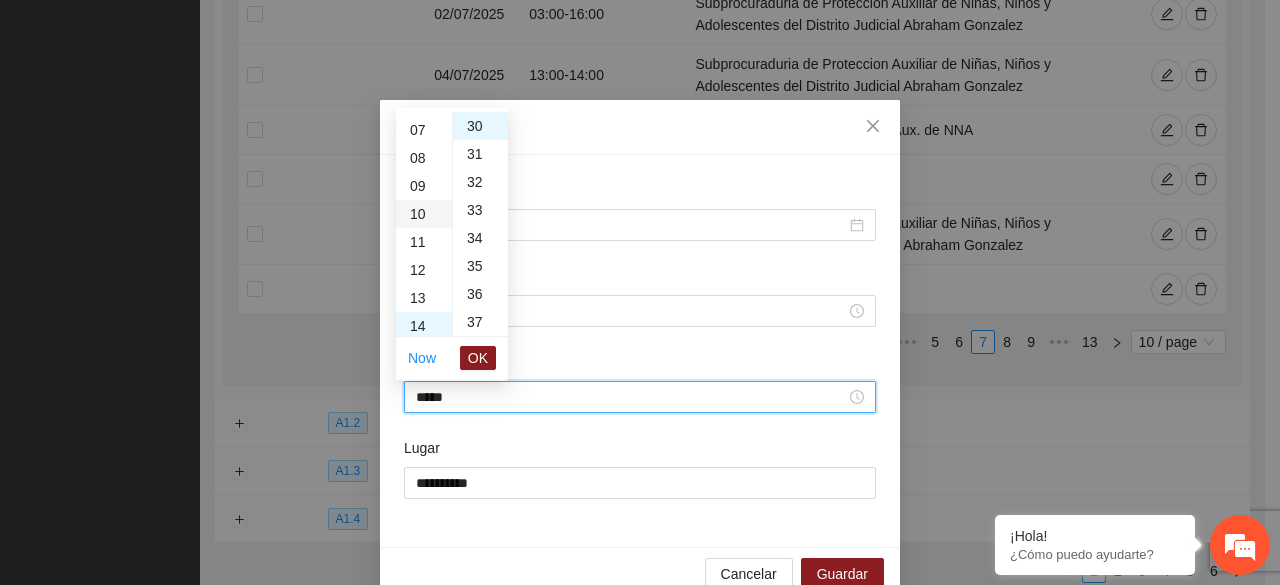 click on "10" at bounding box center [424, 214] 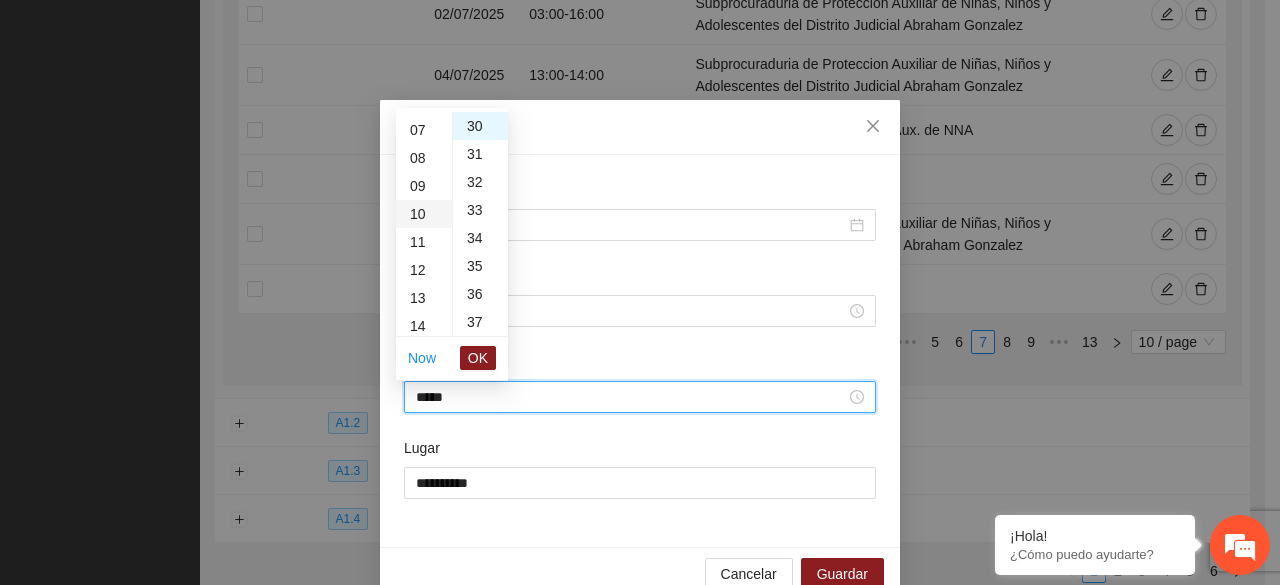 scroll, scrollTop: 280, scrollLeft: 0, axis: vertical 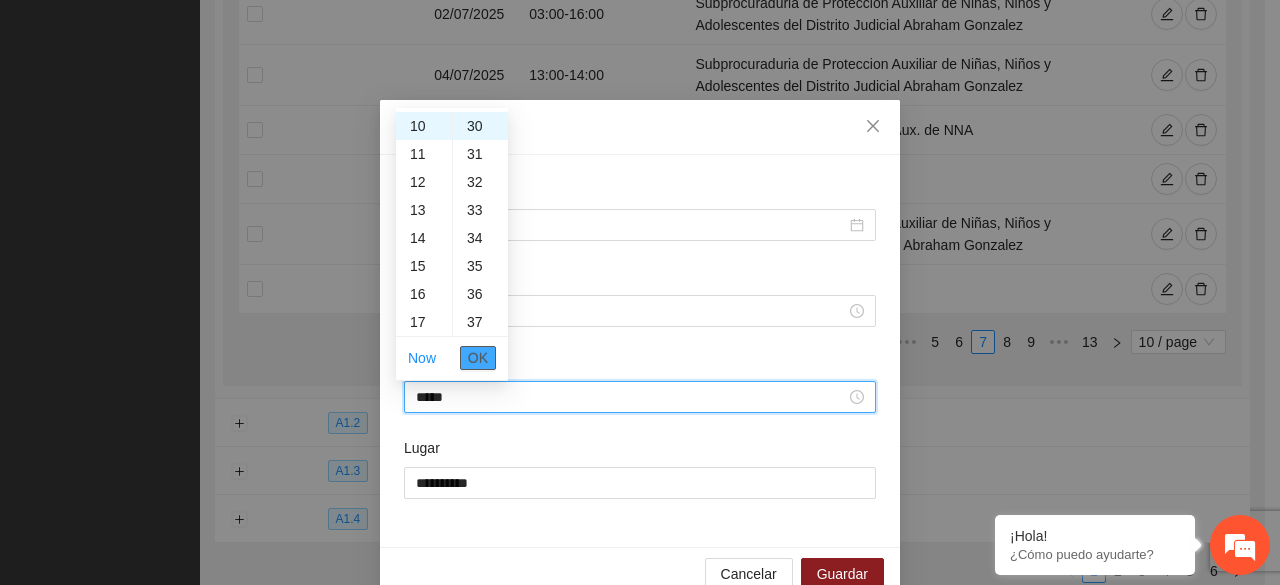 click on "OK" at bounding box center [478, 358] 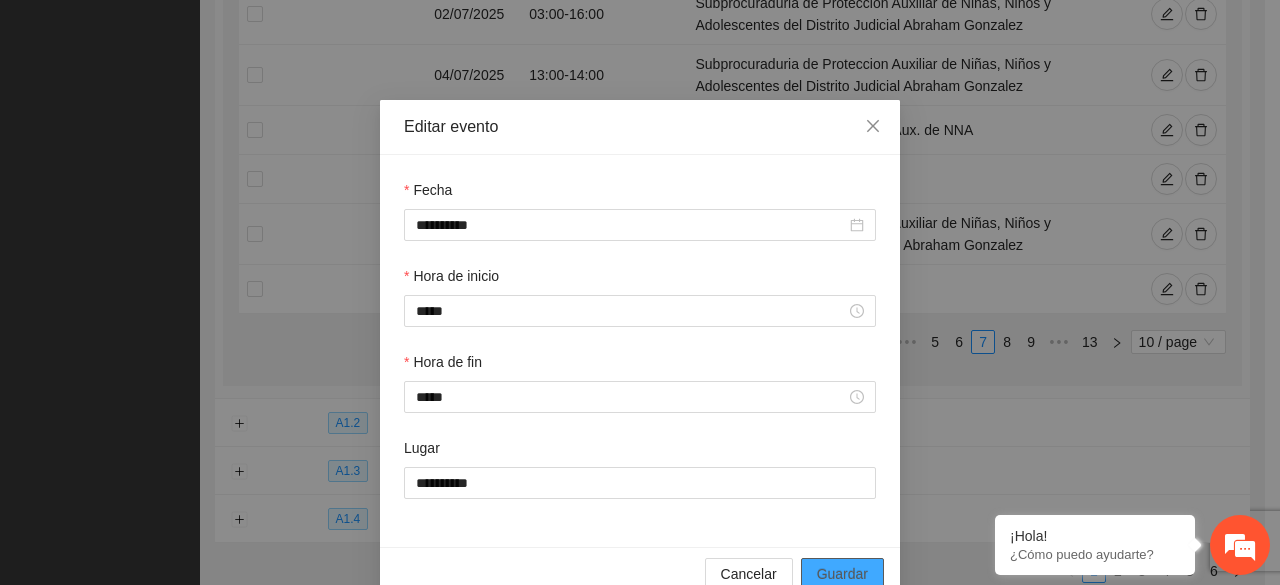 click on "Guardar" at bounding box center [842, 574] 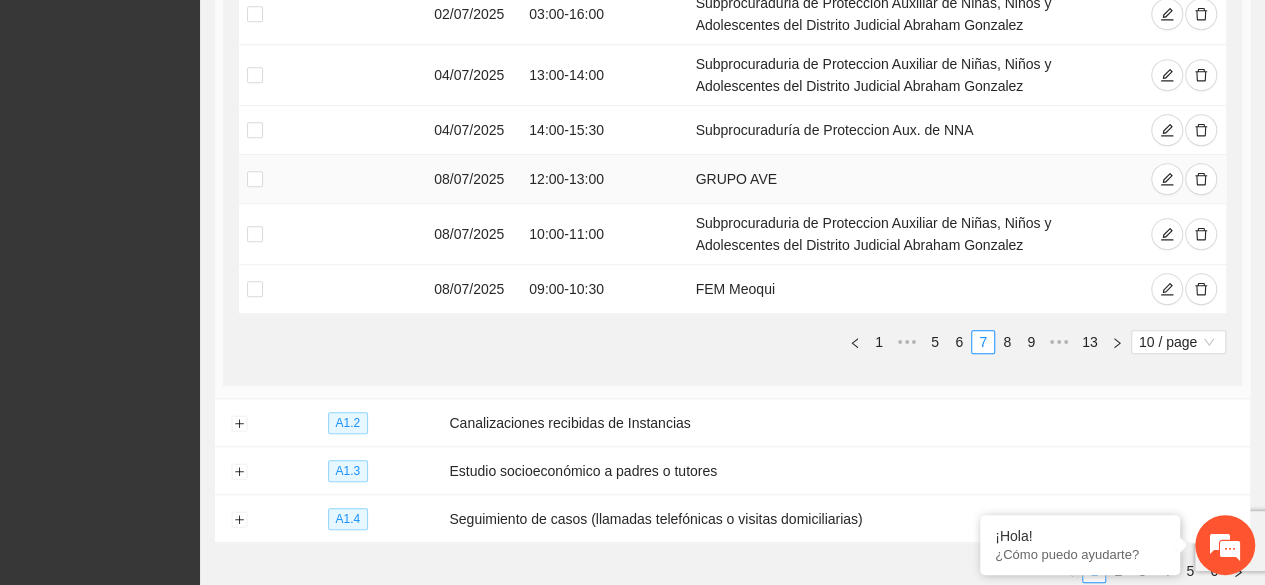 click on "GRUPO AVE" at bounding box center [914, 179] 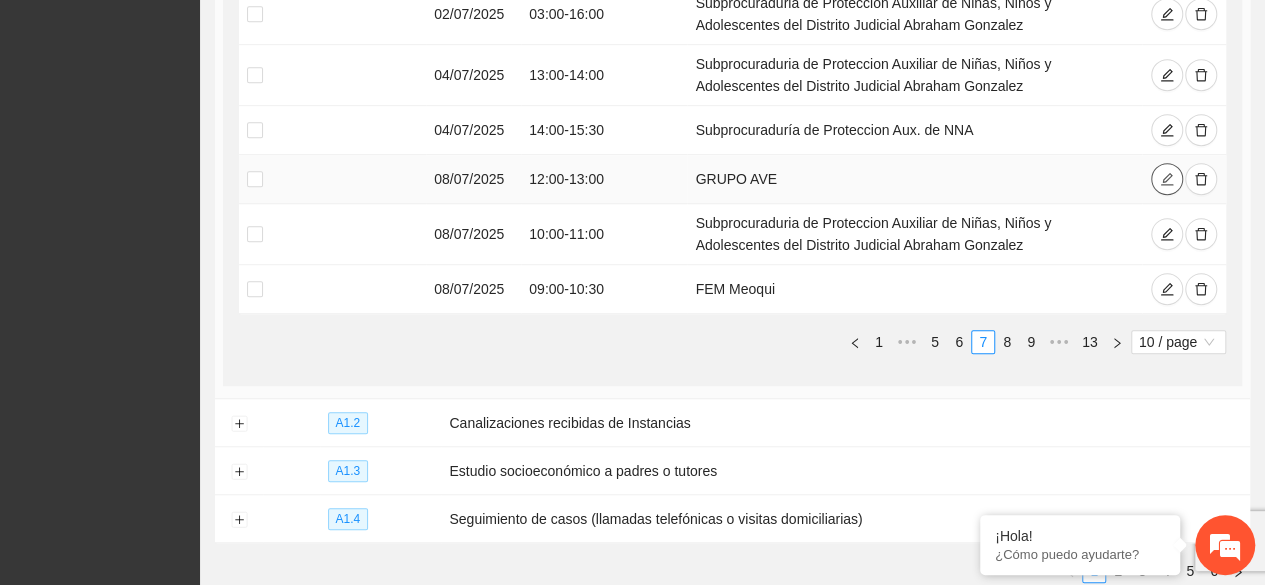 click at bounding box center (1167, 179) 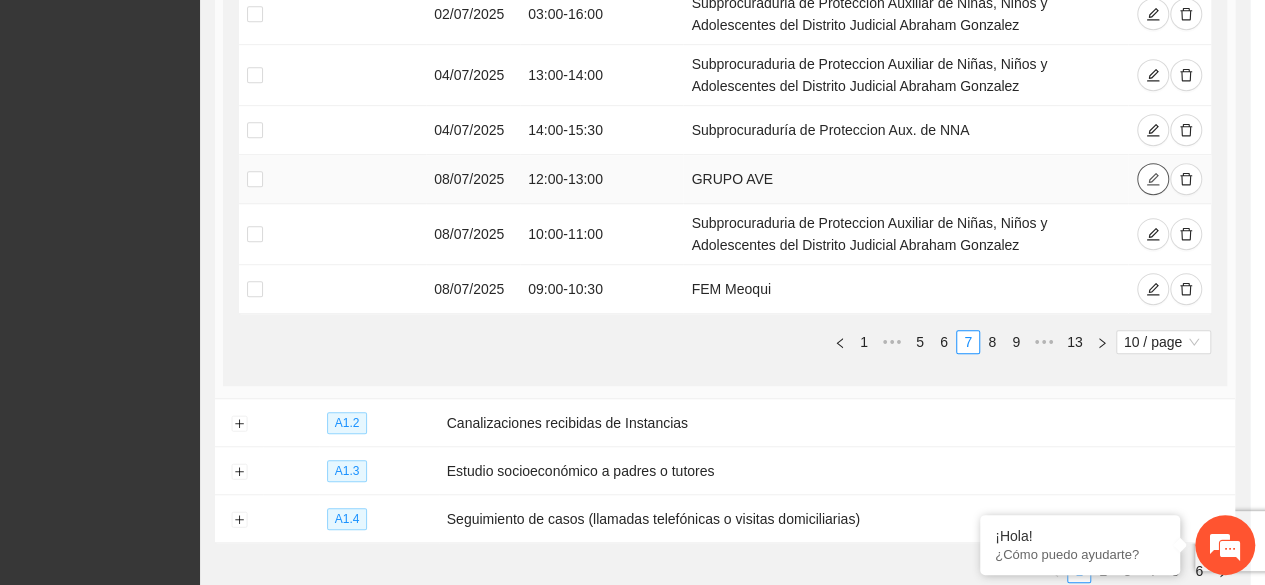 type on "**********" 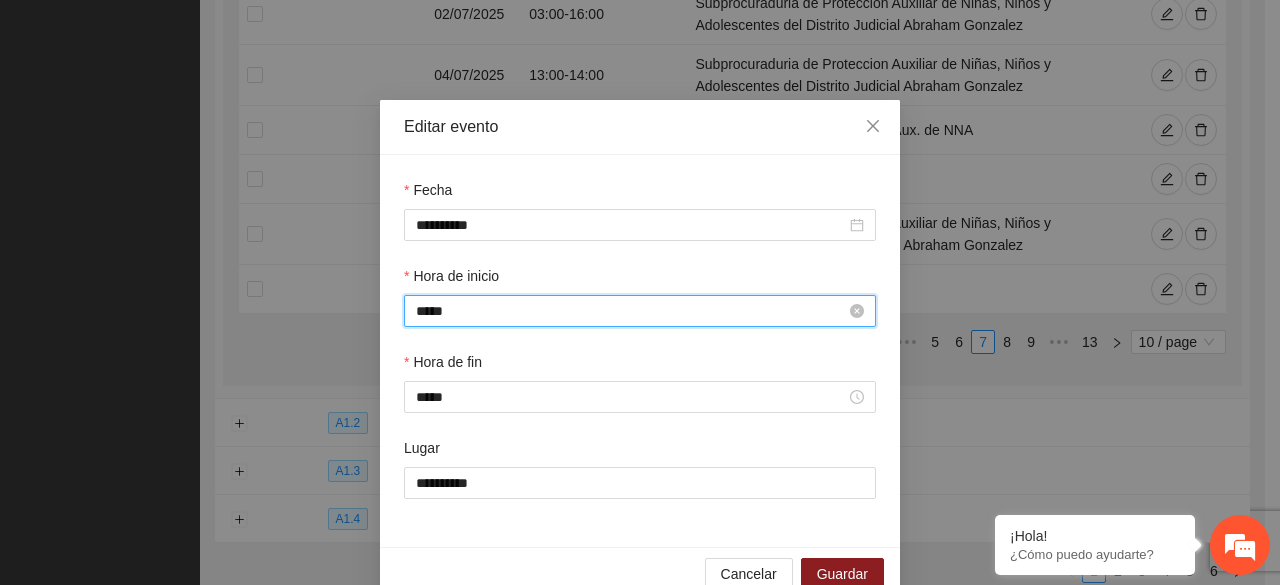 scroll, scrollTop: 336, scrollLeft: 0, axis: vertical 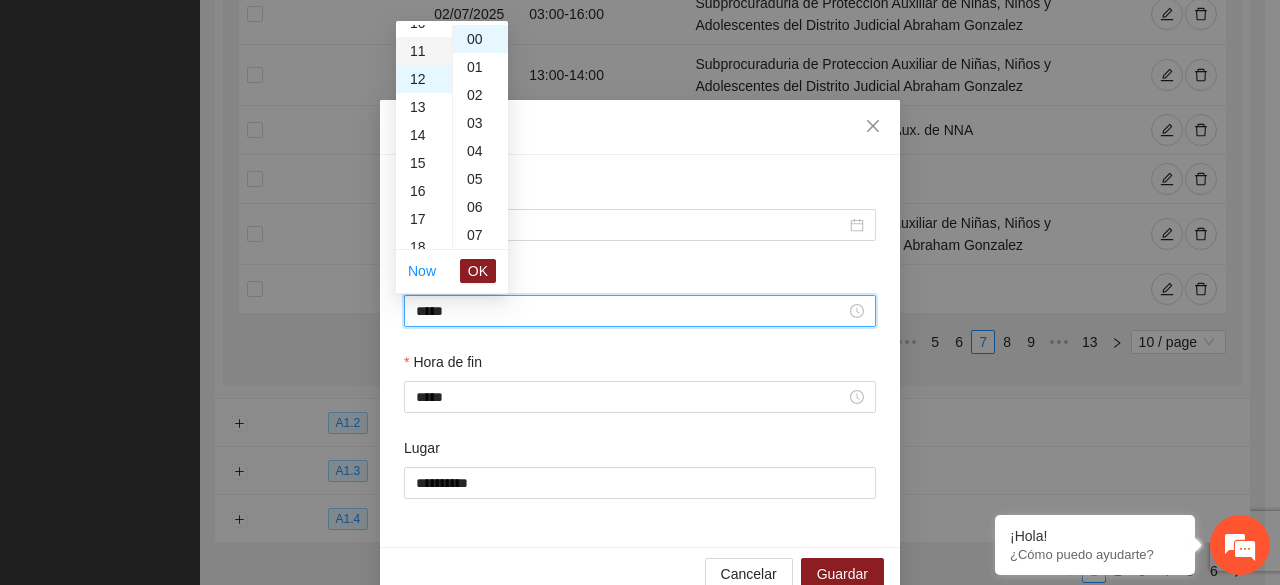 click on "11" at bounding box center (424, 51) 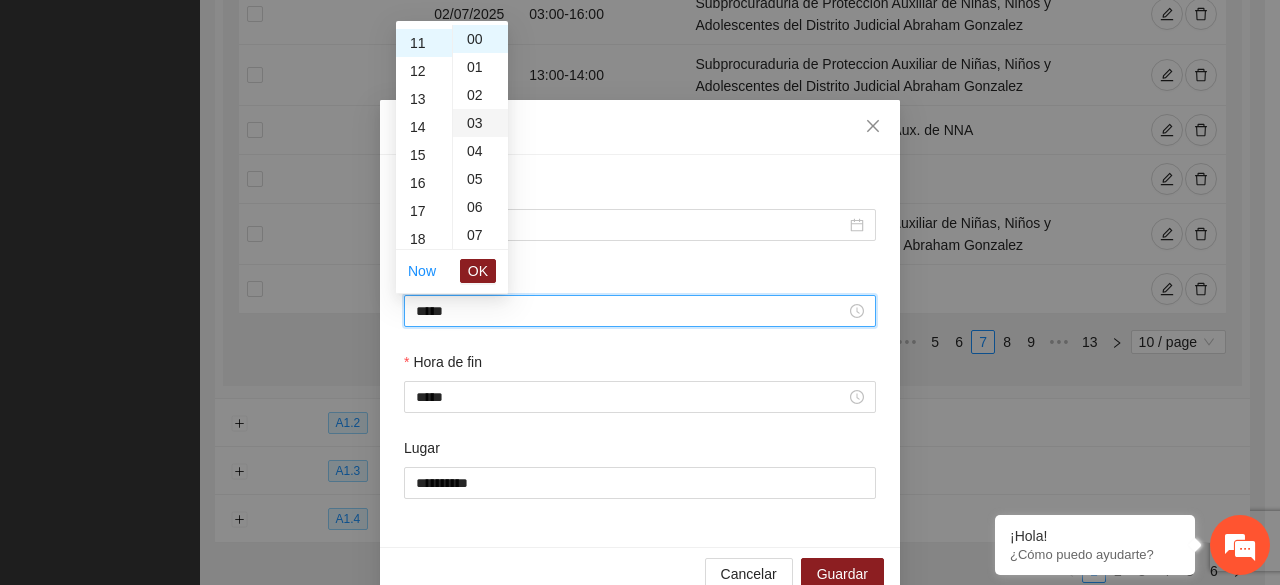 scroll, scrollTop: 308, scrollLeft: 0, axis: vertical 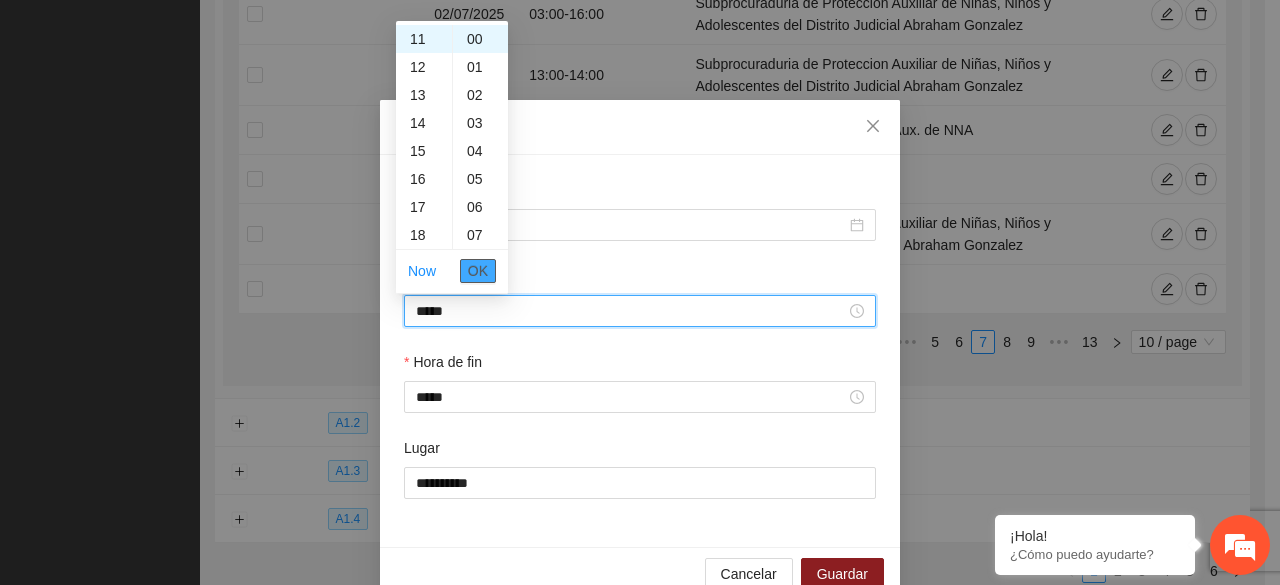 click on "OK" at bounding box center [478, 271] 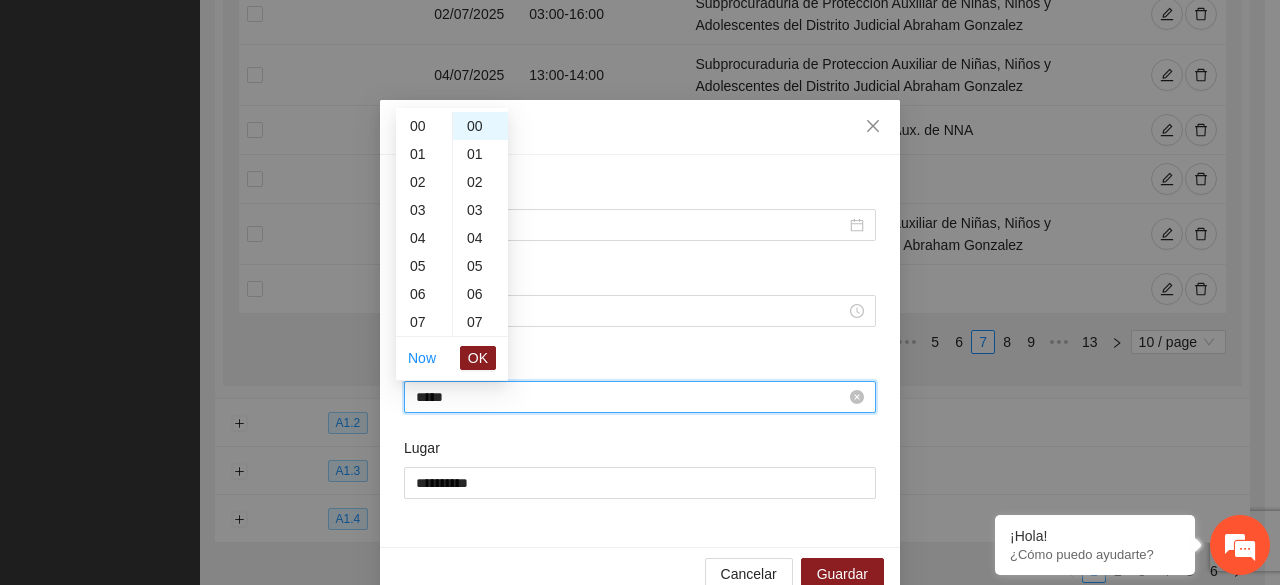 click on "*****" at bounding box center [631, 397] 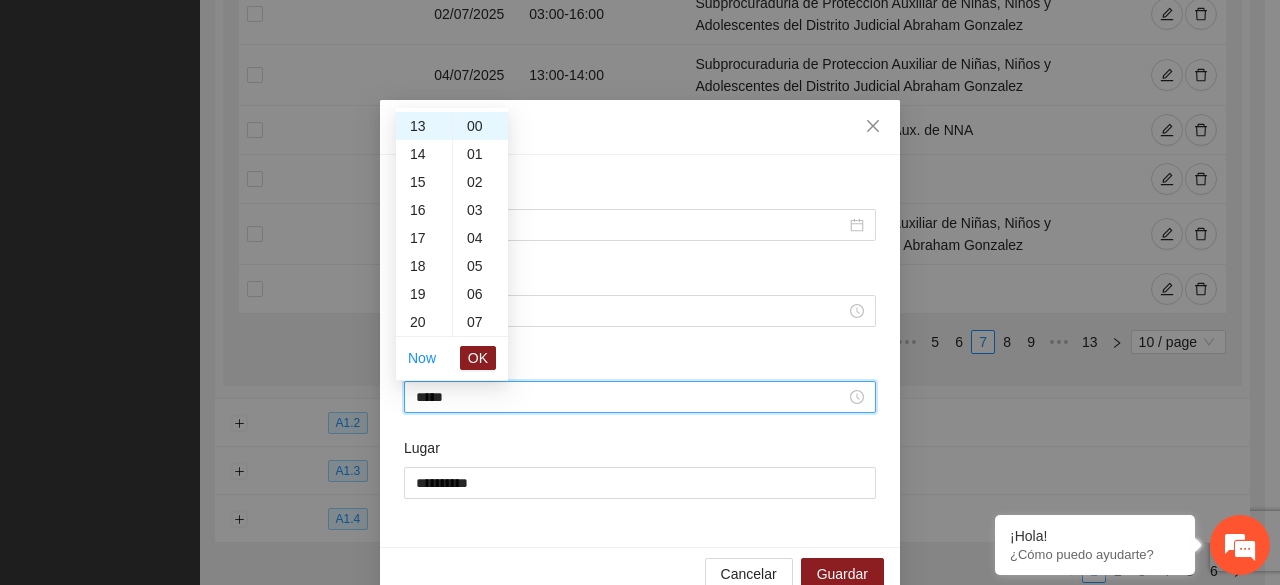scroll, scrollTop: 324, scrollLeft: 0, axis: vertical 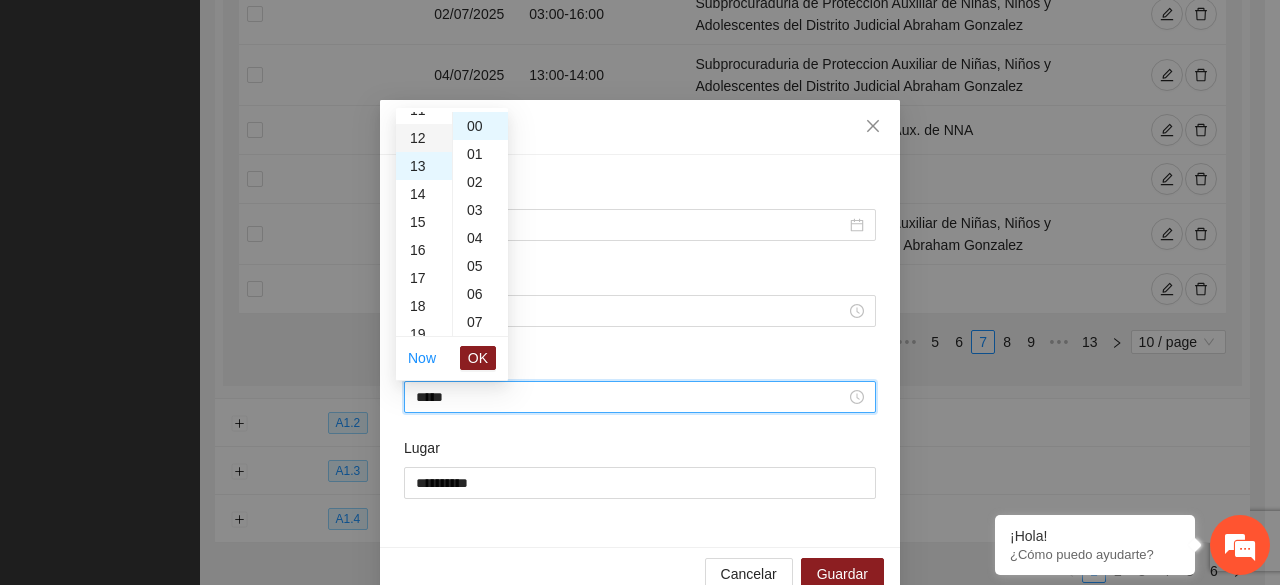 click on "12" at bounding box center (424, 138) 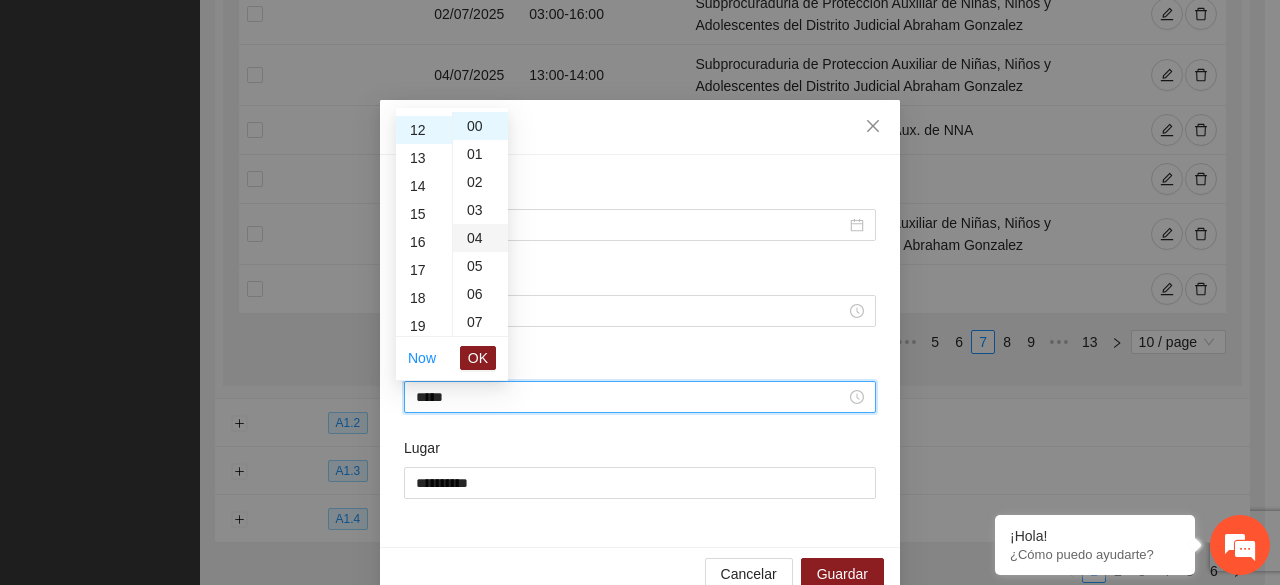 scroll, scrollTop: 336, scrollLeft: 0, axis: vertical 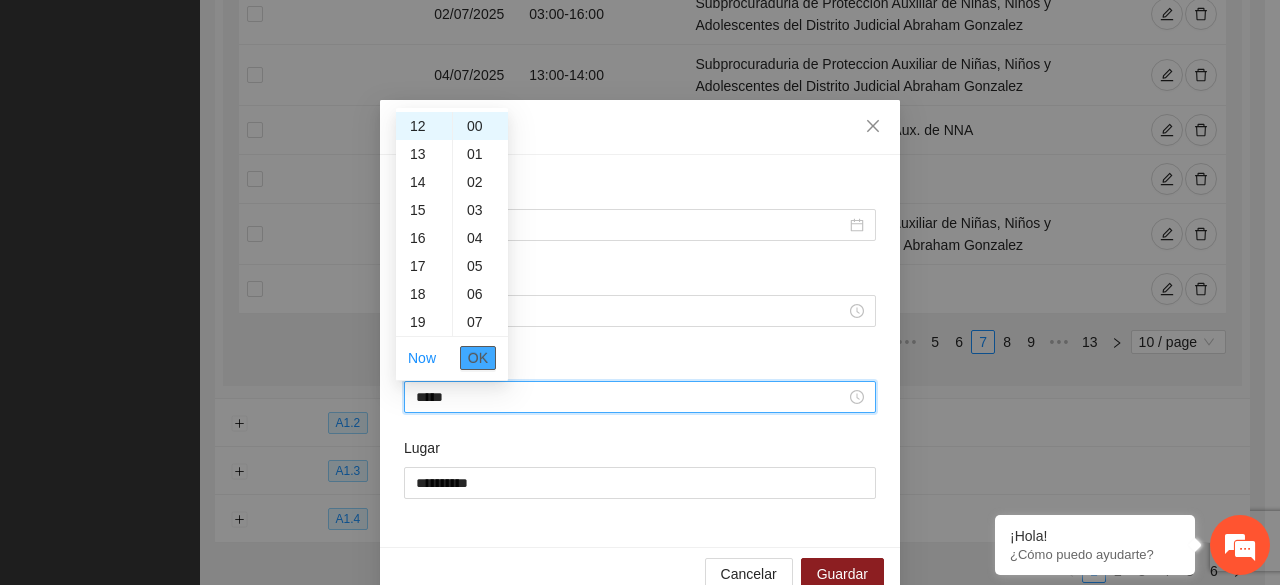 click on "OK" at bounding box center (478, 358) 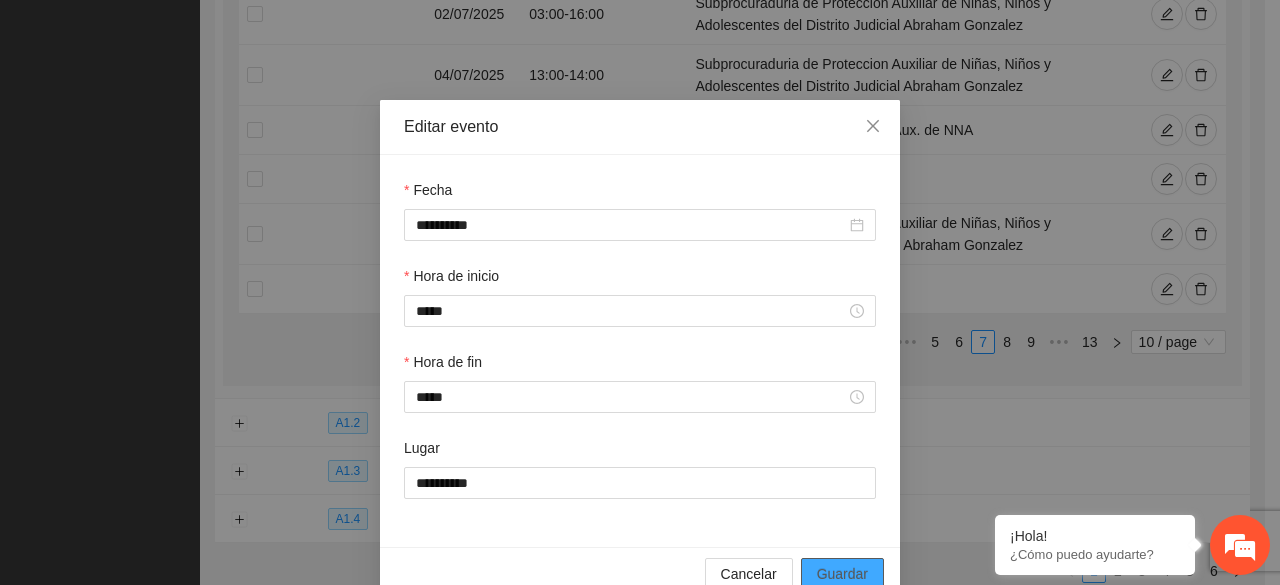 click on "Guardar" at bounding box center [842, 574] 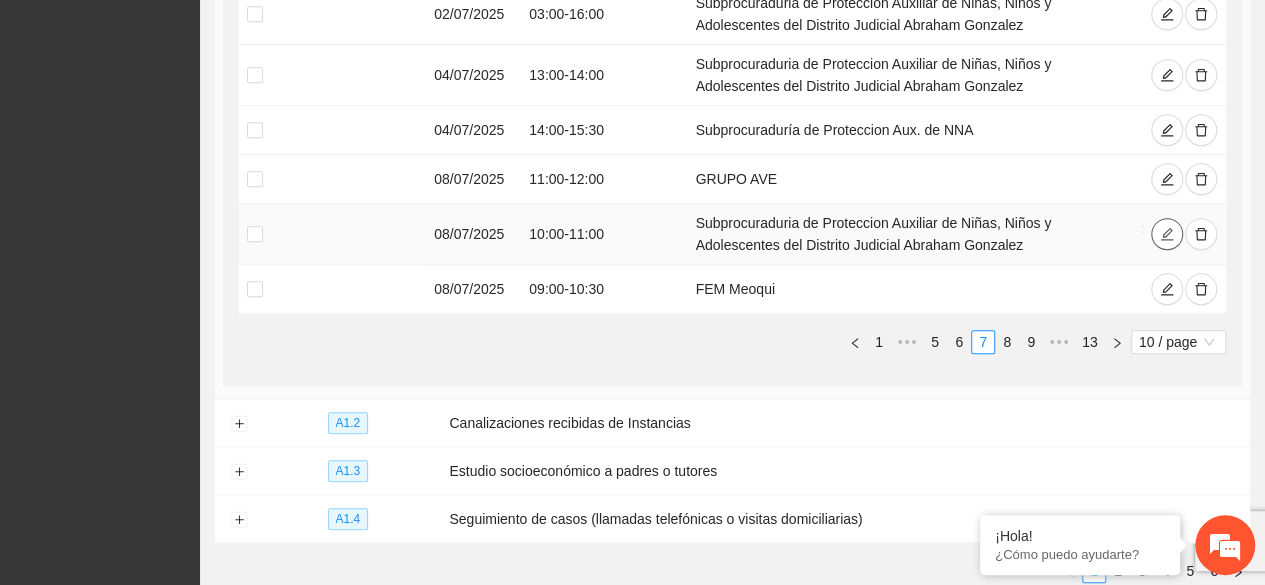 click 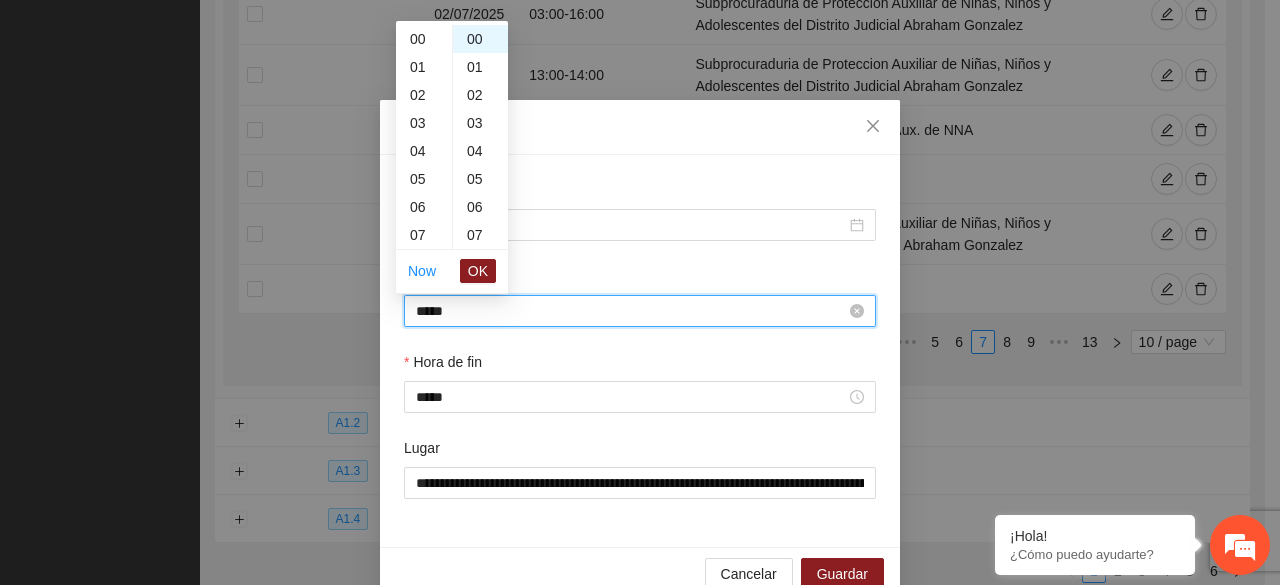 click on "*****" at bounding box center [631, 311] 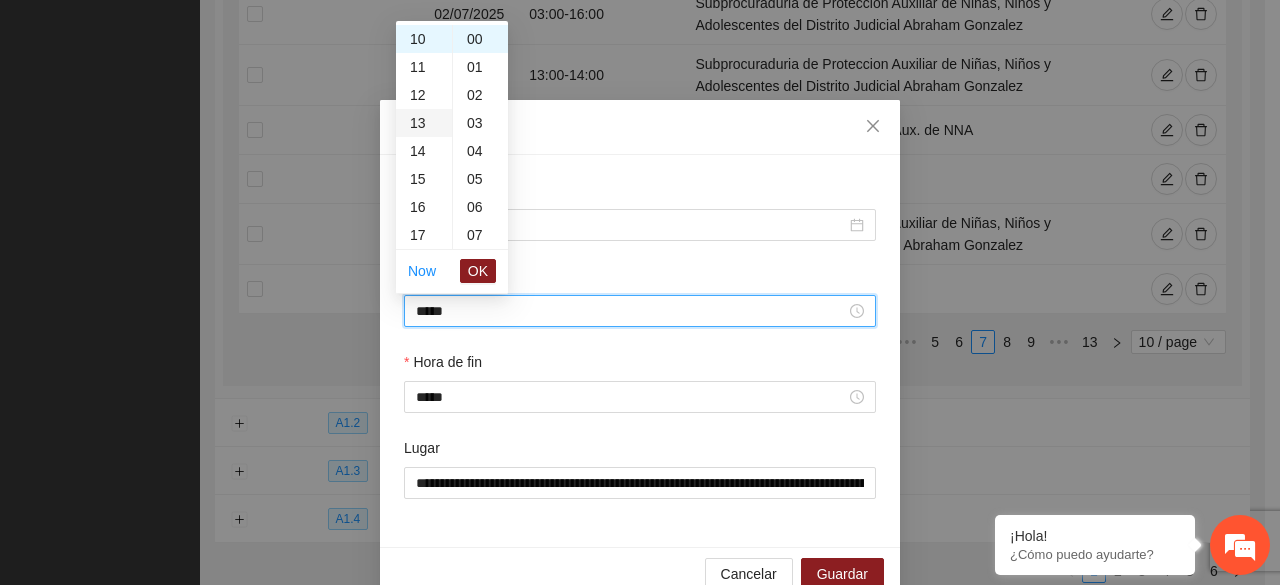 click on "13" at bounding box center (424, 123) 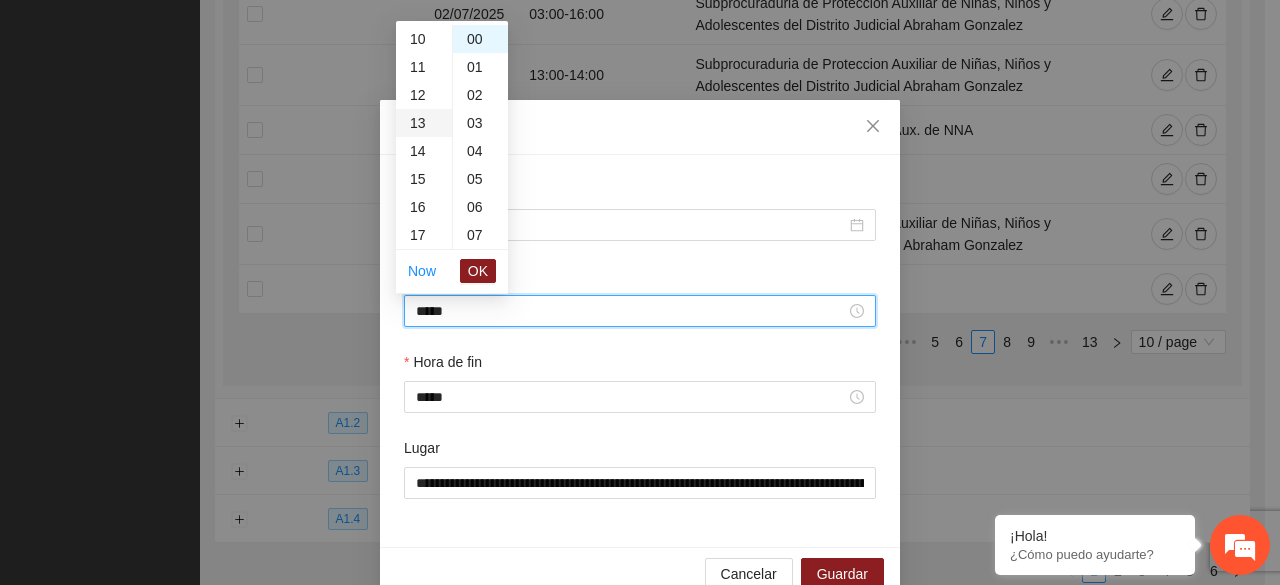 scroll, scrollTop: 364, scrollLeft: 0, axis: vertical 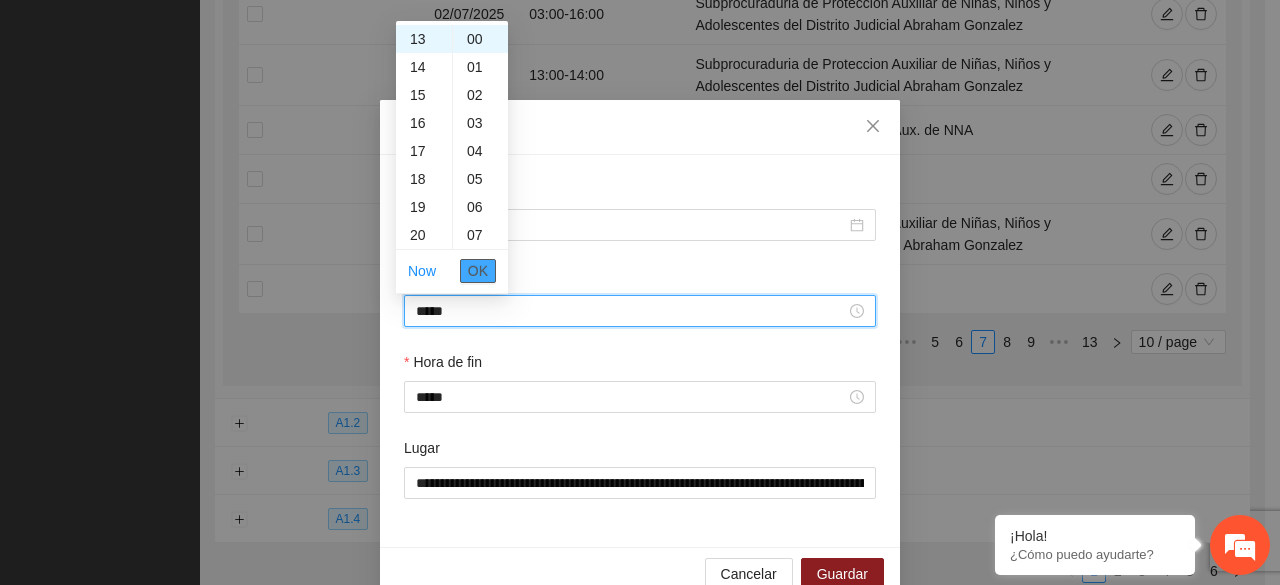 click on "OK" at bounding box center (478, 271) 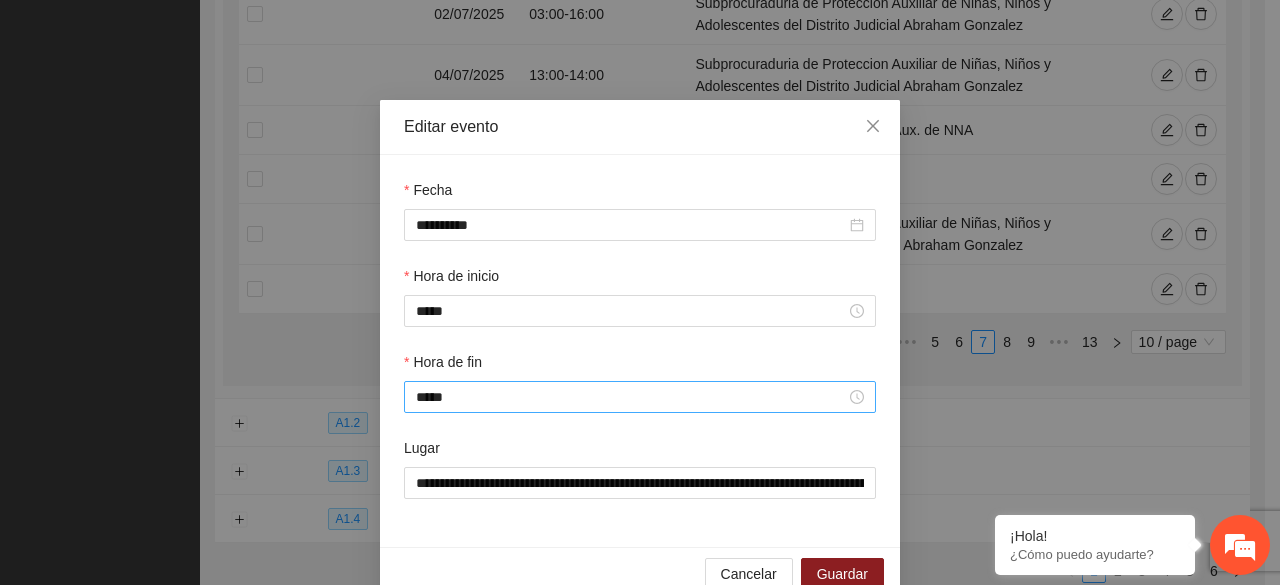 click on "*****" at bounding box center [640, 397] 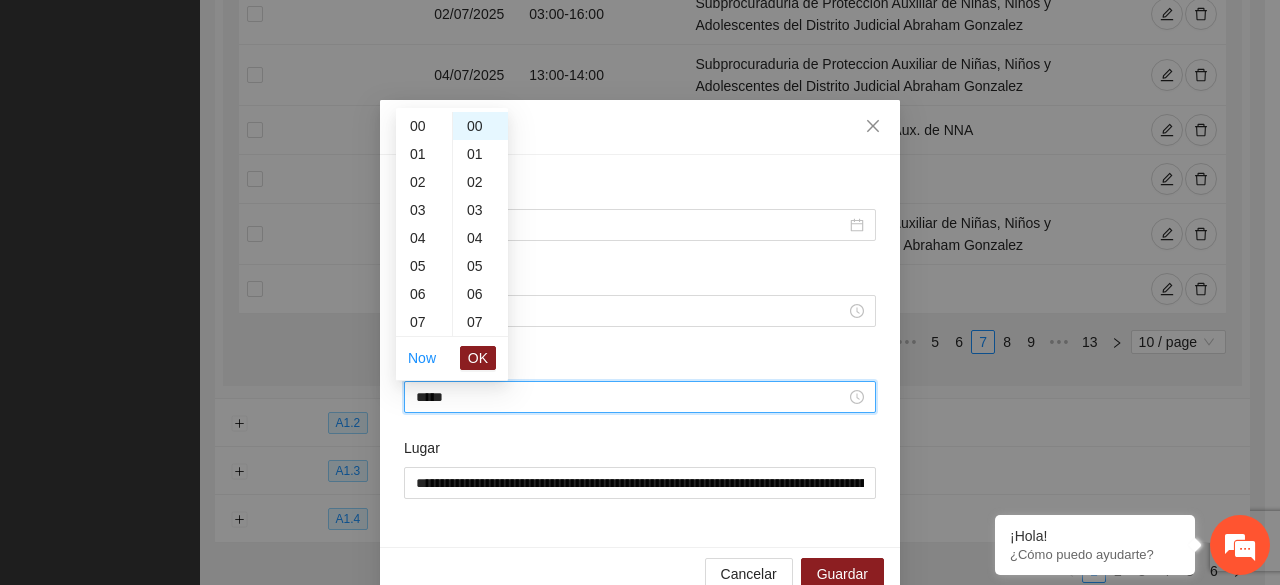 scroll, scrollTop: 308, scrollLeft: 0, axis: vertical 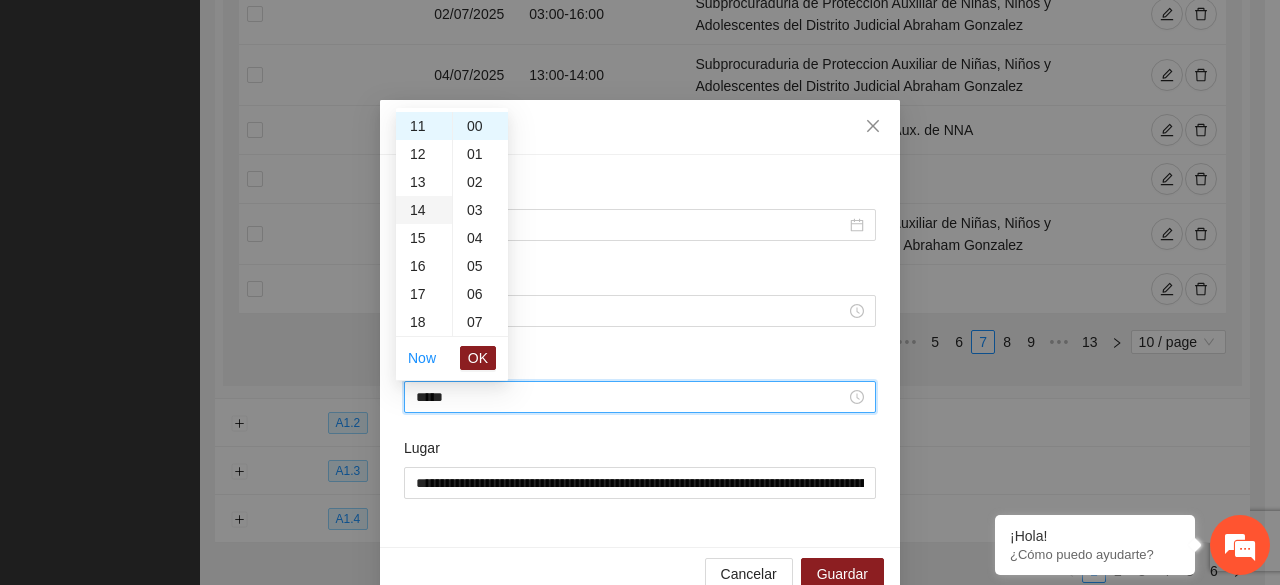 click on "14" at bounding box center [424, 210] 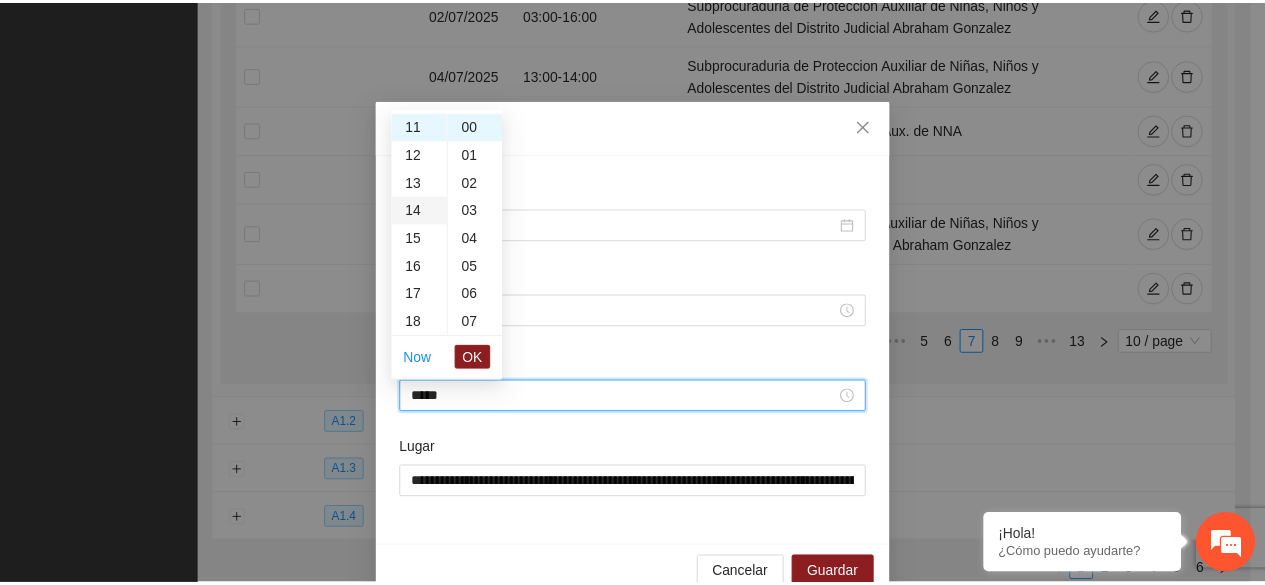 scroll, scrollTop: 392, scrollLeft: 0, axis: vertical 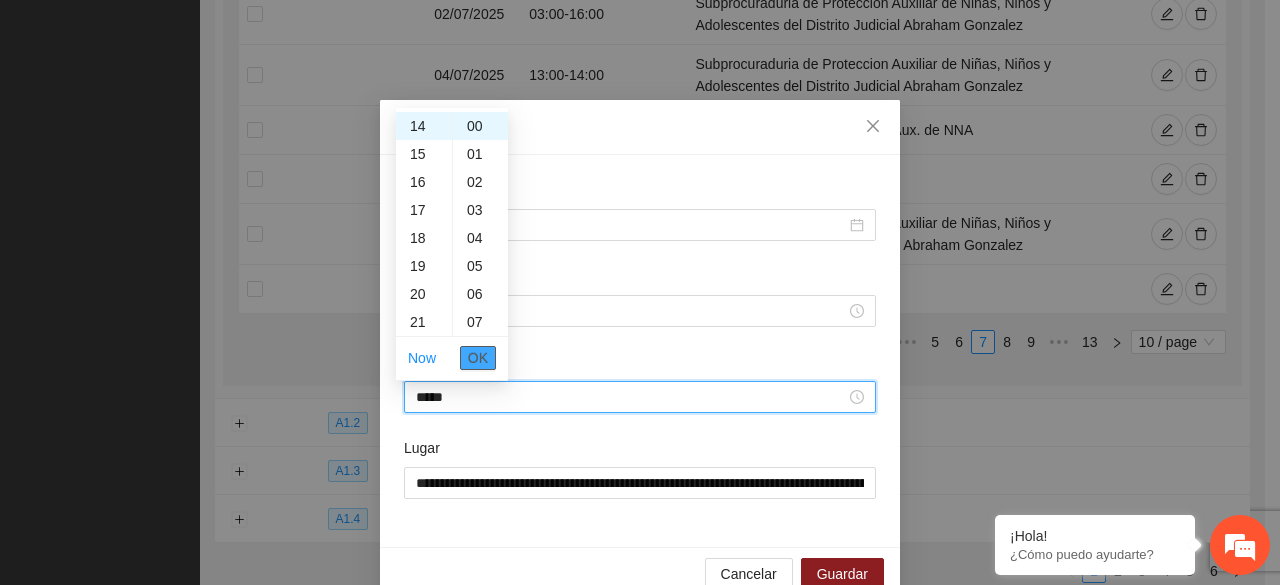 click on "OK" at bounding box center [478, 358] 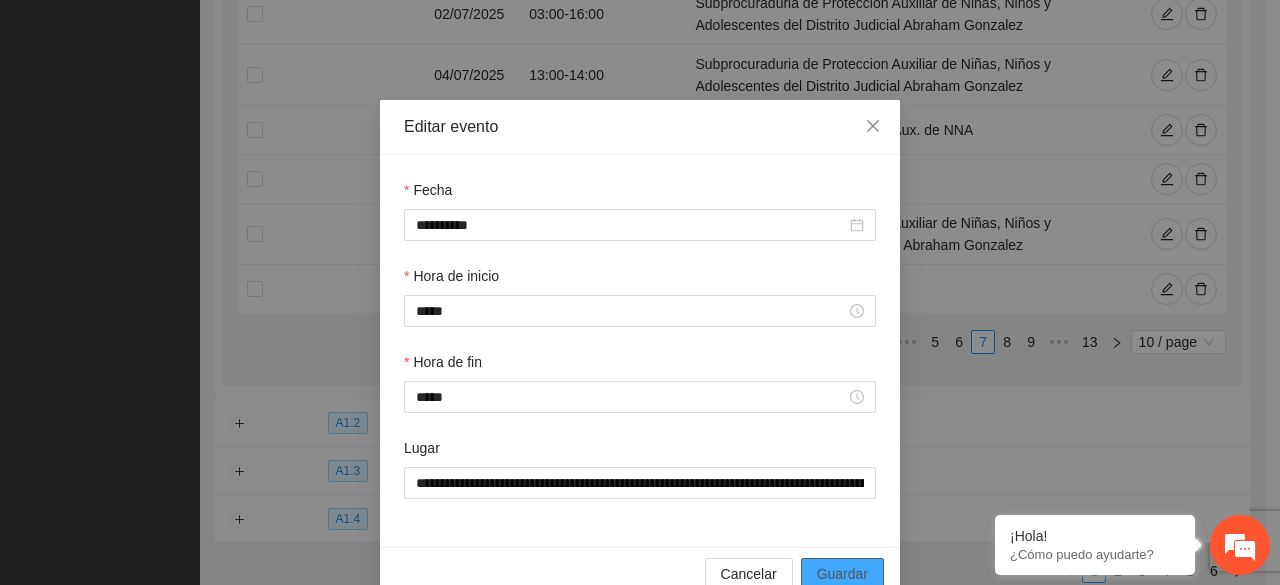 click on "Guardar" at bounding box center [842, 574] 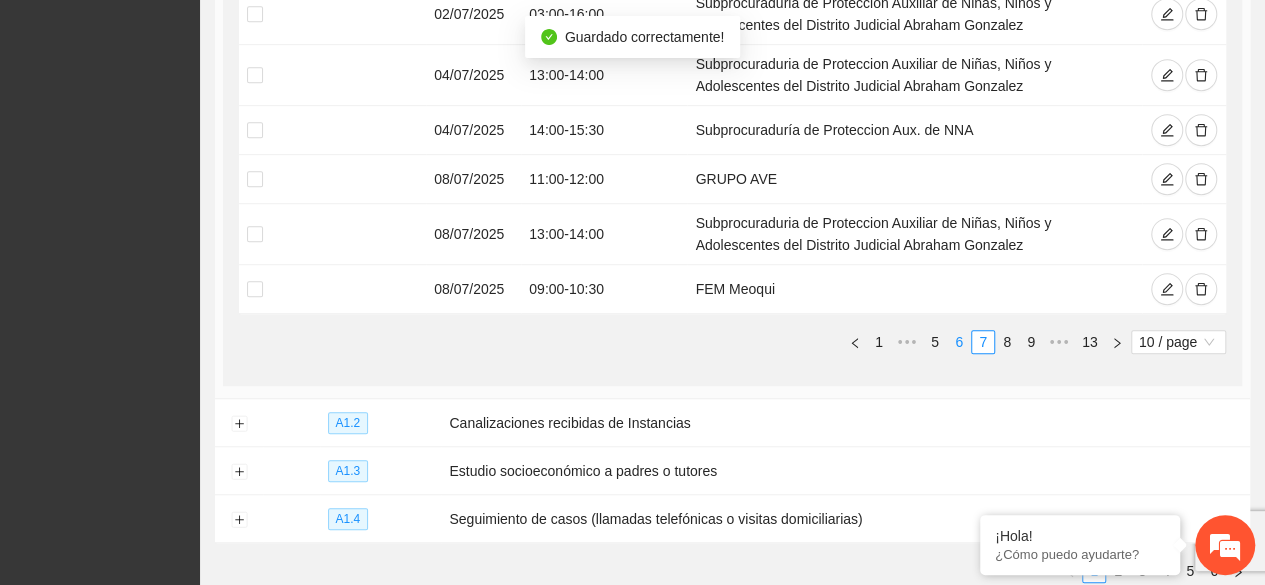 click on "6" at bounding box center (959, 342) 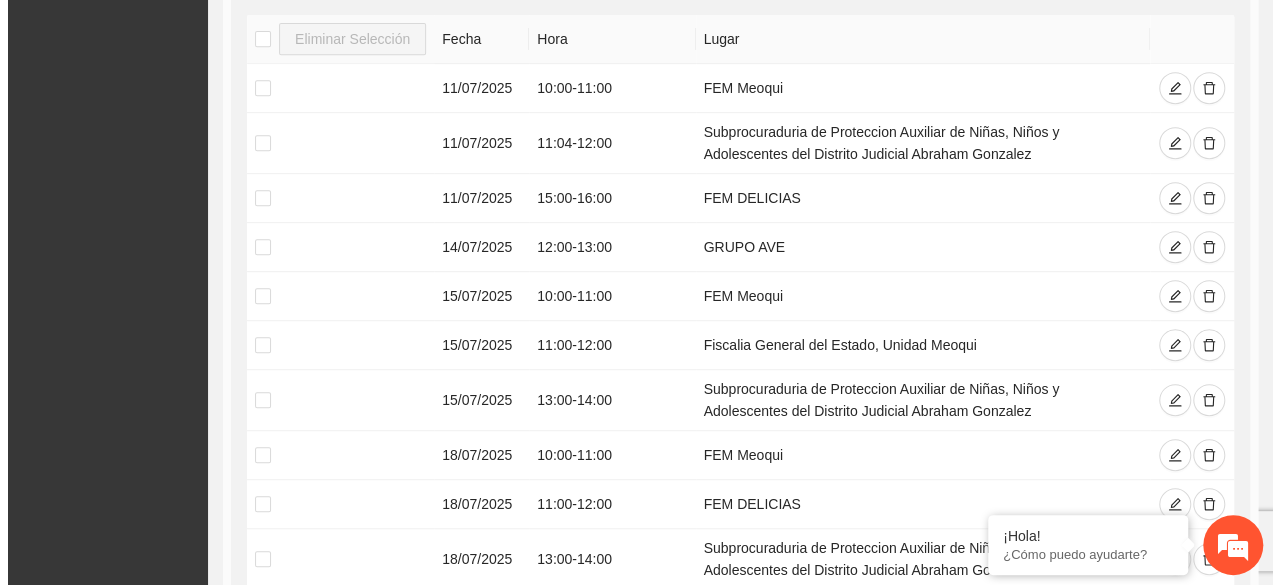 scroll, scrollTop: 399, scrollLeft: 0, axis: vertical 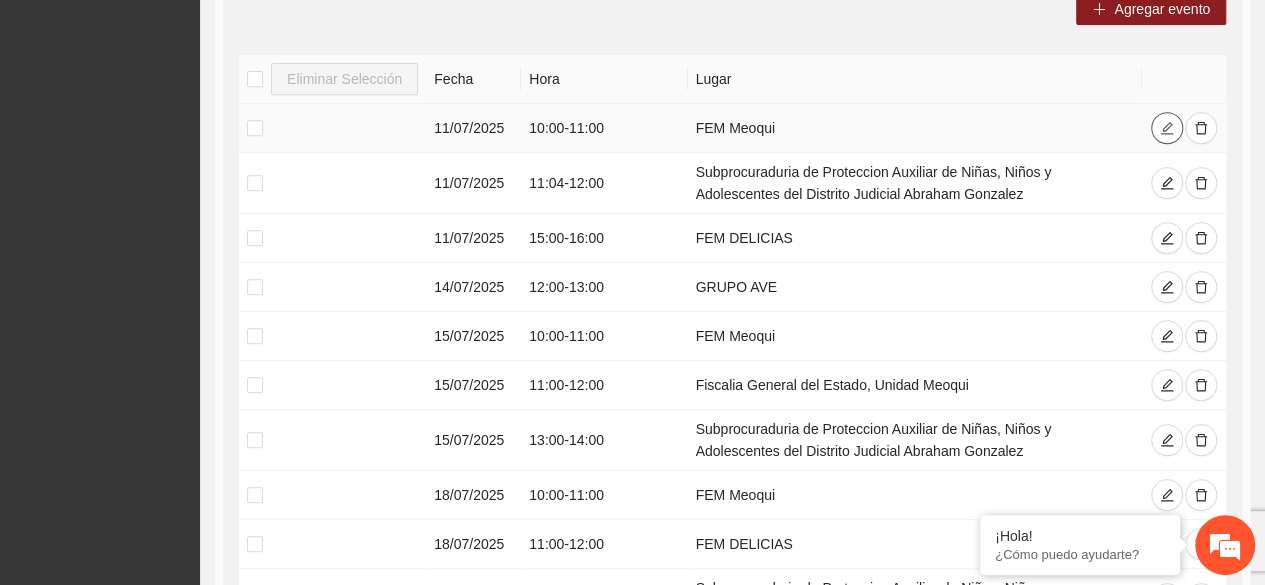 click at bounding box center [1167, 128] 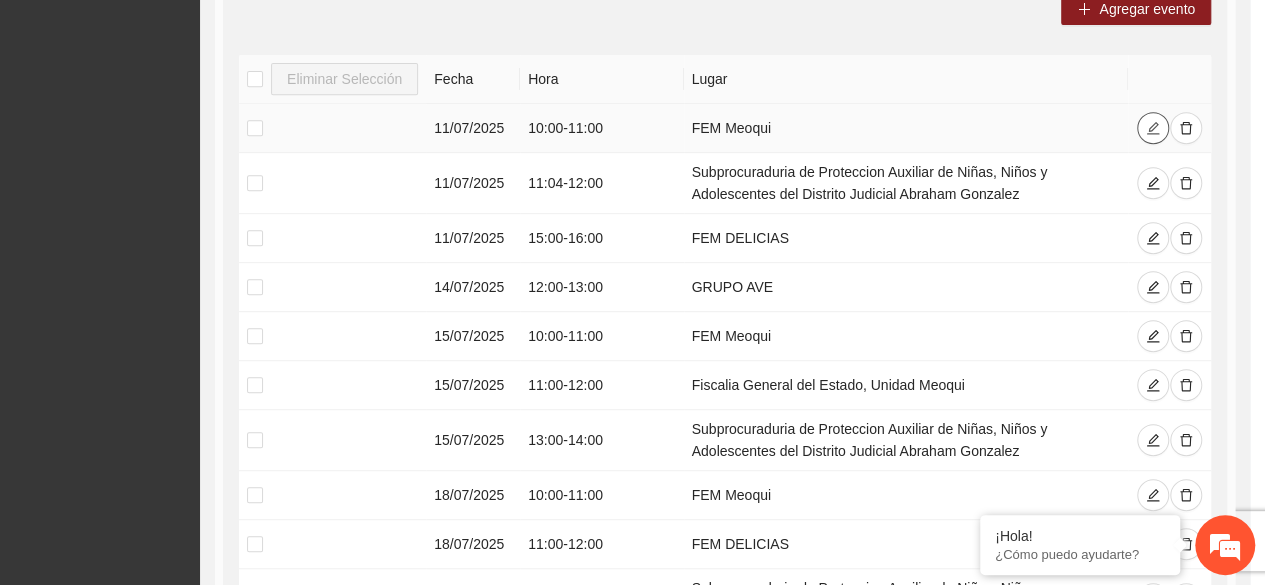 type on "**********" 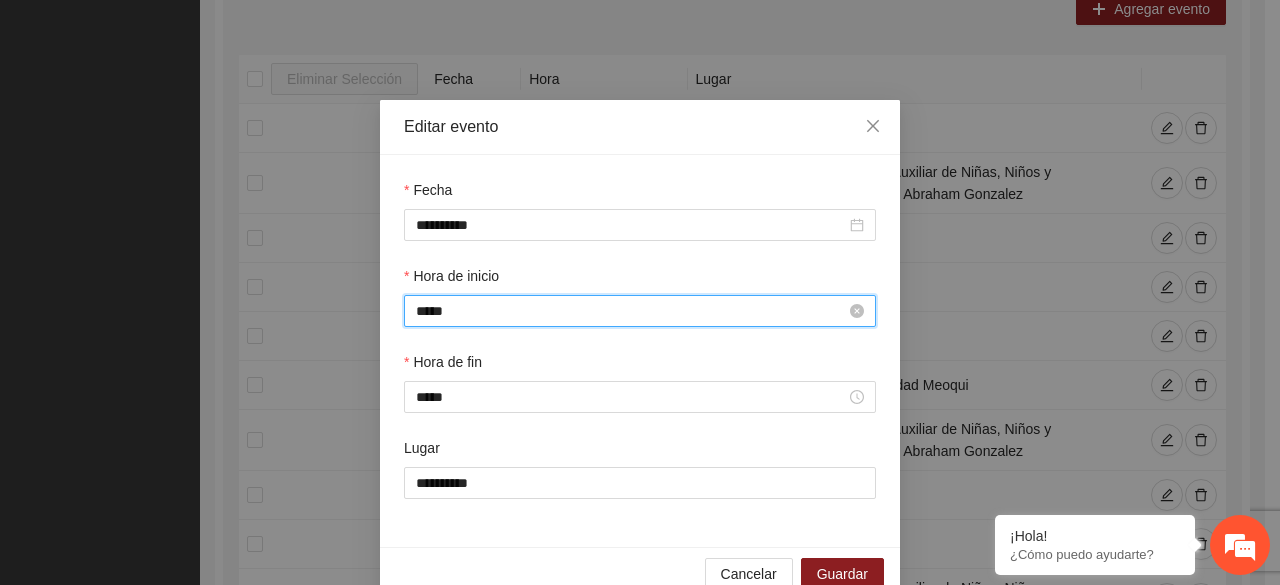 click on "*****" at bounding box center [631, 311] 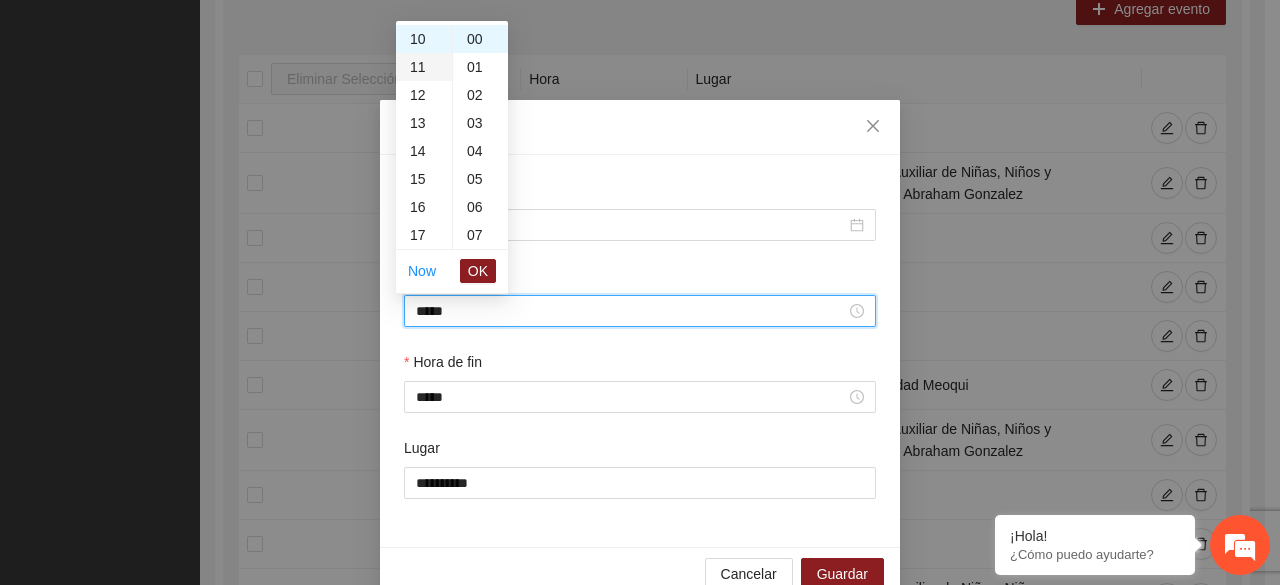 click on "11" at bounding box center [424, 67] 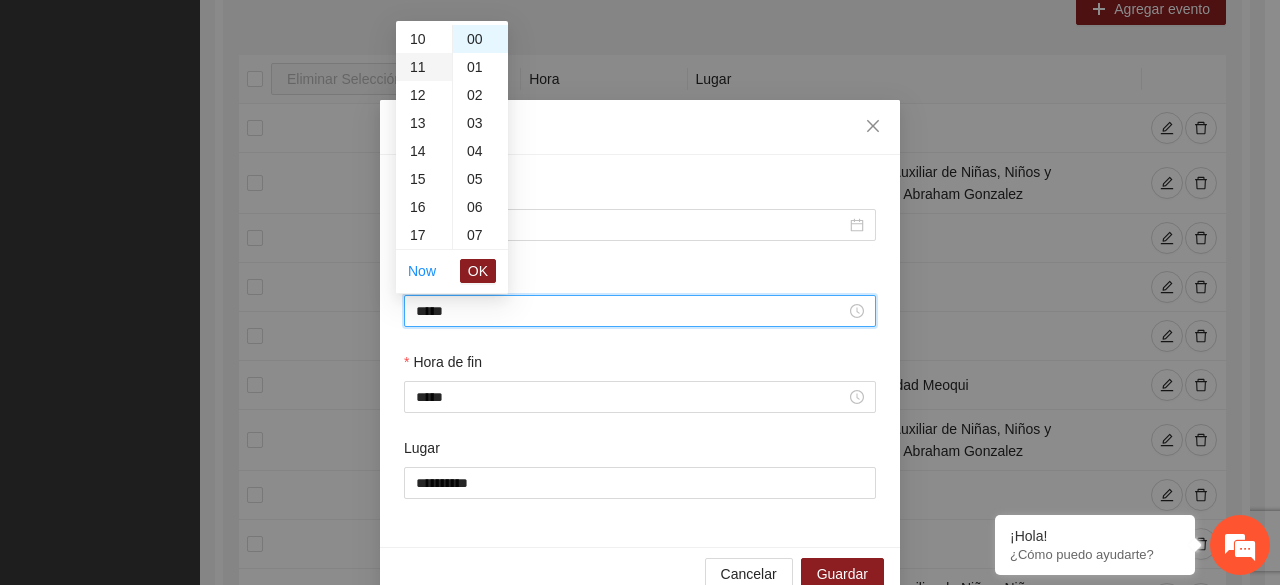 scroll, scrollTop: 308, scrollLeft: 0, axis: vertical 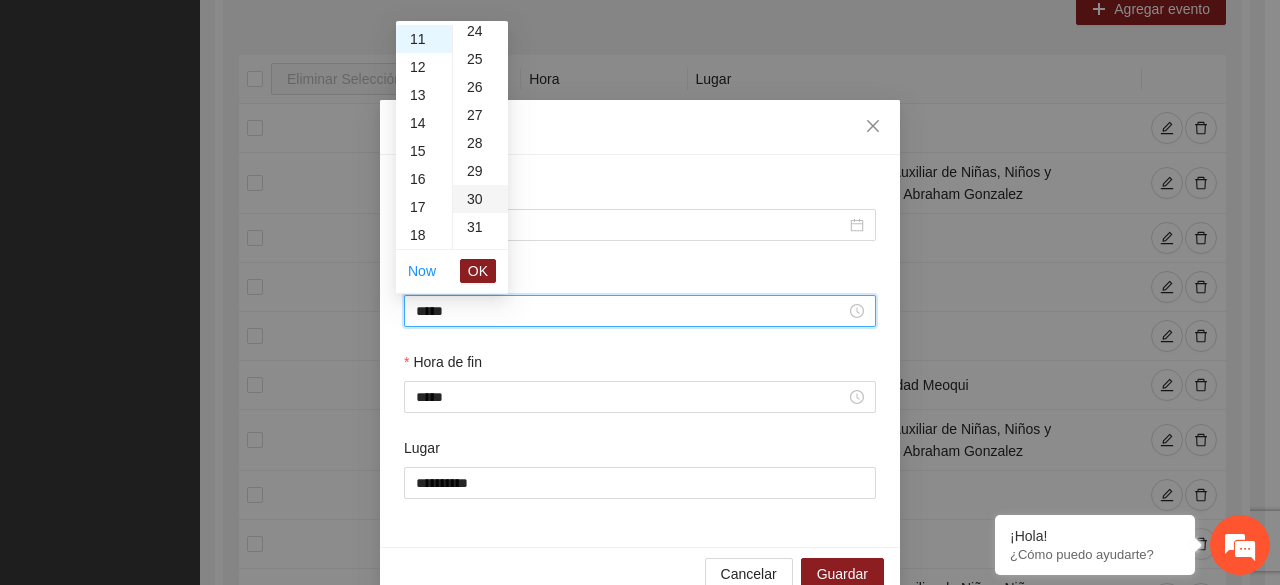 click on "30" at bounding box center [480, 199] 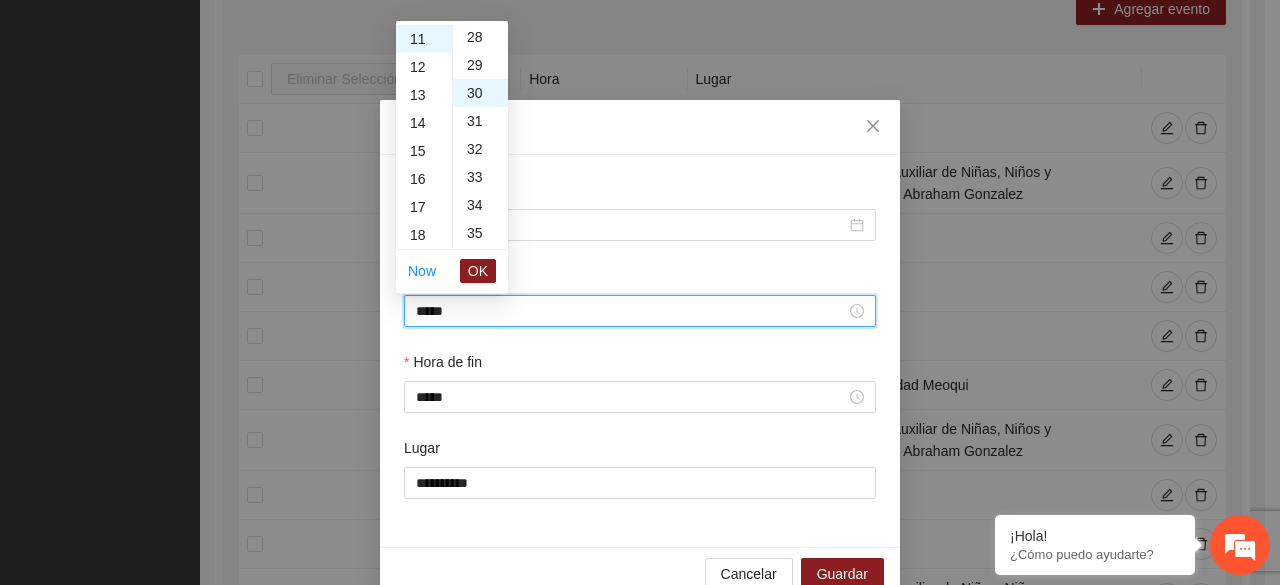 scroll, scrollTop: 840, scrollLeft: 0, axis: vertical 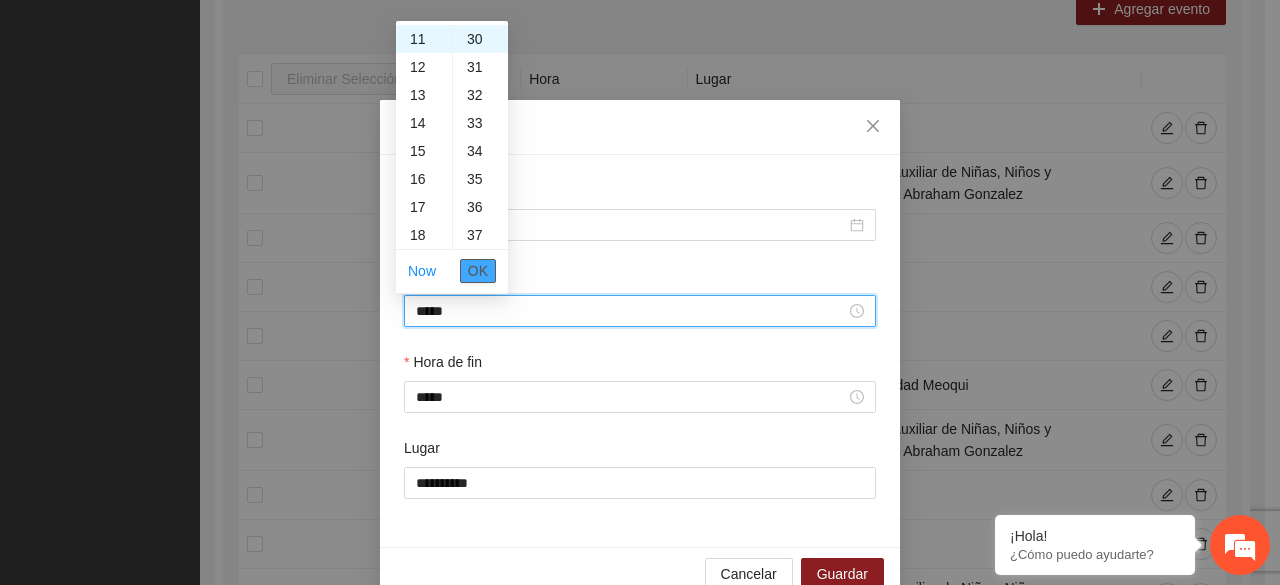click on "OK" at bounding box center (478, 271) 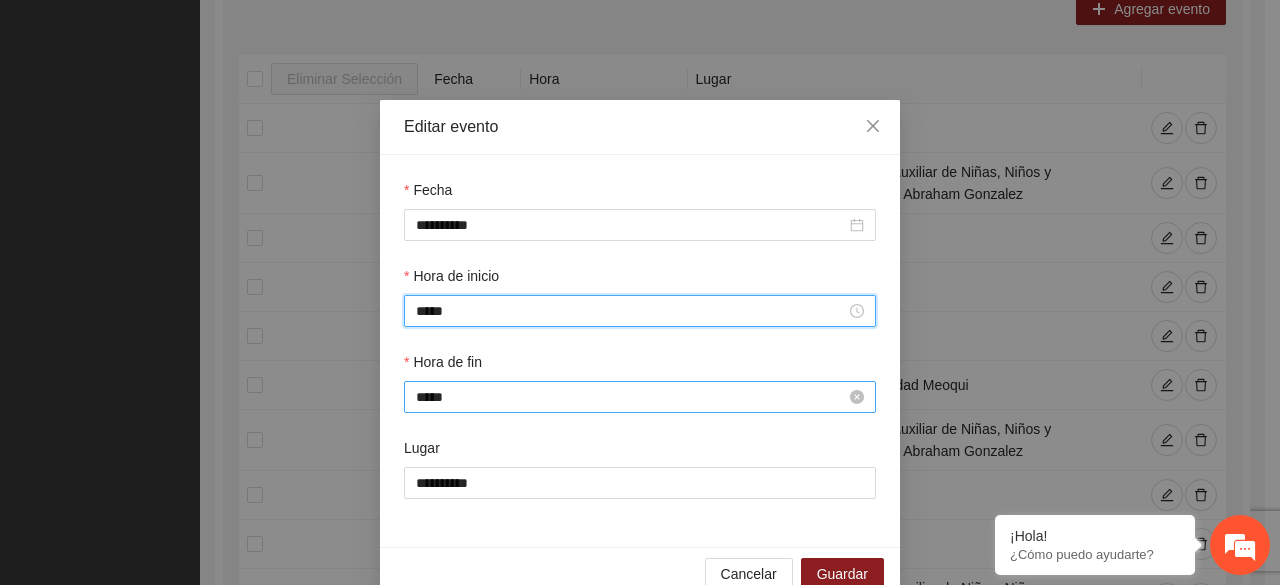 click on "*****" at bounding box center (631, 397) 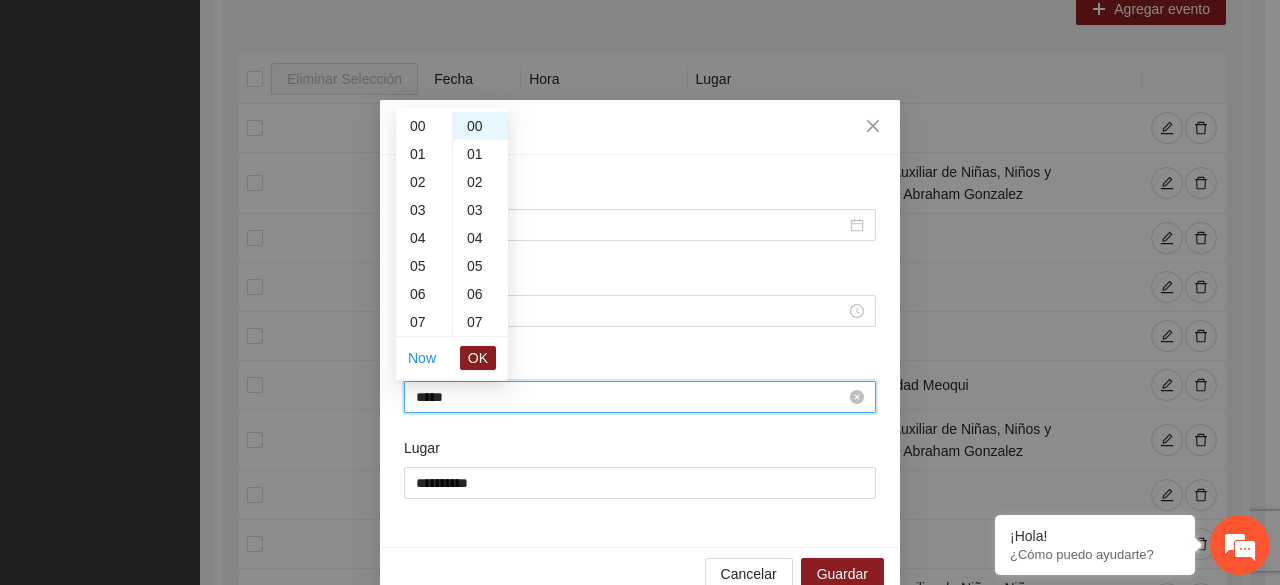 scroll, scrollTop: 308, scrollLeft: 0, axis: vertical 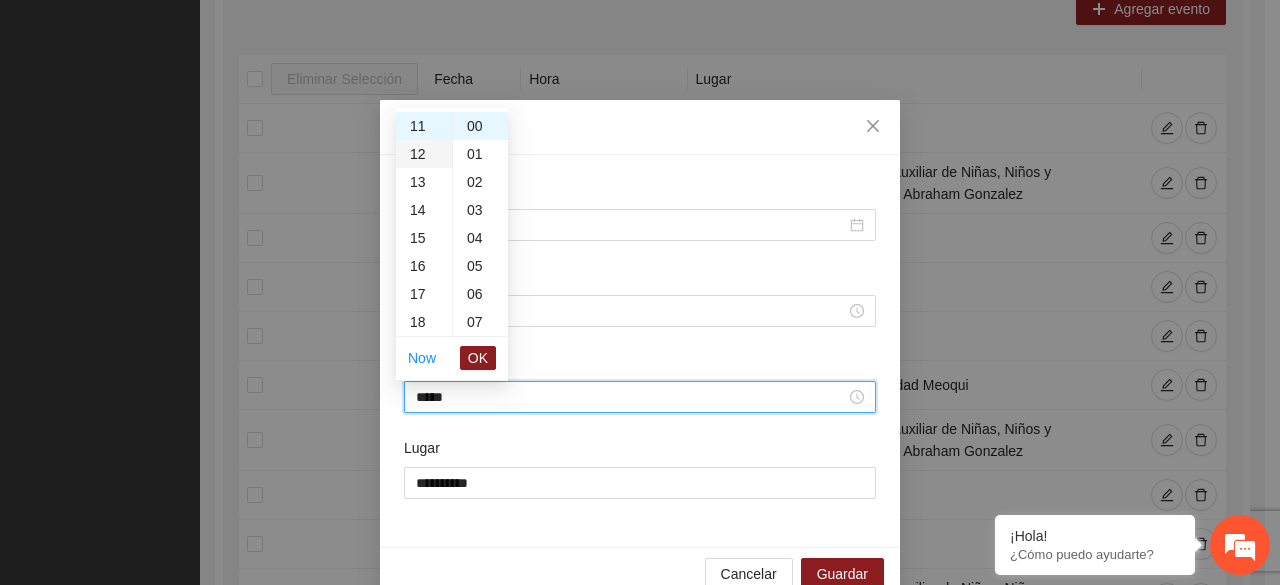 click on "12" at bounding box center (424, 154) 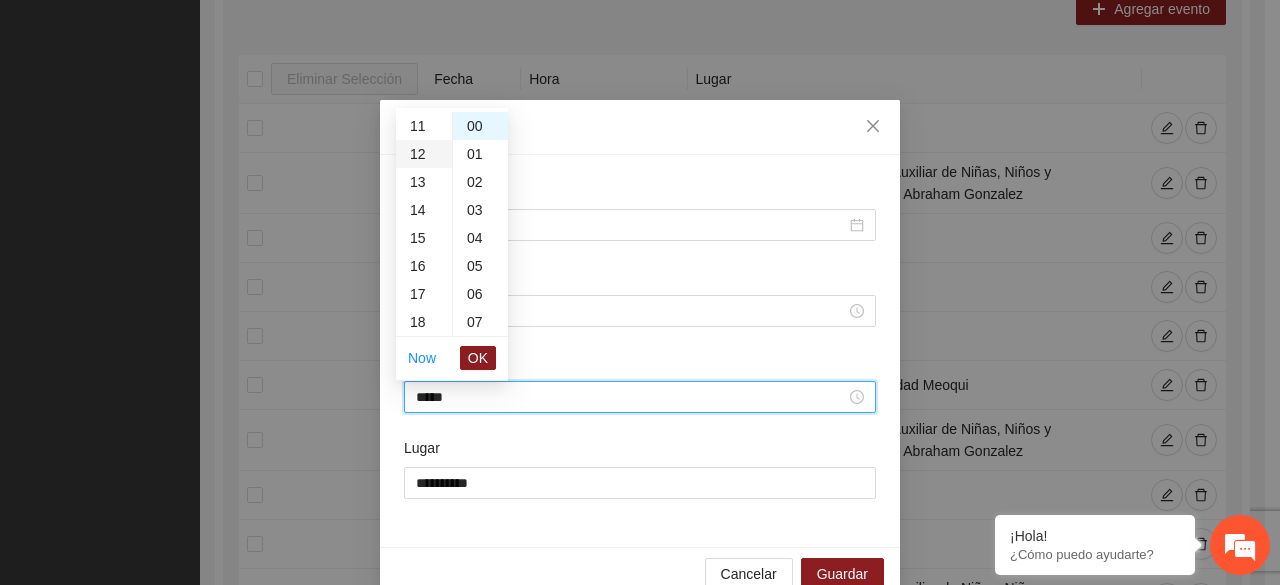 scroll, scrollTop: 336, scrollLeft: 0, axis: vertical 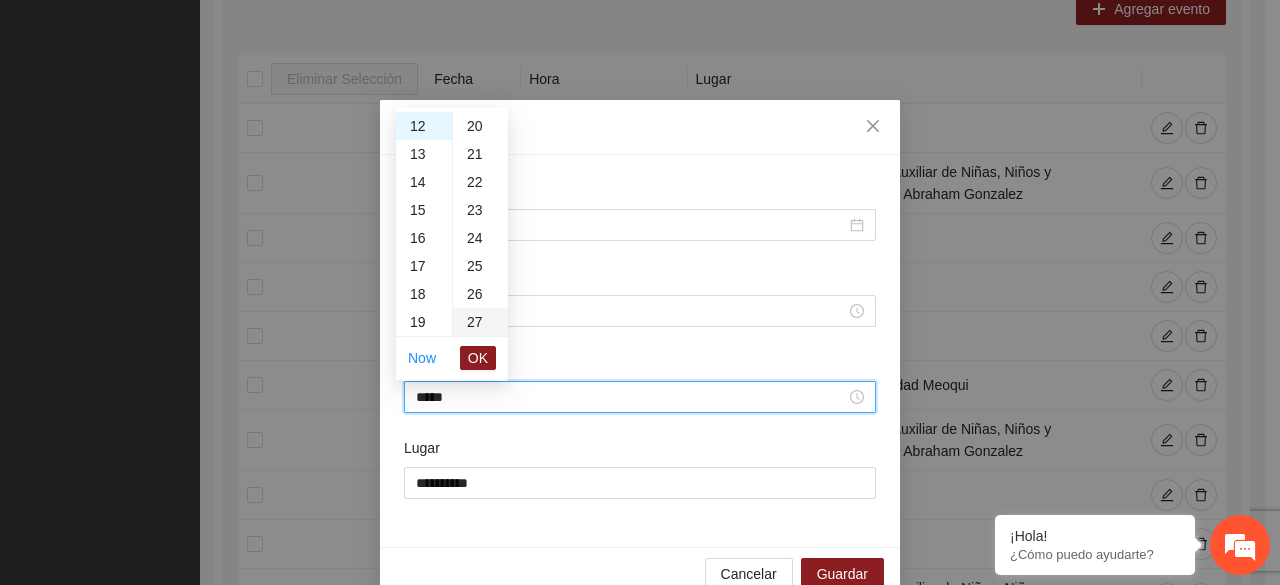 click on "27" at bounding box center [480, 322] 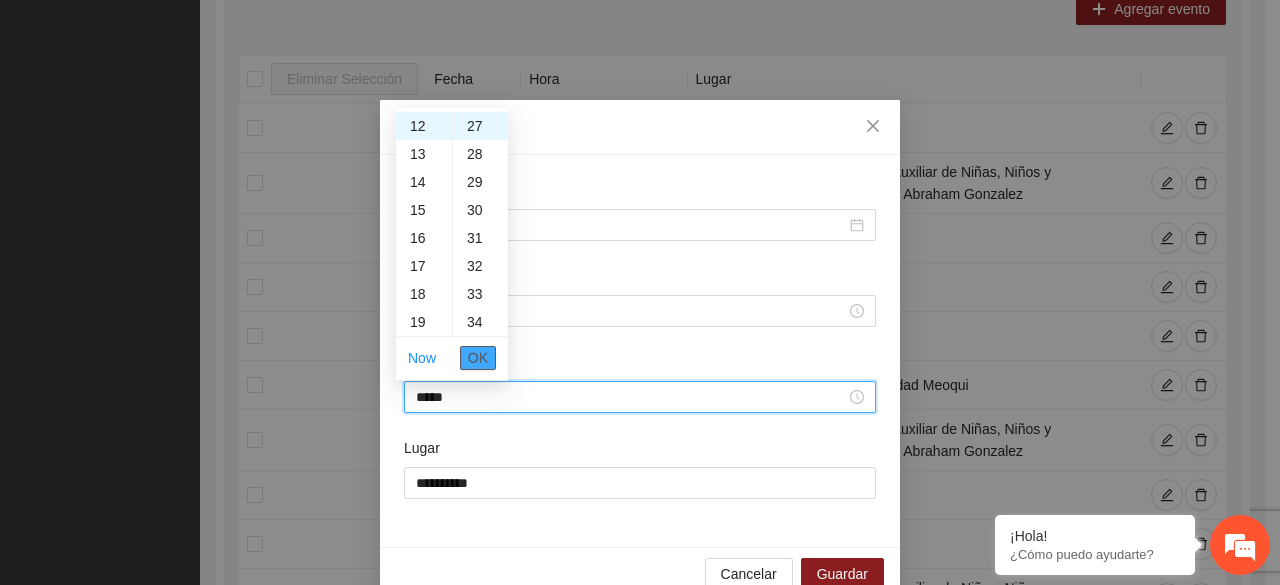 click on "OK" at bounding box center [478, 358] 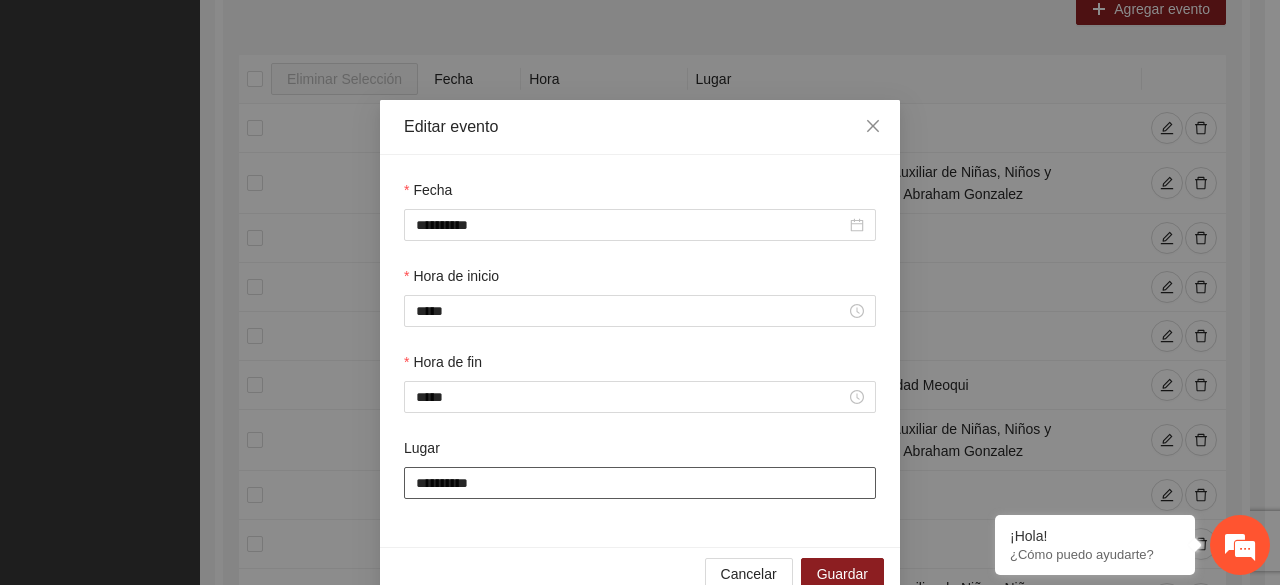 click on "**********" at bounding box center [640, 483] 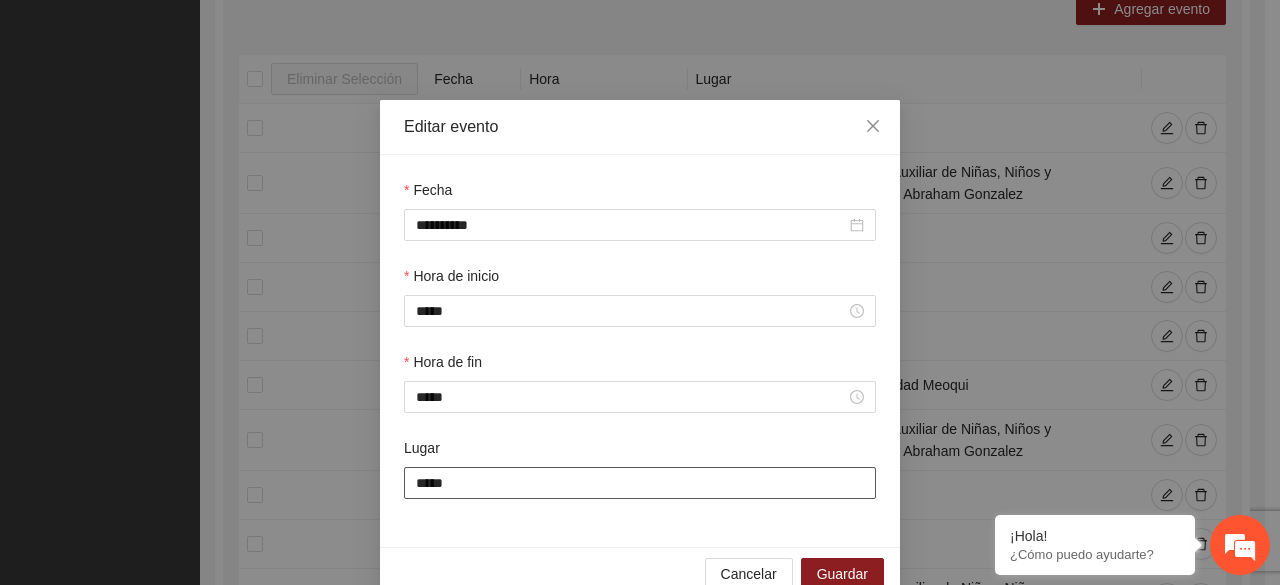 type on "**********" 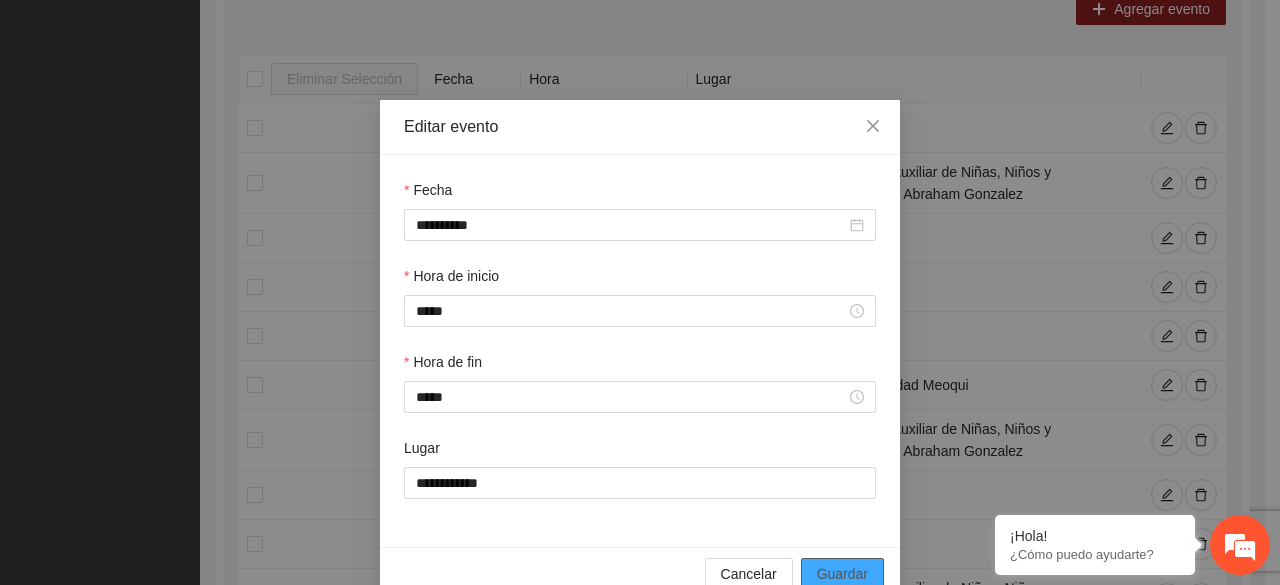 click on "Guardar" at bounding box center (842, 574) 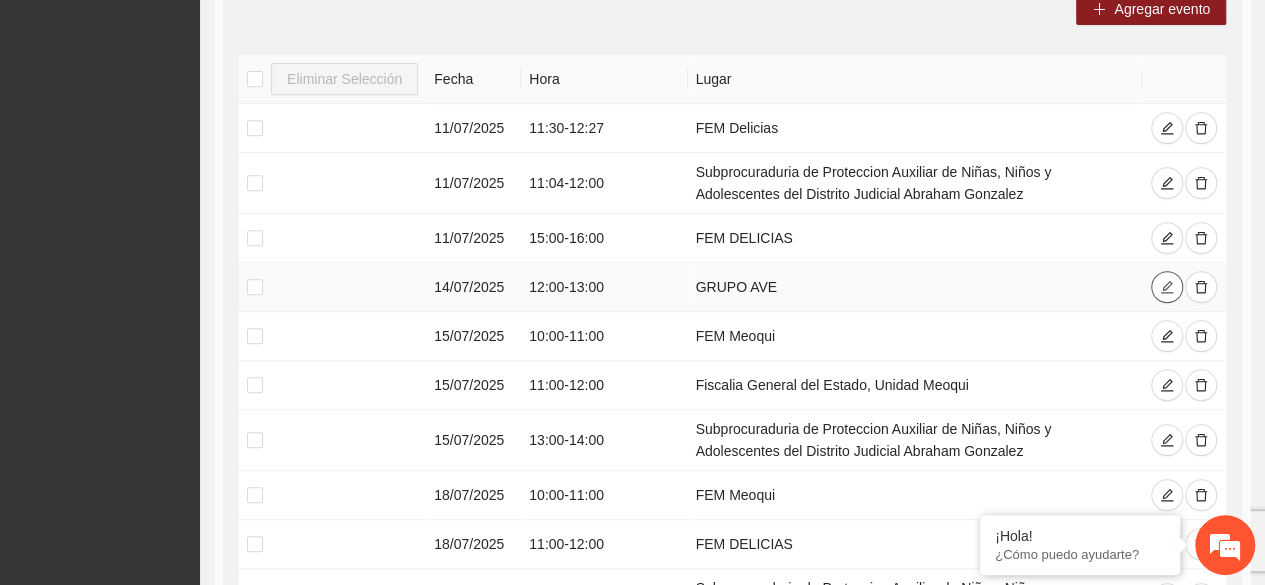 click 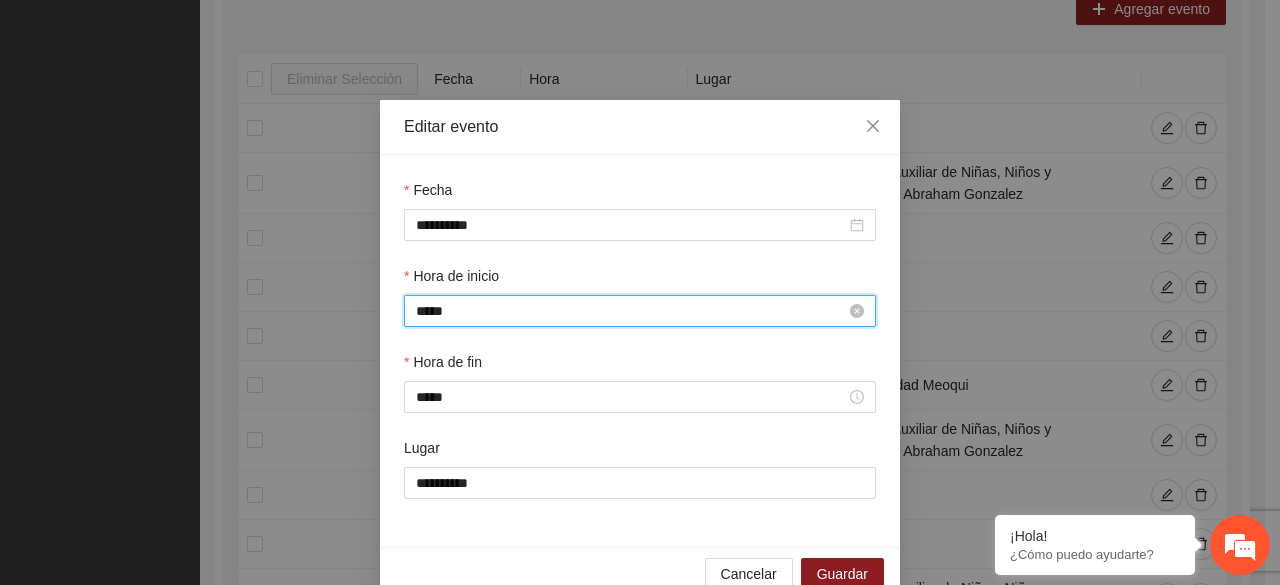 scroll, scrollTop: 336, scrollLeft: 0, axis: vertical 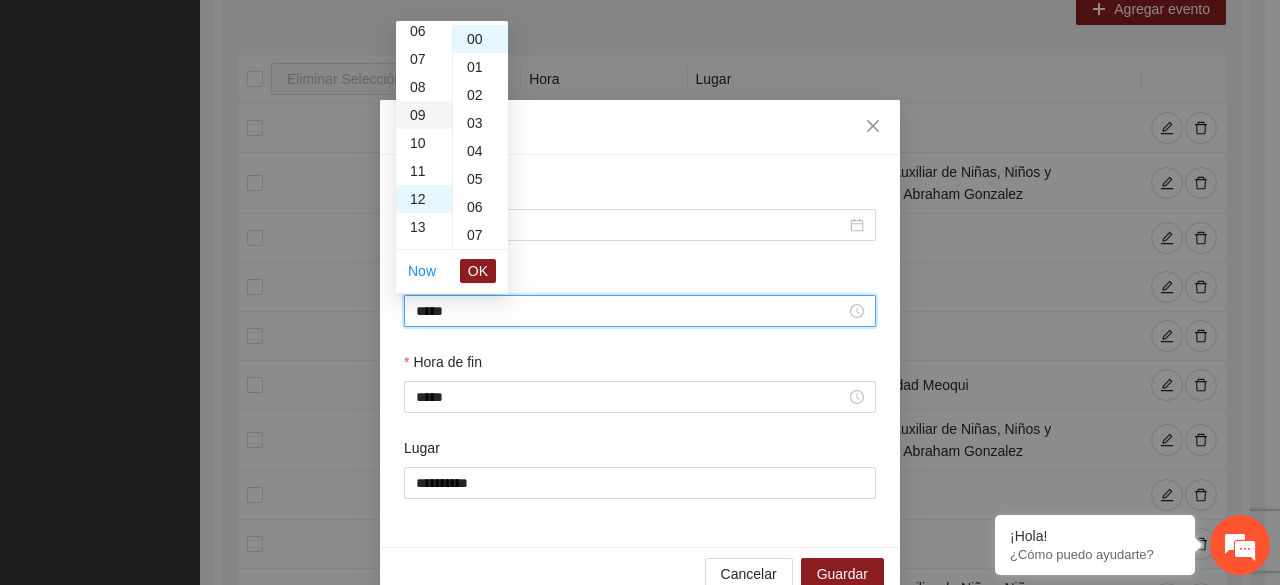 click on "09" at bounding box center (424, 115) 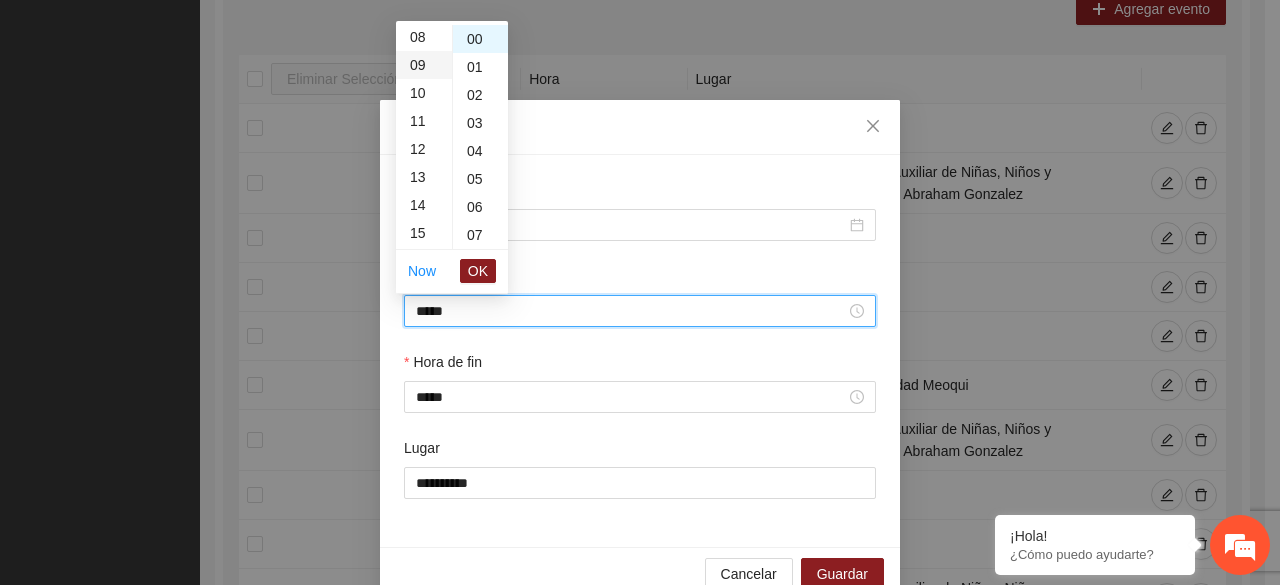 scroll, scrollTop: 252, scrollLeft: 0, axis: vertical 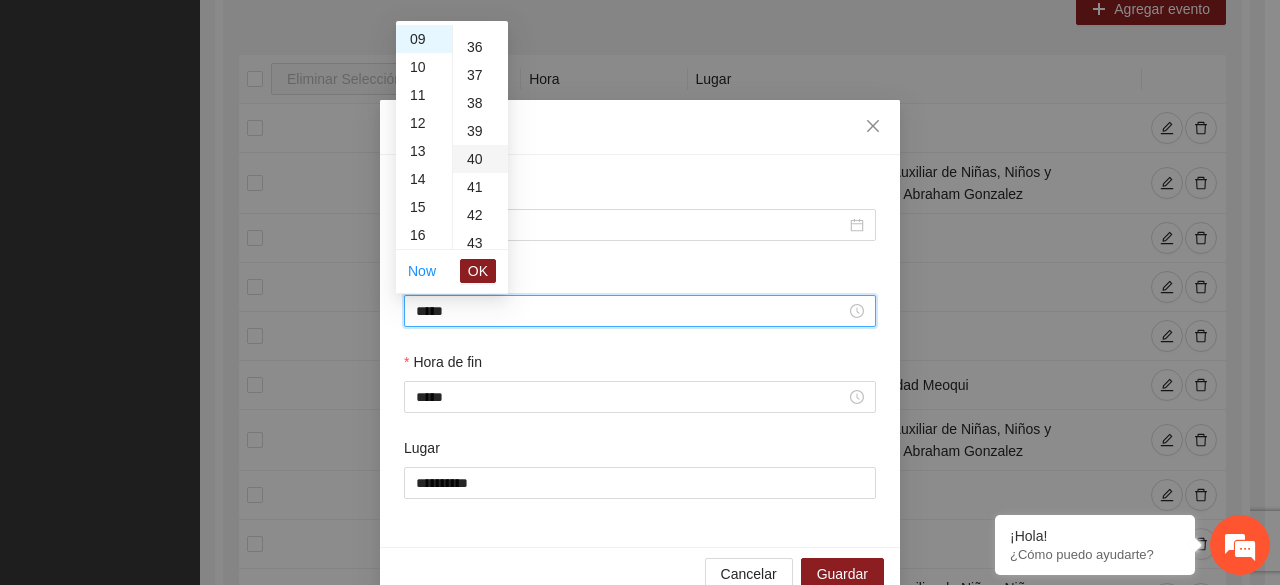 click on "40" at bounding box center [480, 159] 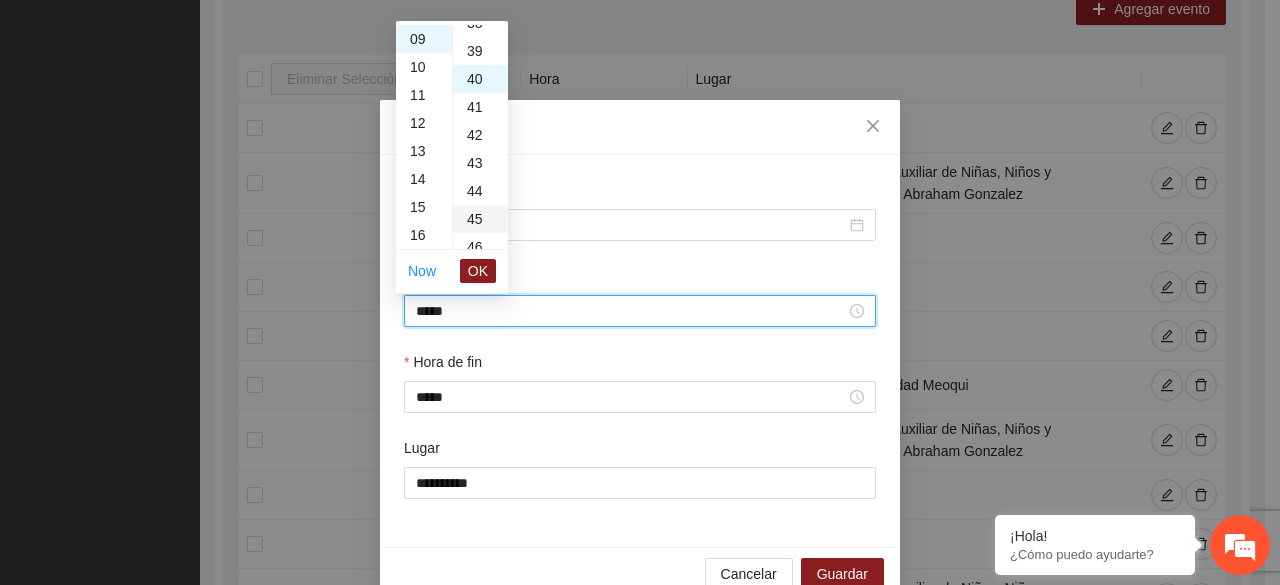 scroll, scrollTop: 1120, scrollLeft: 0, axis: vertical 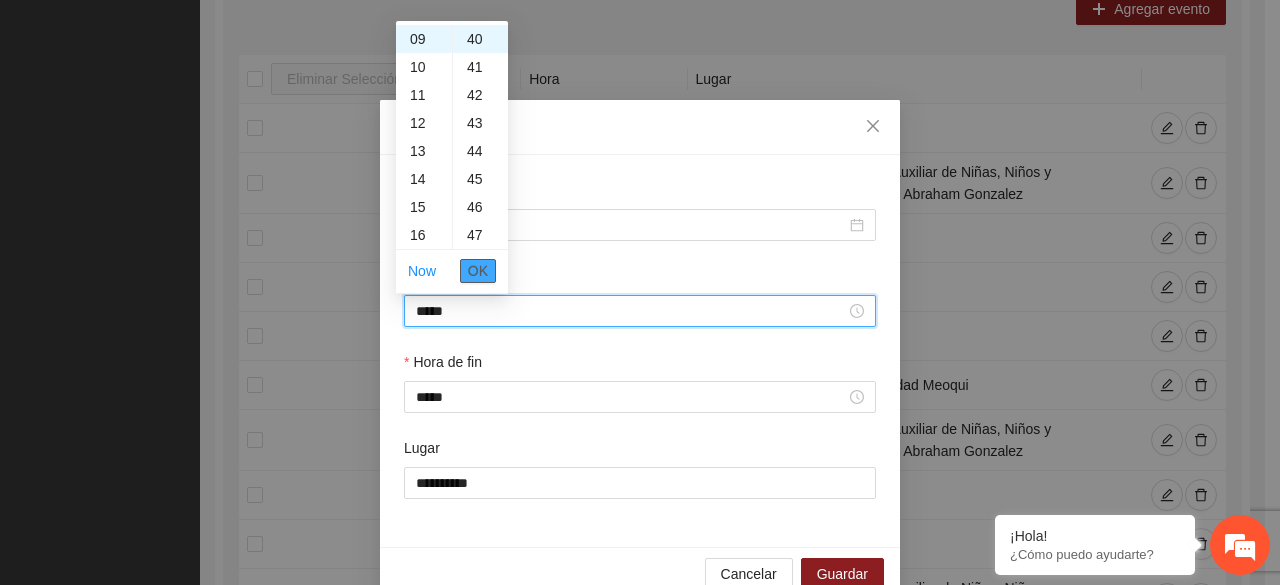 click on "OK" at bounding box center [478, 271] 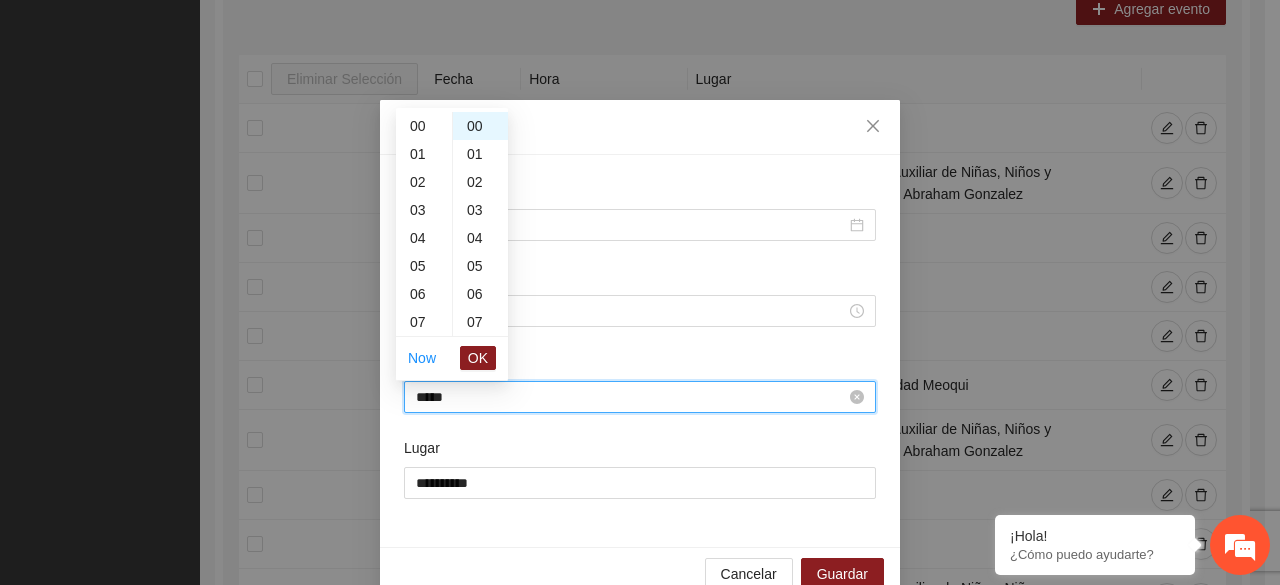 click on "*****" at bounding box center [631, 397] 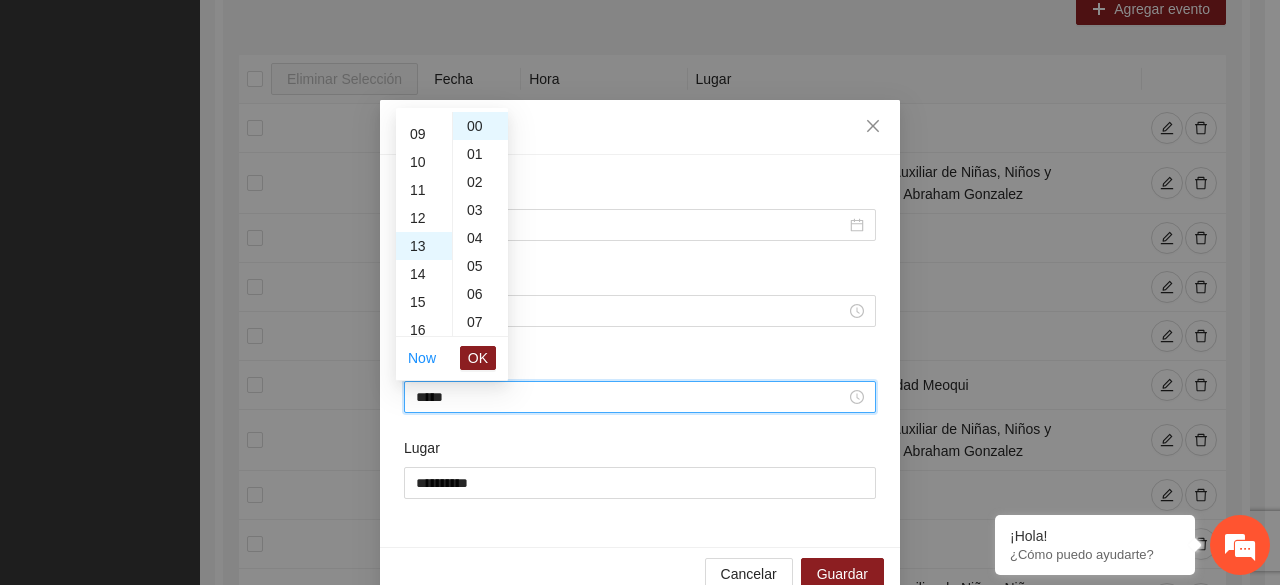 scroll, scrollTop: 204, scrollLeft: 0, axis: vertical 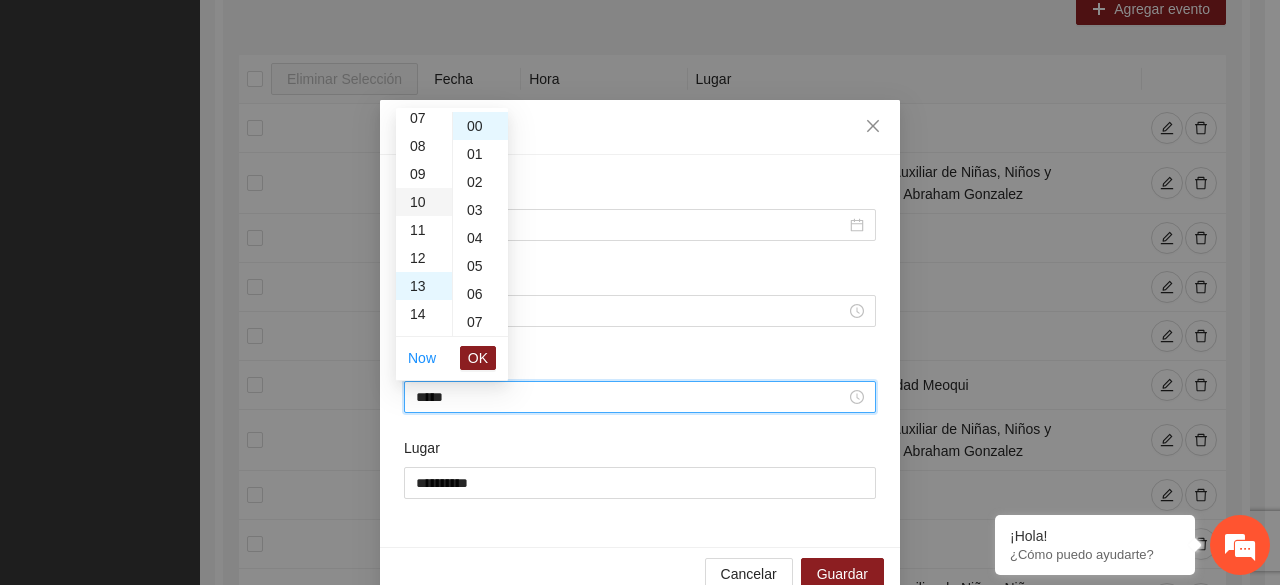 click on "10" at bounding box center [424, 202] 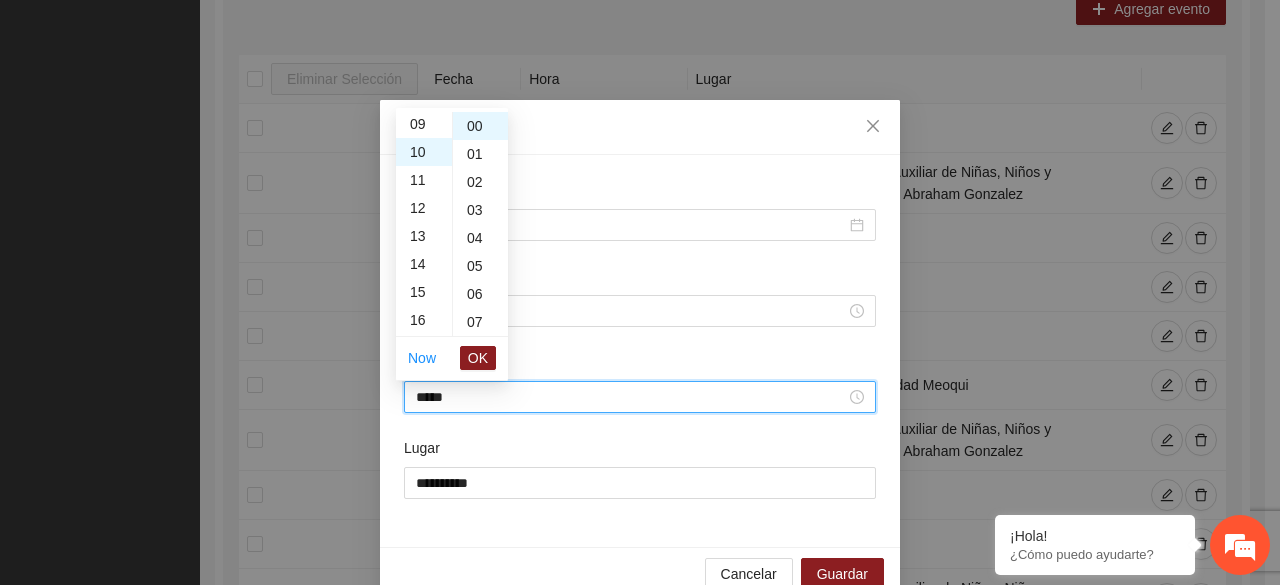scroll, scrollTop: 280, scrollLeft: 0, axis: vertical 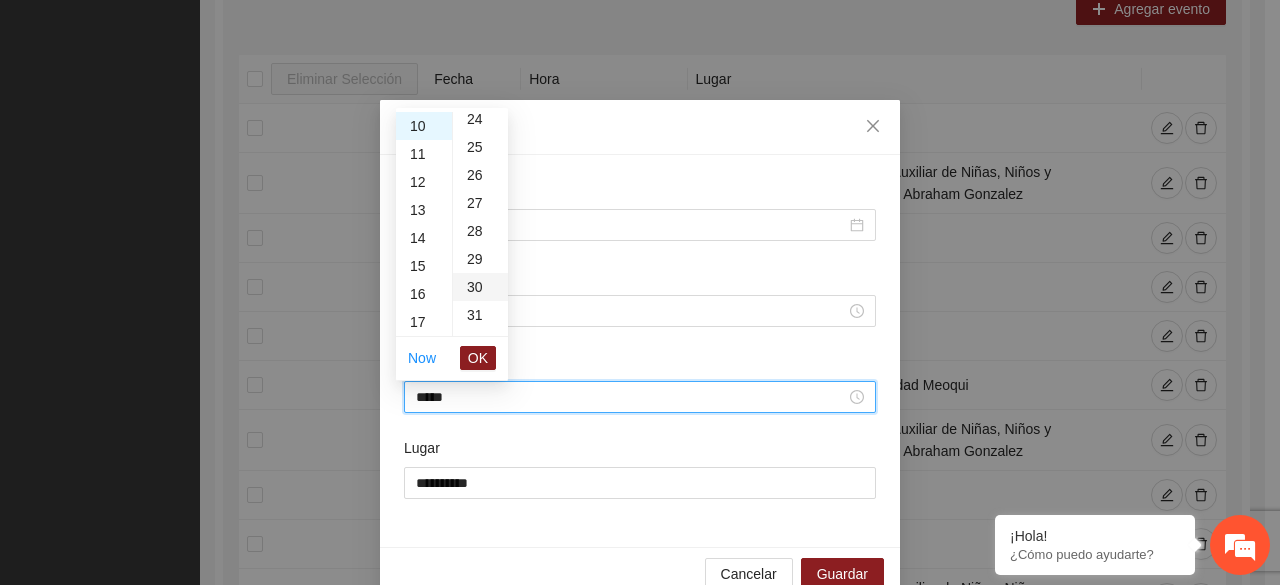 click on "30" at bounding box center (480, 287) 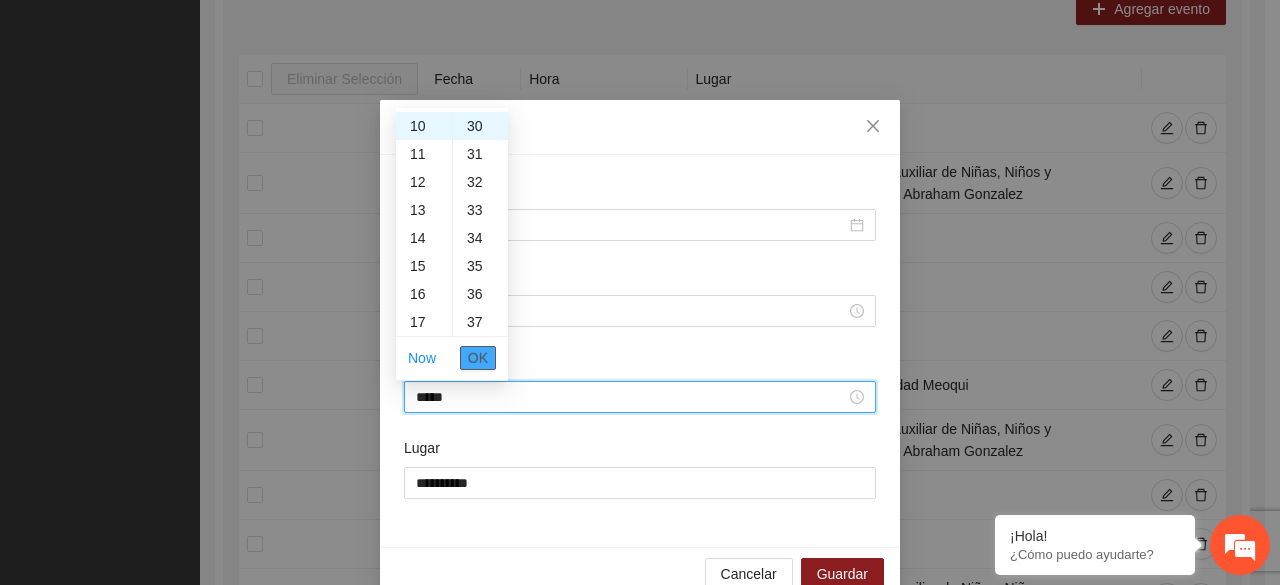 click on "OK" at bounding box center [478, 358] 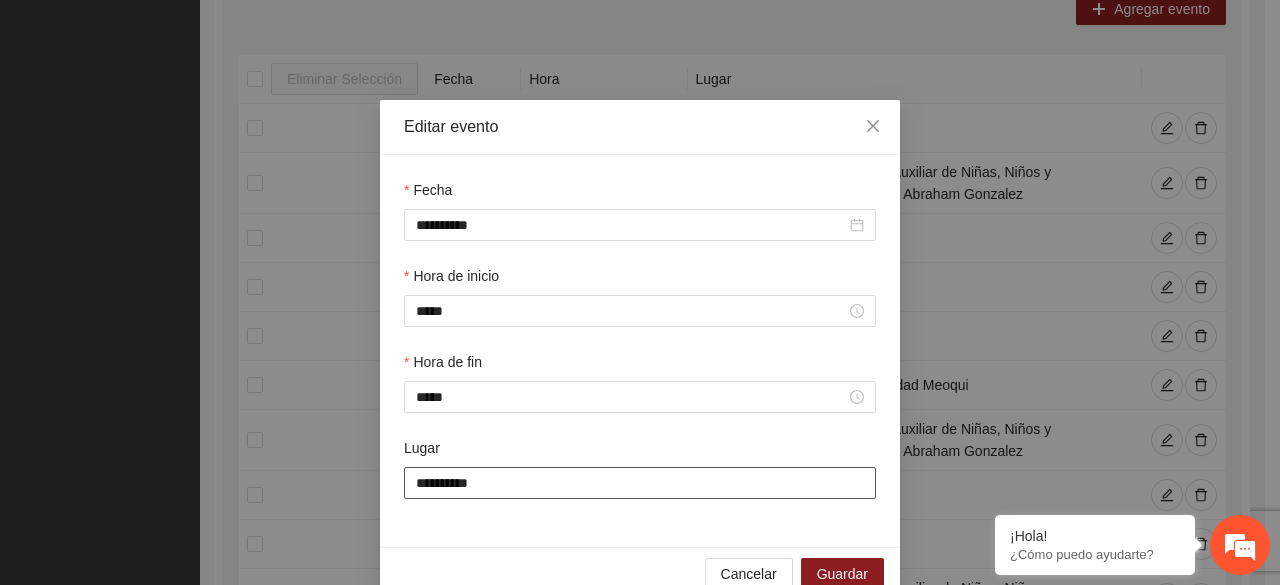 click on "*********" at bounding box center (640, 483) 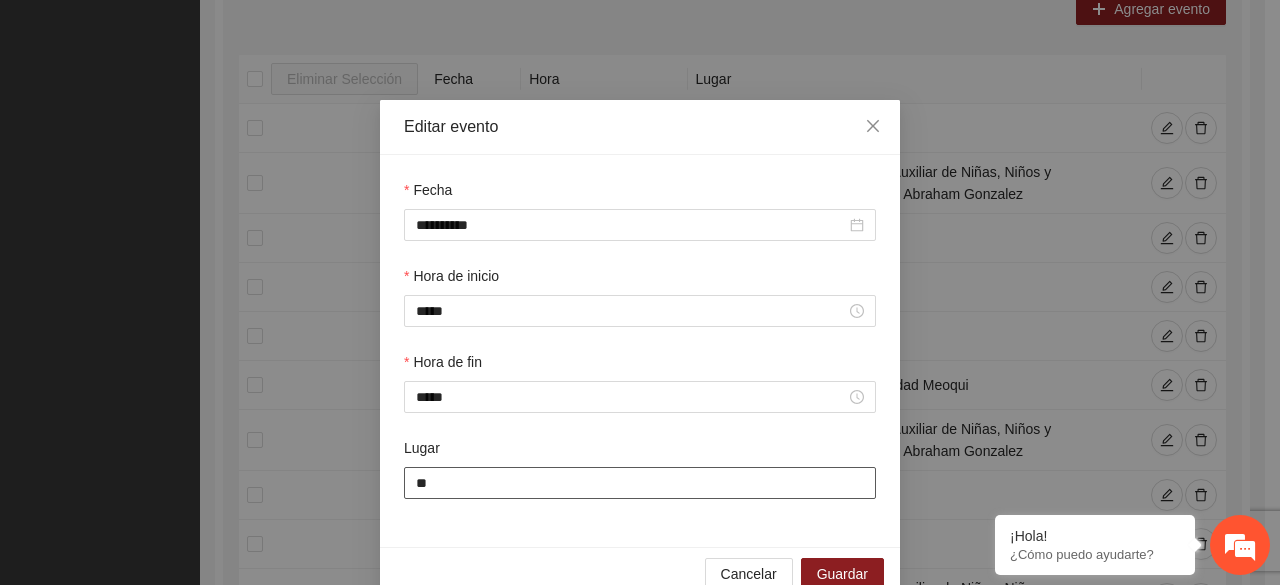 type on "*" 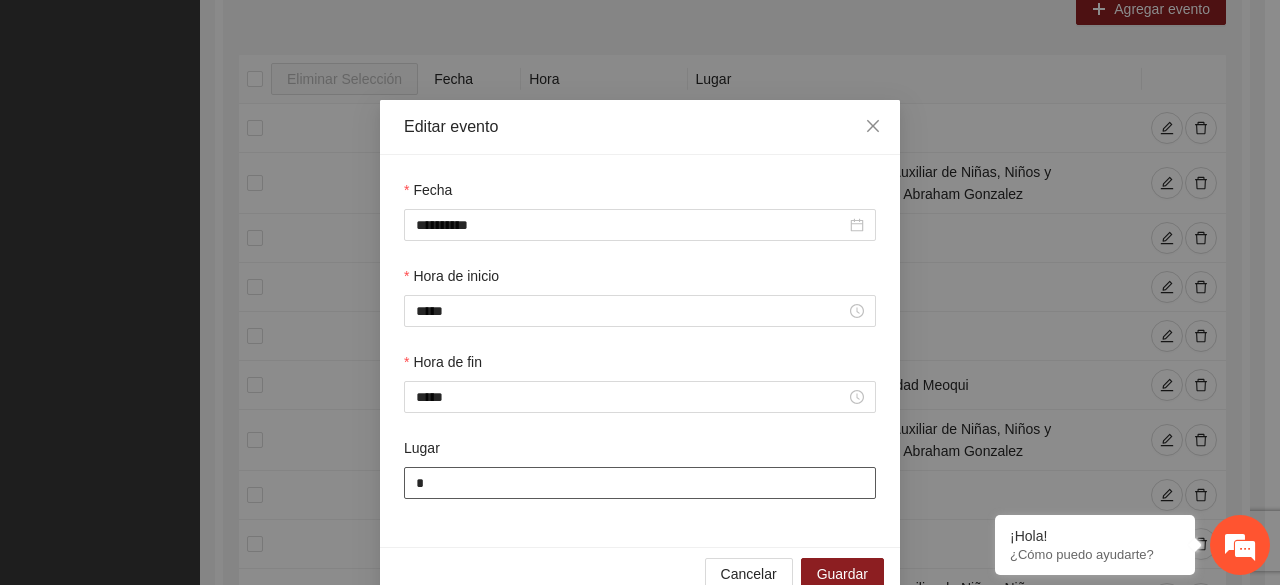 type on "**********" 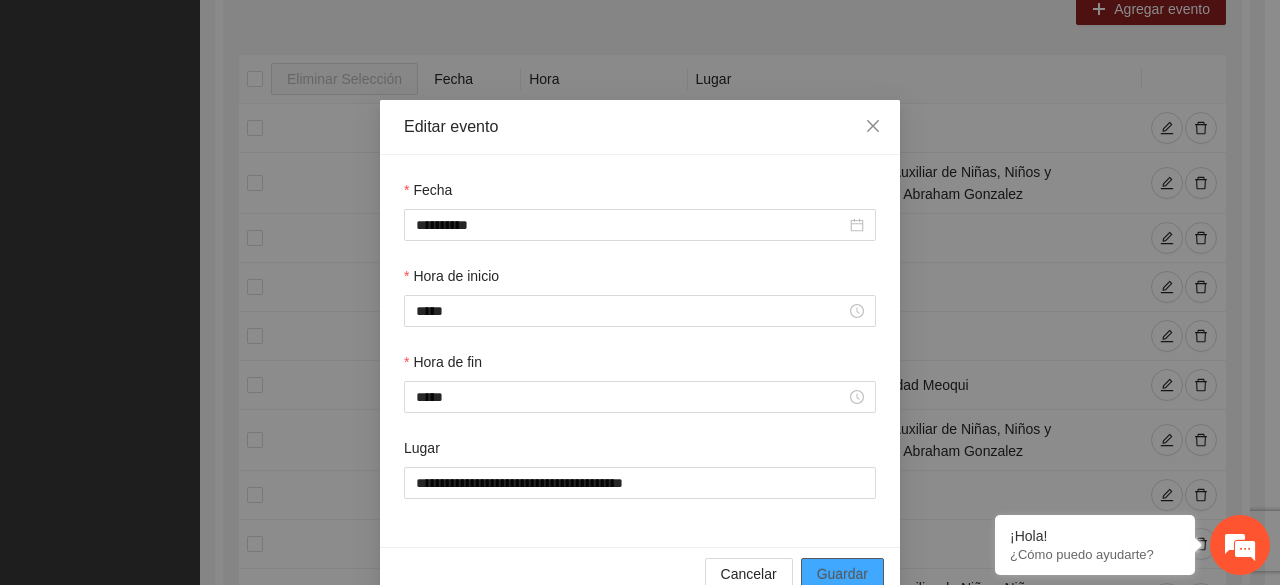 click on "Guardar" at bounding box center [842, 574] 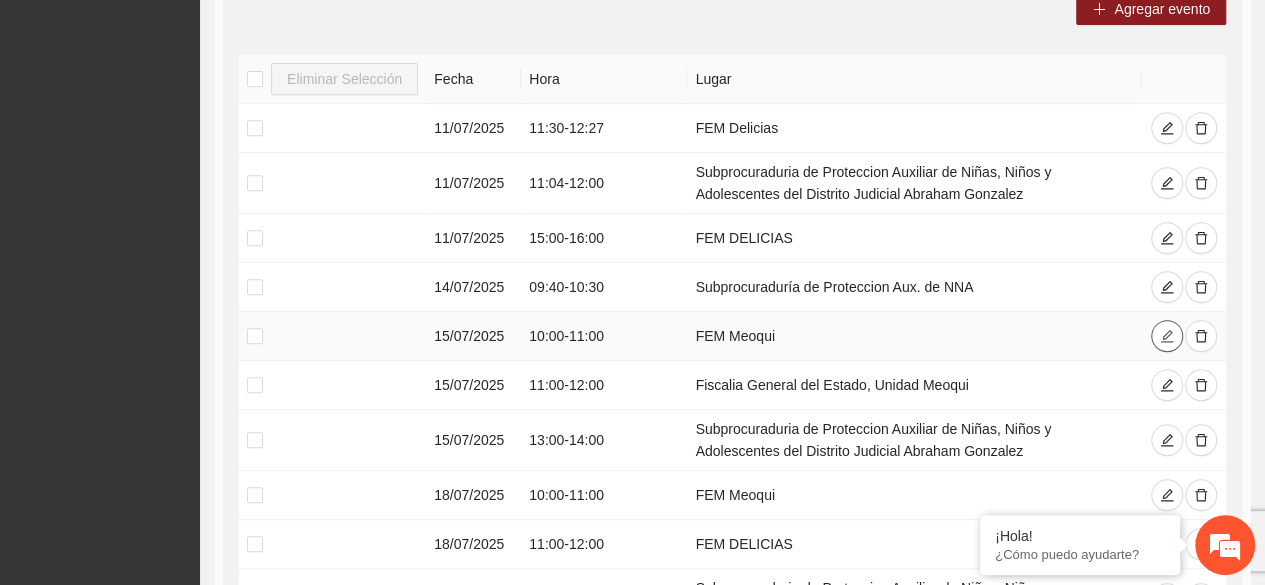 click 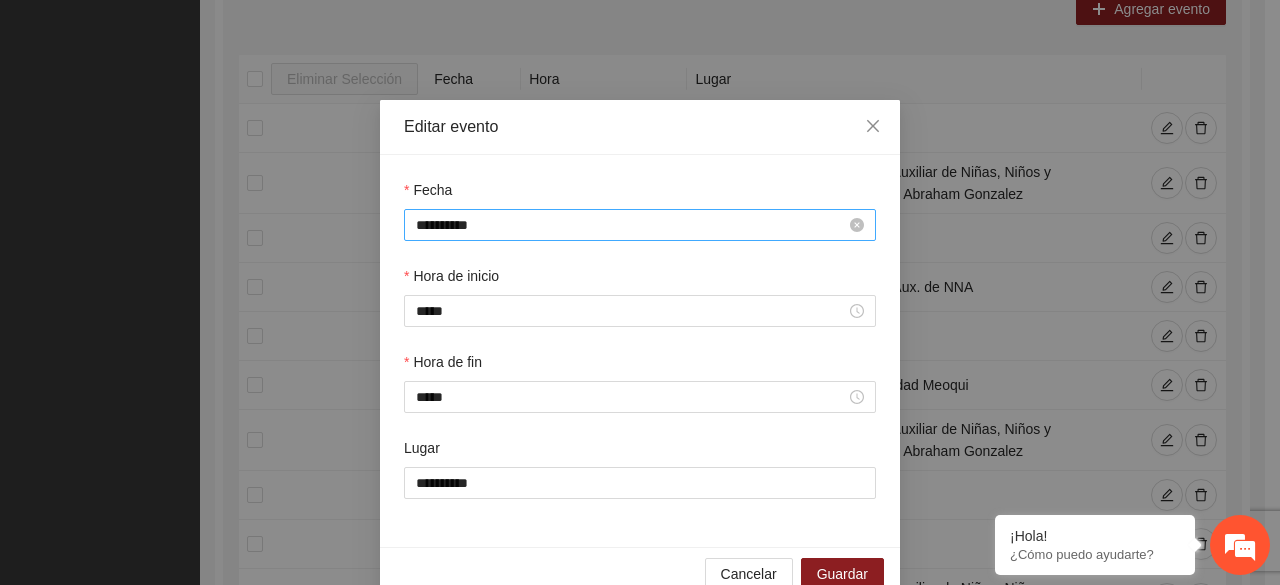 click on "**********" at bounding box center (640, 225) 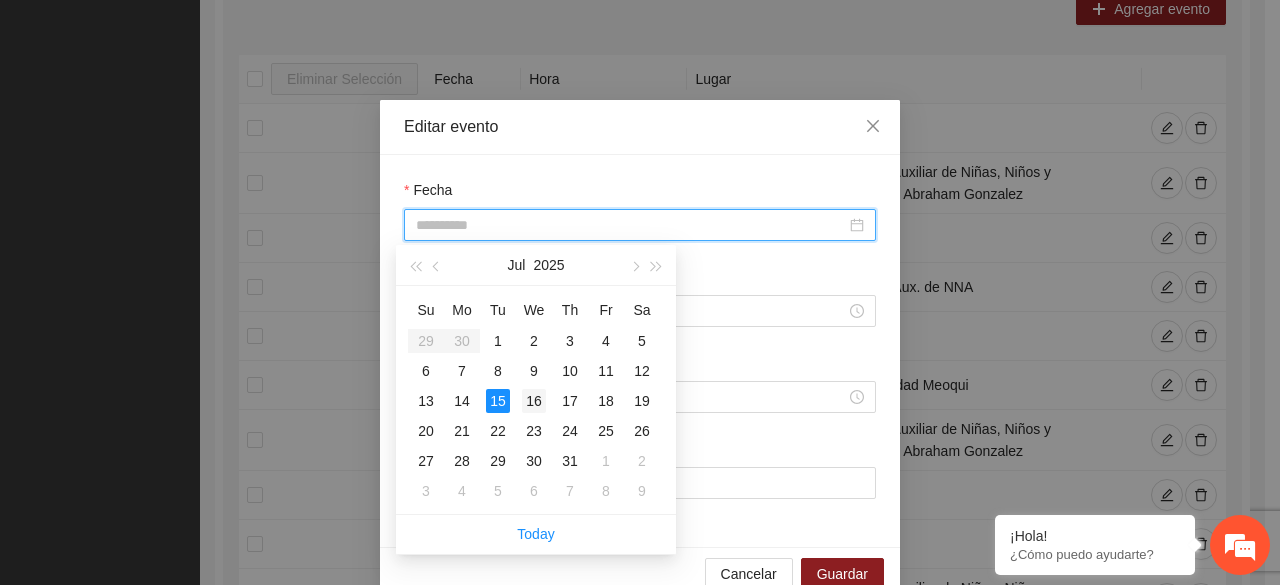 type on "**********" 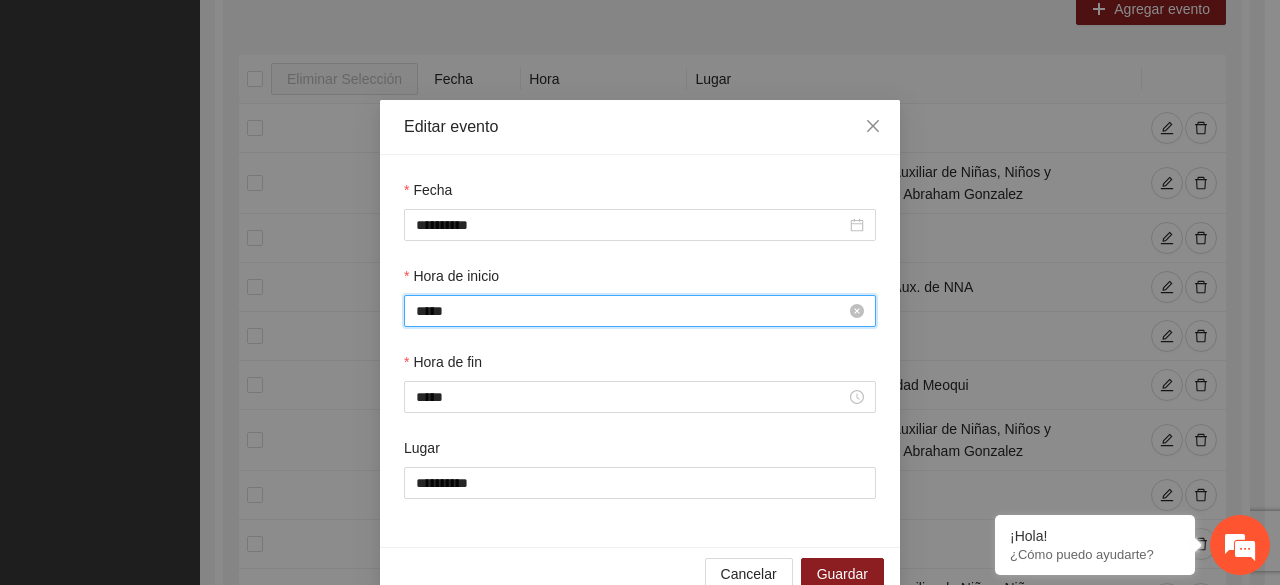 scroll, scrollTop: 280, scrollLeft: 0, axis: vertical 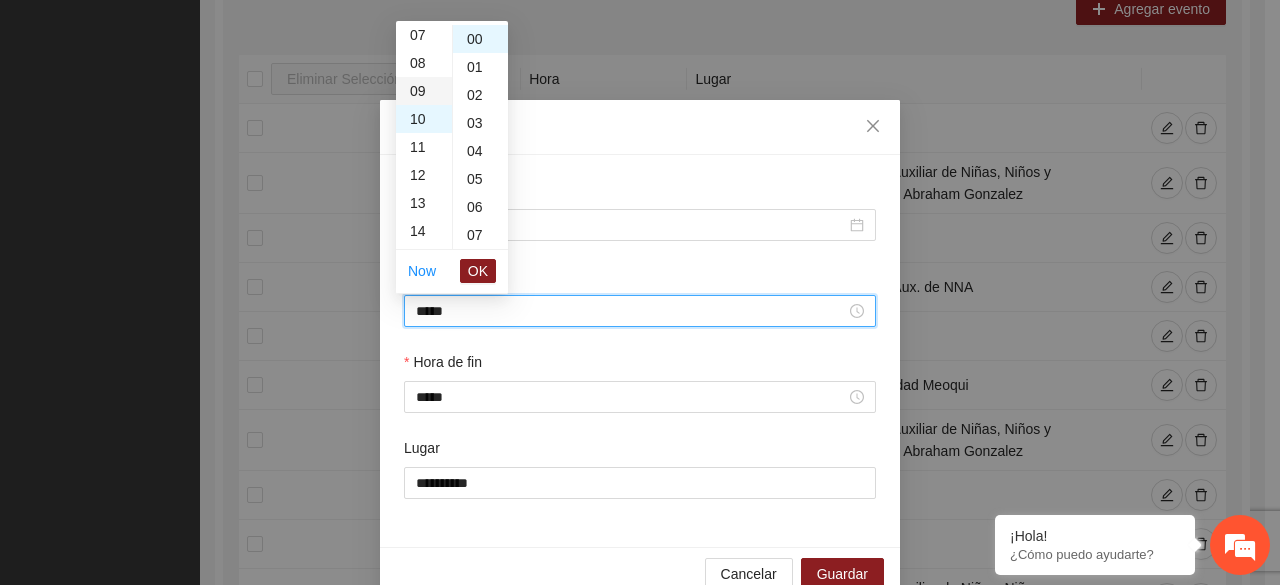 click on "09" at bounding box center [424, 91] 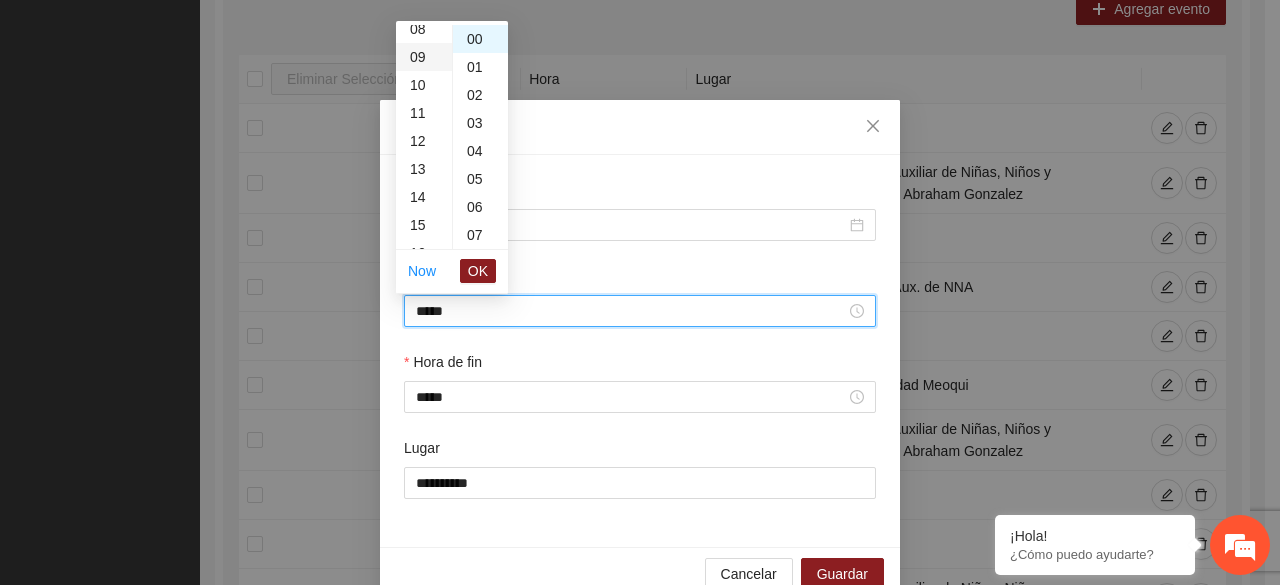 scroll, scrollTop: 252, scrollLeft: 0, axis: vertical 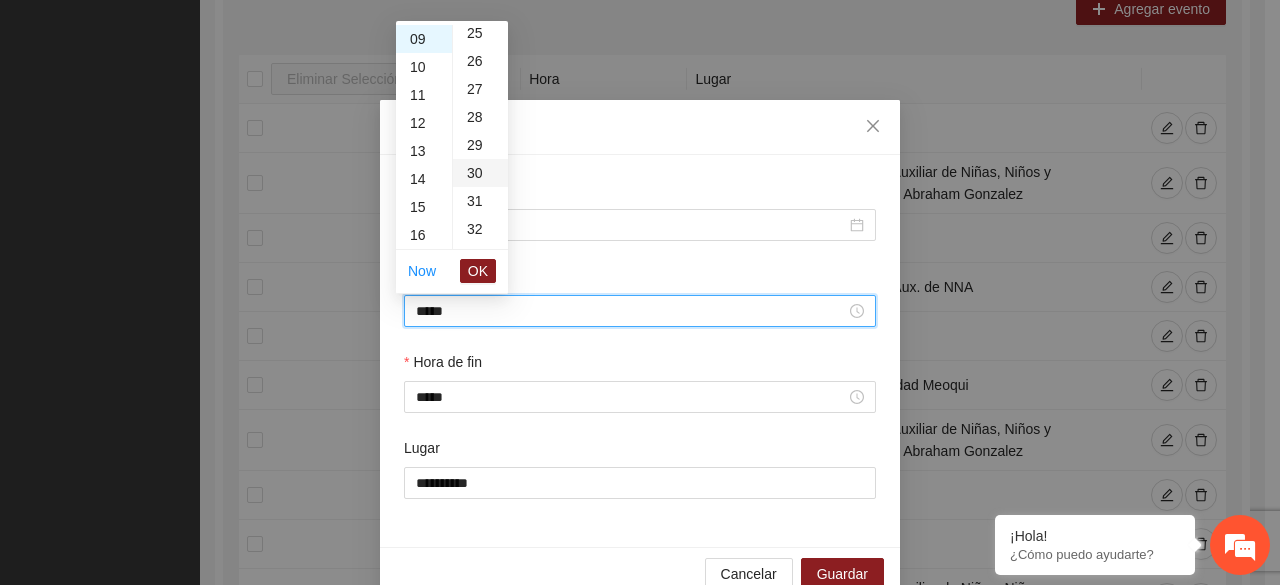 click on "30" at bounding box center (480, 173) 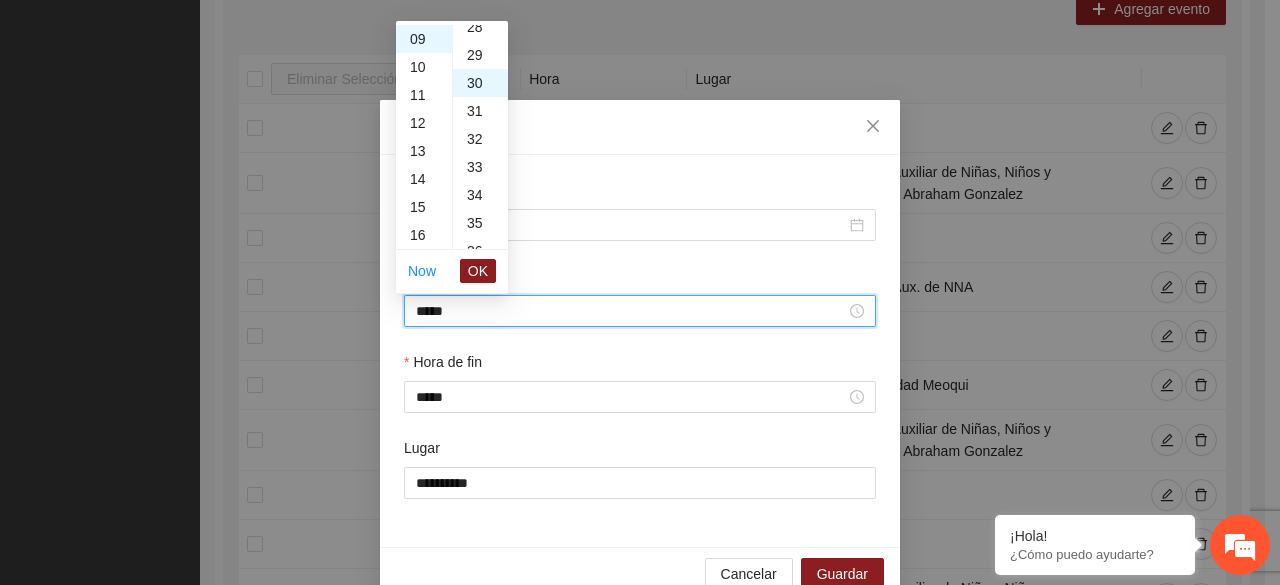scroll, scrollTop: 840, scrollLeft: 0, axis: vertical 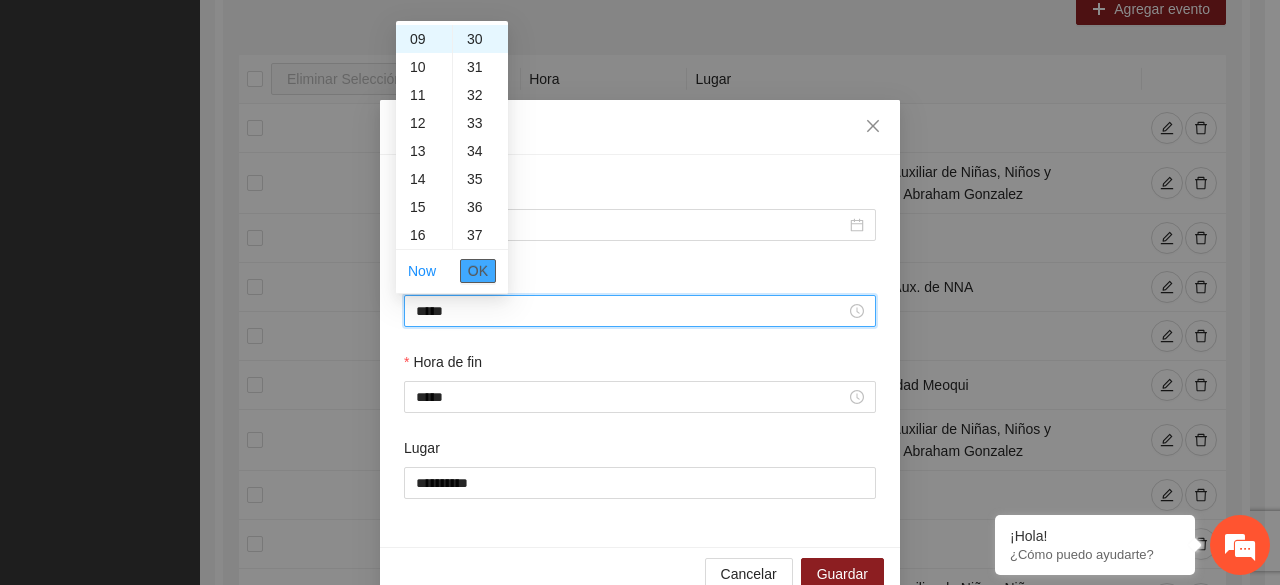click on "OK" at bounding box center (478, 271) 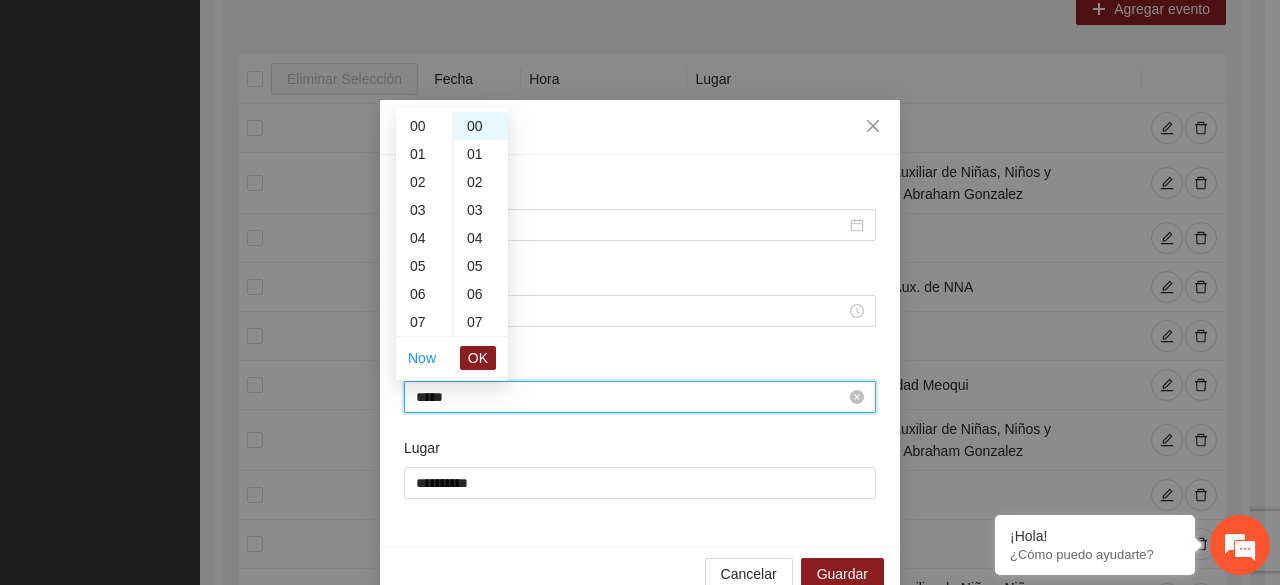 click on "*****" at bounding box center (631, 397) 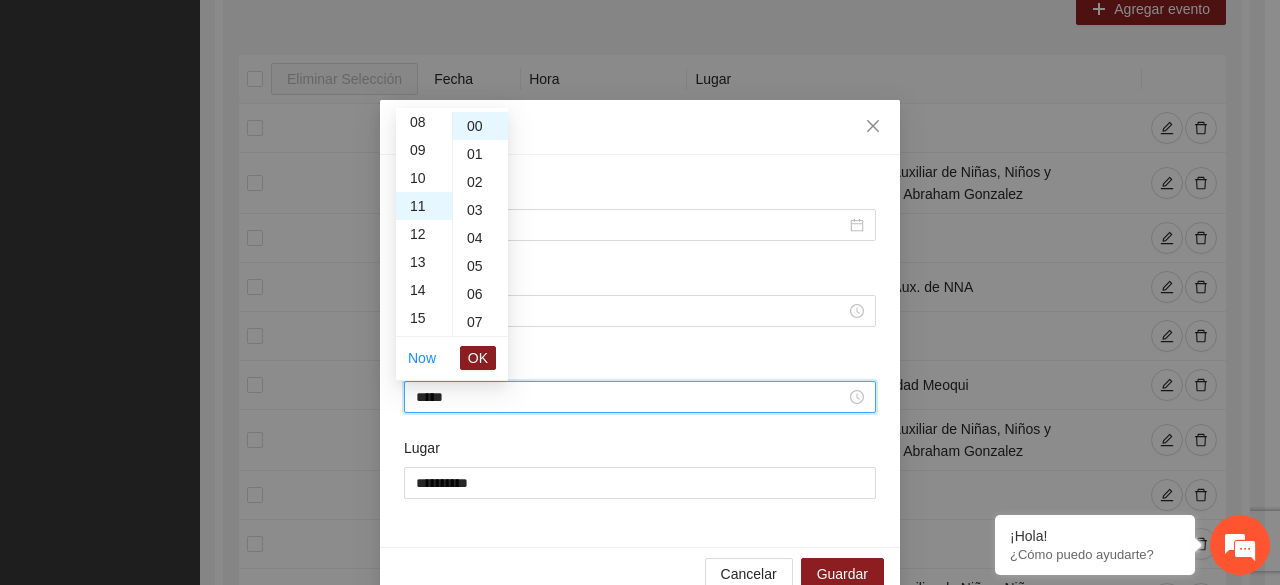 scroll, scrollTop: 188, scrollLeft: 0, axis: vertical 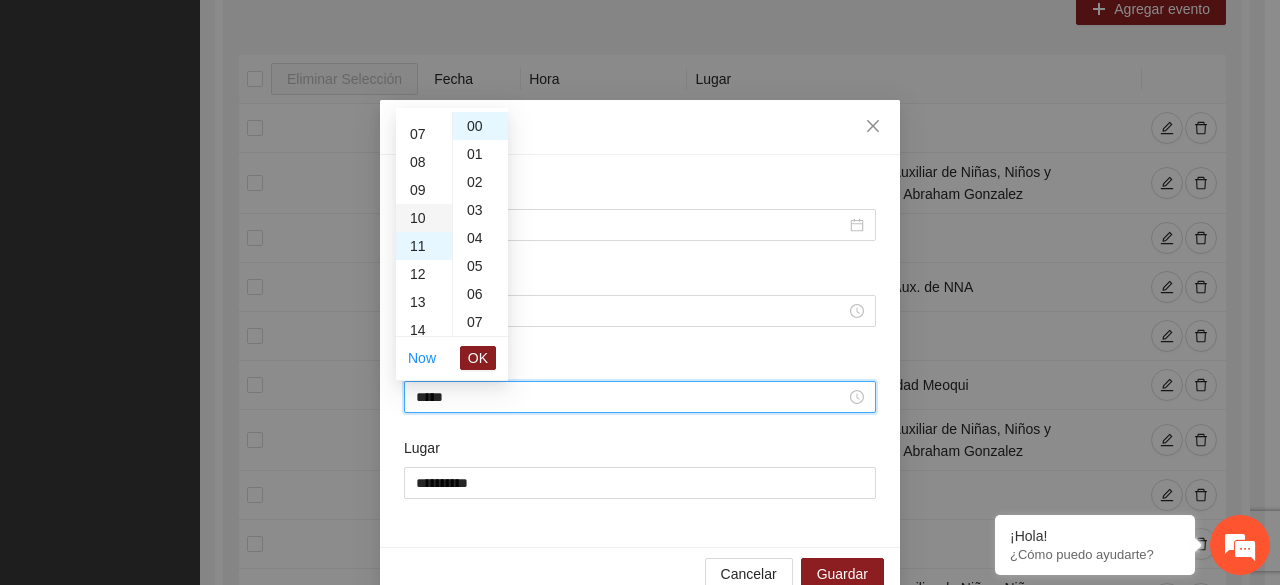 click on "10" at bounding box center [424, 218] 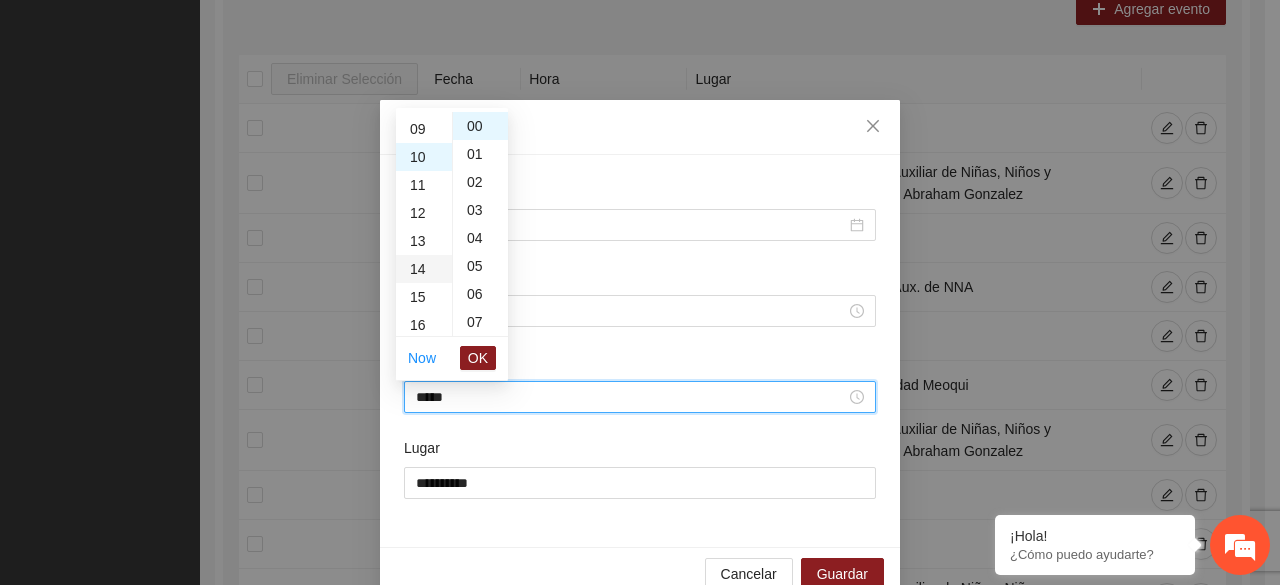 scroll, scrollTop: 280, scrollLeft: 0, axis: vertical 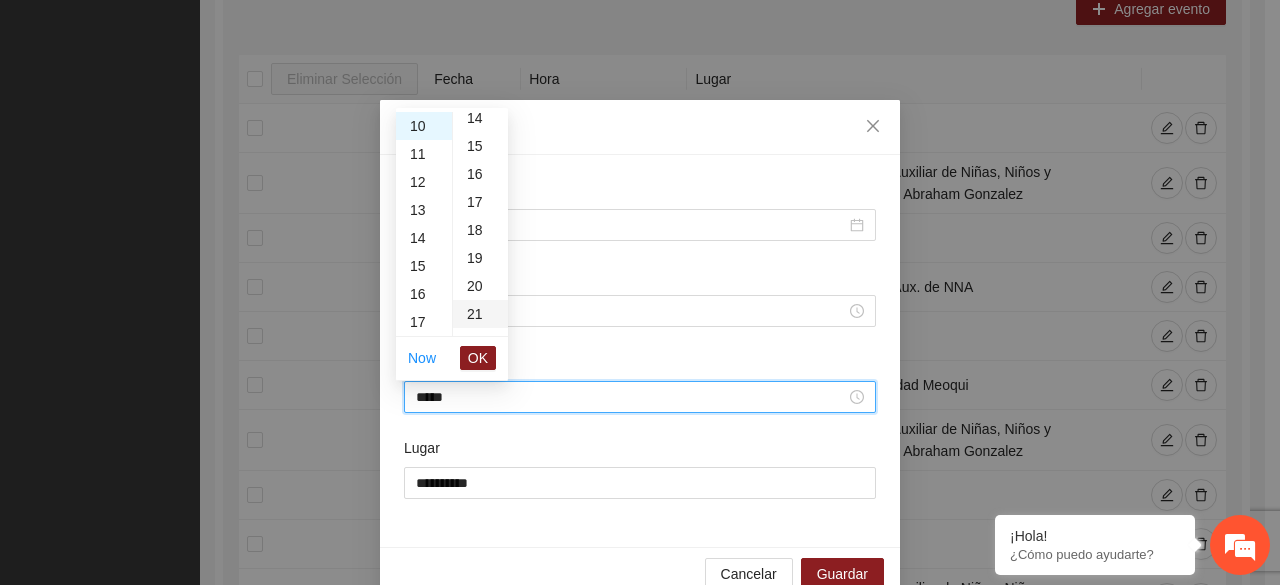 click on "21" at bounding box center [480, 314] 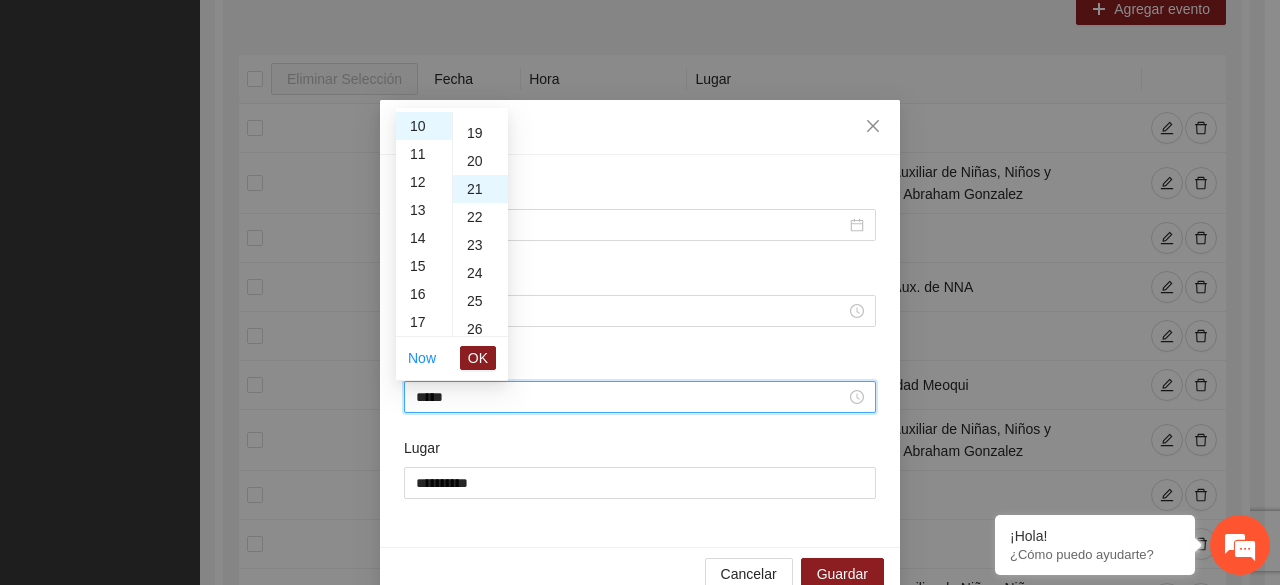 scroll, scrollTop: 588, scrollLeft: 0, axis: vertical 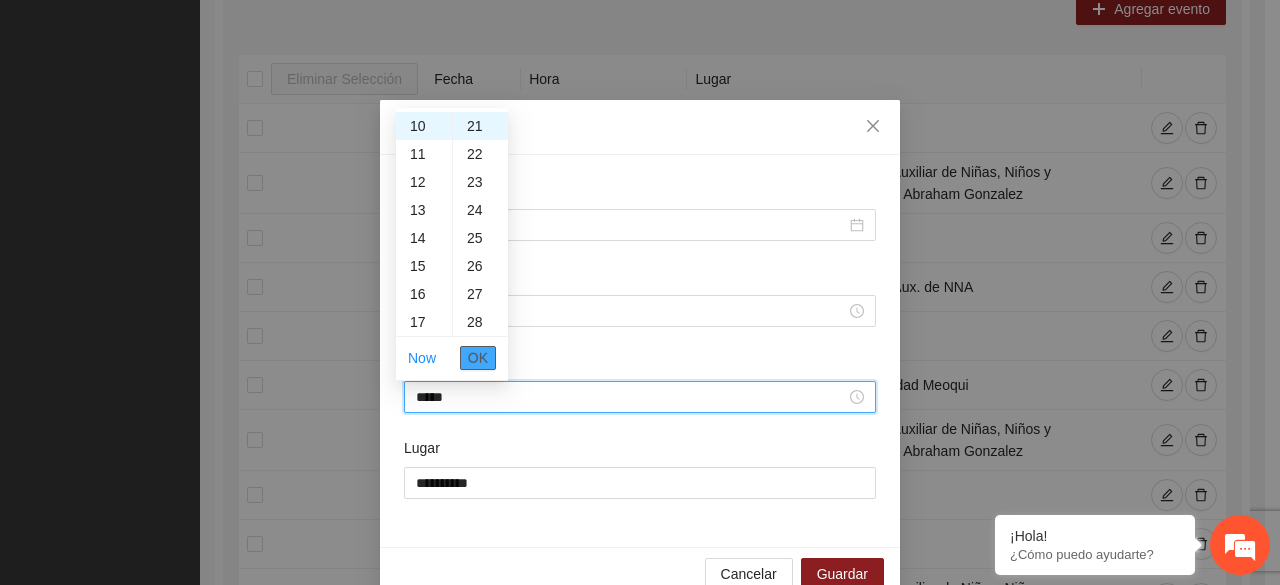 click on "OK" at bounding box center [478, 358] 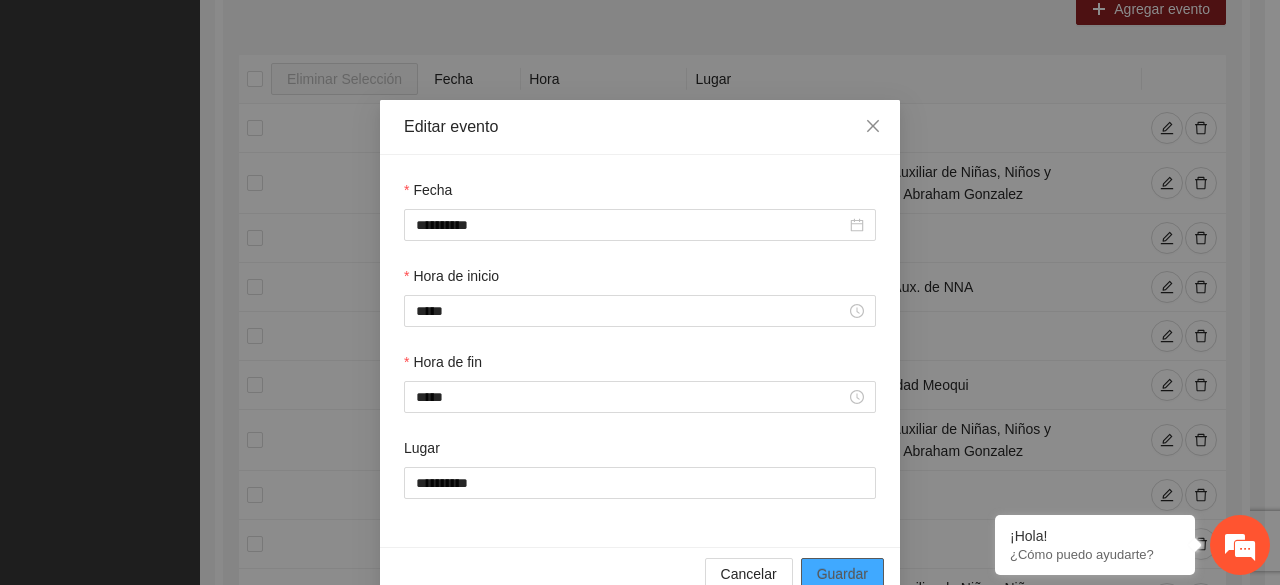 click on "Guardar" at bounding box center [842, 574] 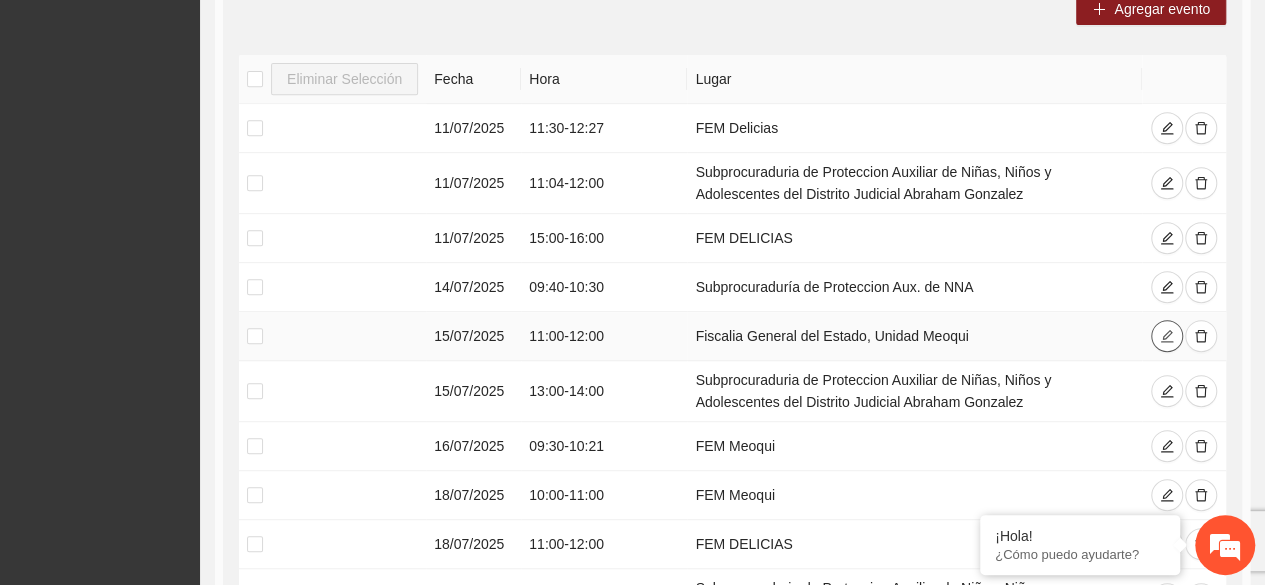 click 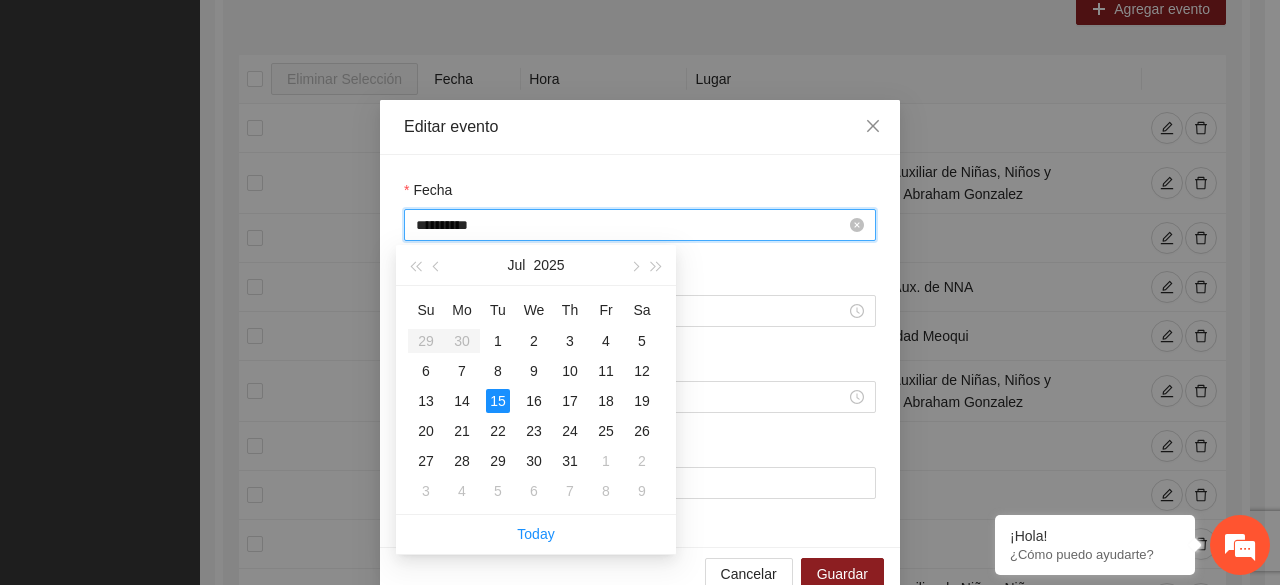 click on "**********" at bounding box center [631, 225] 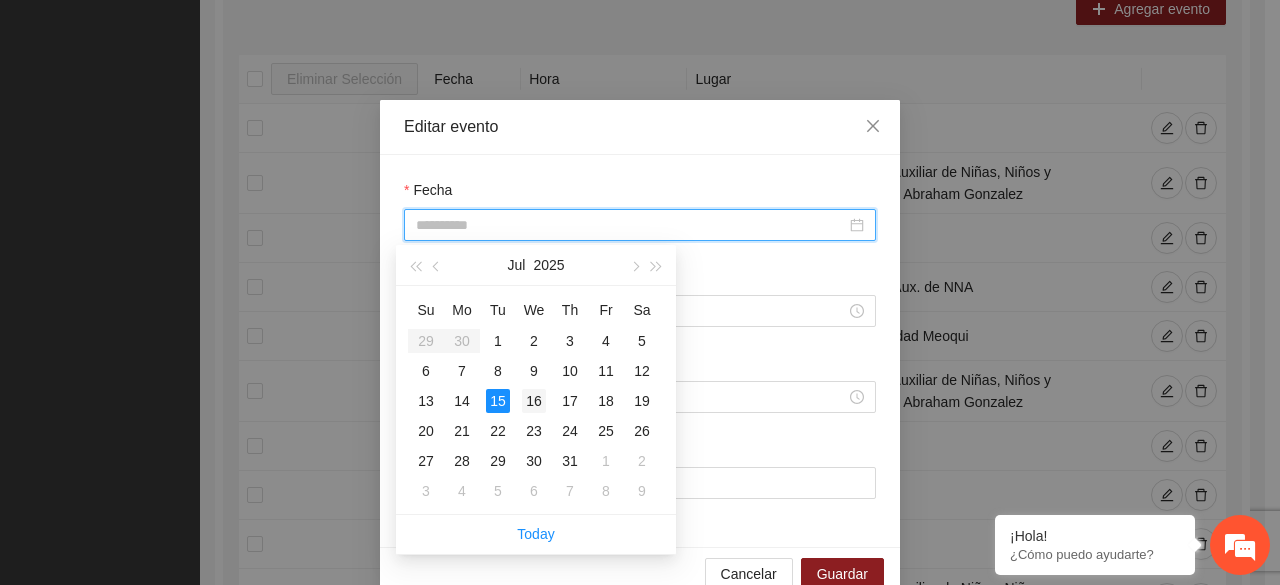 type on "**********" 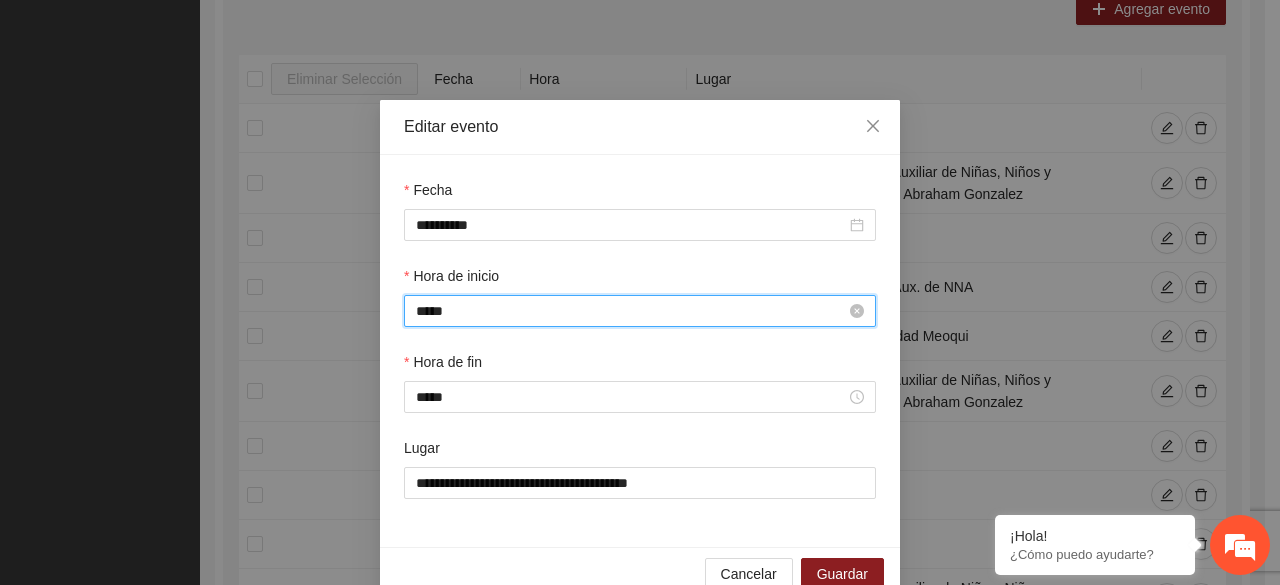 scroll, scrollTop: 308, scrollLeft: 0, axis: vertical 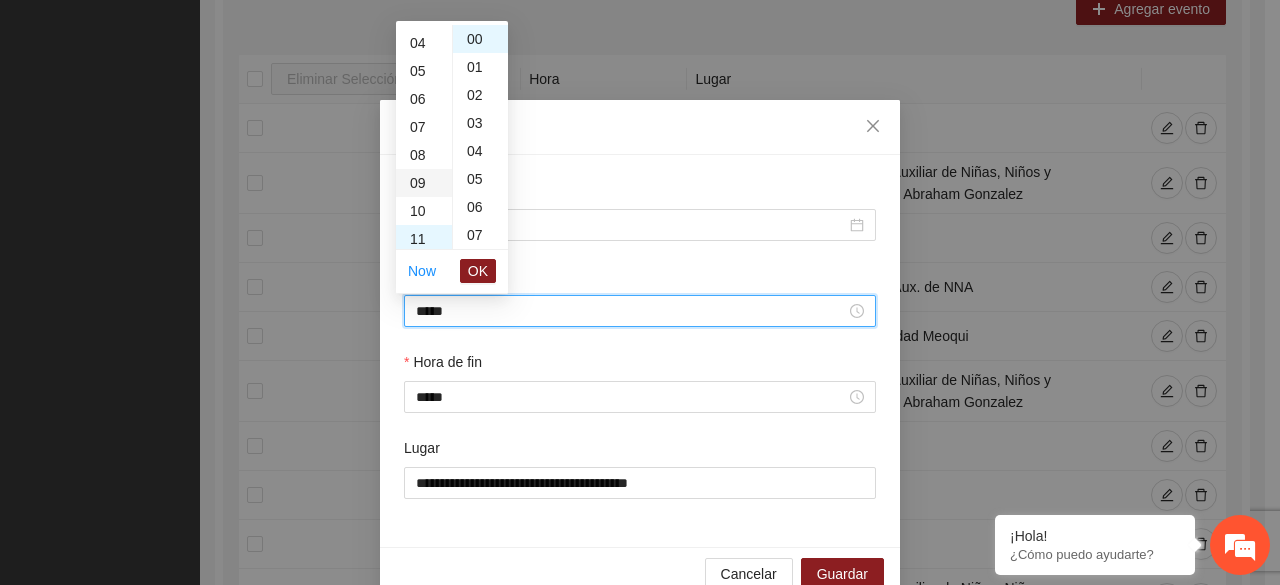 click on "09" at bounding box center (424, 183) 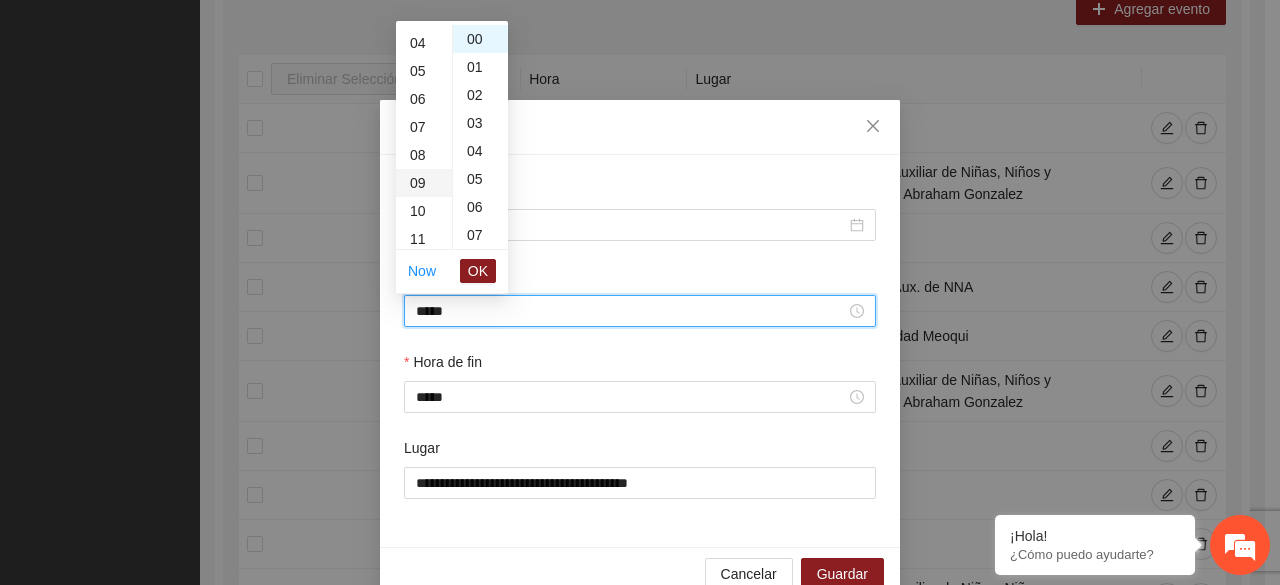 scroll, scrollTop: 252, scrollLeft: 0, axis: vertical 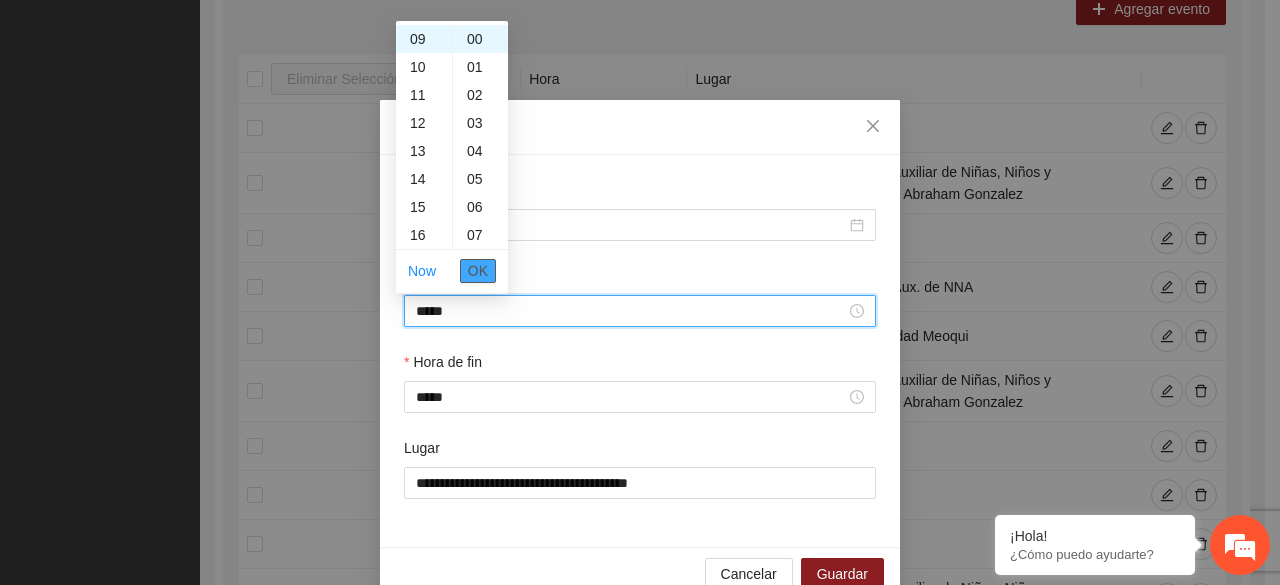 click on "OK" at bounding box center [478, 271] 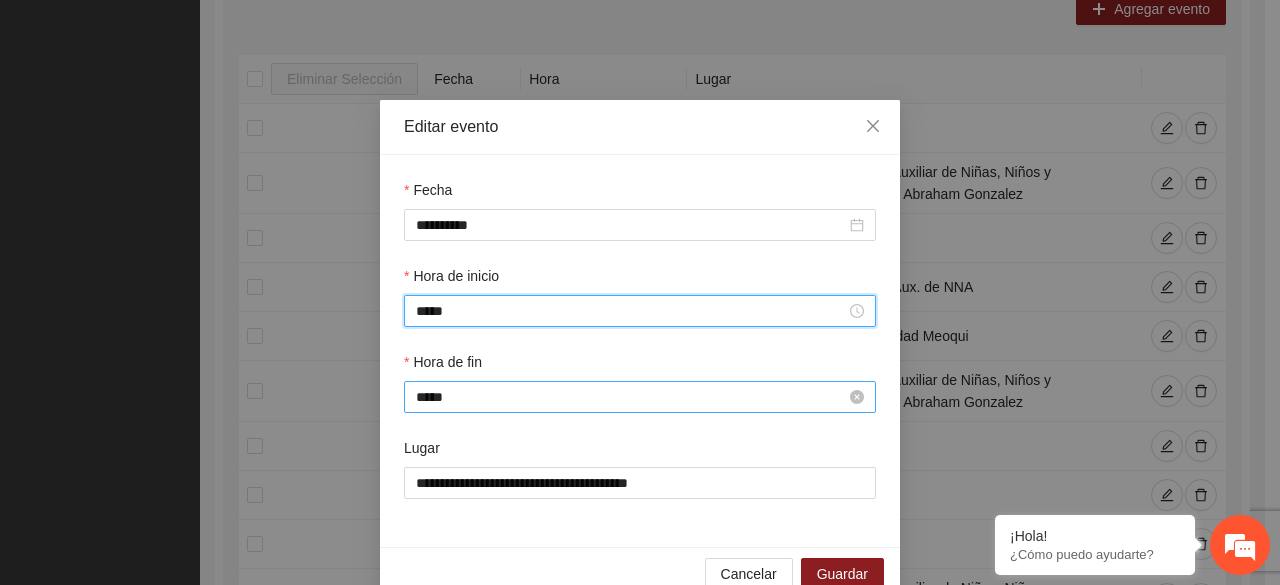 click on "*****" at bounding box center (631, 397) 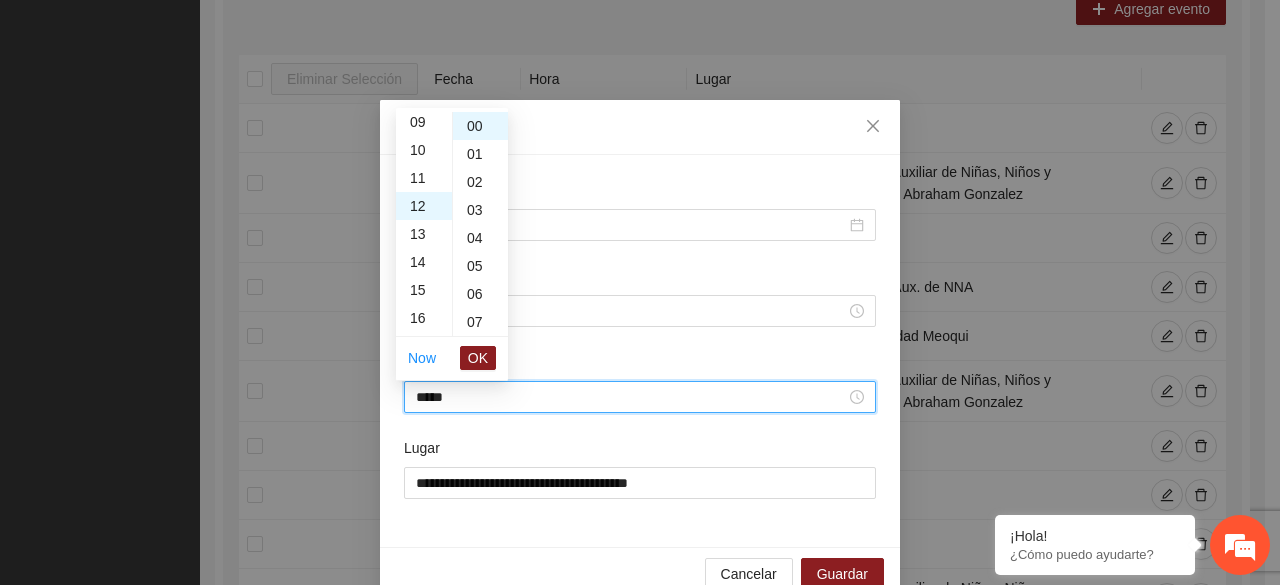 scroll, scrollTop: 216, scrollLeft: 0, axis: vertical 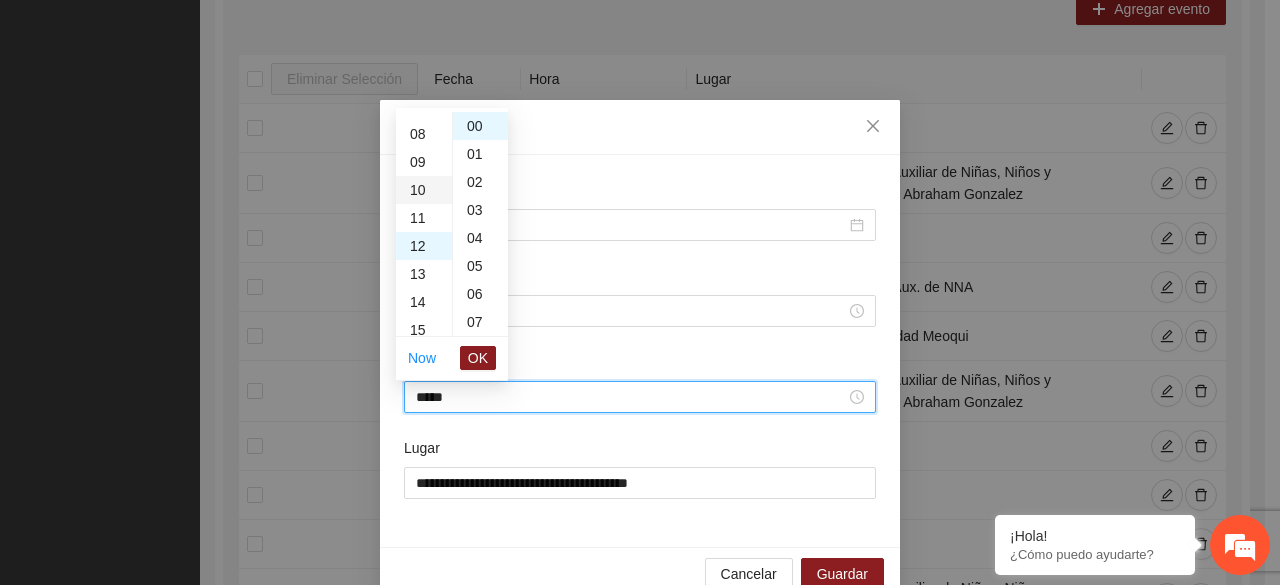 click on "10" at bounding box center [424, 190] 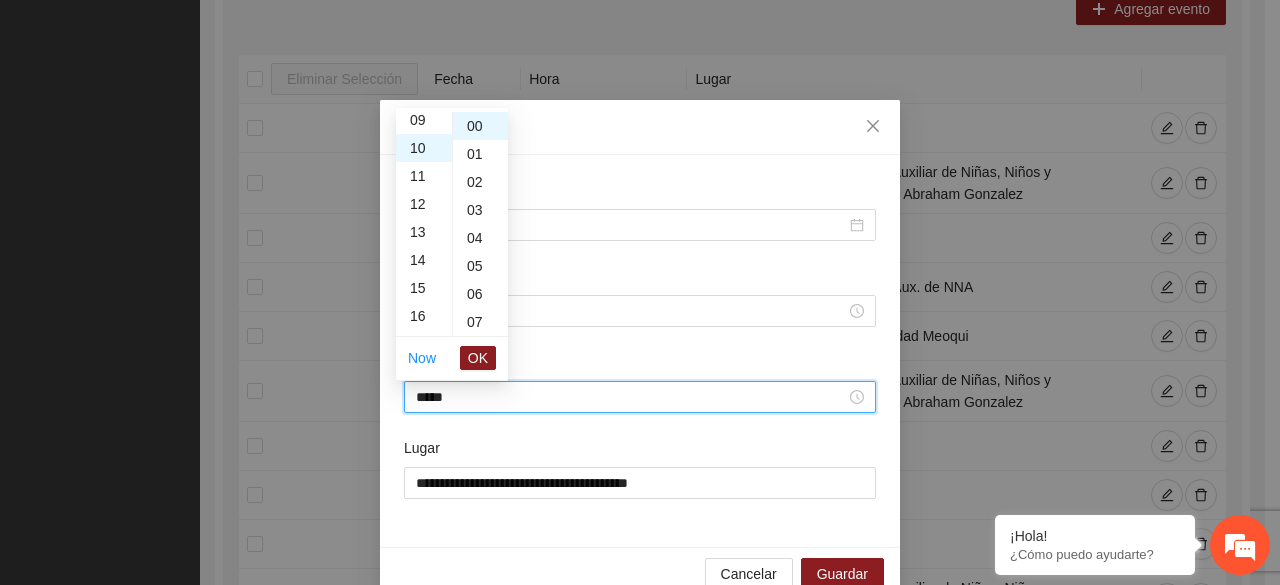 scroll, scrollTop: 280, scrollLeft: 0, axis: vertical 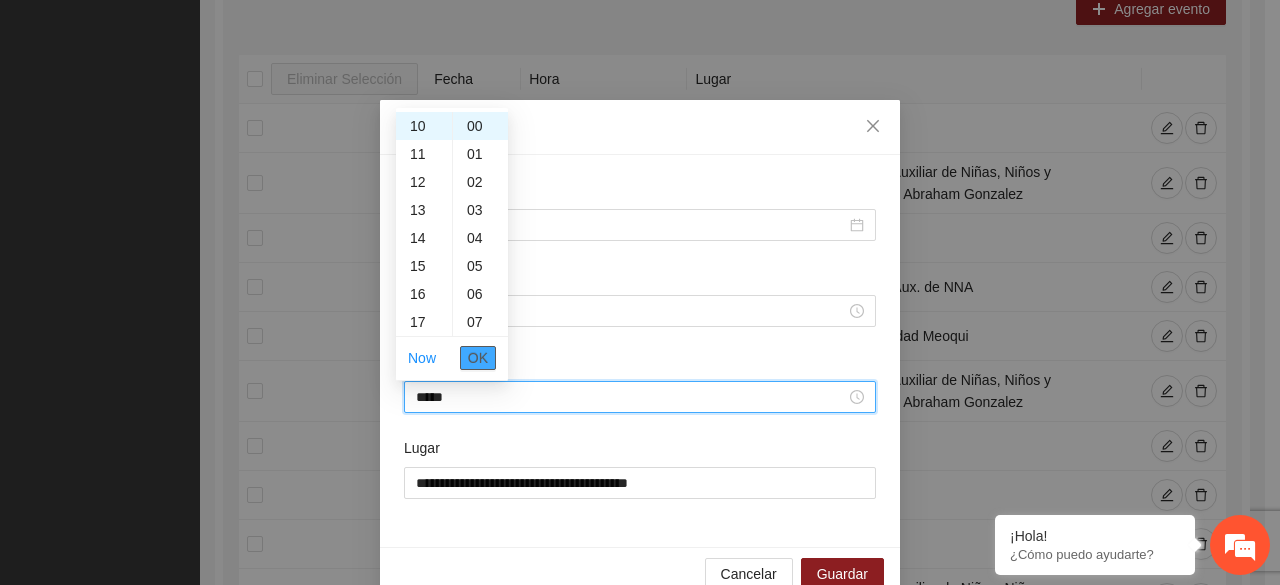 click on "OK" at bounding box center (478, 358) 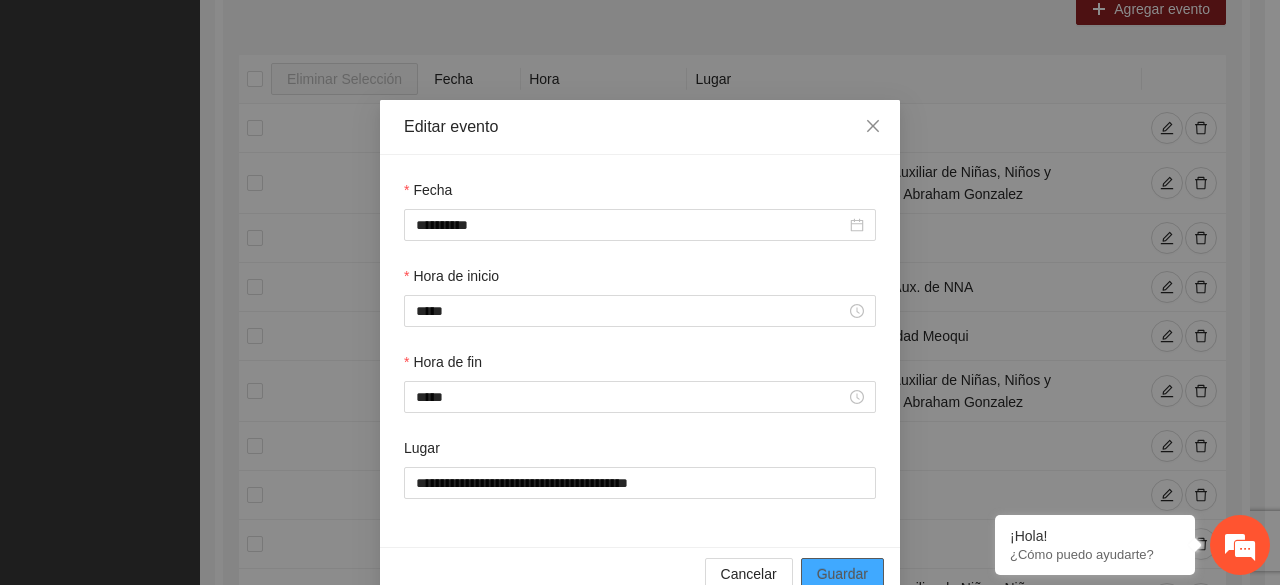 click on "Guardar" at bounding box center [842, 574] 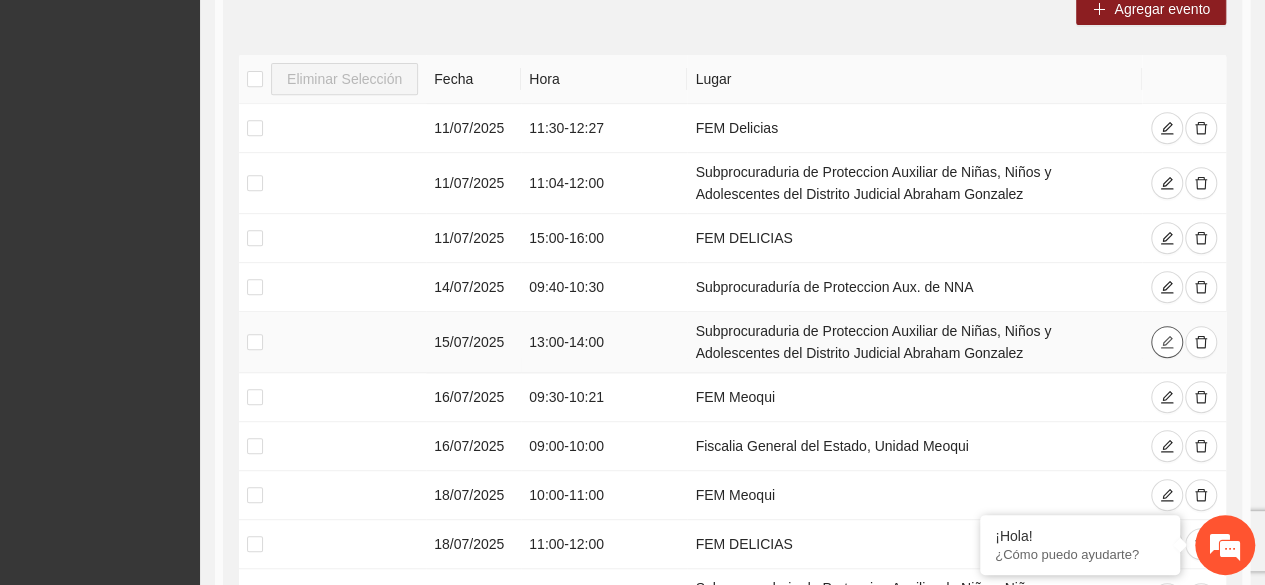 click 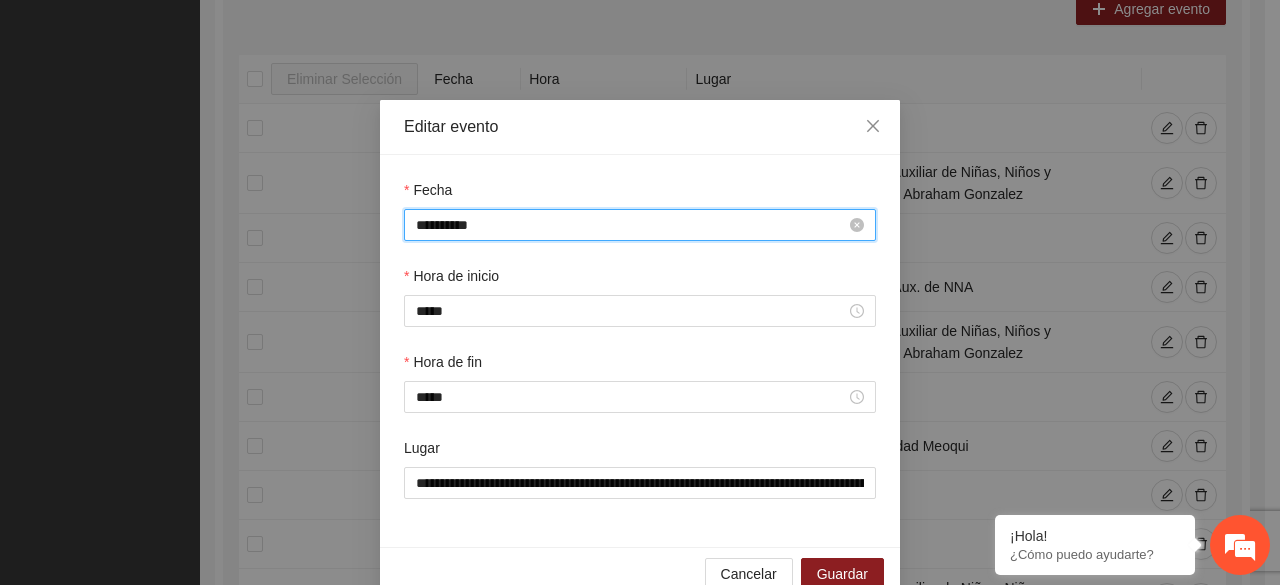 click on "**********" at bounding box center (631, 225) 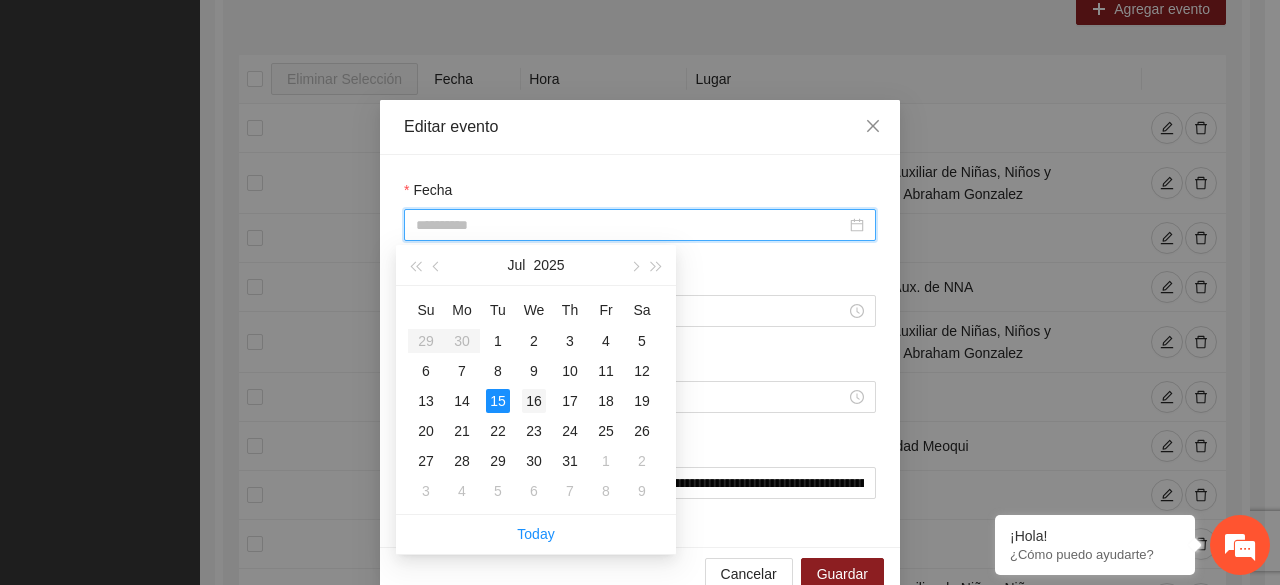 type on "**********" 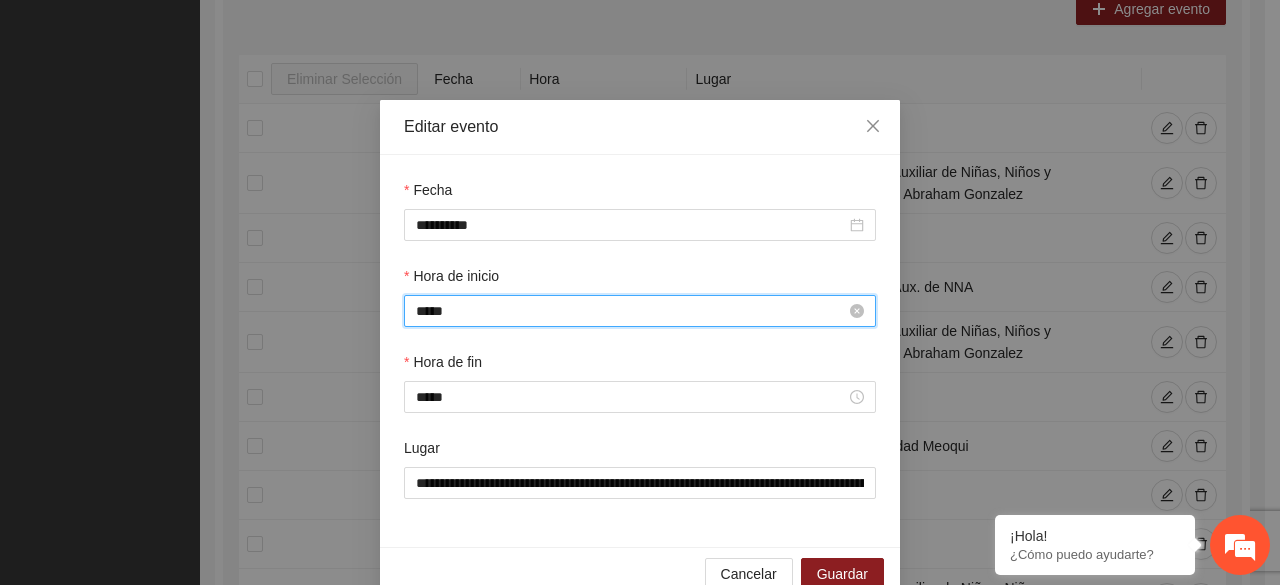 click on "*****" at bounding box center [631, 311] 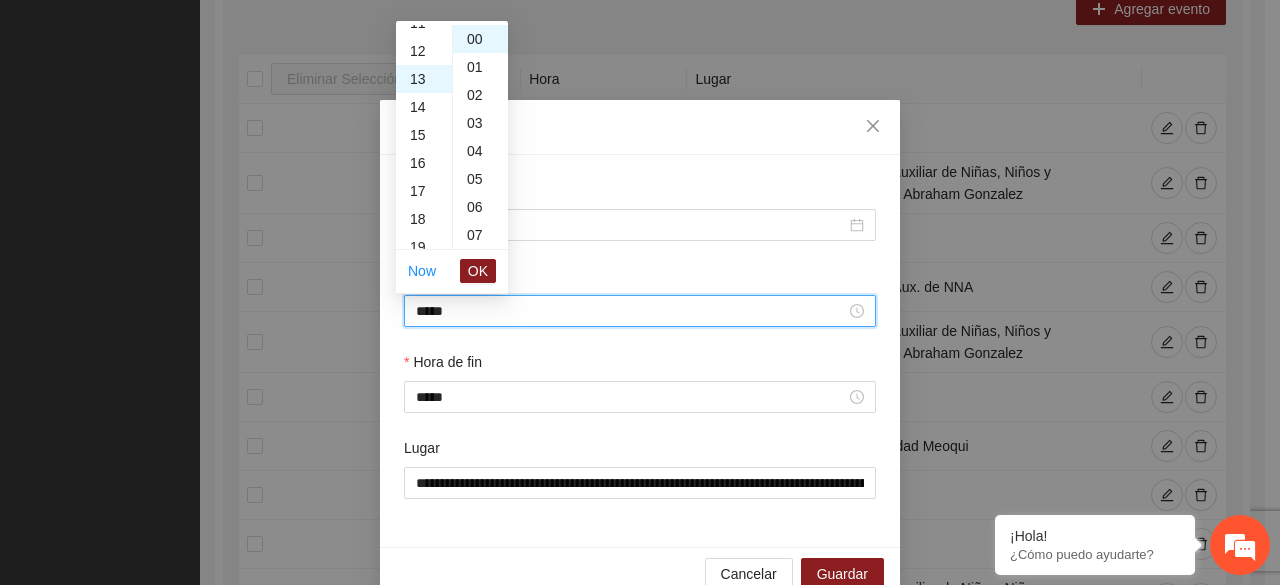 scroll, scrollTop: 284, scrollLeft: 0, axis: vertical 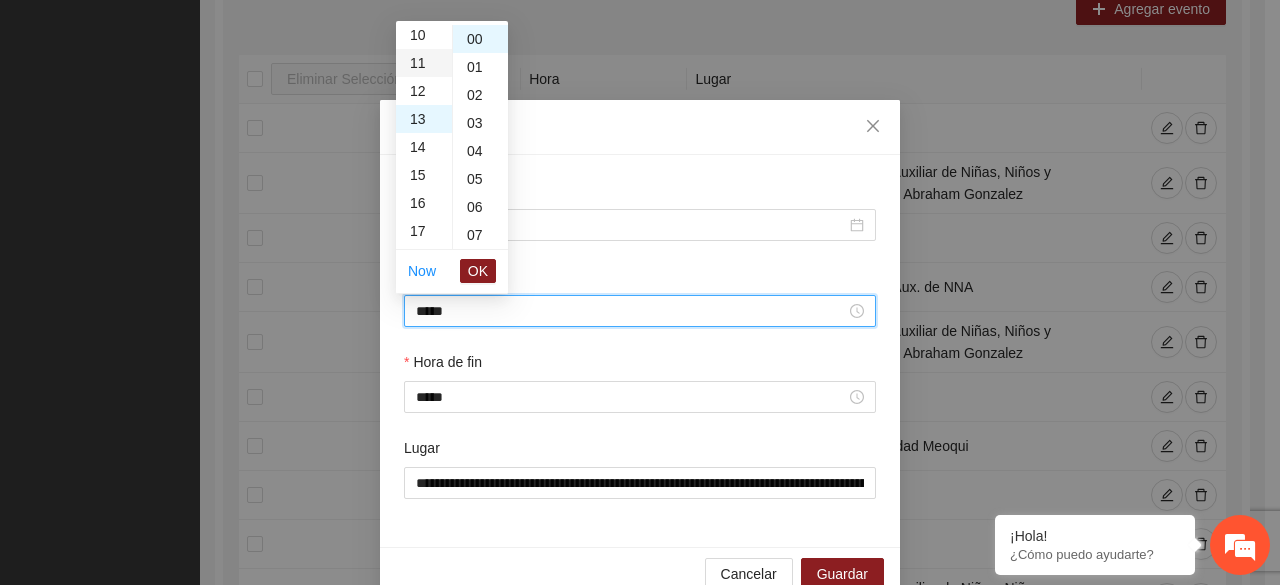 click on "11" at bounding box center (424, 63) 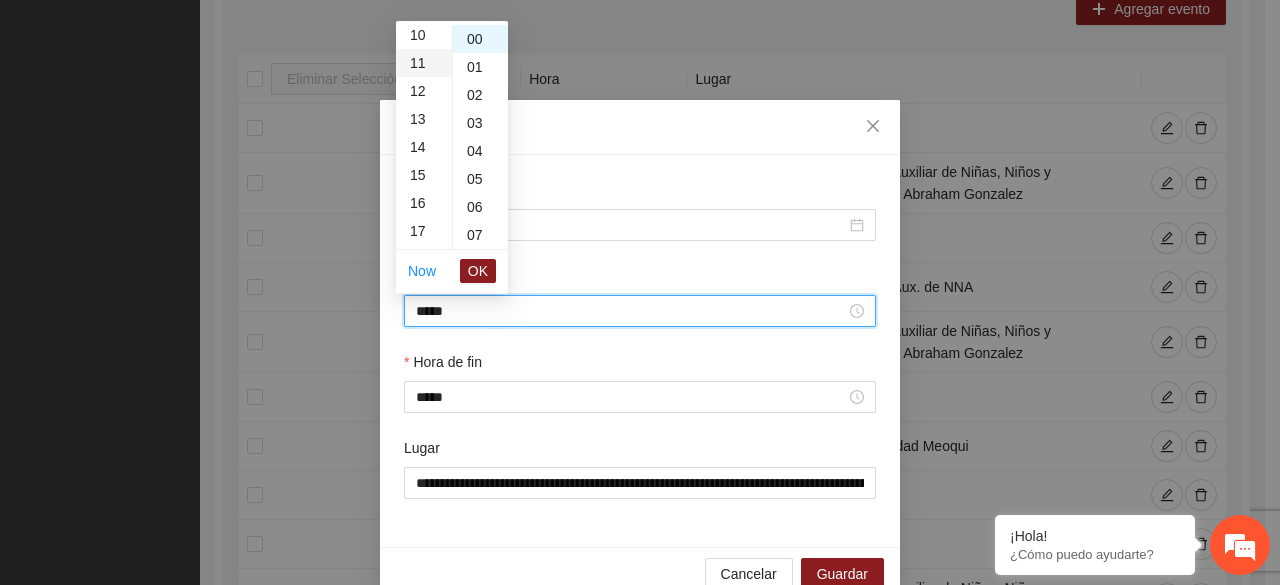 scroll, scrollTop: 308, scrollLeft: 0, axis: vertical 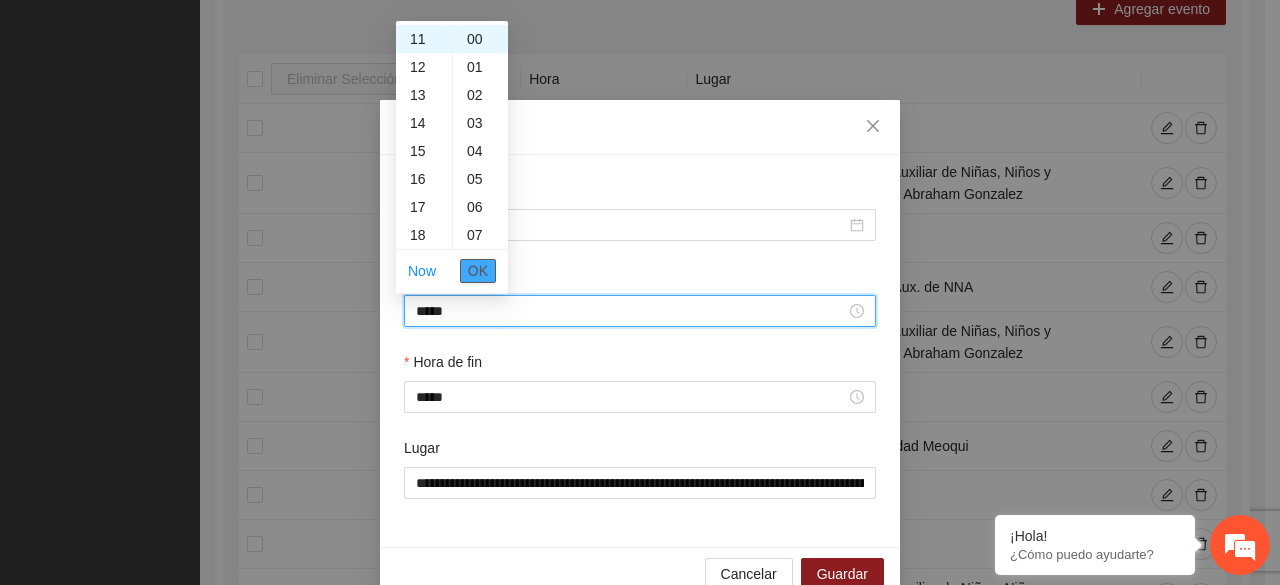 click on "OK" at bounding box center [478, 271] 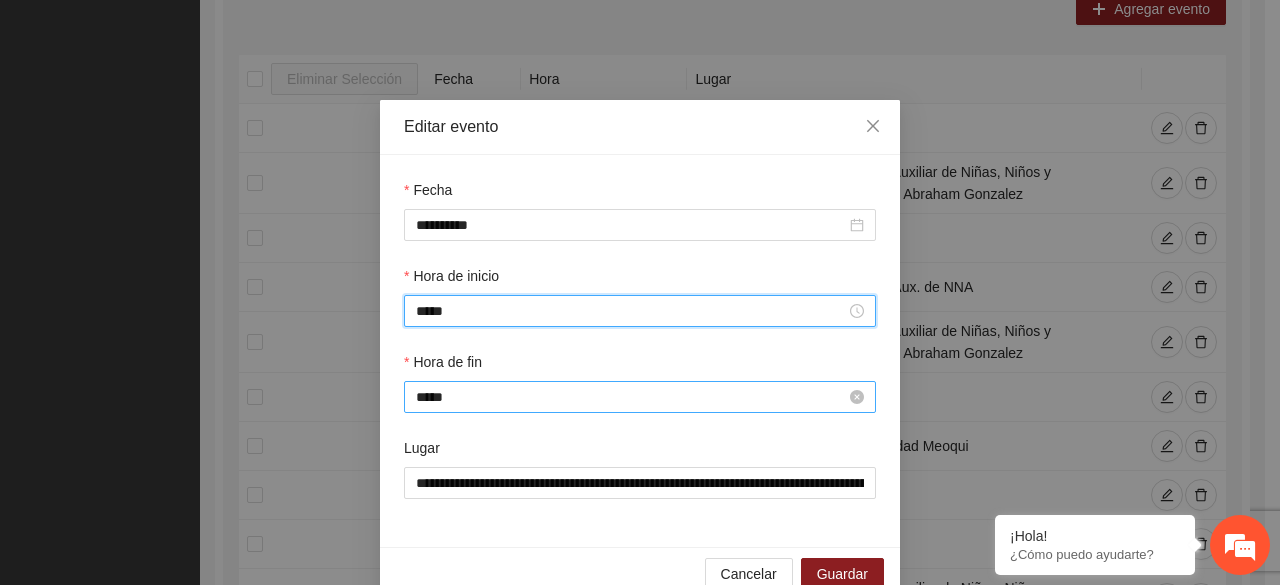 click on "*****" at bounding box center (631, 397) 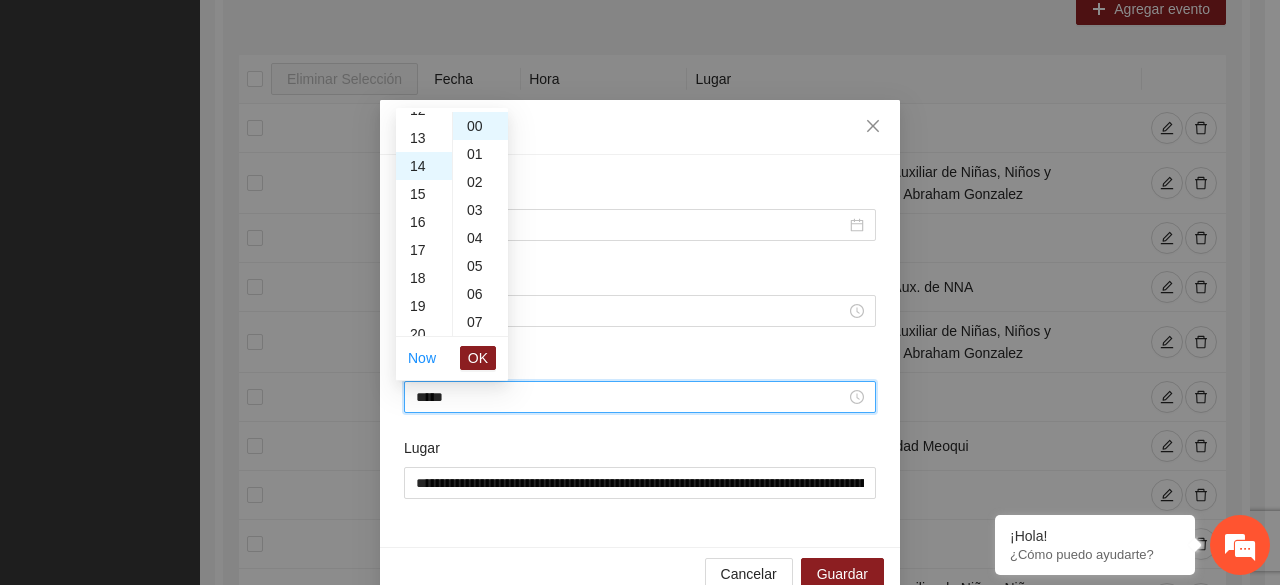 scroll, scrollTop: 312, scrollLeft: 0, axis: vertical 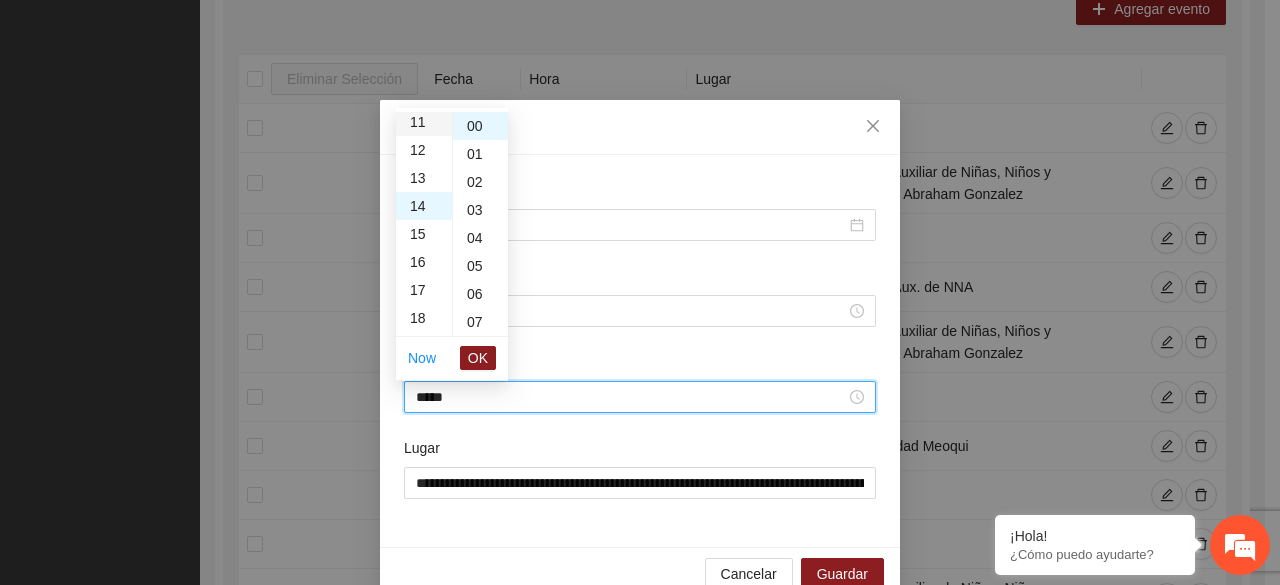click on "11" at bounding box center (424, 122) 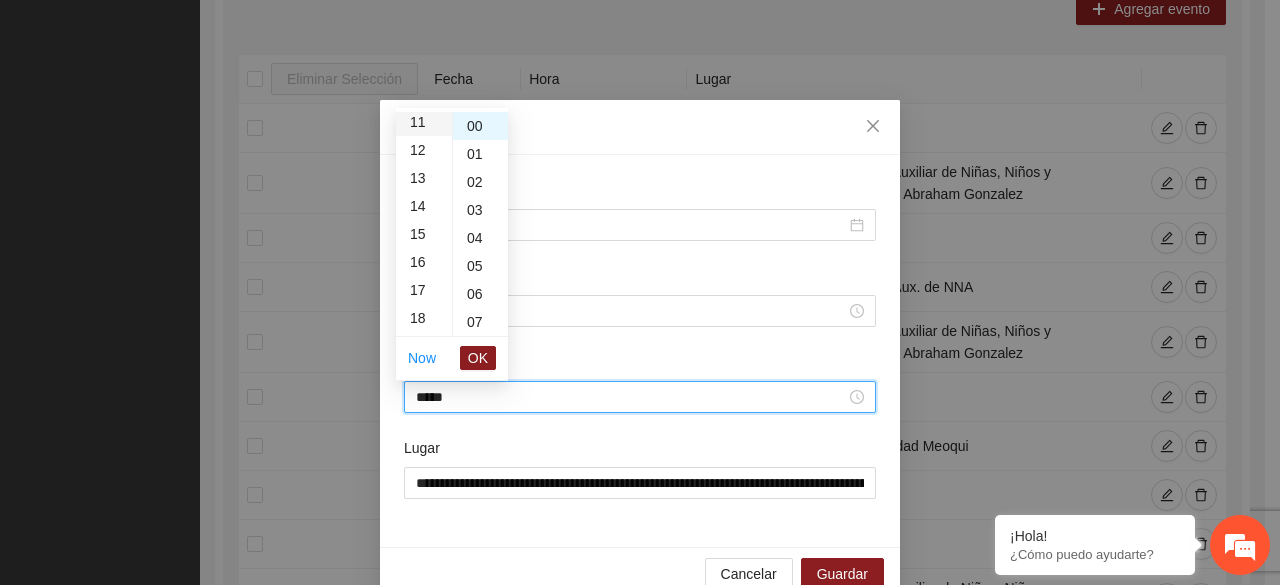 scroll, scrollTop: 308, scrollLeft: 0, axis: vertical 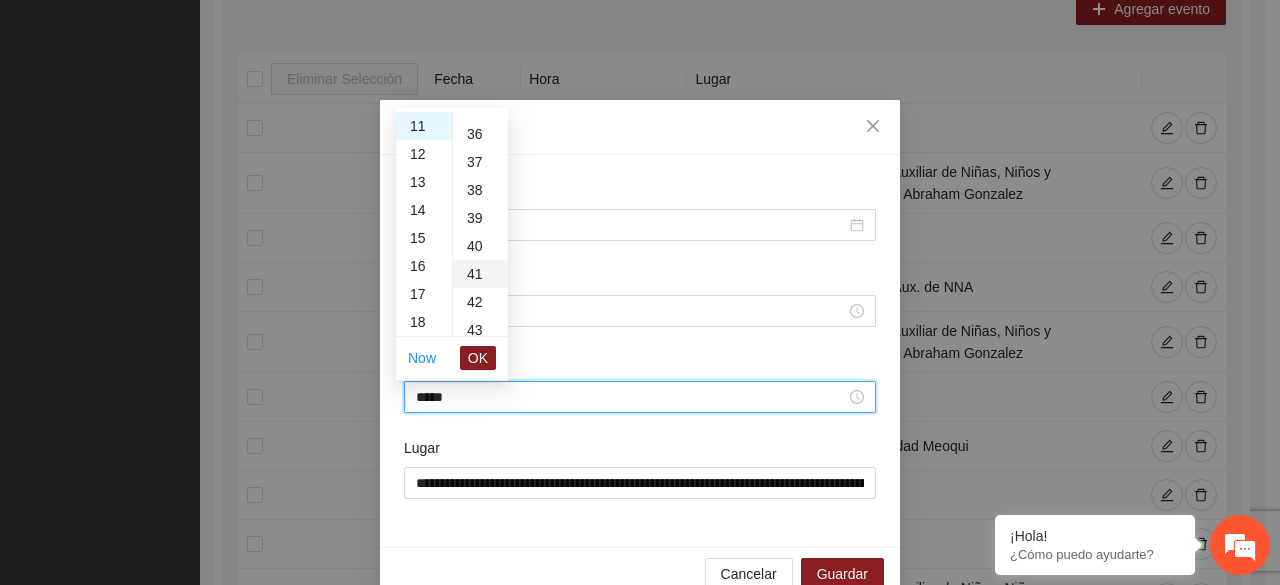 click on "41" at bounding box center [480, 274] 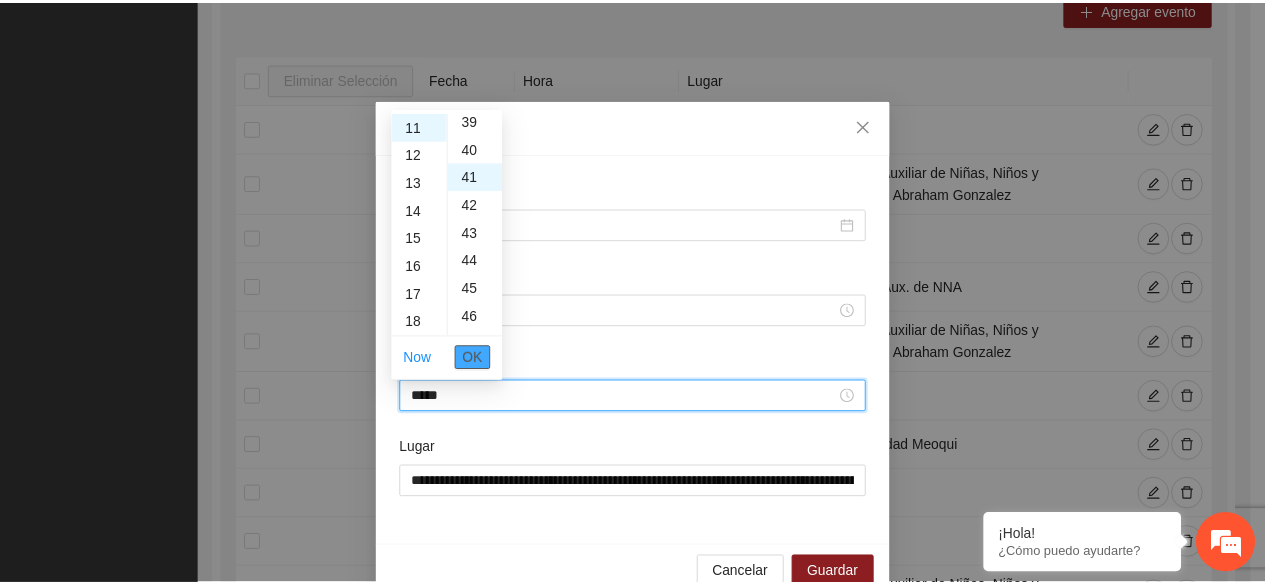 scroll, scrollTop: 1148, scrollLeft: 0, axis: vertical 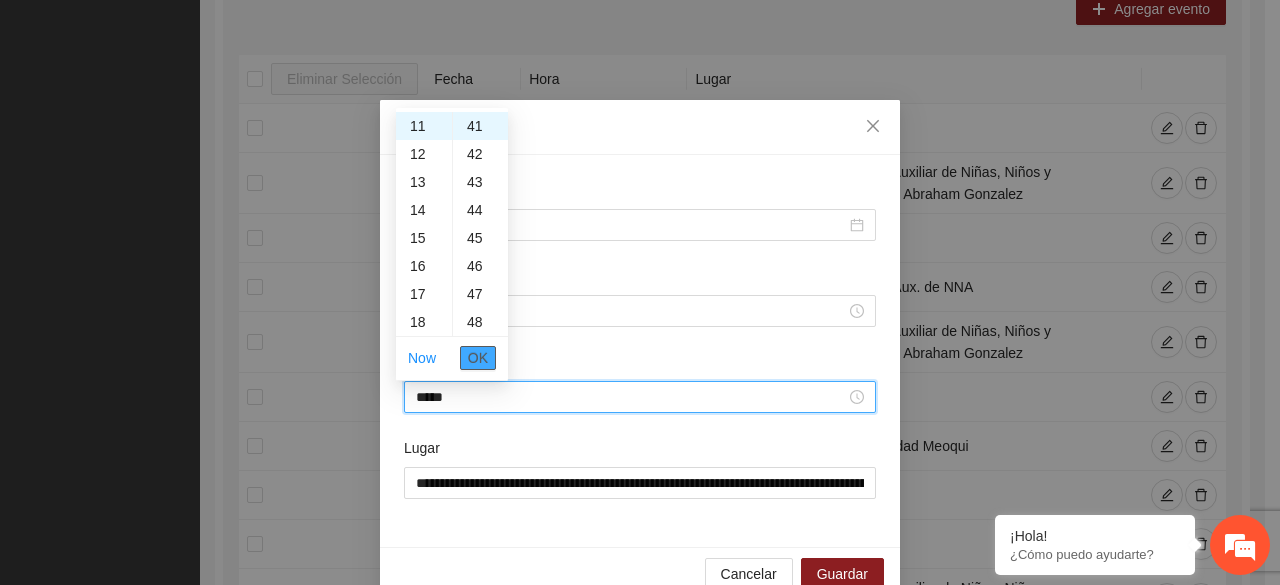 click on "OK" at bounding box center (478, 358) 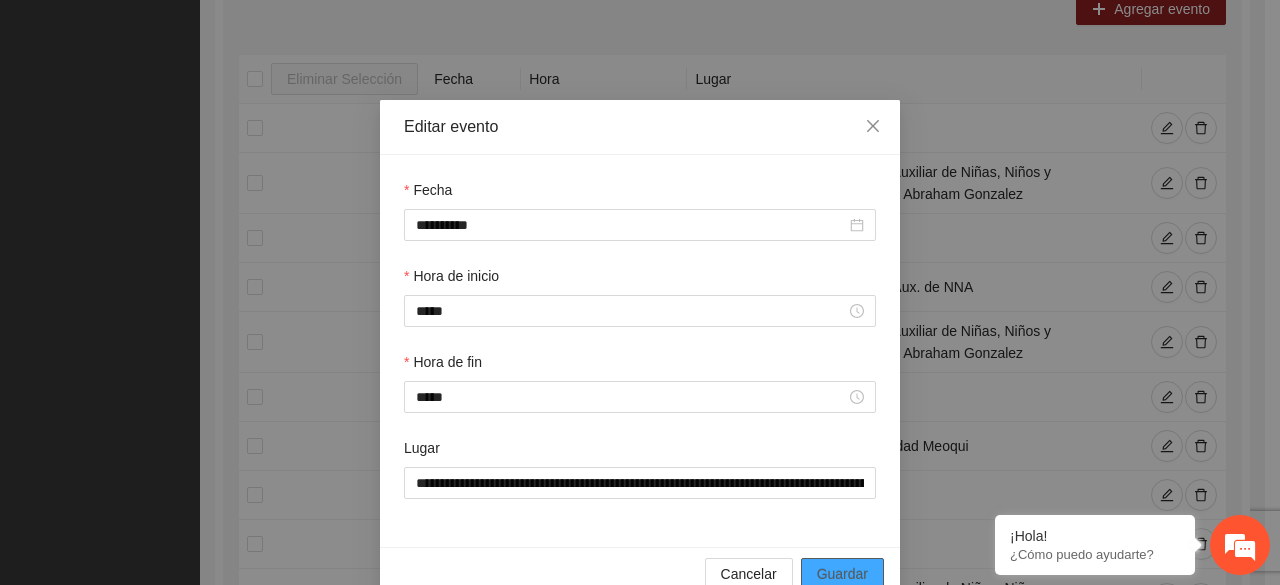 click on "Guardar" at bounding box center (842, 574) 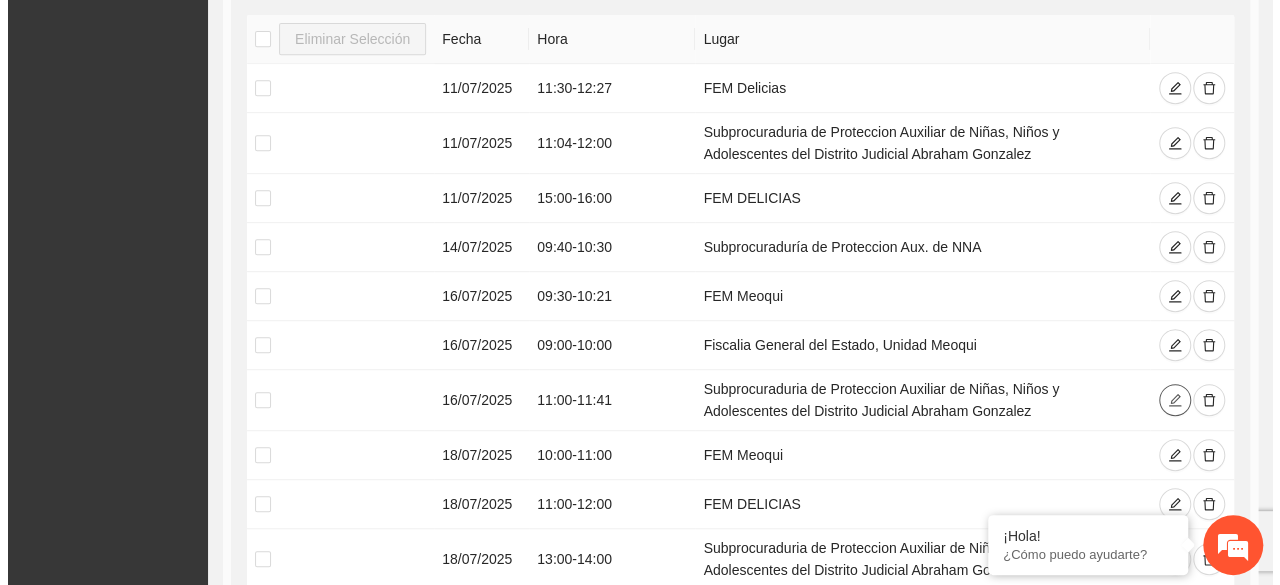 scroll, scrollTop: 479, scrollLeft: 0, axis: vertical 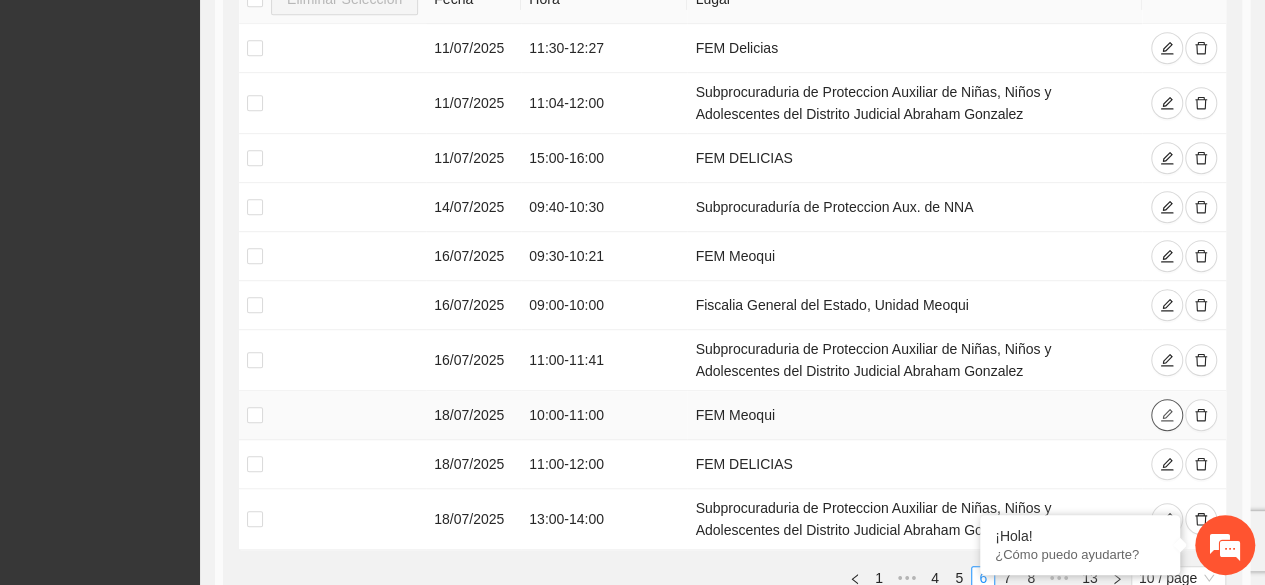 click 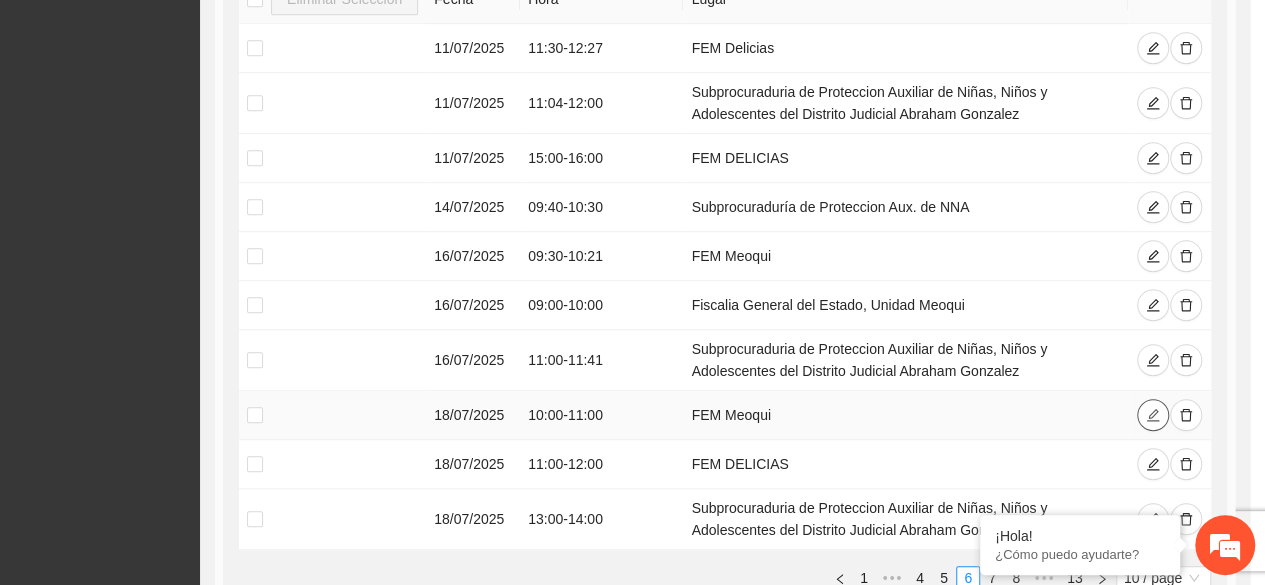 type on "**********" 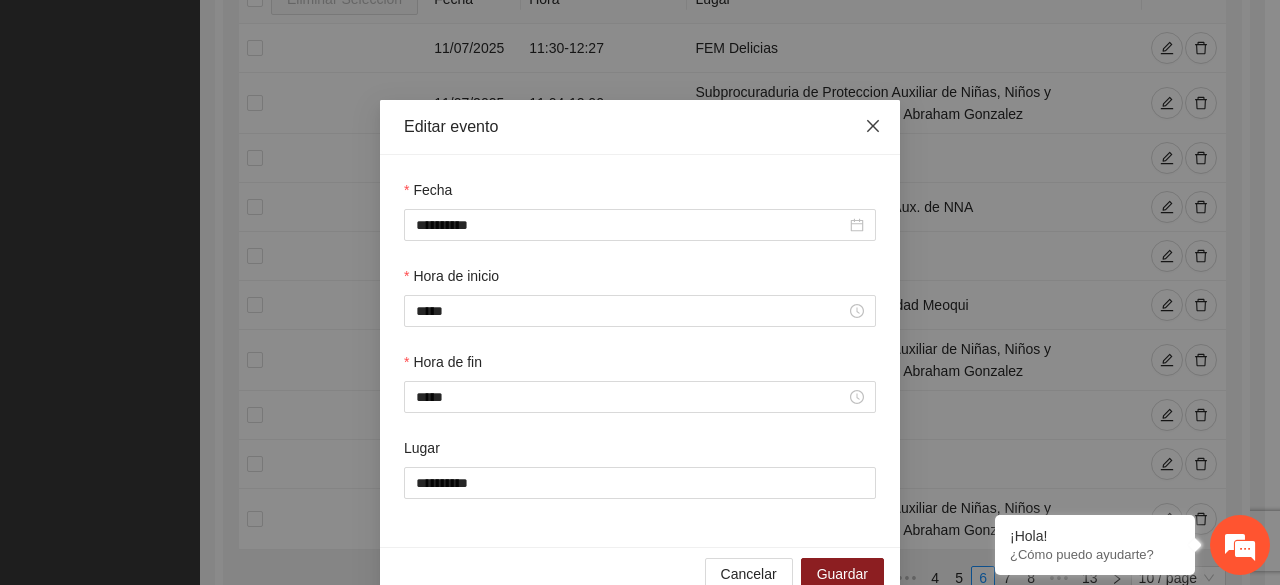 click 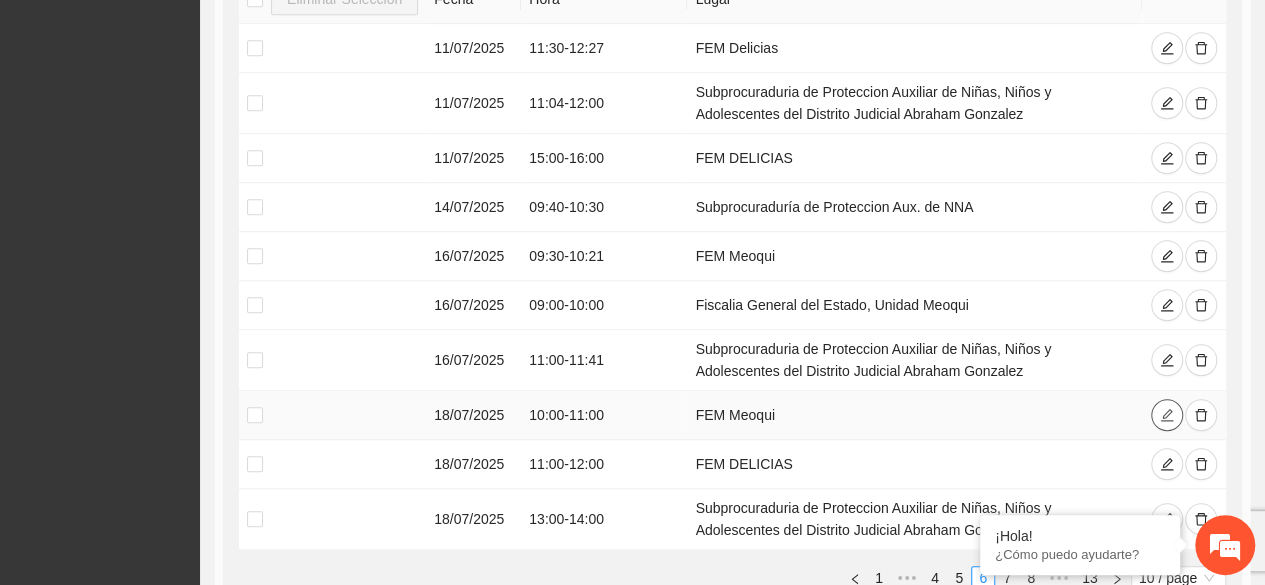 click 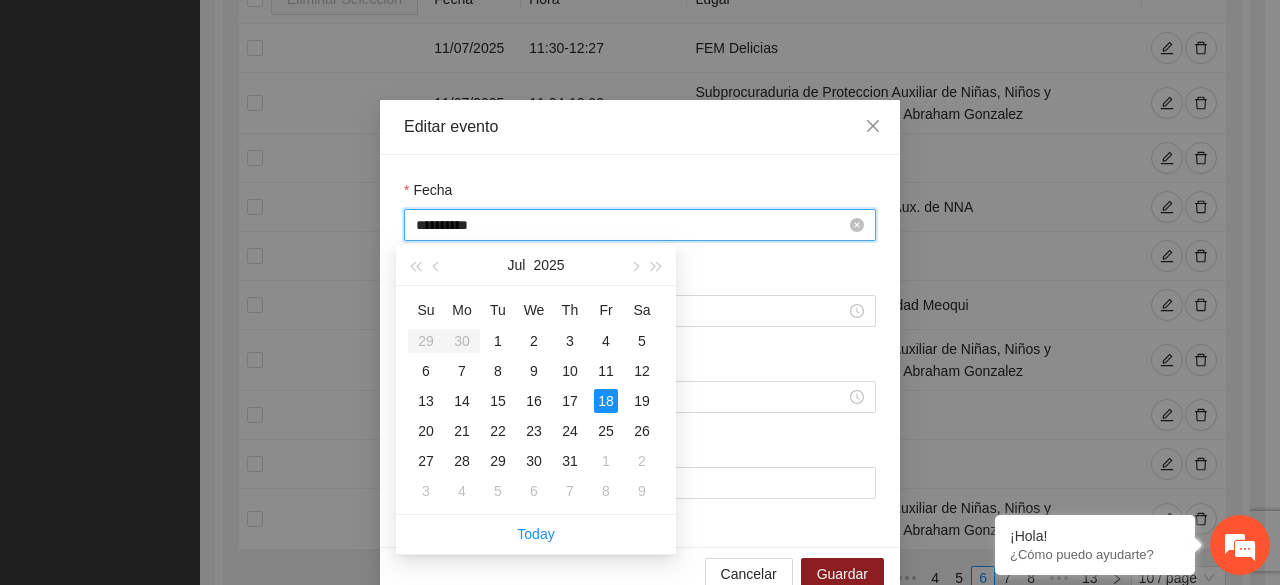 click on "**********" at bounding box center [631, 225] 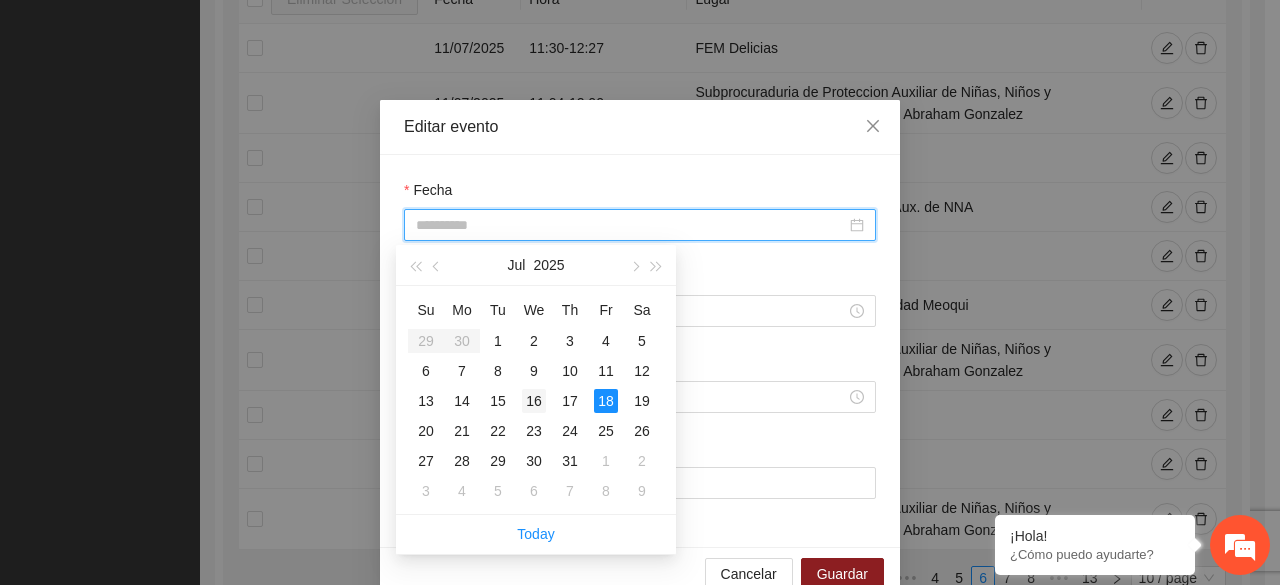 type on "**********" 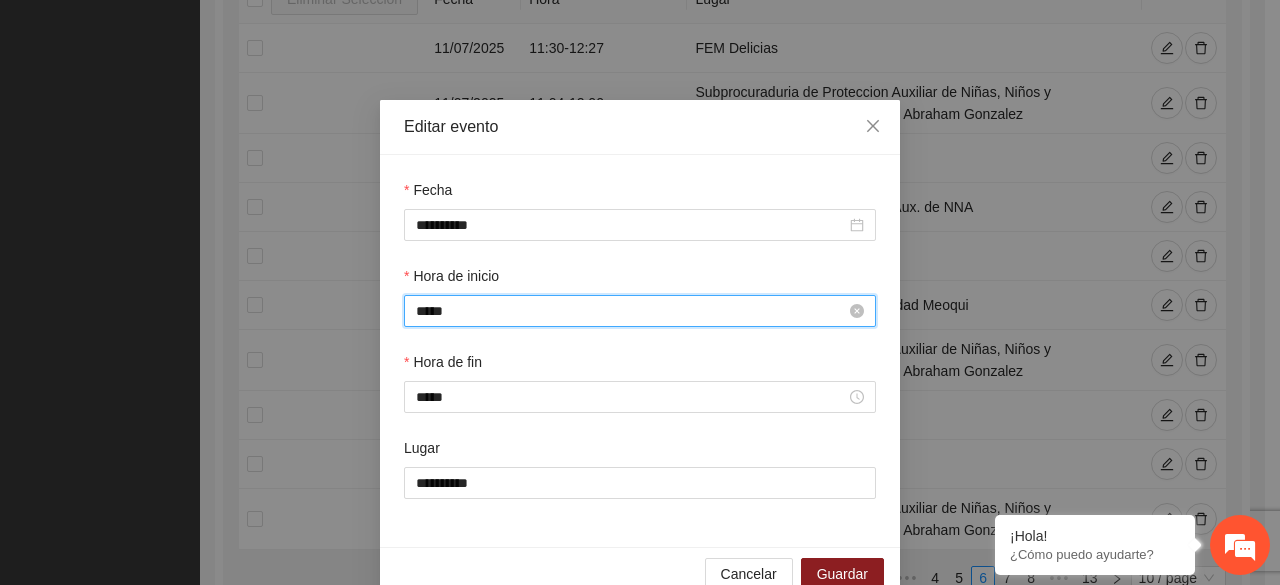 scroll, scrollTop: 280, scrollLeft: 0, axis: vertical 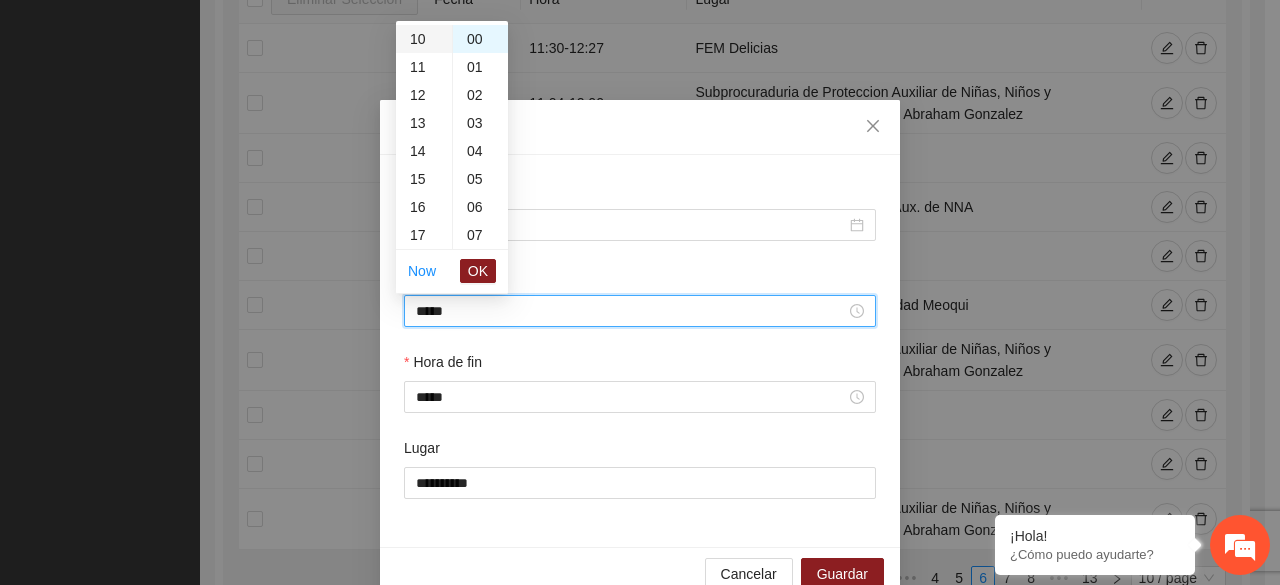 click on "10" at bounding box center [424, 39] 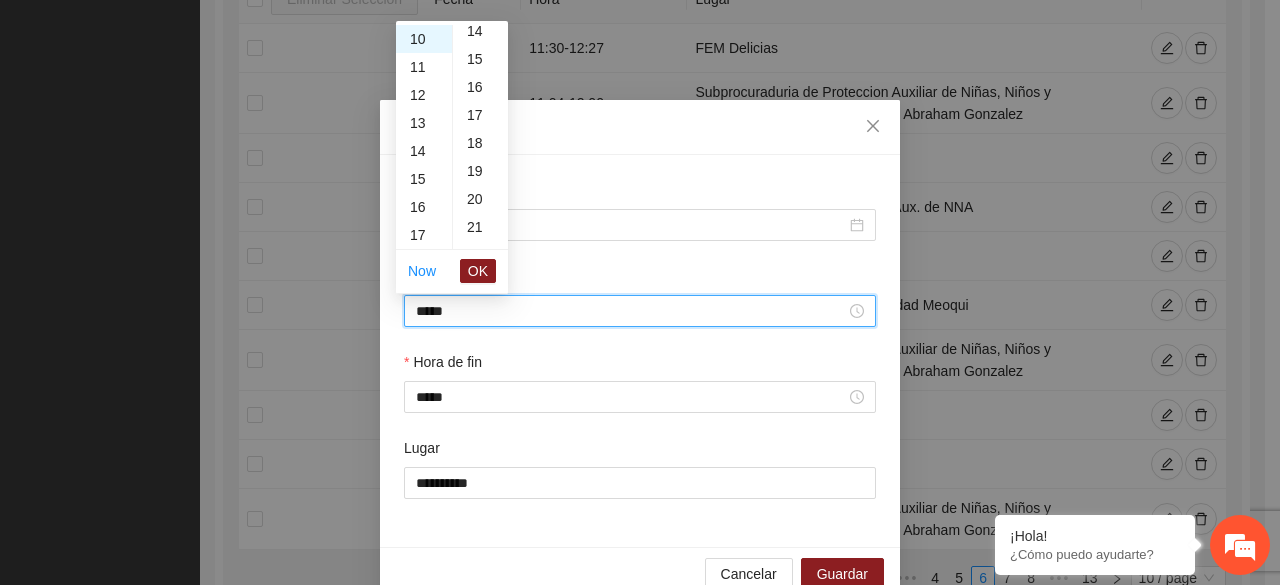 scroll, scrollTop: 440, scrollLeft: 0, axis: vertical 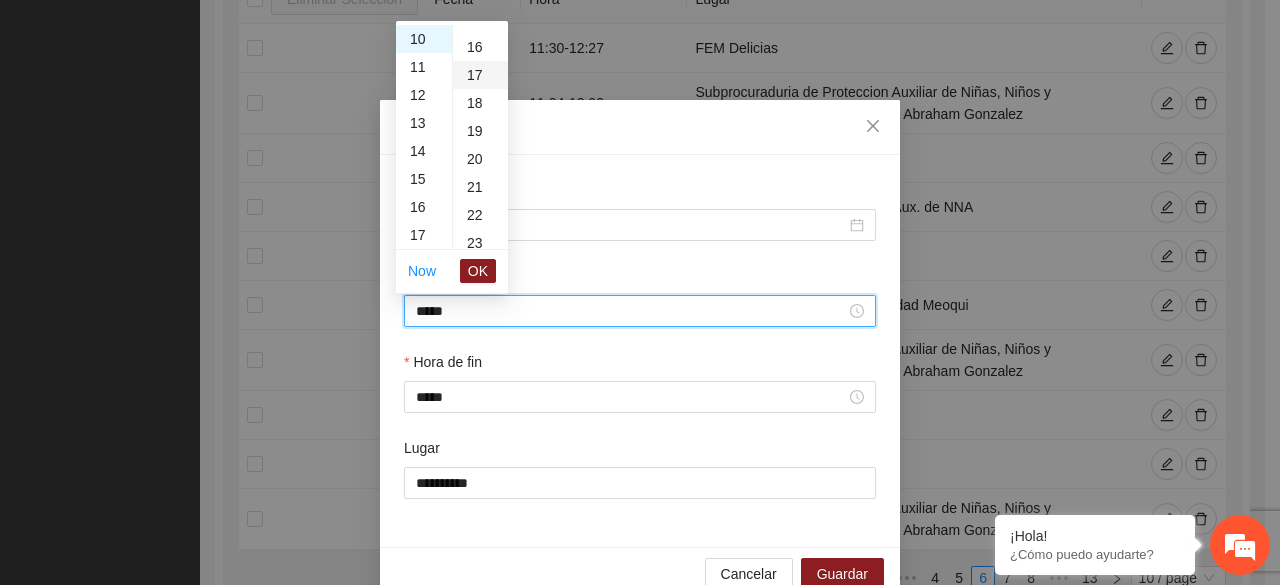 click on "17" at bounding box center (480, 75) 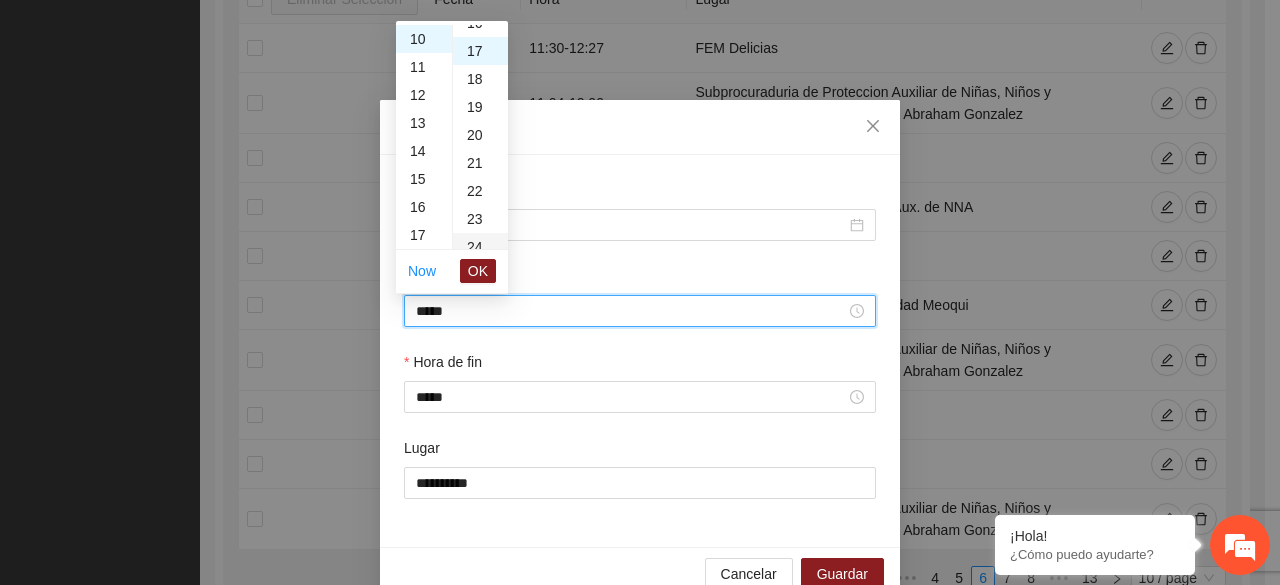 scroll, scrollTop: 476, scrollLeft: 0, axis: vertical 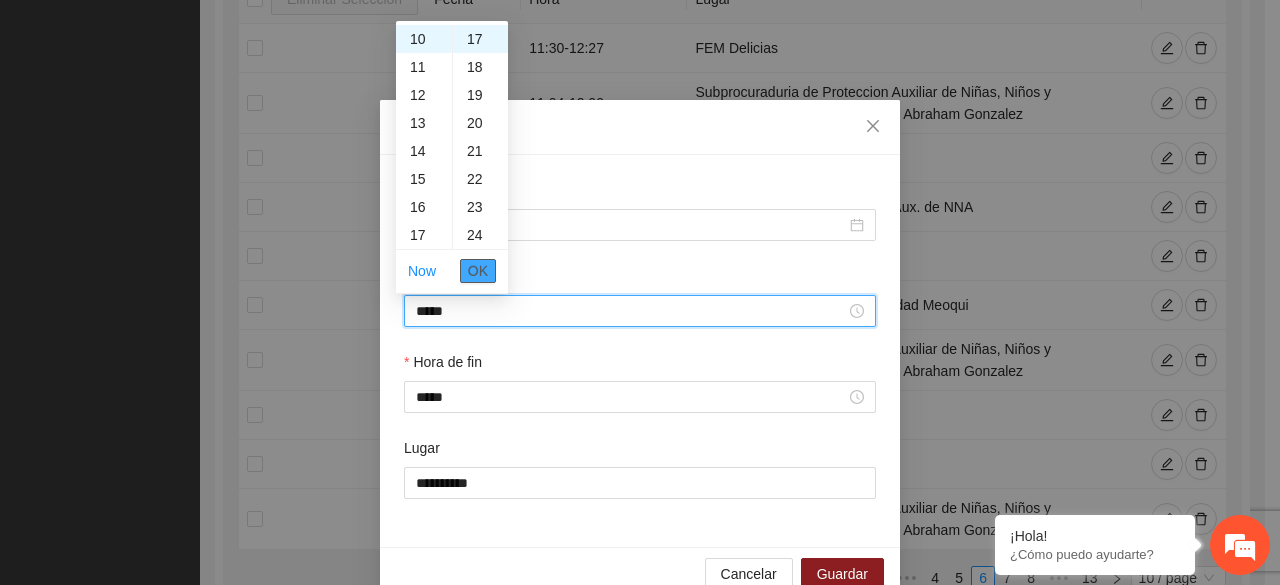 click on "OK" at bounding box center (478, 271) 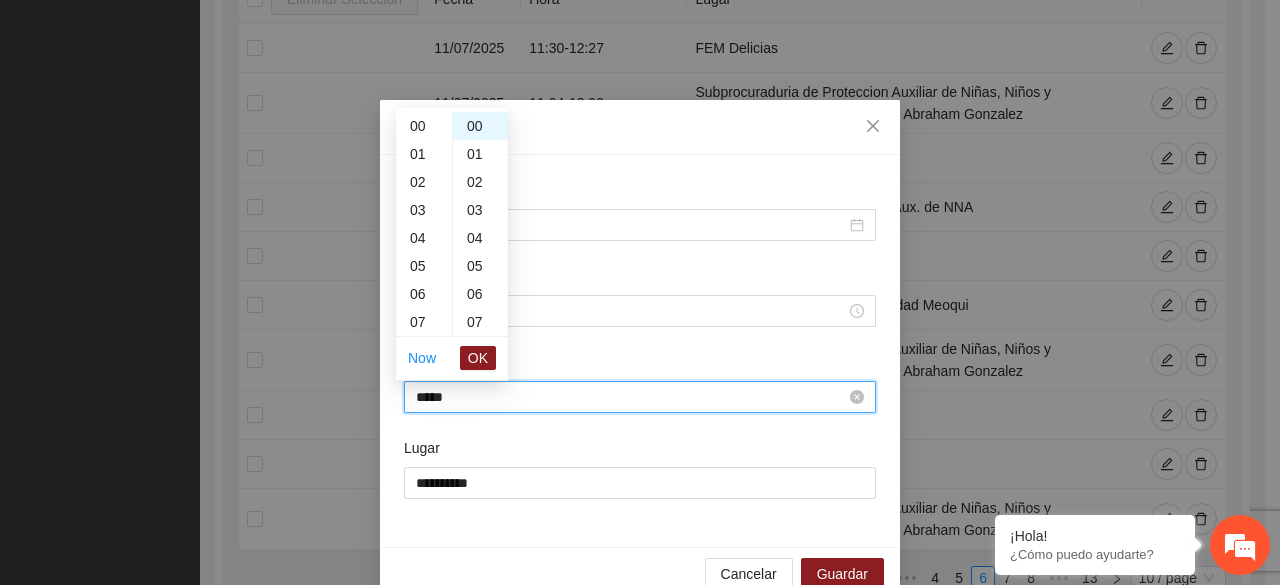 click on "*****" at bounding box center (631, 397) 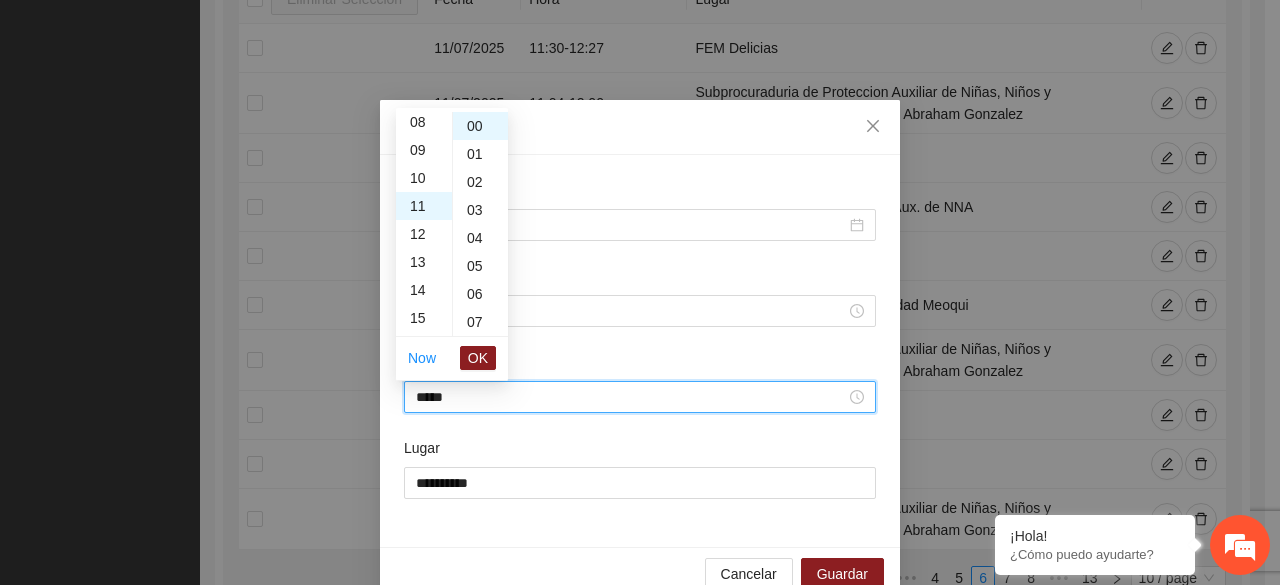scroll, scrollTop: 188, scrollLeft: 0, axis: vertical 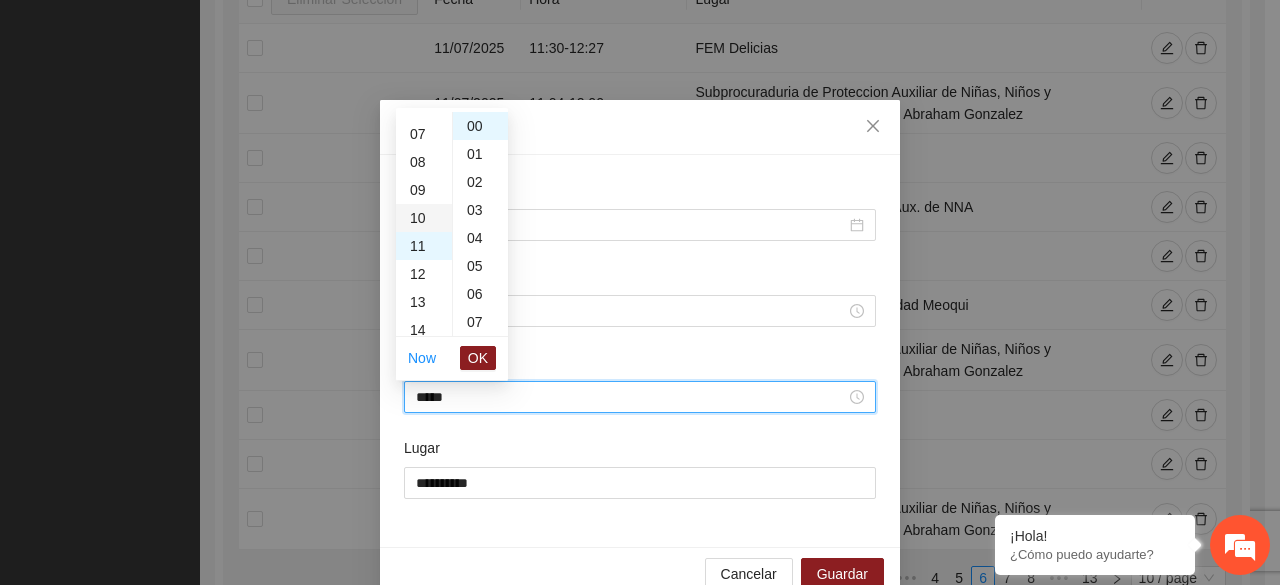 click on "10" at bounding box center [424, 218] 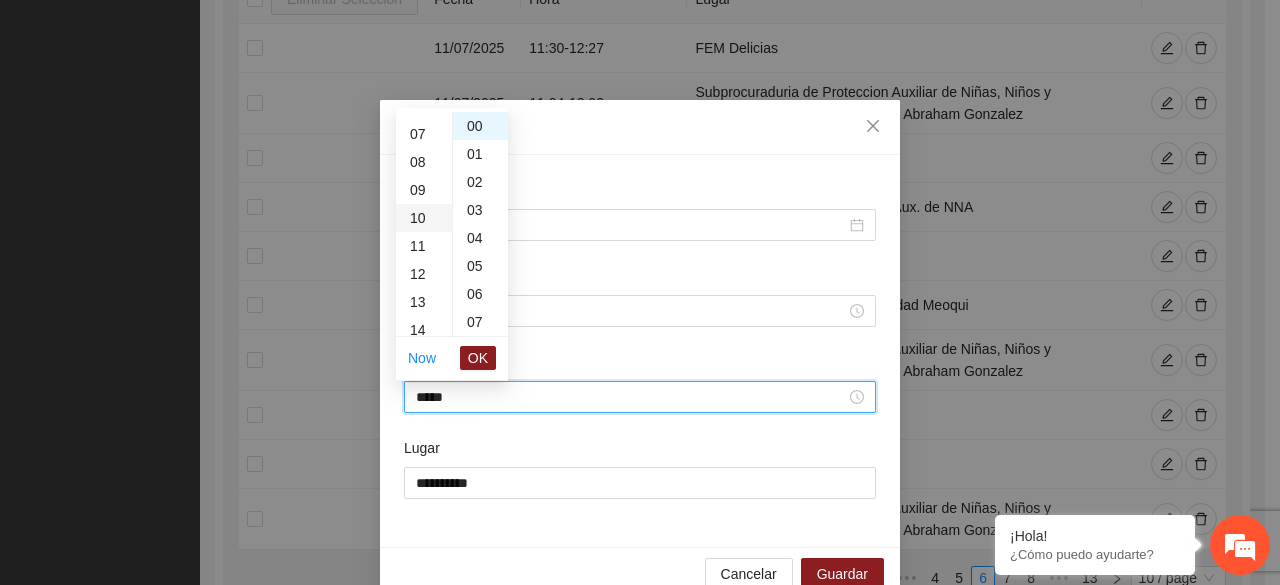 scroll, scrollTop: 280, scrollLeft: 0, axis: vertical 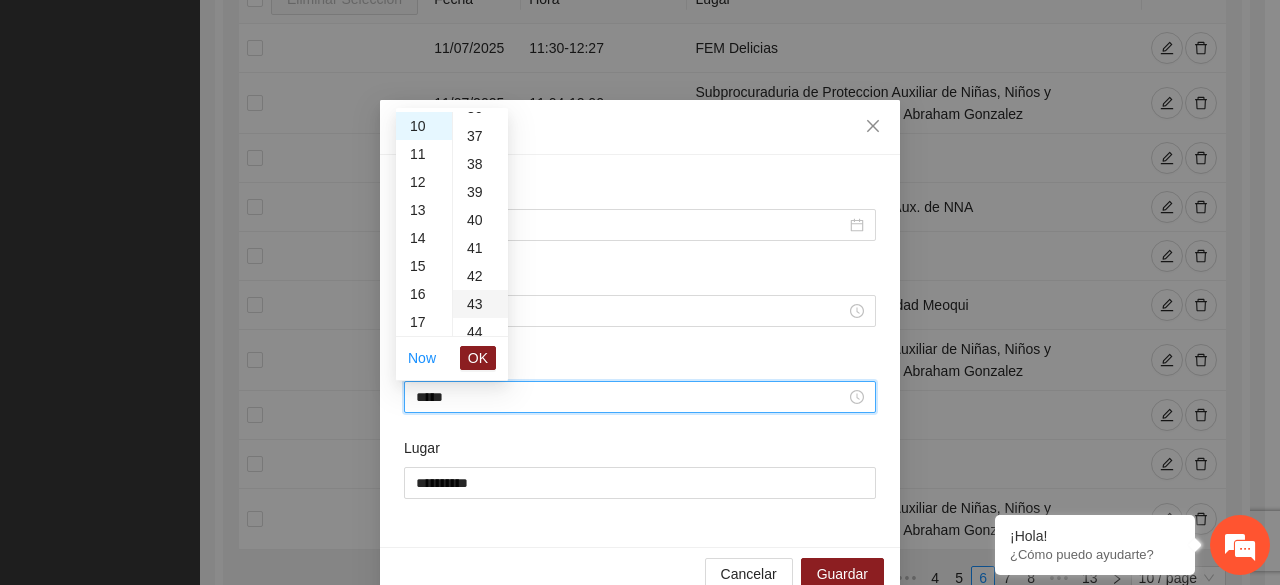 click on "43" at bounding box center [480, 304] 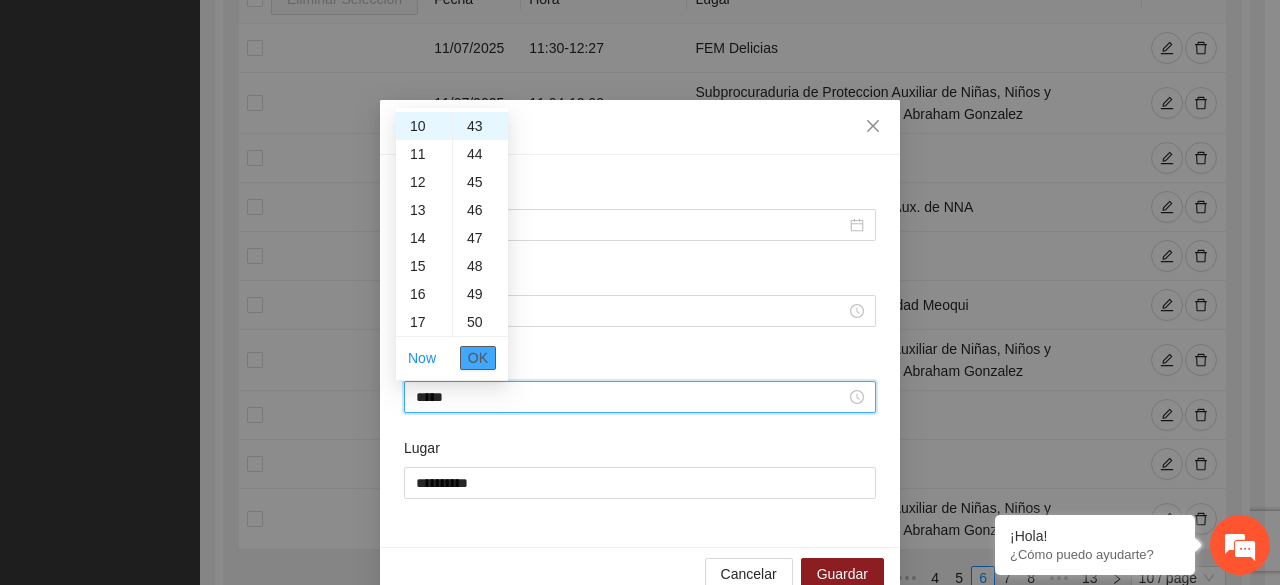 click on "OK" at bounding box center (478, 358) 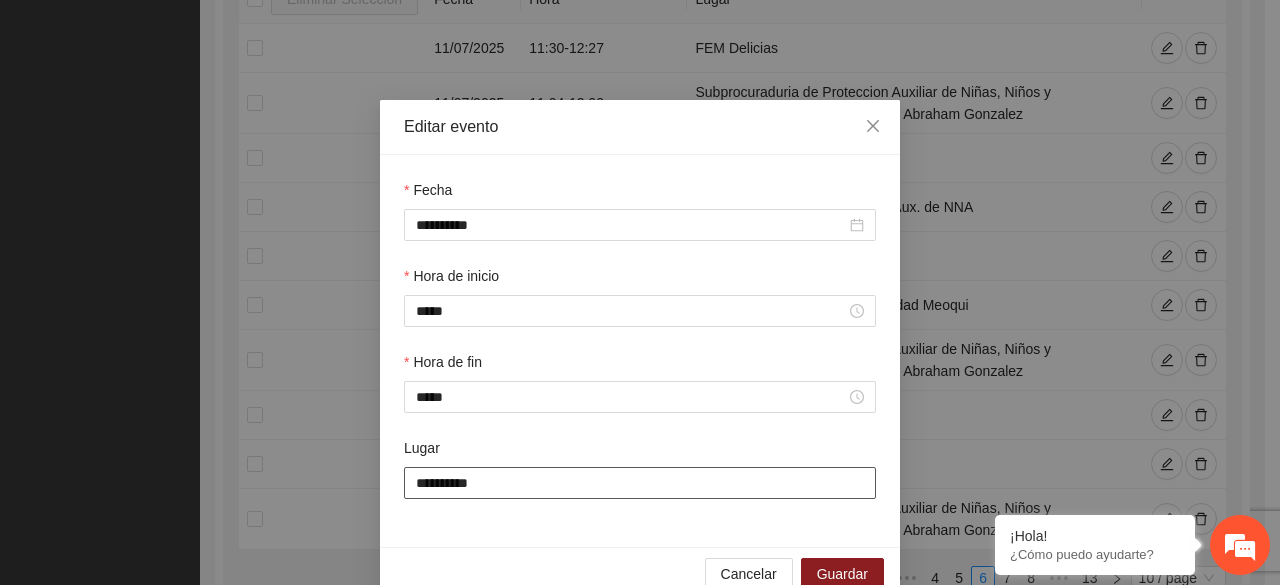 click on "**********" at bounding box center [640, 483] 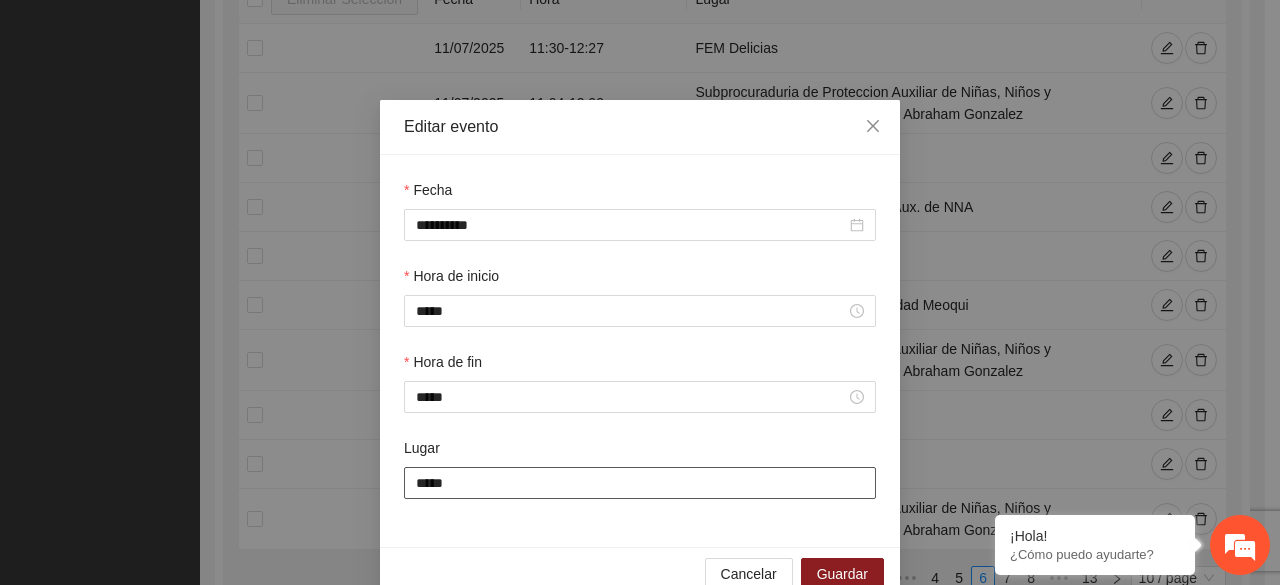 type on "**********" 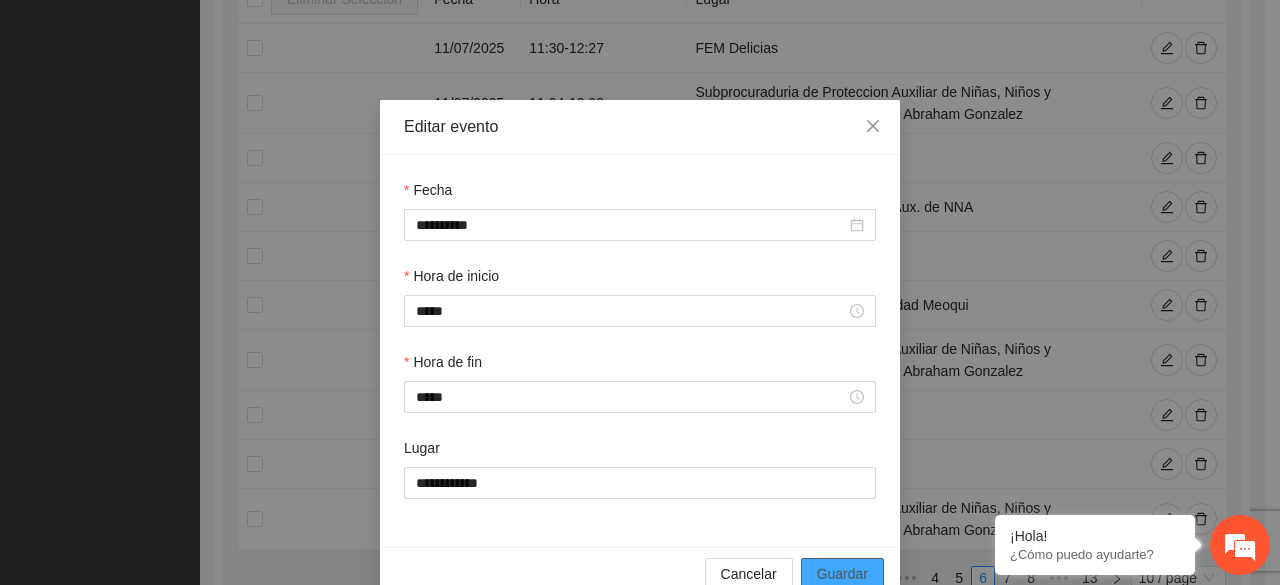 click on "Guardar" at bounding box center (842, 574) 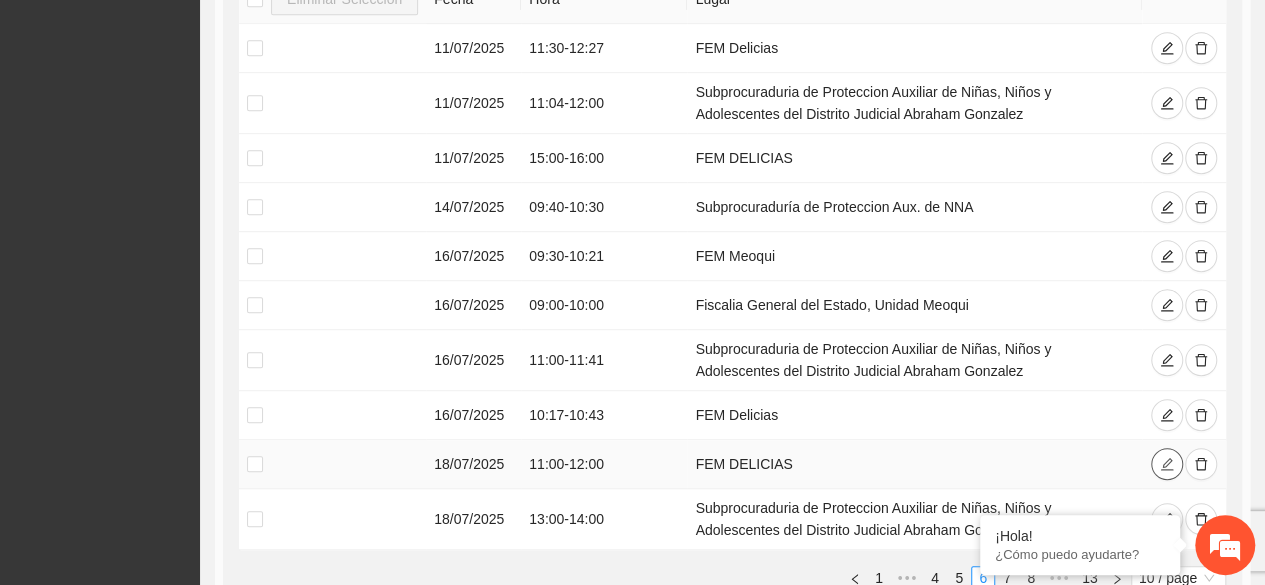 click 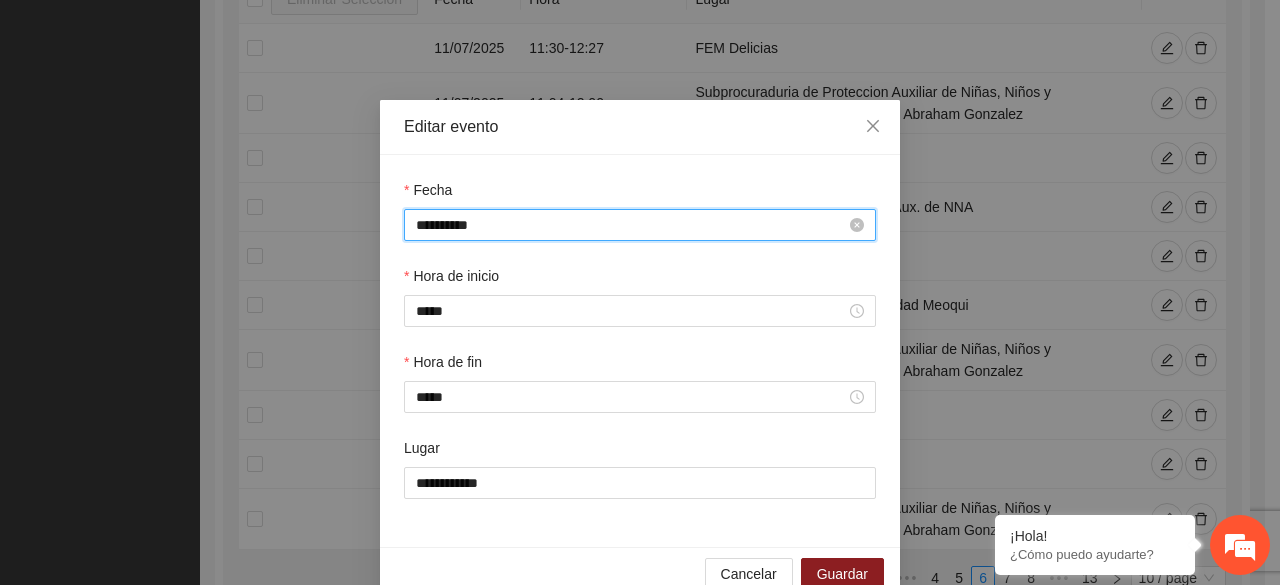 click on "**********" at bounding box center [631, 225] 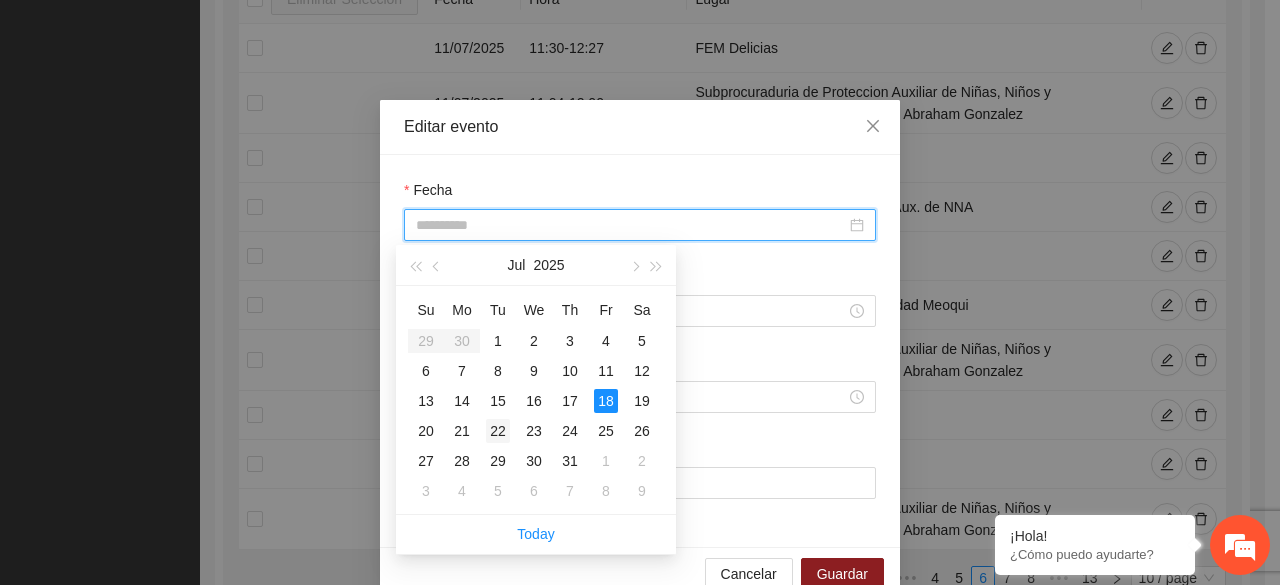 type on "**********" 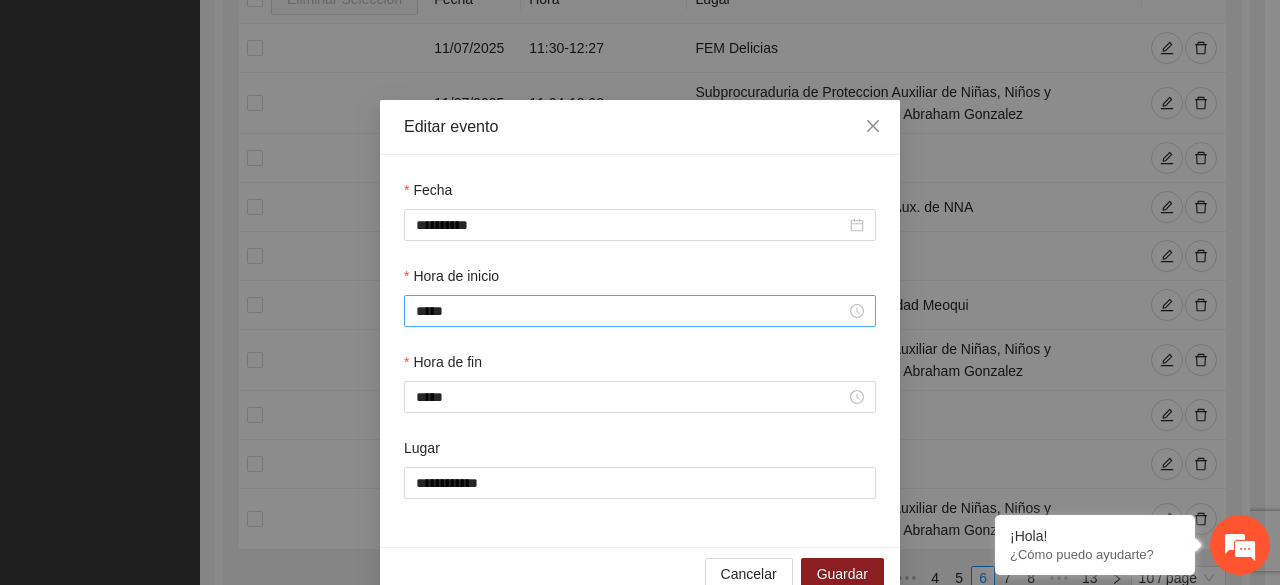 click on "*****" at bounding box center [640, 311] 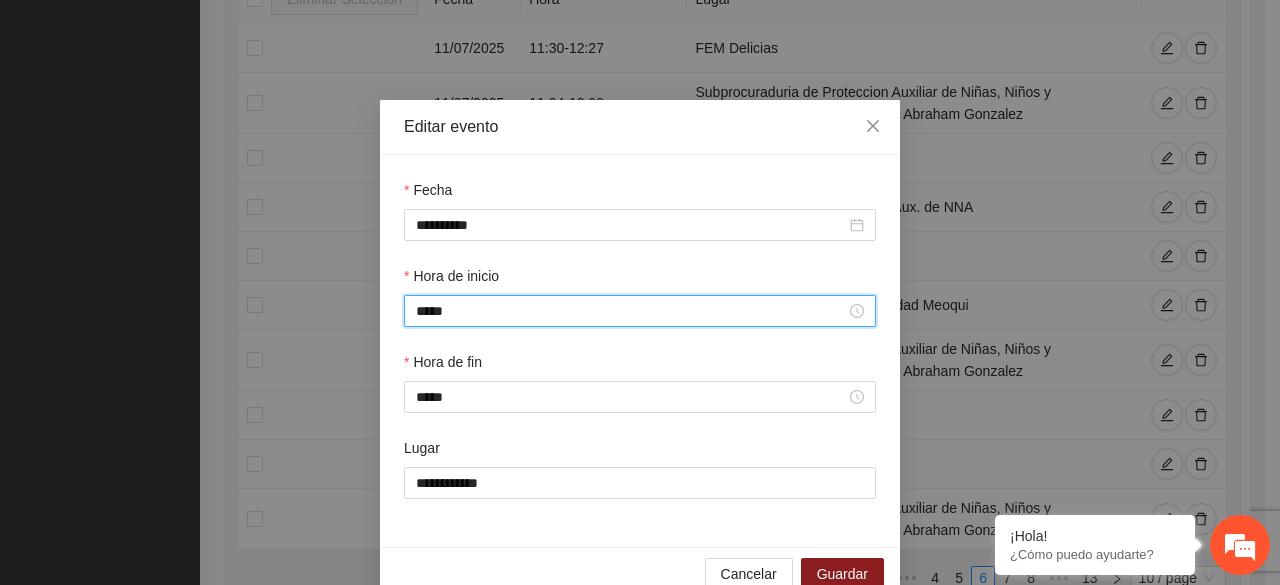 scroll, scrollTop: 308, scrollLeft: 0, axis: vertical 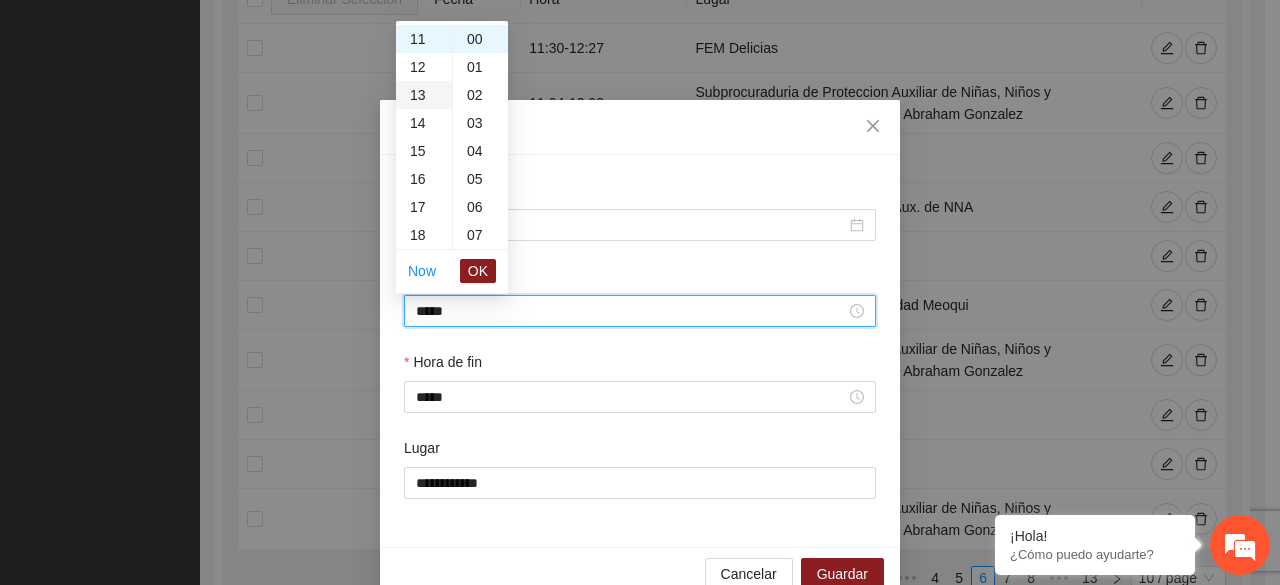 click on "13" at bounding box center (424, 95) 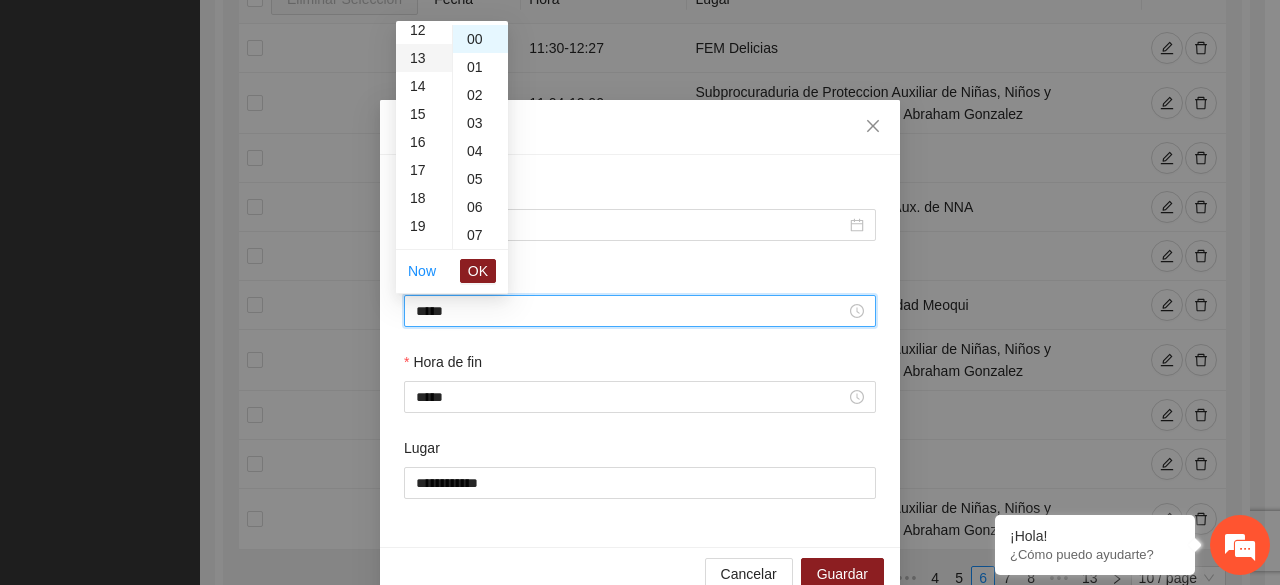 scroll, scrollTop: 364, scrollLeft: 0, axis: vertical 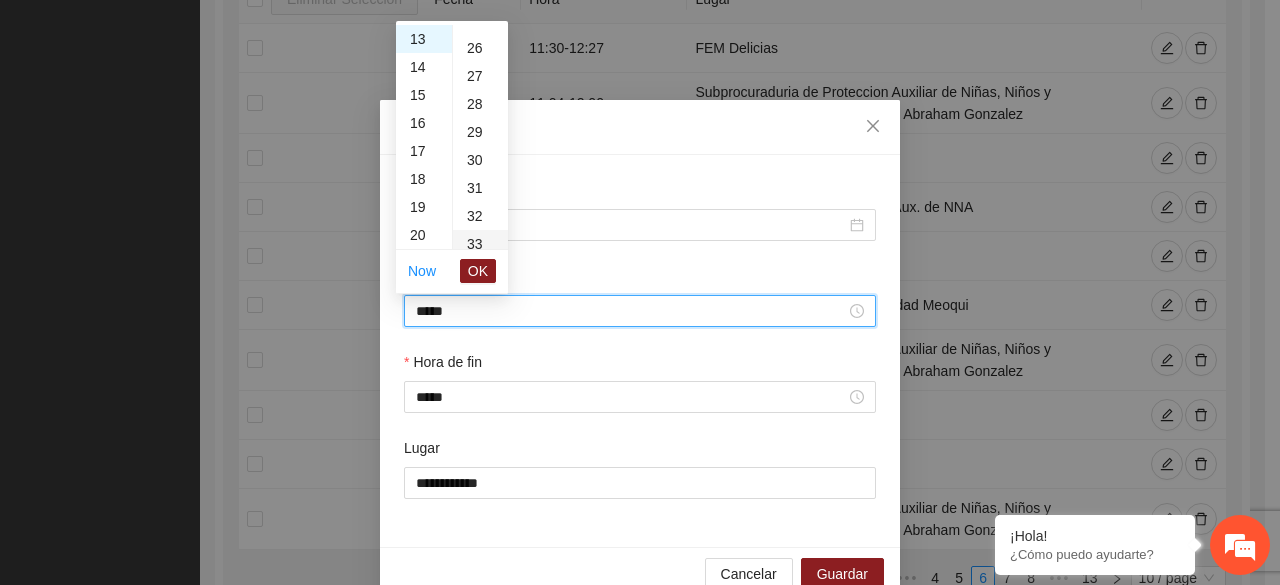 click on "33" at bounding box center (480, 244) 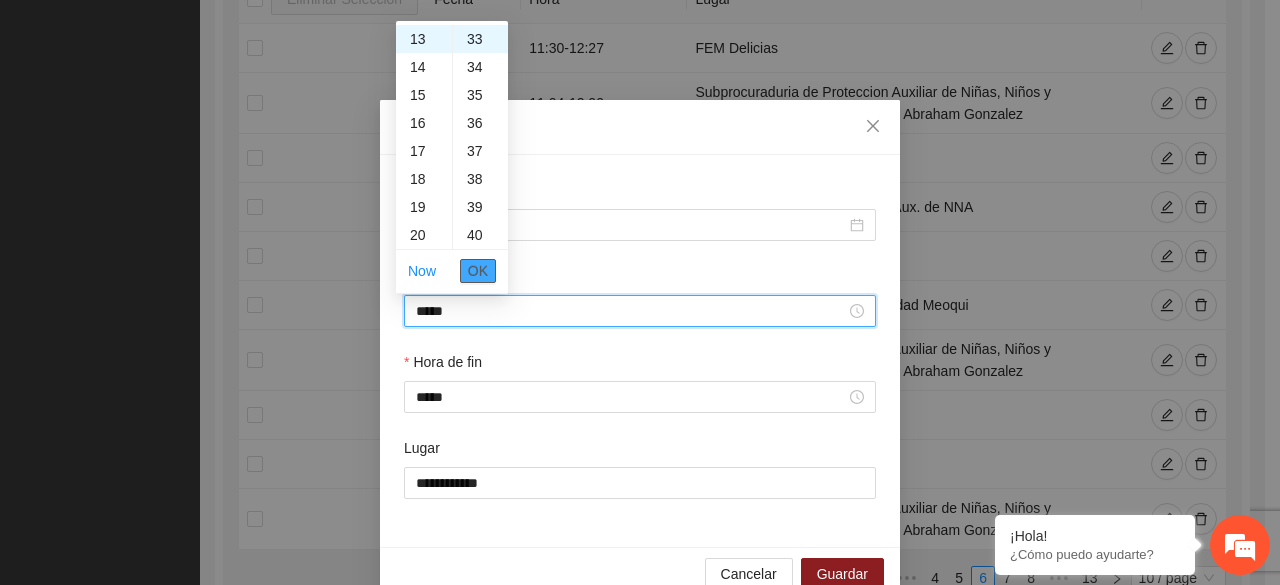 click on "OK" at bounding box center [478, 271] 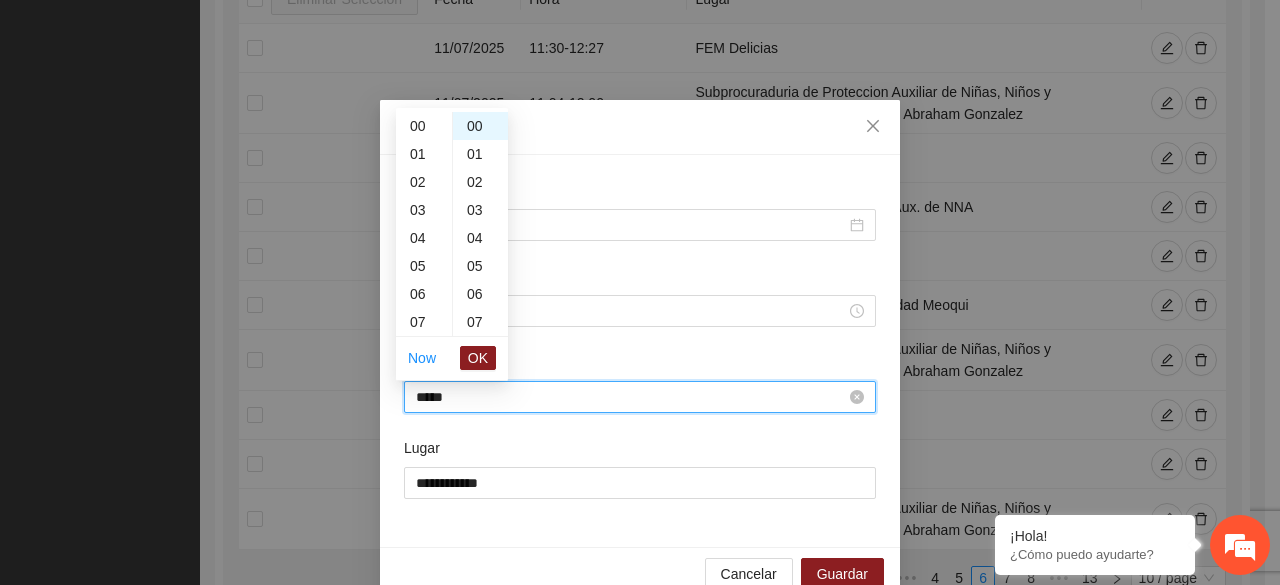 click on "*****" at bounding box center (631, 397) 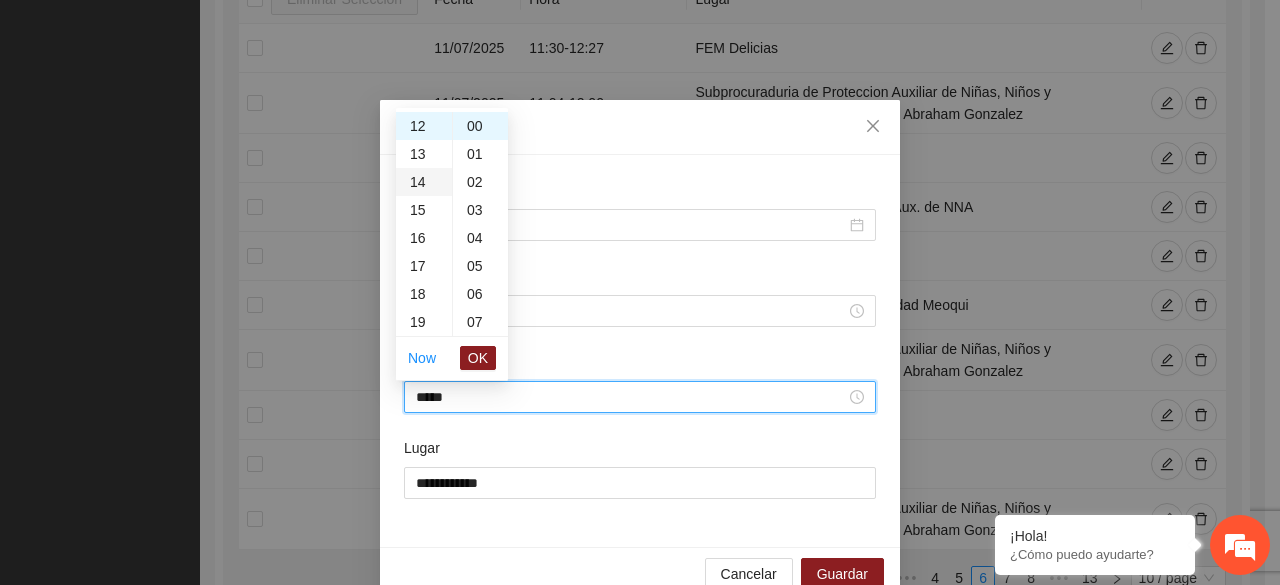 click on "14" at bounding box center (424, 182) 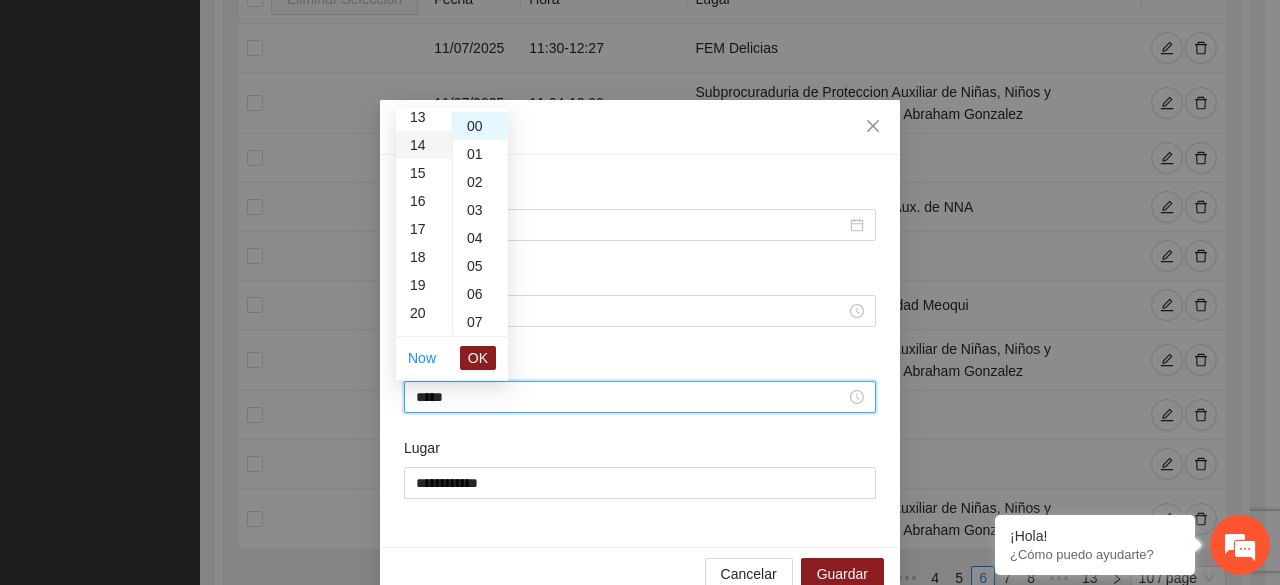 scroll, scrollTop: 392, scrollLeft: 0, axis: vertical 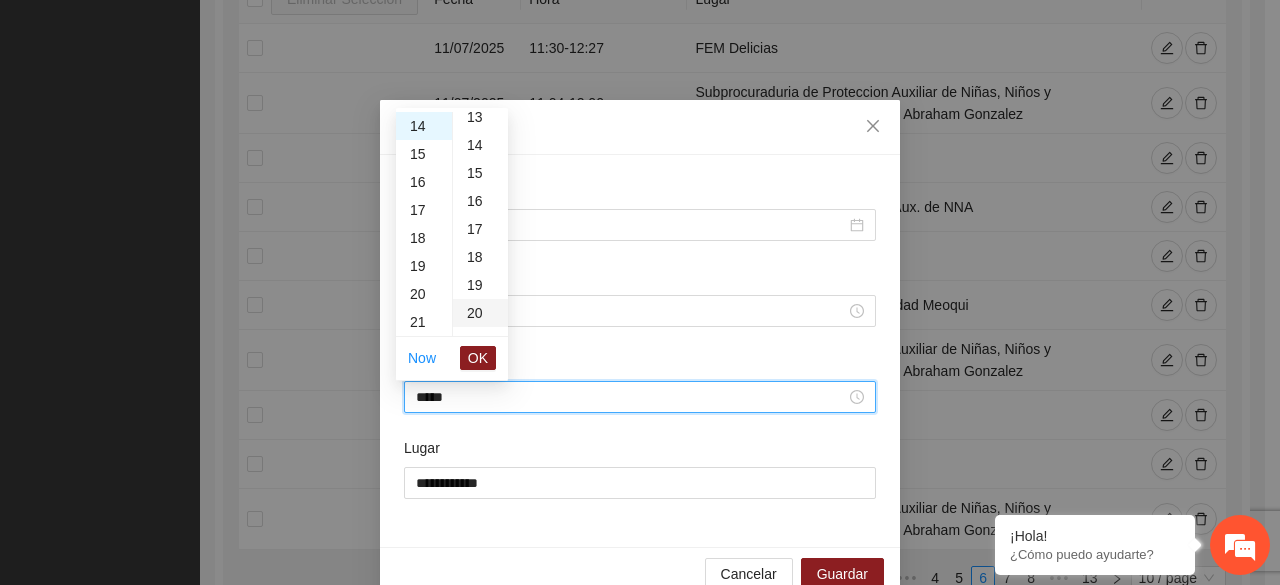click on "20" at bounding box center (480, 313) 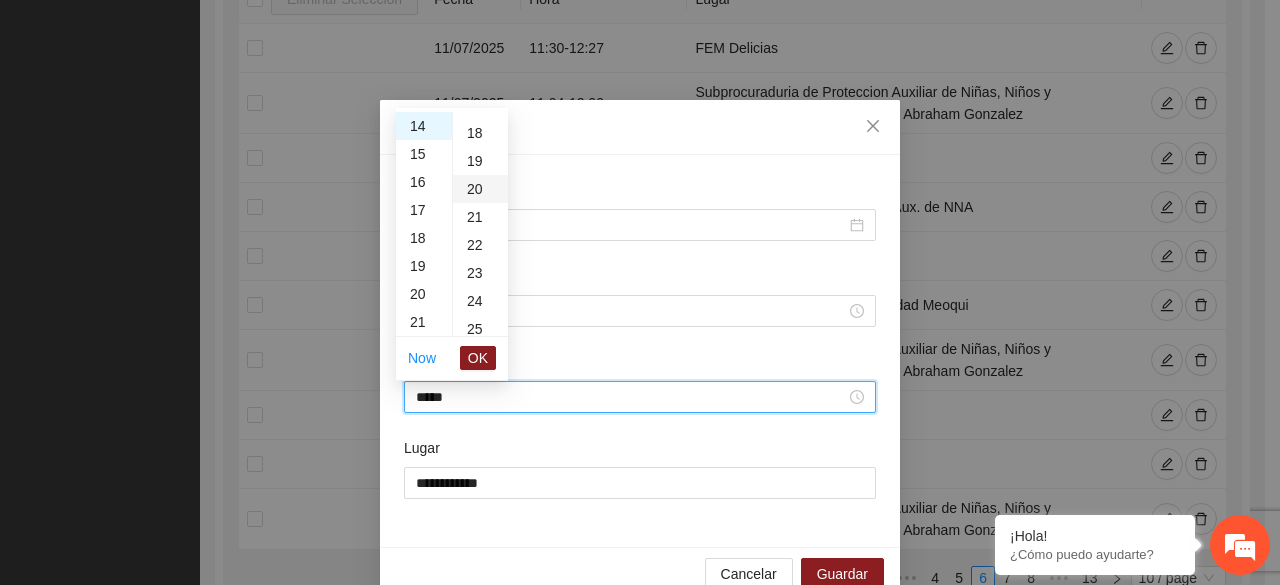 scroll, scrollTop: 560, scrollLeft: 0, axis: vertical 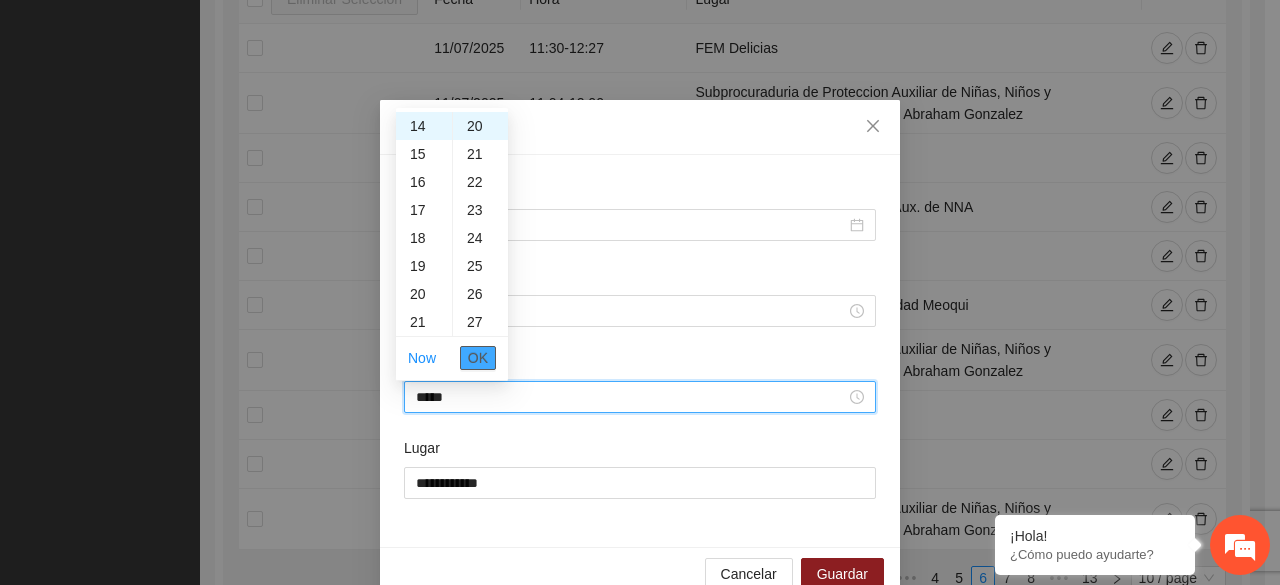 click on "OK" at bounding box center (478, 358) 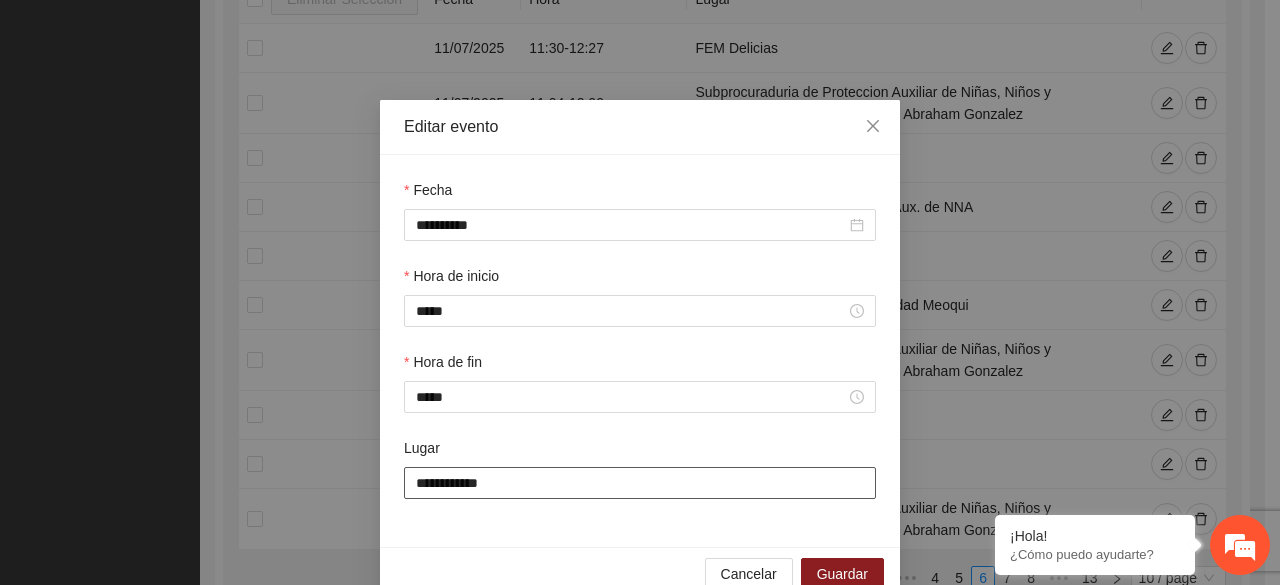 click on "**********" at bounding box center [640, 483] 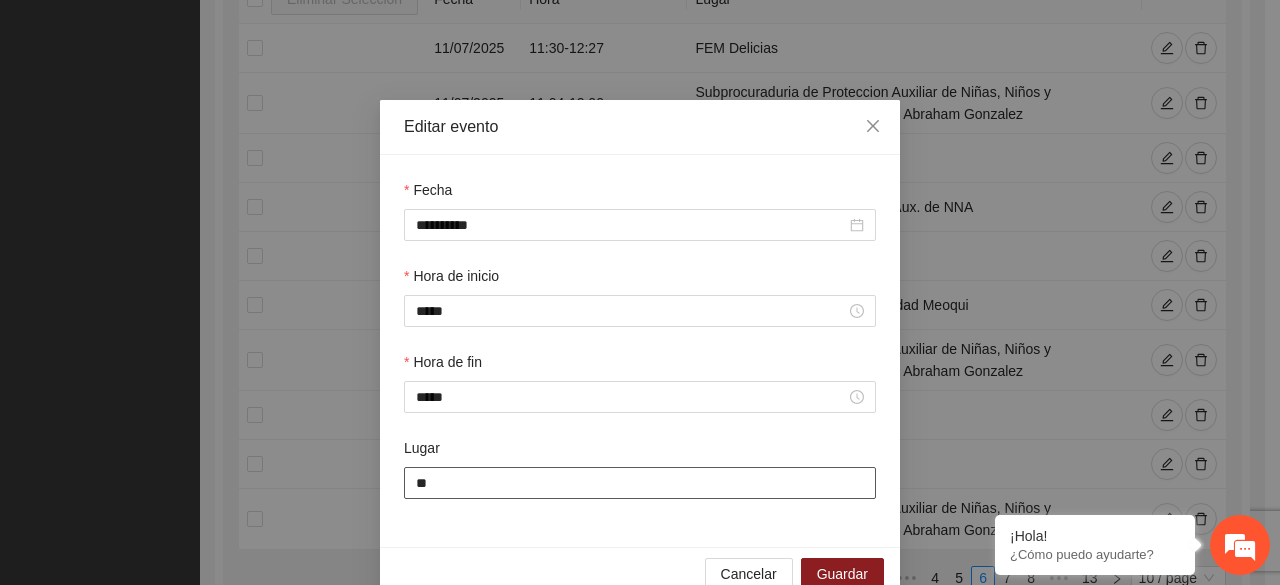 type on "*" 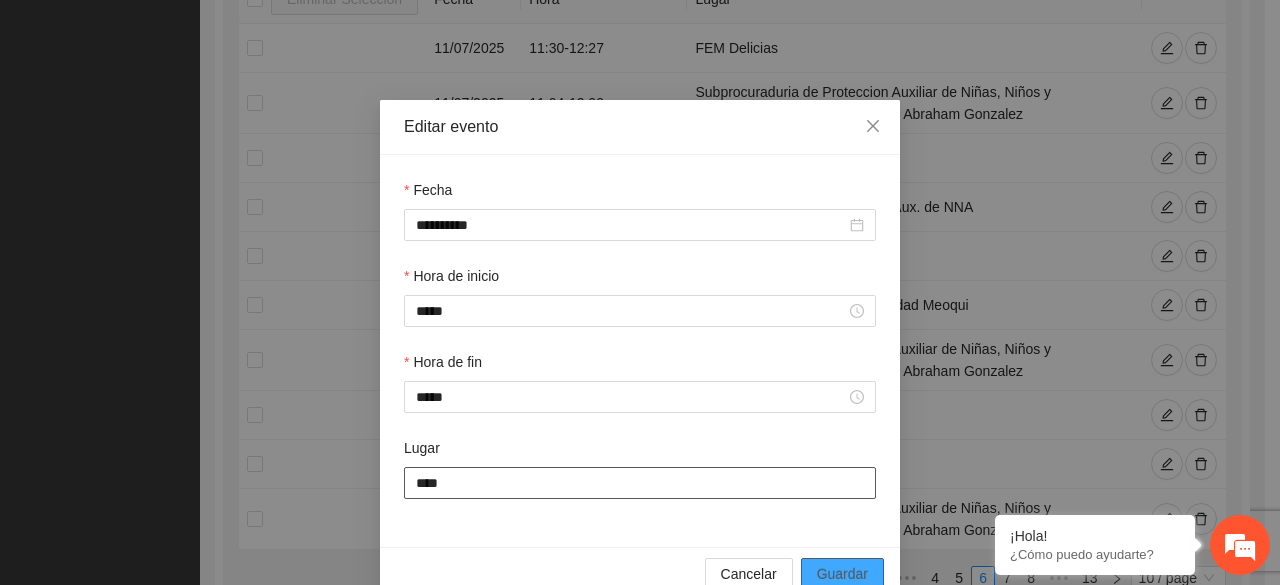 type on "****" 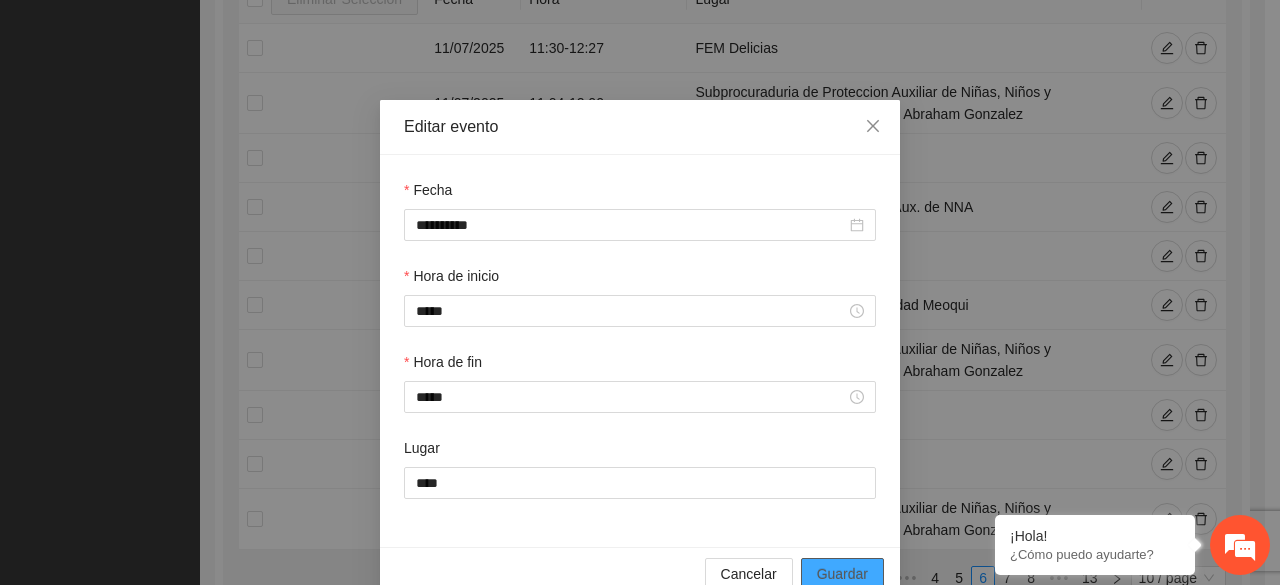 click on "Guardar" at bounding box center (842, 574) 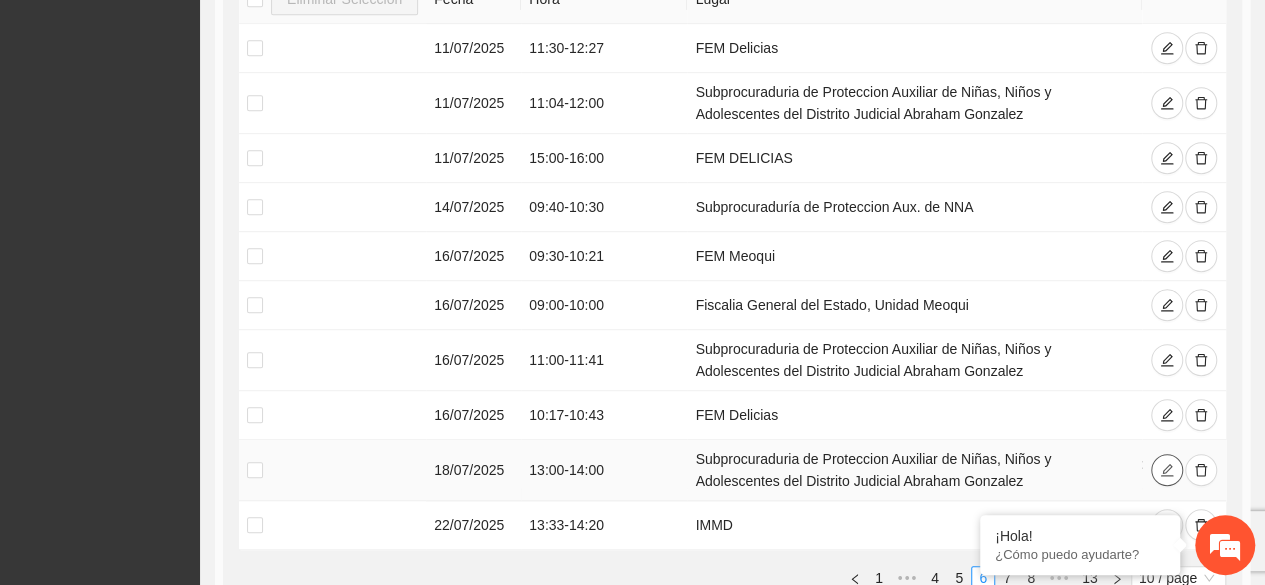 click 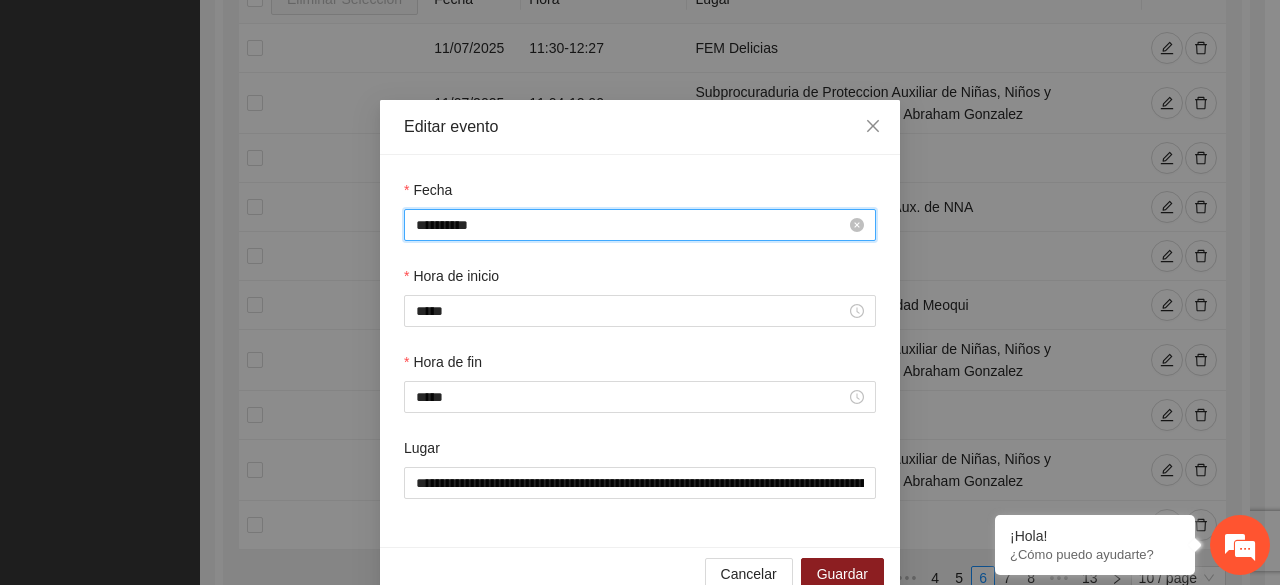 click on "**********" at bounding box center [631, 225] 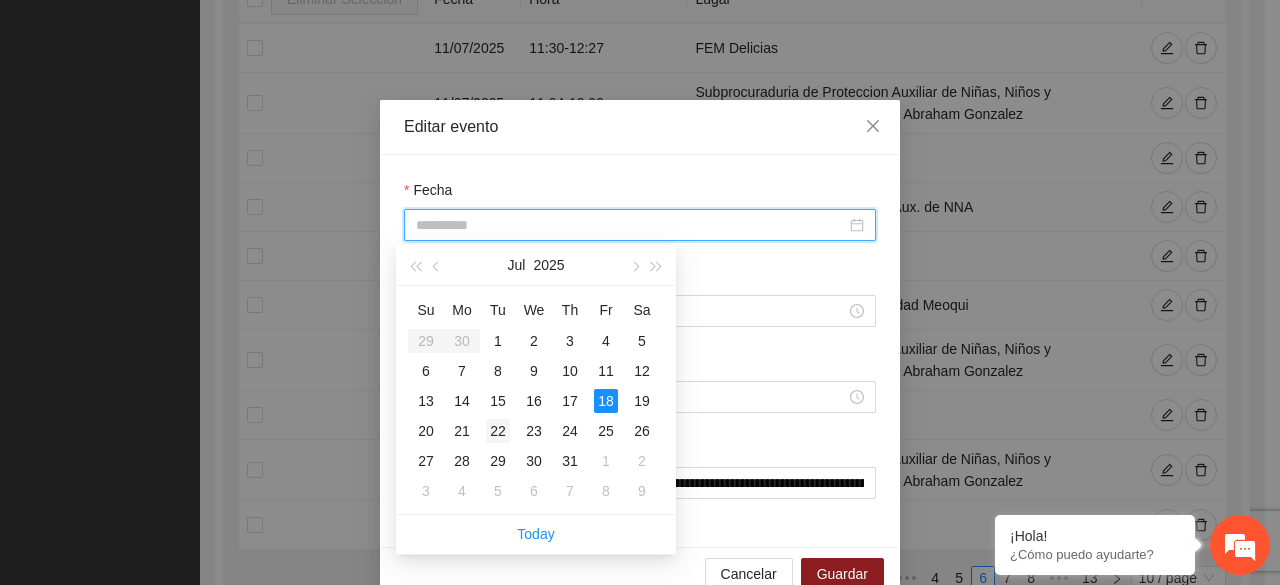 type on "**********" 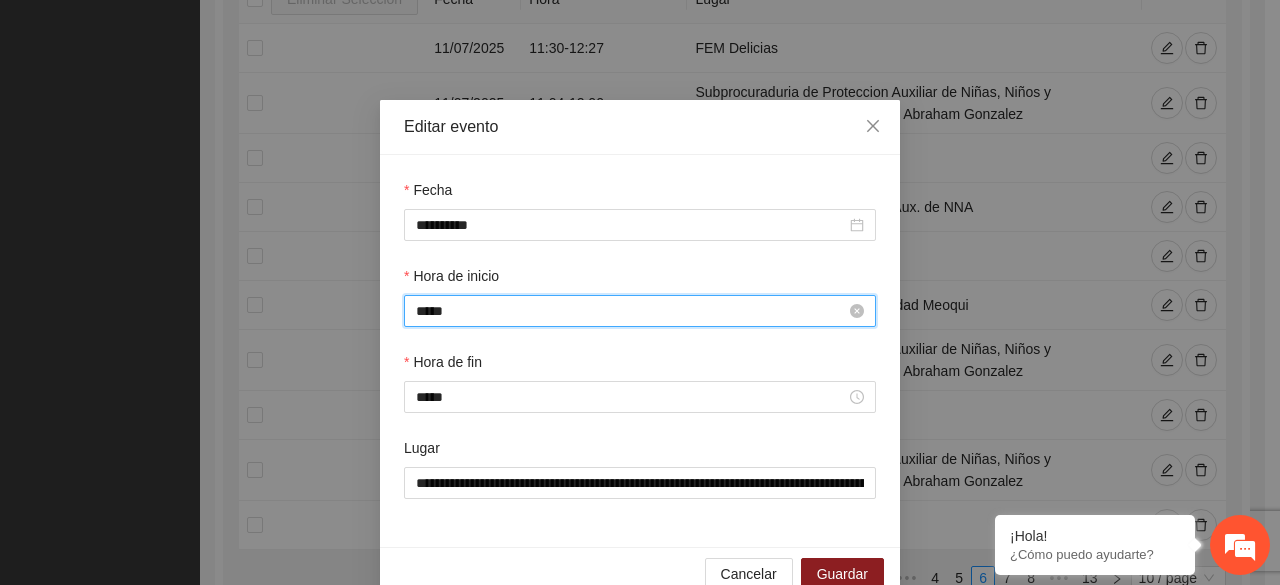 scroll, scrollTop: 364, scrollLeft: 0, axis: vertical 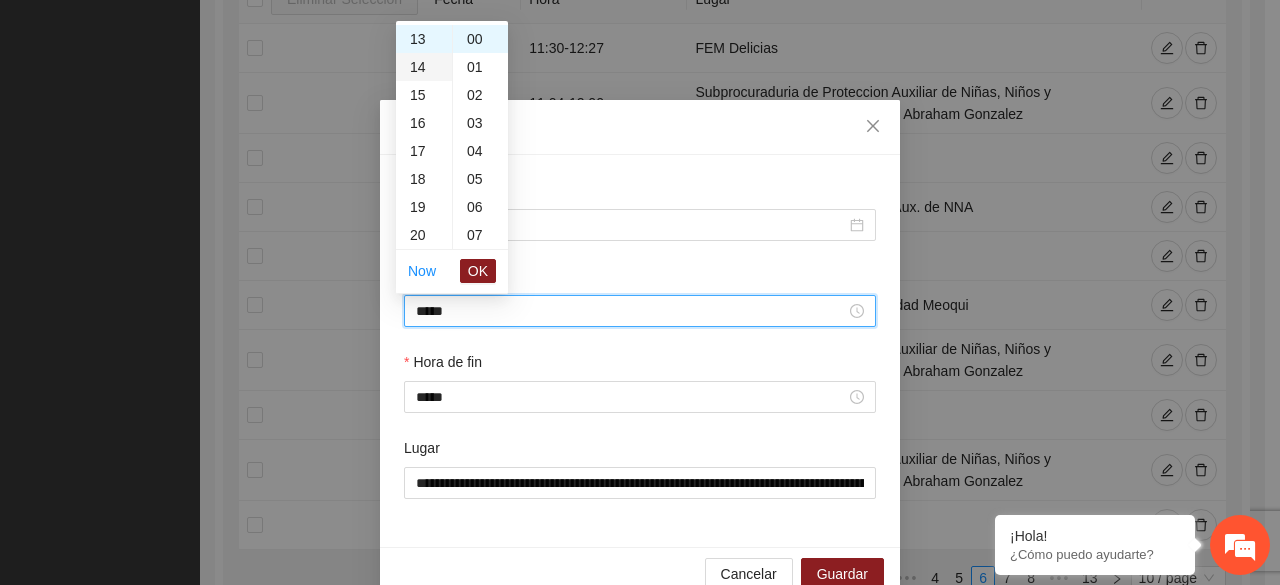 click on "14" at bounding box center (424, 67) 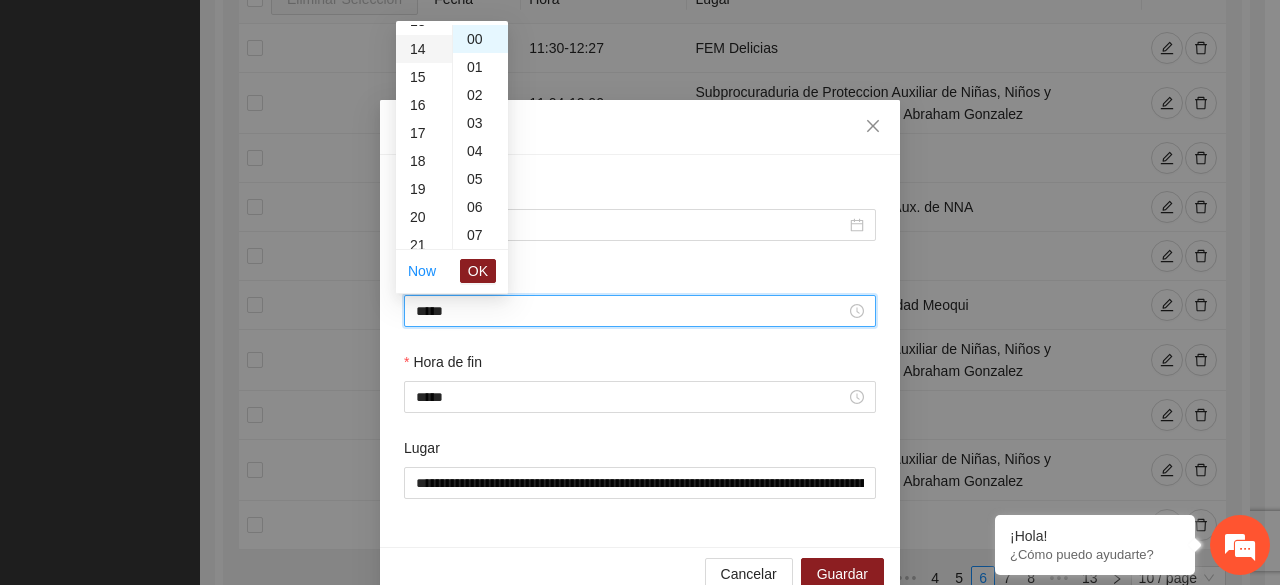 scroll, scrollTop: 392, scrollLeft: 0, axis: vertical 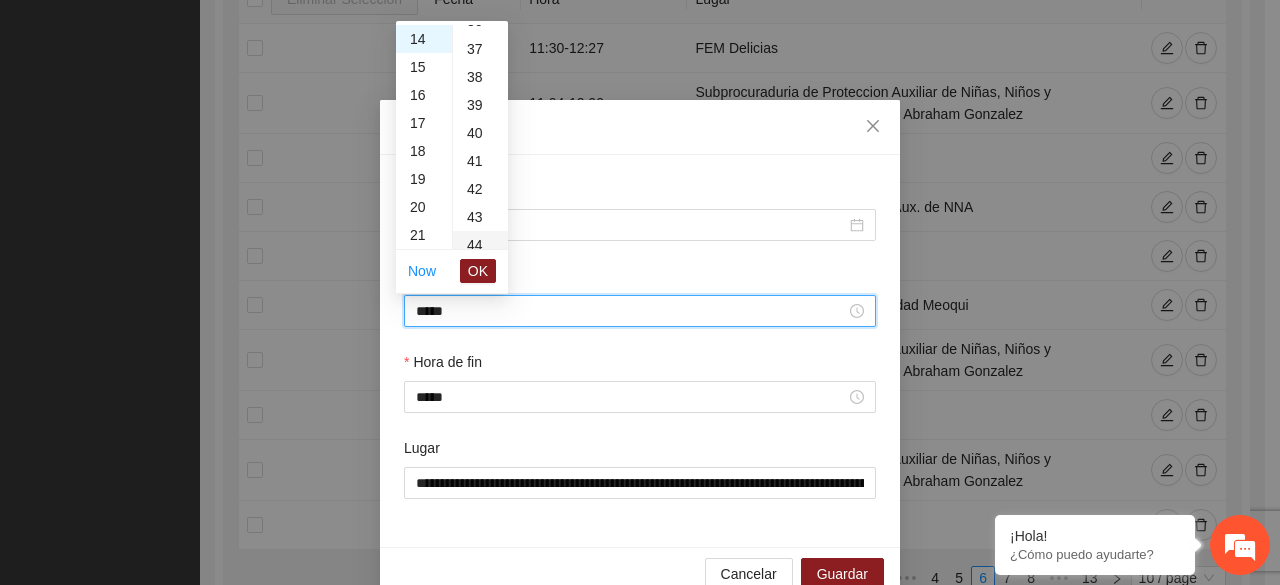 click on "44" at bounding box center (480, 245) 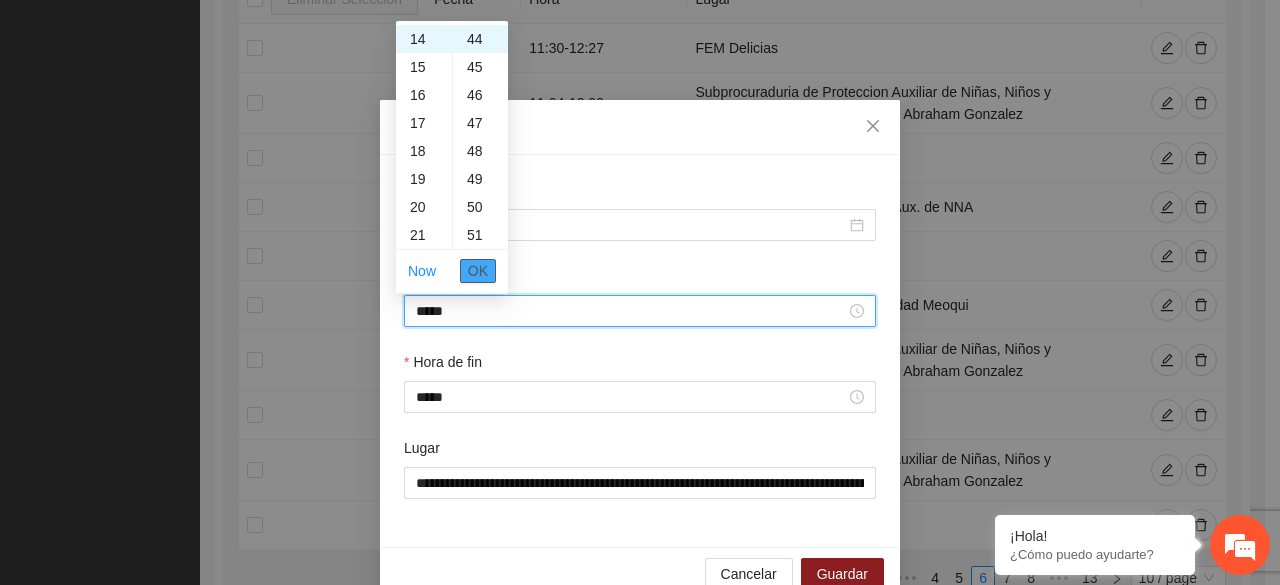 click on "OK" at bounding box center [478, 271] 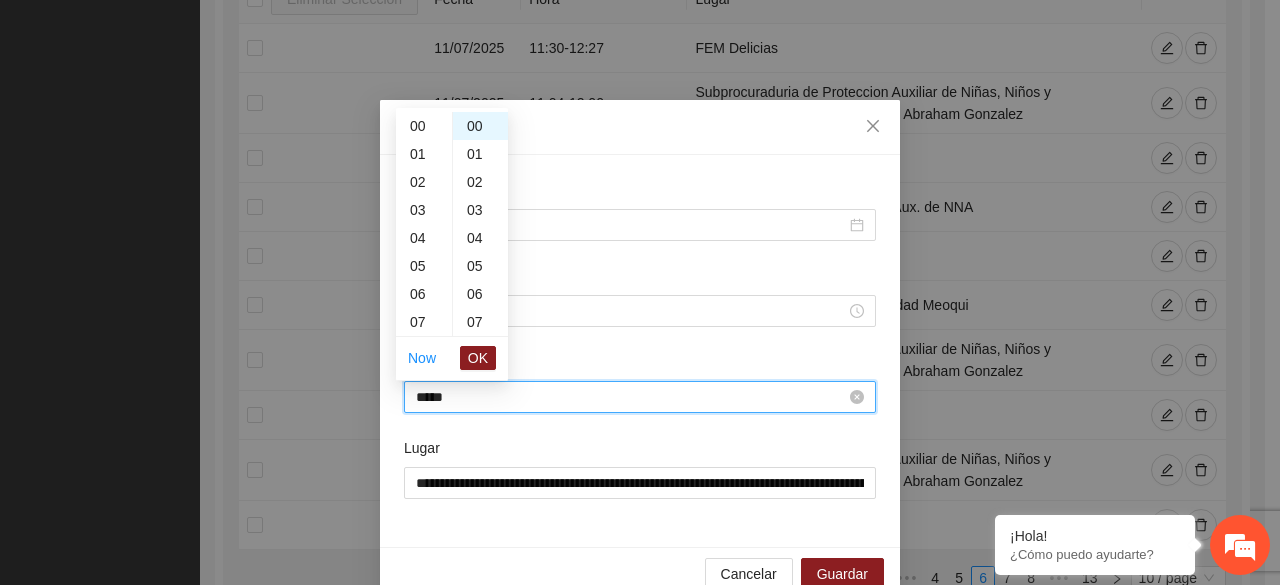 click on "*****" at bounding box center [631, 397] 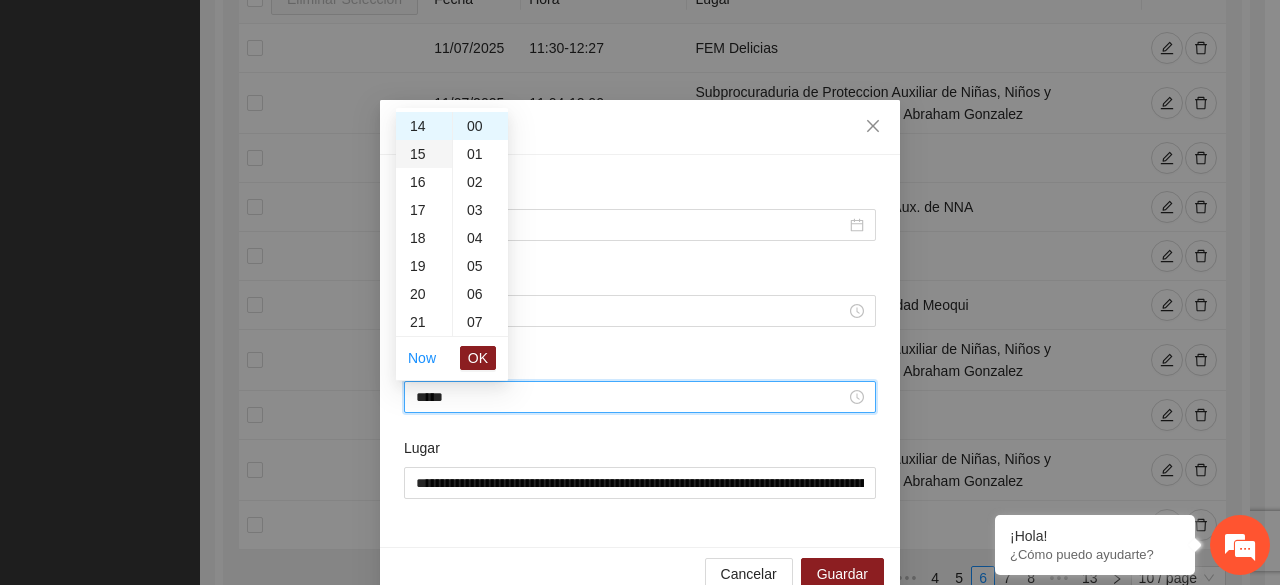 click on "15" at bounding box center (424, 154) 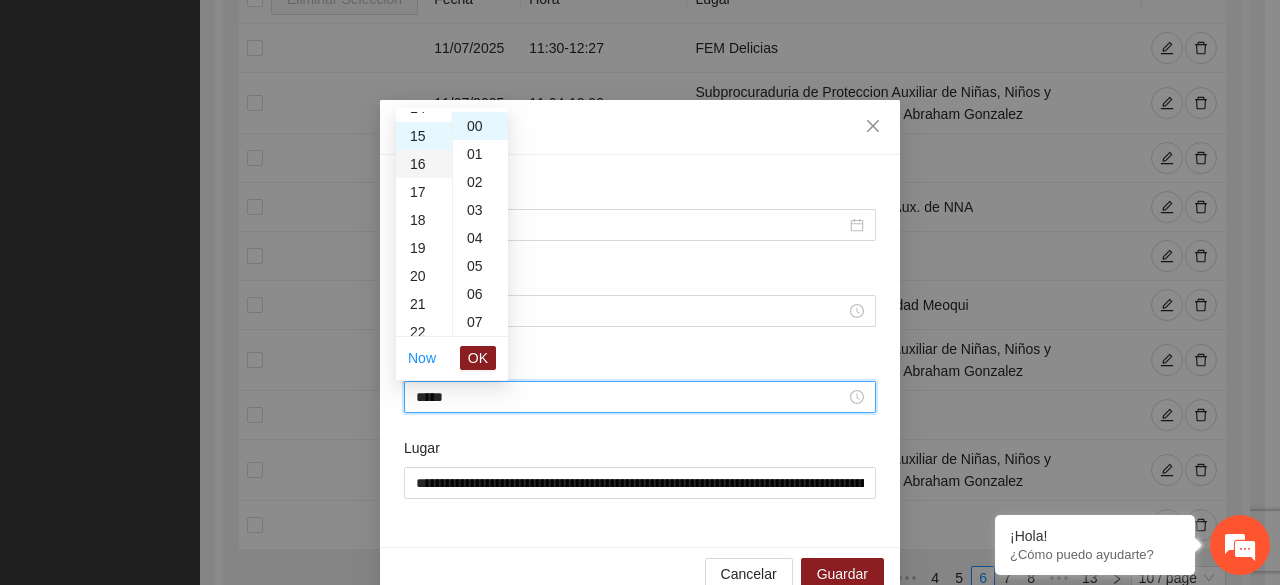 scroll, scrollTop: 420, scrollLeft: 0, axis: vertical 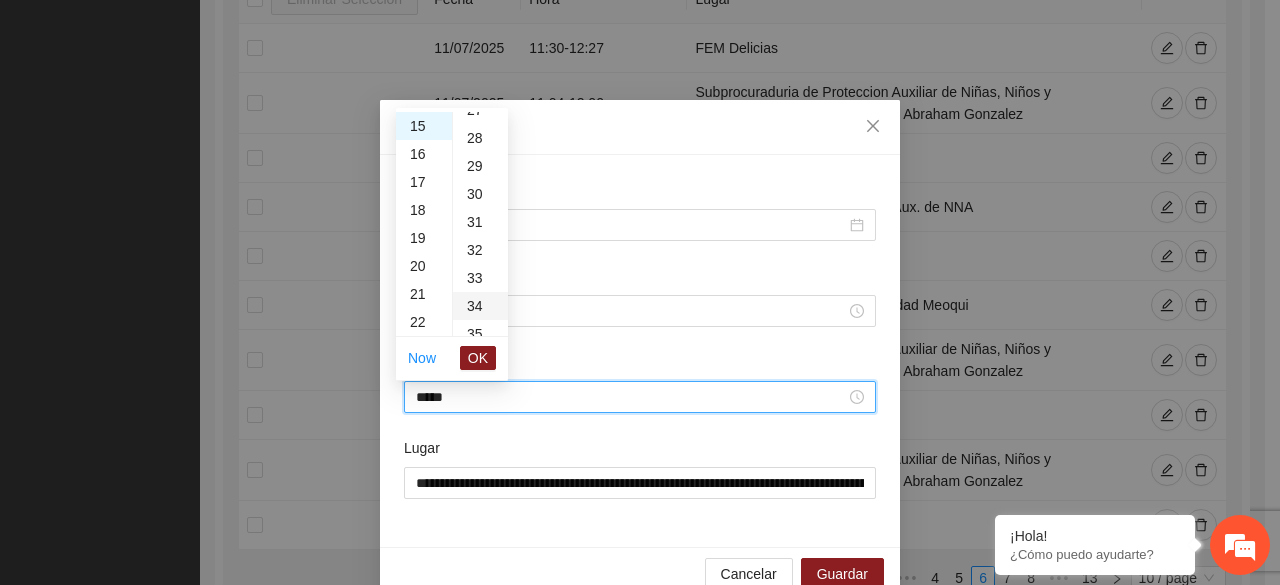 click on "34" at bounding box center (480, 306) 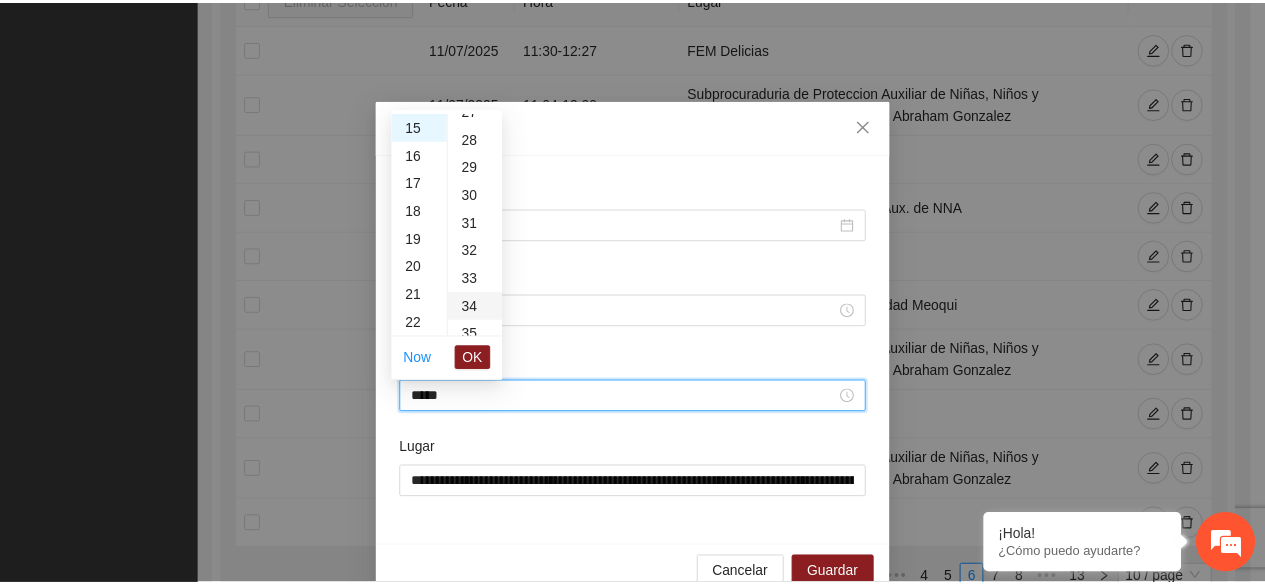 scroll, scrollTop: 952, scrollLeft: 0, axis: vertical 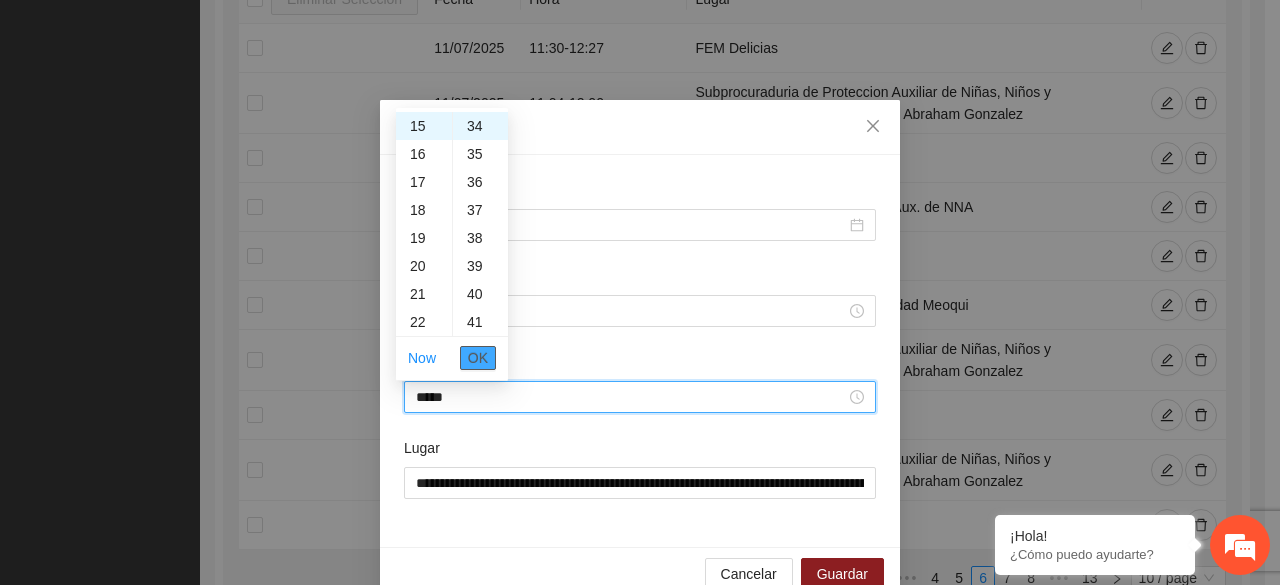 click on "OK" at bounding box center [478, 358] 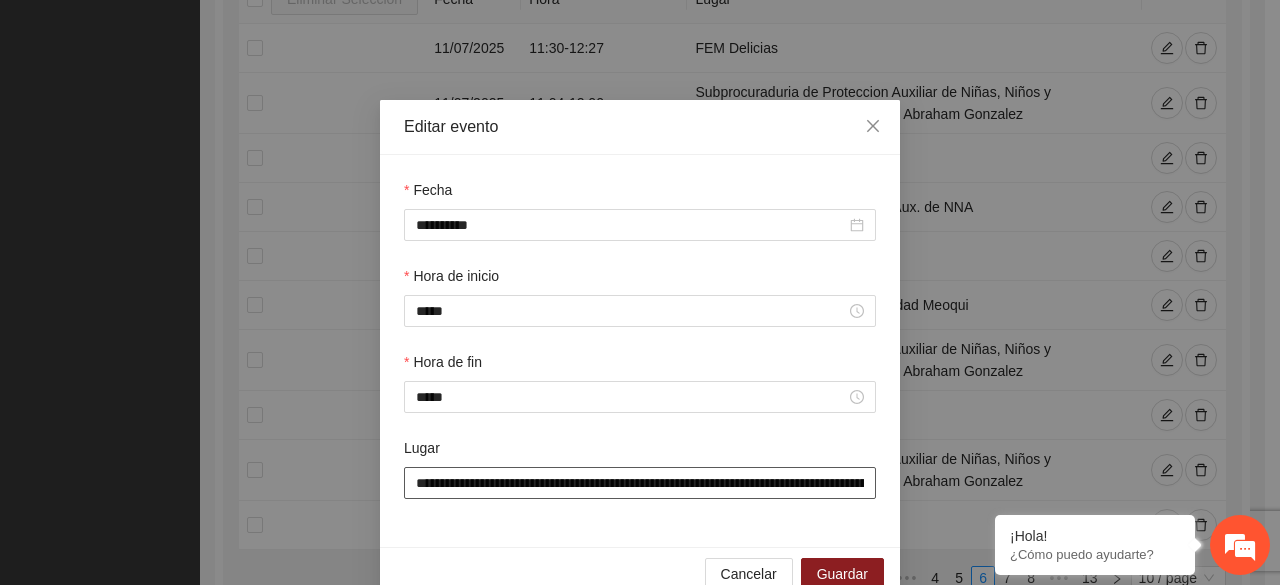 click on "**********" at bounding box center (640, 483) 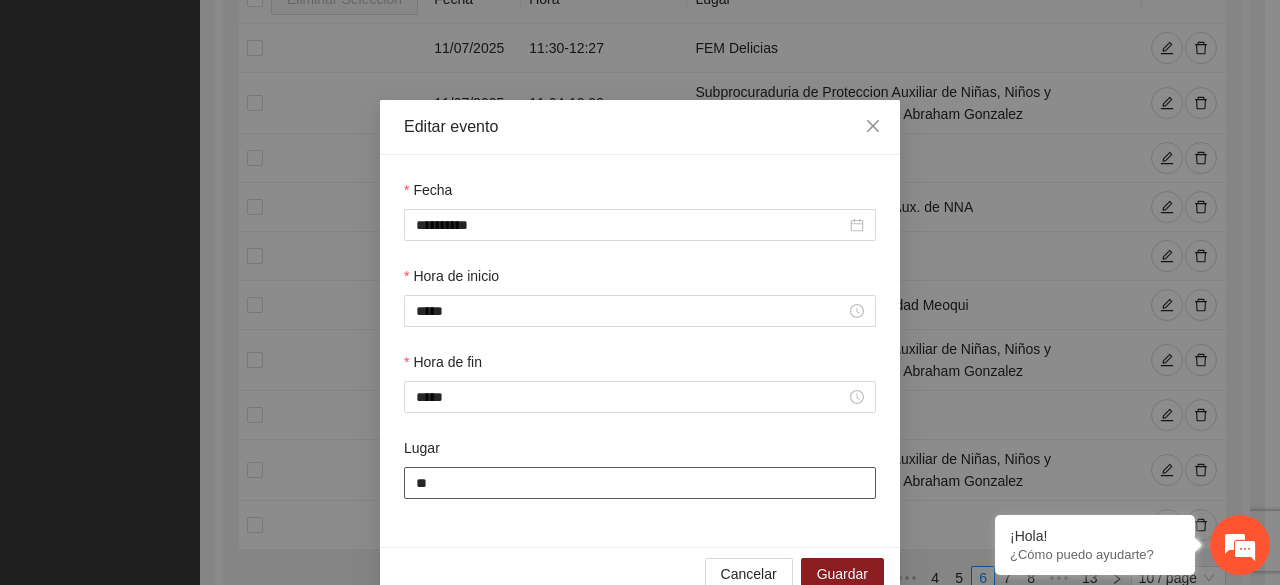 type on "*" 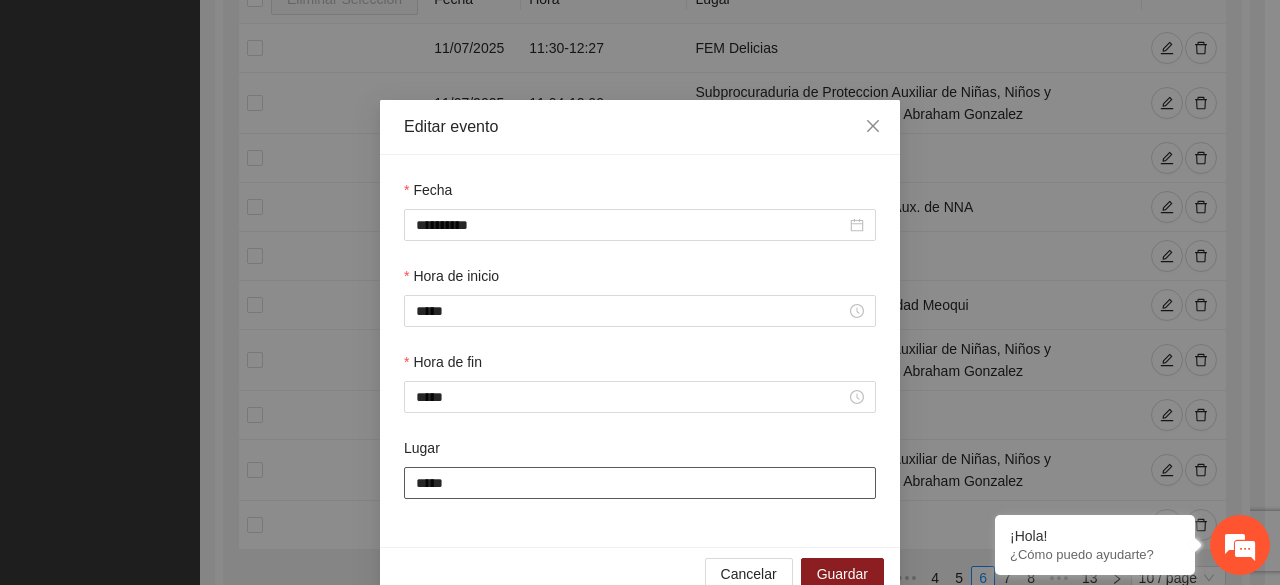 type on "**********" 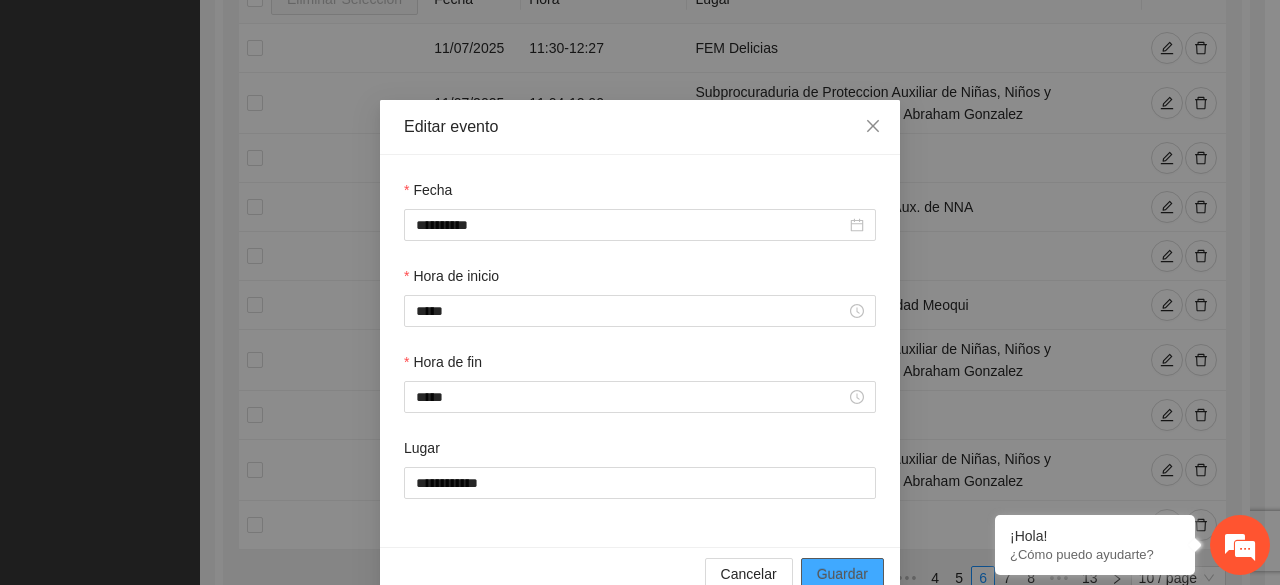 click on "Guardar" at bounding box center (842, 574) 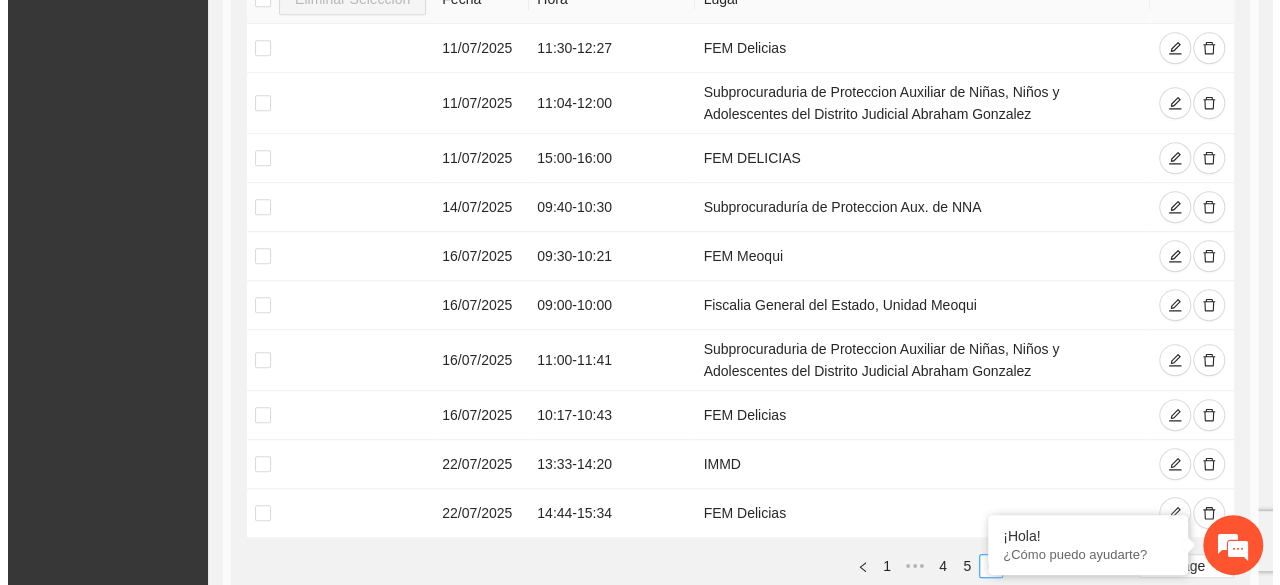 scroll, scrollTop: 519, scrollLeft: 0, axis: vertical 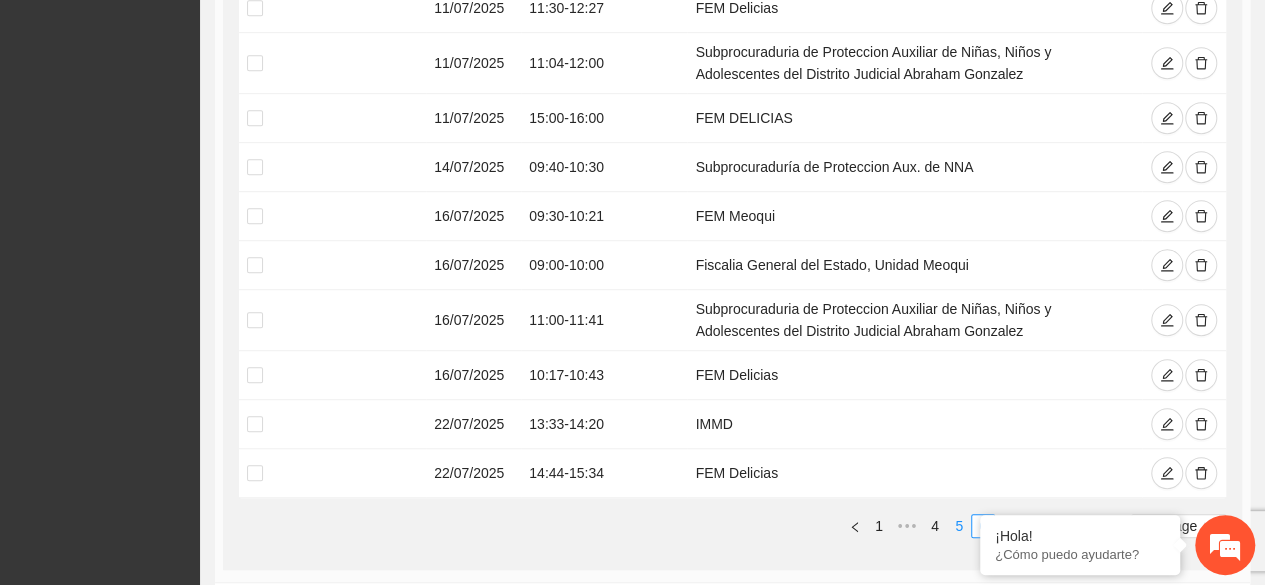 click on "5" at bounding box center (959, 526) 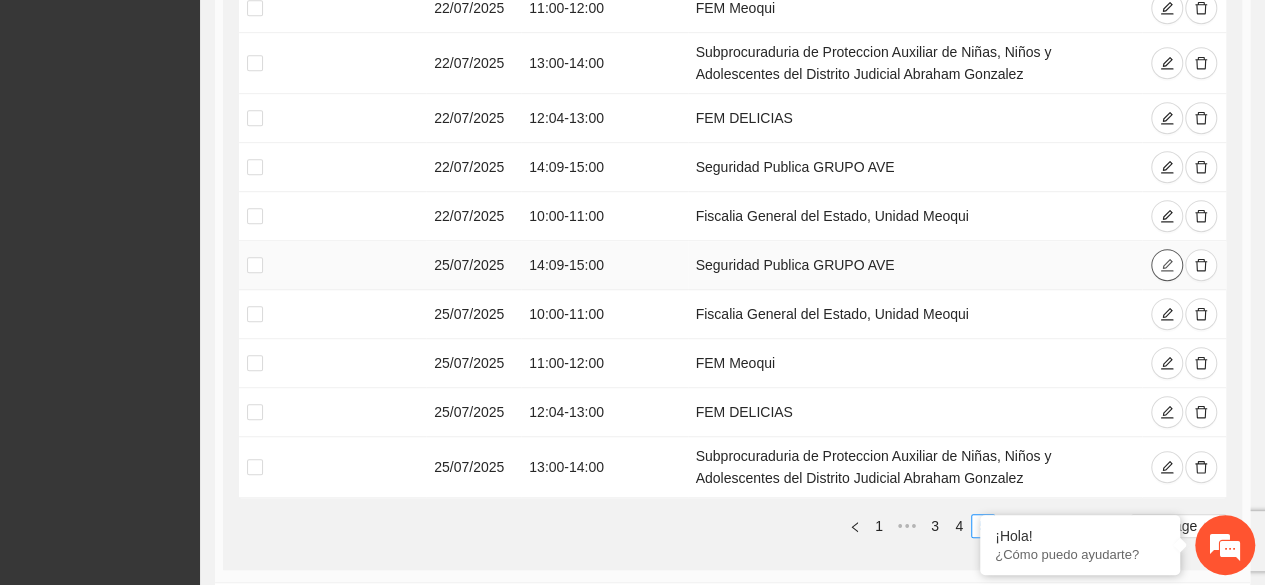 click 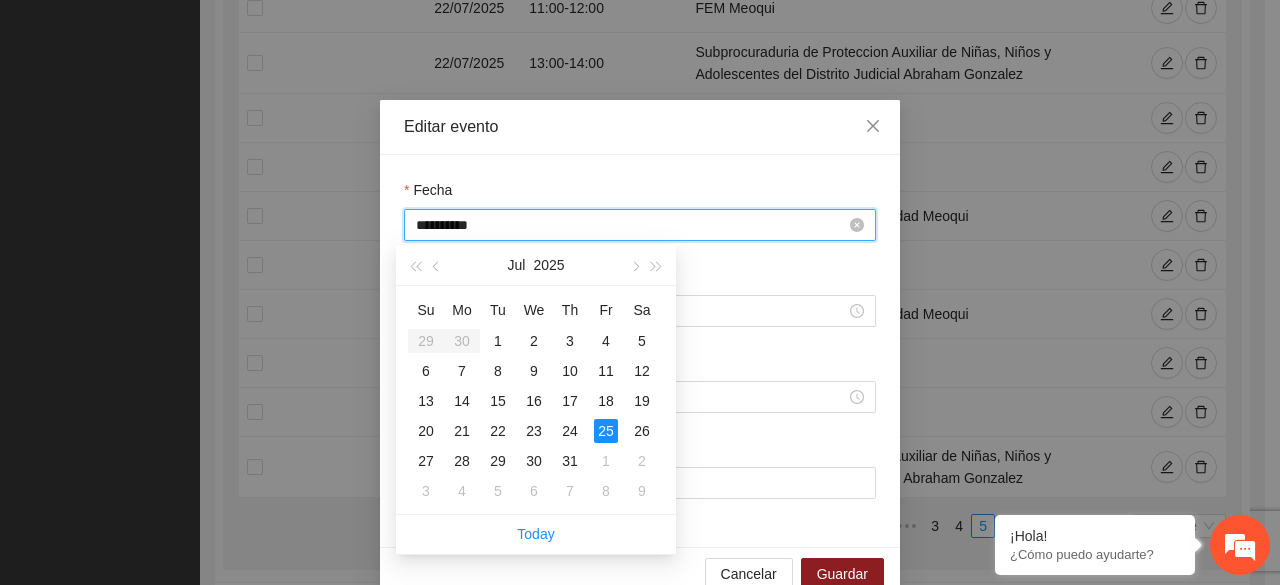 click on "**********" at bounding box center [631, 225] 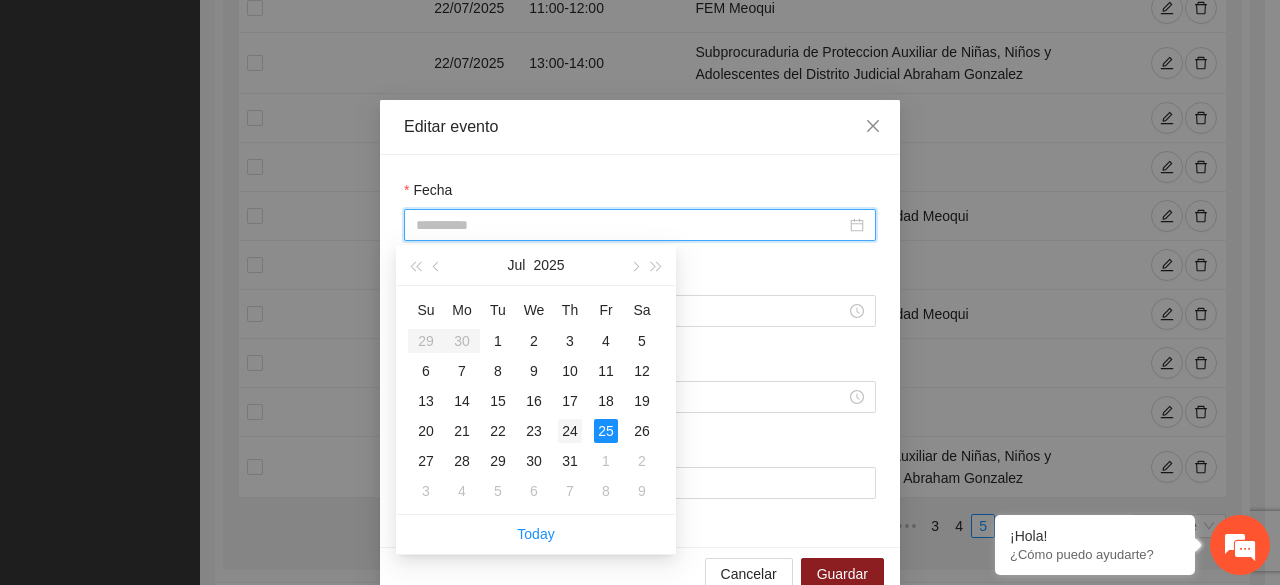 type on "**********" 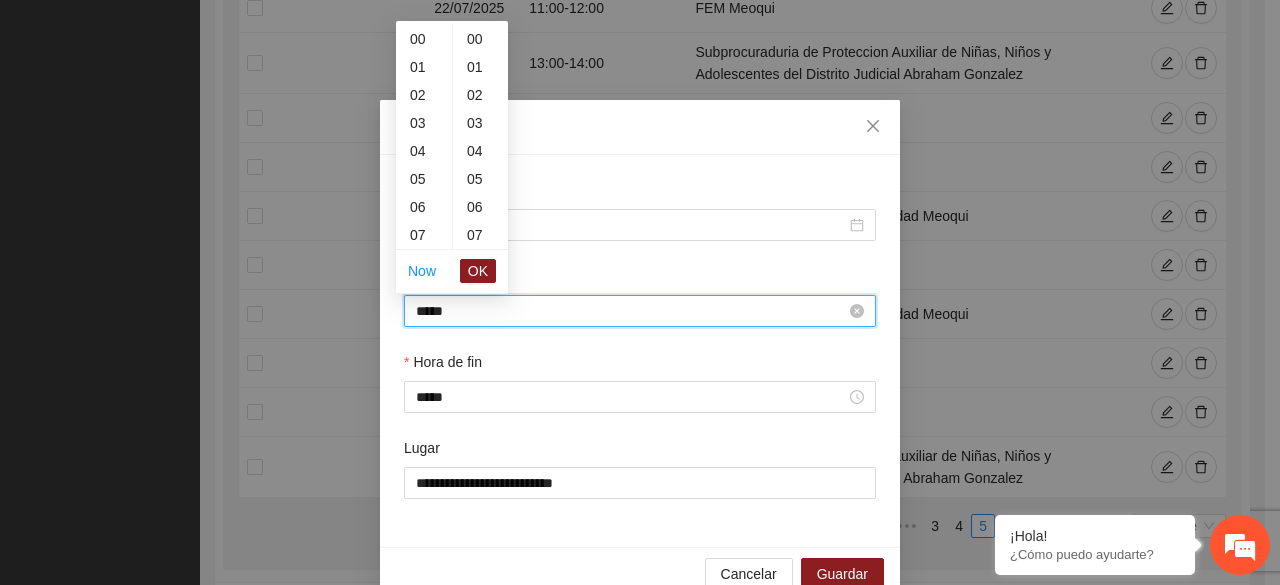 click on "*****" at bounding box center [631, 311] 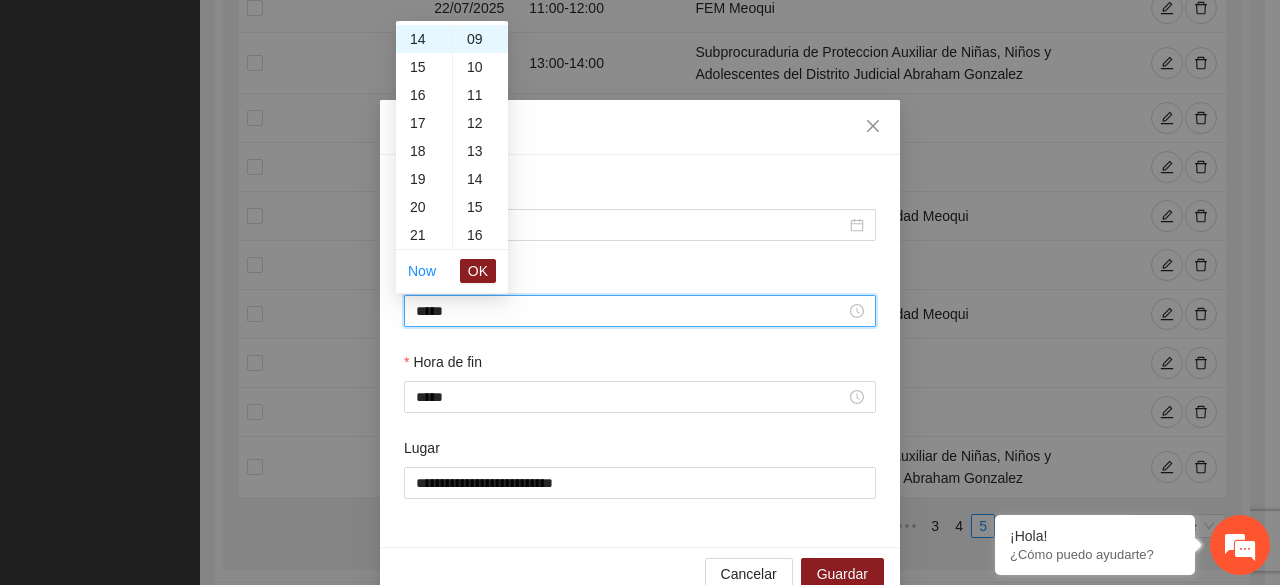 scroll, scrollTop: 352, scrollLeft: 0, axis: vertical 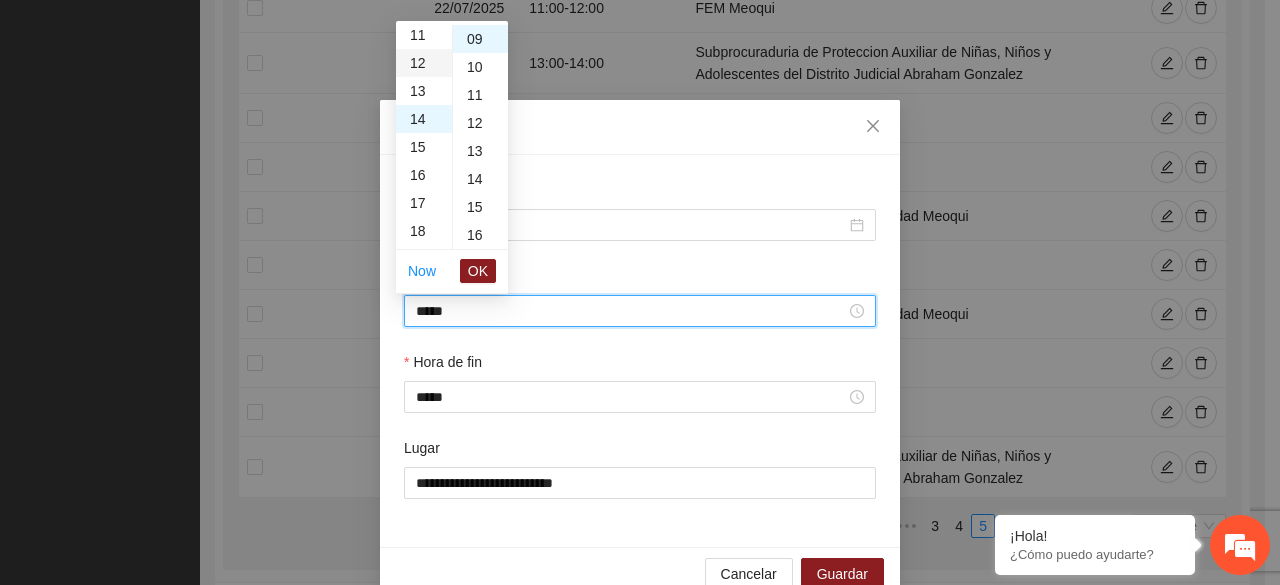 click on "12" at bounding box center [424, 63] 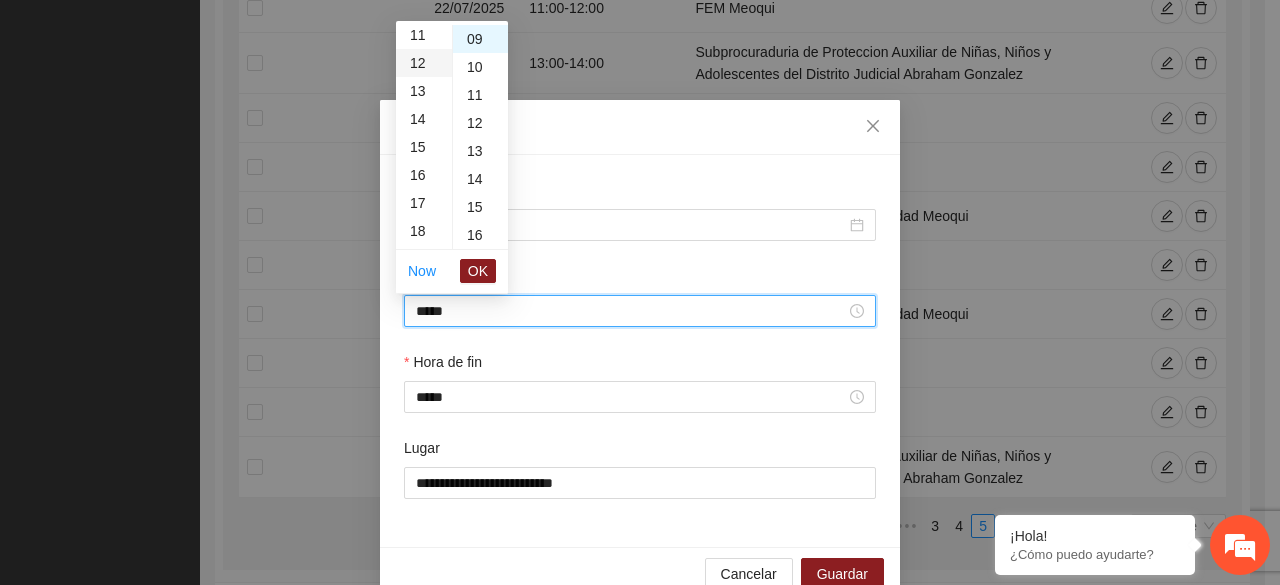 scroll, scrollTop: 336, scrollLeft: 0, axis: vertical 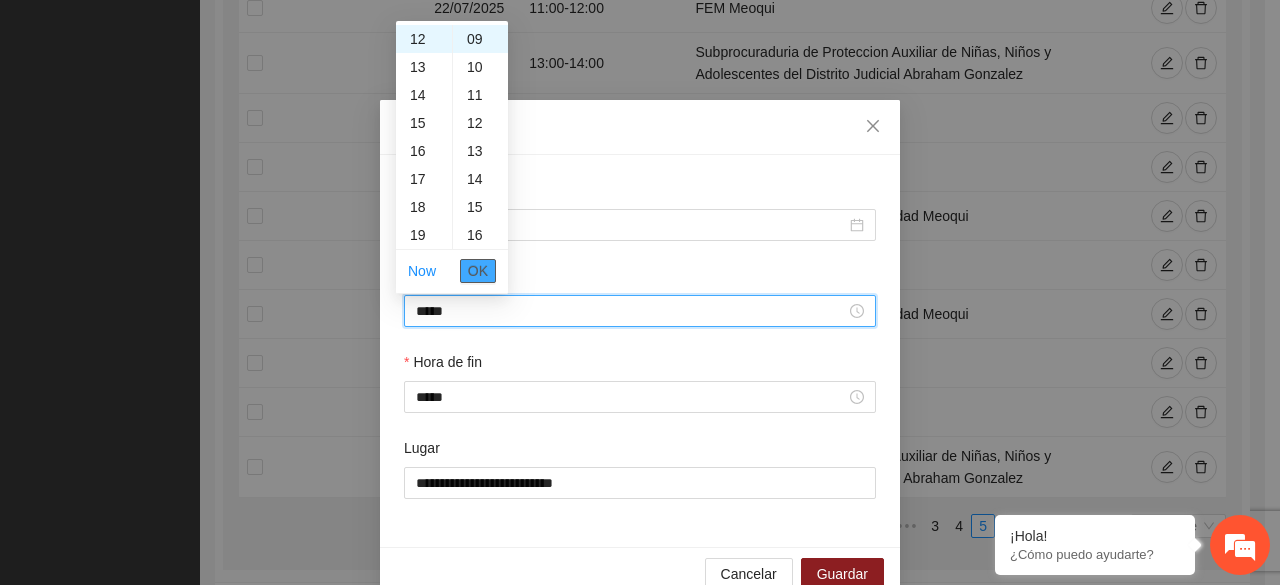 click on "OK" at bounding box center [478, 271] 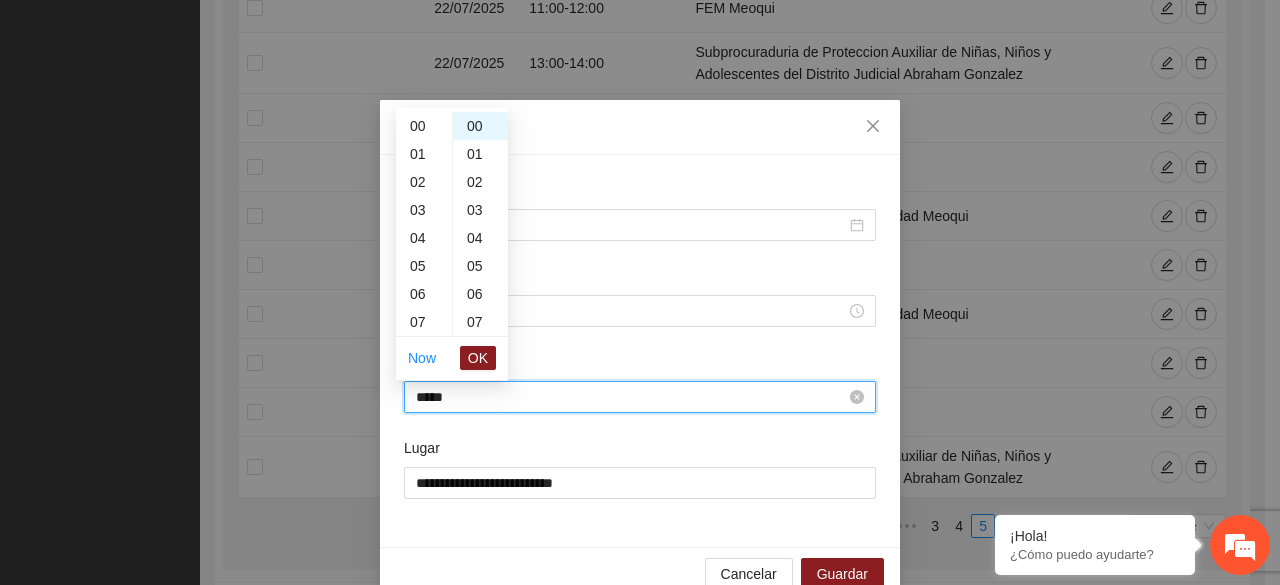 click on "*****" at bounding box center [631, 397] 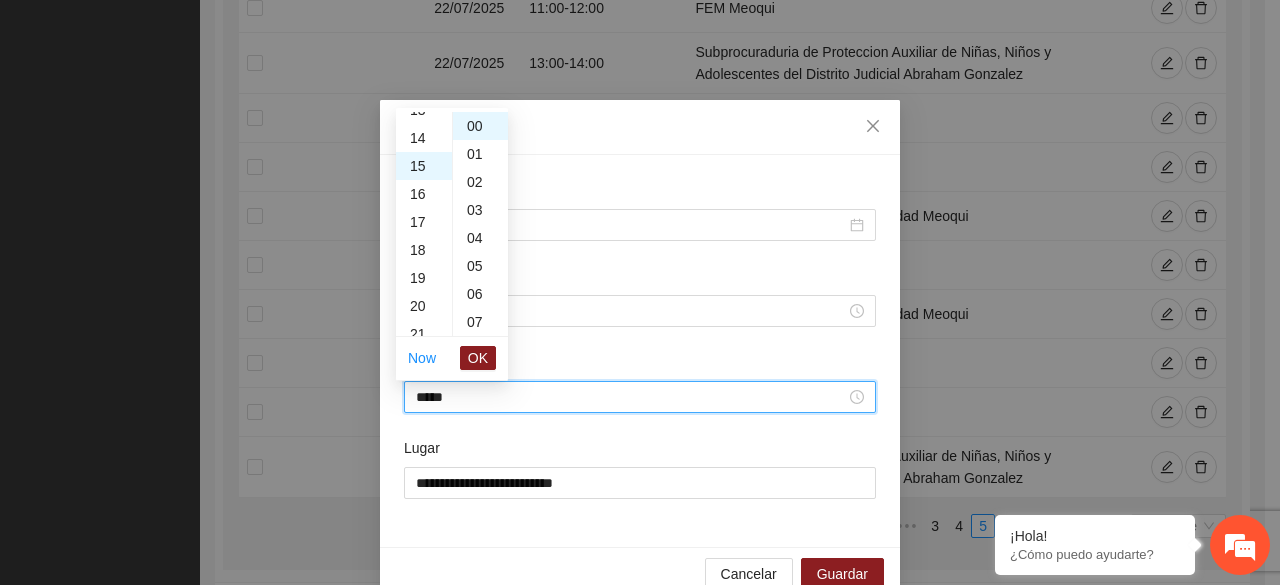 scroll, scrollTop: 340, scrollLeft: 0, axis: vertical 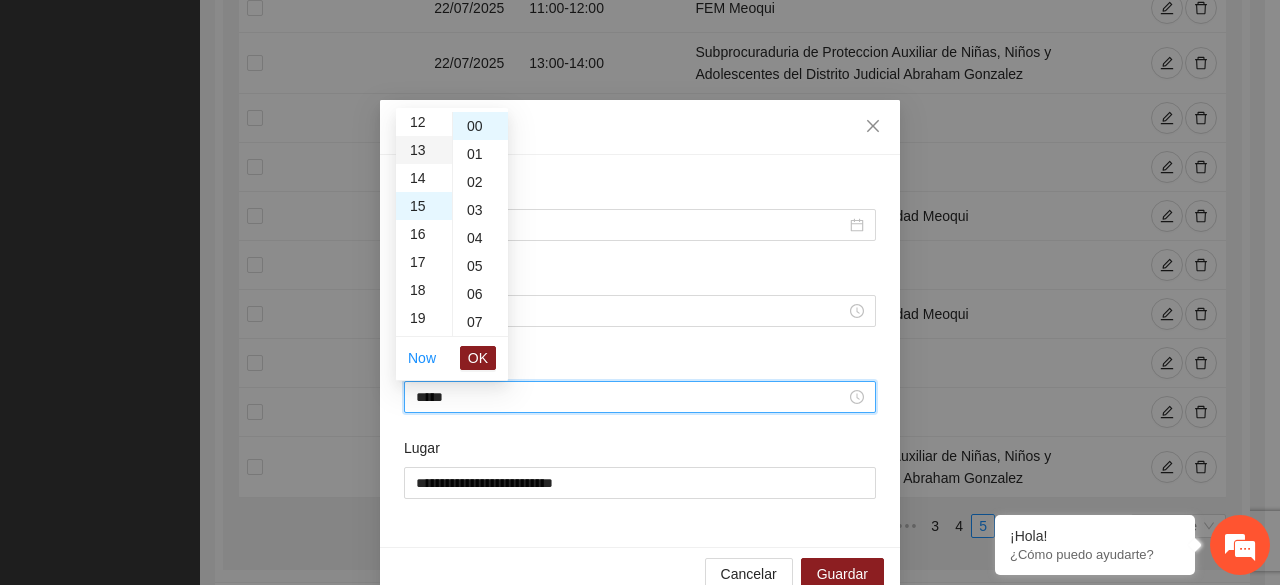 click on "13" at bounding box center (424, 150) 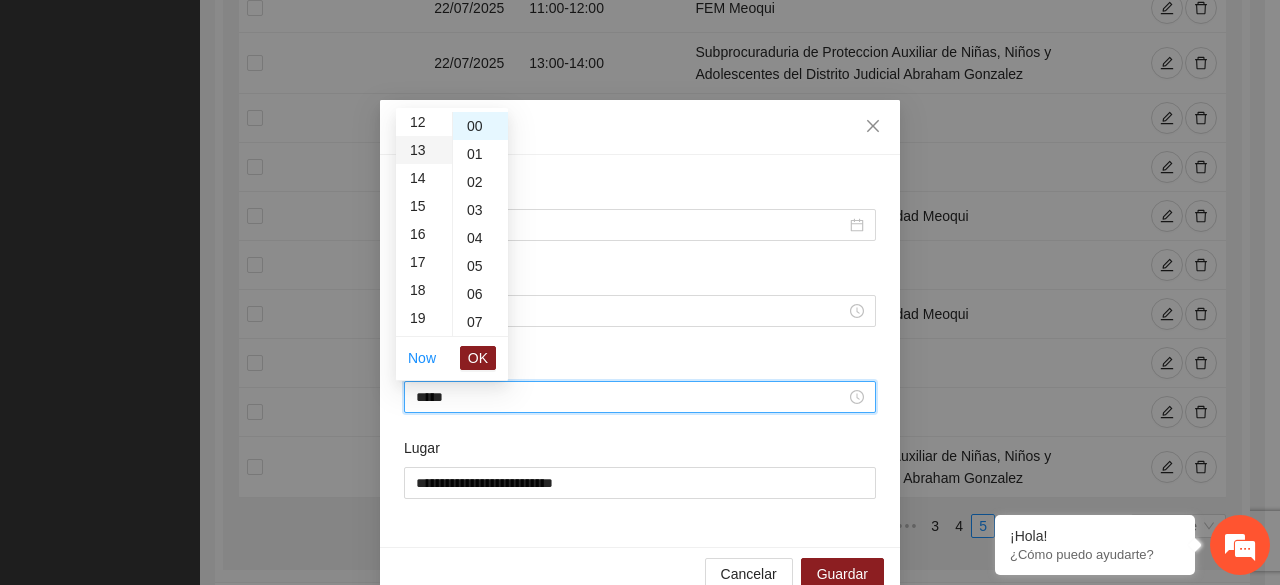 scroll, scrollTop: 364, scrollLeft: 0, axis: vertical 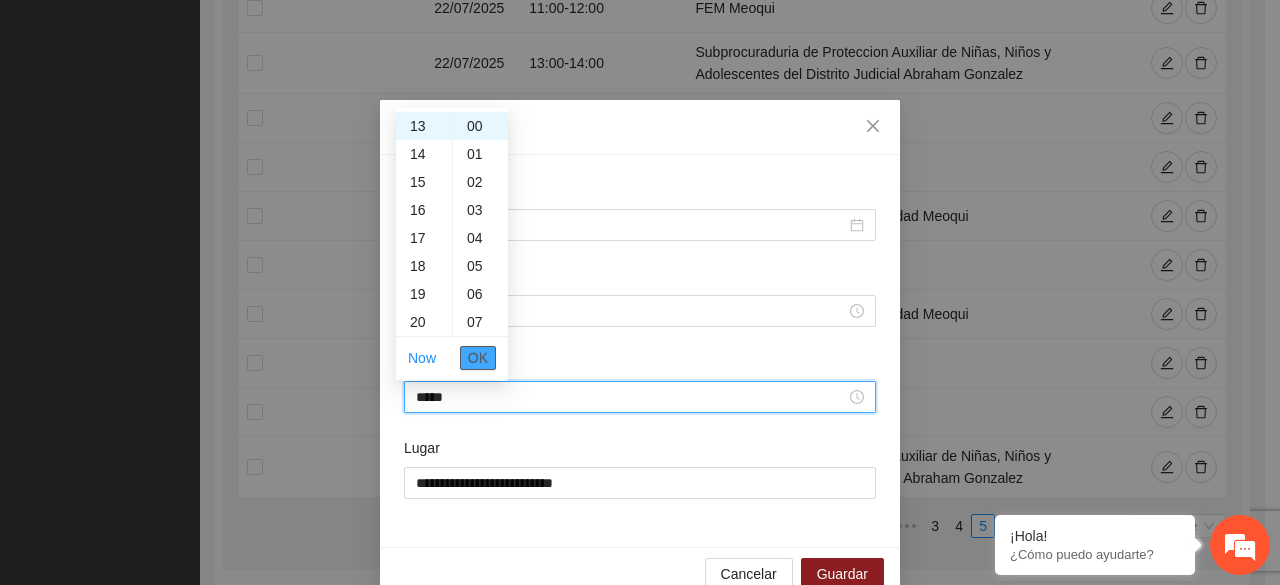 click on "OK" at bounding box center [478, 358] 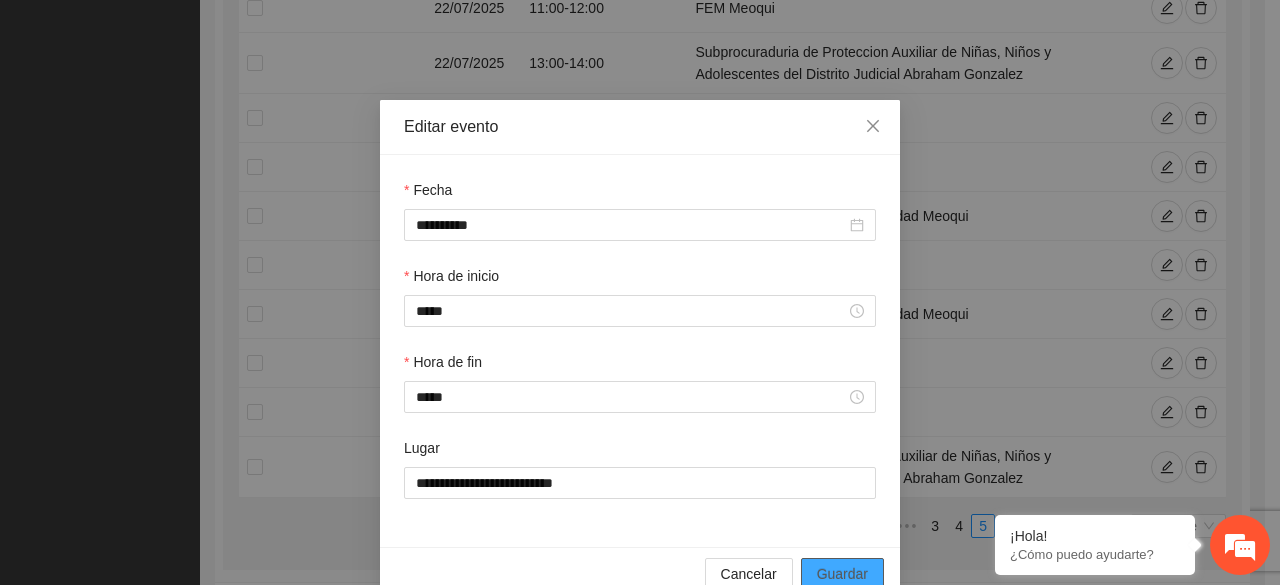 click on "Guardar" at bounding box center (842, 574) 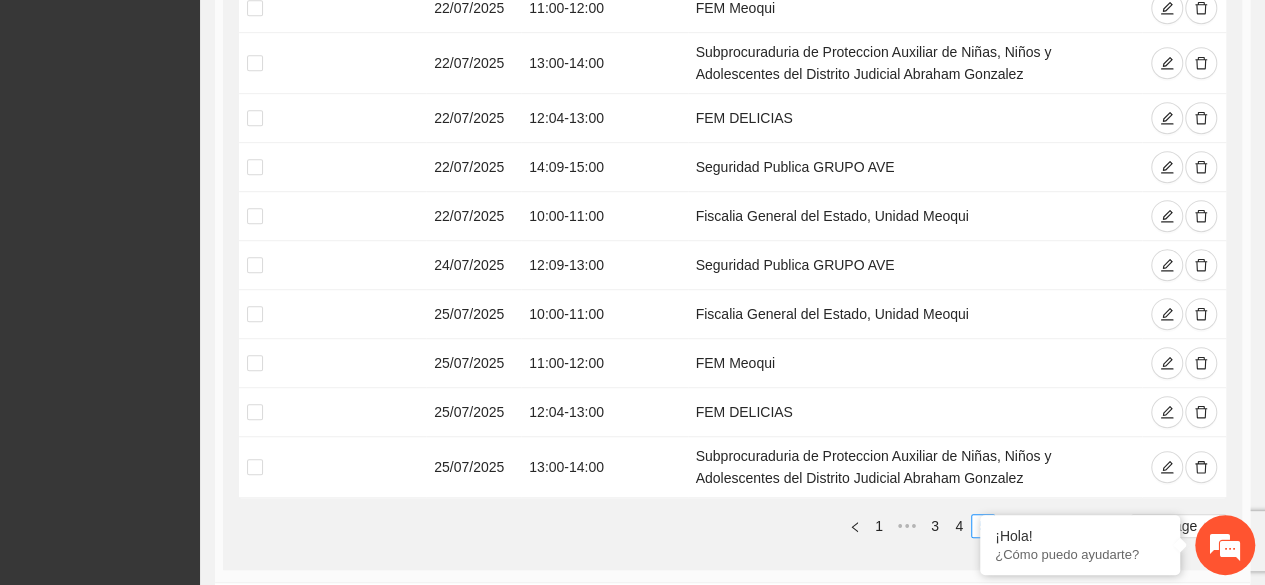 click on "1 ••• 3 4 5 6 7 ••• 13 10 / page" at bounding box center (732, 526) 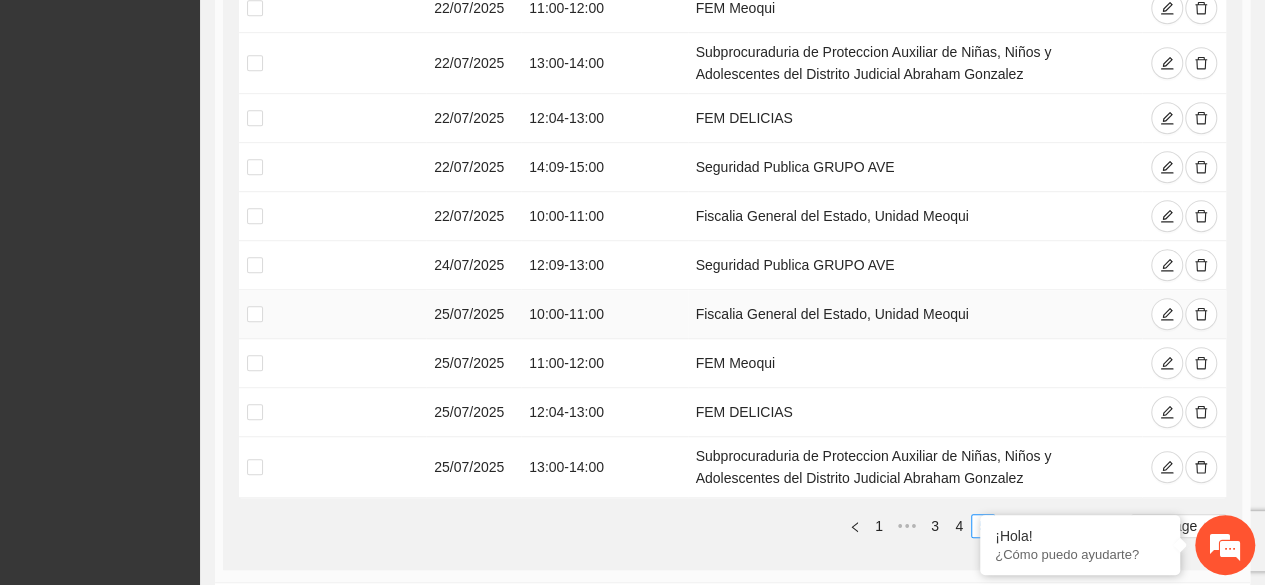 click on "Fiscalia General del Estado, Unidad Meoqui" at bounding box center [915, 314] 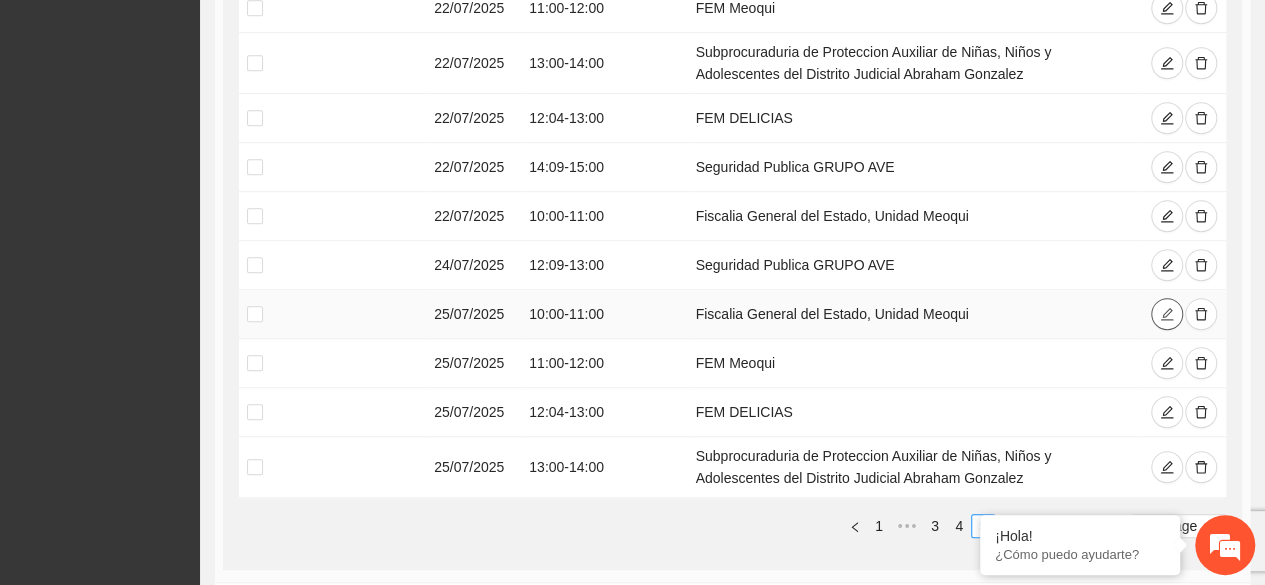 click 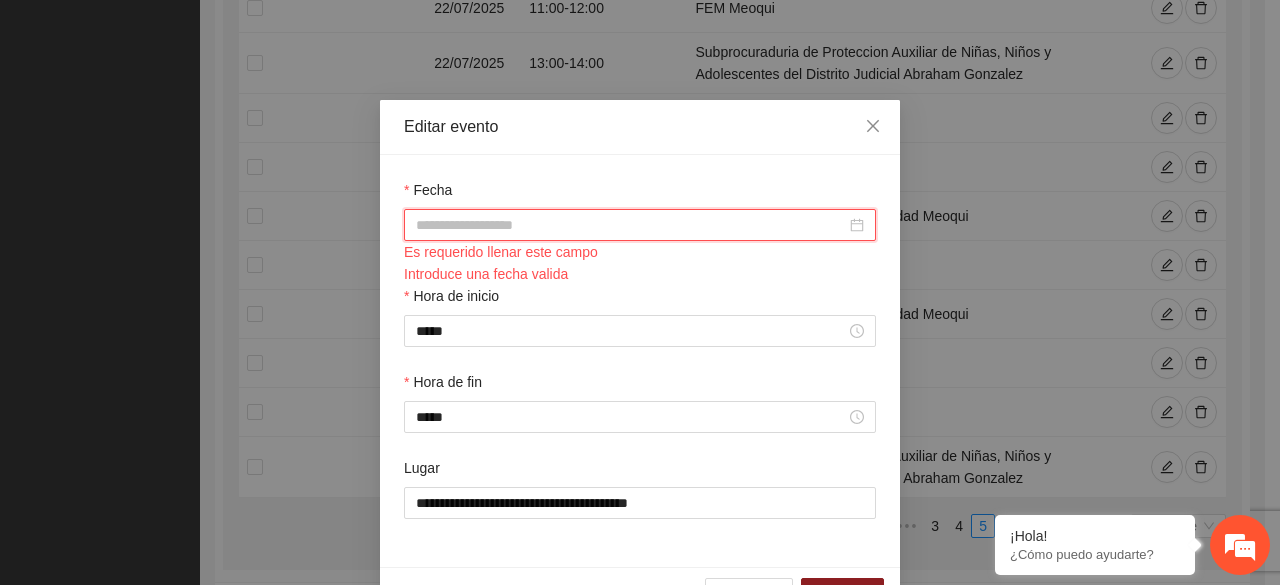 click on "Fecha" at bounding box center (631, 225) 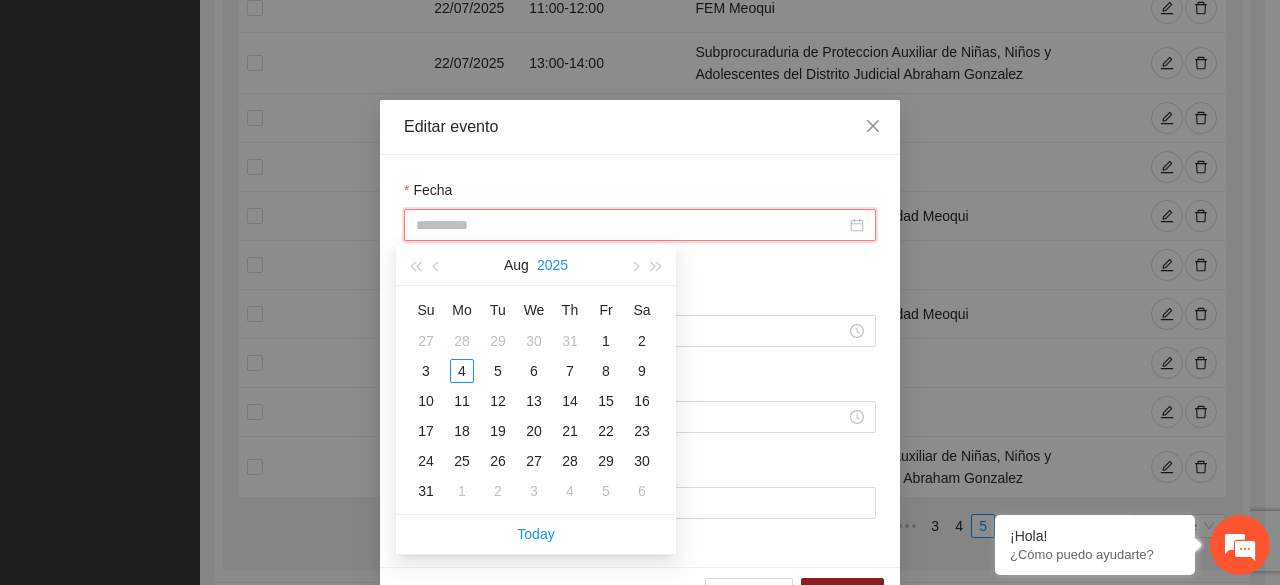 type on "**********" 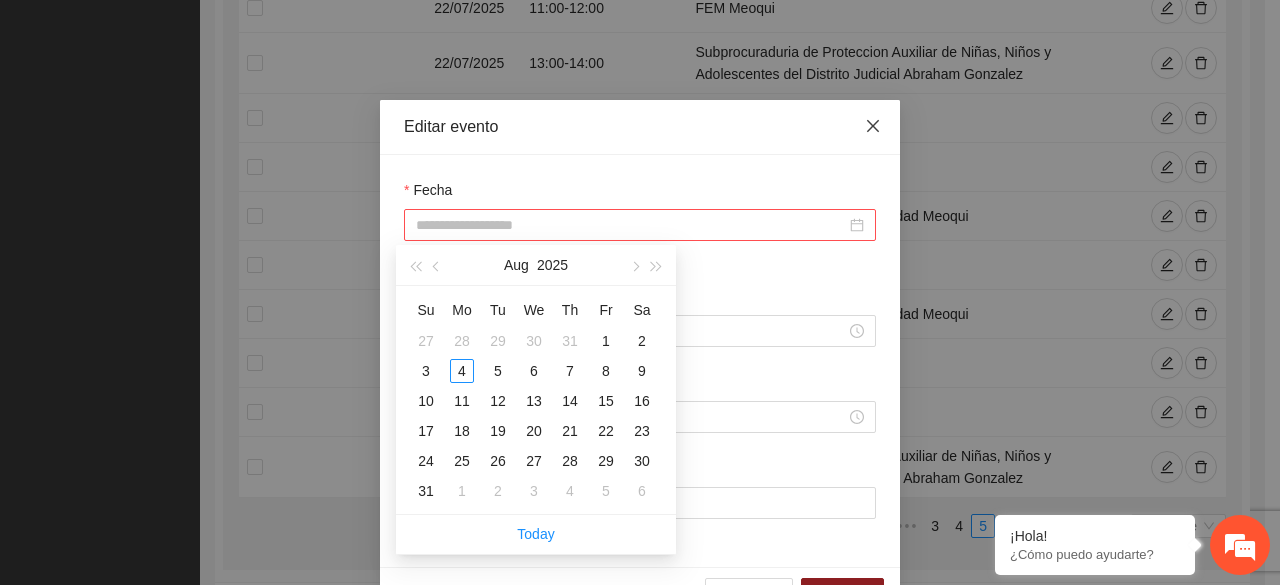 click at bounding box center (873, 127) 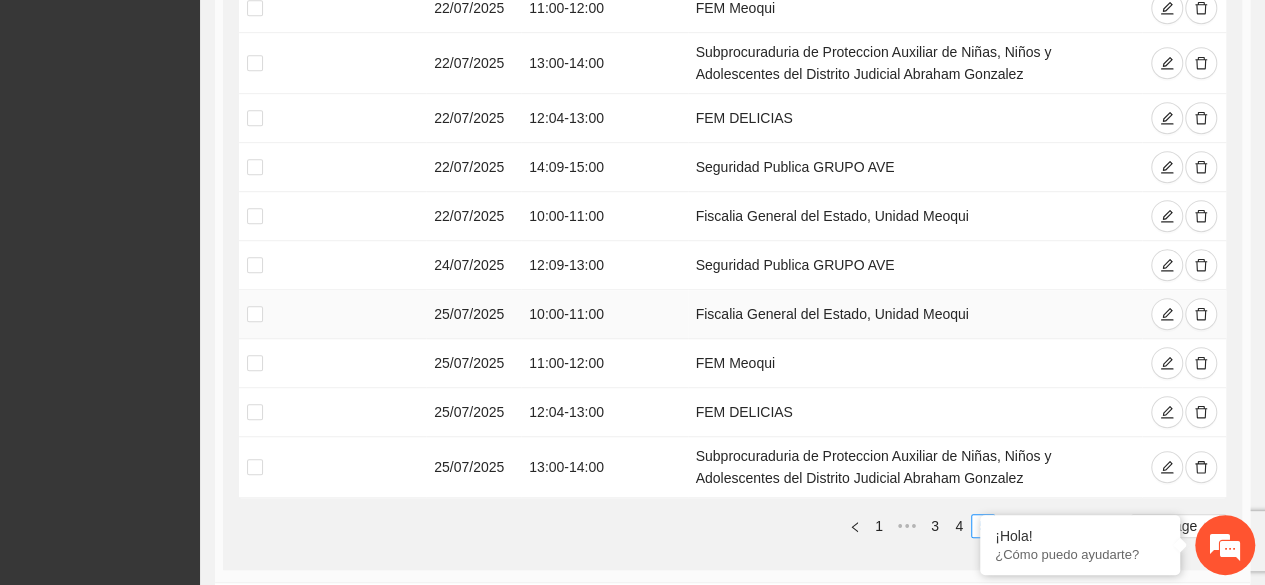 click on "Fiscalia General del Estado, Unidad Meoqui" at bounding box center (915, 314) 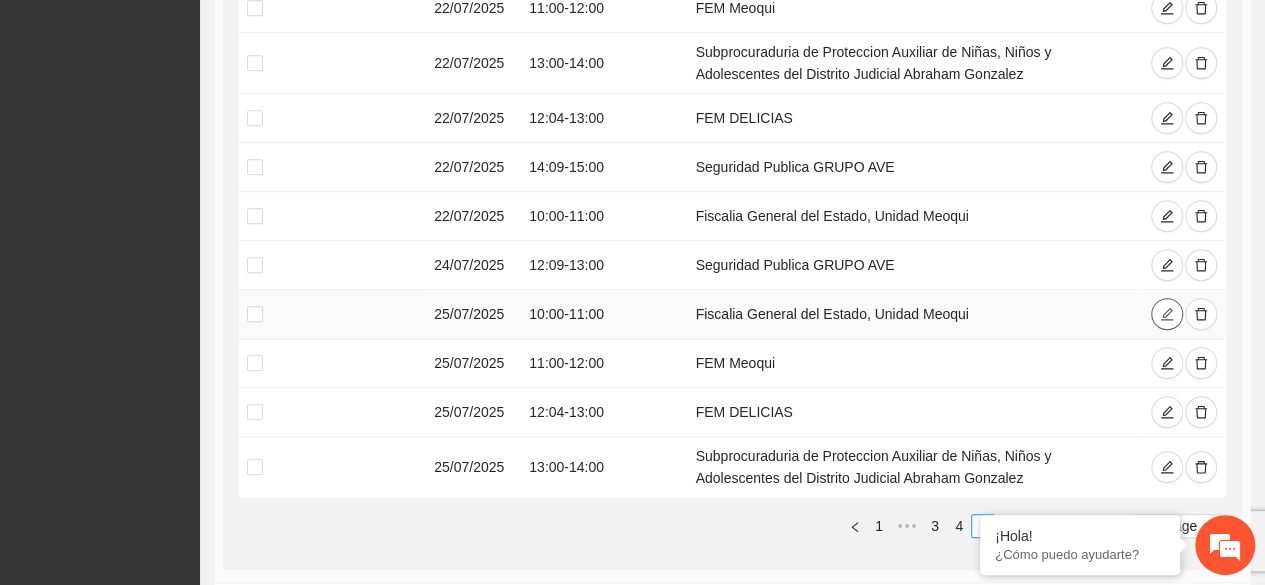click at bounding box center [1167, 314] 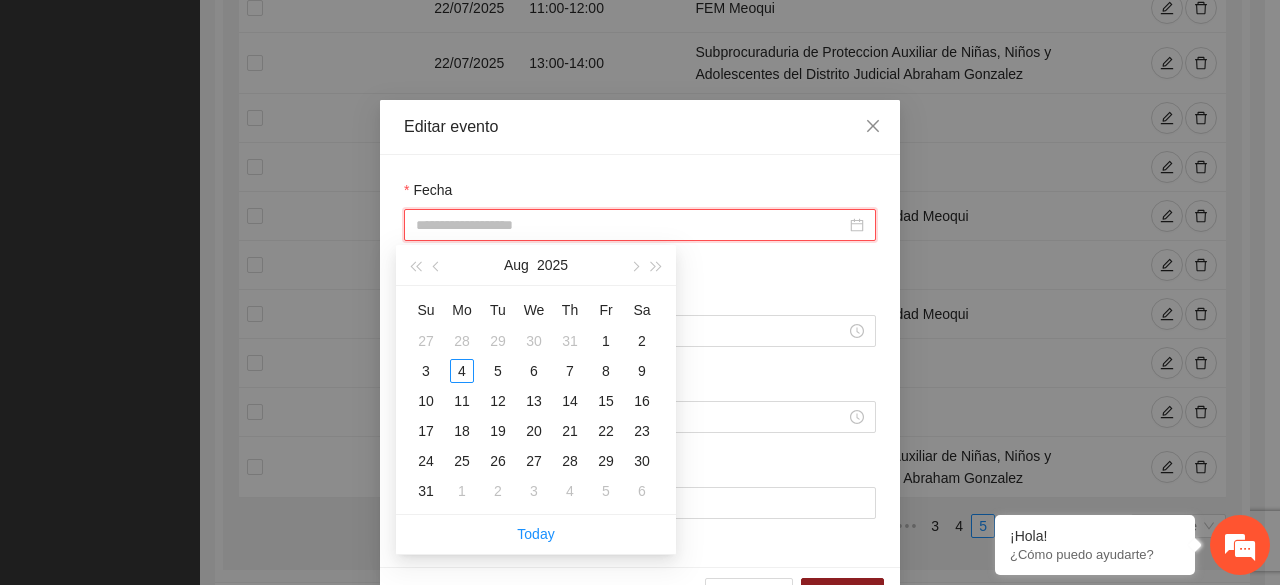 click on "Fecha" at bounding box center [631, 225] 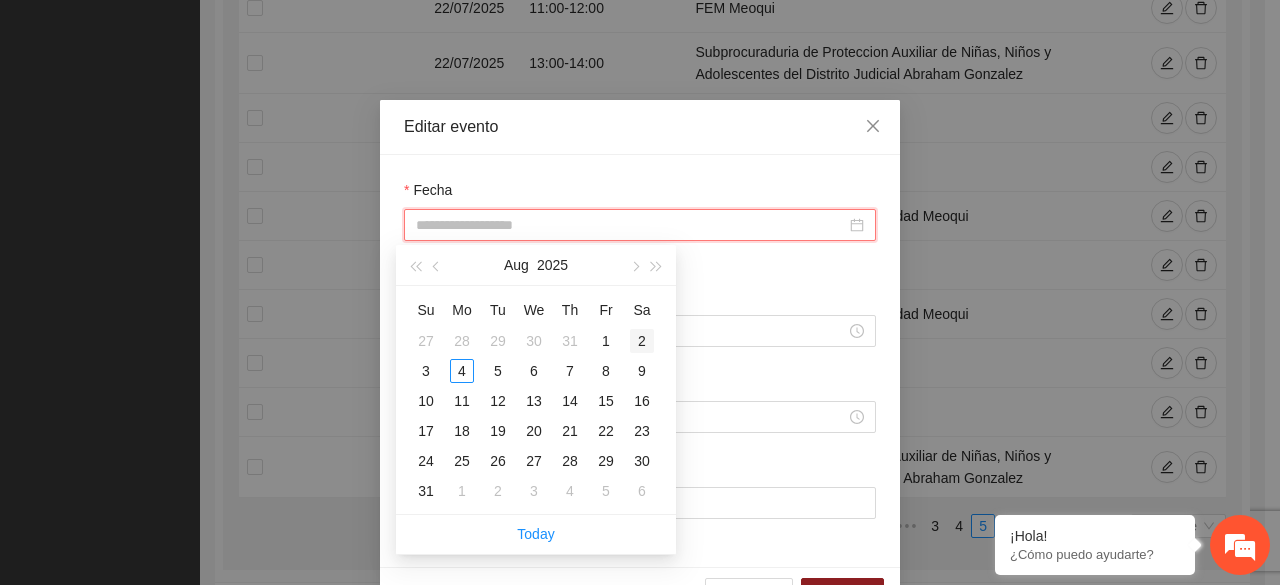 type on "**********" 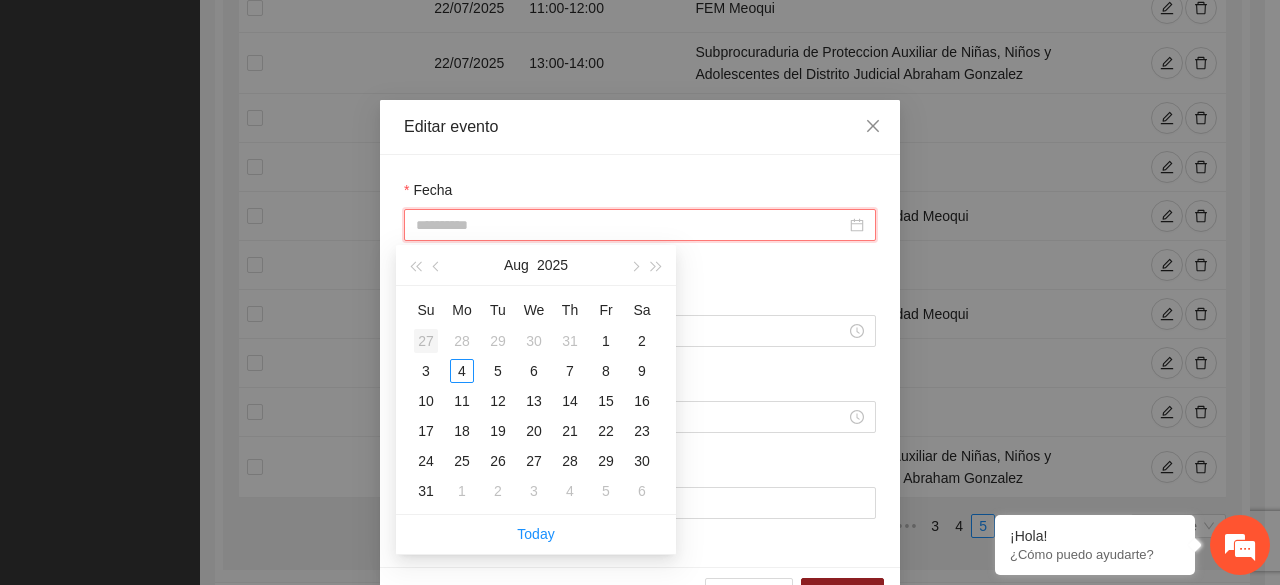 type on "**********" 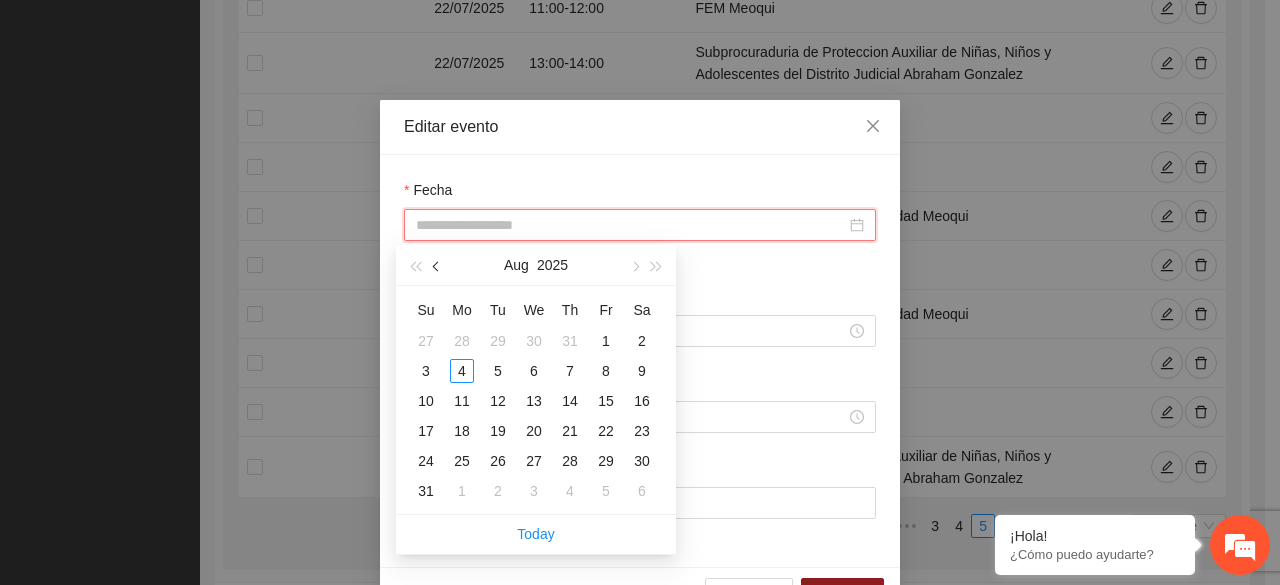 click at bounding box center [438, 266] 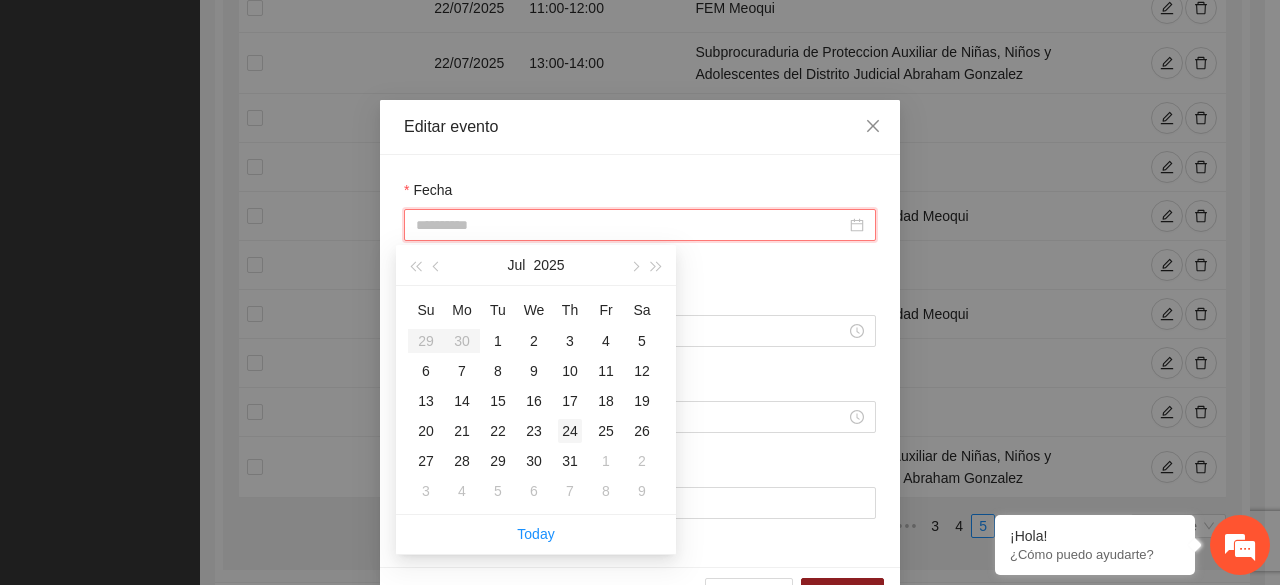type on "**********" 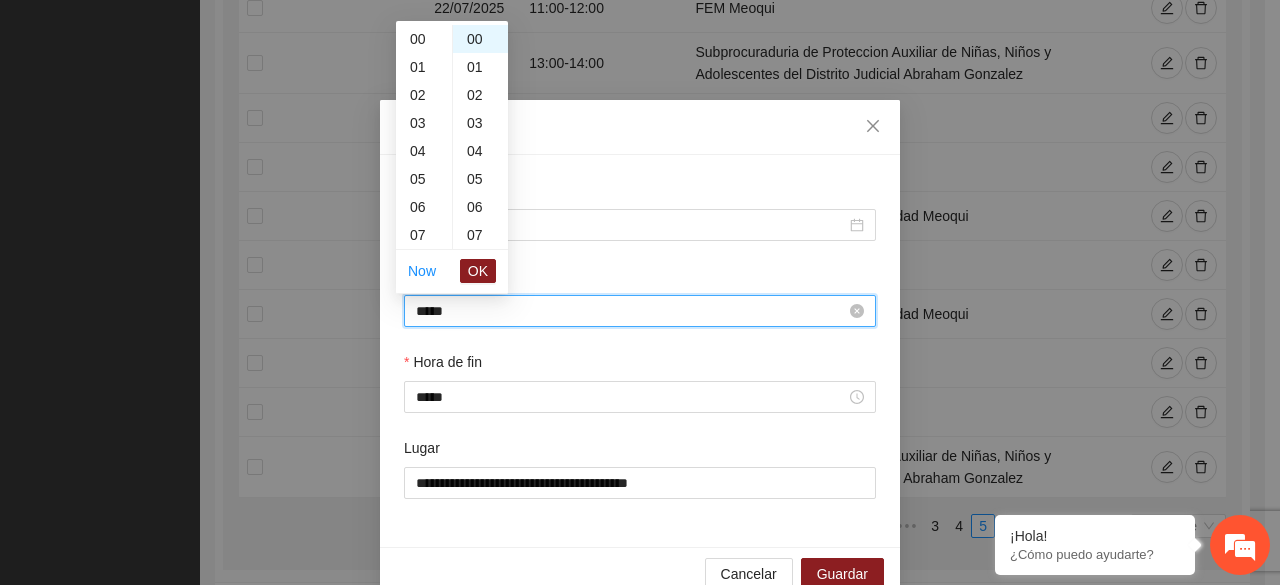 click on "*****" at bounding box center (631, 311) 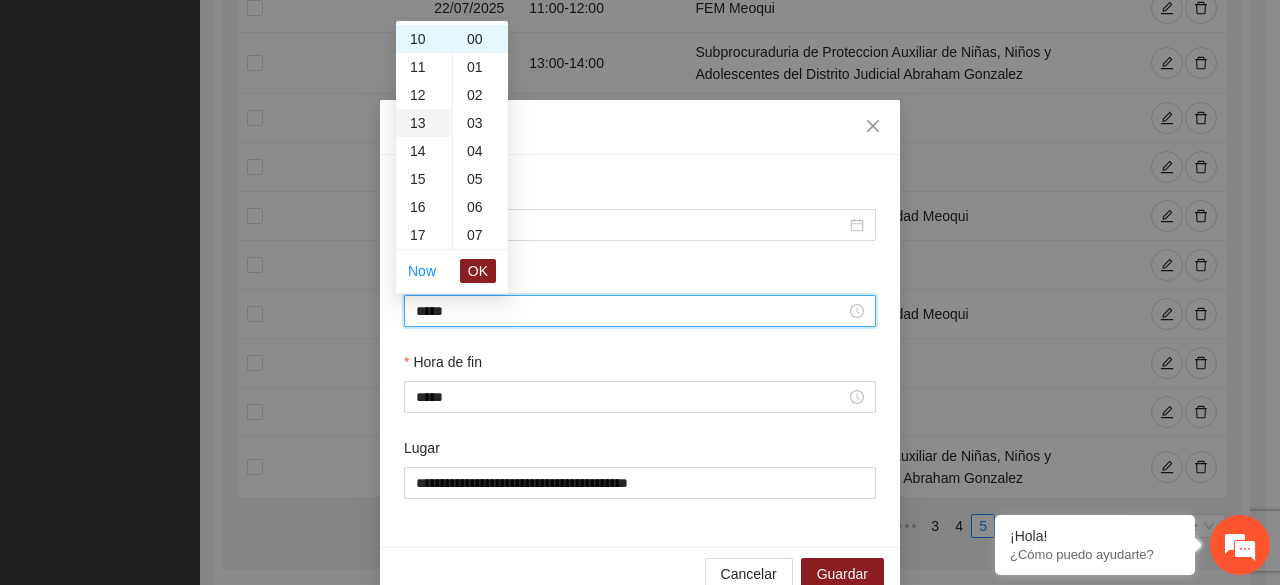 click on "13" at bounding box center [424, 123] 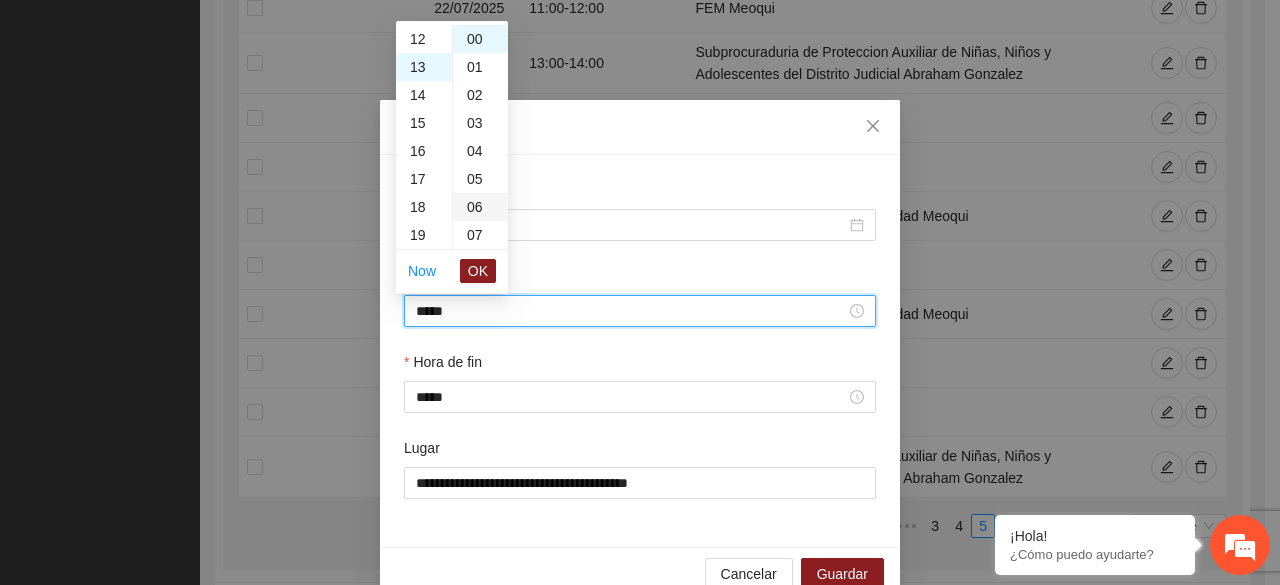 scroll, scrollTop: 364, scrollLeft: 0, axis: vertical 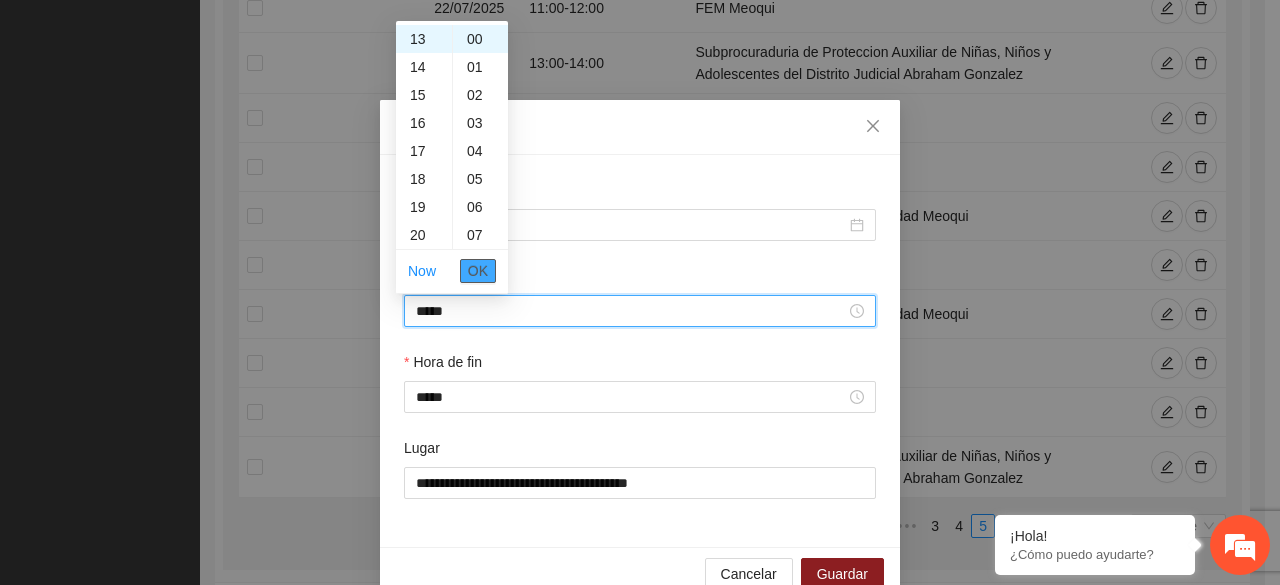 click on "OK" at bounding box center (478, 271) 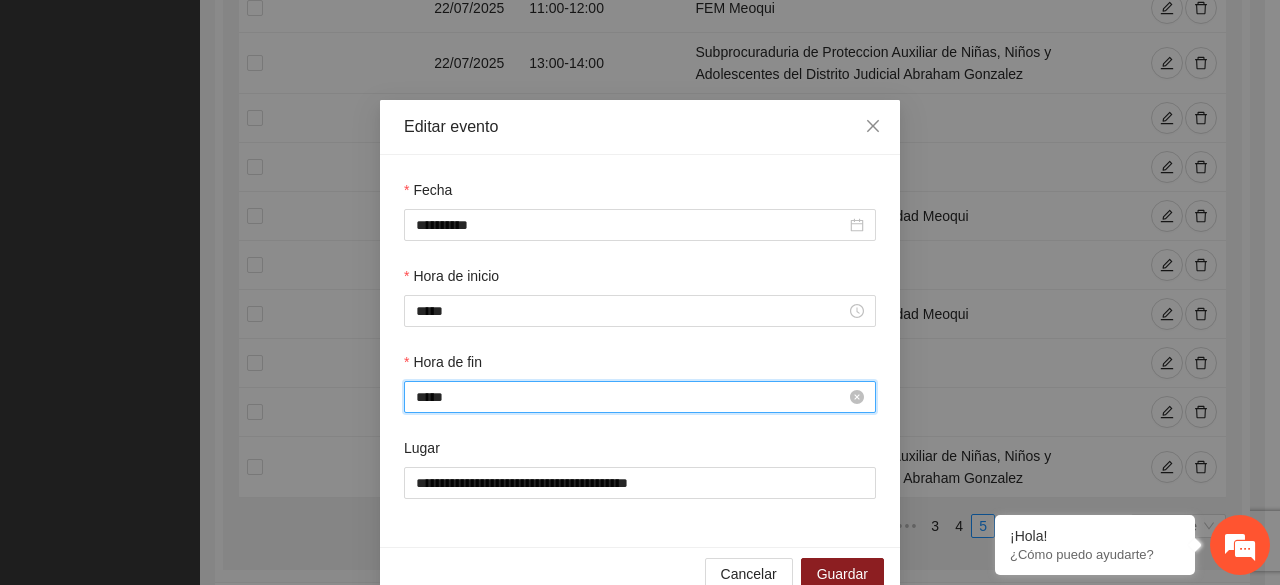scroll, scrollTop: 308, scrollLeft: 0, axis: vertical 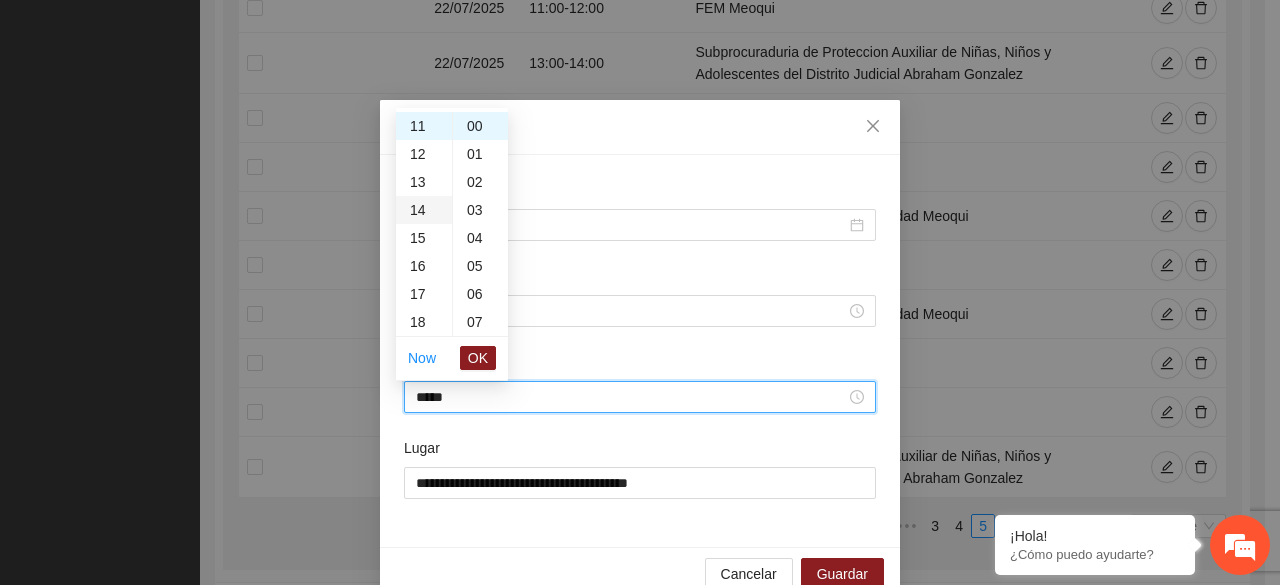 click on "14" at bounding box center [424, 210] 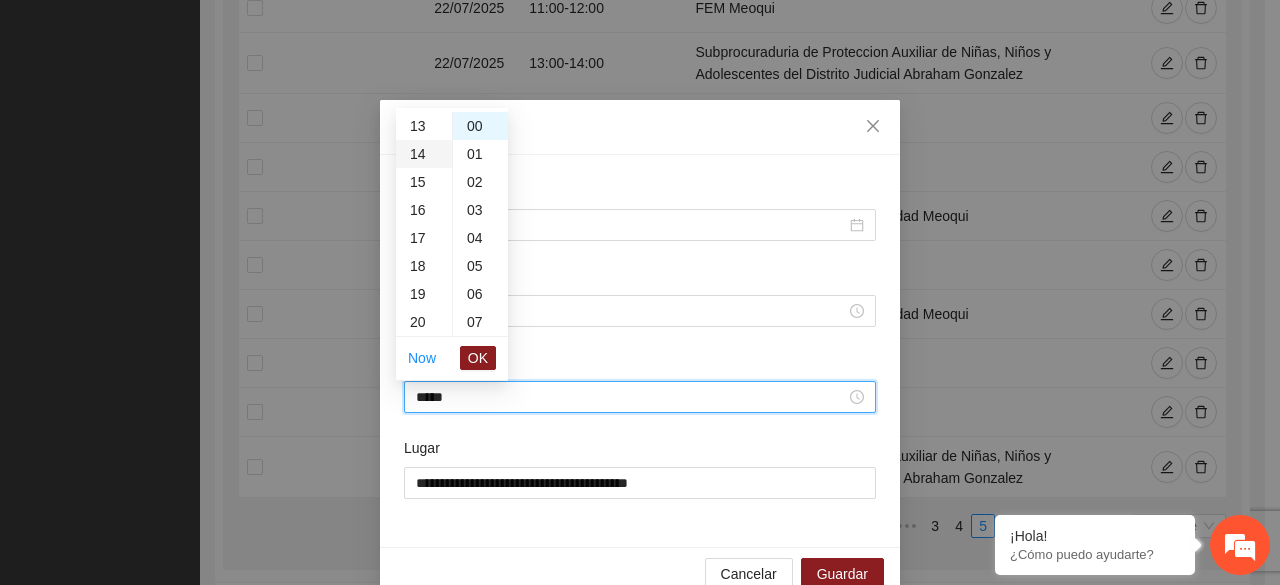 scroll, scrollTop: 392, scrollLeft: 0, axis: vertical 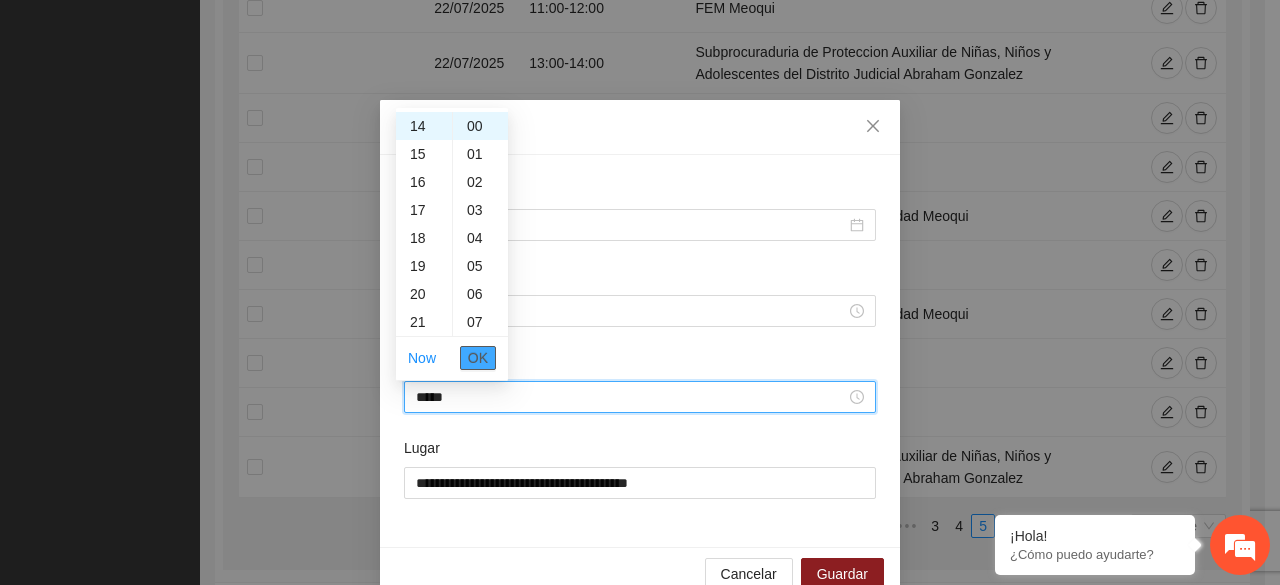 click on "OK" at bounding box center (478, 358) 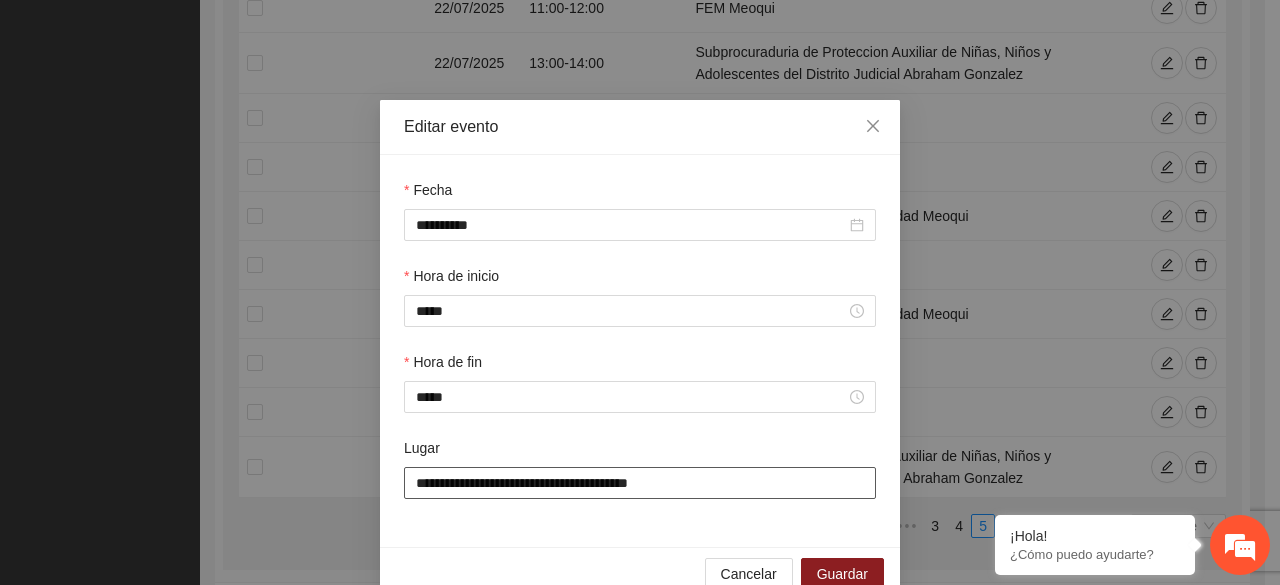 click on "**********" at bounding box center [640, 483] 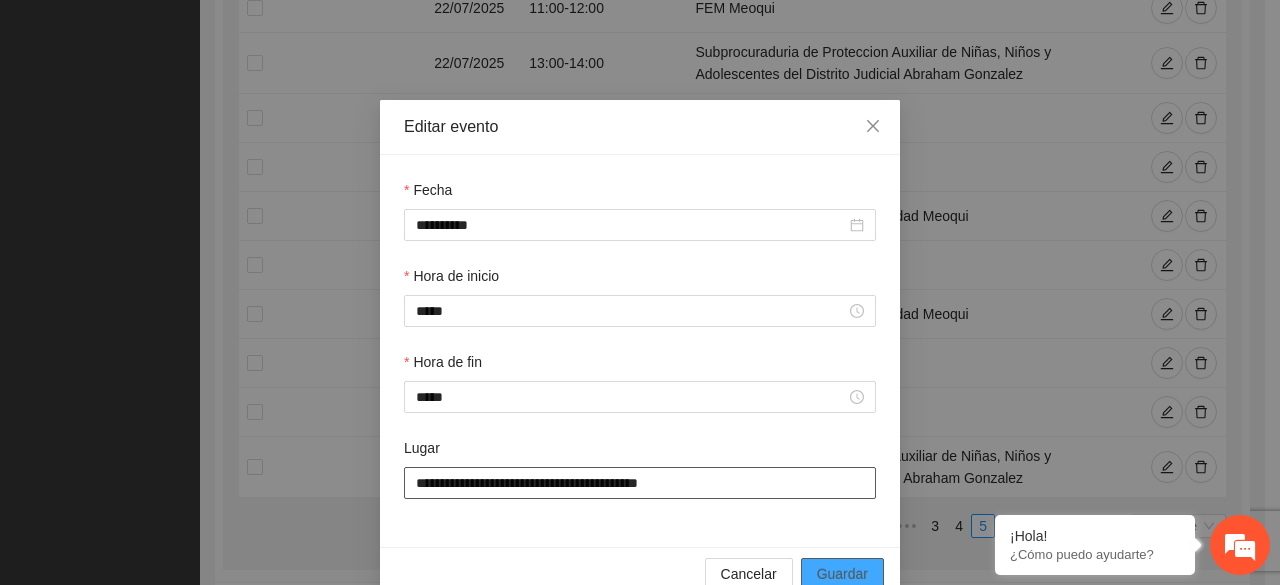 type on "**********" 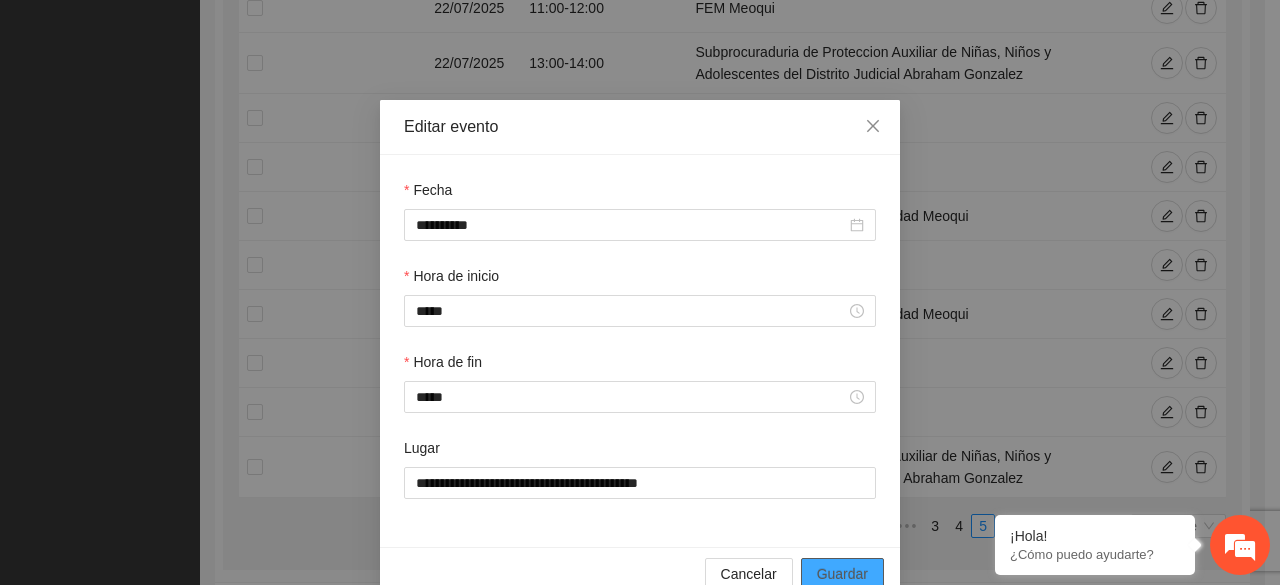 click on "Guardar" at bounding box center (842, 574) 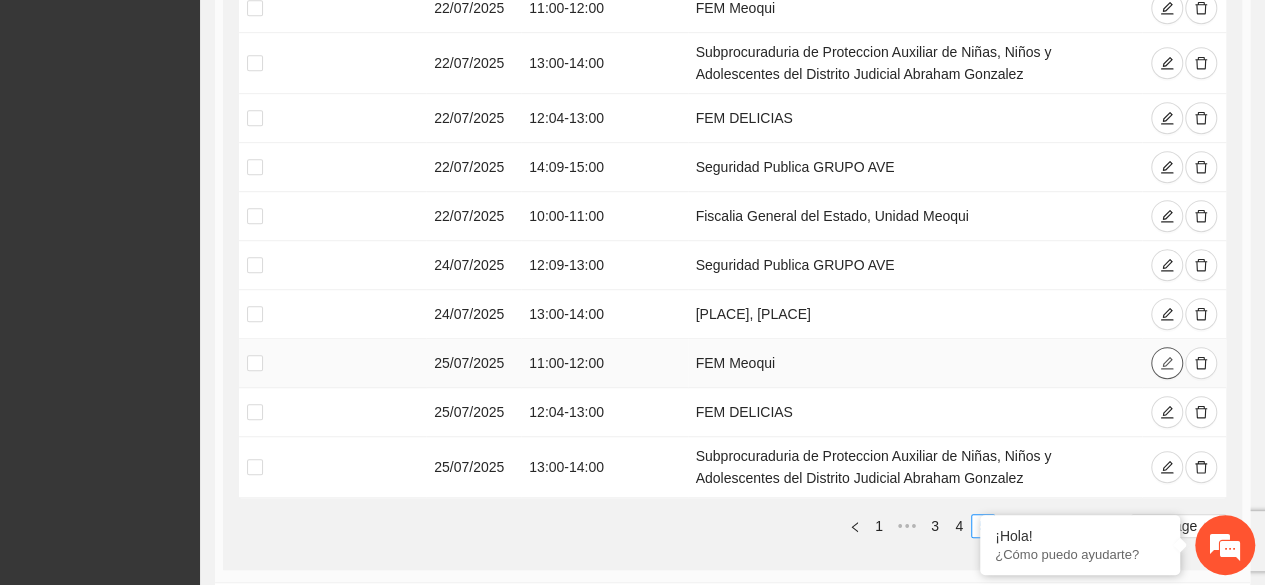 click 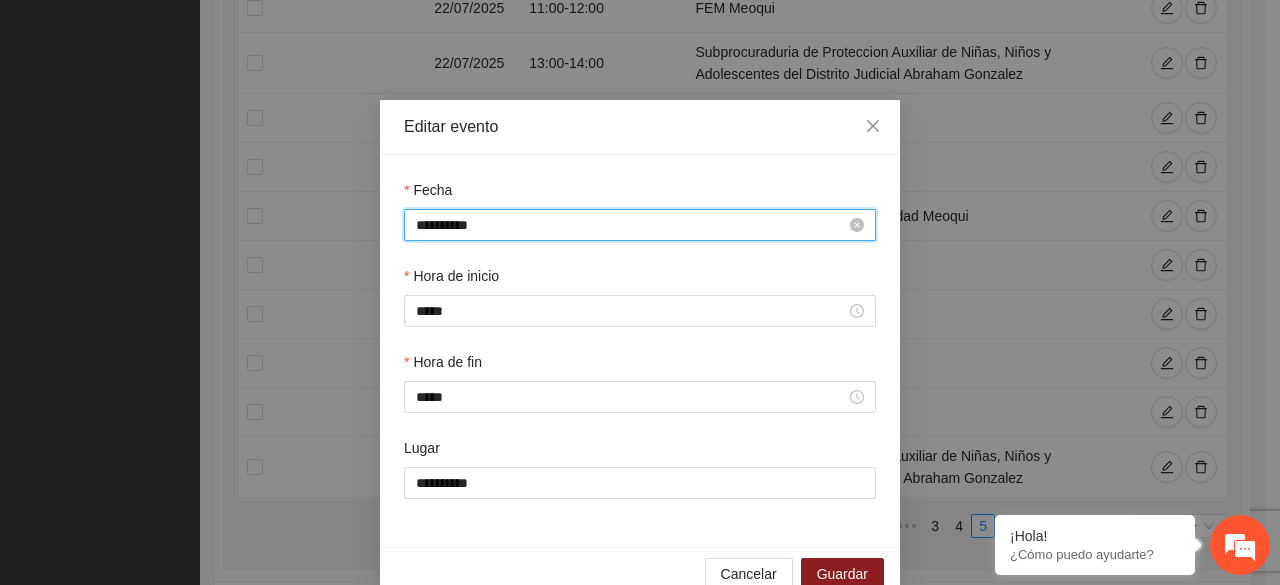 click on "**********" at bounding box center (631, 225) 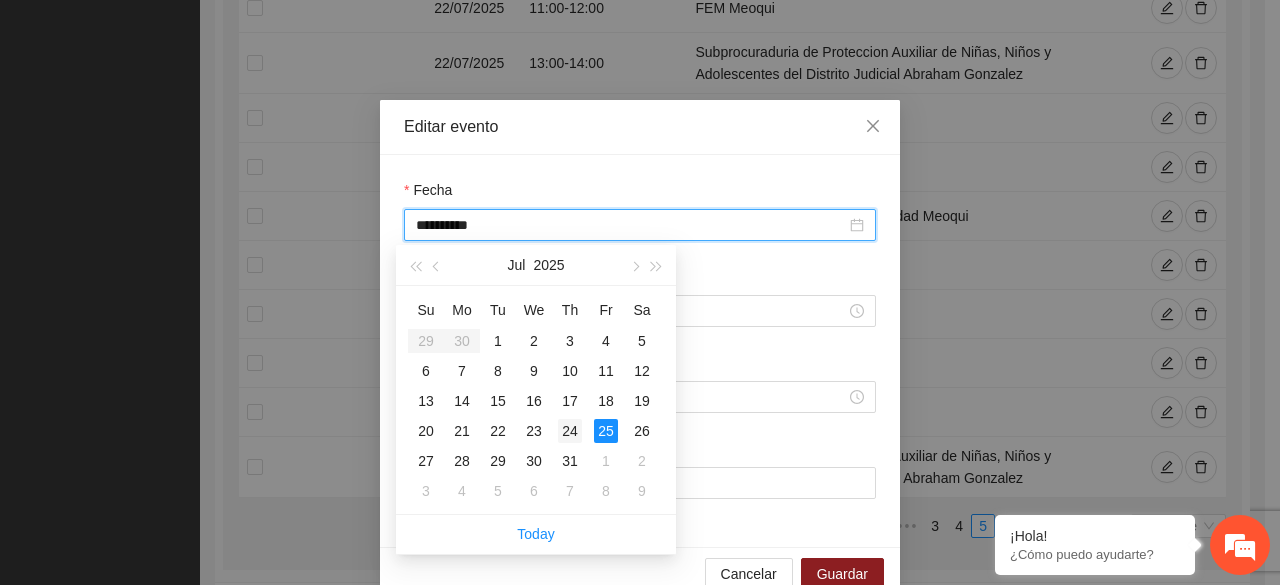 type on "**********" 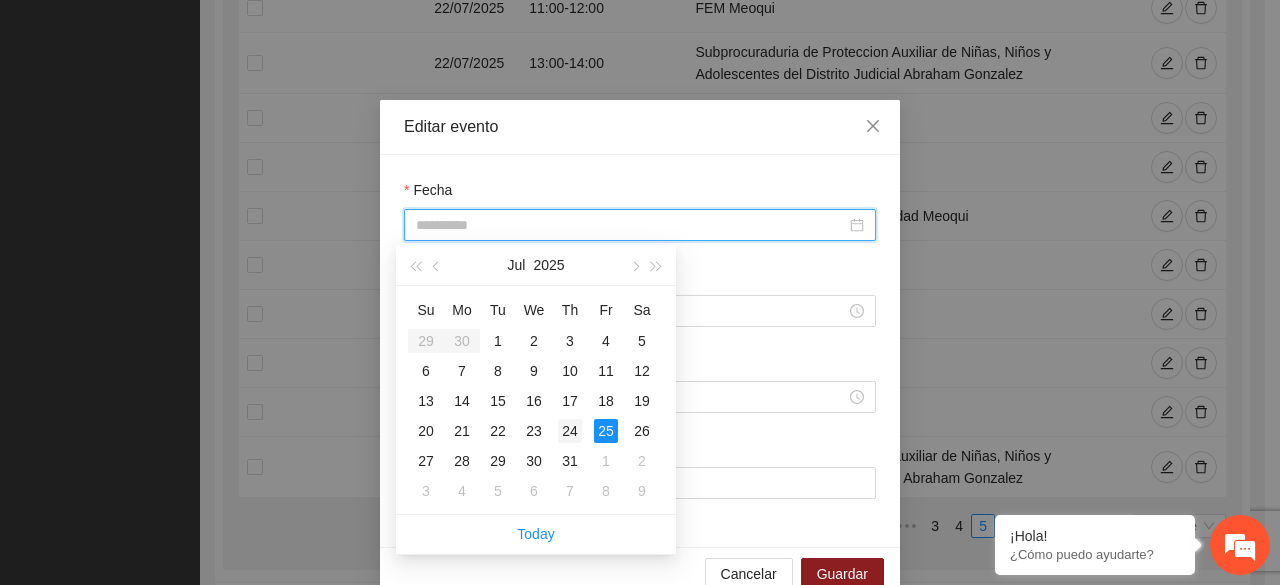 click on "24" at bounding box center (570, 431) 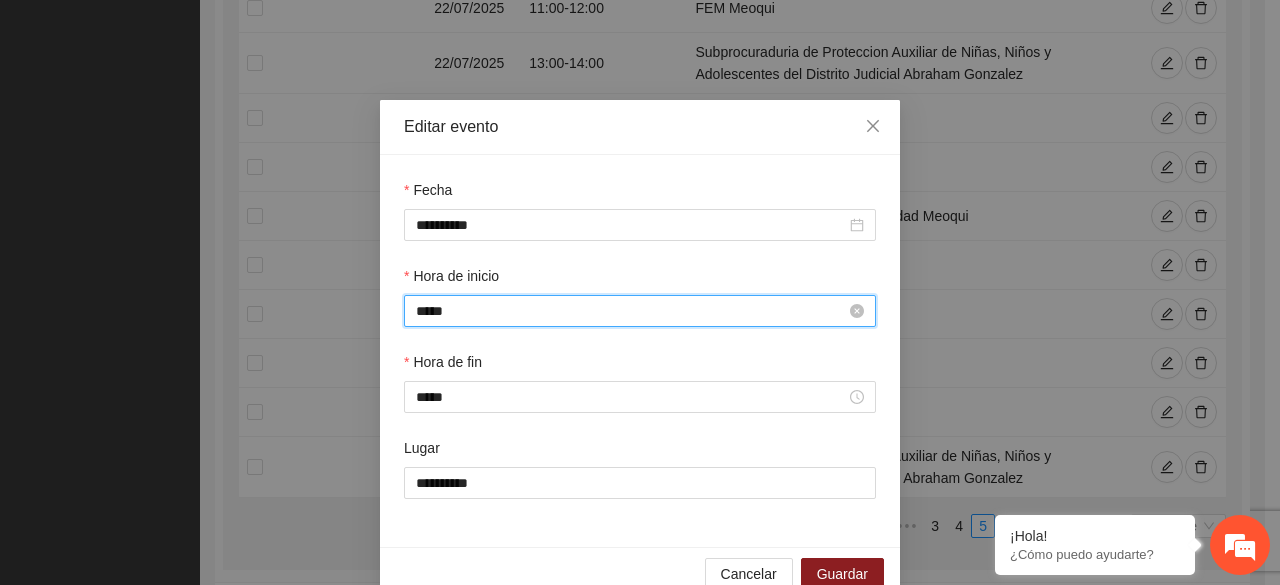 click on "*****" at bounding box center [631, 311] 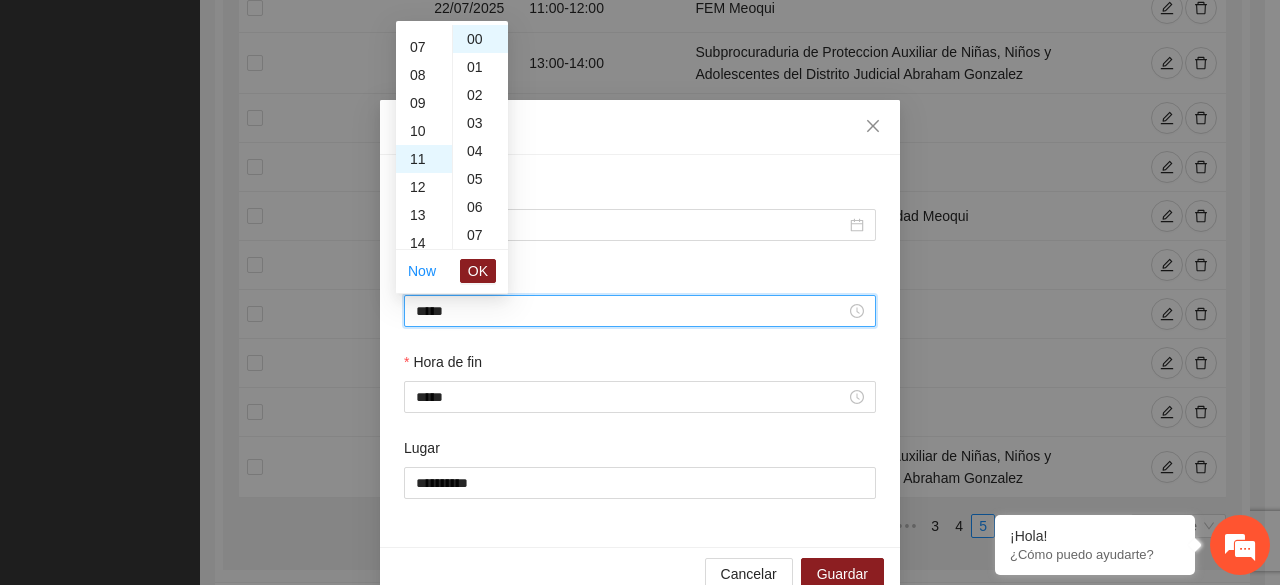 scroll, scrollTop: 148, scrollLeft: 0, axis: vertical 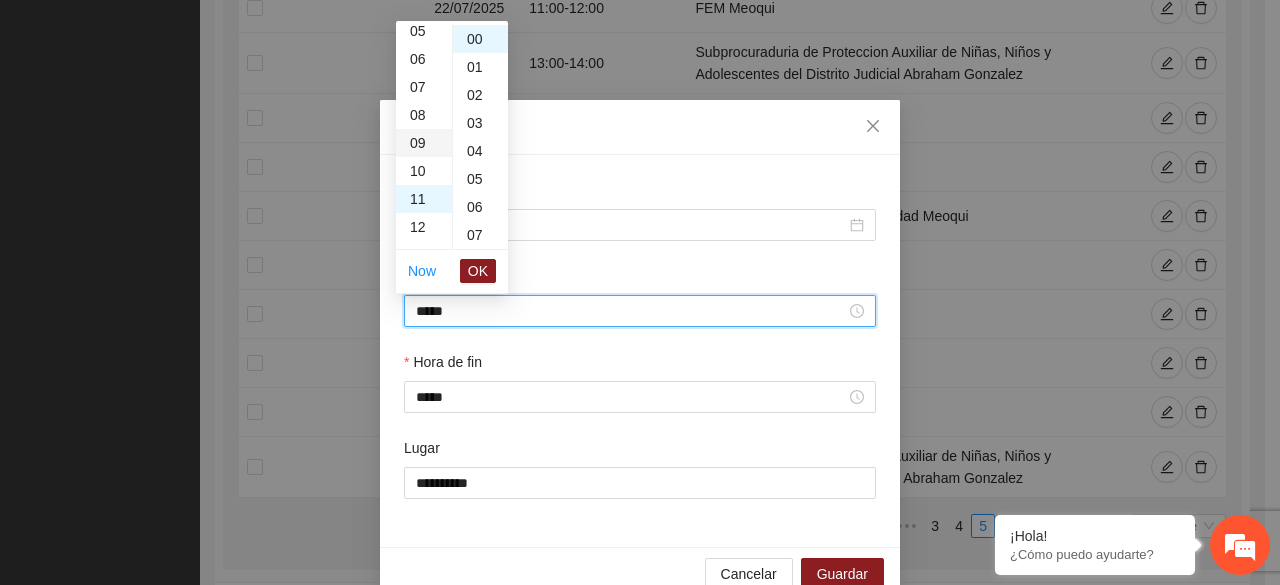 click on "09" at bounding box center [424, 143] 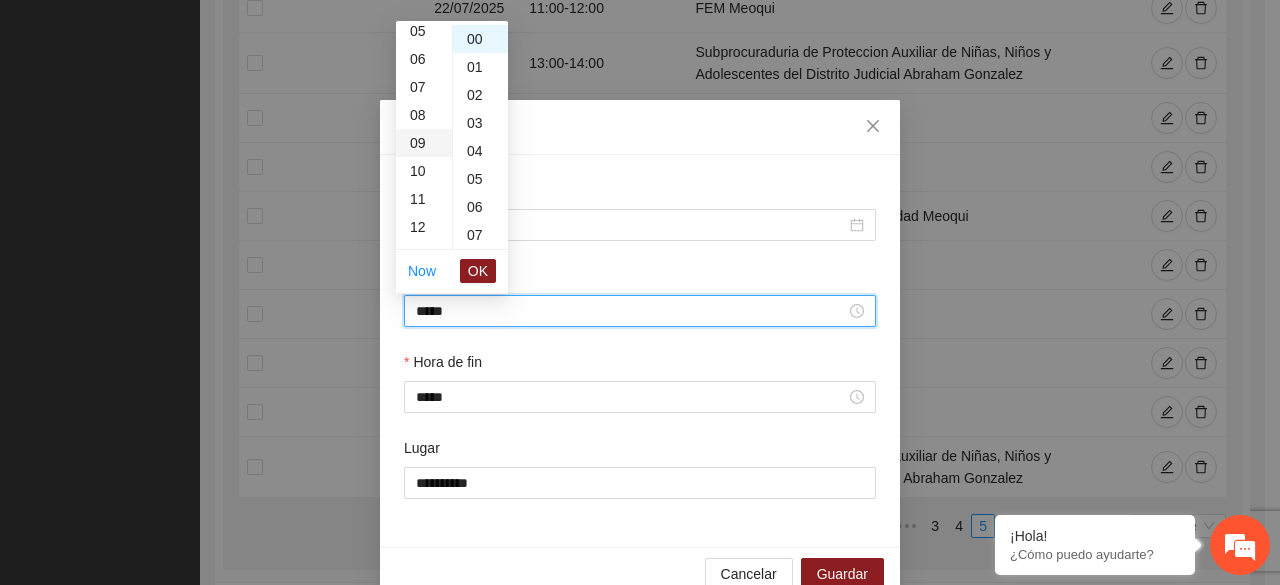 scroll, scrollTop: 252, scrollLeft: 0, axis: vertical 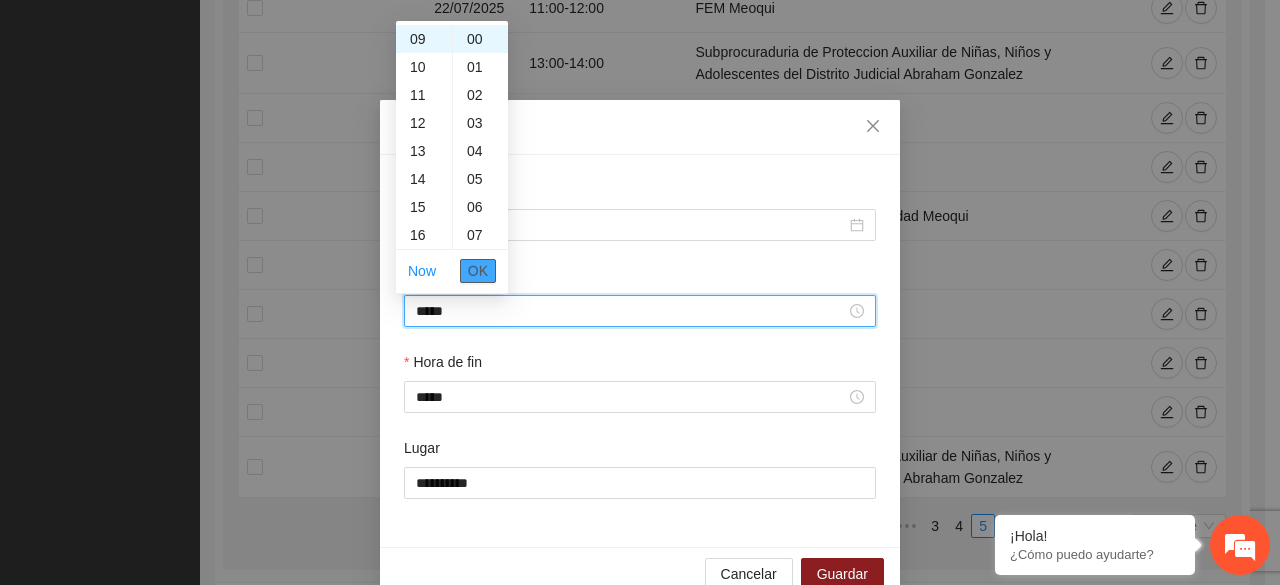 click on "OK" at bounding box center [478, 271] 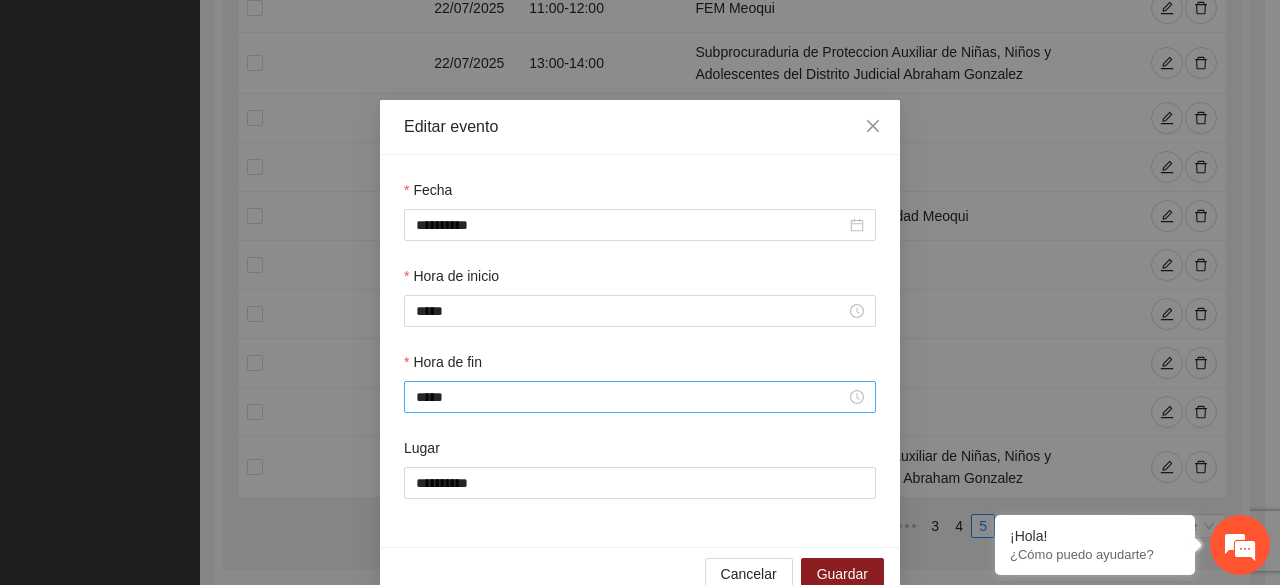 click on "*****" at bounding box center [640, 397] 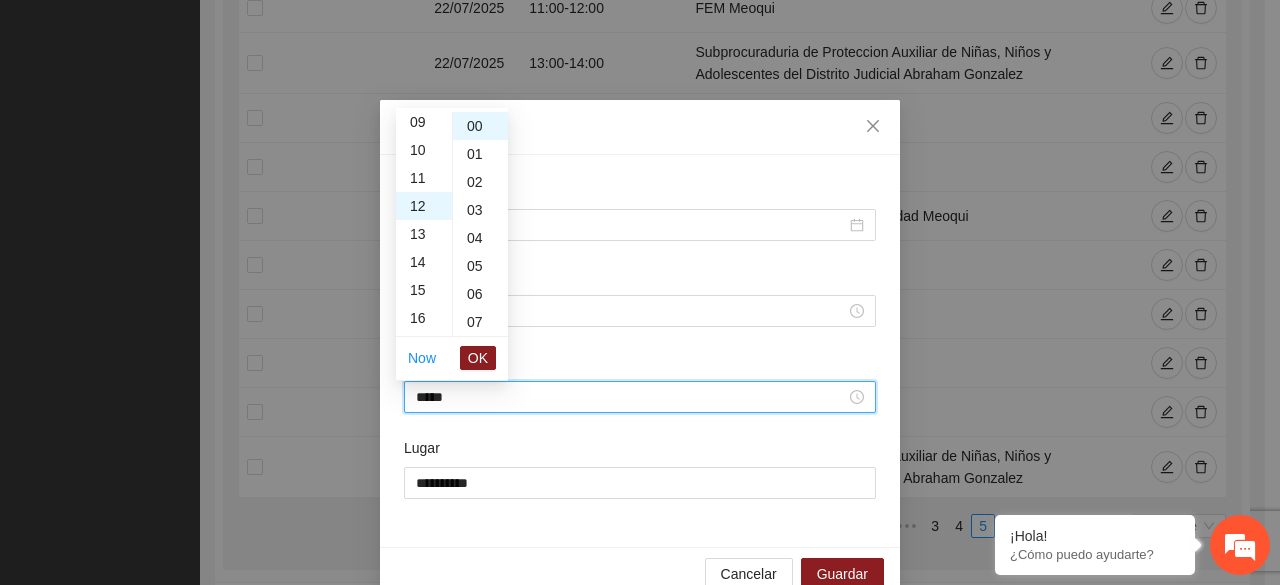 scroll, scrollTop: 216, scrollLeft: 0, axis: vertical 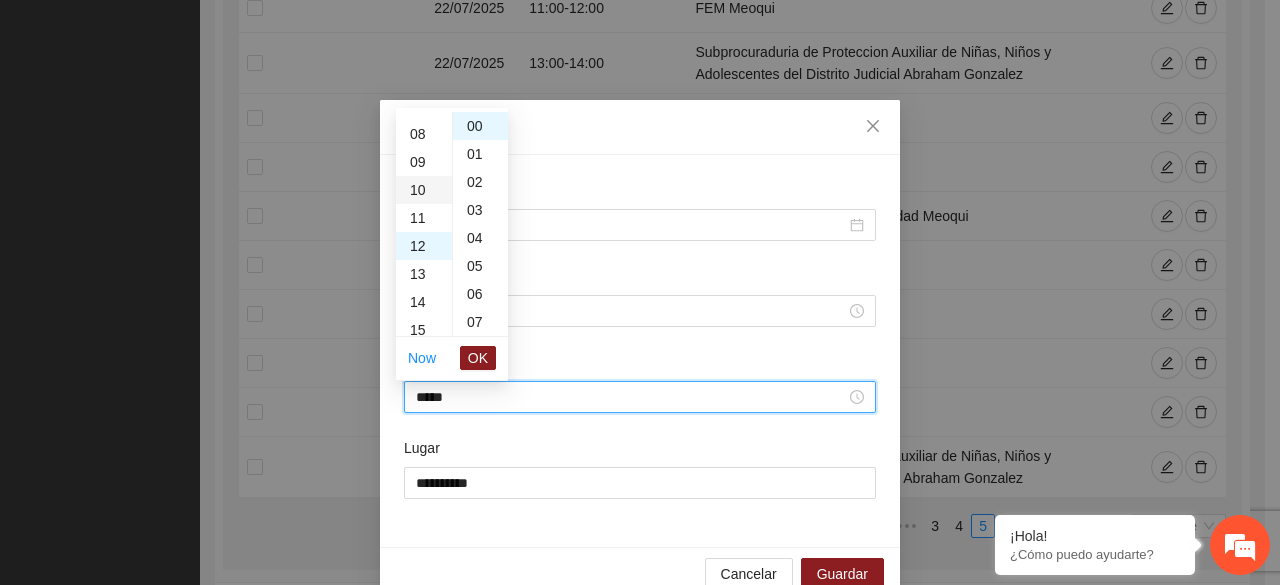 click on "10" at bounding box center (424, 190) 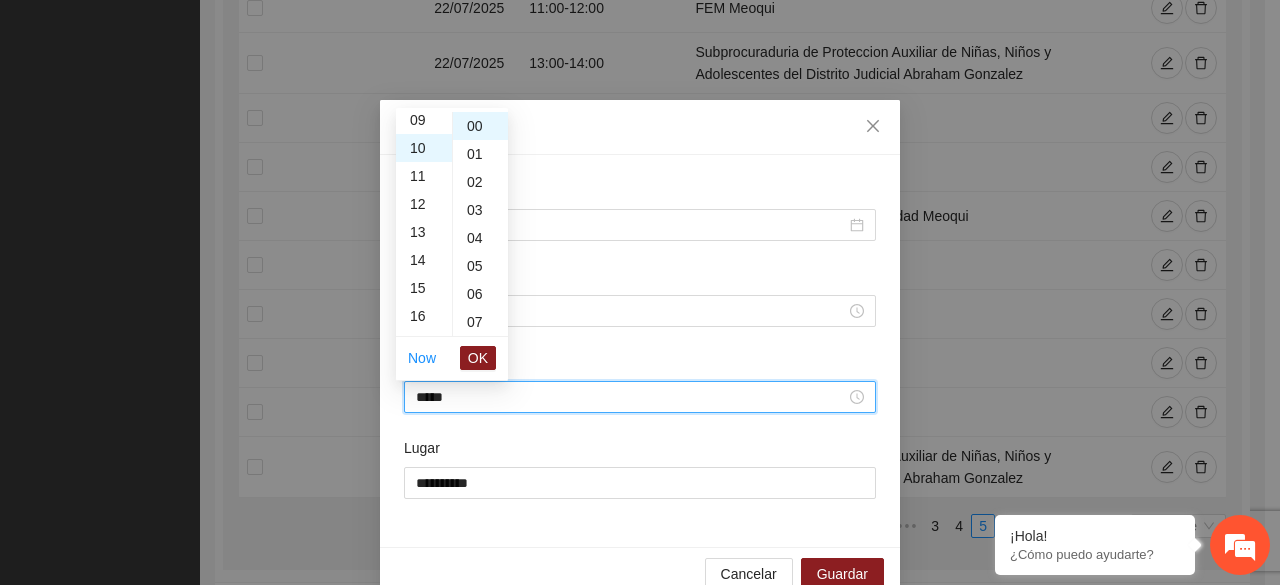 scroll, scrollTop: 280, scrollLeft: 0, axis: vertical 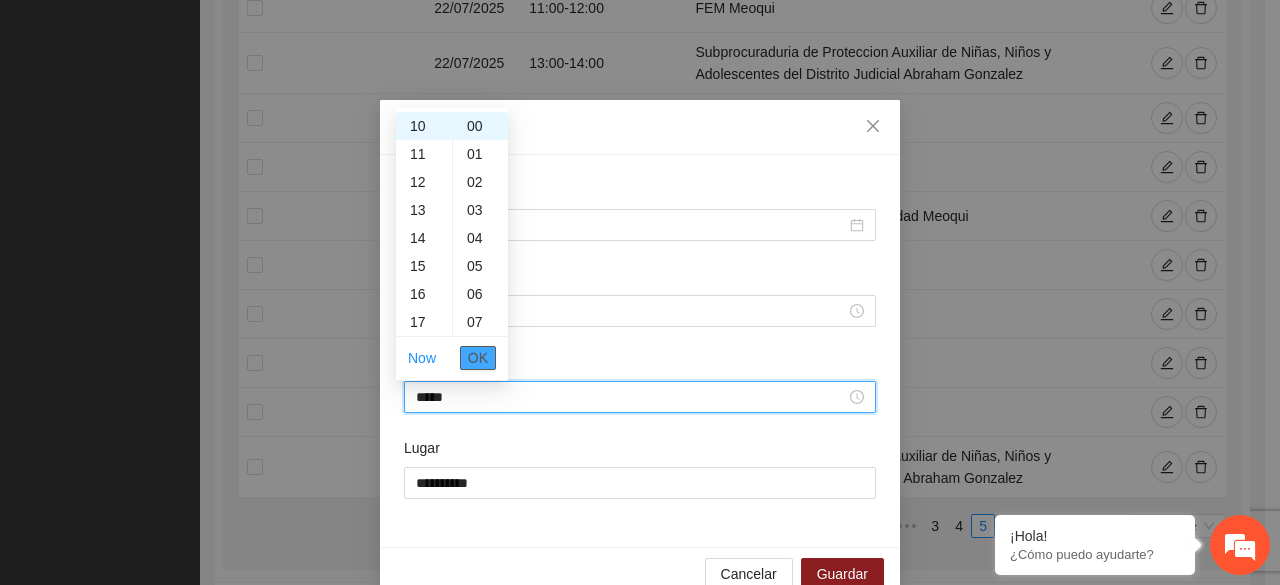 click on "OK" at bounding box center (478, 358) 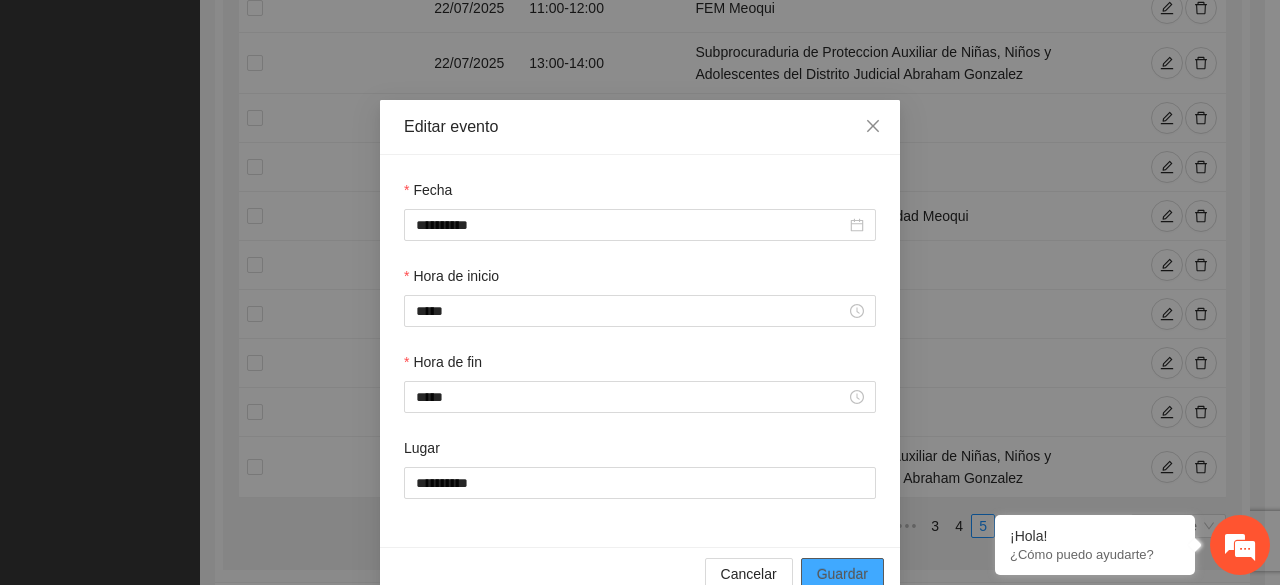 click on "Guardar" at bounding box center (842, 574) 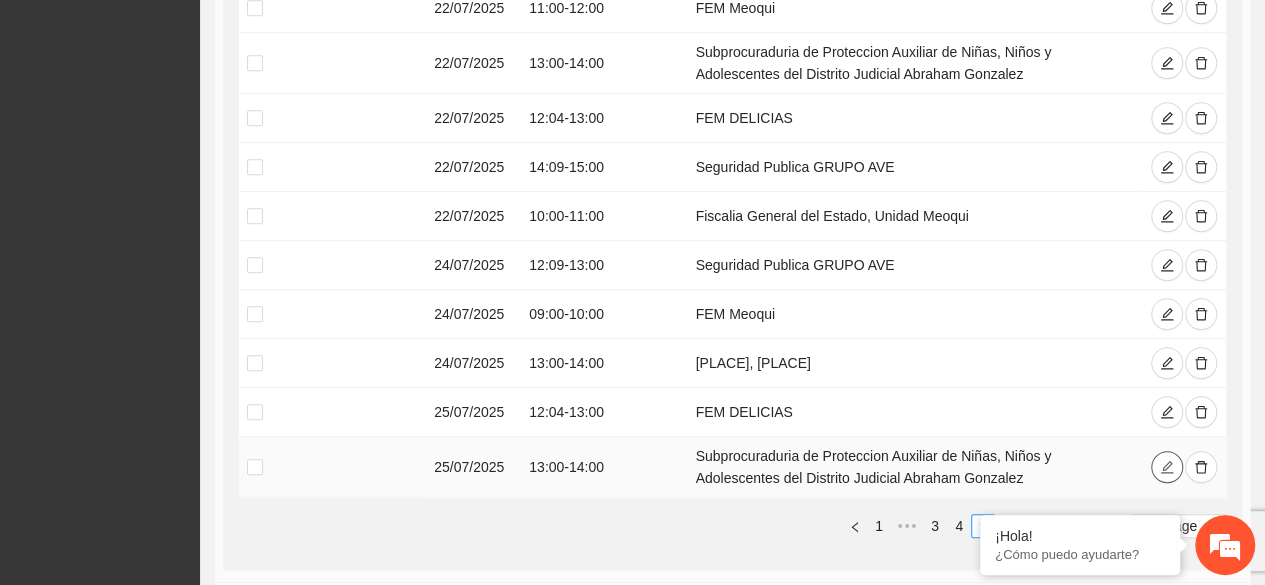 click 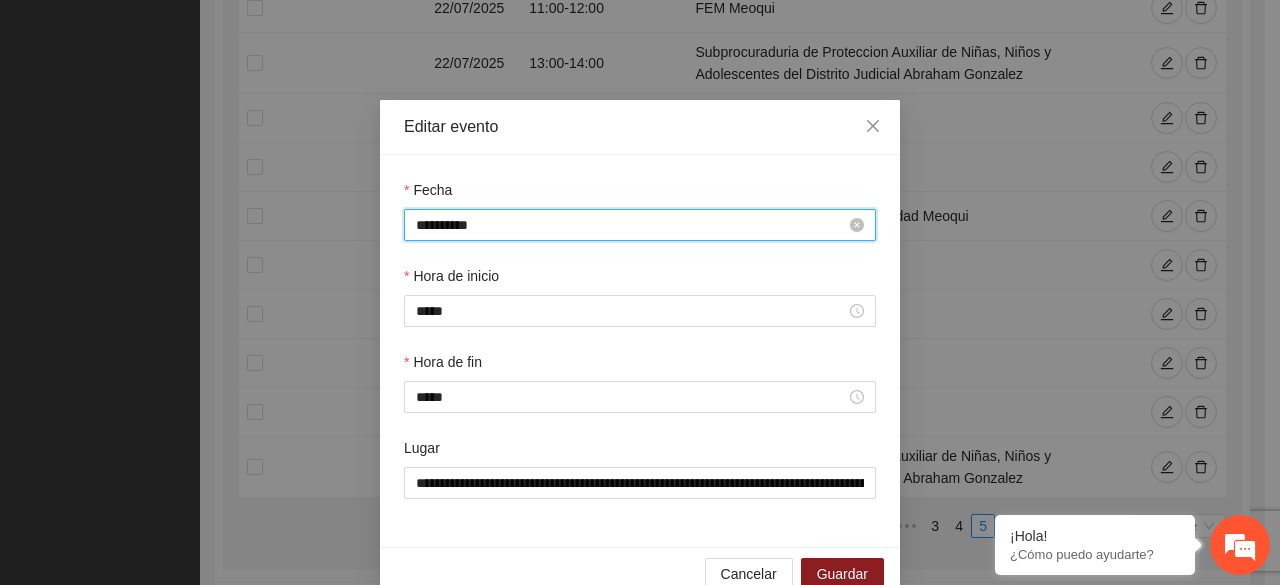 click on "**********" at bounding box center (631, 225) 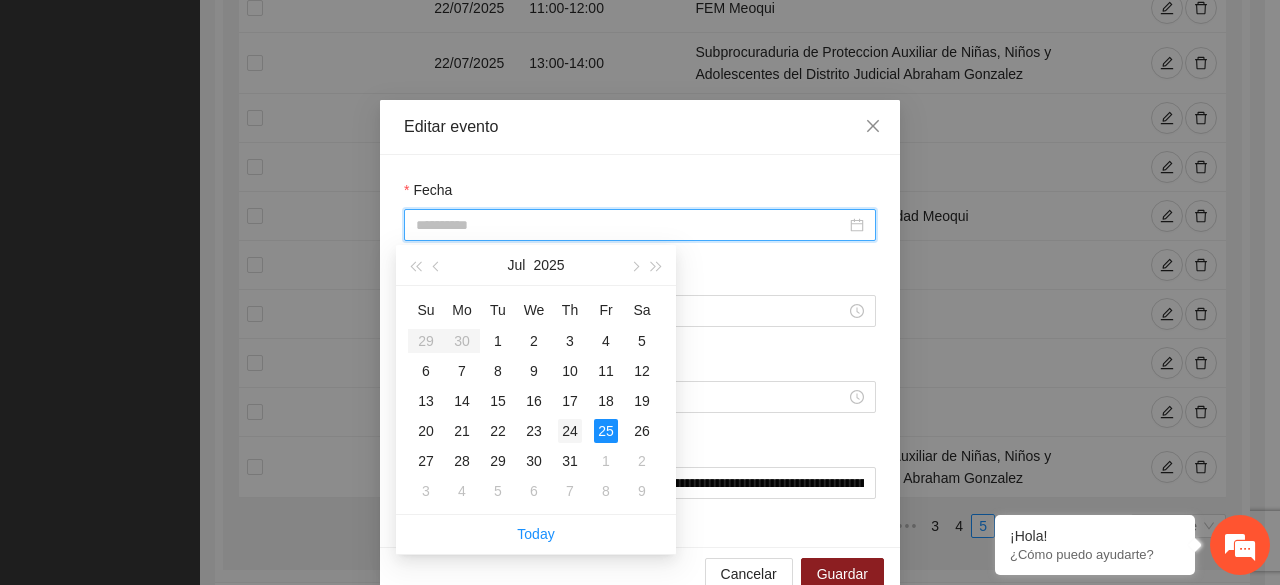 type on "**********" 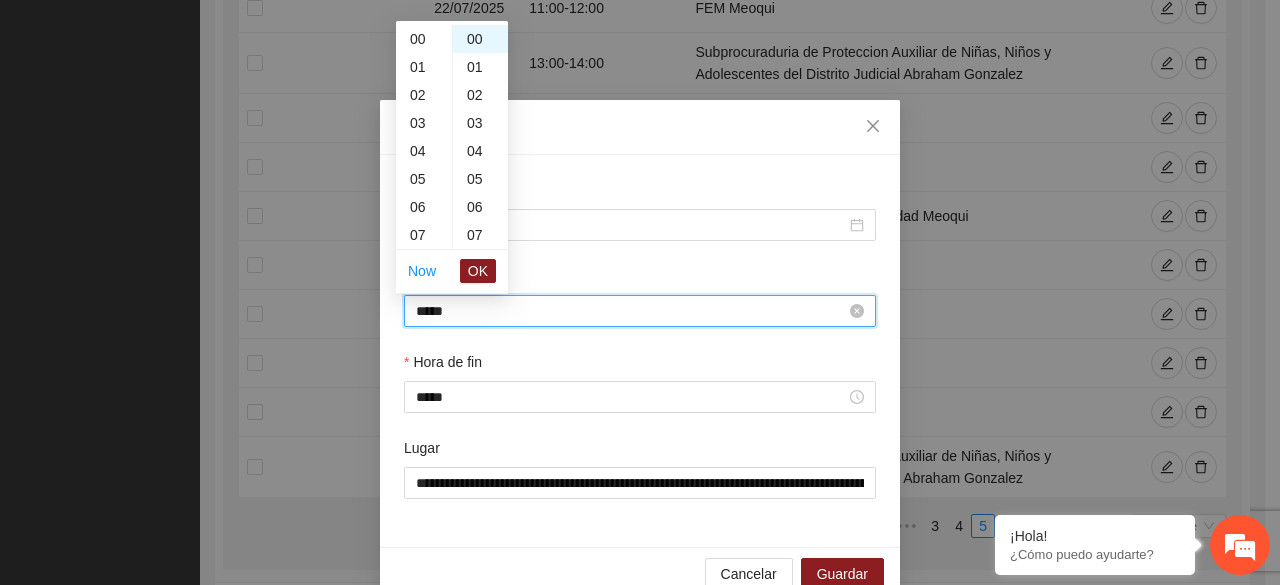 click on "*****" at bounding box center (631, 311) 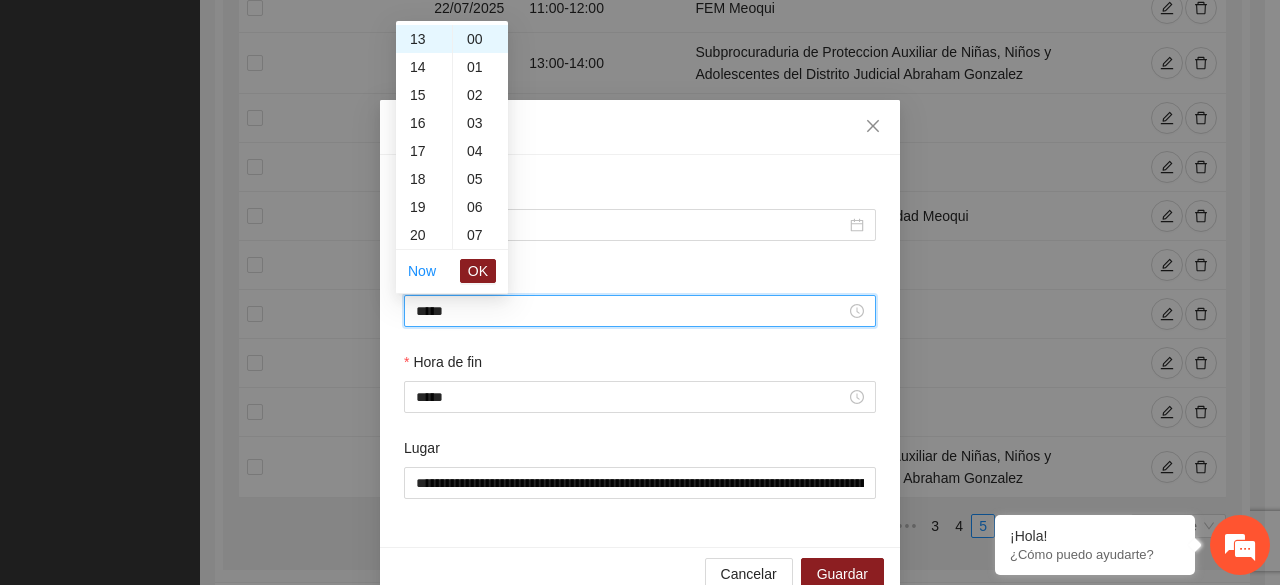 scroll, scrollTop: 324, scrollLeft: 0, axis: vertical 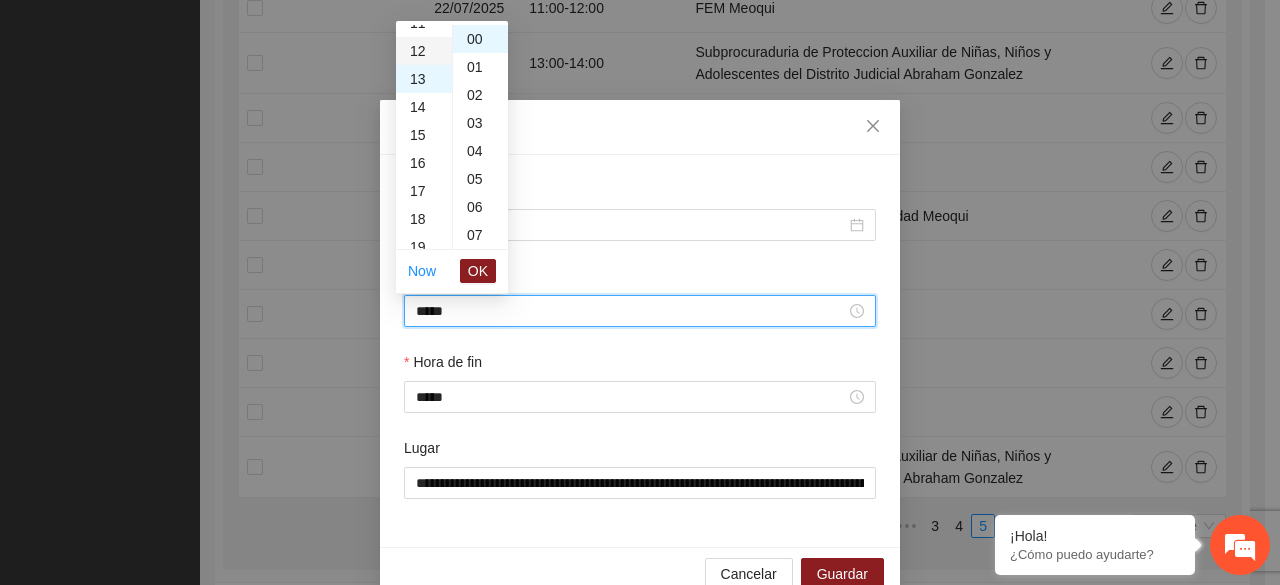 click on "12" at bounding box center [424, 51] 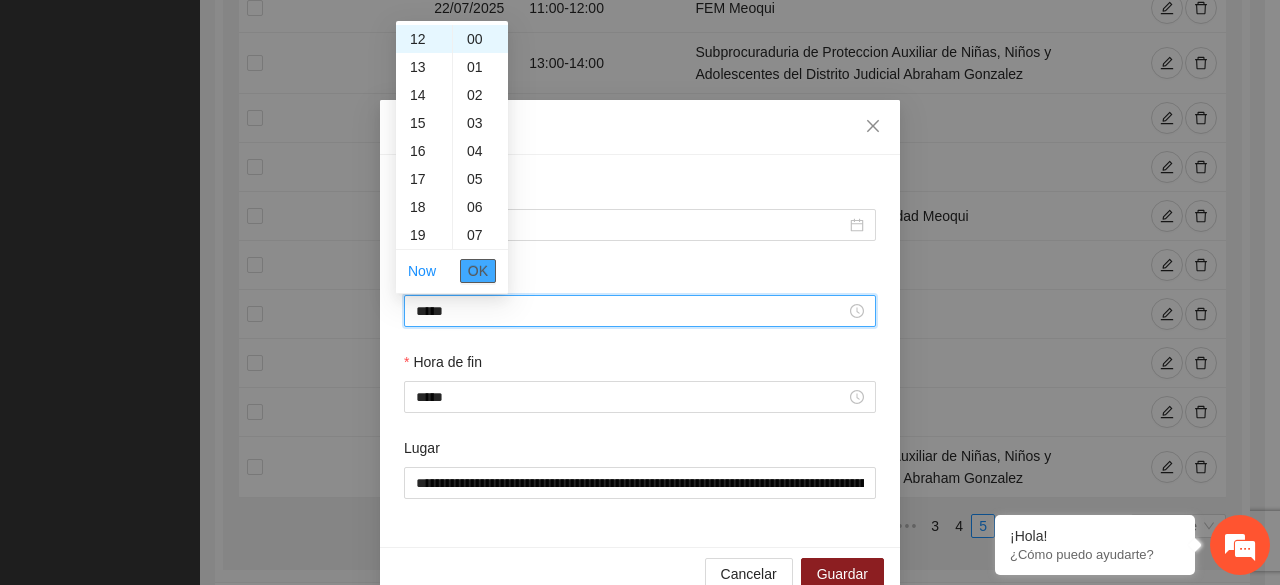 click on "OK" at bounding box center [478, 271] 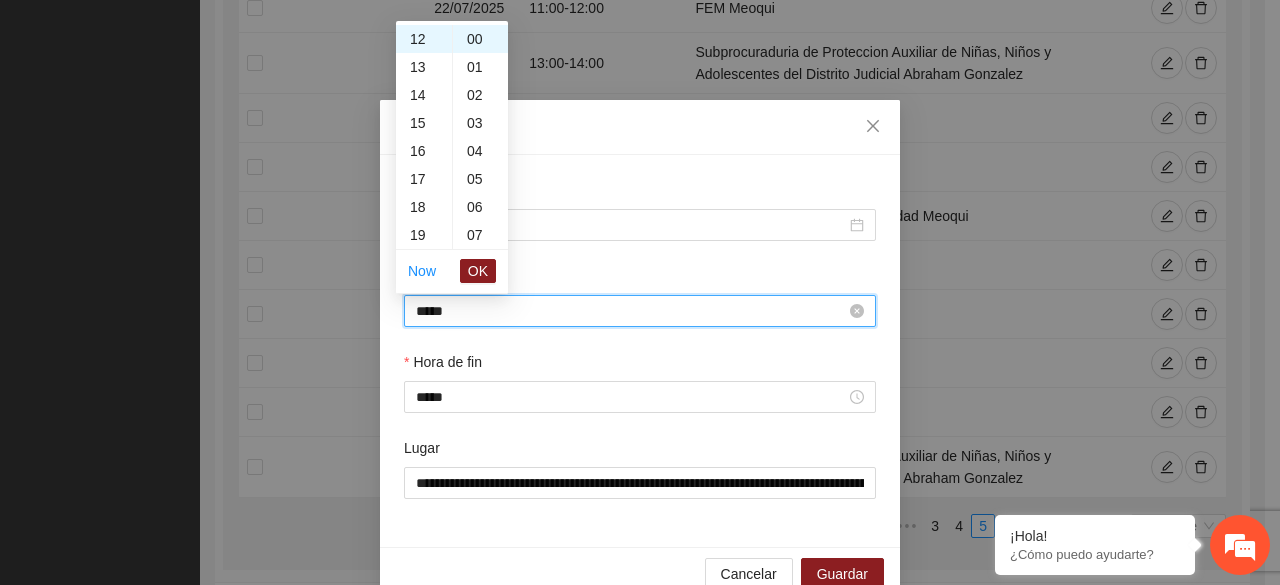 click on "*****" at bounding box center [631, 311] 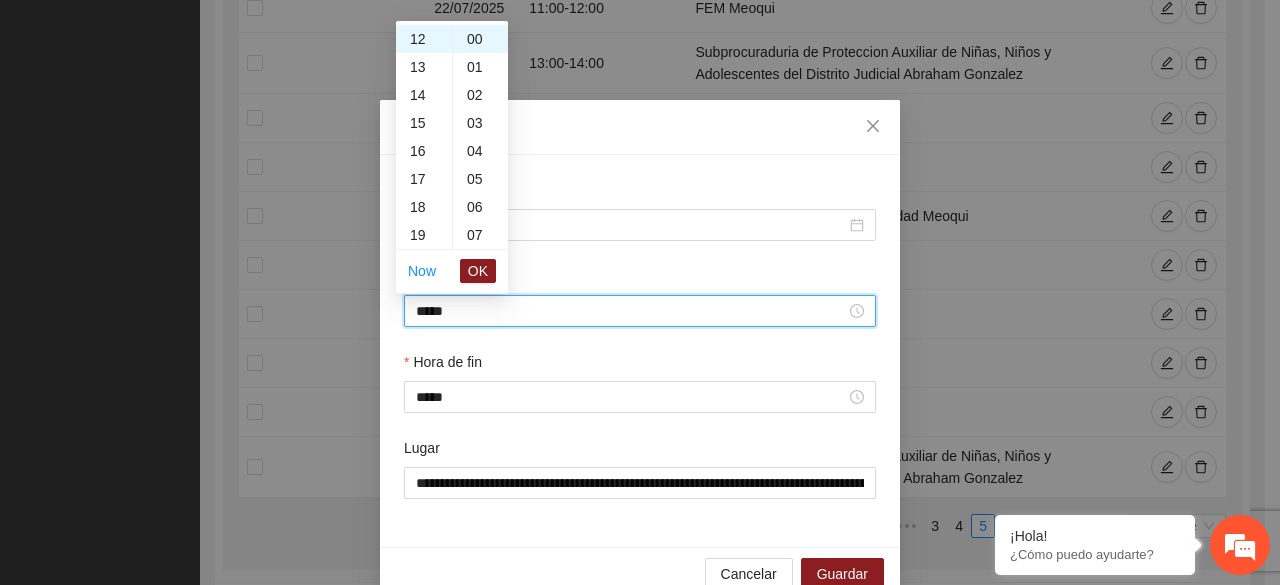 scroll, scrollTop: 296, scrollLeft: 0, axis: vertical 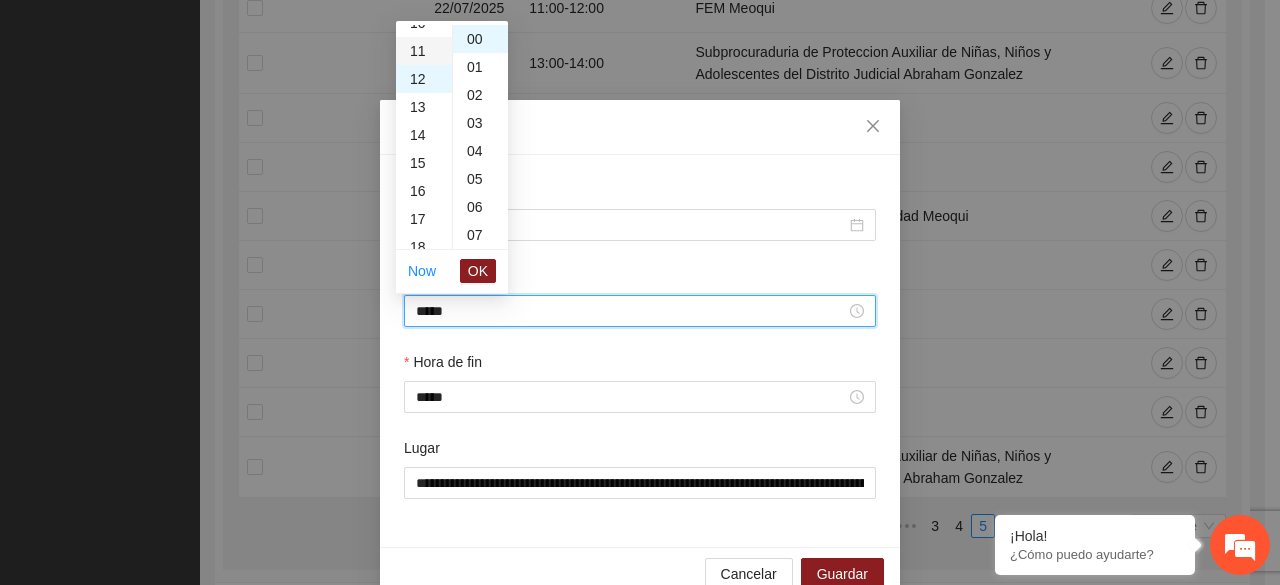click on "11" at bounding box center [424, 51] 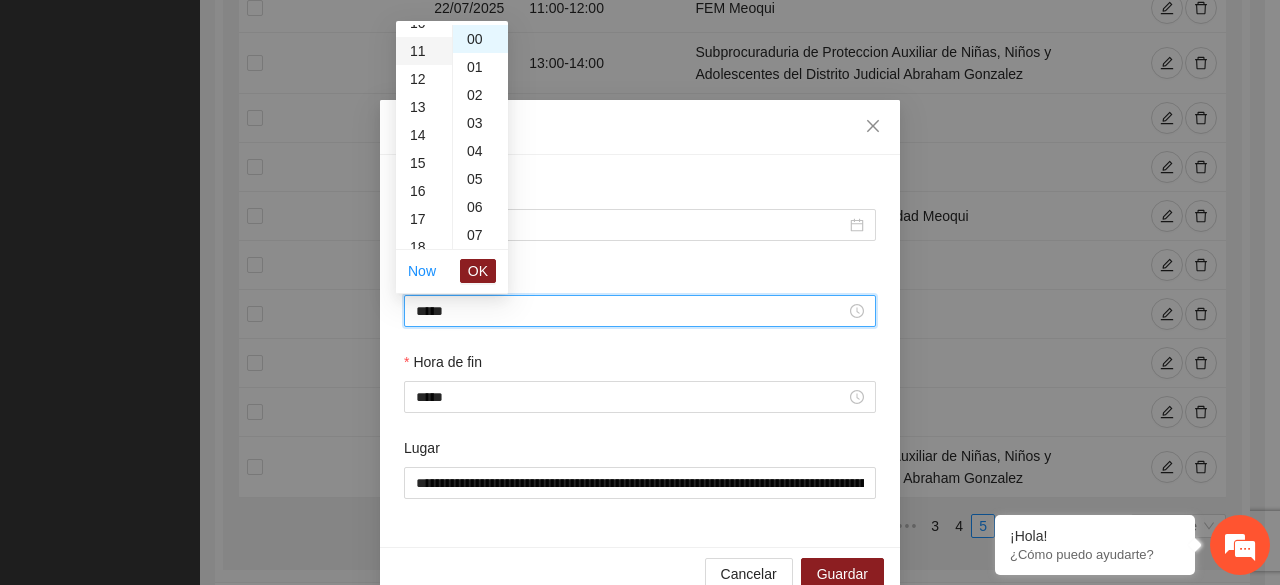 scroll, scrollTop: 308, scrollLeft: 0, axis: vertical 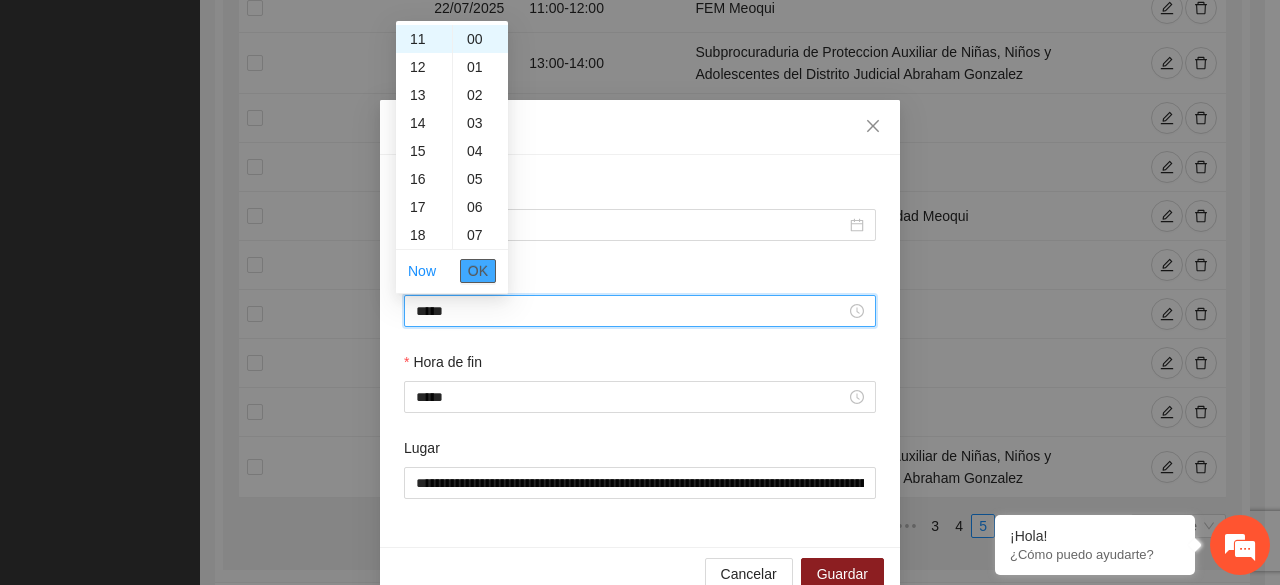 click on "OK" at bounding box center (478, 271) 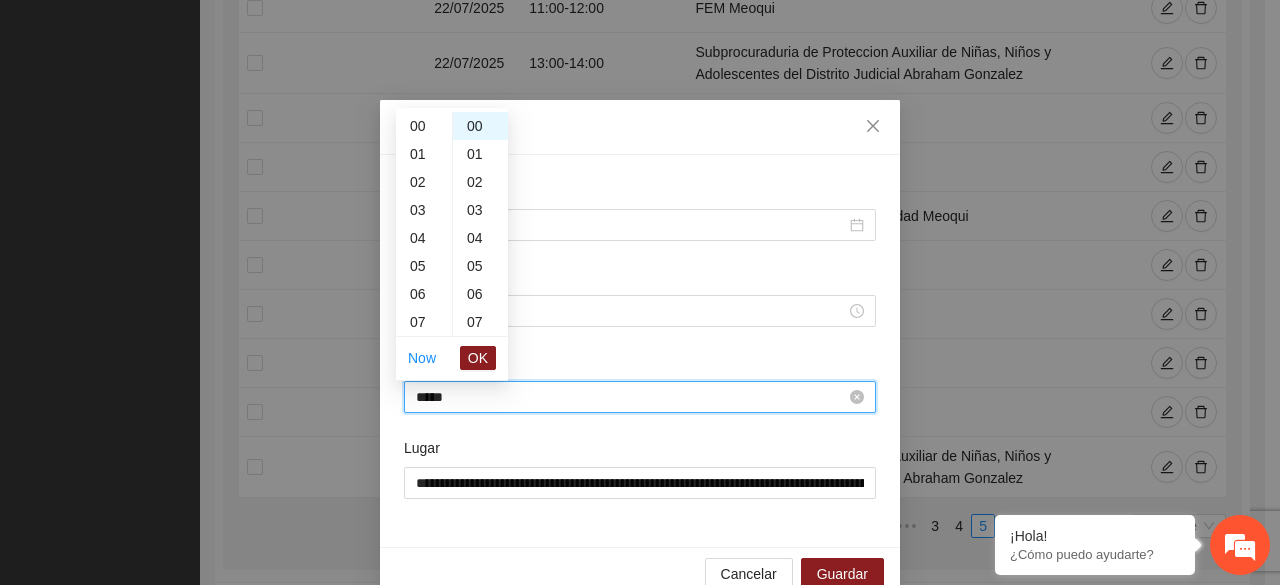 click on "*****" at bounding box center [631, 397] 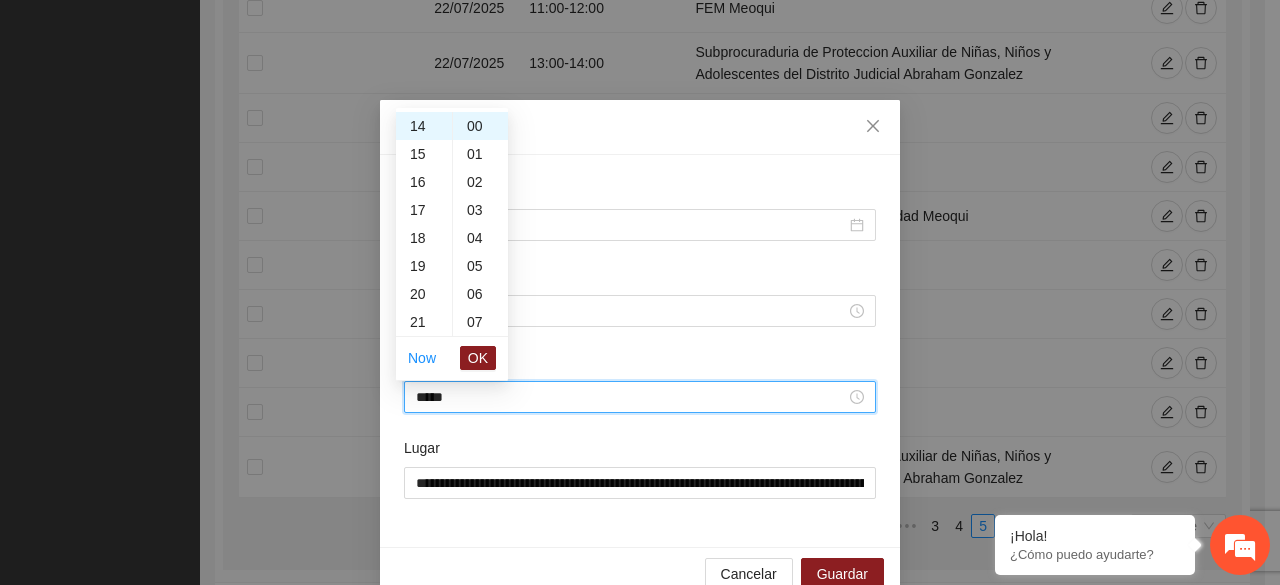 scroll, scrollTop: 352, scrollLeft: 0, axis: vertical 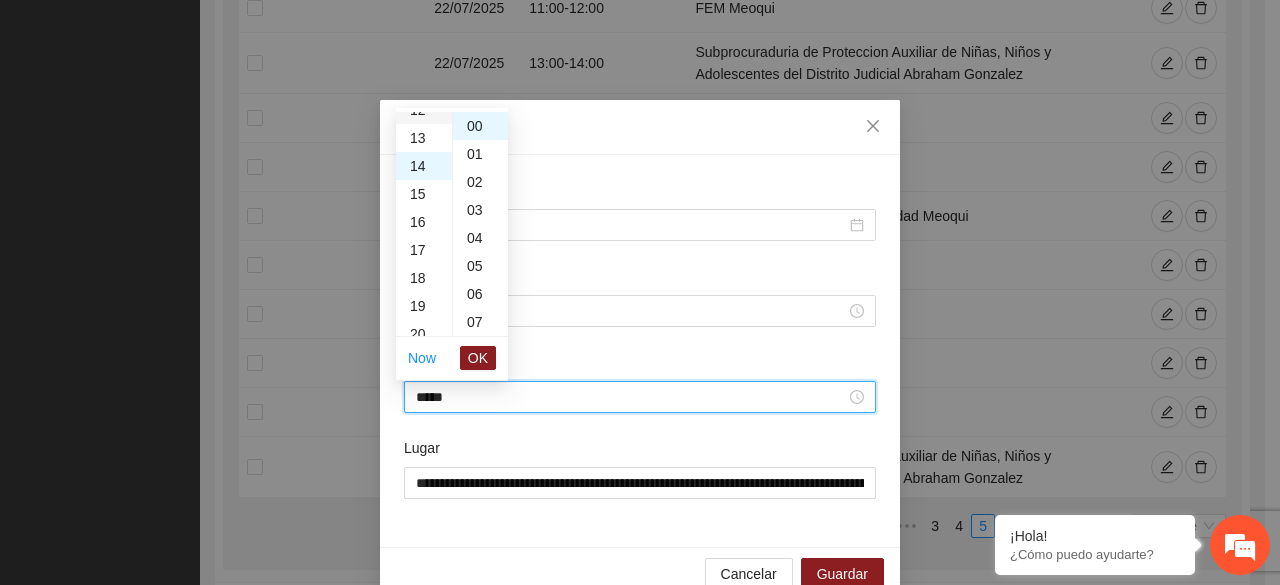 click on "12" at bounding box center [424, 110] 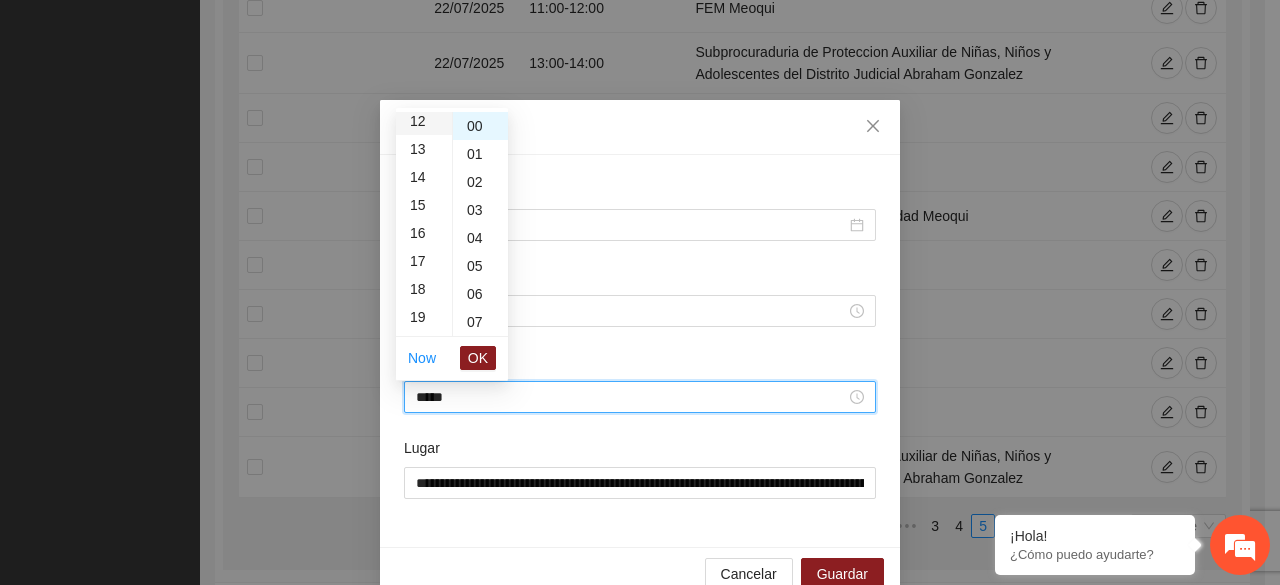 scroll, scrollTop: 336, scrollLeft: 0, axis: vertical 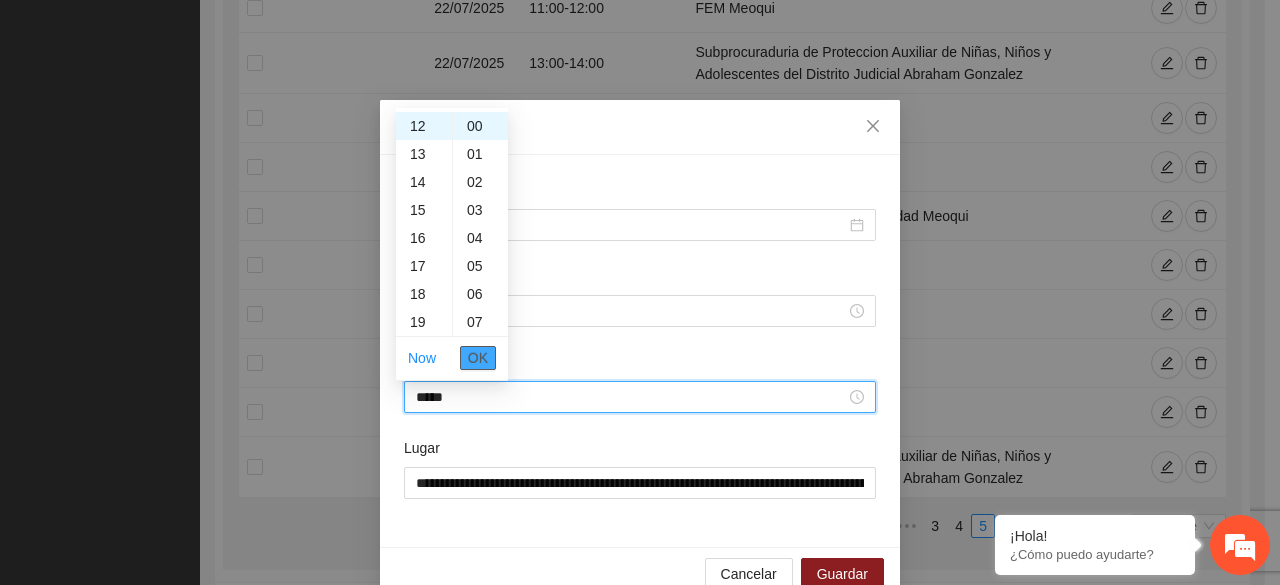 click on "OK" at bounding box center [478, 358] 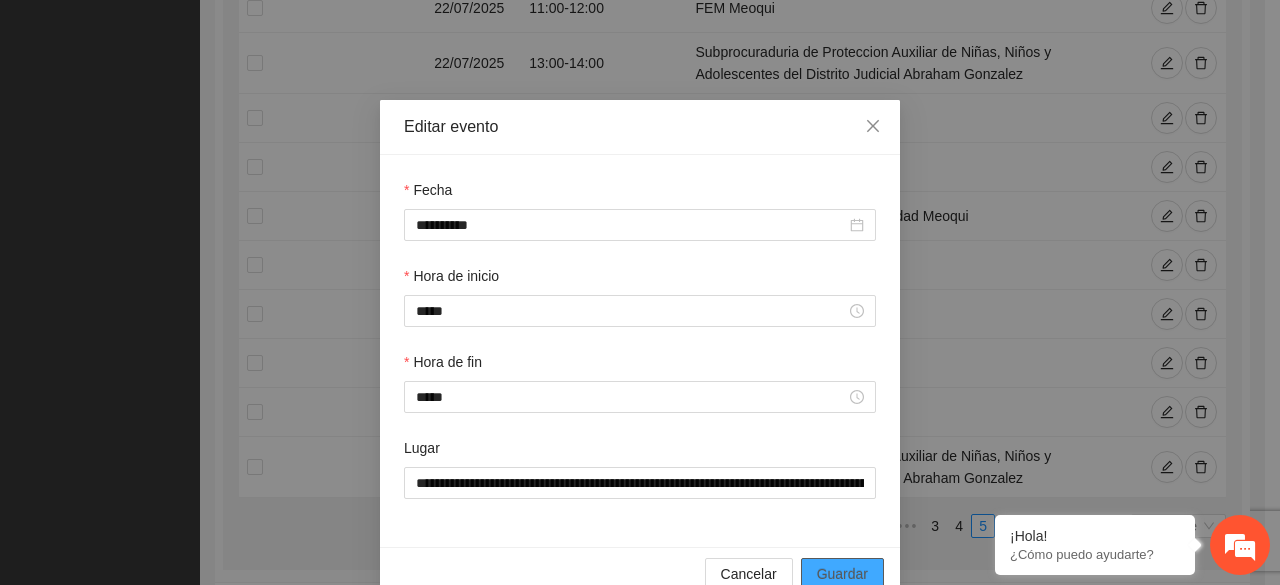 click on "Guardar" at bounding box center [842, 574] 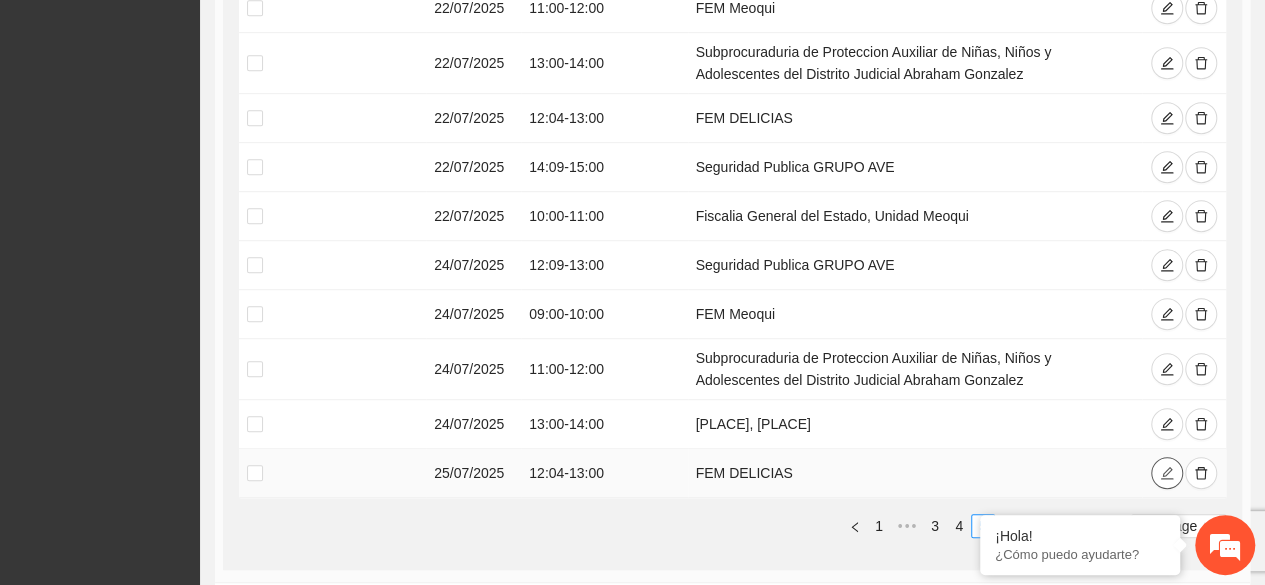 click 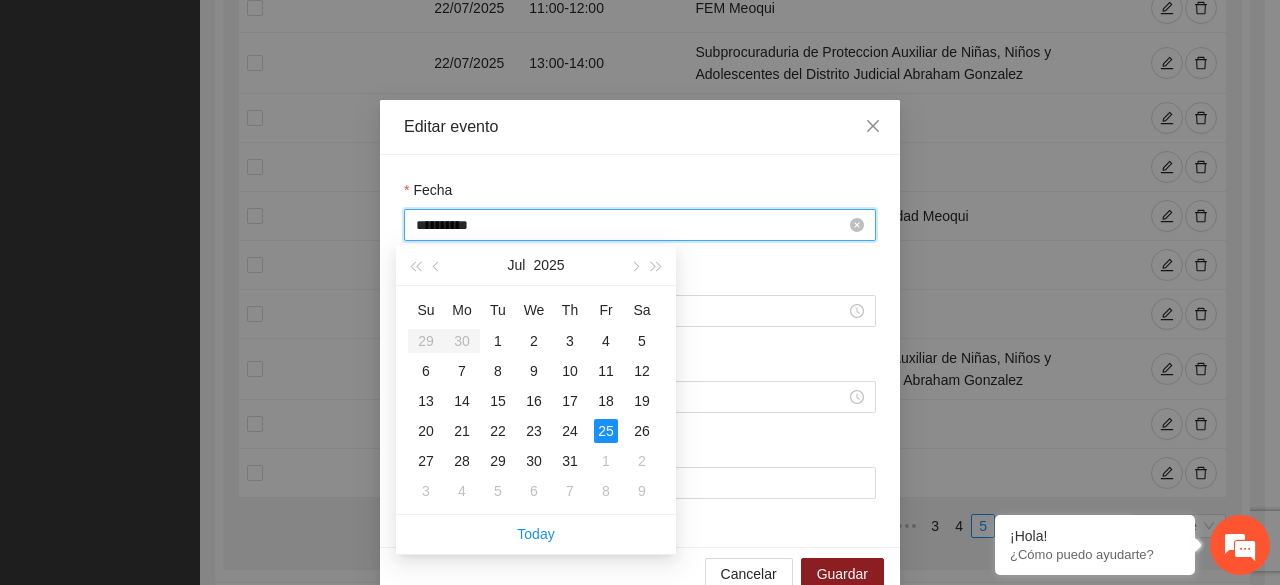 click on "**********" at bounding box center [631, 225] 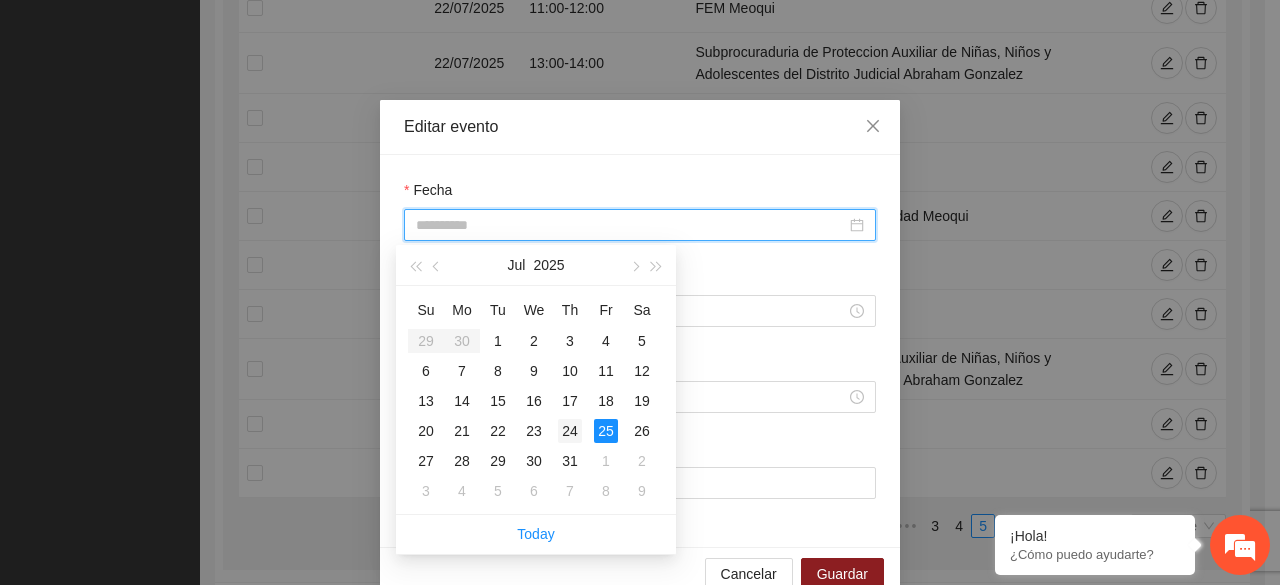 type on "**********" 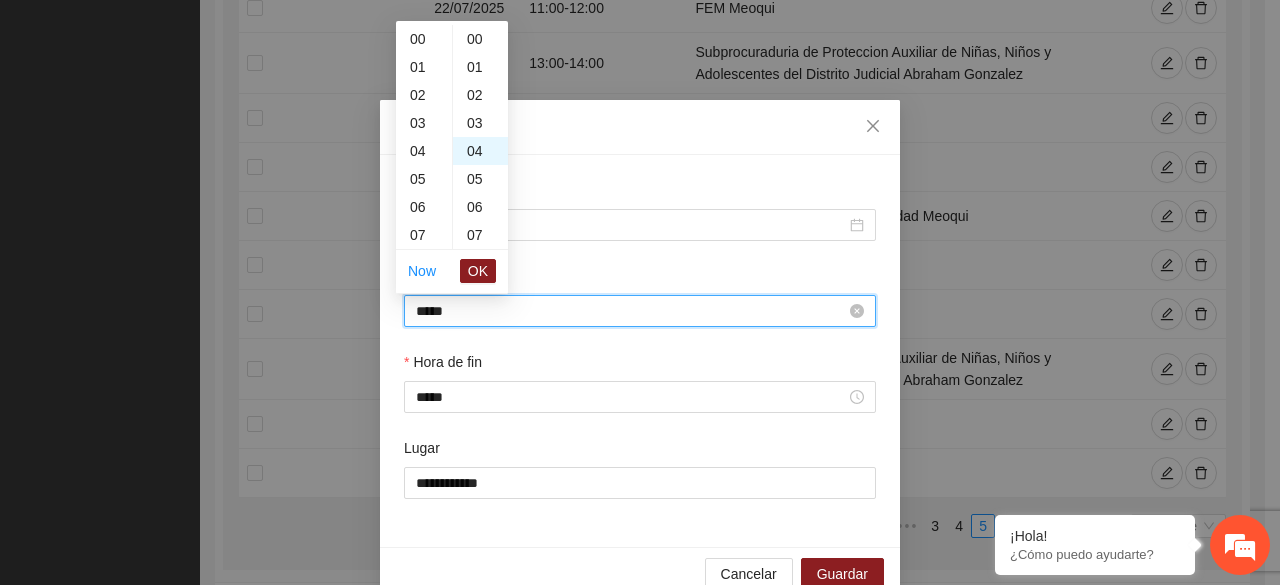 click on "*****" at bounding box center (631, 311) 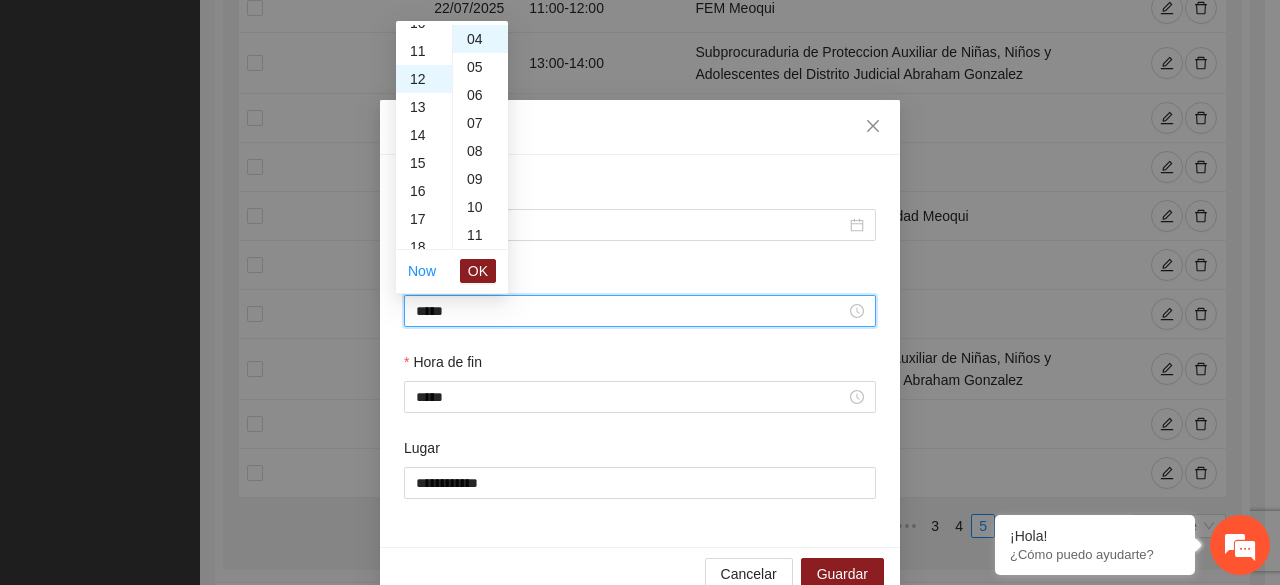 scroll, scrollTop: 256, scrollLeft: 0, axis: vertical 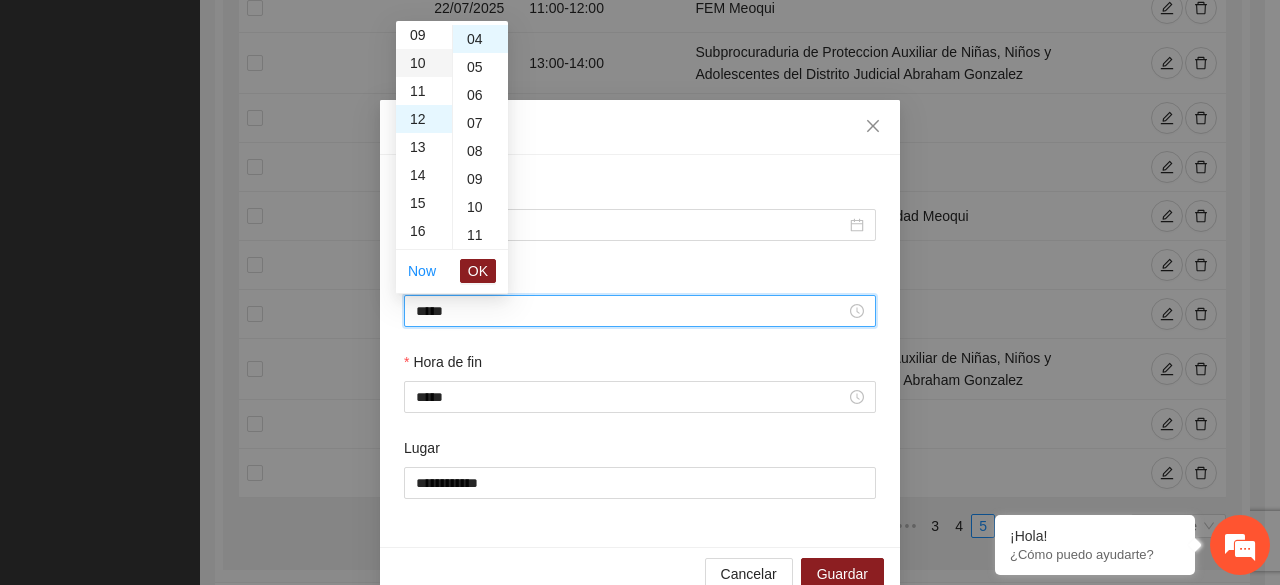 click on "10" at bounding box center (424, 63) 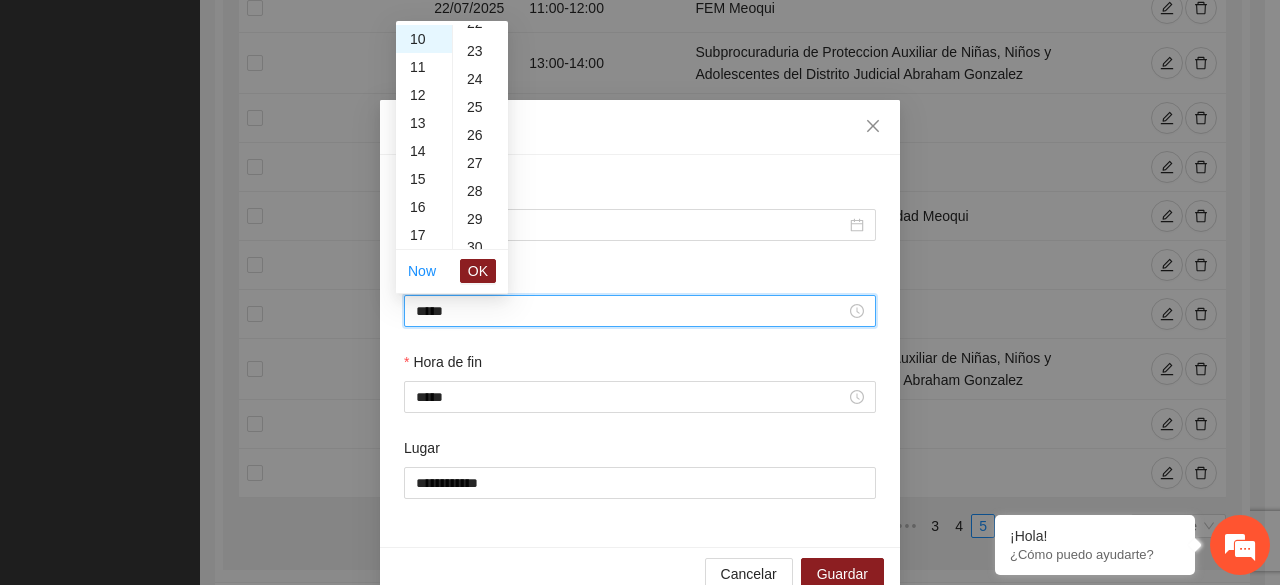 scroll, scrollTop: 672, scrollLeft: 0, axis: vertical 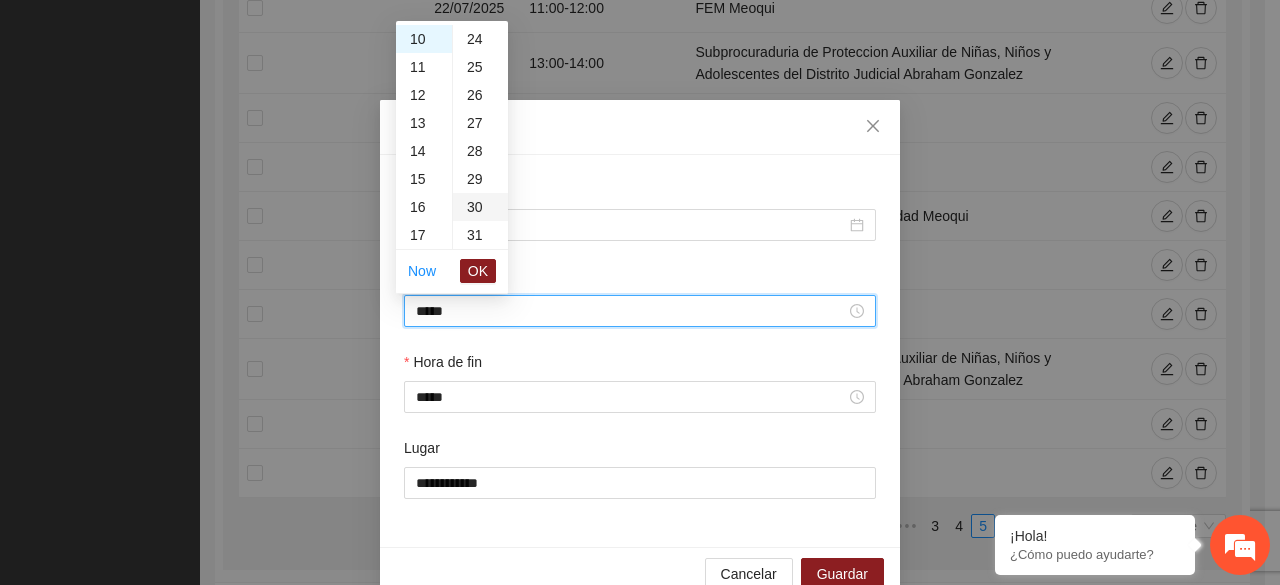 click on "30" at bounding box center [480, 207] 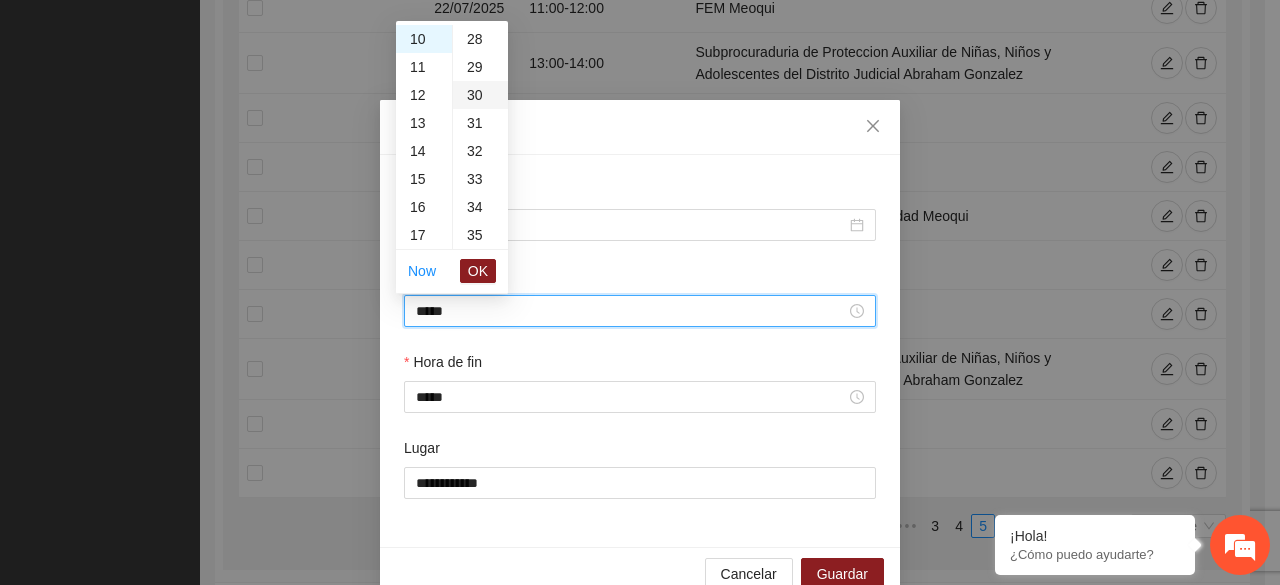 scroll, scrollTop: 840, scrollLeft: 0, axis: vertical 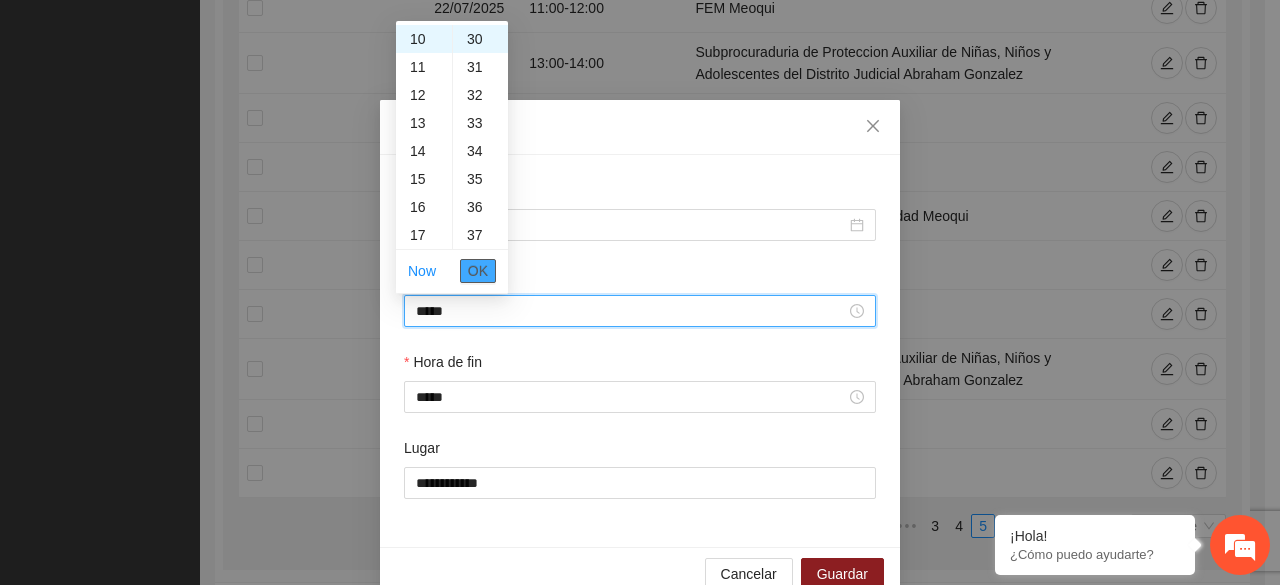 click on "OK" at bounding box center [478, 271] 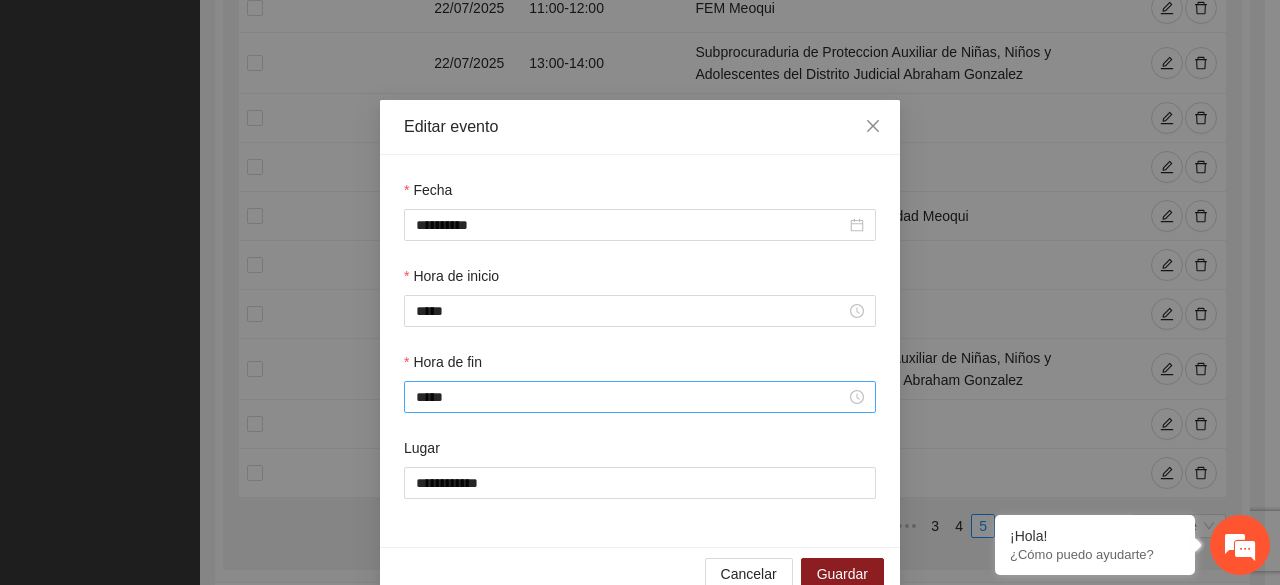 click on "*****" at bounding box center (640, 397) 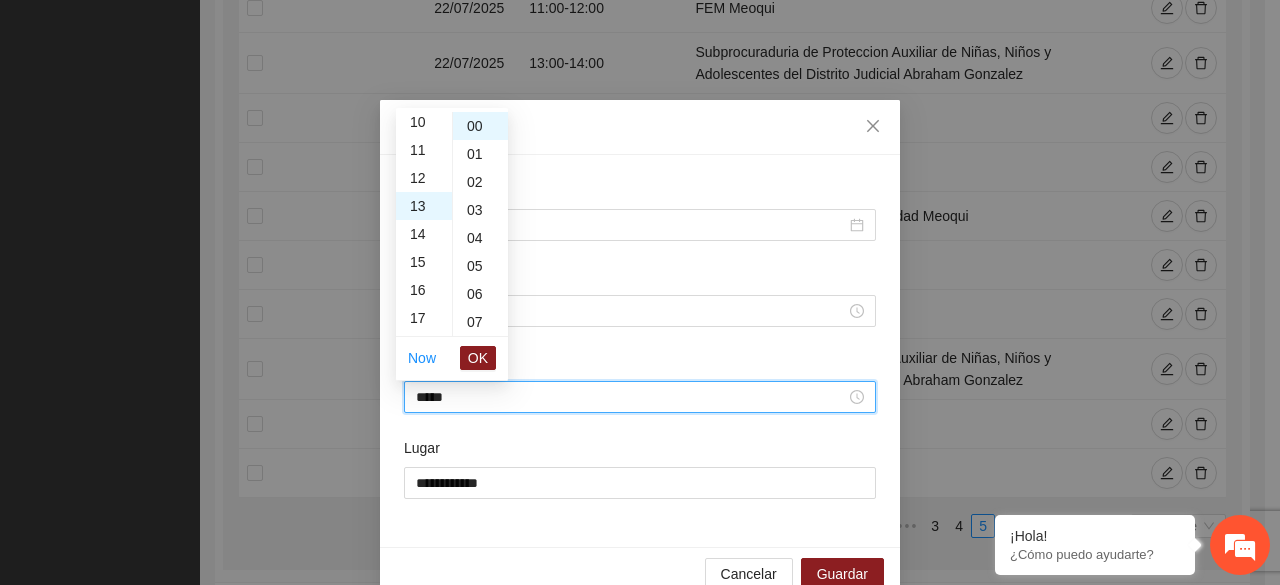 scroll, scrollTop: 244, scrollLeft: 0, axis: vertical 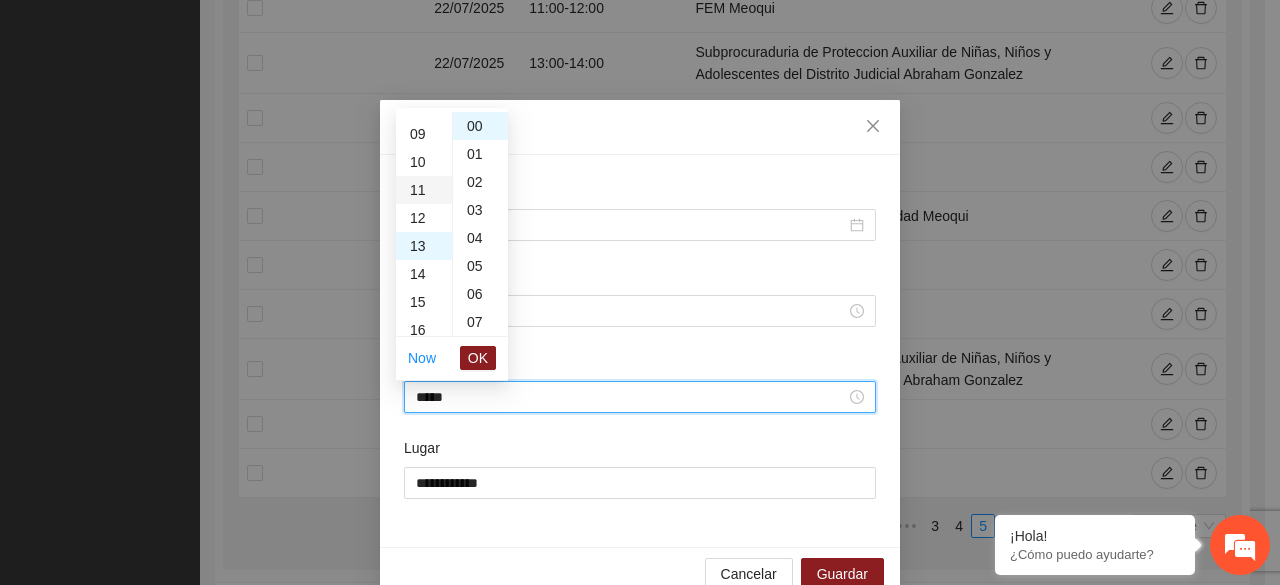 click on "11" at bounding box center [424, 190] 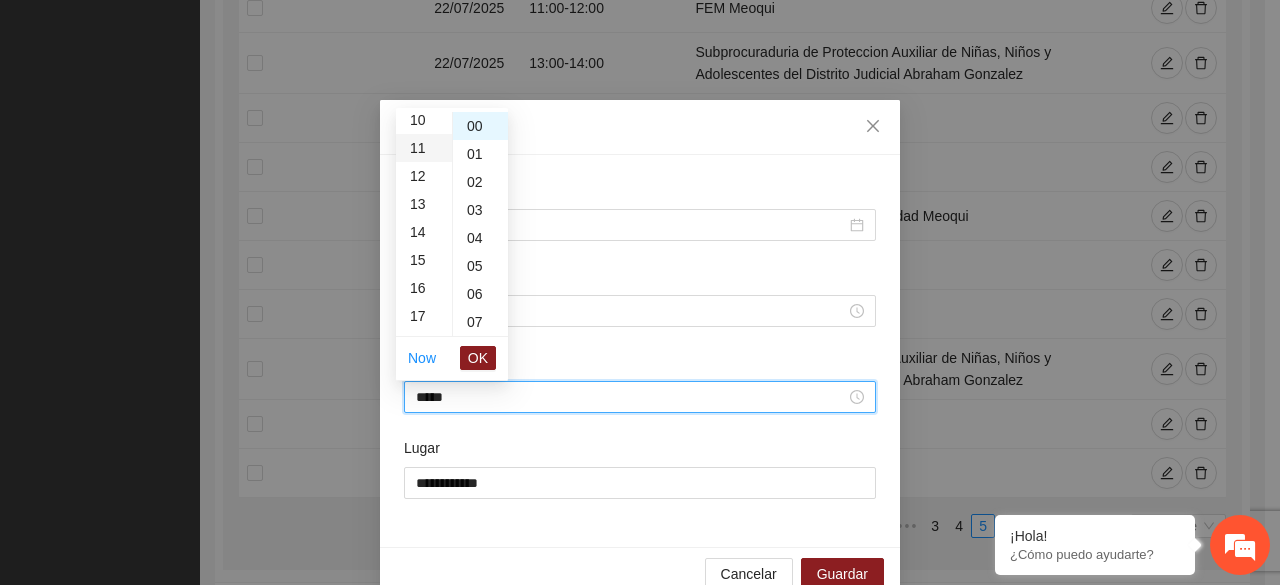 scroll, scrollTop: 308, scrollLeft: 0, axis: vertical 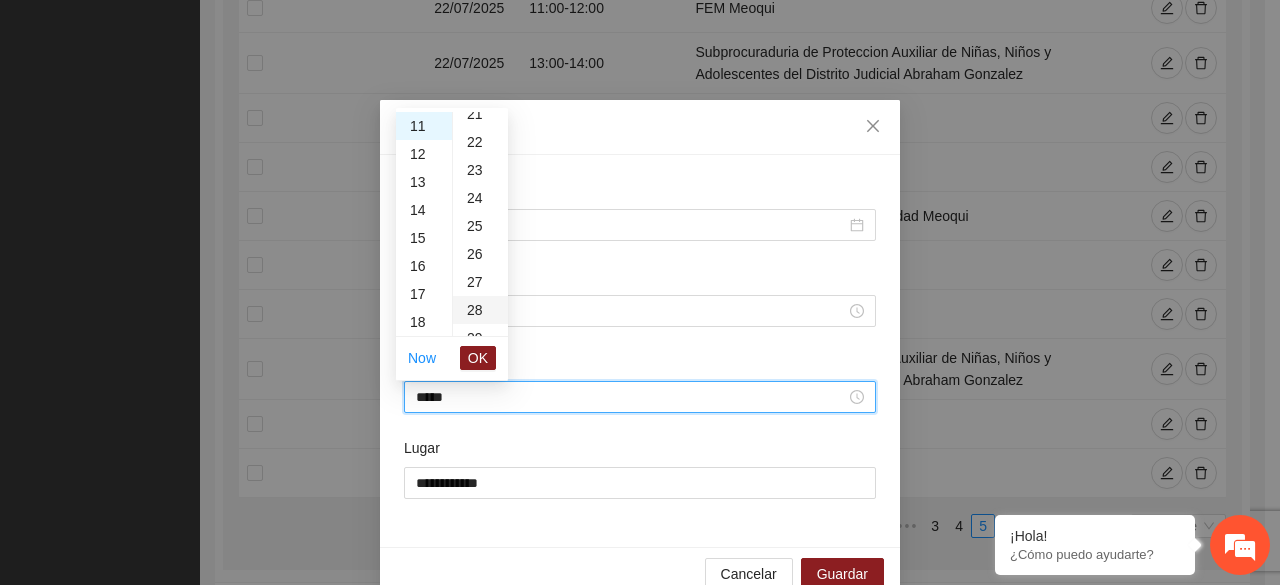 click on "28" at bounding box center (480, 310) 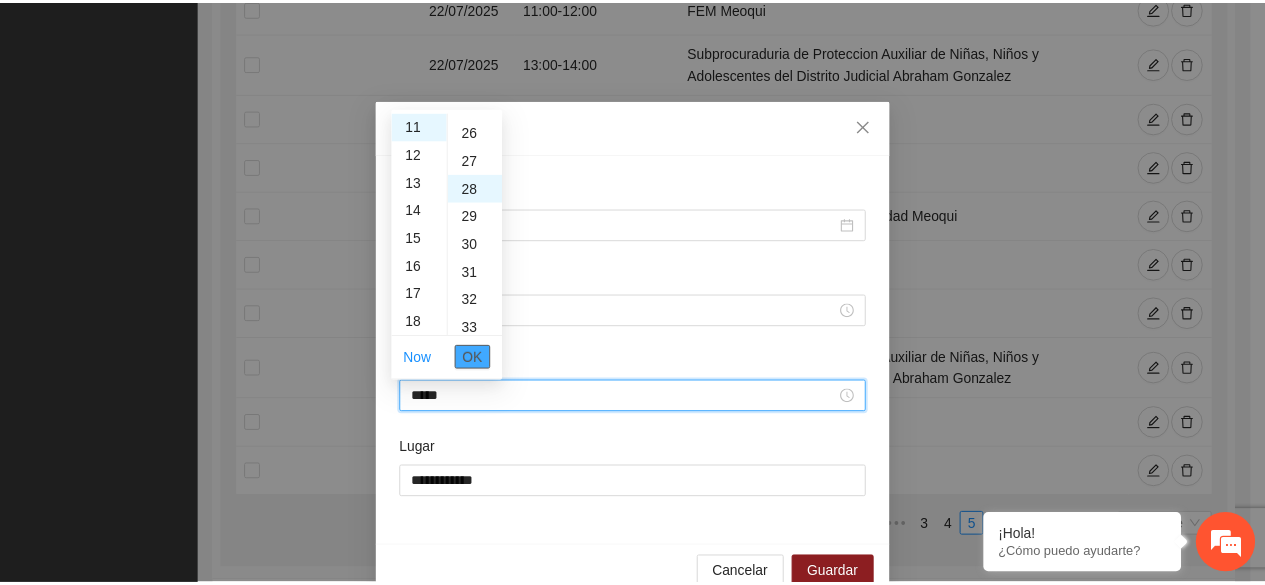 scroll, scrollTop: 784, scrollLeft: 0, axis: vertical 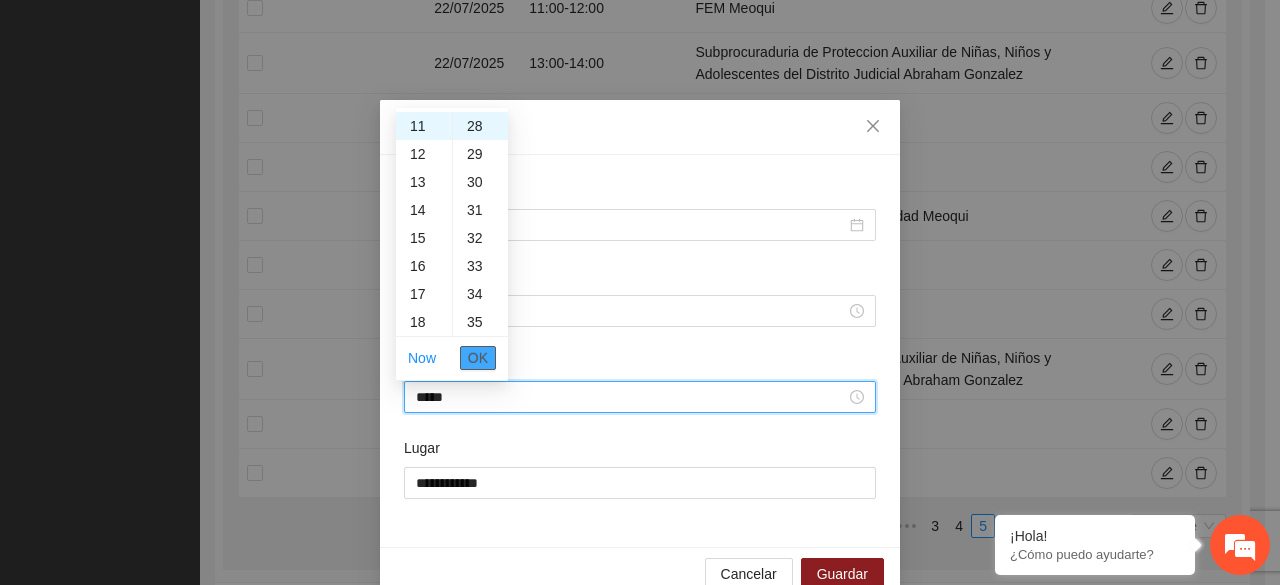 click on "OK" at bounding box center (478, 358) 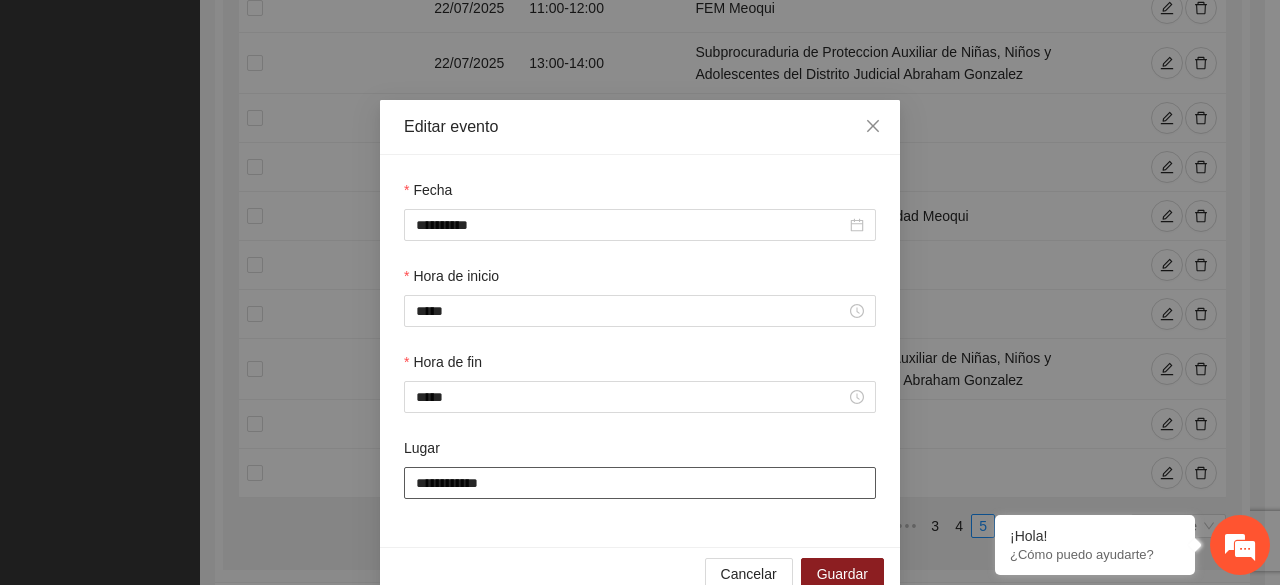 click on "**********" at bounding box center [640, 483] 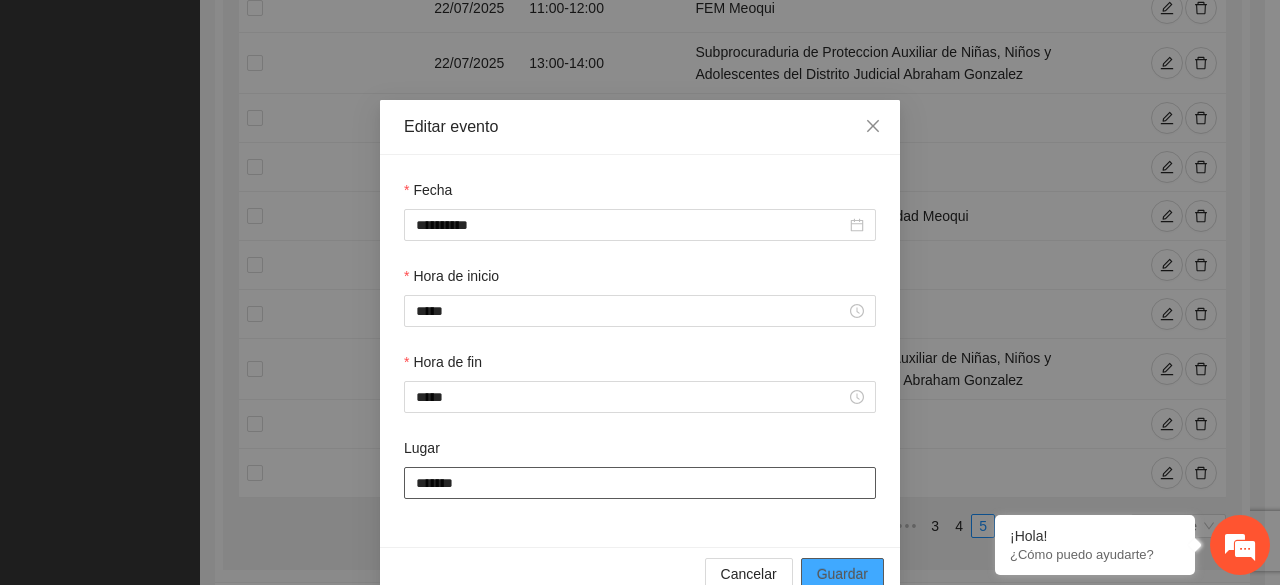 type on "*******" 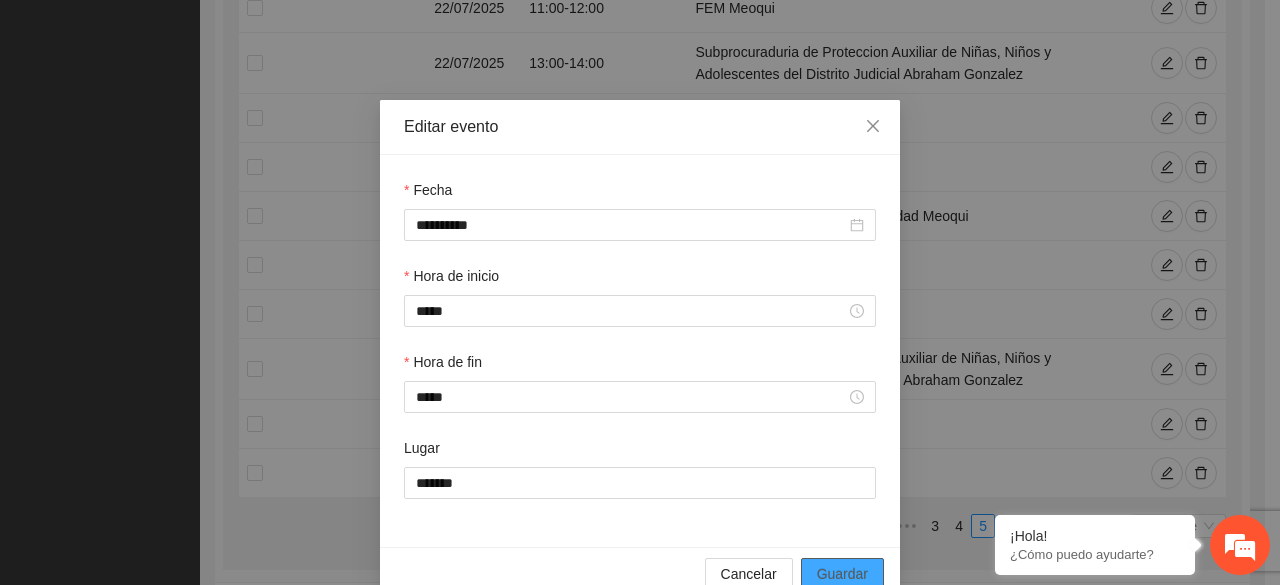 click on "Guardar" at bounding box center [842, 574] 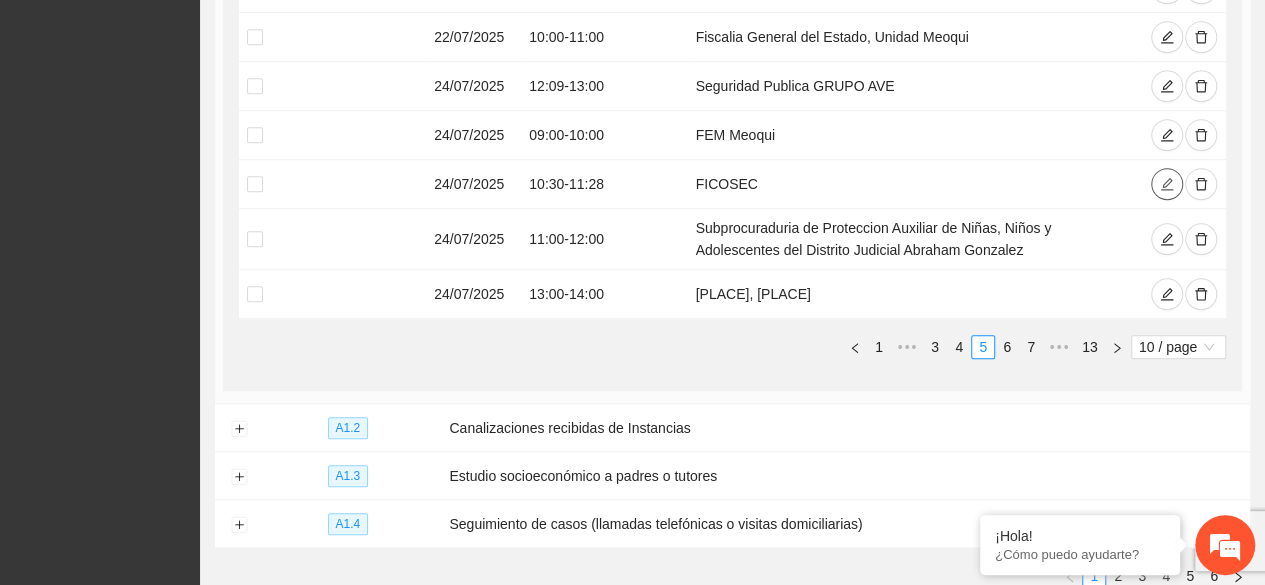 scroll, scrollTop: 737, scrollLeft: 0, axis: vertical 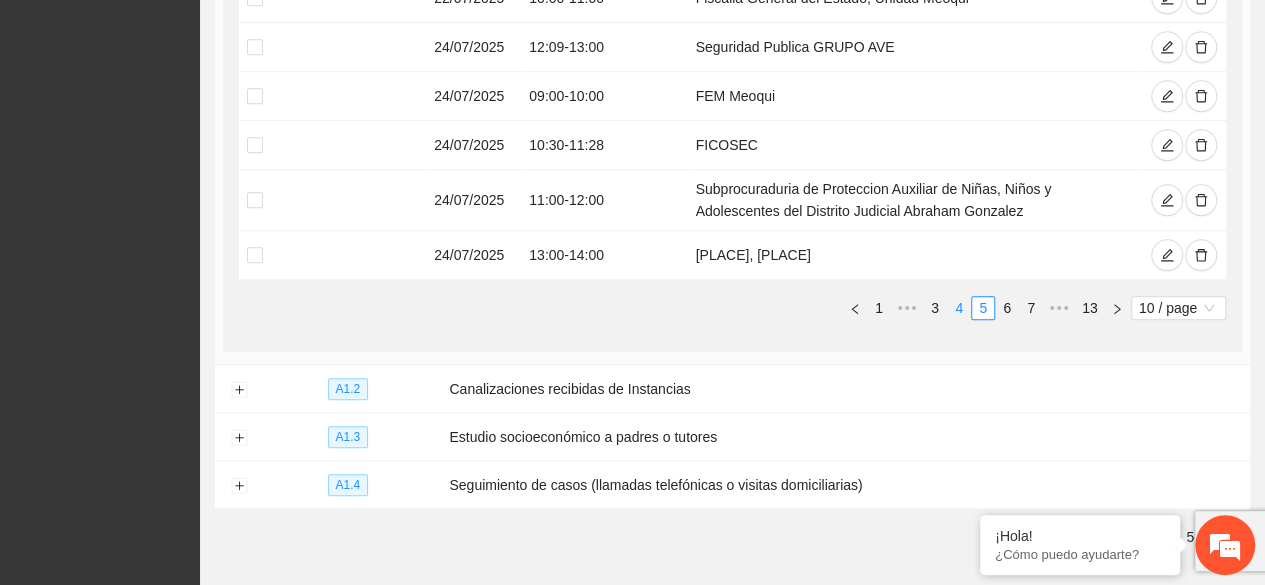 click on "4" at bounding box center (959, 308) 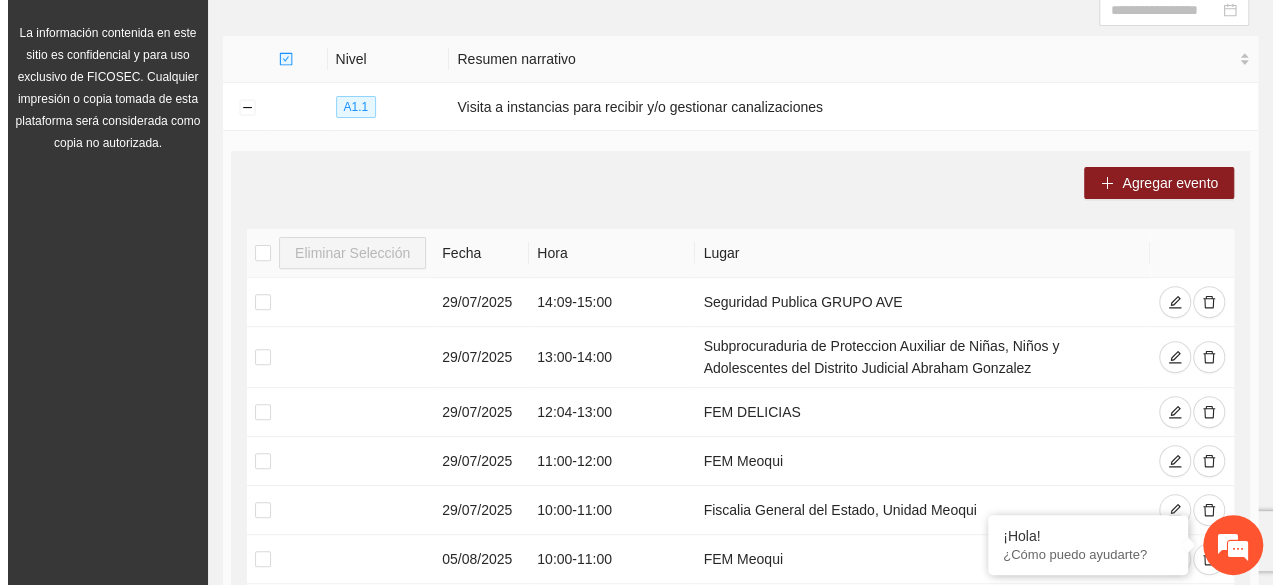scroll, scrollTop: 238, scrollLeft: 0, axis: vertical 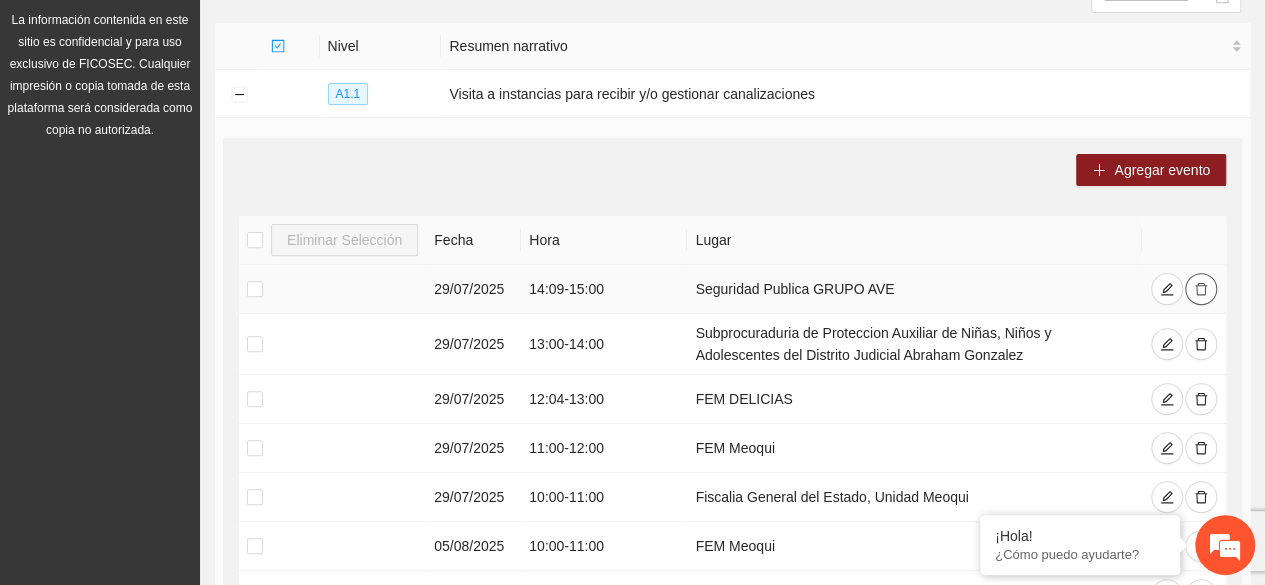 click 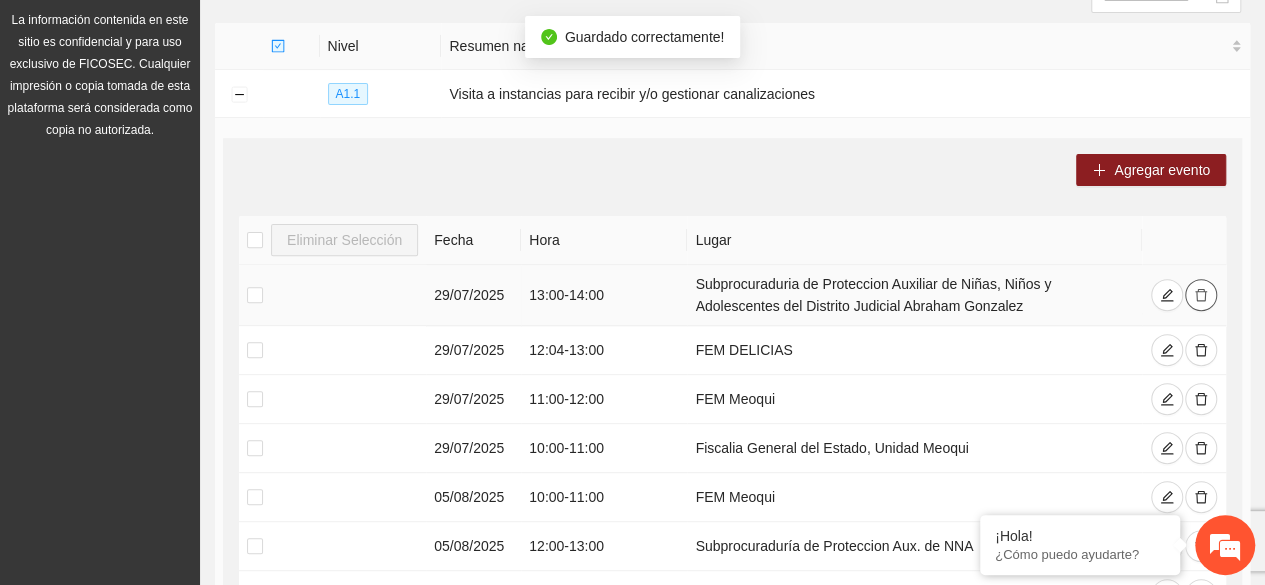 click 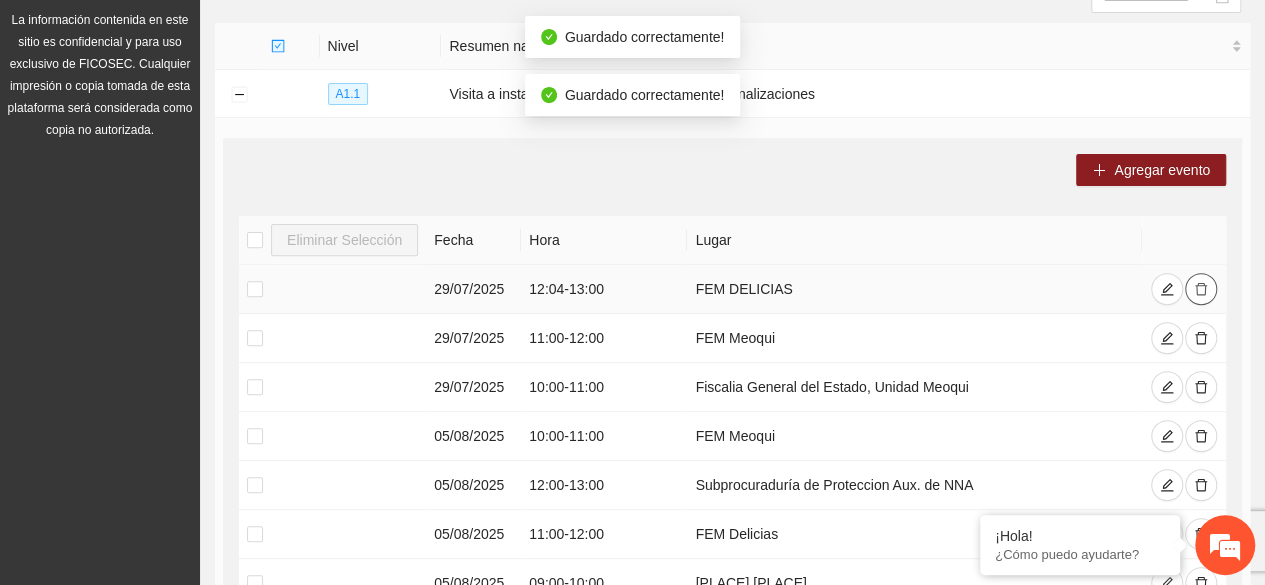 click 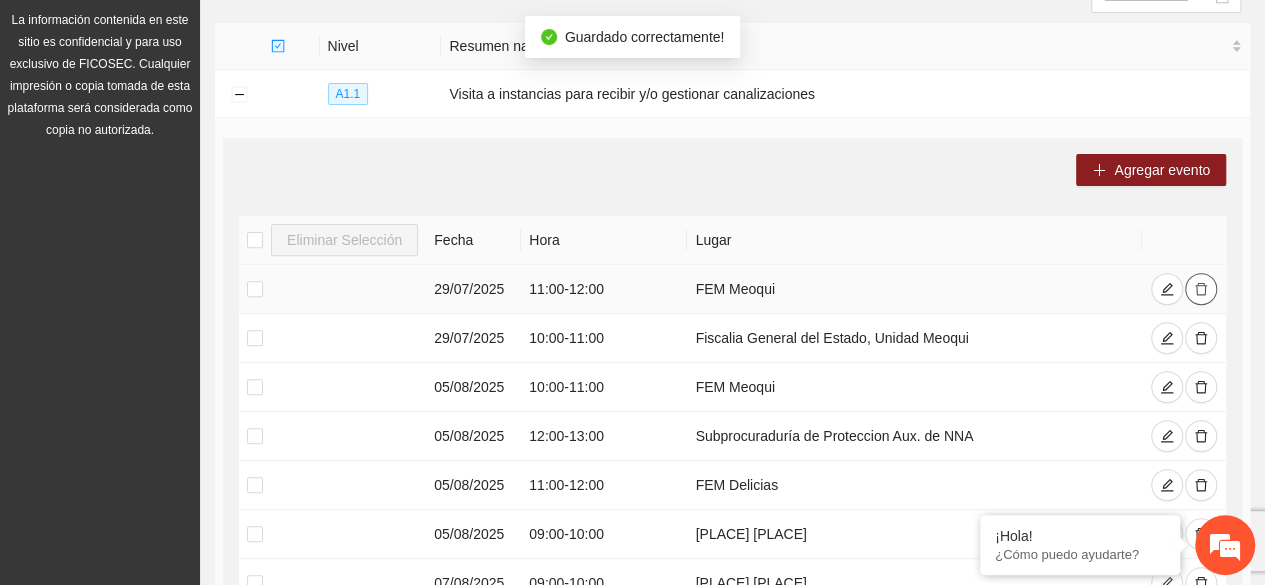 click 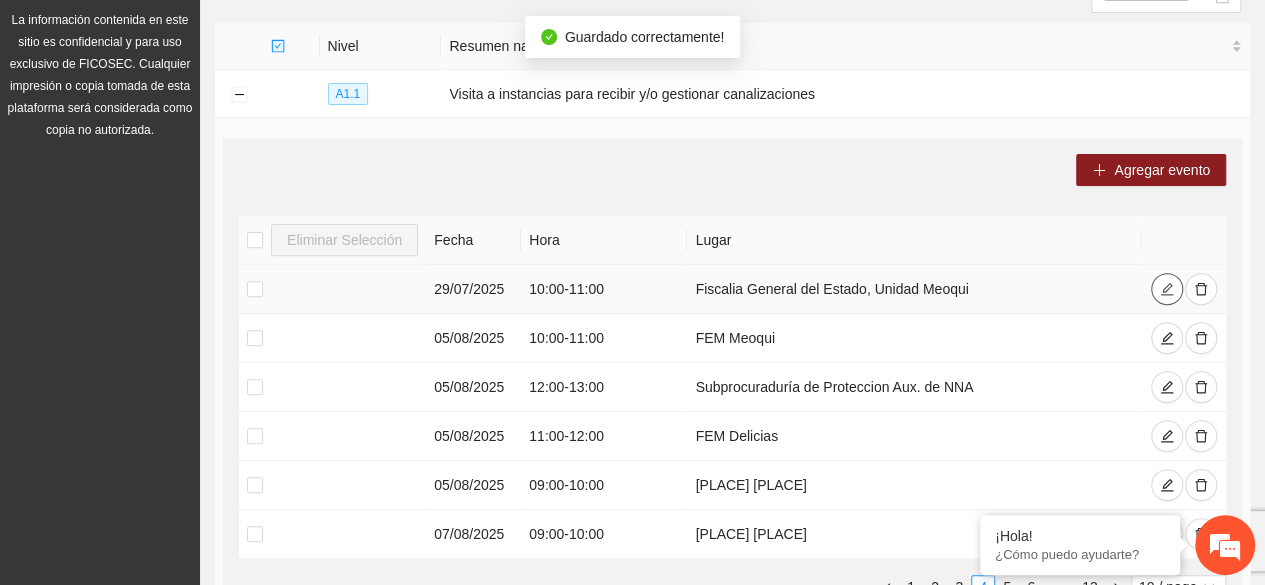 click 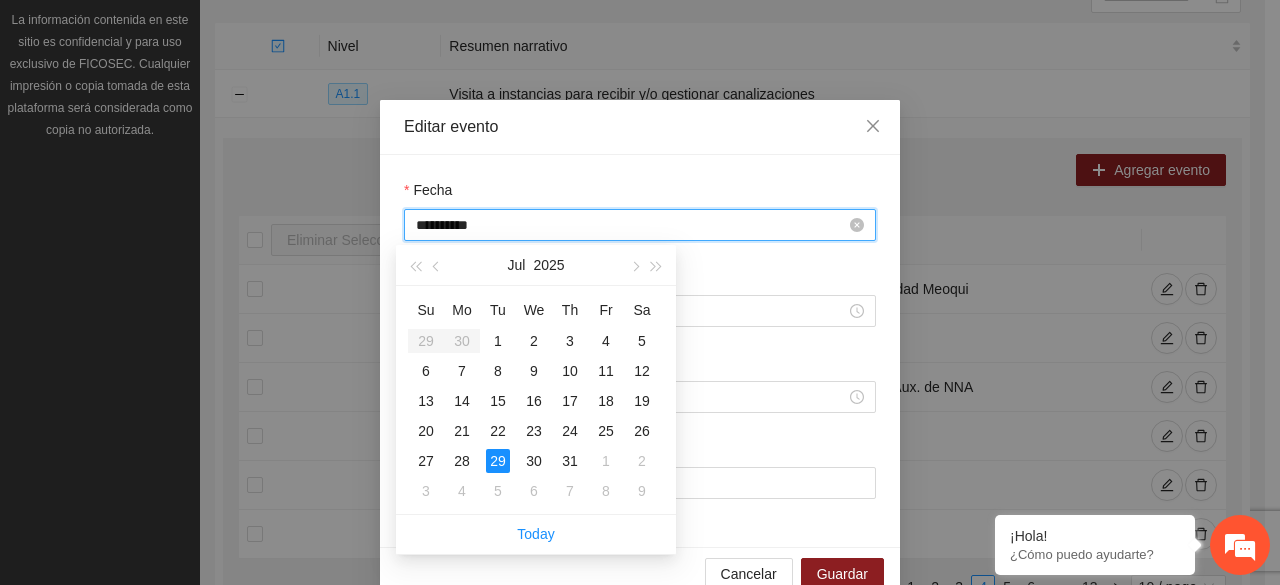click on "**********" at bounding box center (631, 225) 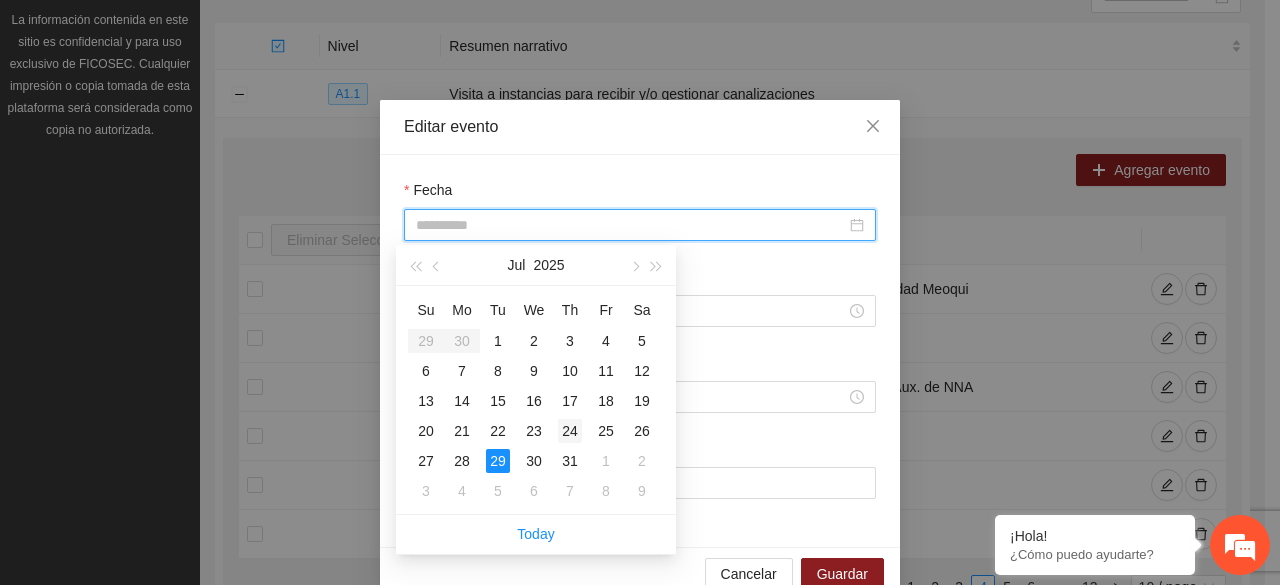 type on "**********" 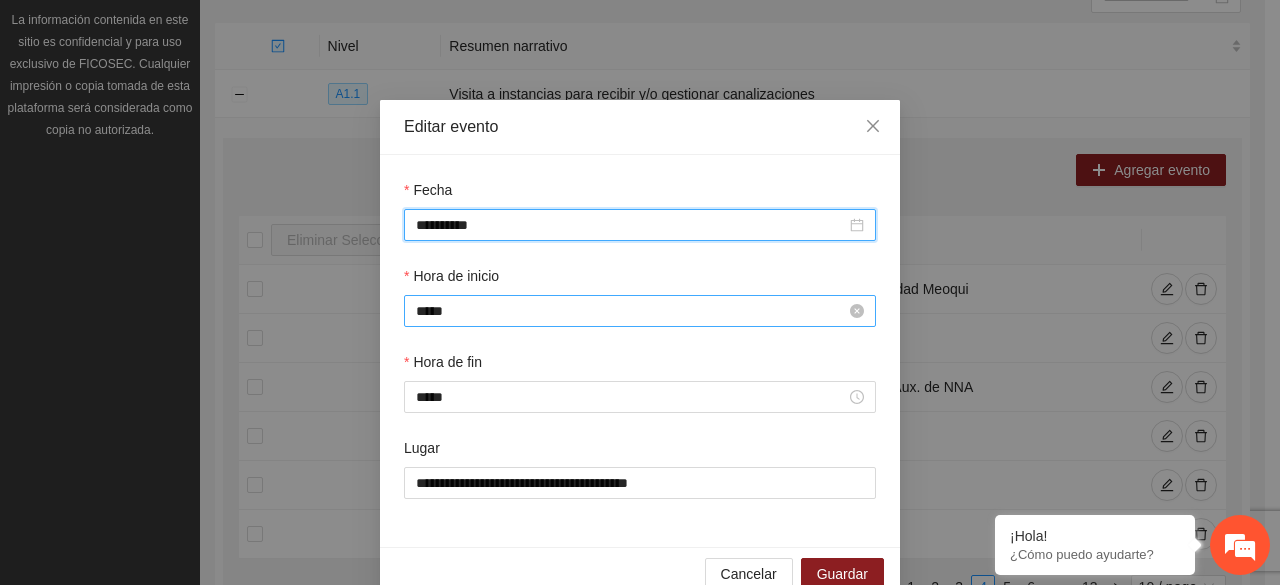 click on "*****" at bounding box center (631, 311) 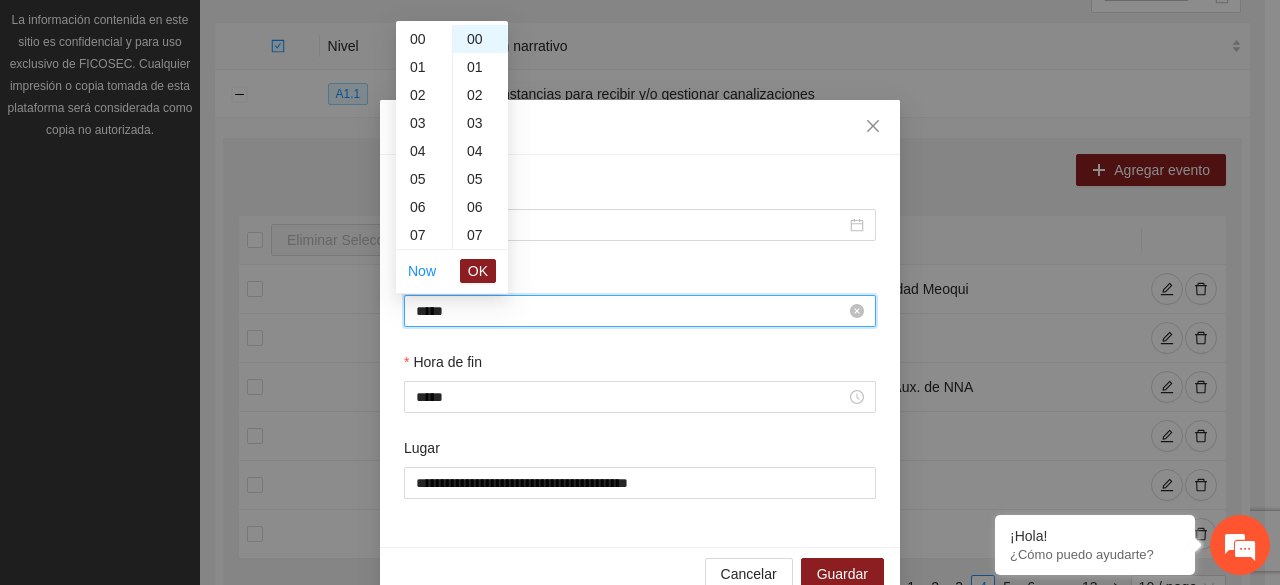 scroll, scrollTop: 280, scrollLeft: 0, axis: vertical 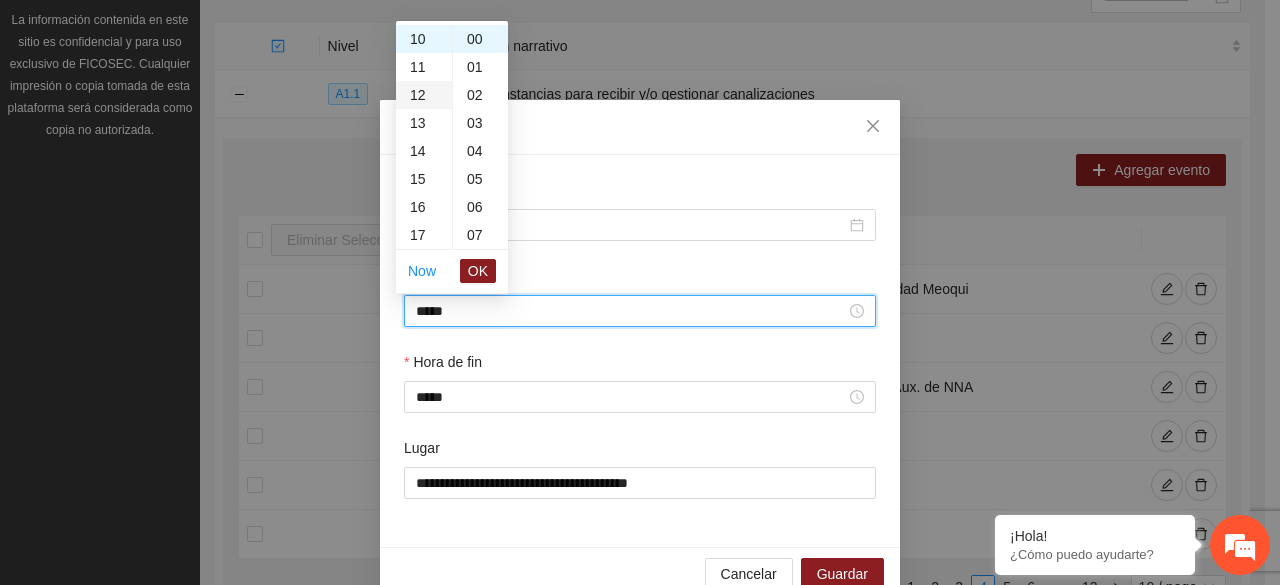 click on "12" at bounding box center [424, 95] 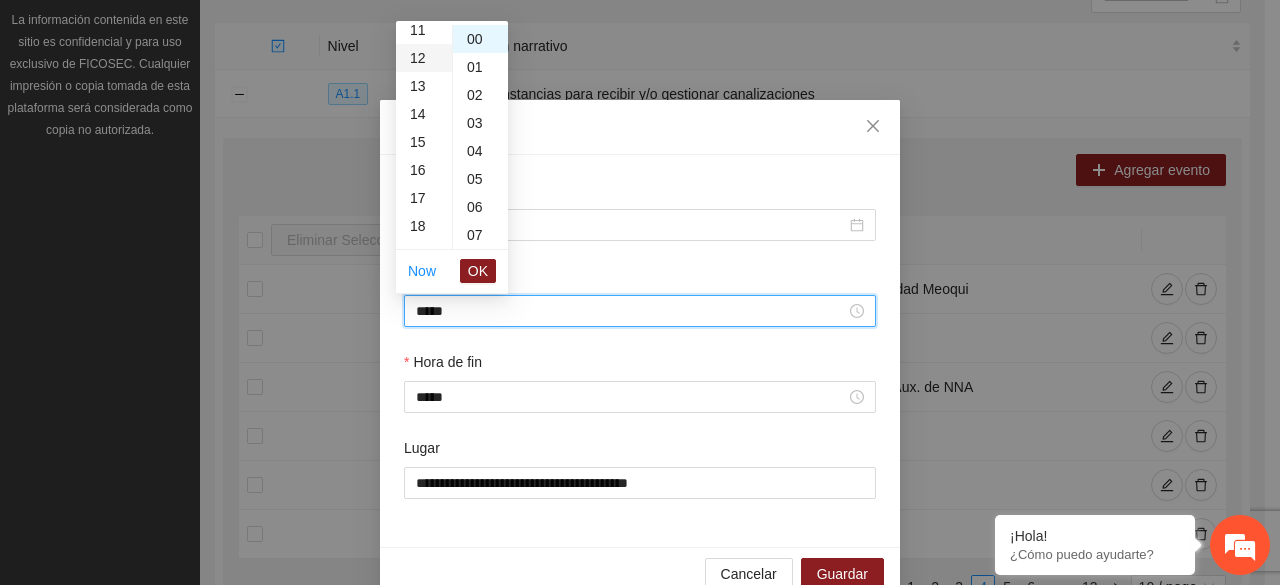 scroll, scrollTop: 336, scrollLeft: 0, axis: vertical 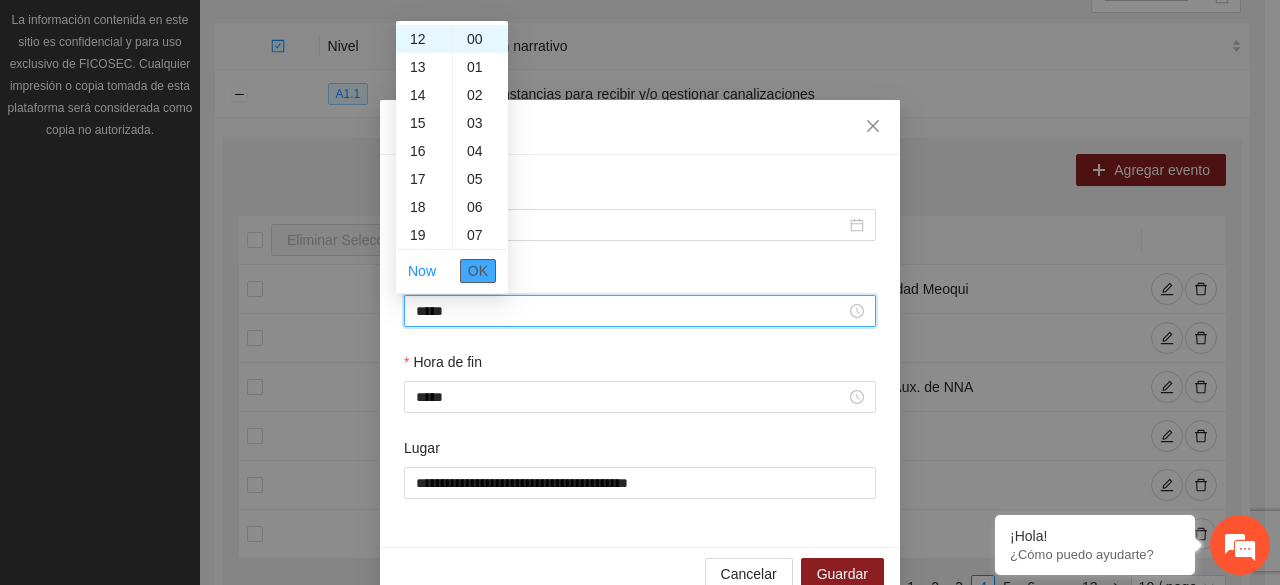 click on "OK" at bounding box center (478, 271) 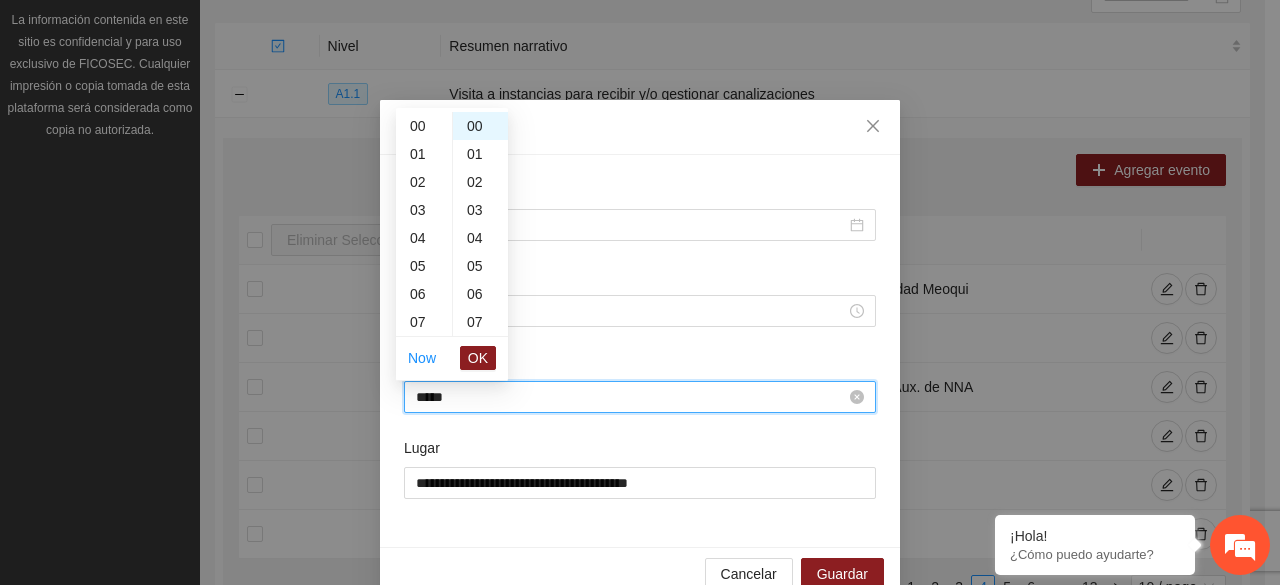click on "*****" at bounding box center (631, 397) 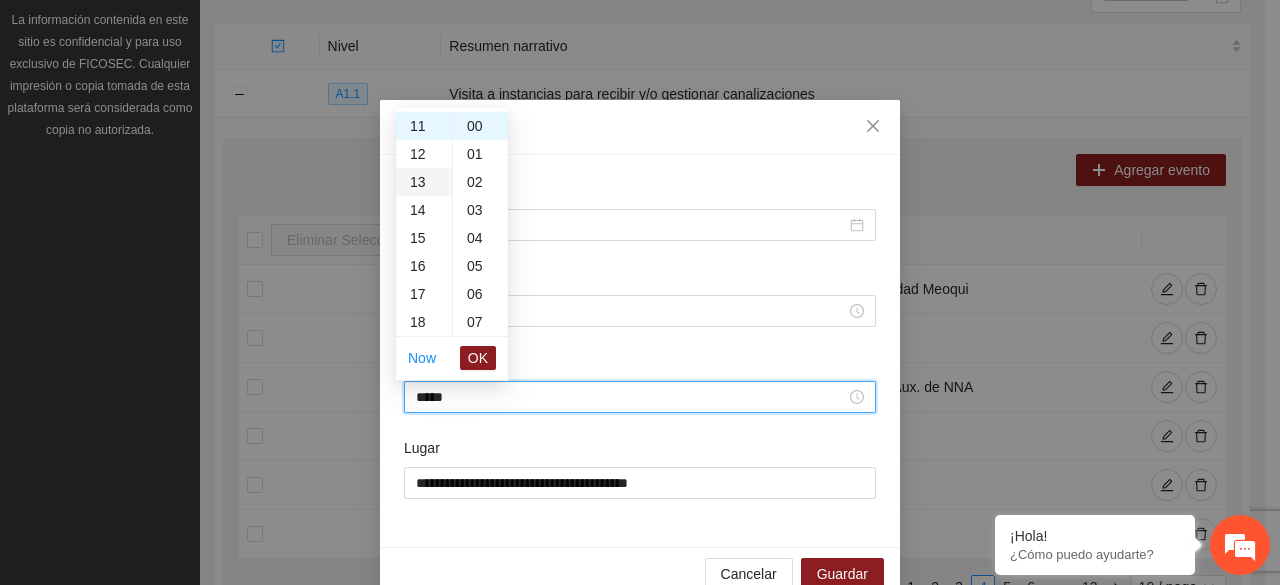 click on "13" at bounding box center (424, 182) 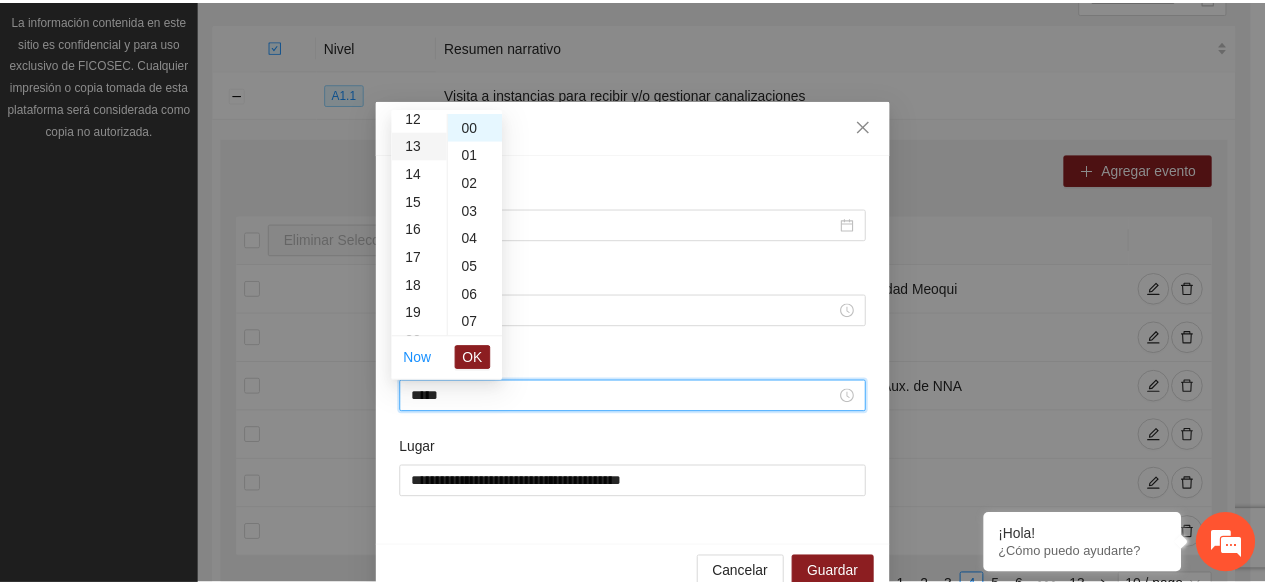 scroll, scrollTop: 364, scrollLeft: 0, axis: vertical 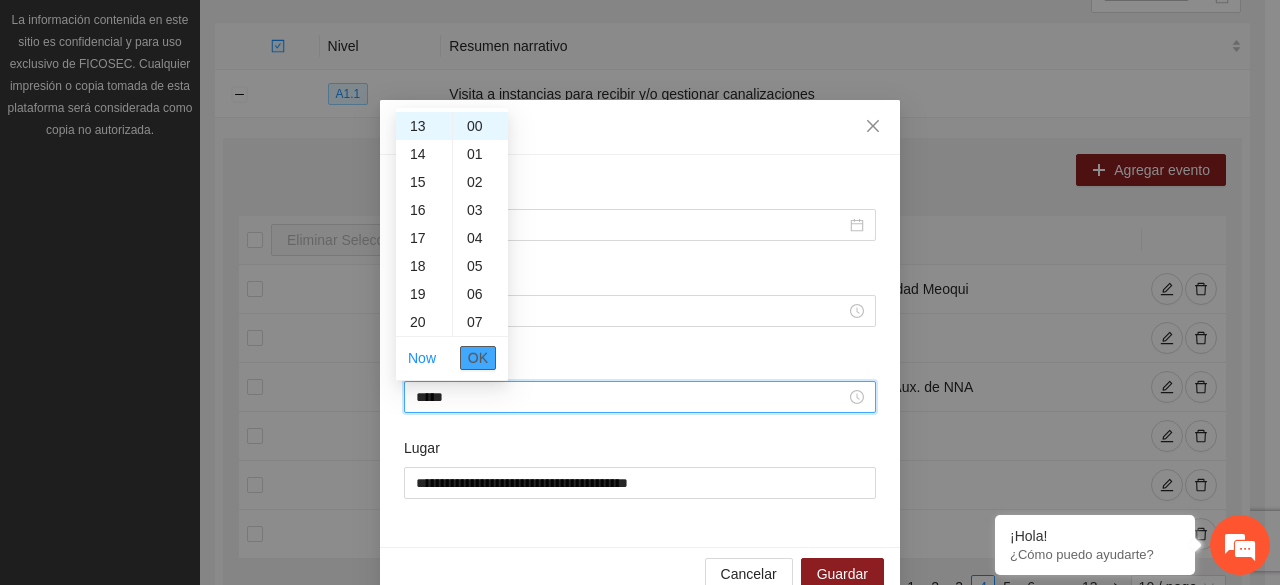 click on "OK" at bounding box center (478, 358) 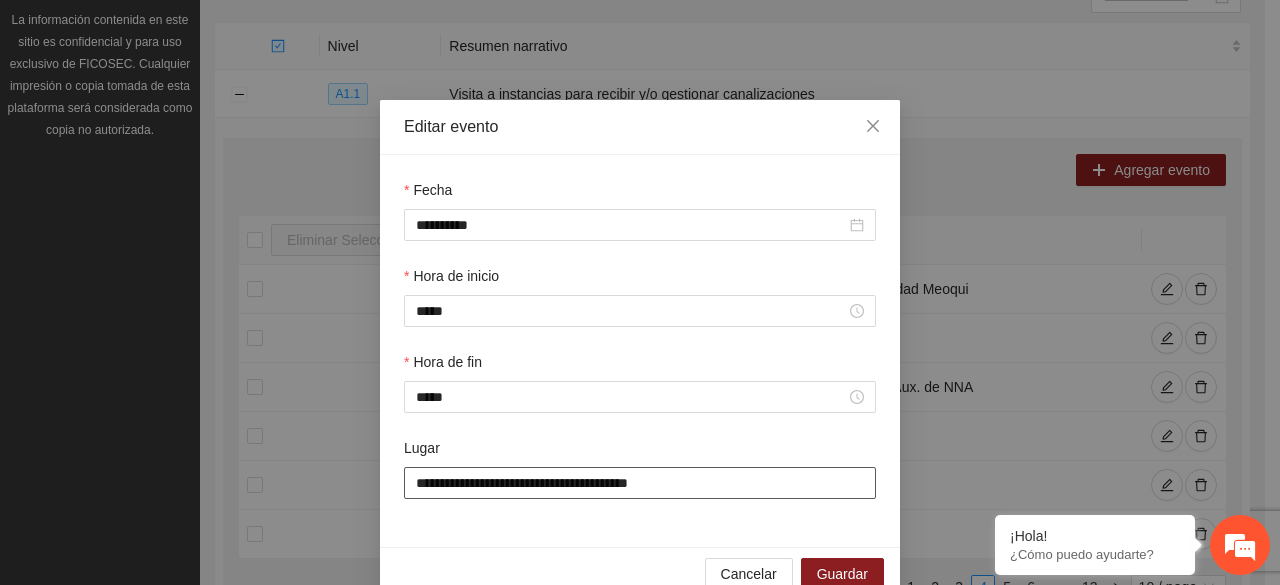 click on "**********" at bounding box center (640, 483) 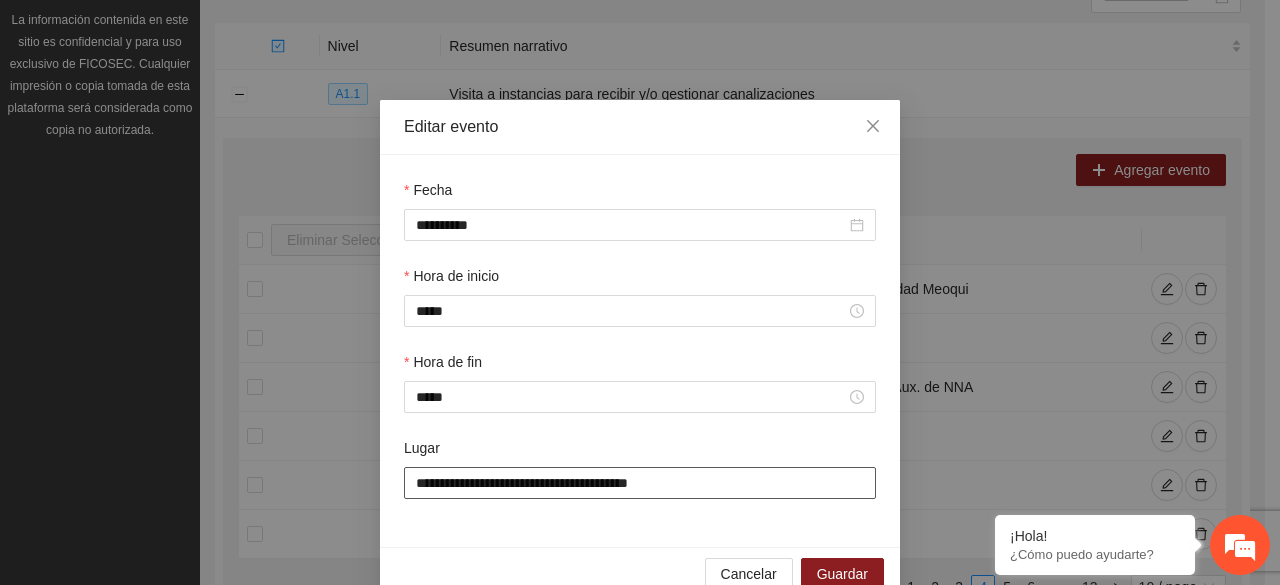 drag, startPoint x: 704, startPoint y: 495, endPoint x: 322, endPoint y: 497, distance: 382.00525 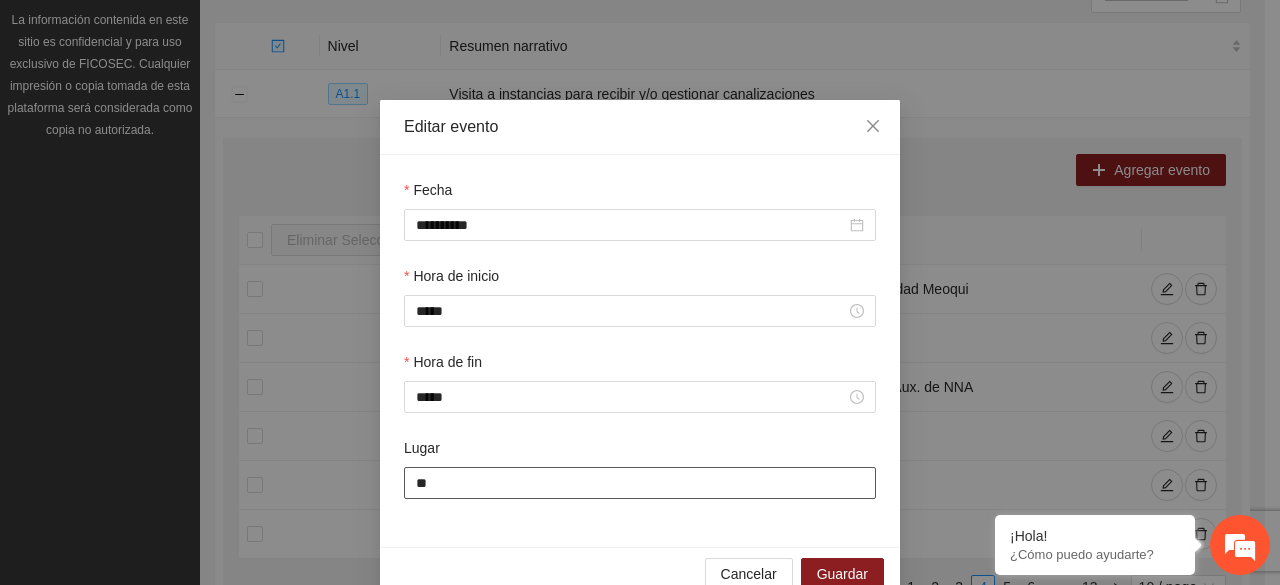 type on "*" 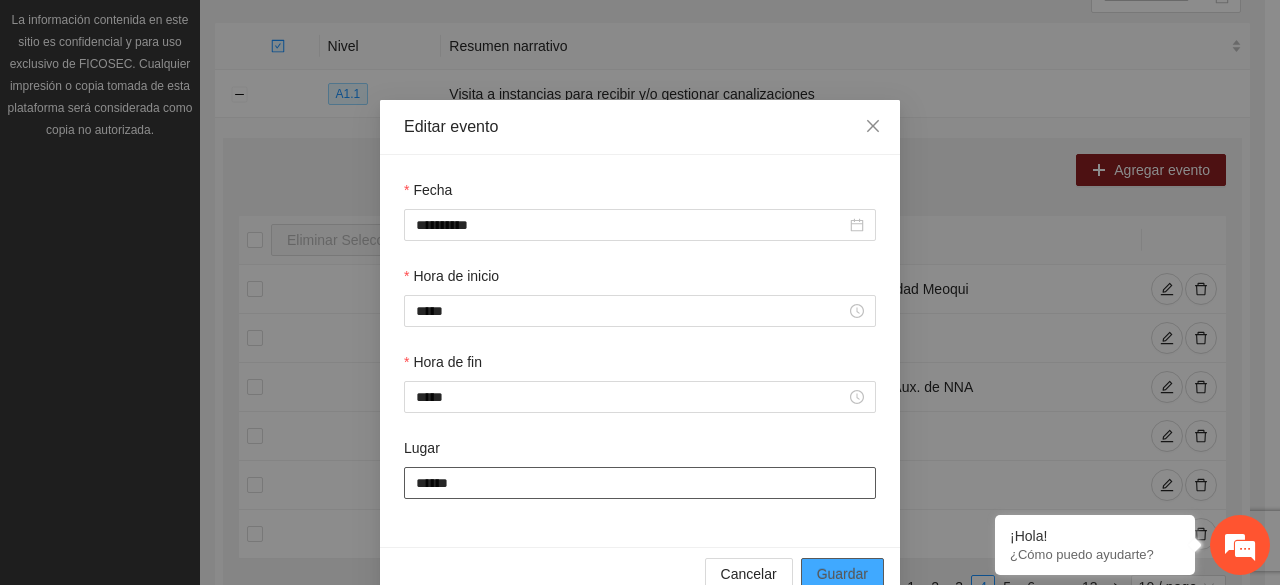 type on "******" 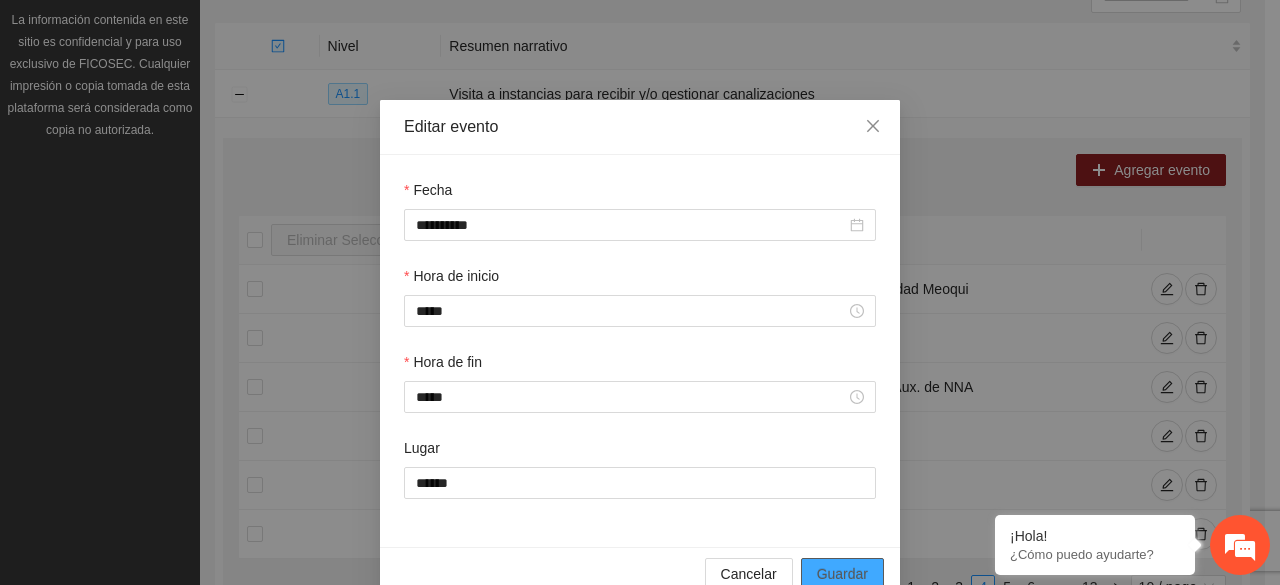 click on "Guardar" at bounding box center [842, 574] 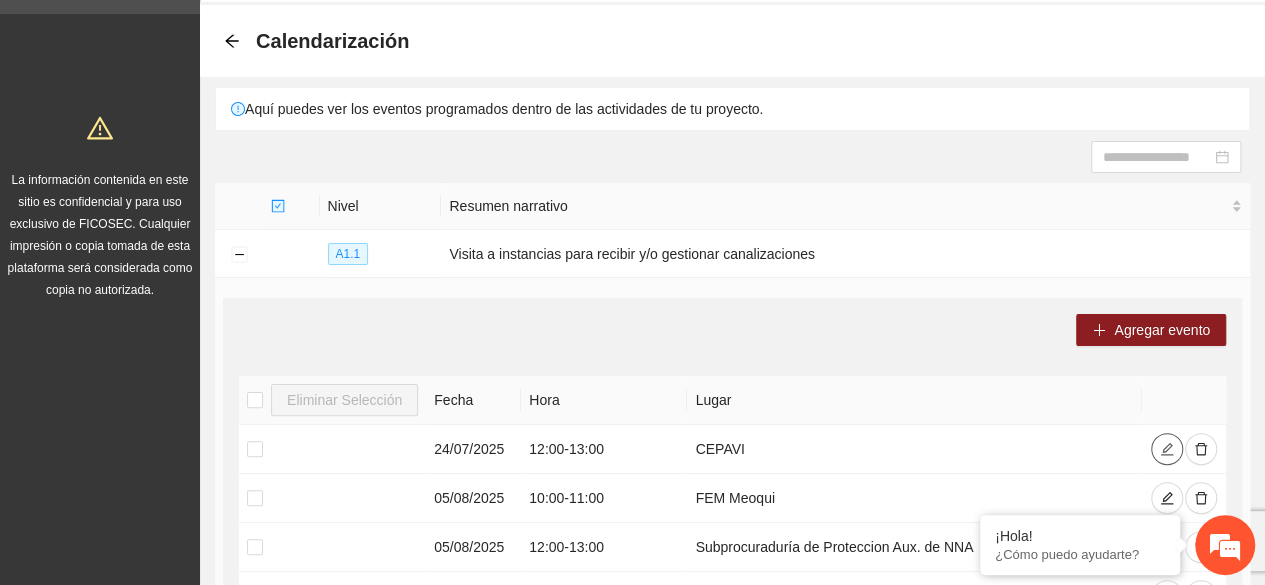 scroll, scrollTop: 38, scrollLeft: 0, axis: vertical 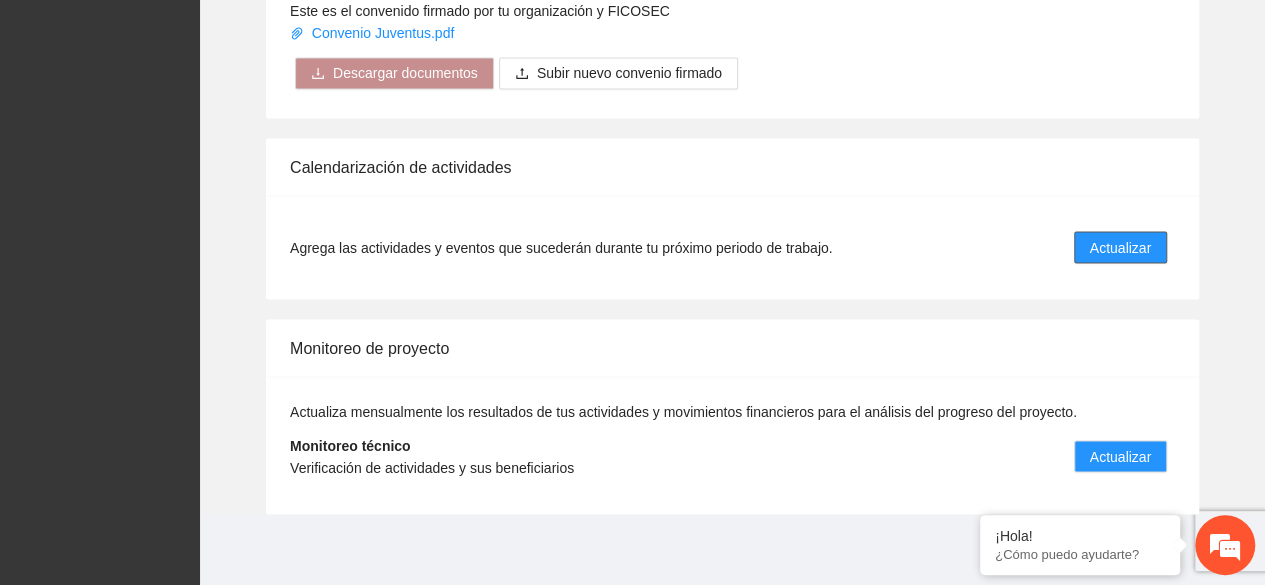 click on "Actualizar" at bounding box center (1120, 247) 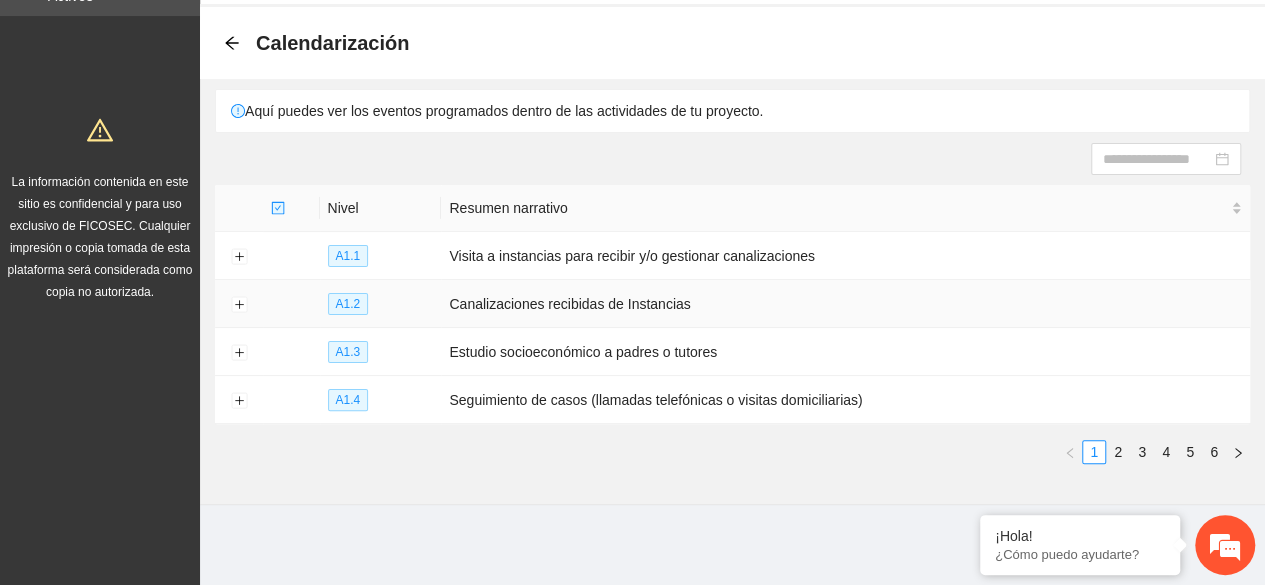 scroll, scrollTop: 0, scrollLeft: 0, axis: both 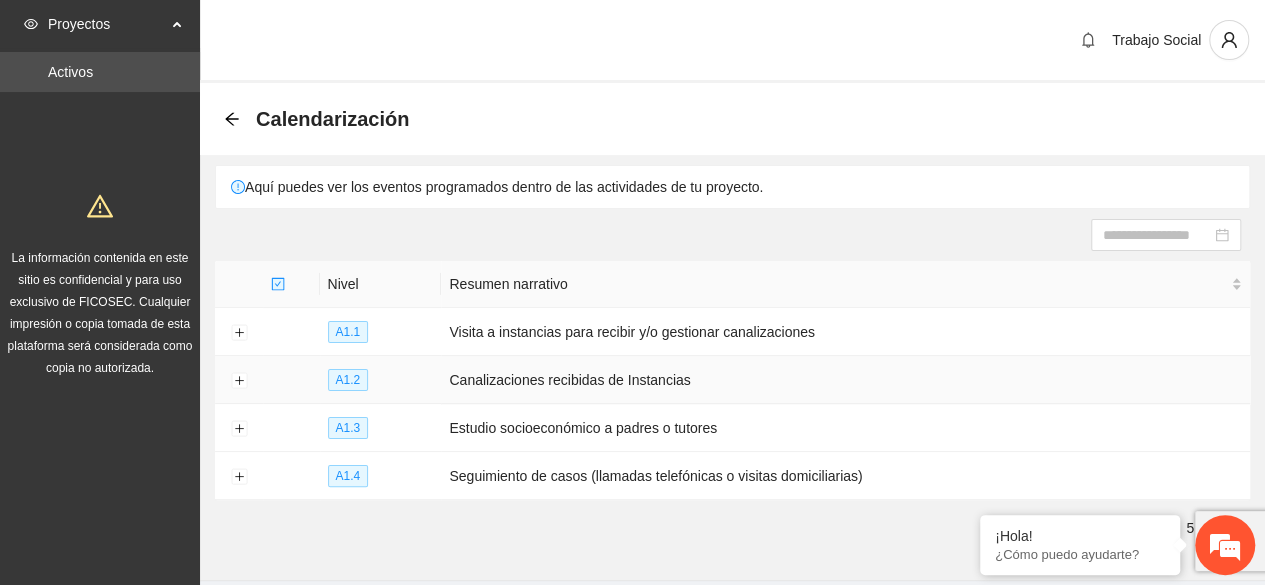 click on "Canalizaciones recibidas de Instancias" at bounding box center (845, 380) 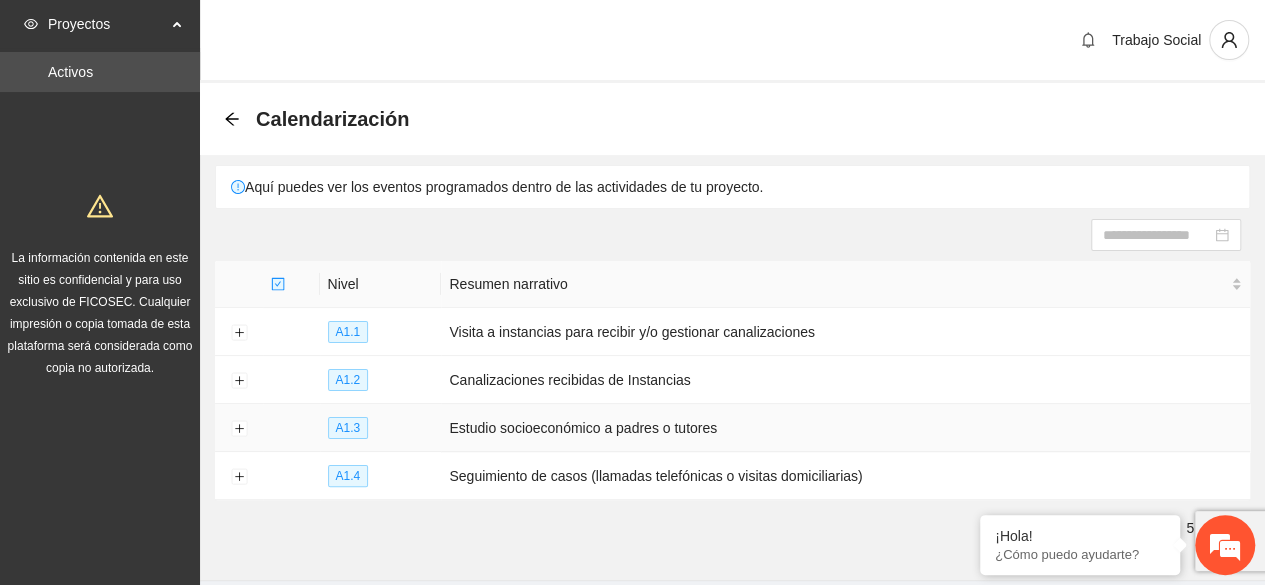 click on "Estudio socioeconómico a padres o tutores" at bounding box center [845, 428] 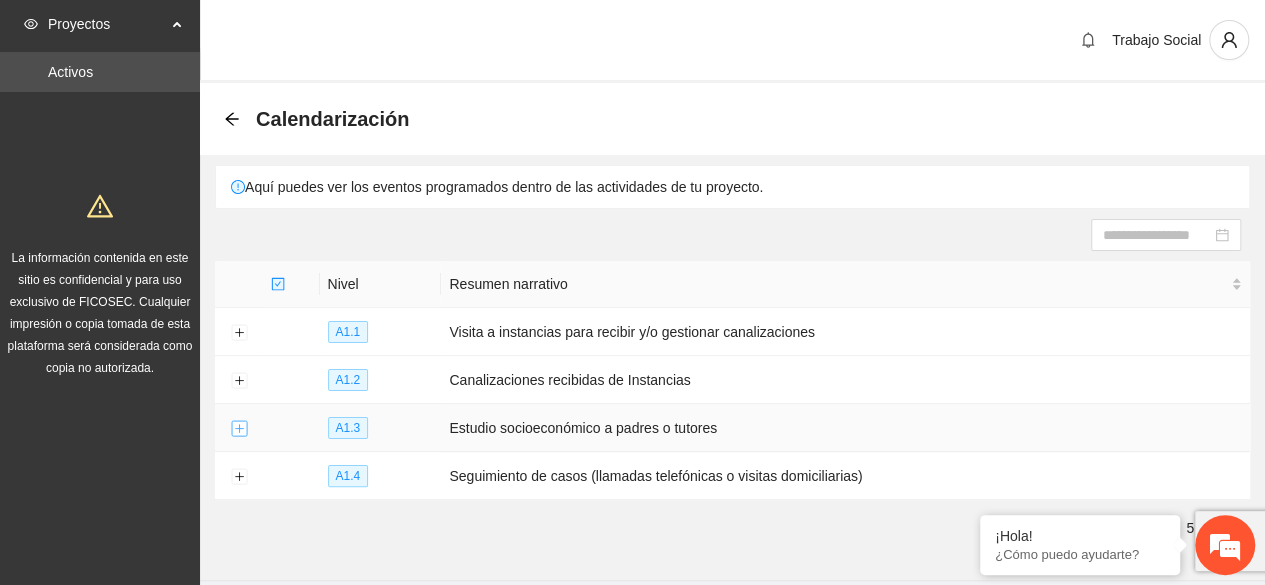 click at bounding box center (239, 429) 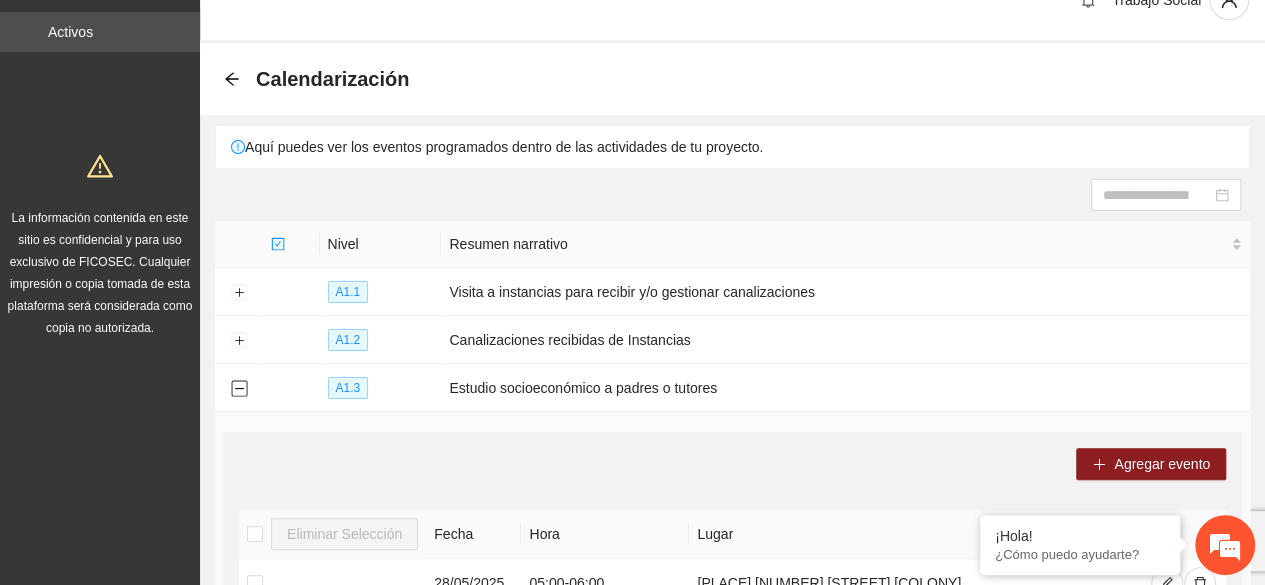 scroll, scrollTop: 0, scrollLeft: 0, axis: both 